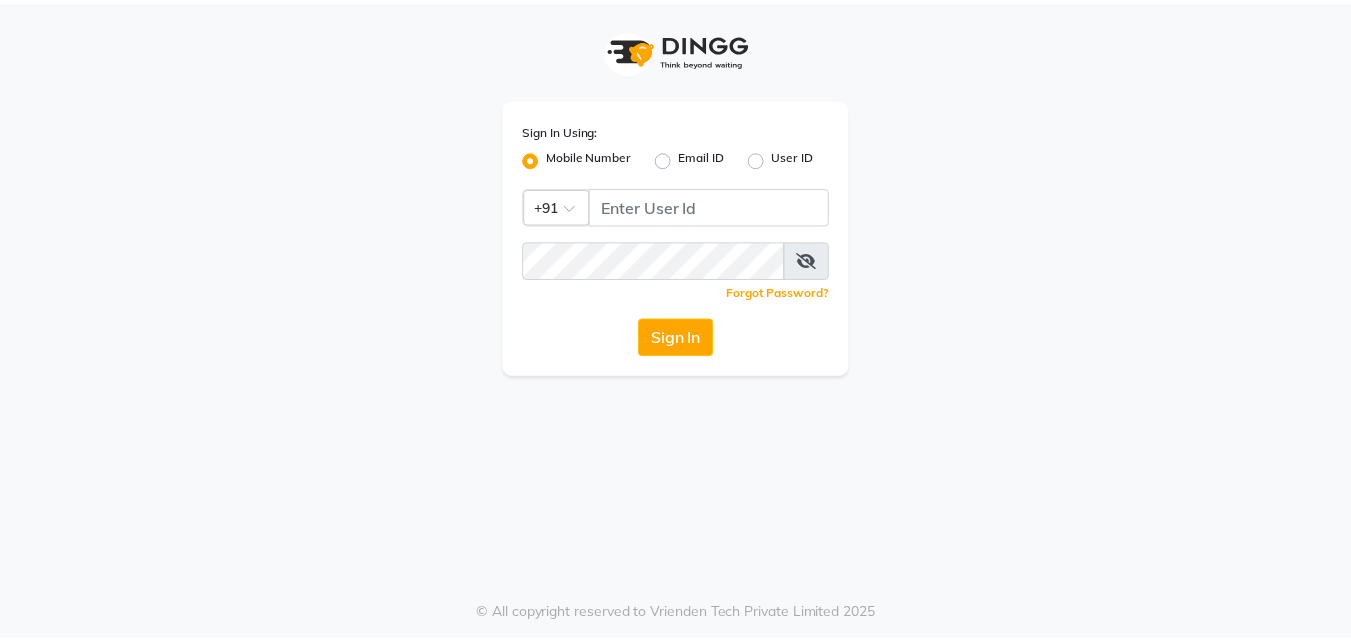 scroll, scrollTop: 0, scrollLeft: 0, axis: both 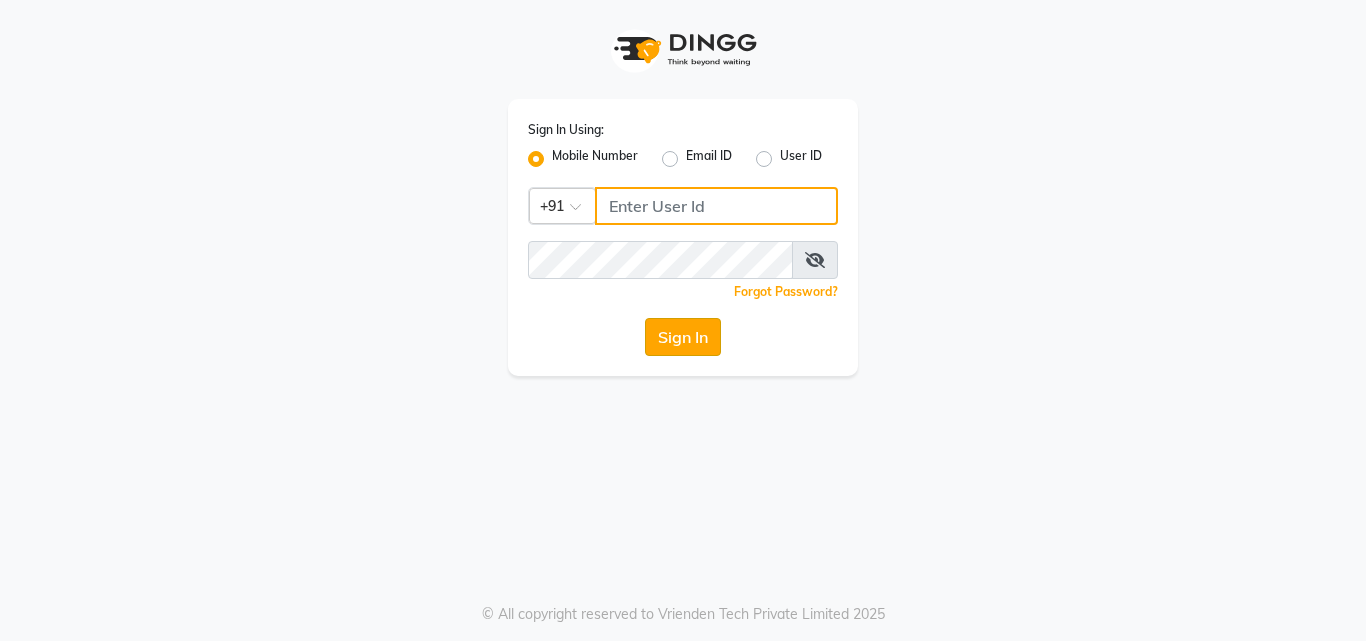type on "8591746672" 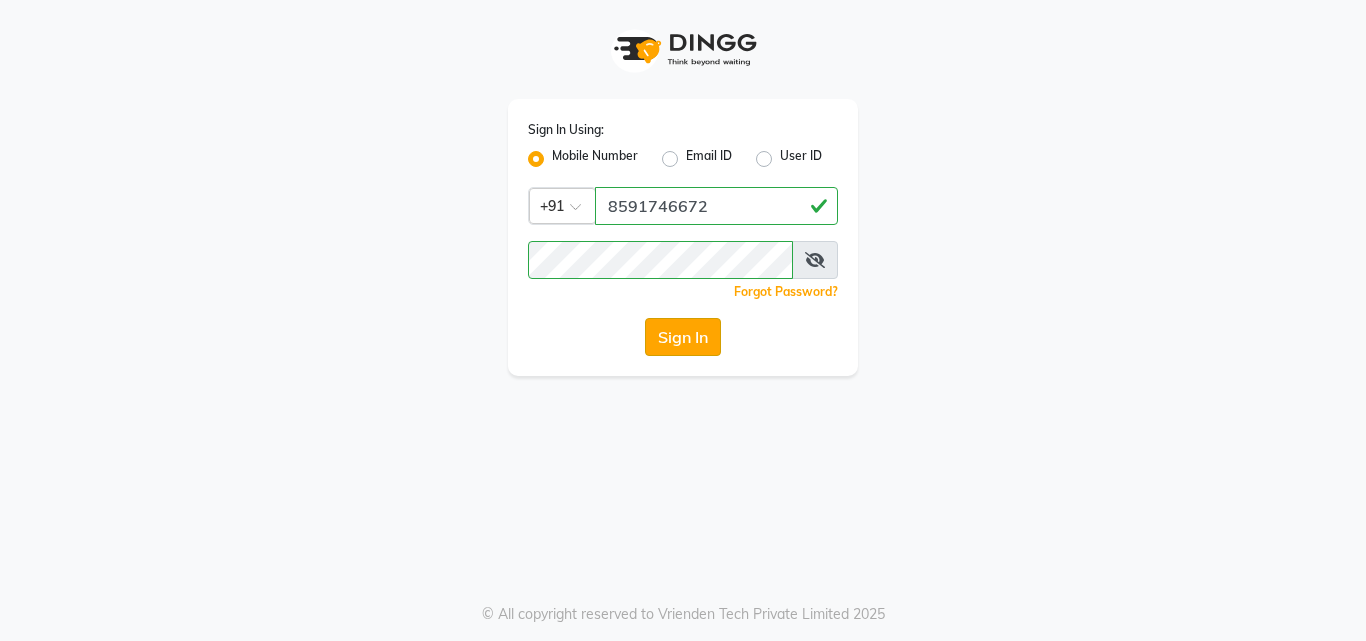 click on "Sign In" 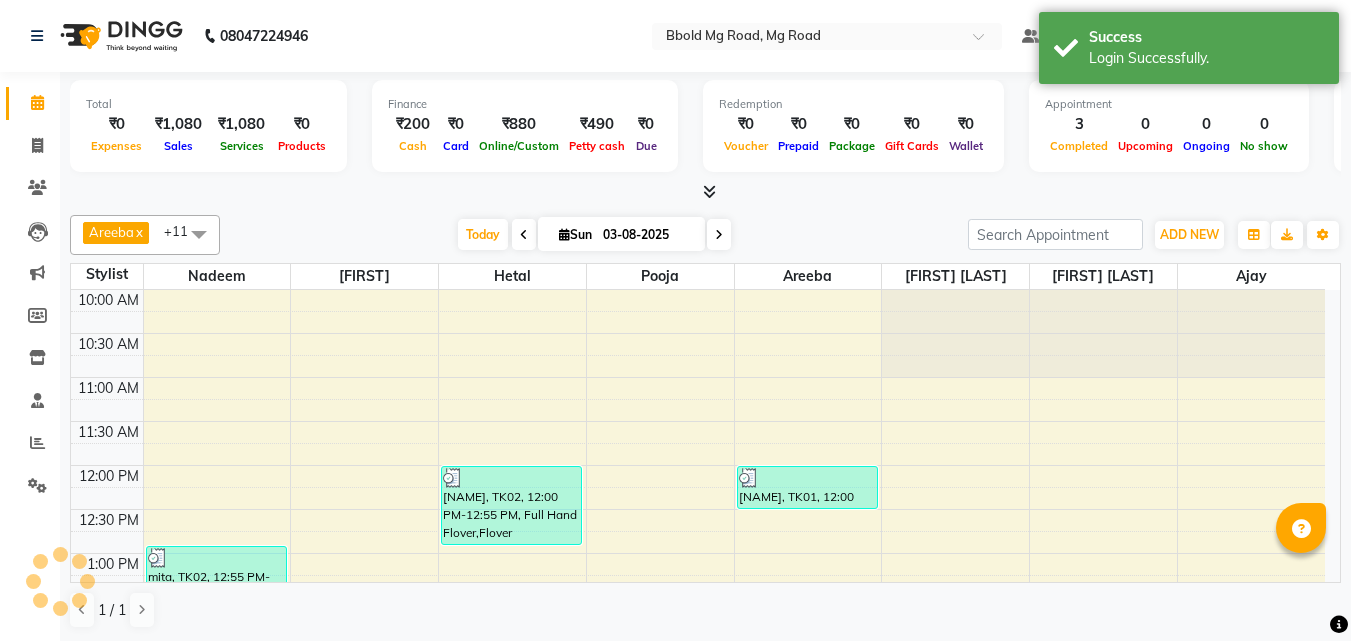 scroll, scrollTop: 0, scrollLeft: 0, axis: both 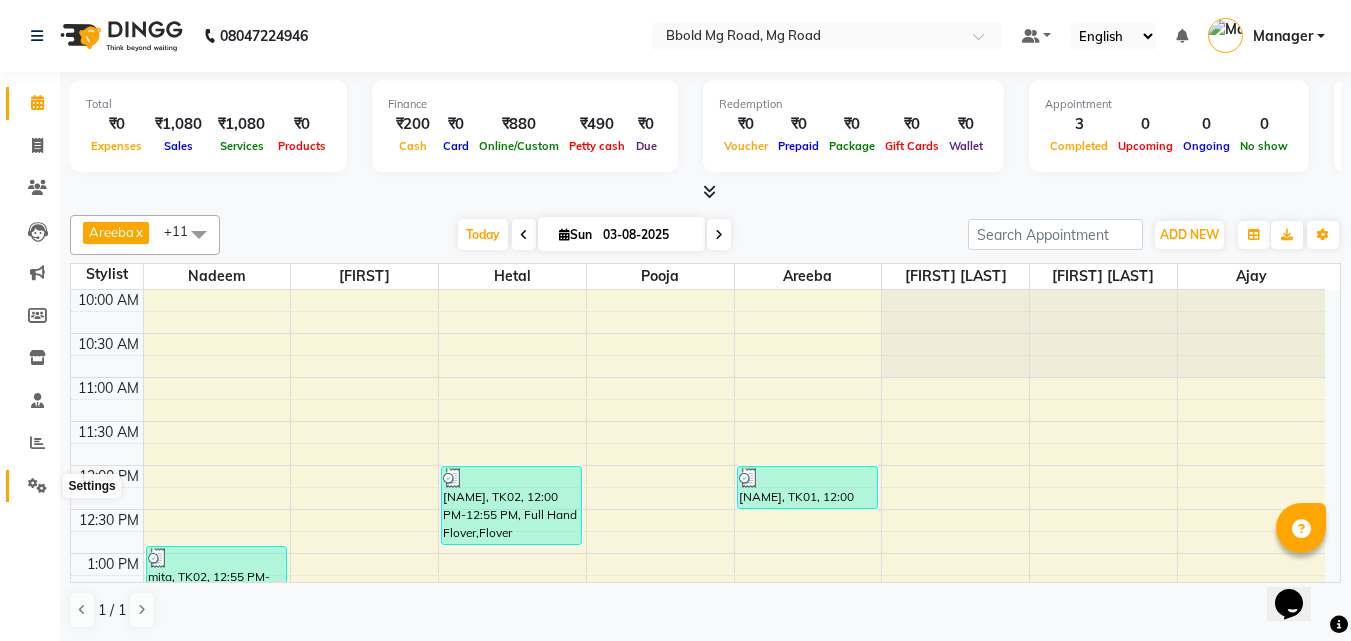 click 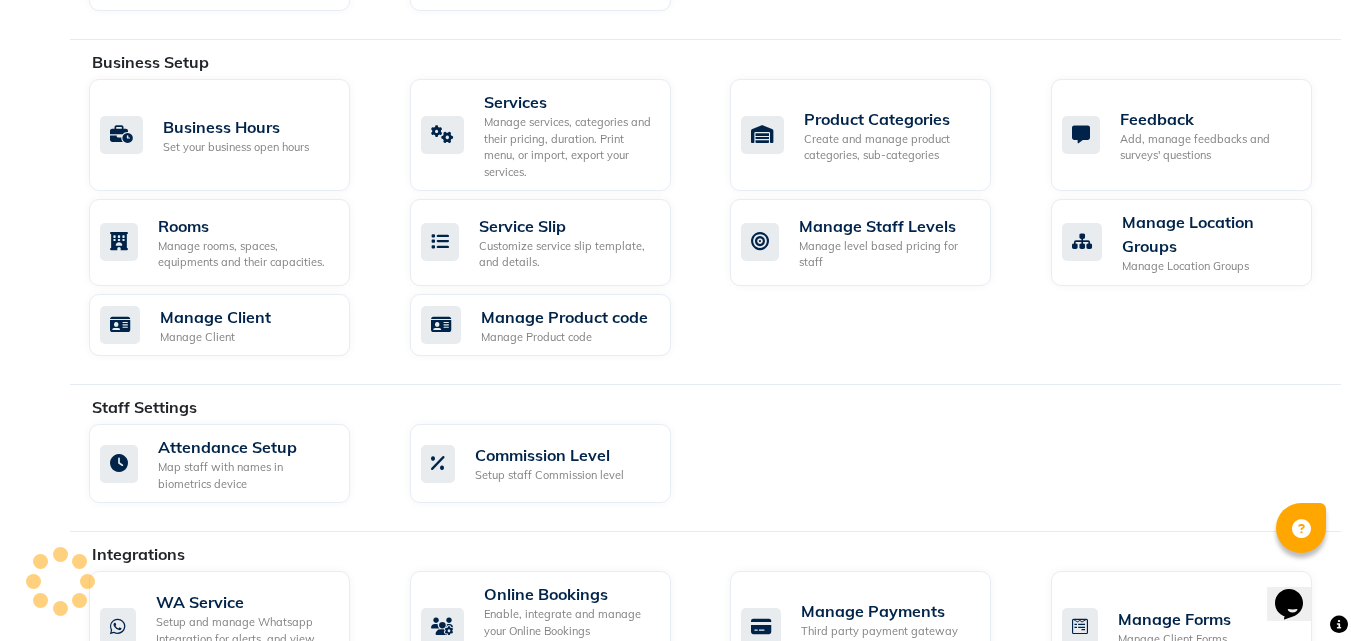 scroll, scrollTop: 733, scrollLeft: 0, axis: vertical 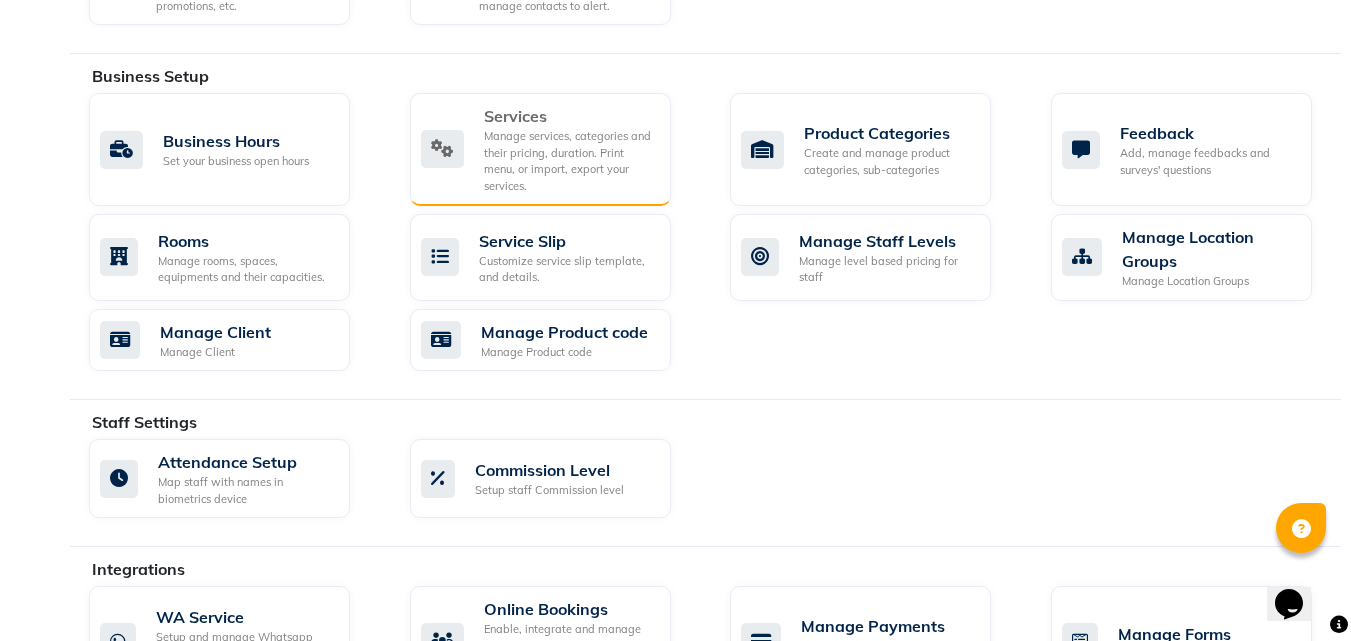 click on "Services  Manage services, categories and their pricing, duration. Print menu, or import, export your services." 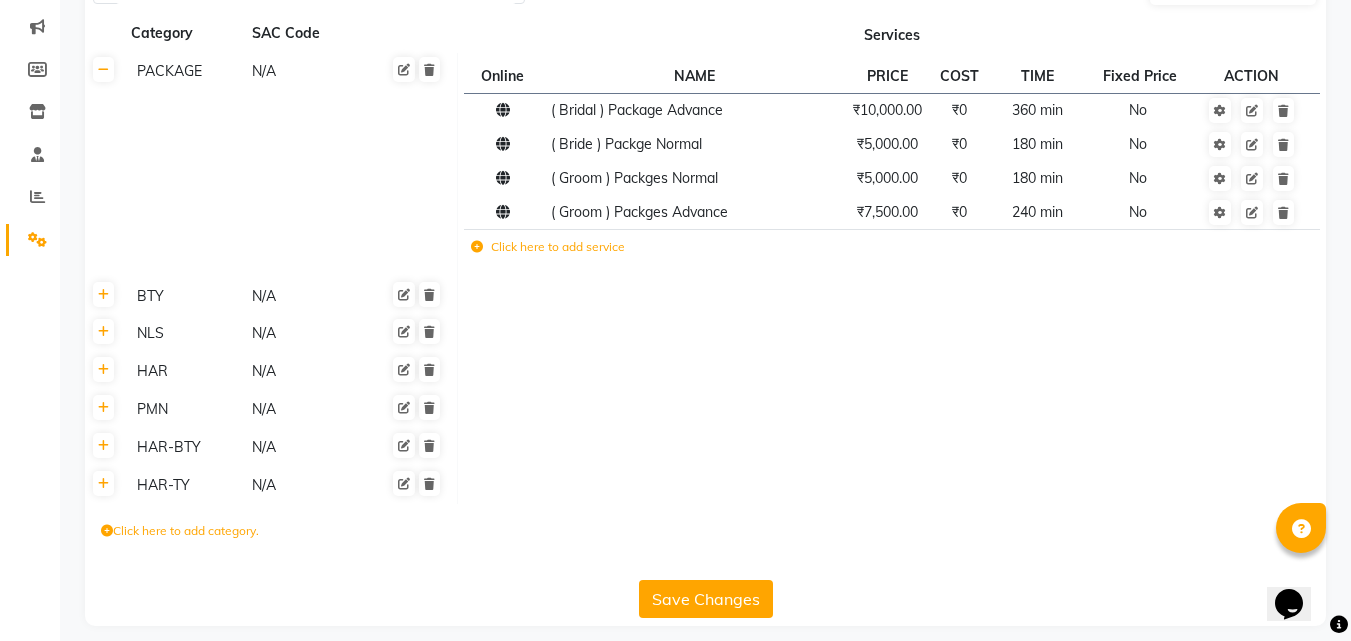 scroll, scrollTop: 258, scrollLeft: 0, axis: vertical 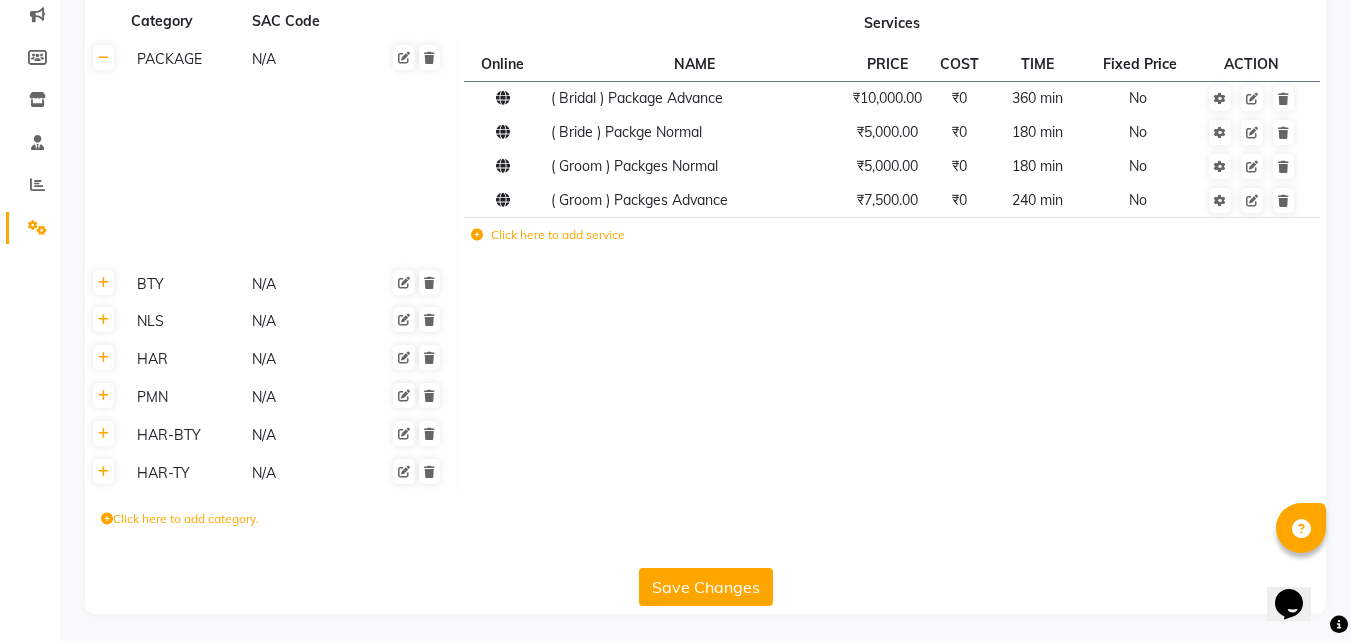 click on "N/A" 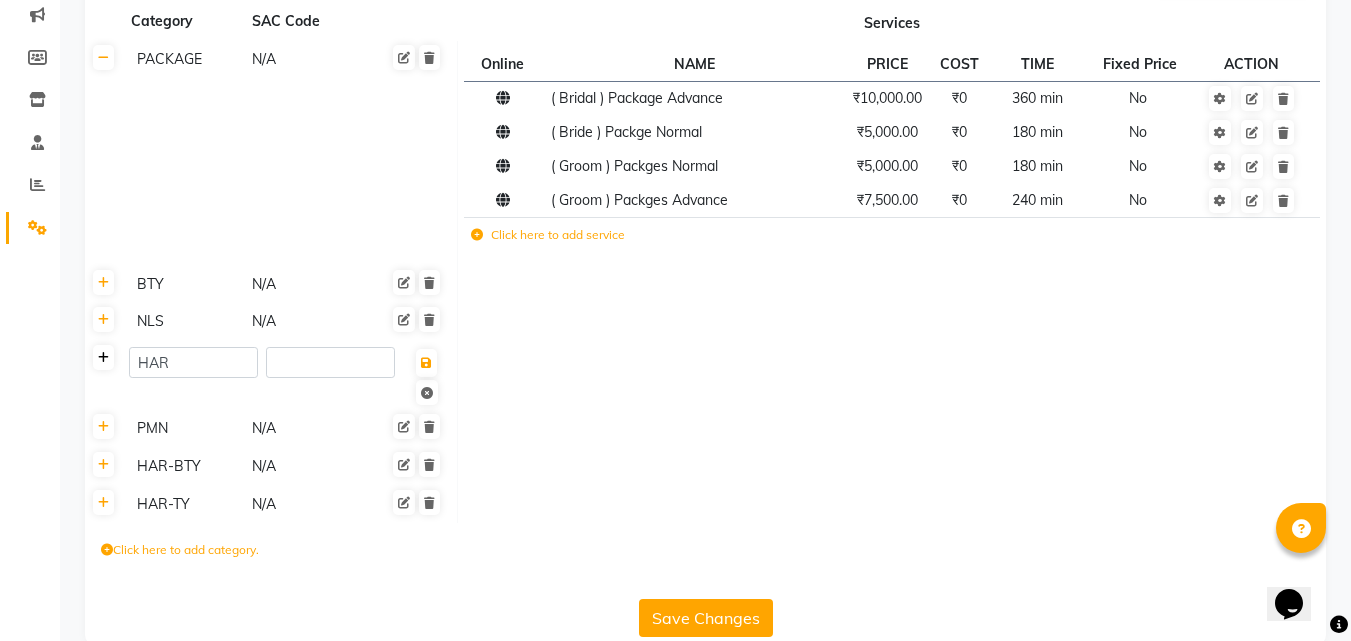 click 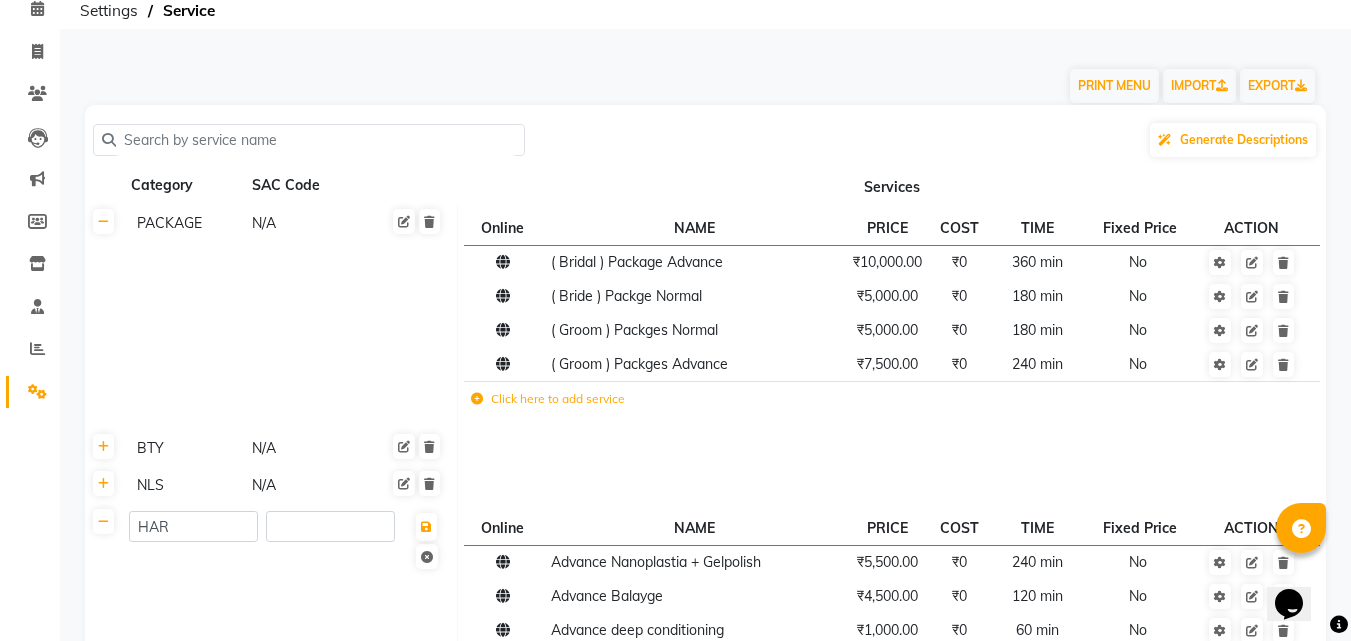 scroll, scrollTop: 95, scrollLeft: 0, axis: vertical 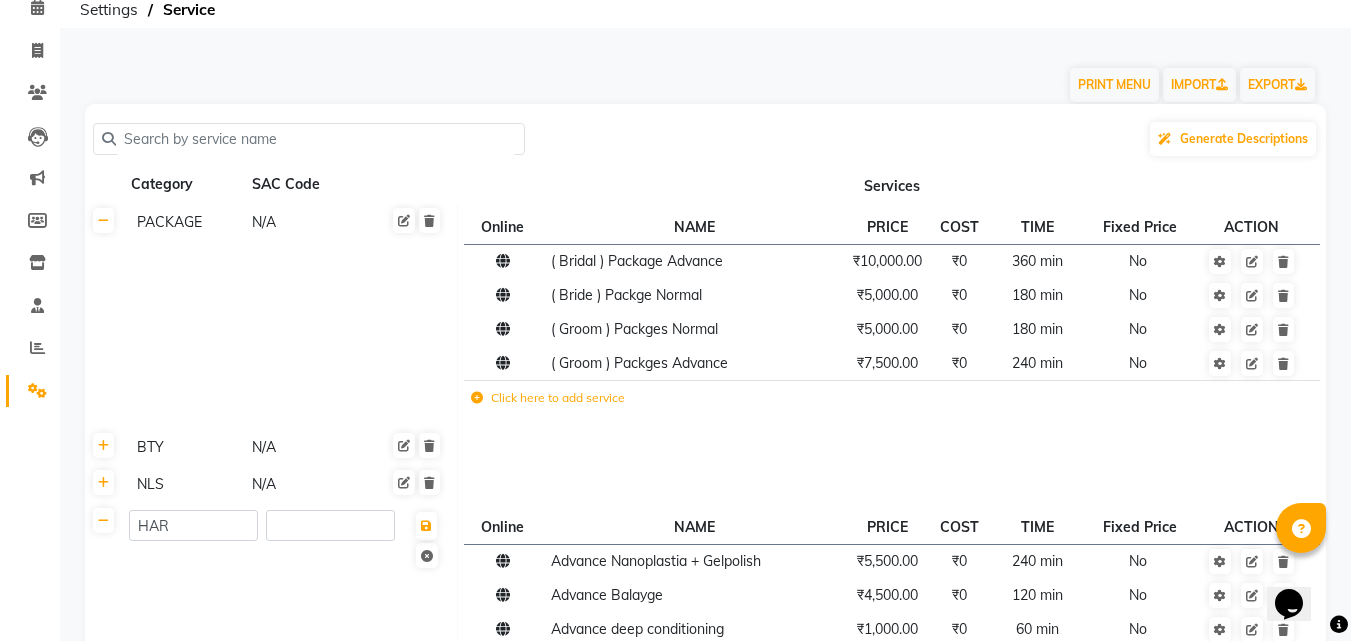 click 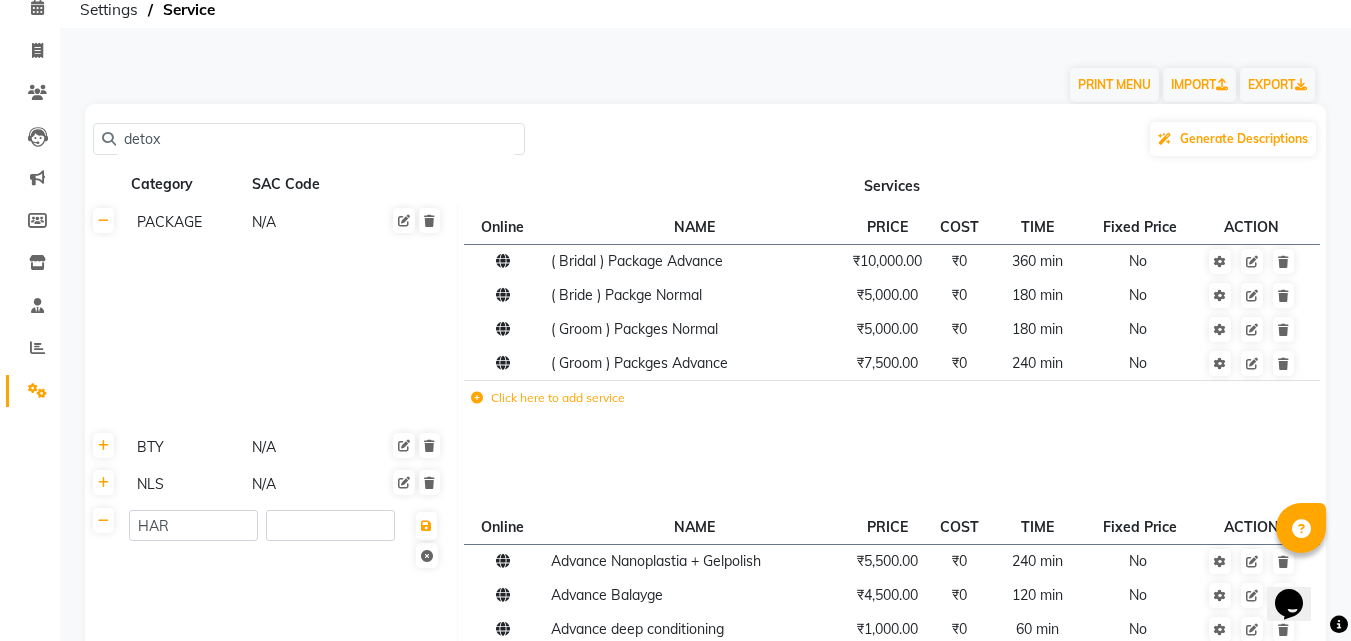 scroll, scrollTop: 0, scrollLeft: 0, axis: both 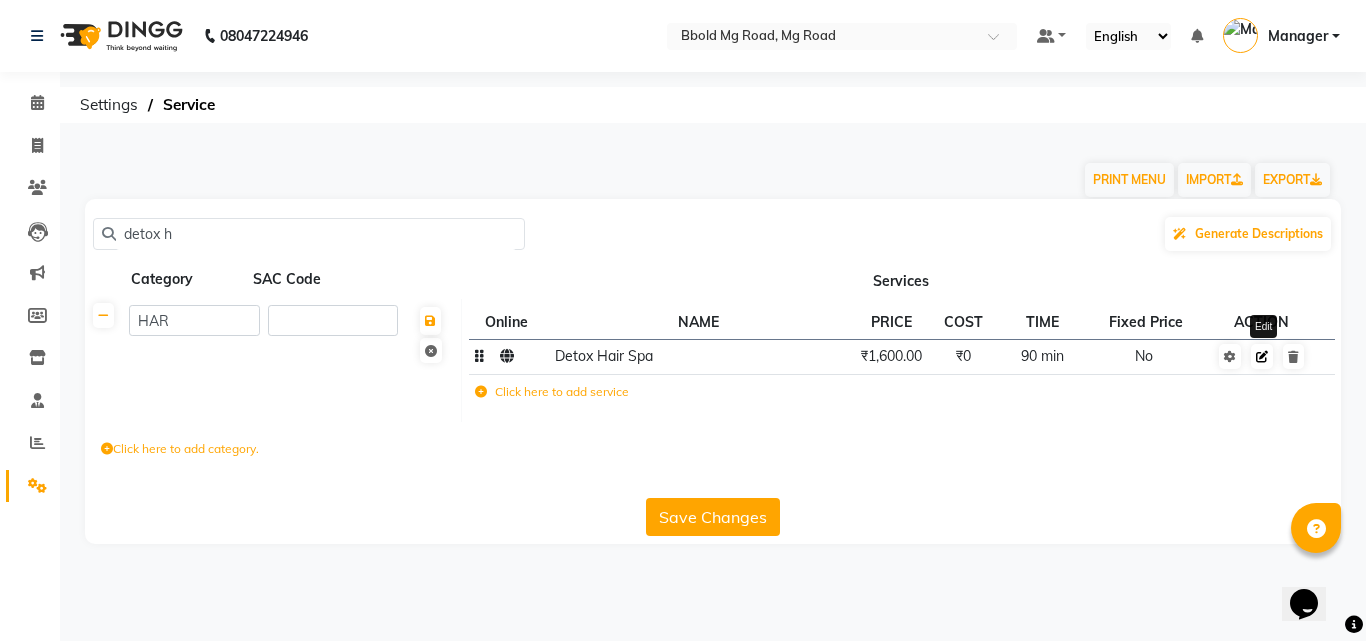 type on "detox h" 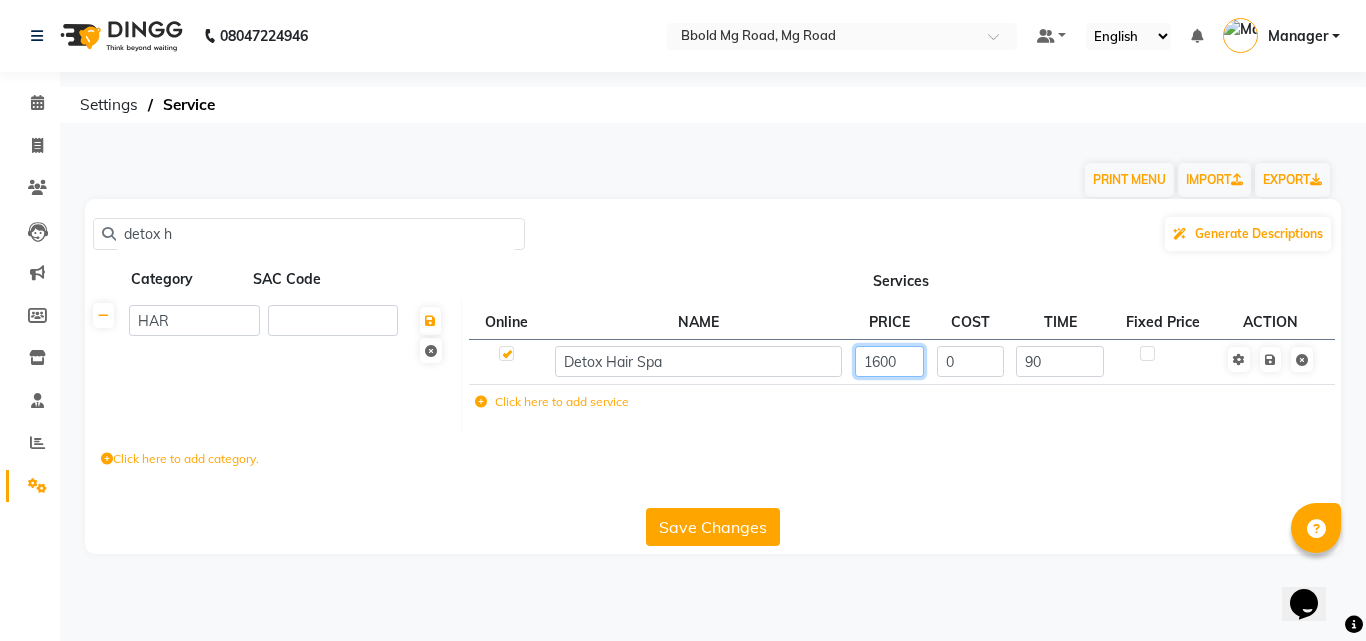 click on "1600" 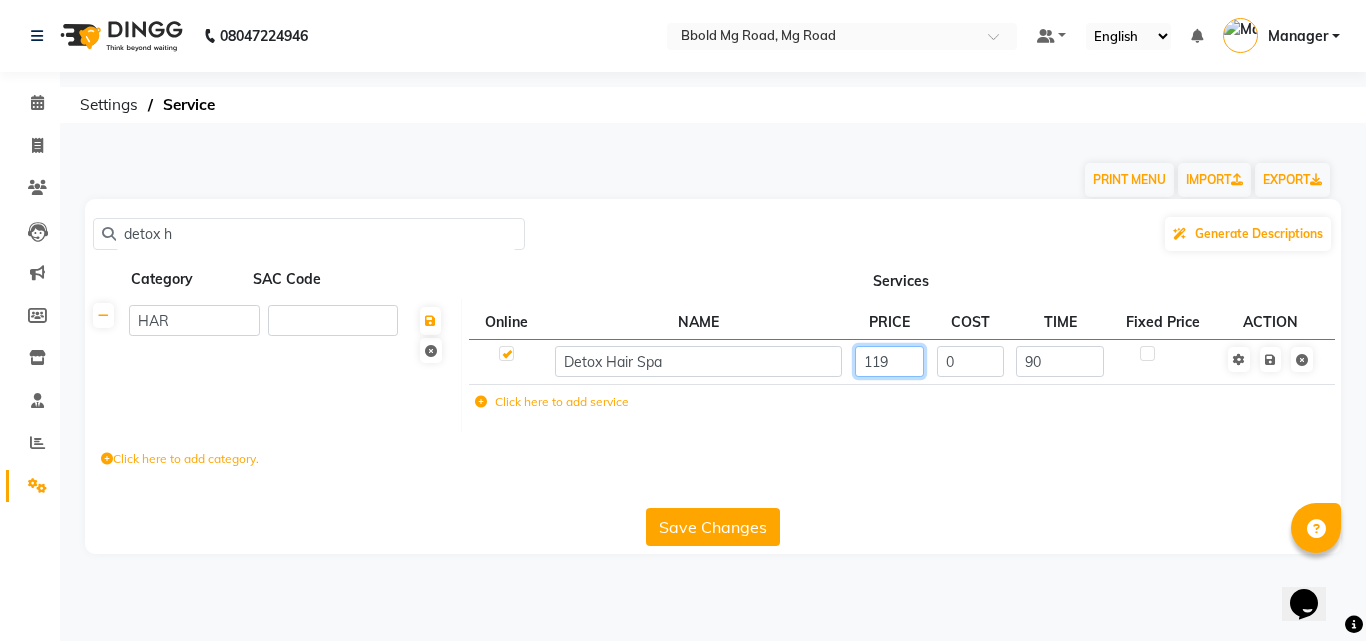 type on "1199" 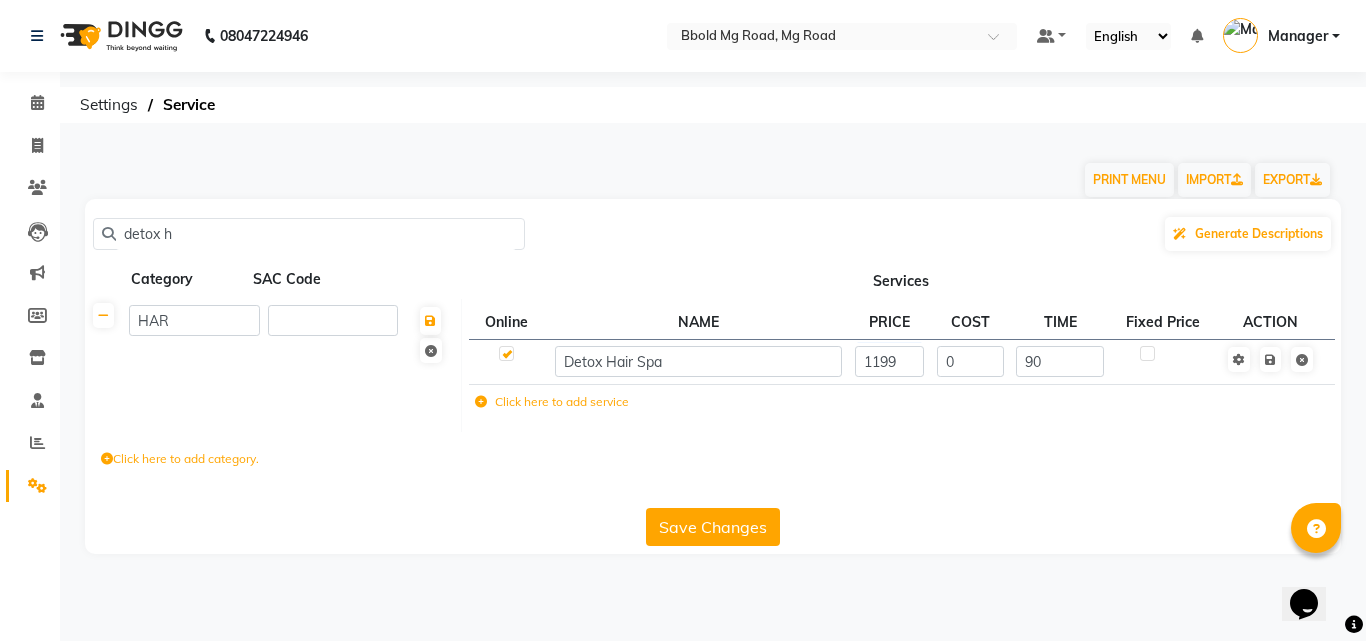 click on "Save Changes" 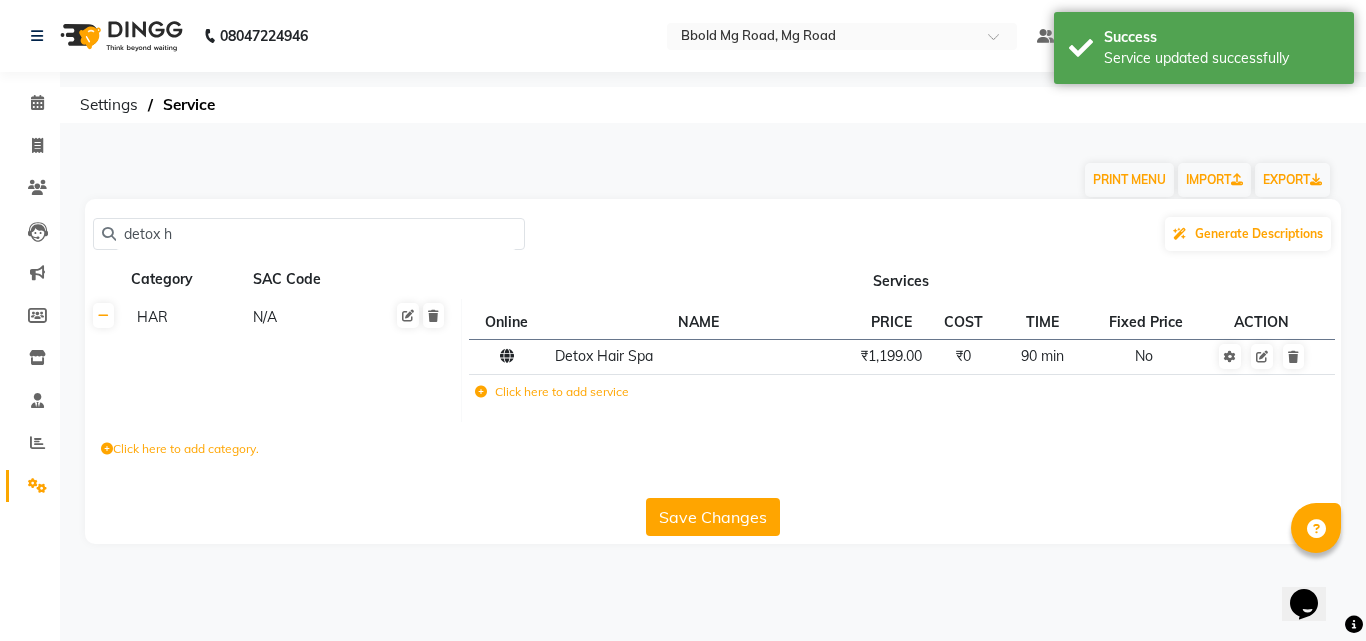 click on "detox h" 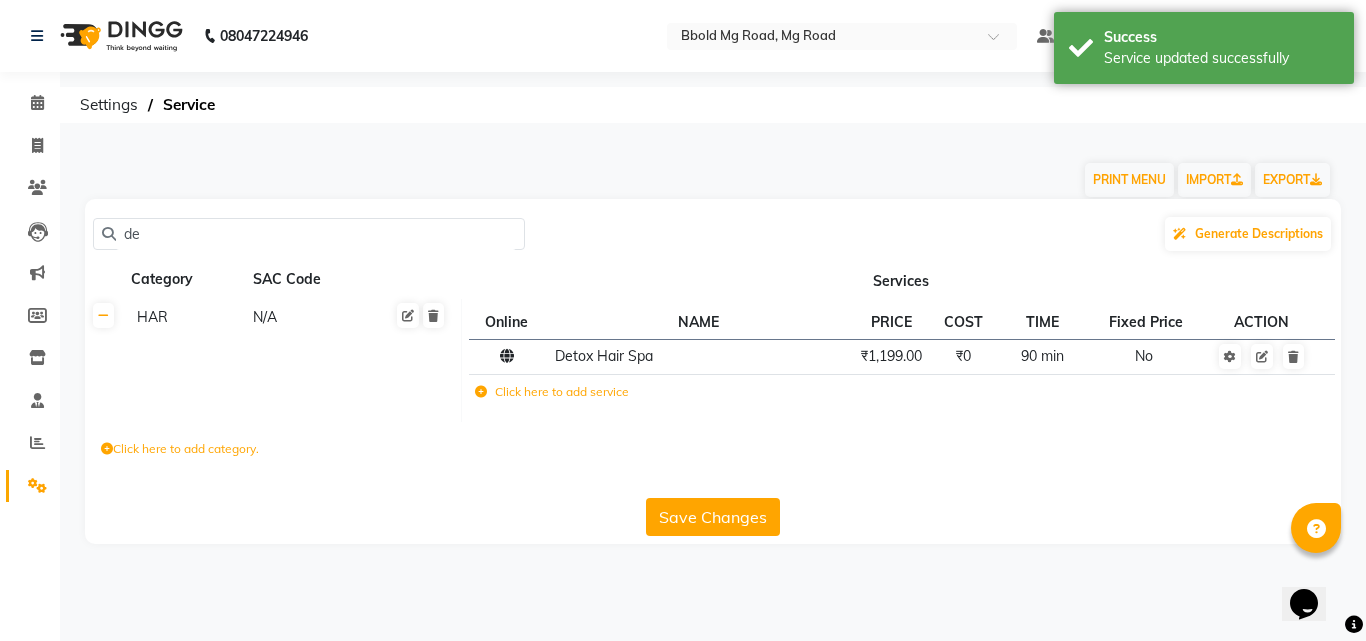 type on "d" 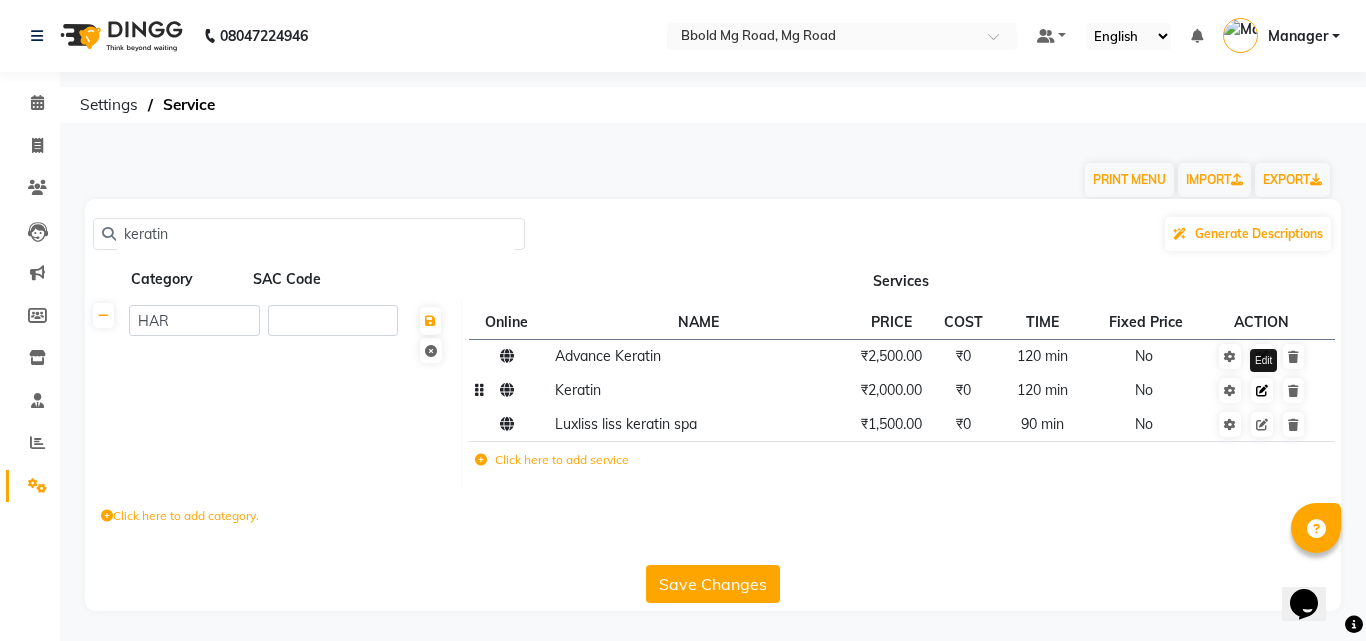 type on "keratin" 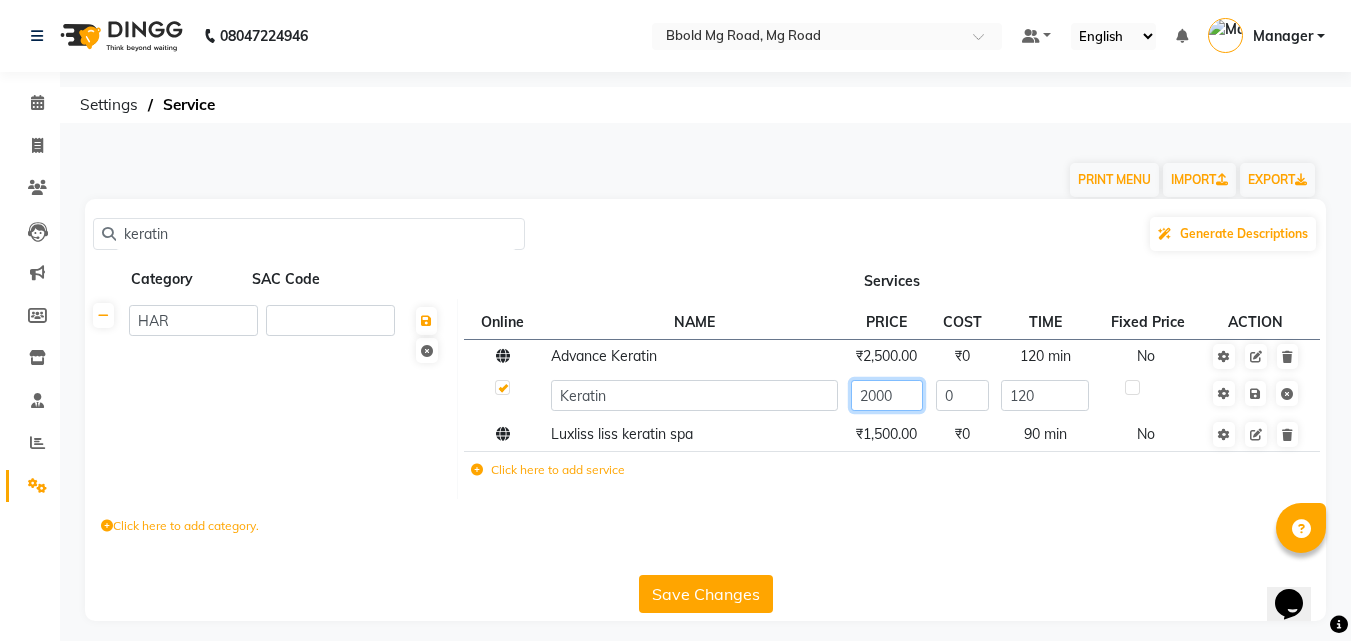 click on "2000" 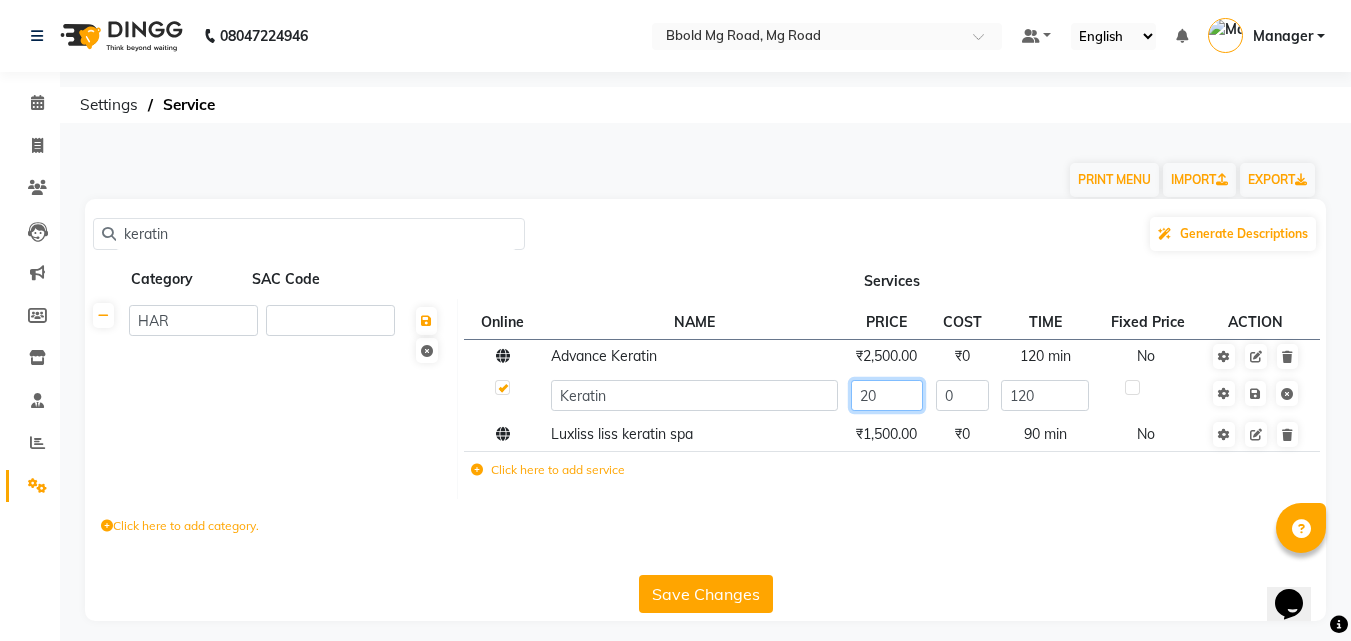 type on "2" 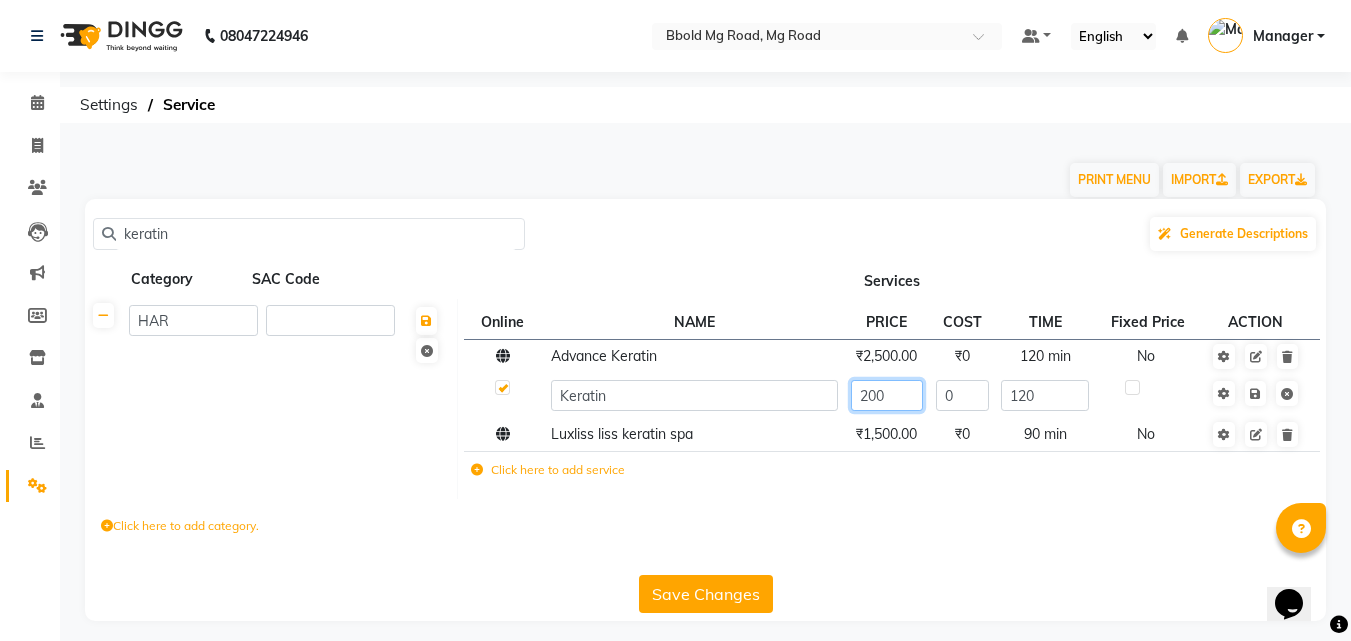 type on "2000" 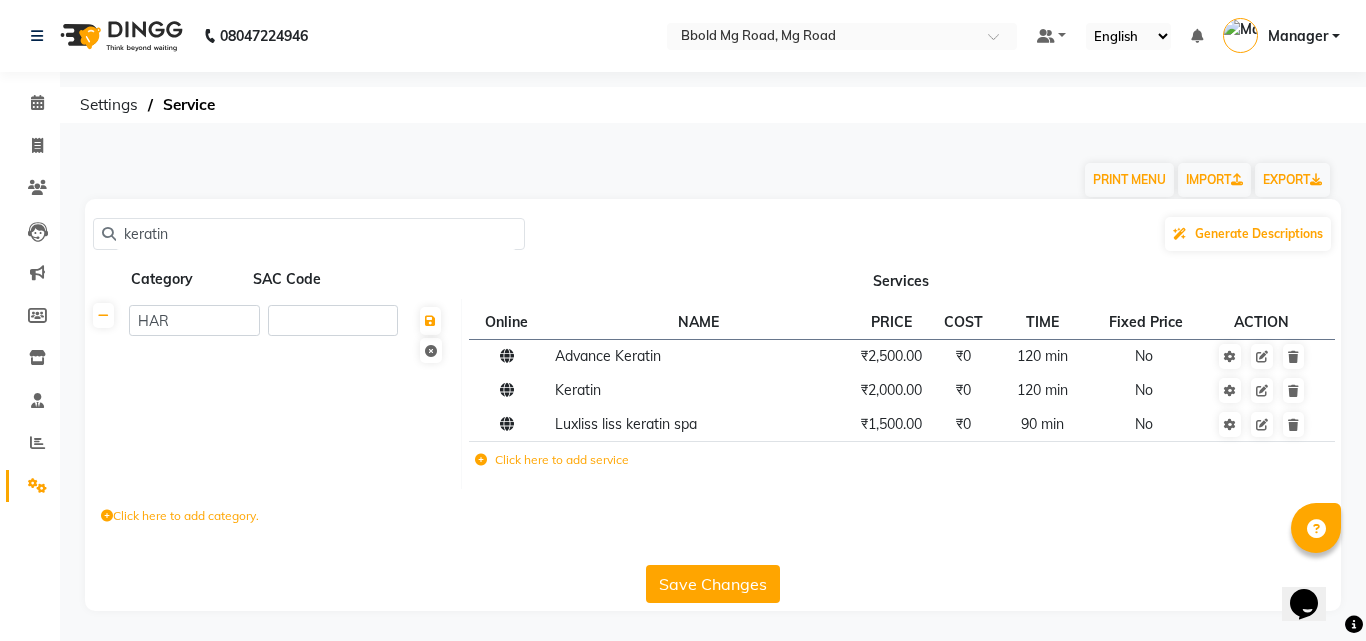 click on "Save Changes" 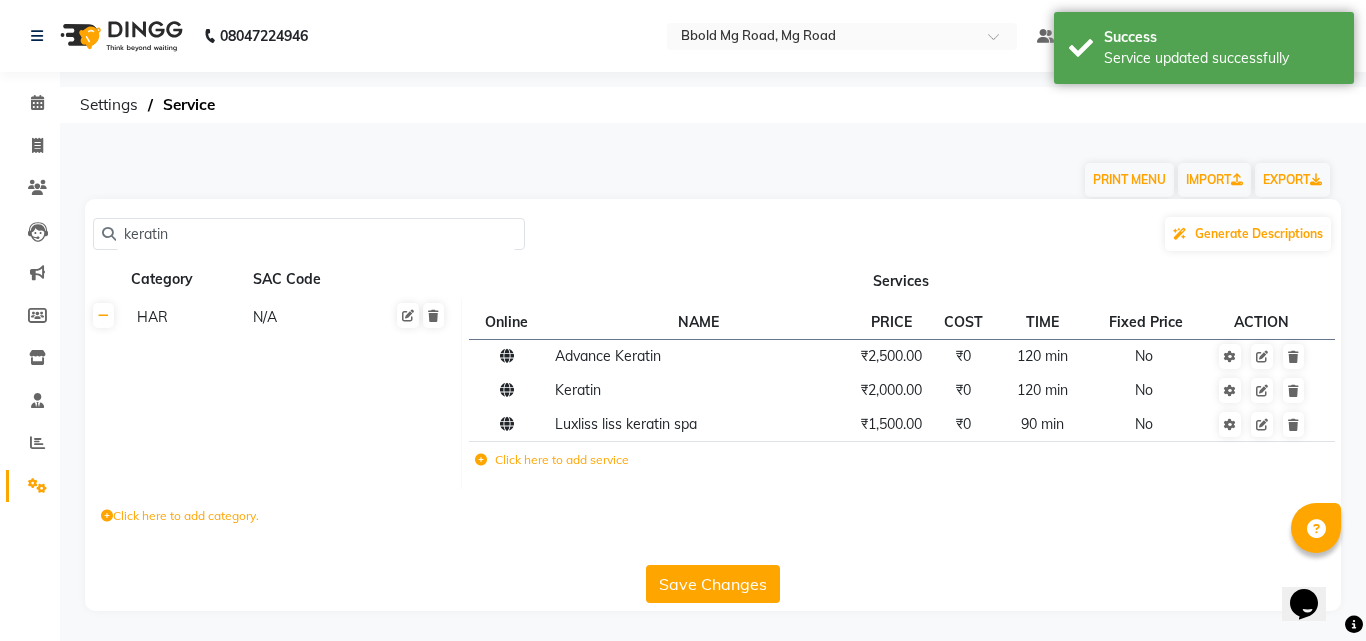 click on "keratin" 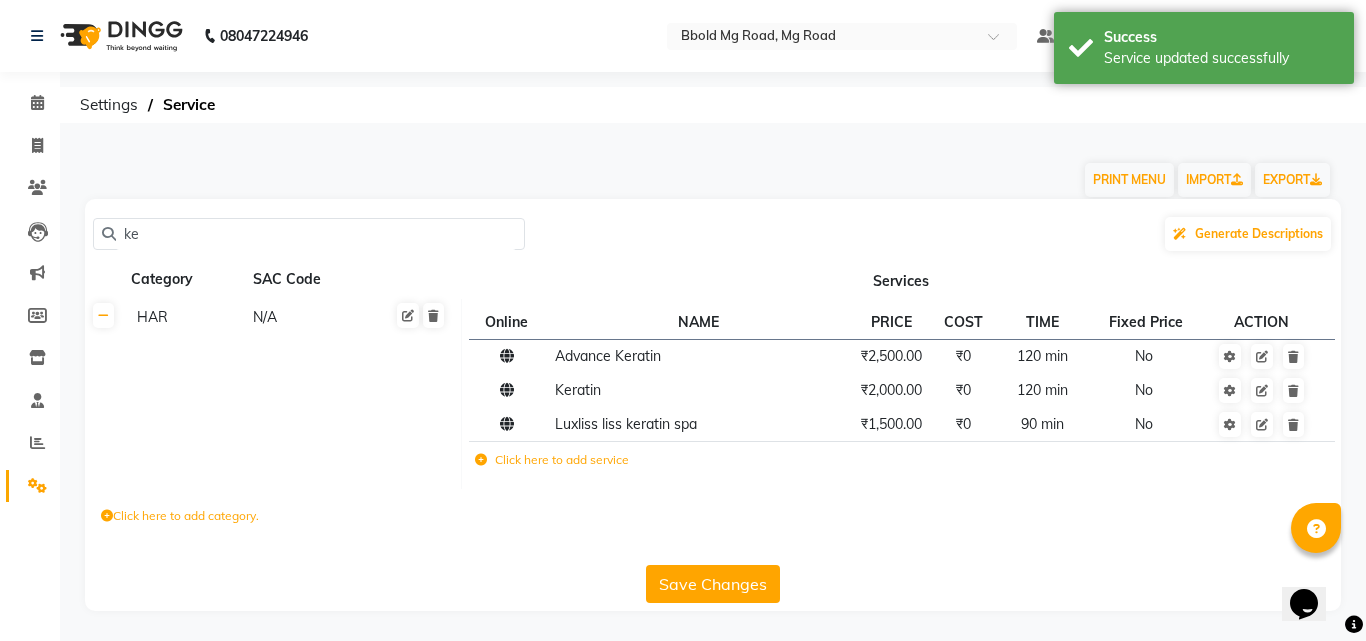 type on "k" 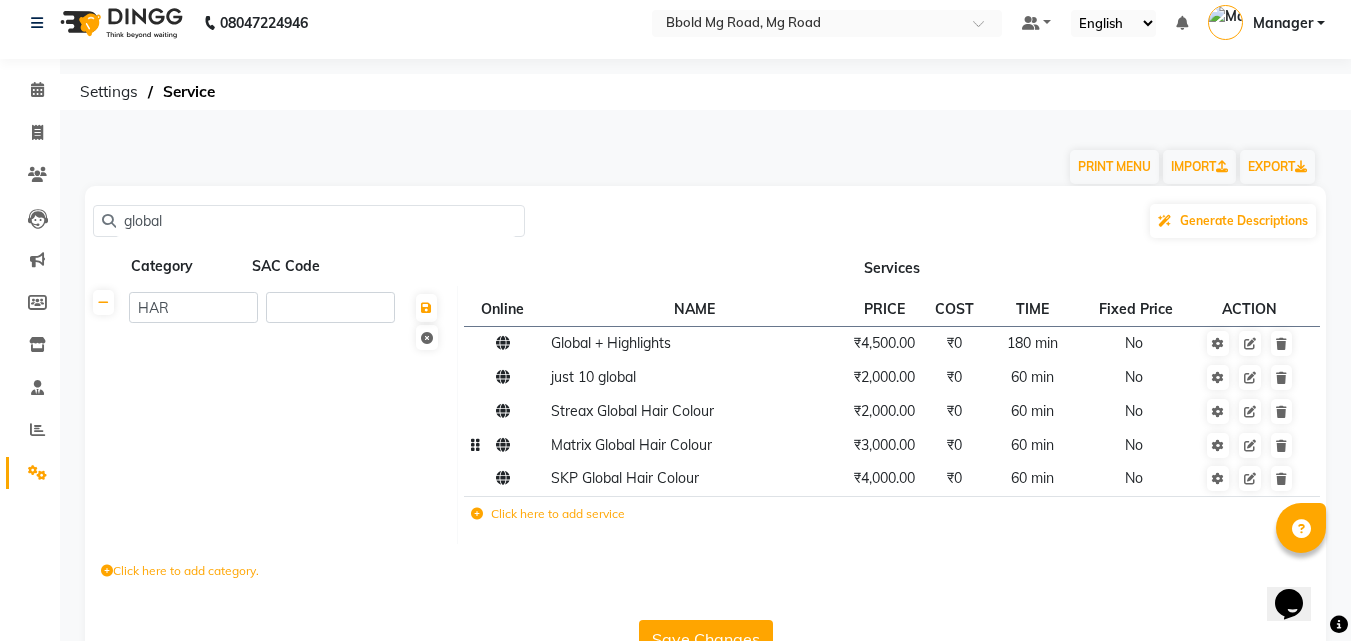 scroll, scrollTop: 0, scrollLeft: 0, axis: both 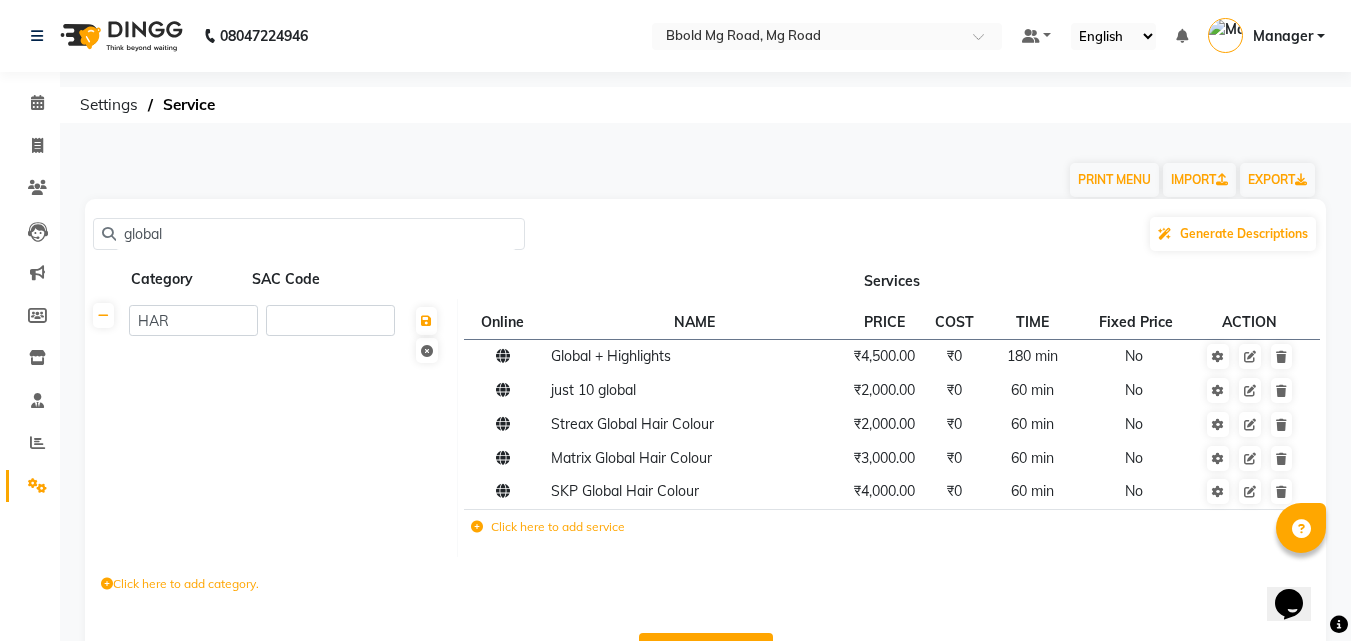 type on "global" 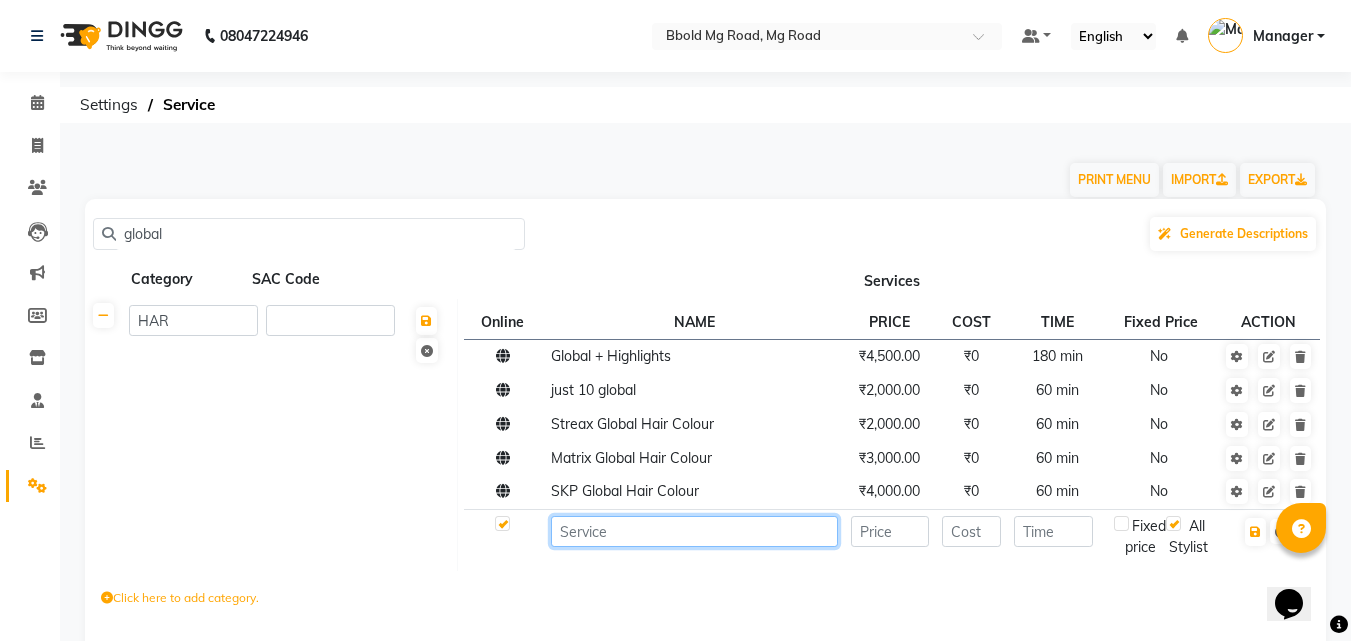 click 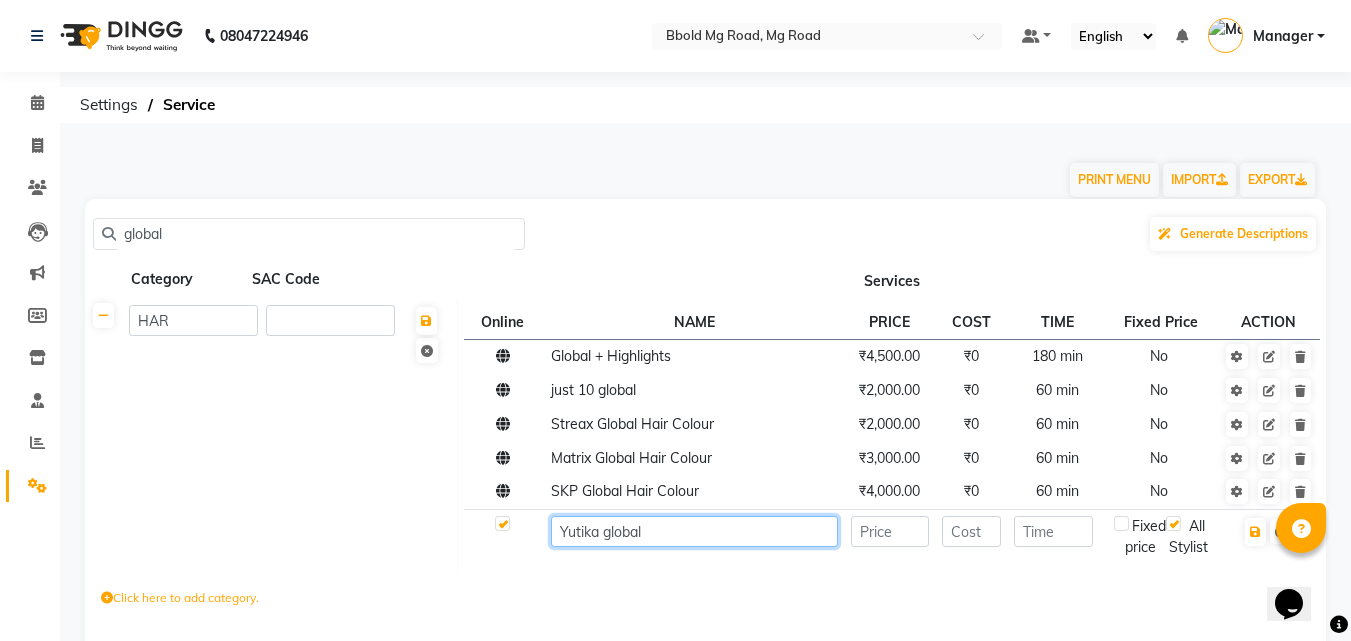 type on "Yutika global" 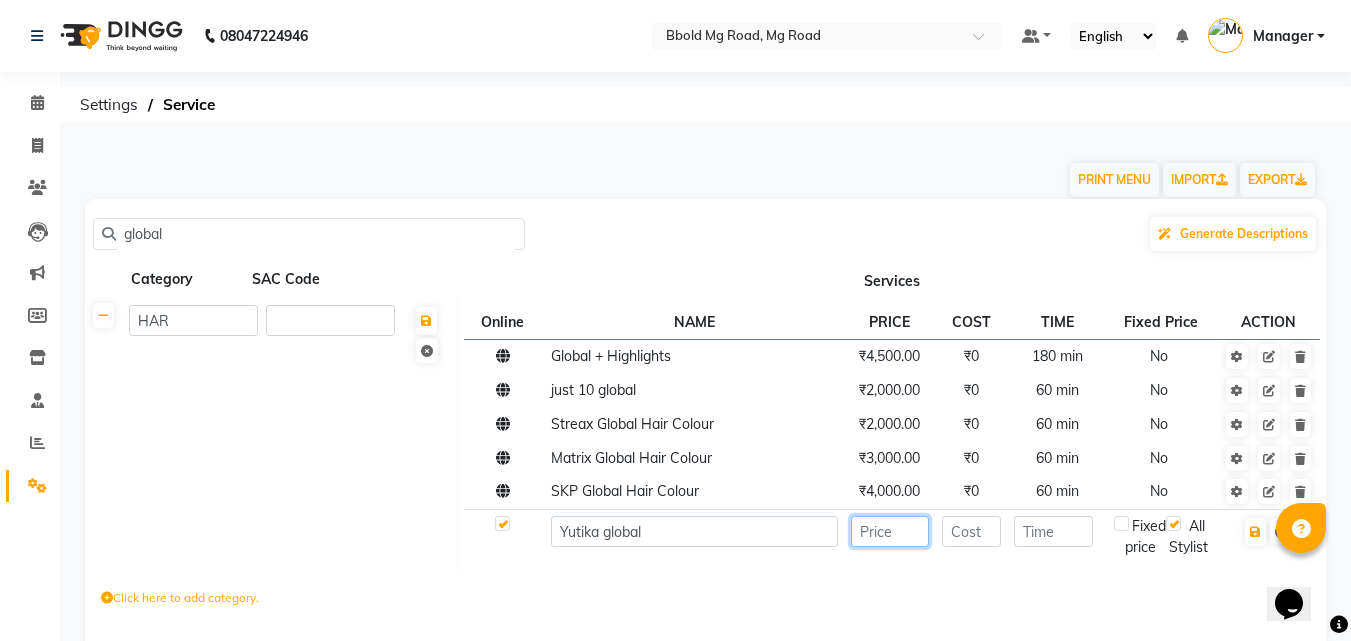 click 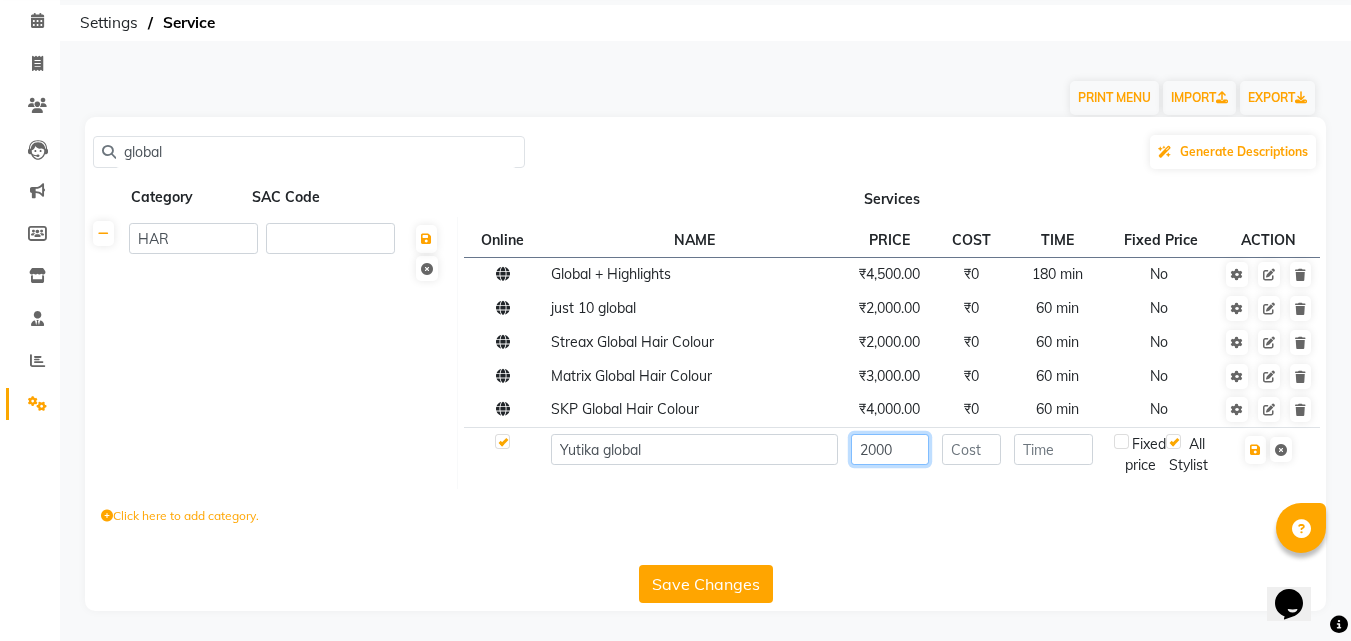 scroll, scrollTop: 103, scrollLeft: 0, axis: vertical 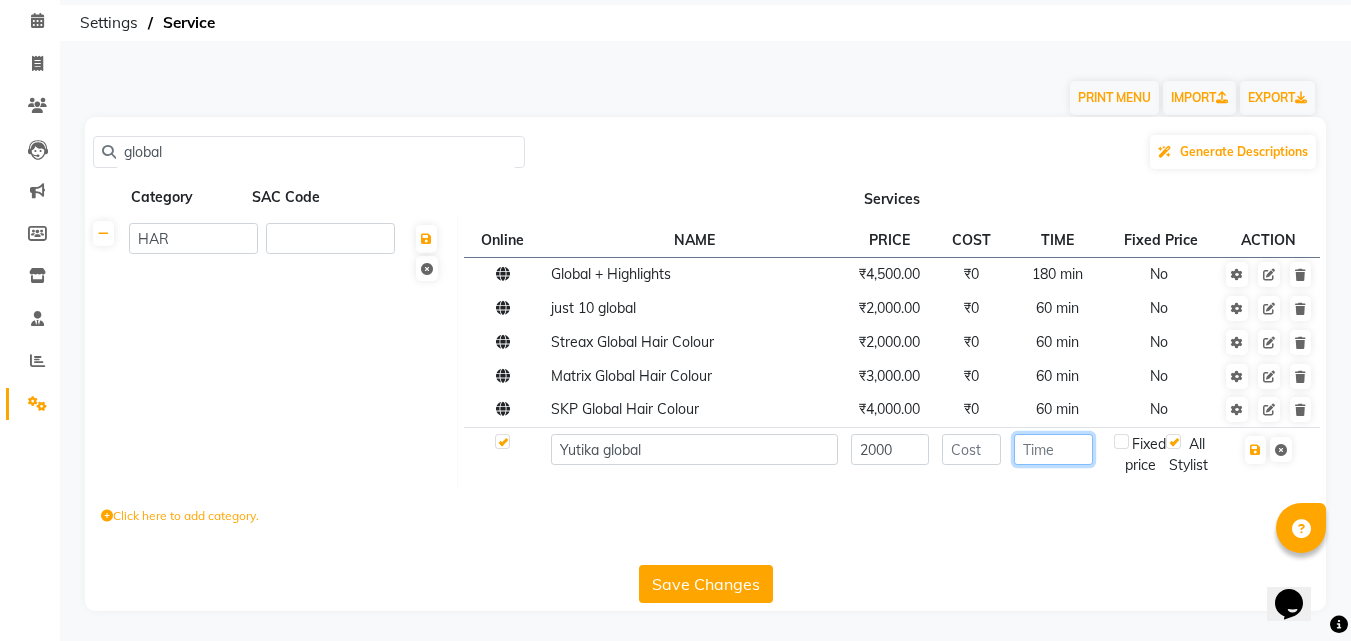 click 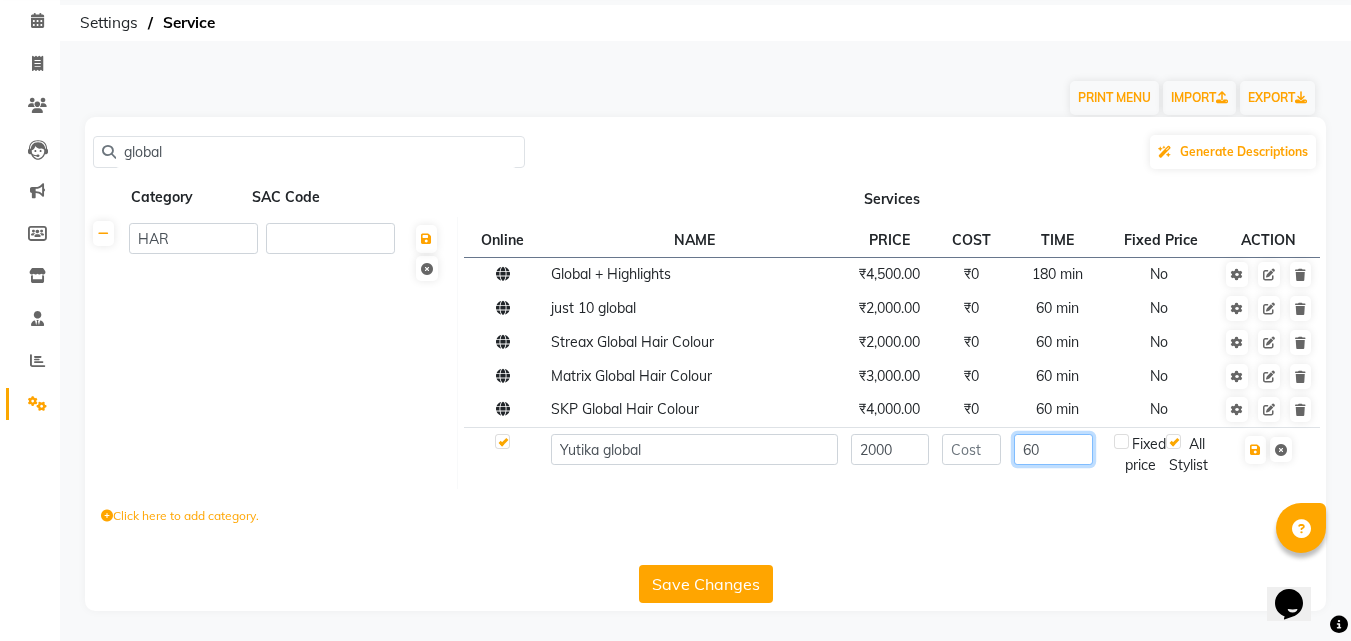 type on "60" 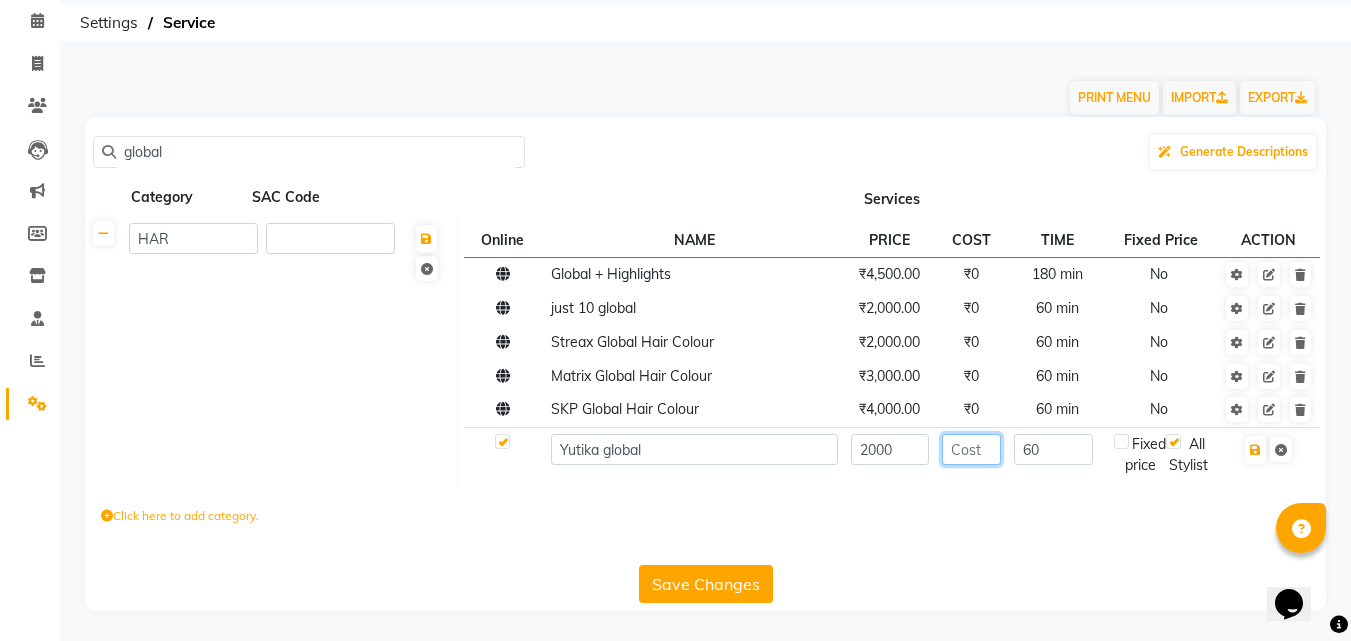 click 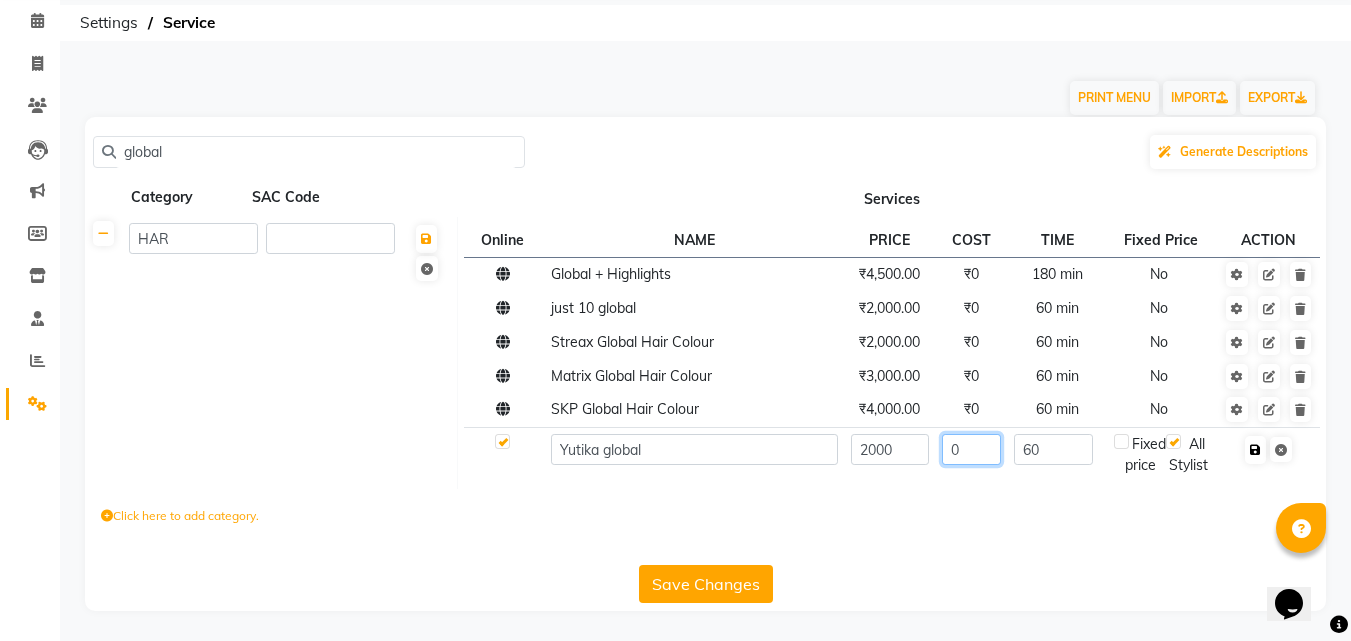 type on "0" 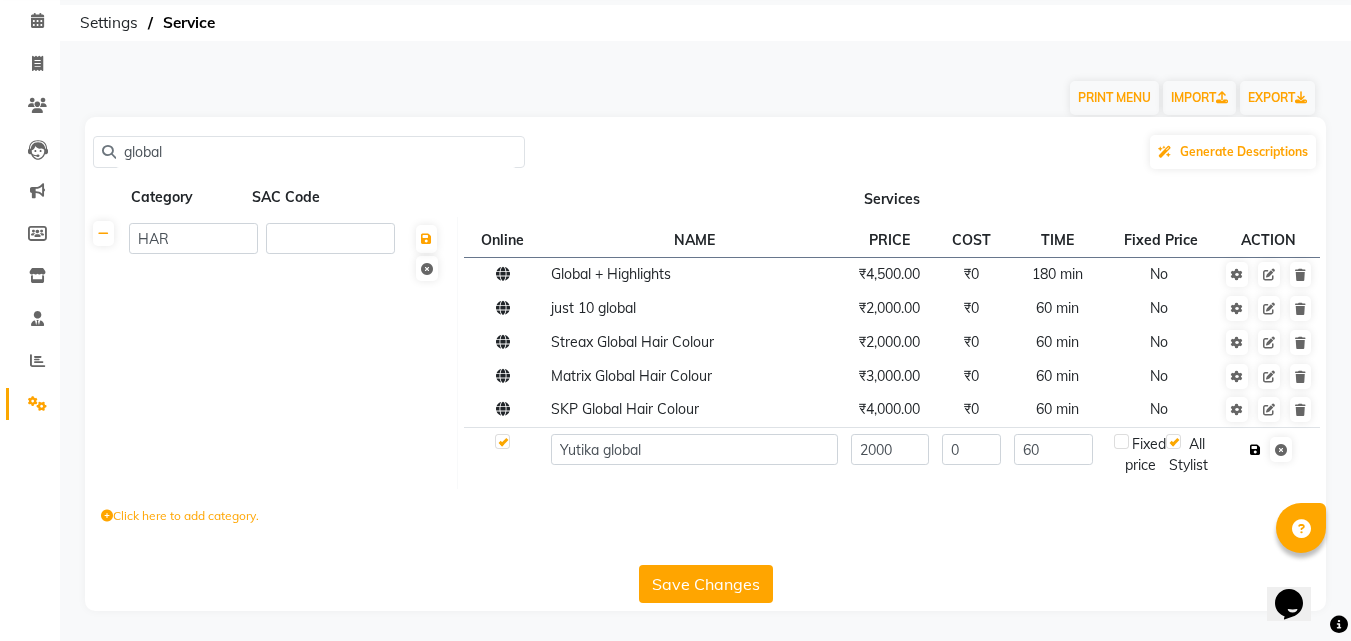 click at bounding box center (1255, 450) 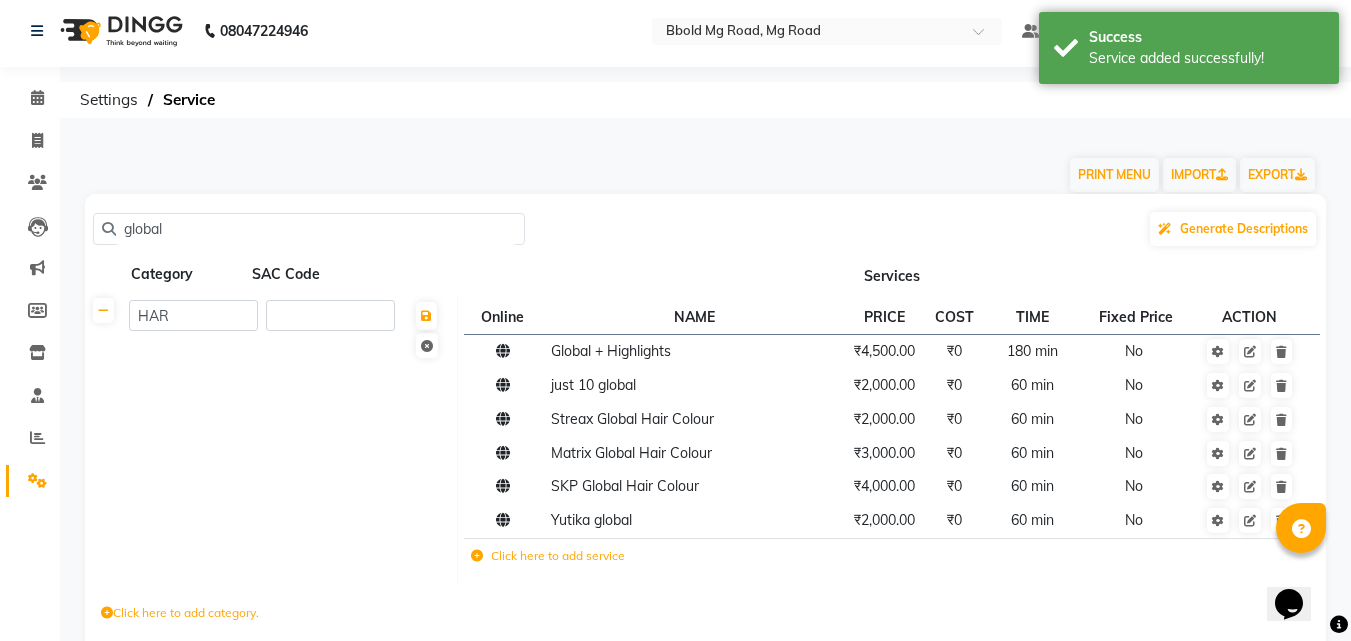 scroll, scrollTop: 0, scrollLeft: 0, axis: both 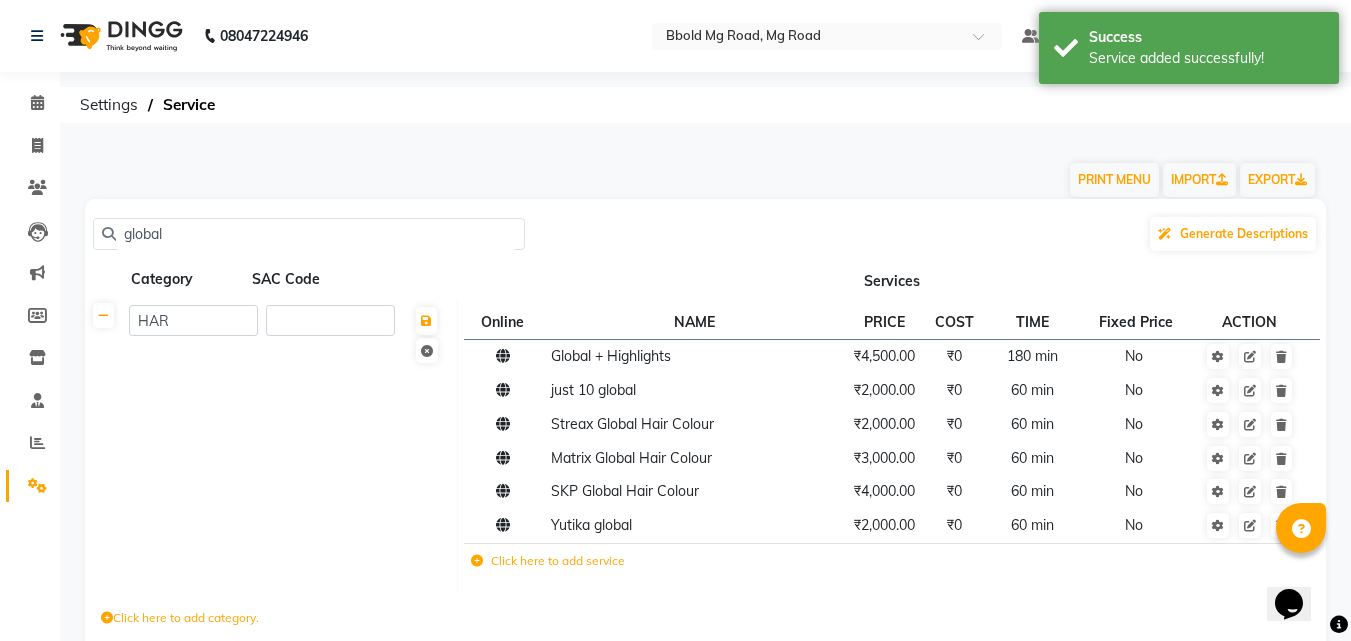 click on "global" 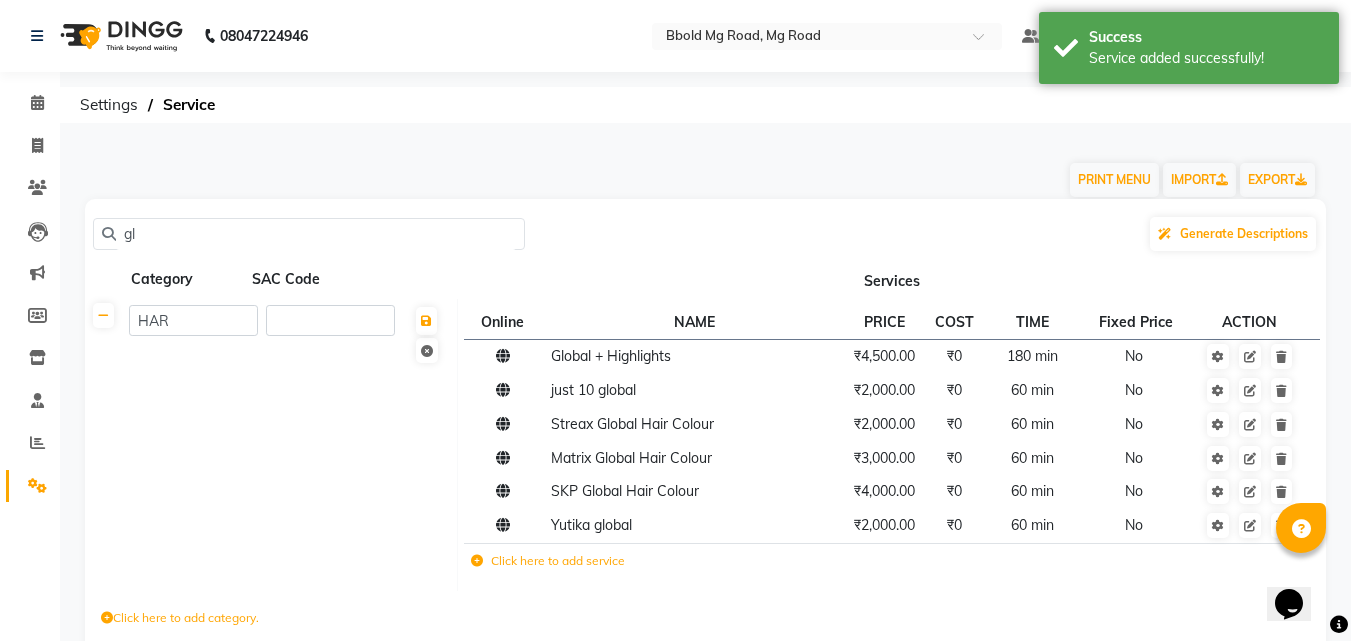 type on "g" 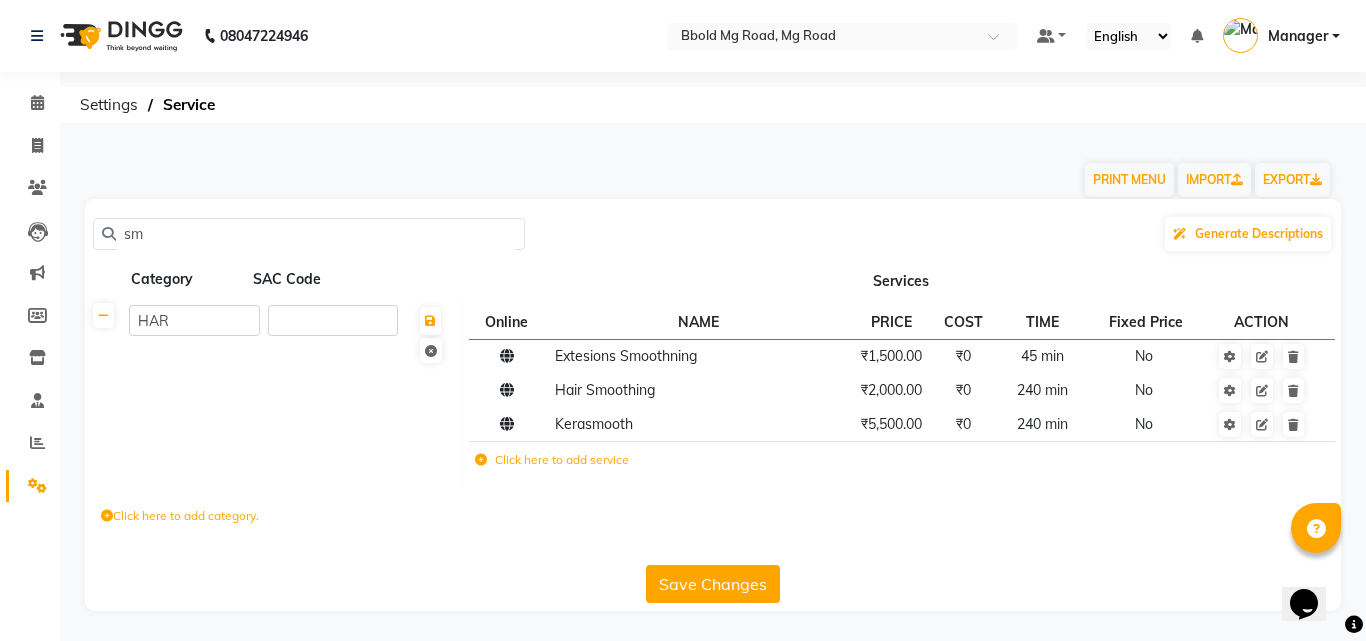 type on "s" 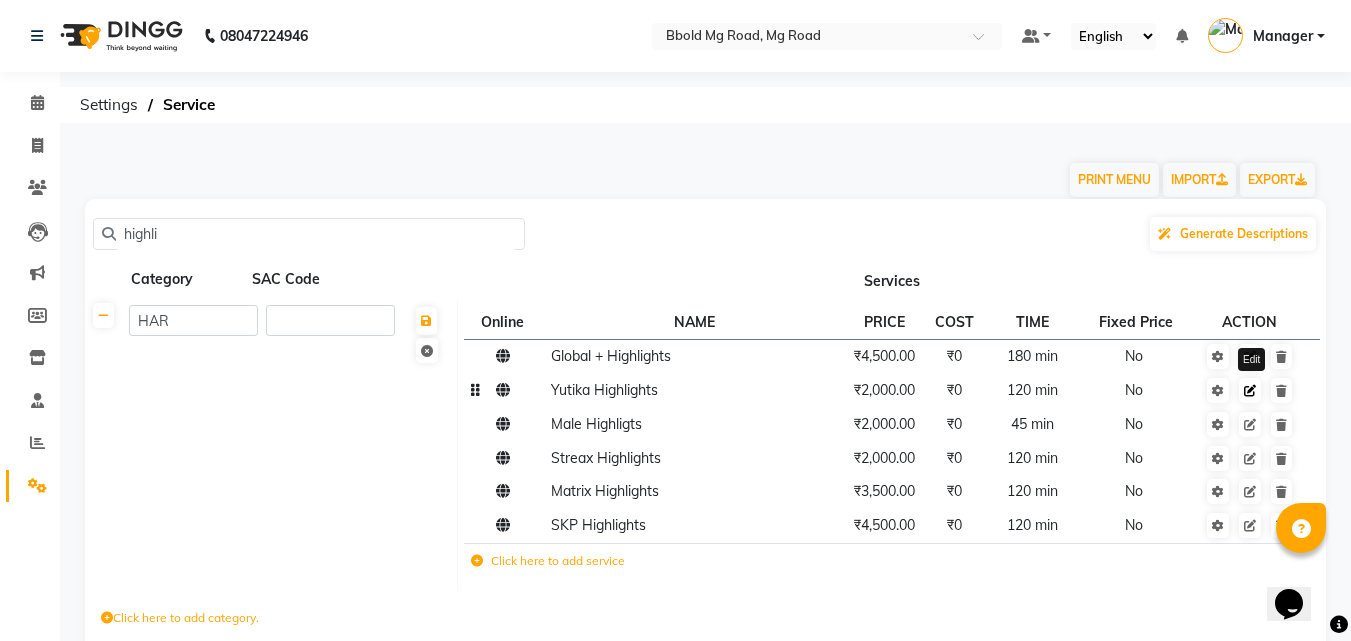 type on "highli" 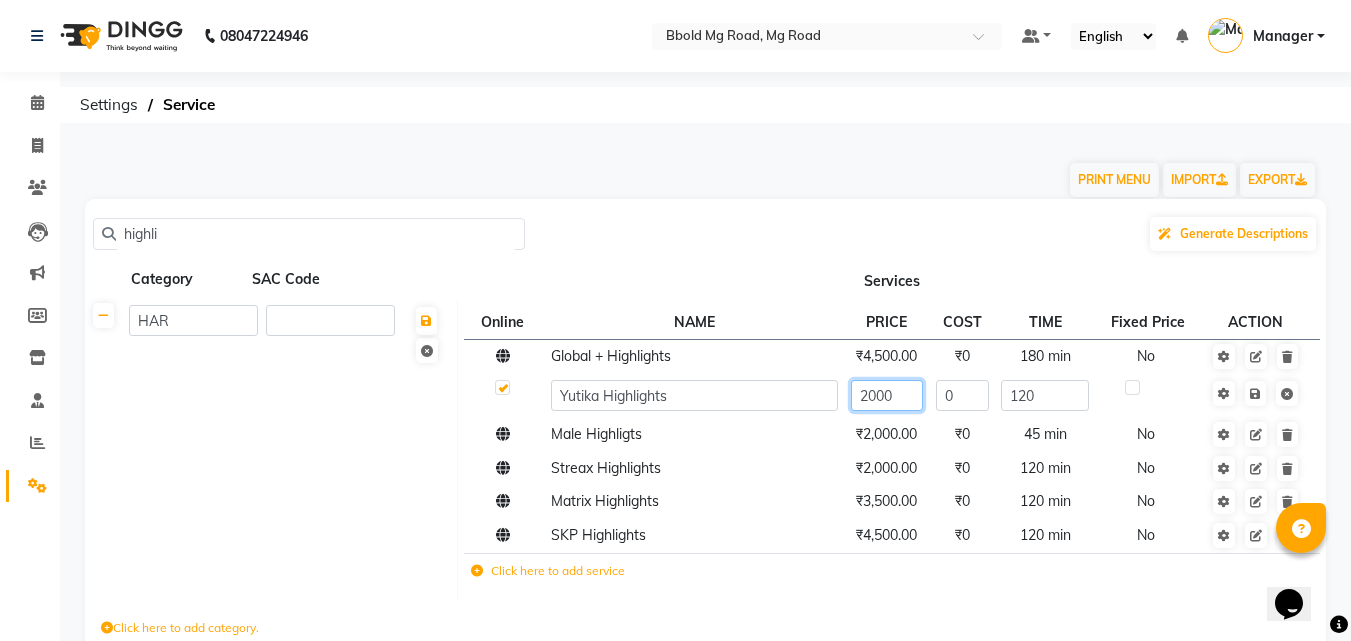 click on "2000" 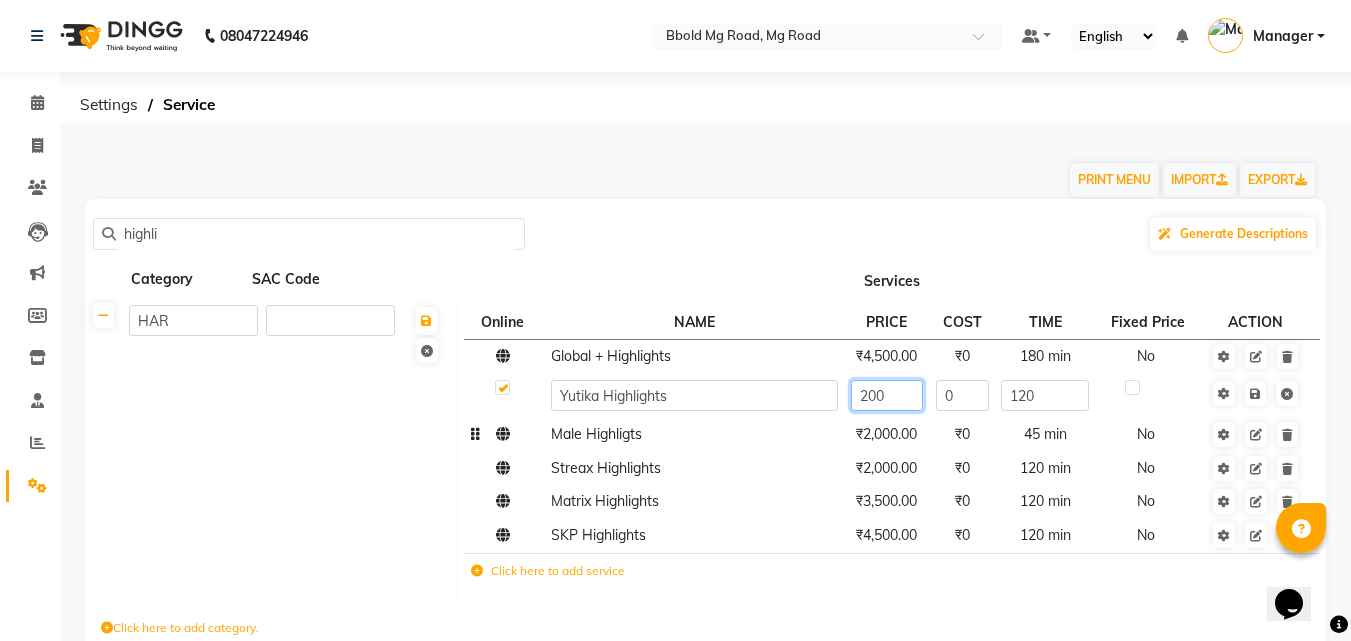 type on "2500" 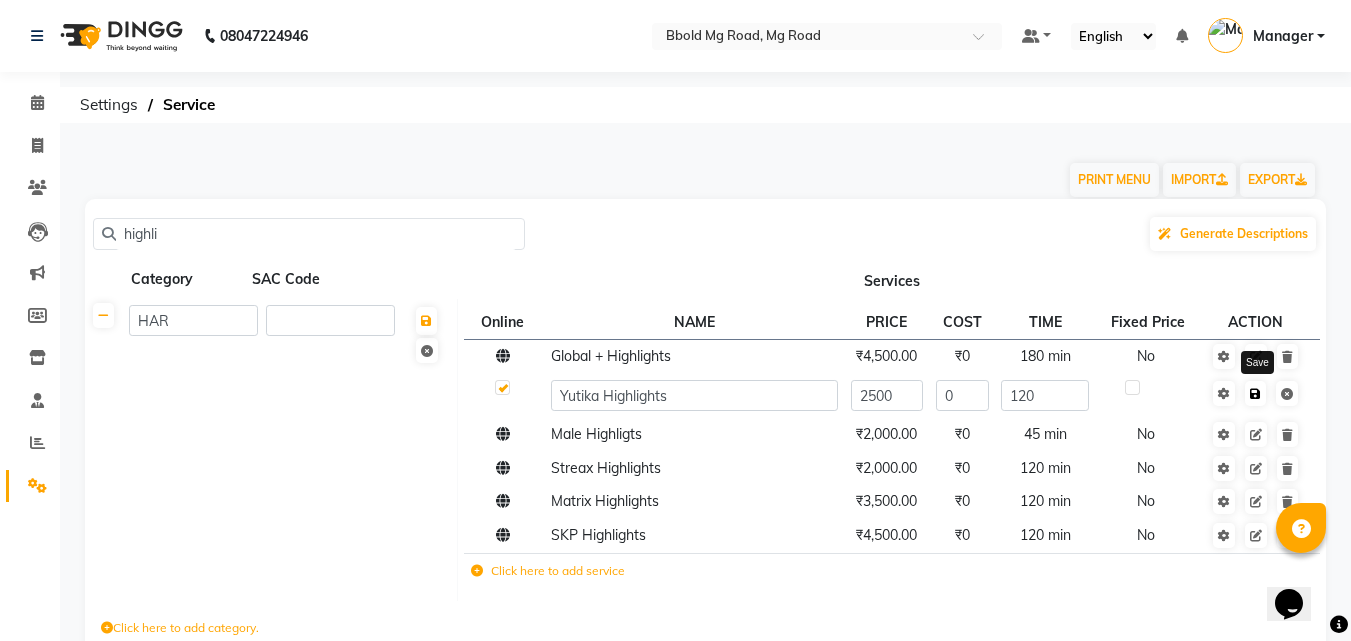 click on "Save" 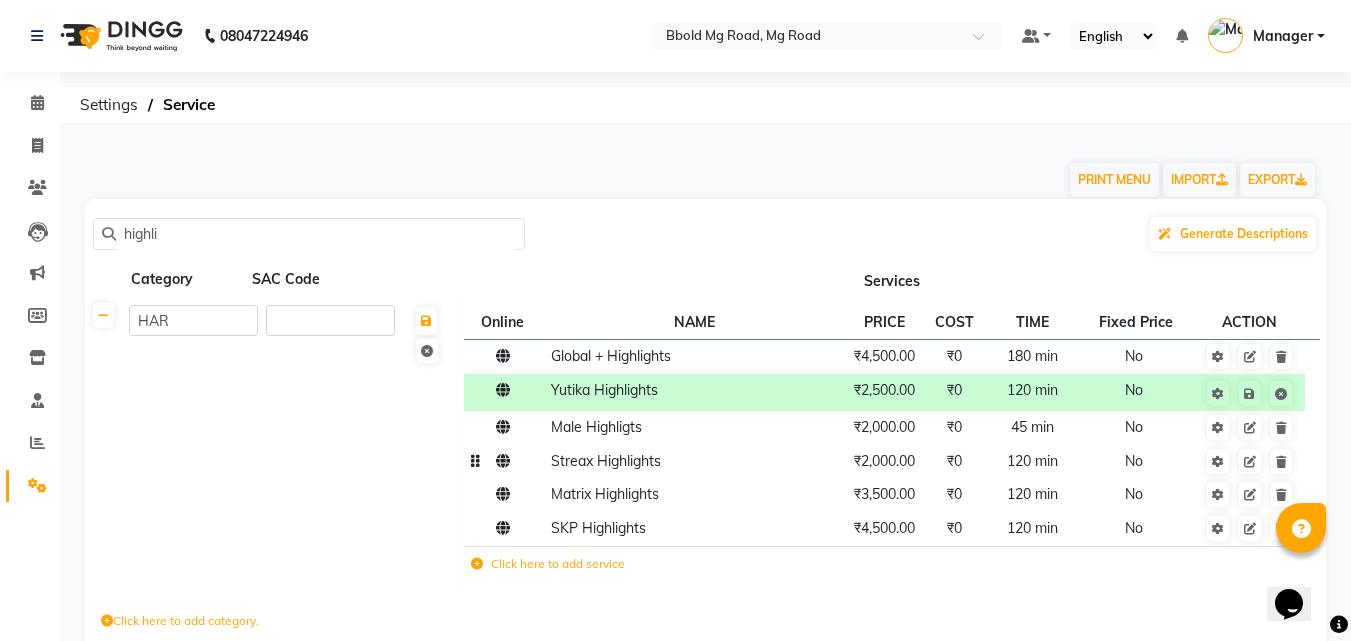 click on "₹2,000.00" 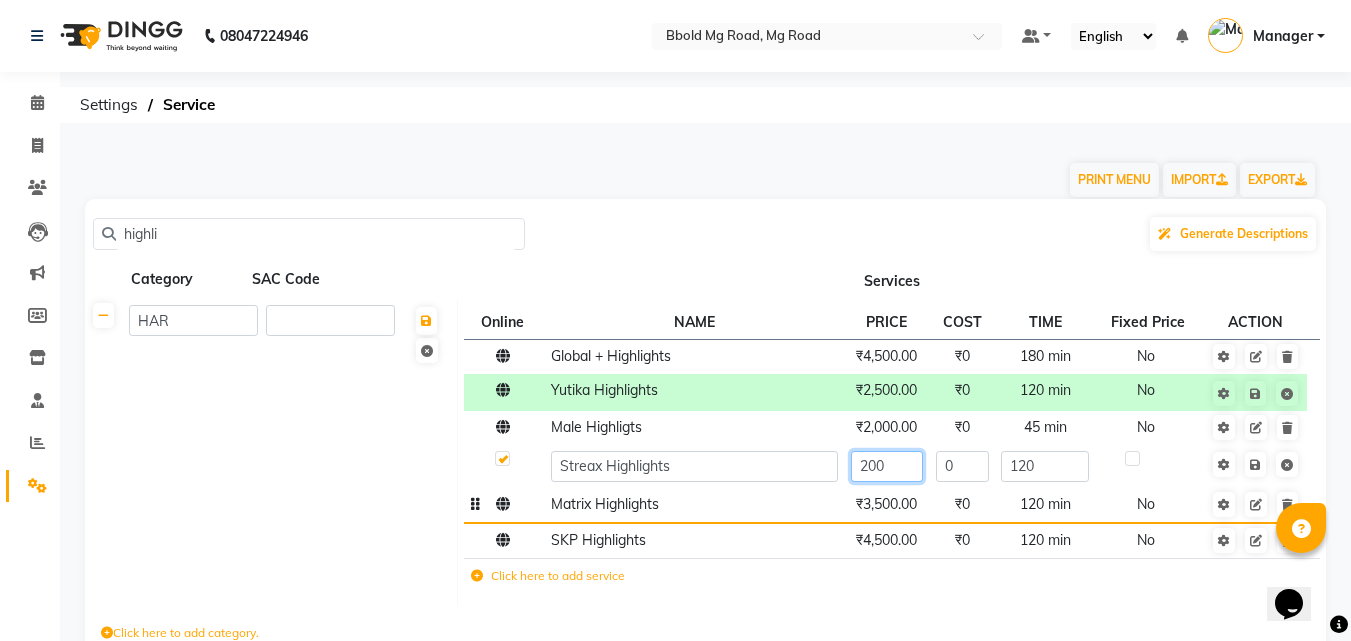type on "2500" 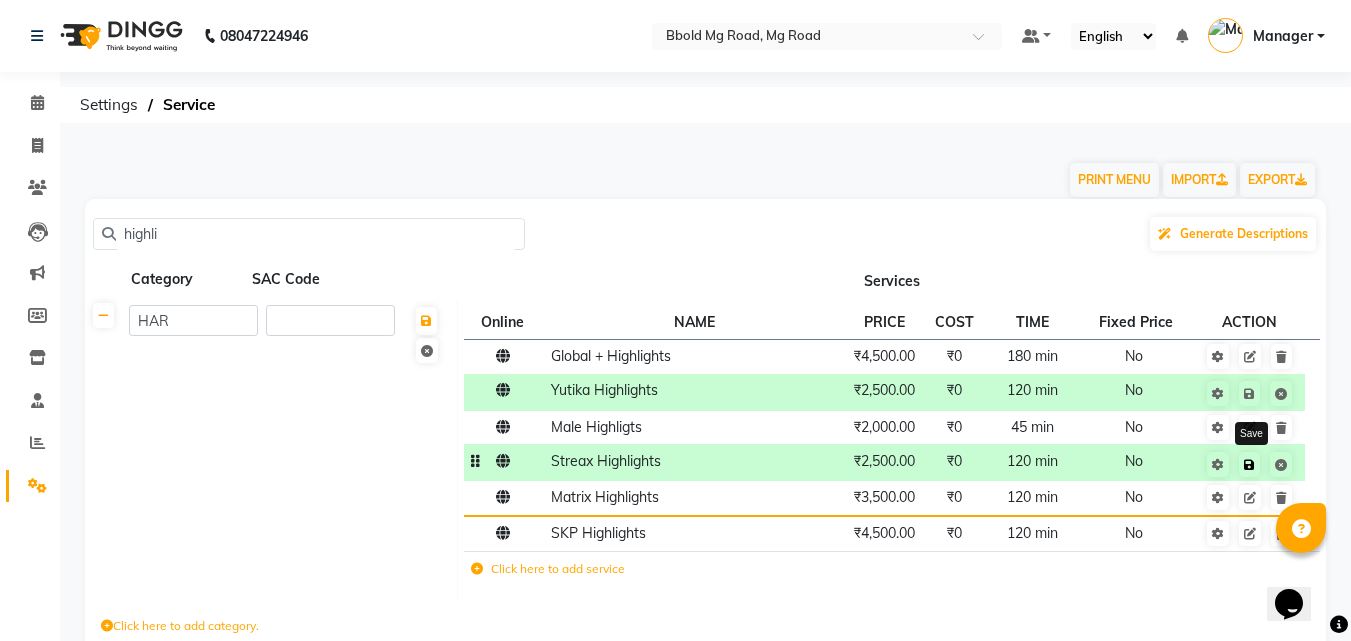 click 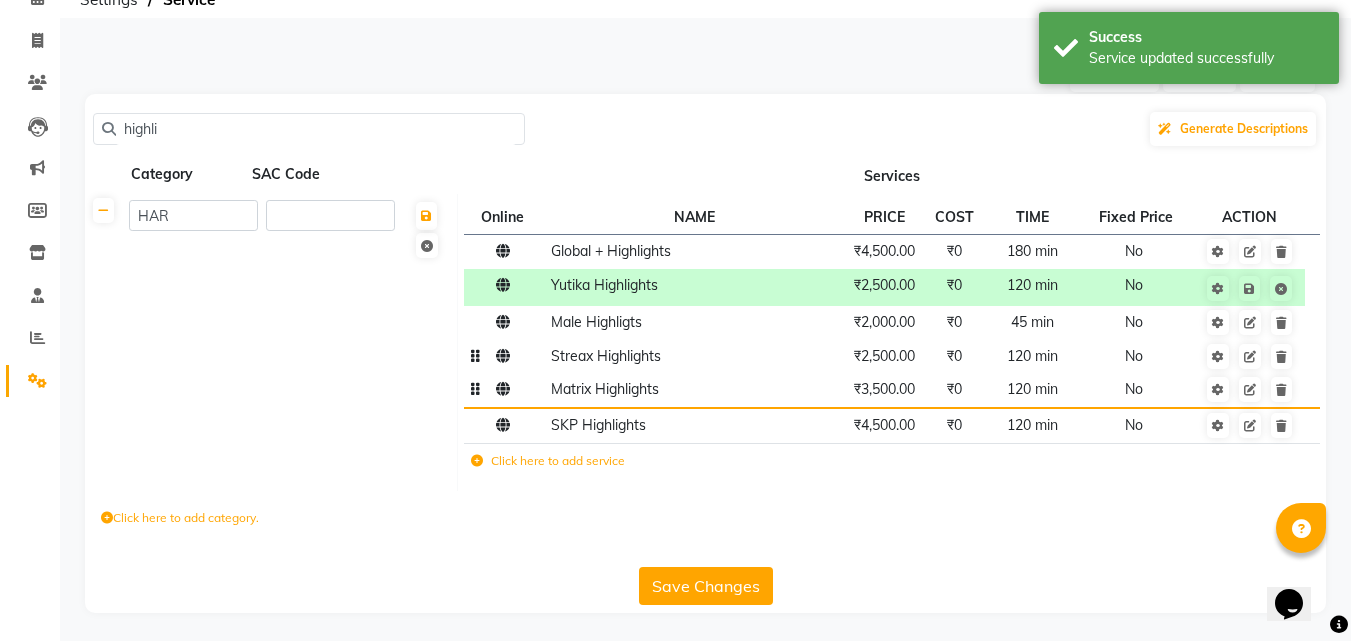 scroll, scrollTop: 107, scrollLeft: 0, axis: vertical 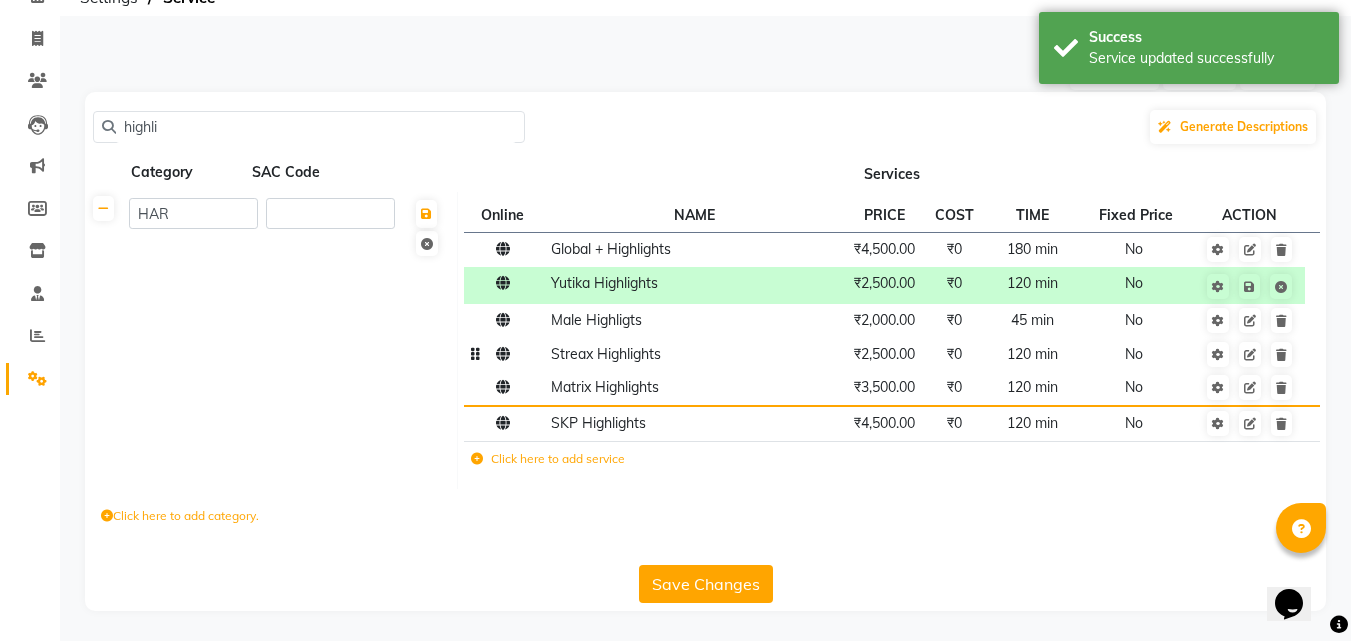 click on "Save Changes" 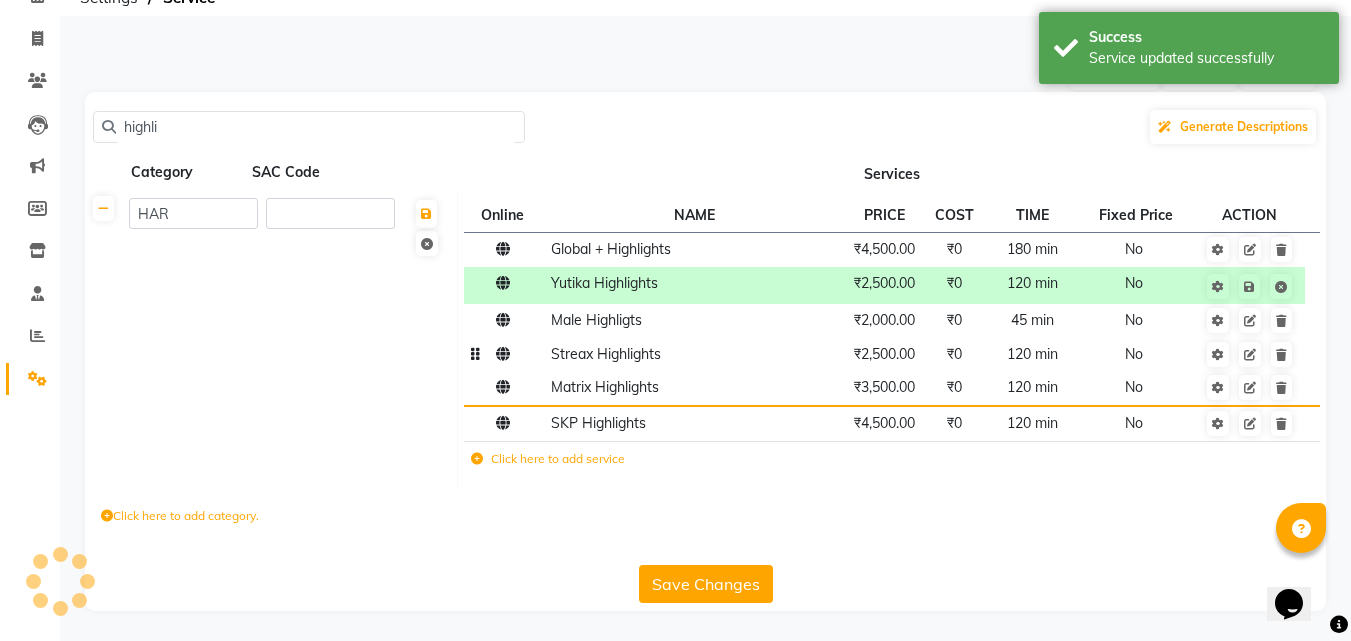 scroll, scrollTop: 104, scrollLeft: 0, axis: vertical 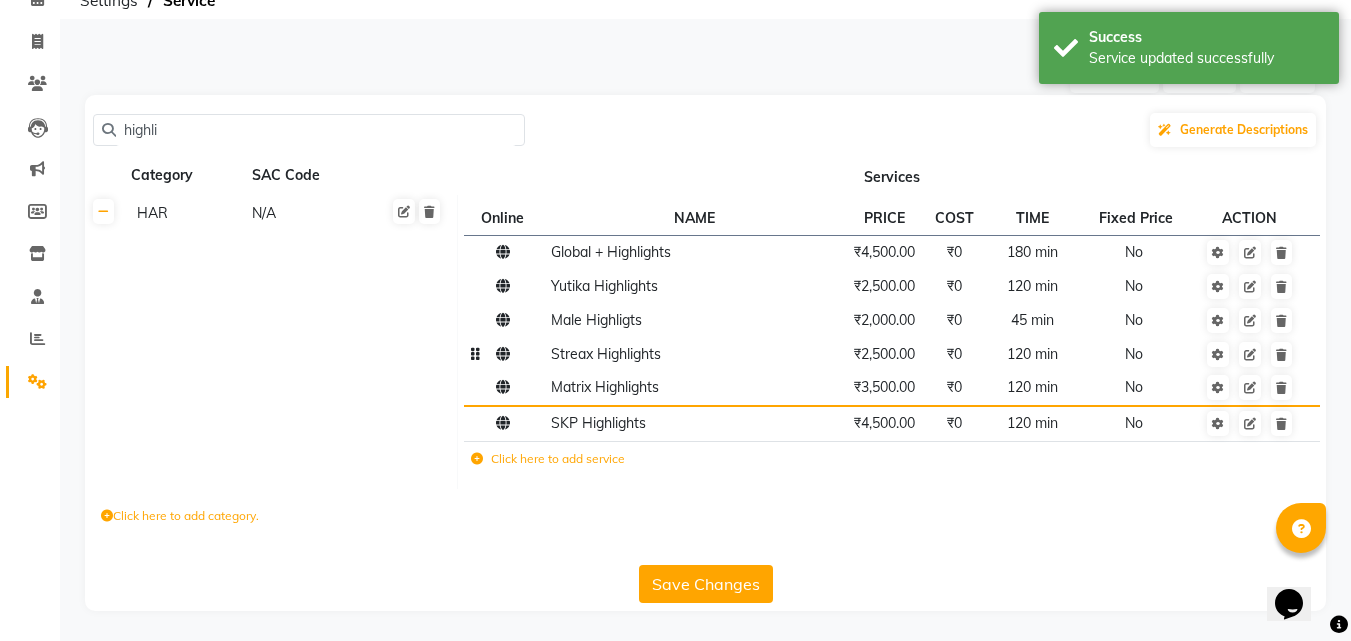 click on "highli" 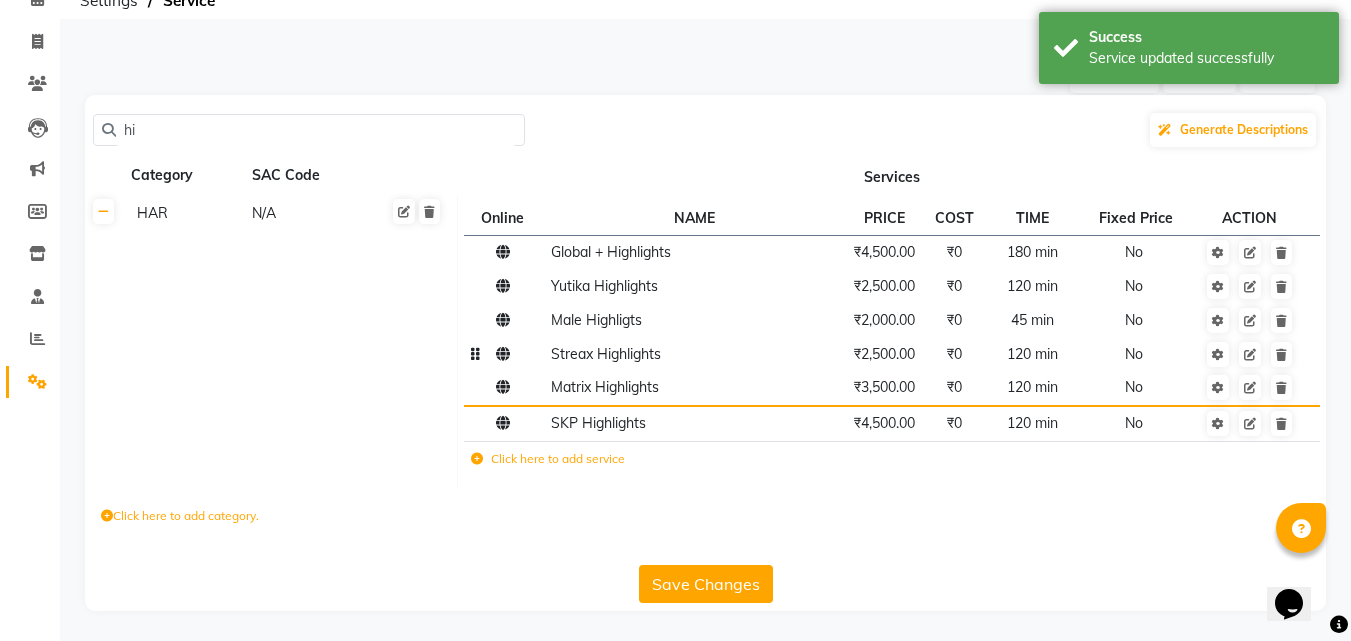 type on "h" 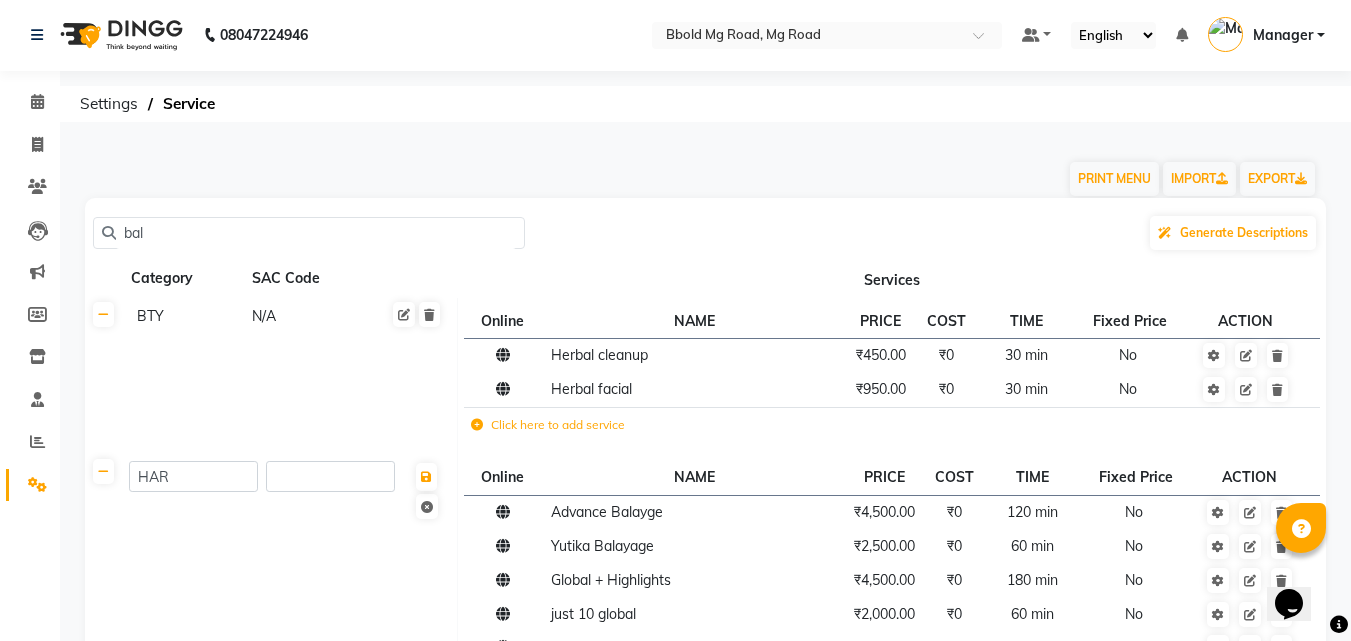 scroll, scrollTop: 5, scrollLeft: 0, axis: vertical 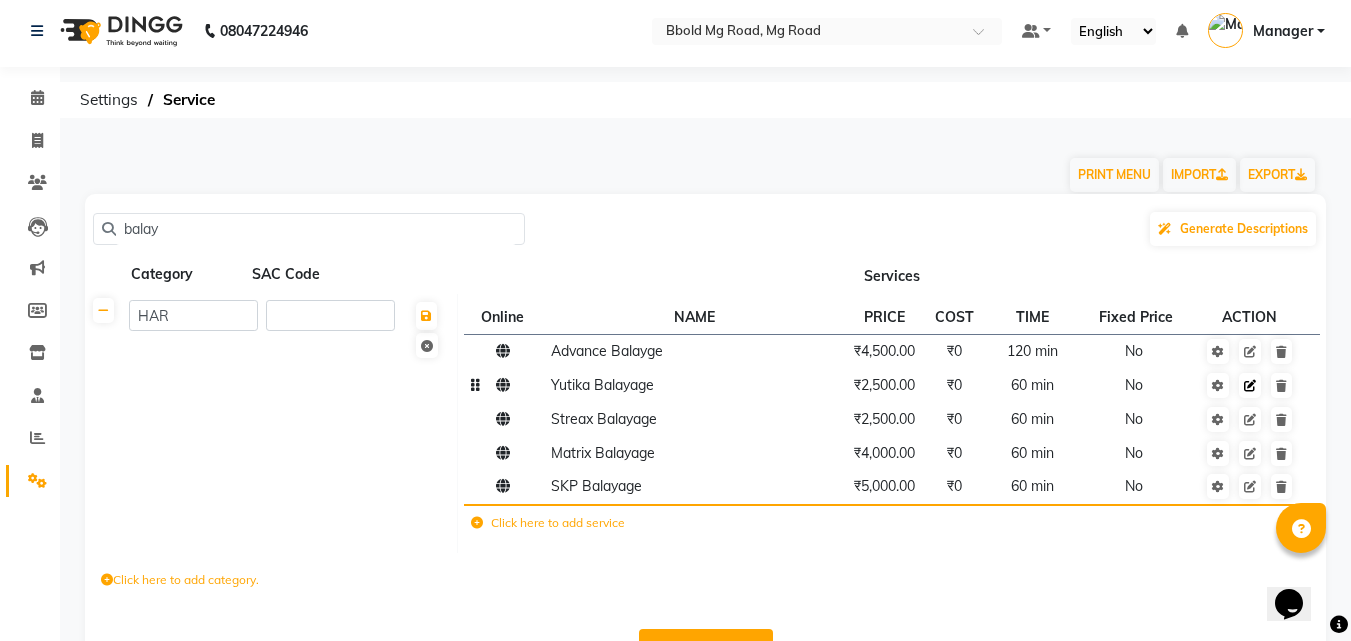 type on "balay" 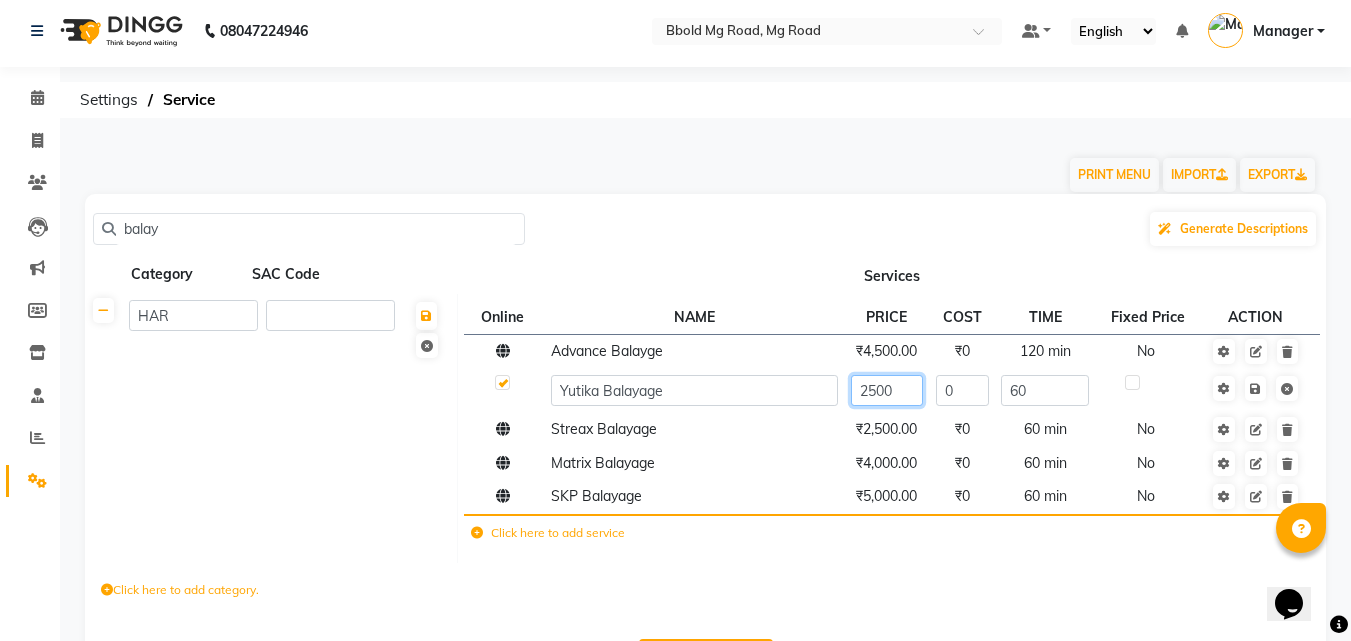 click on "2500" 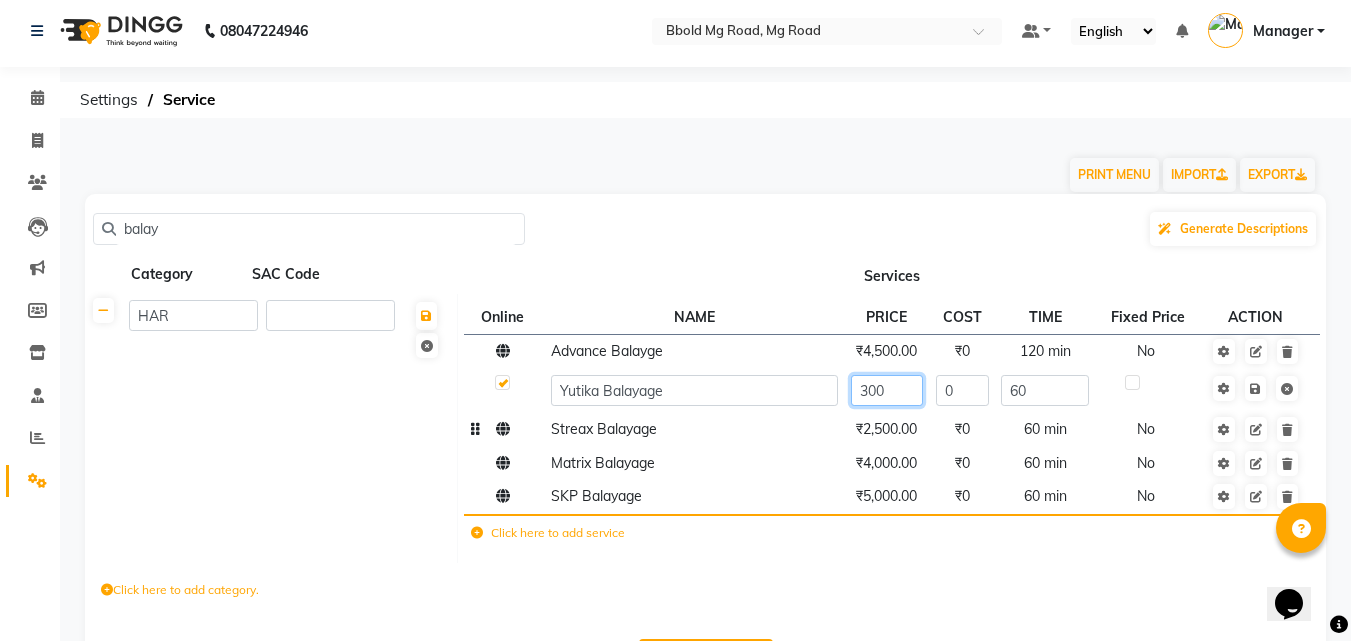 type on "3000" 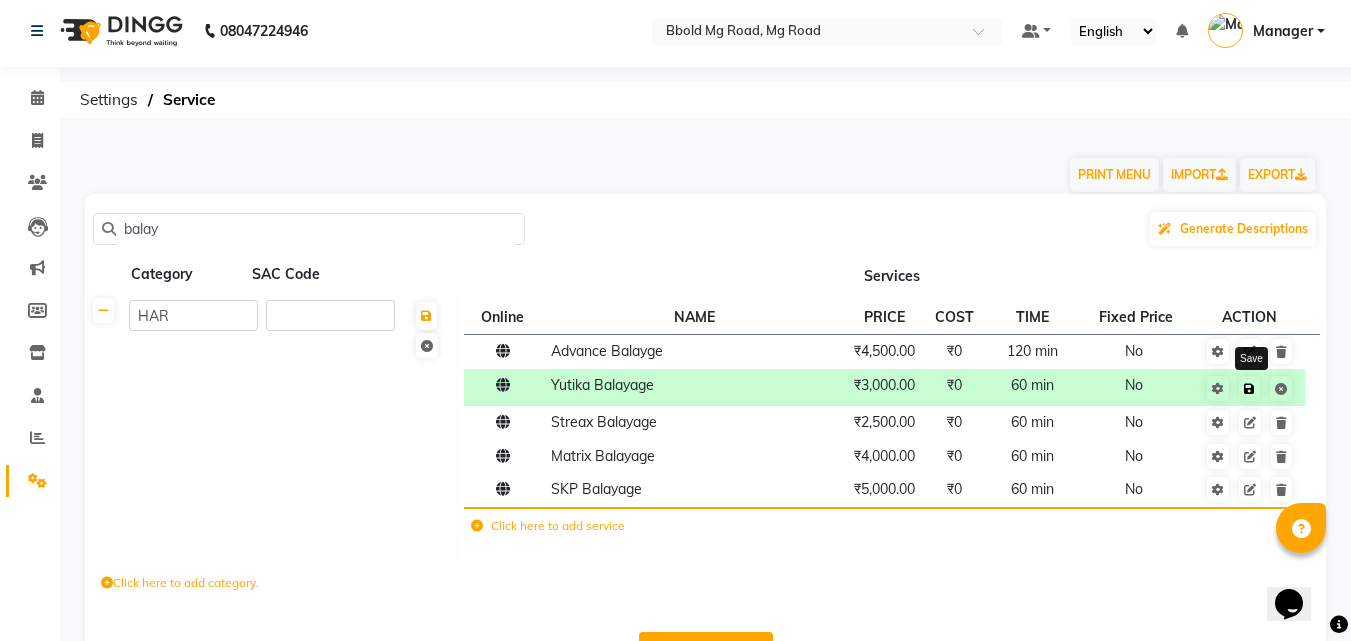 click 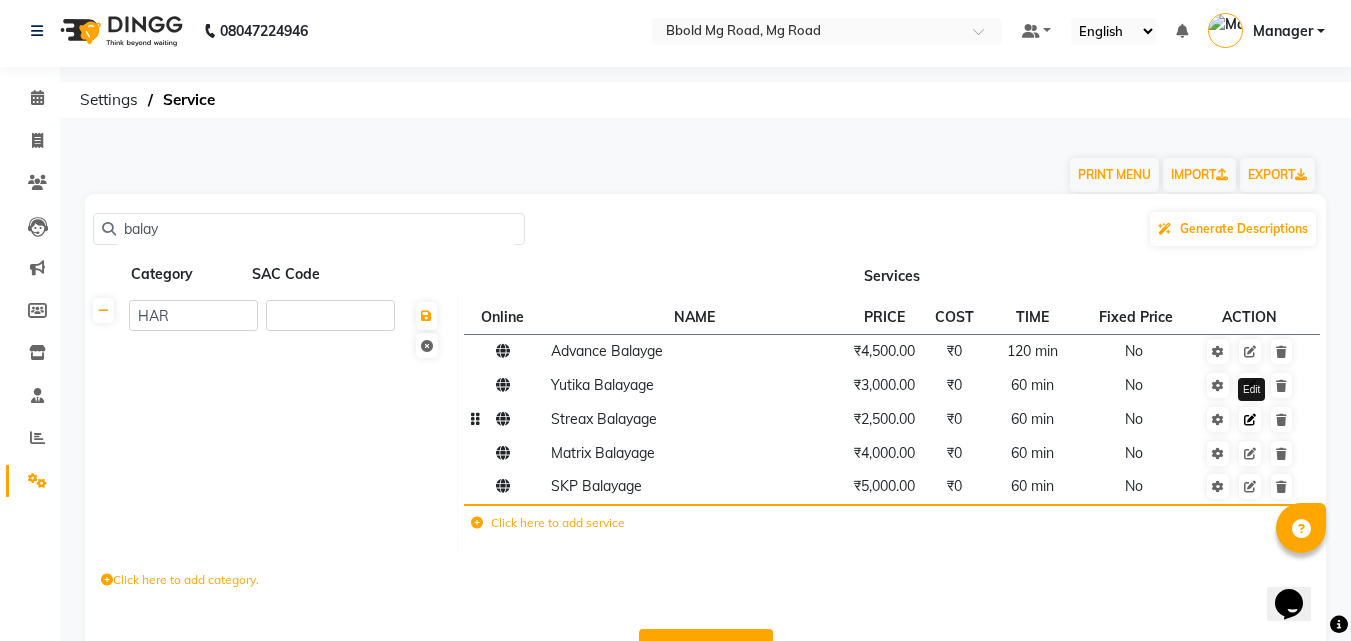 click 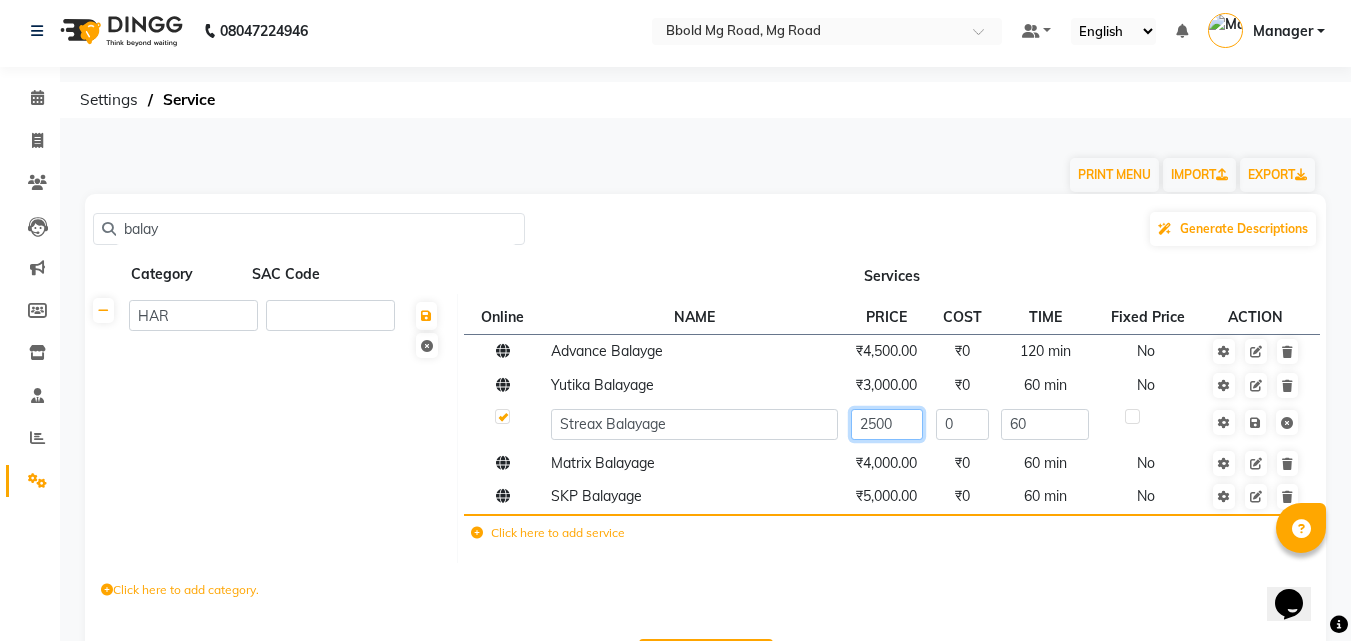 click on "2500" 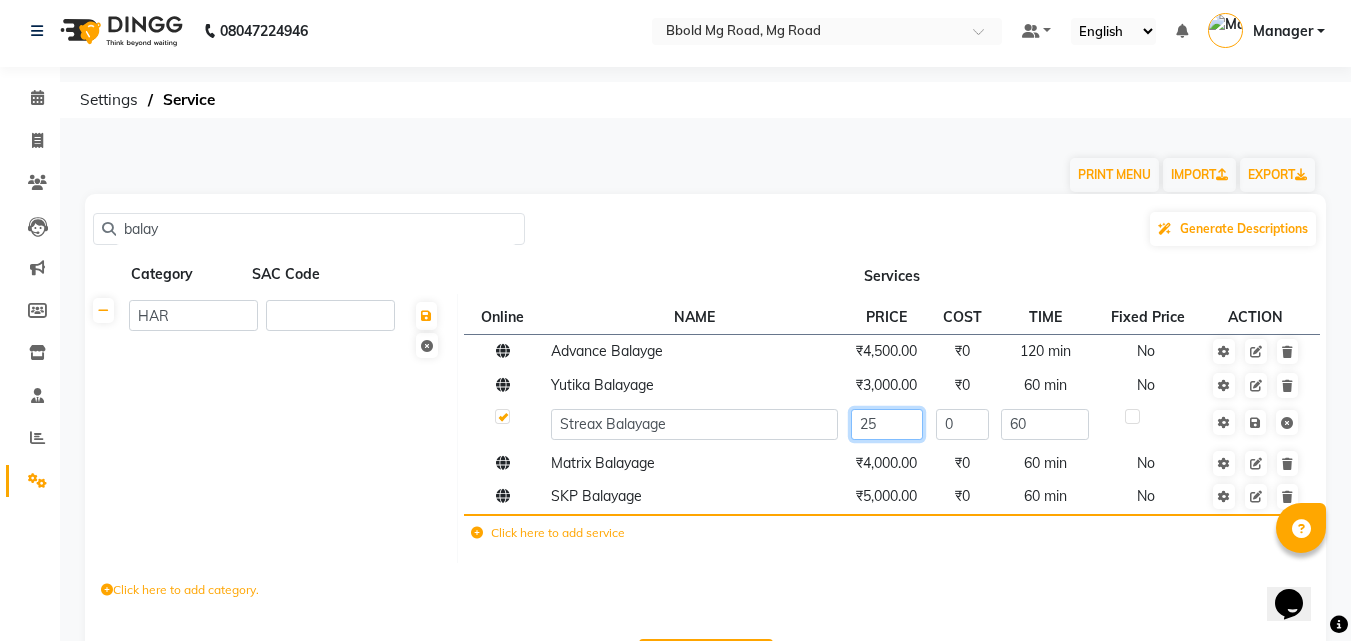 type on "2" 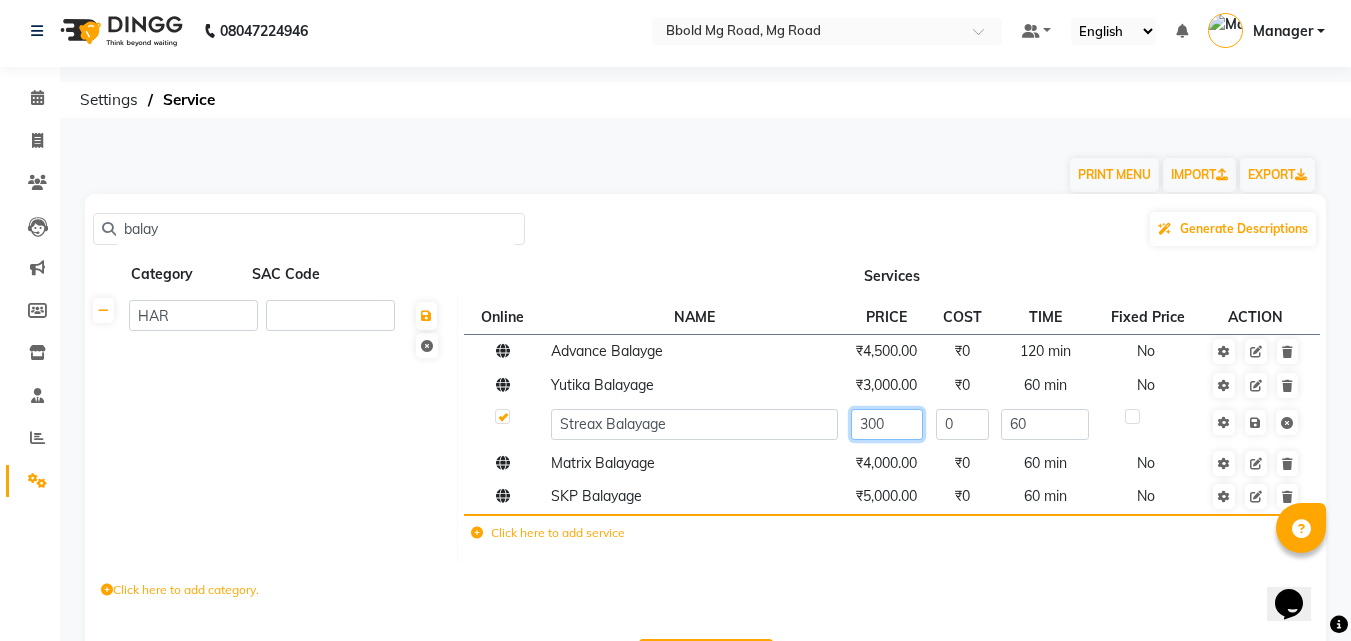 type on "3000" 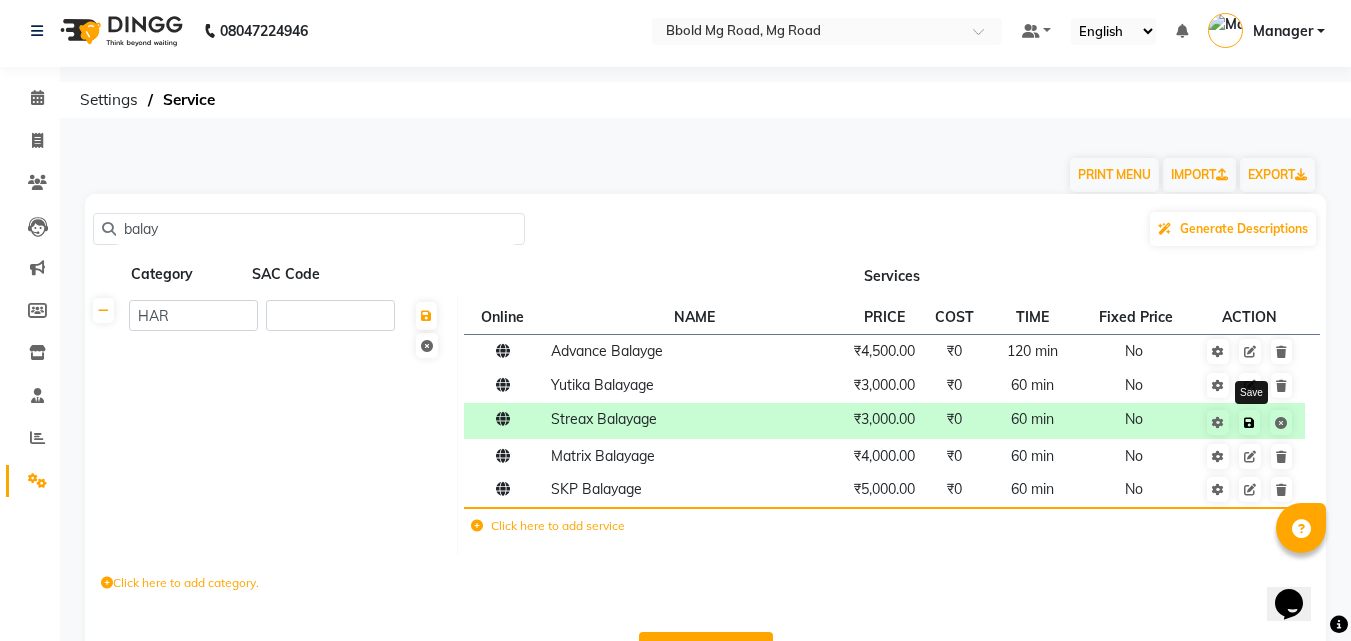 click 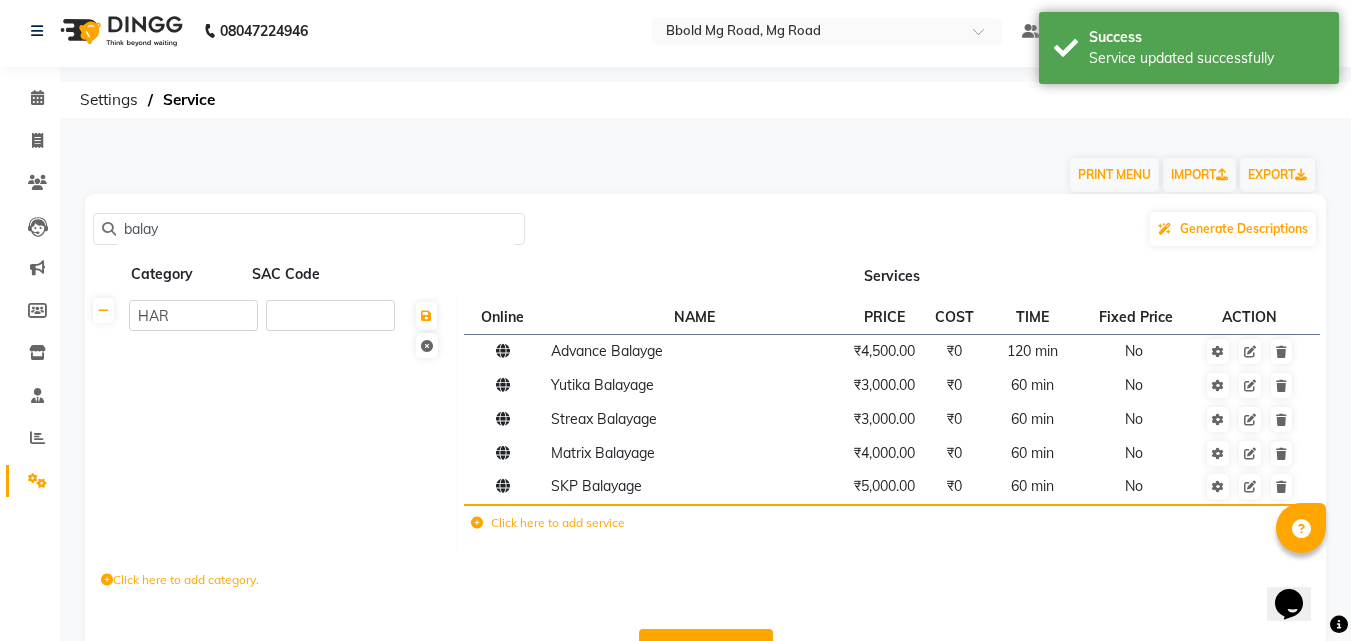 click on "balay" 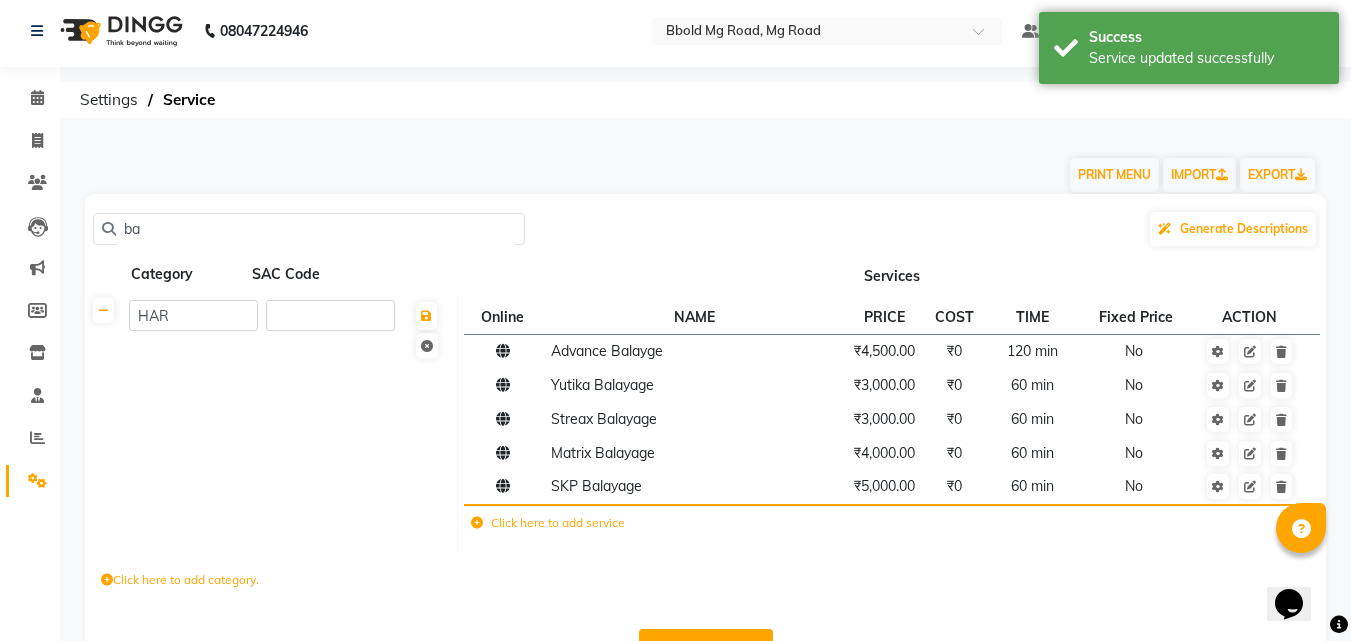 type on "b" 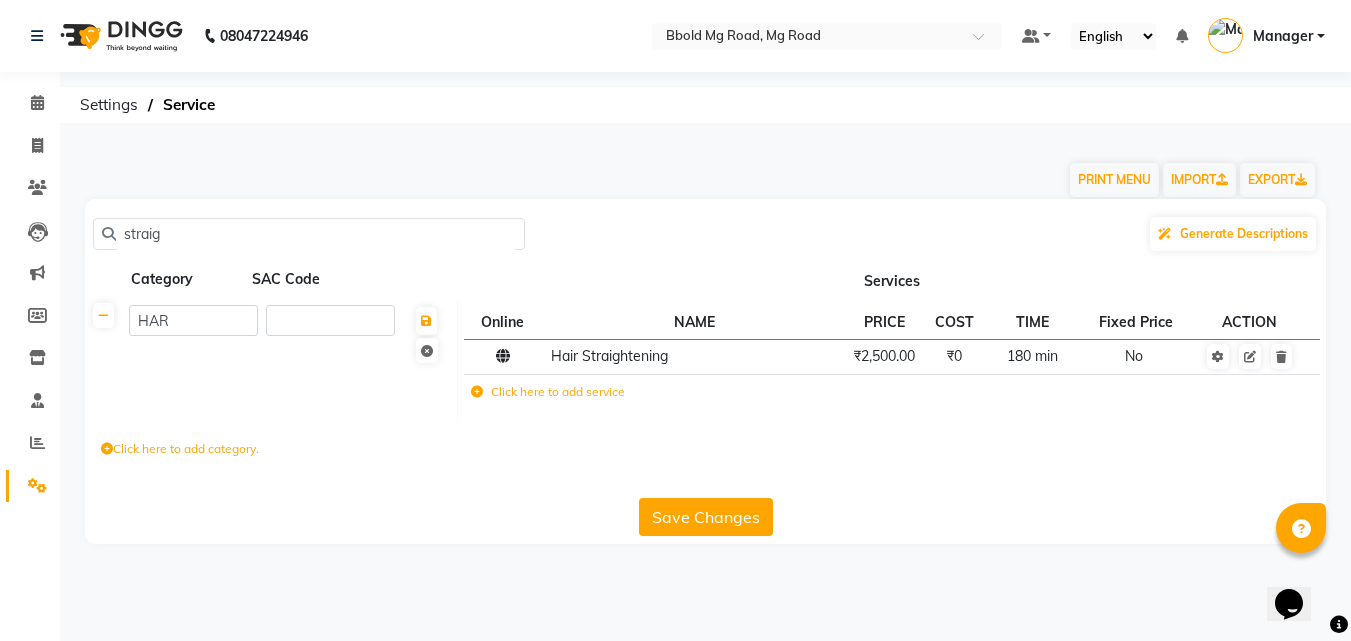 scroll, scrollTop: 0, scrollLeft: 0, axis: both 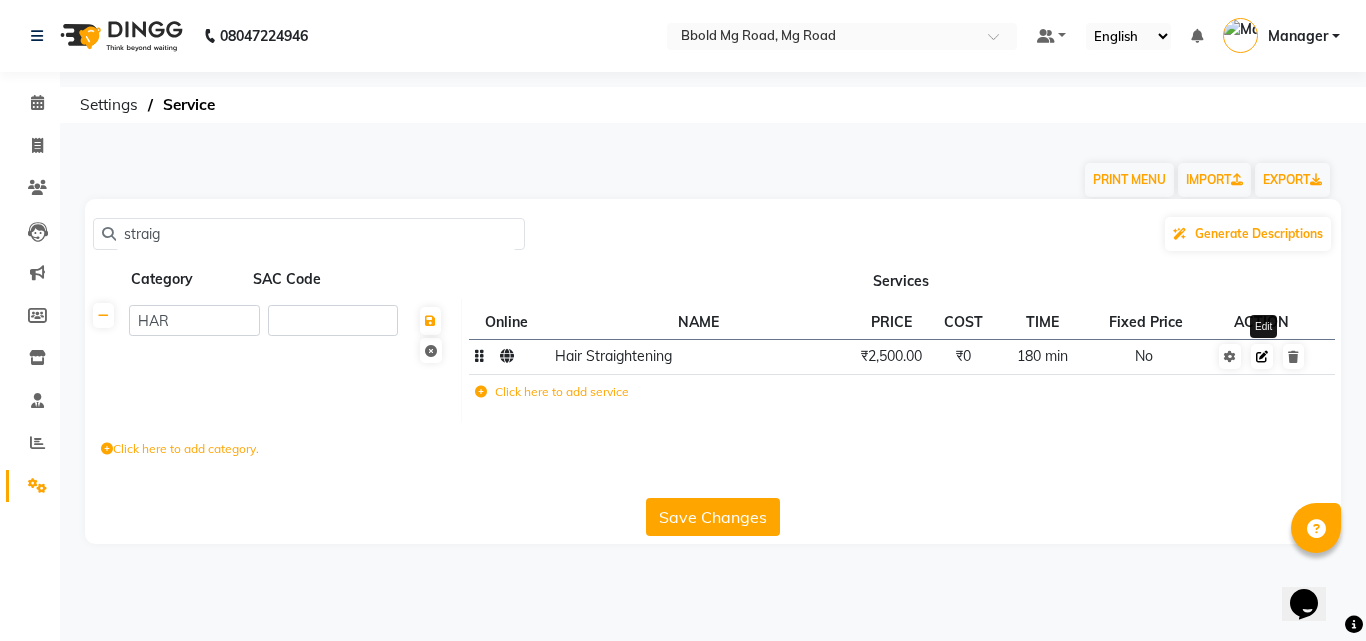 type on "straig" 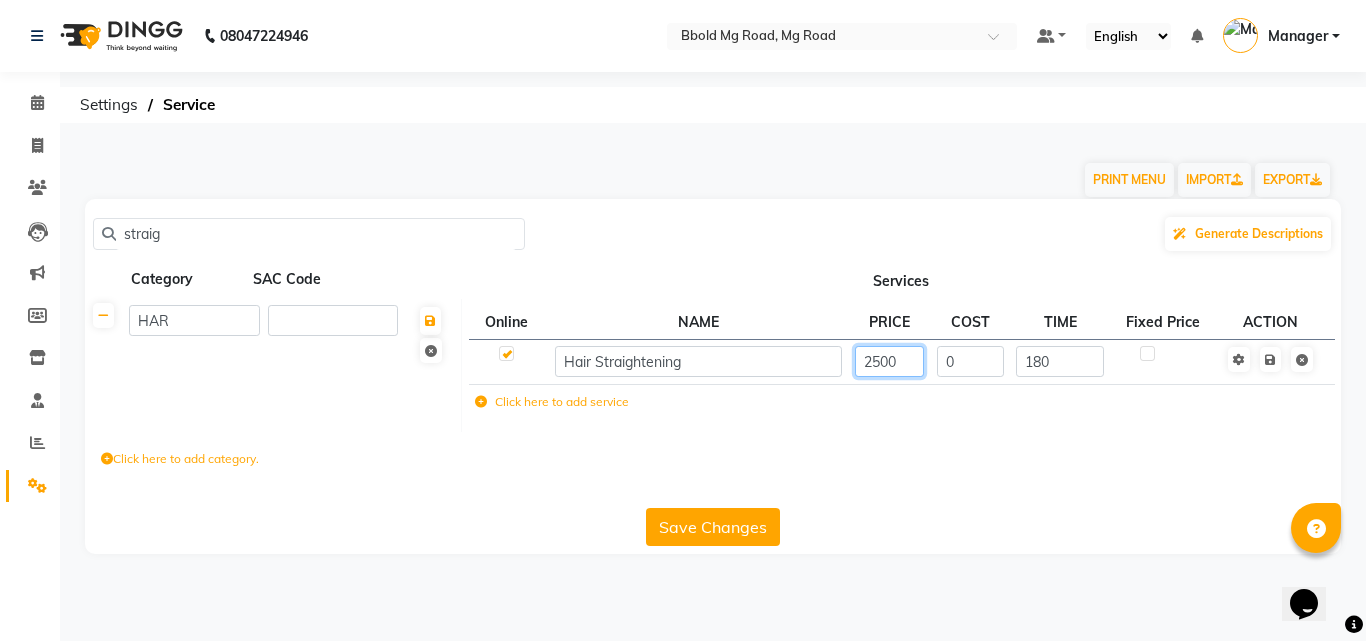 click on "2500" 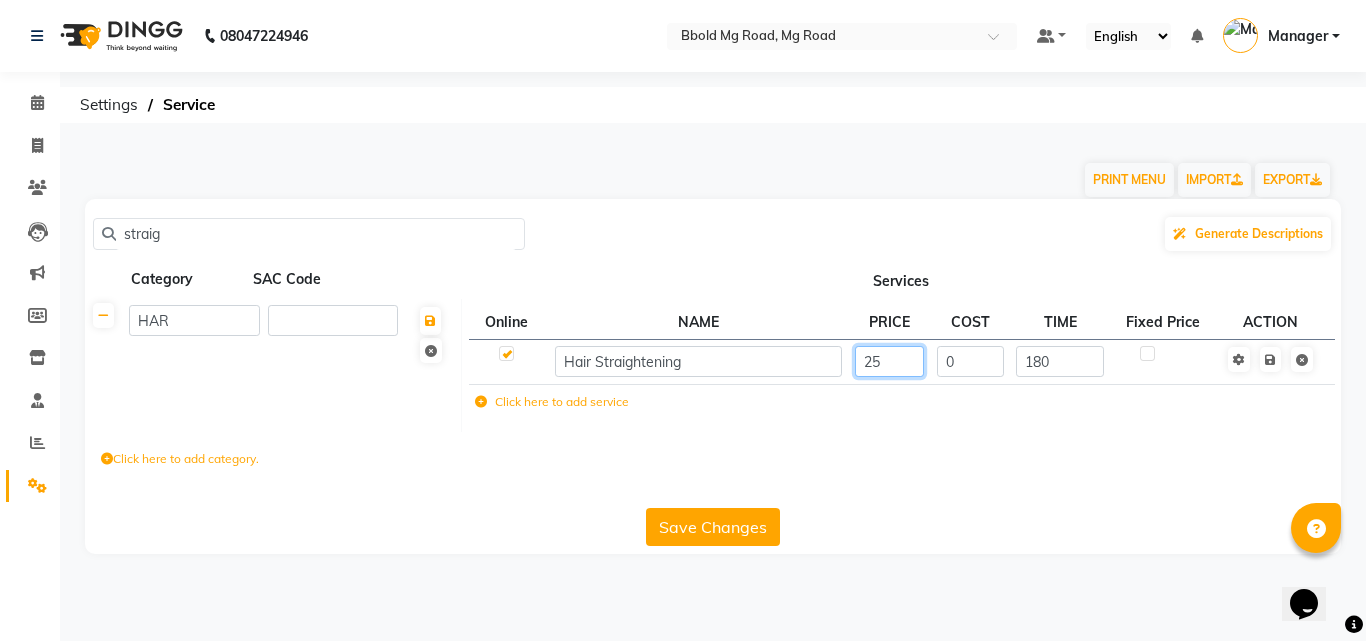 type on "2" 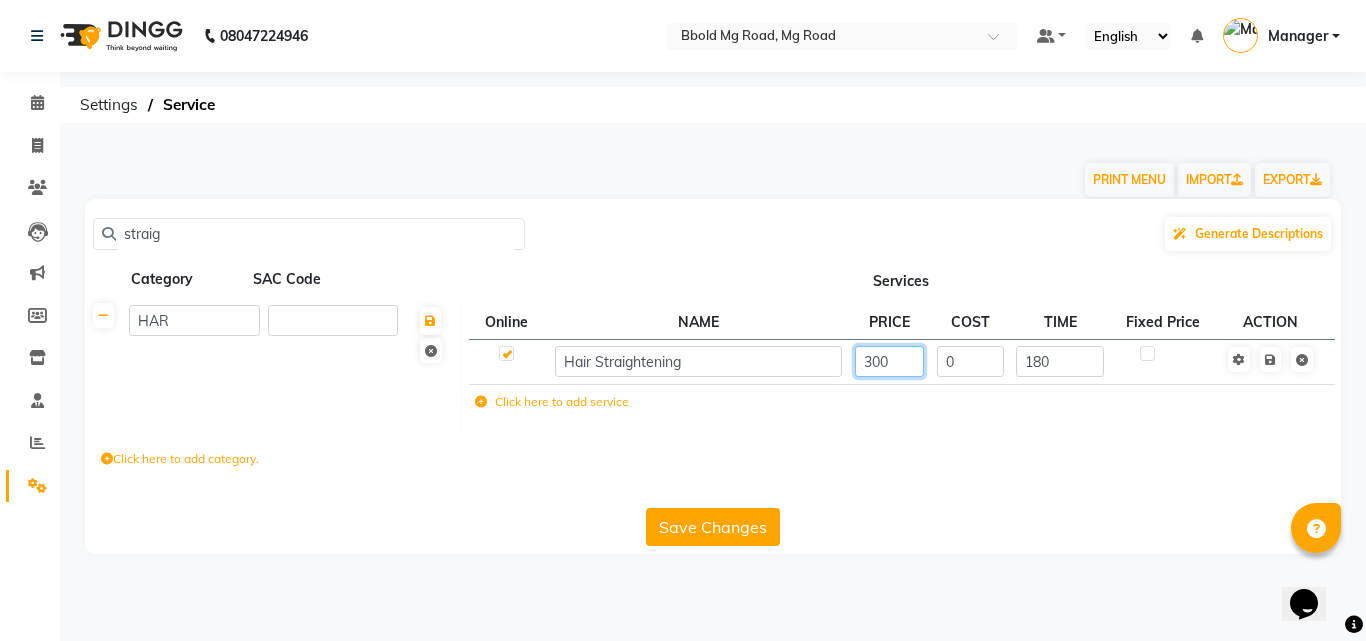 type on "3000" 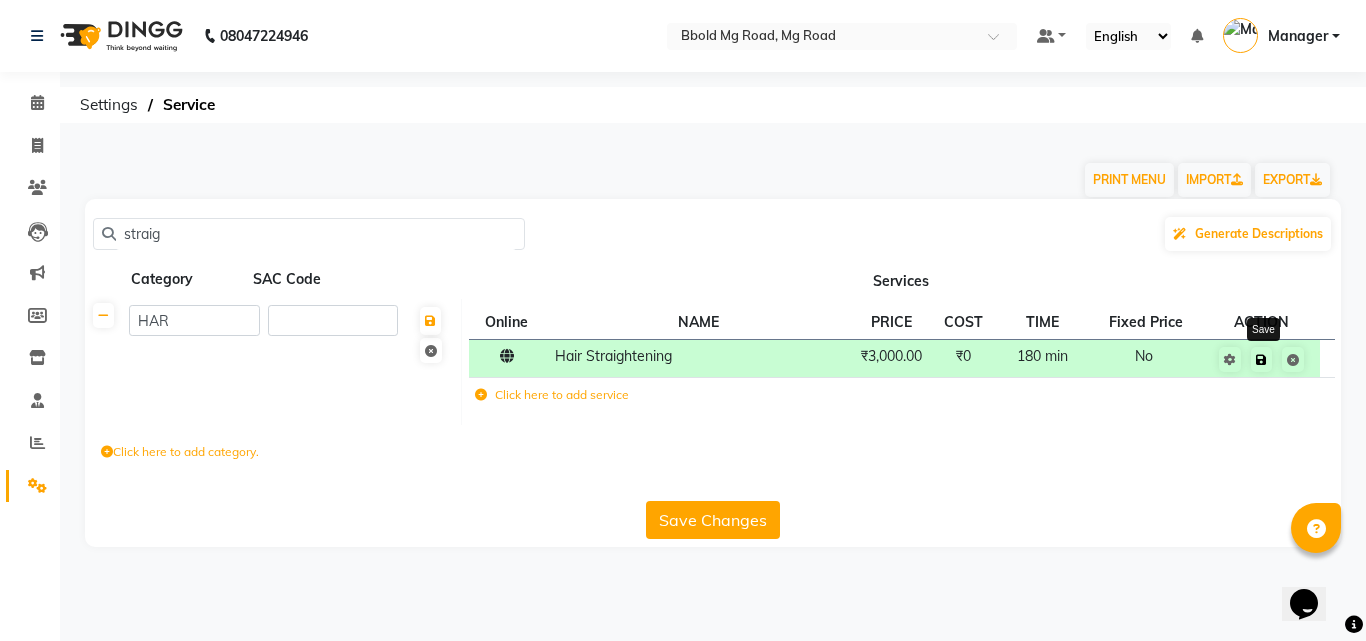 click 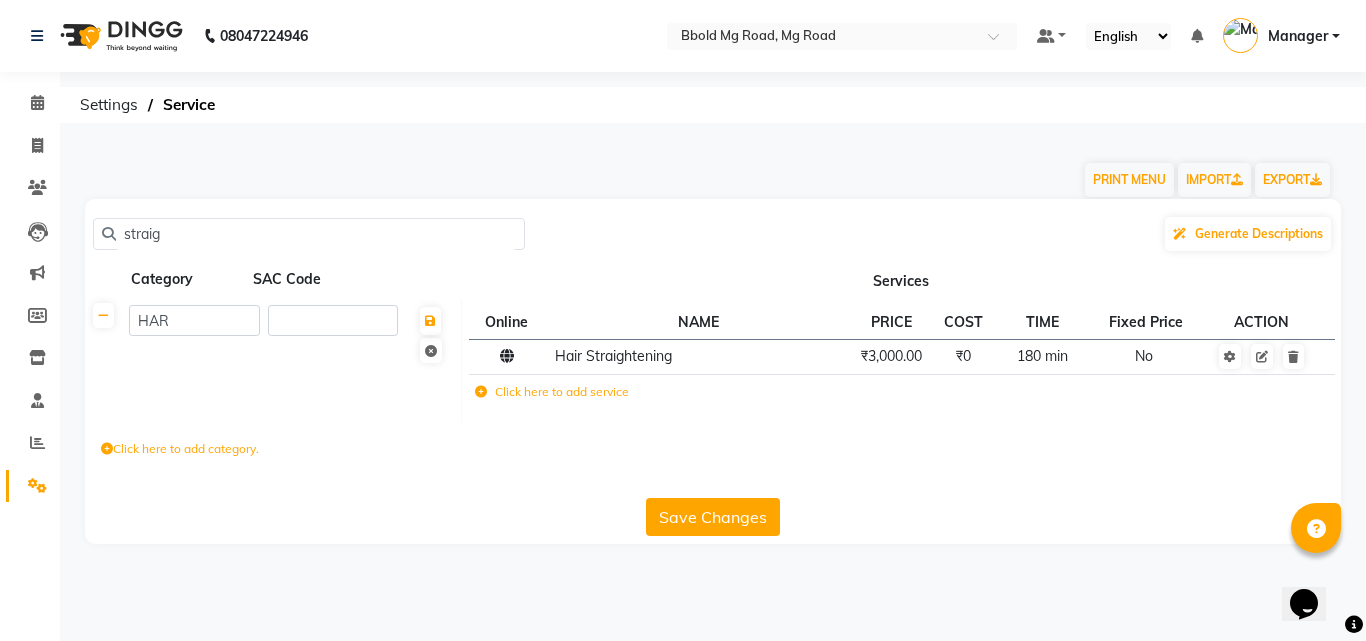 click on "Save Changes" 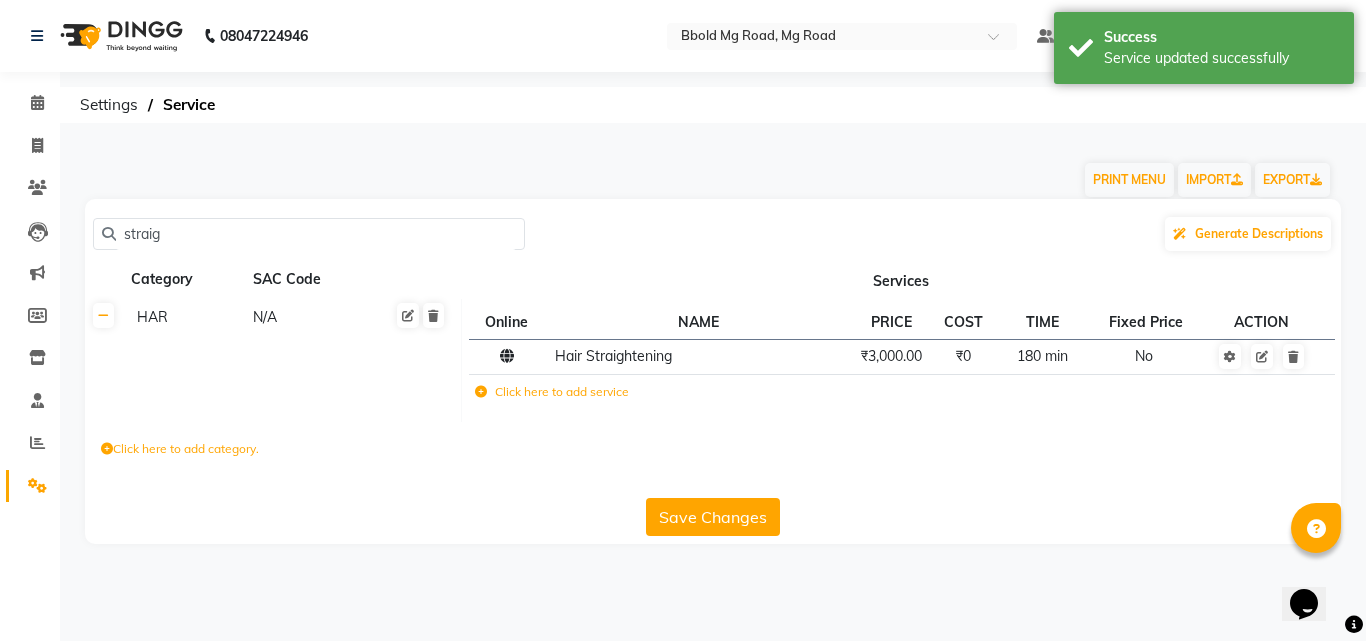 click on "straig" 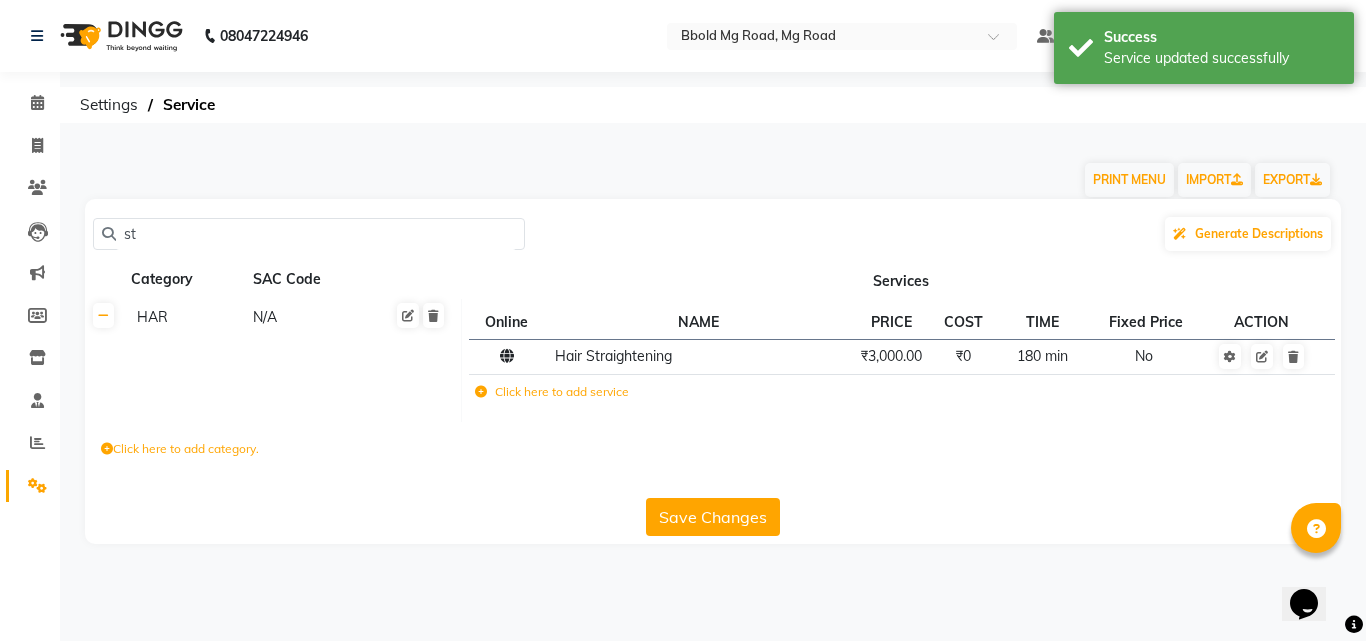 type on "s" 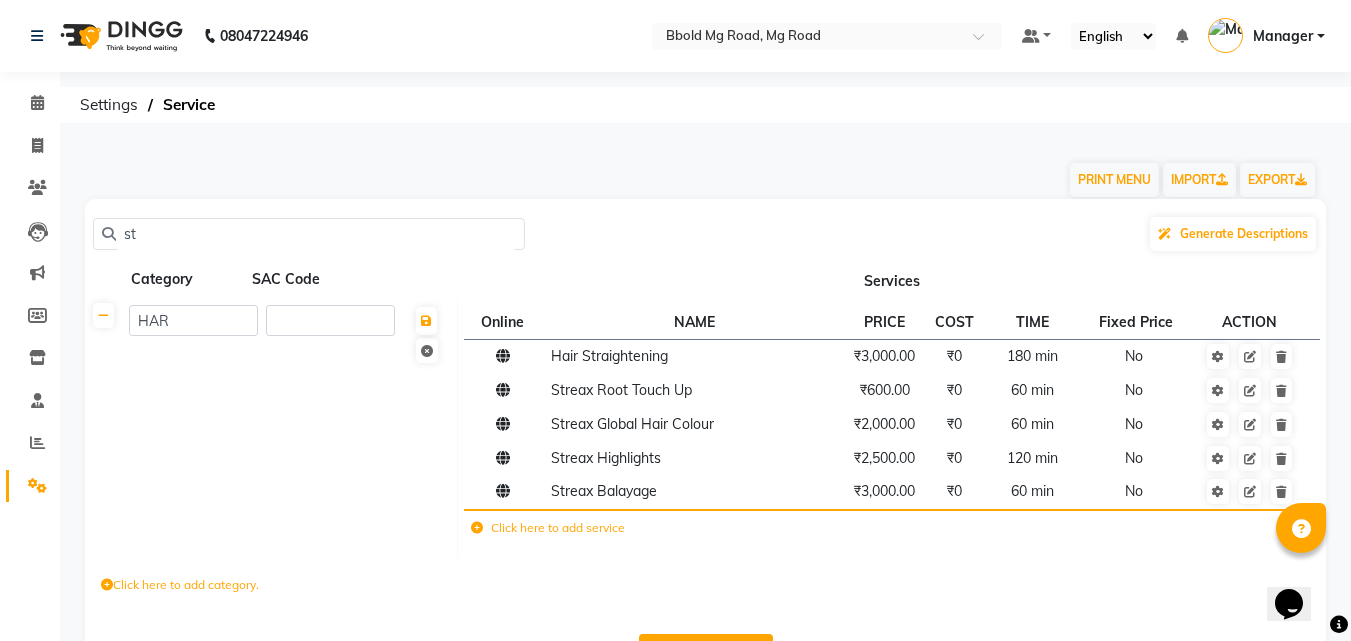 type on "s" 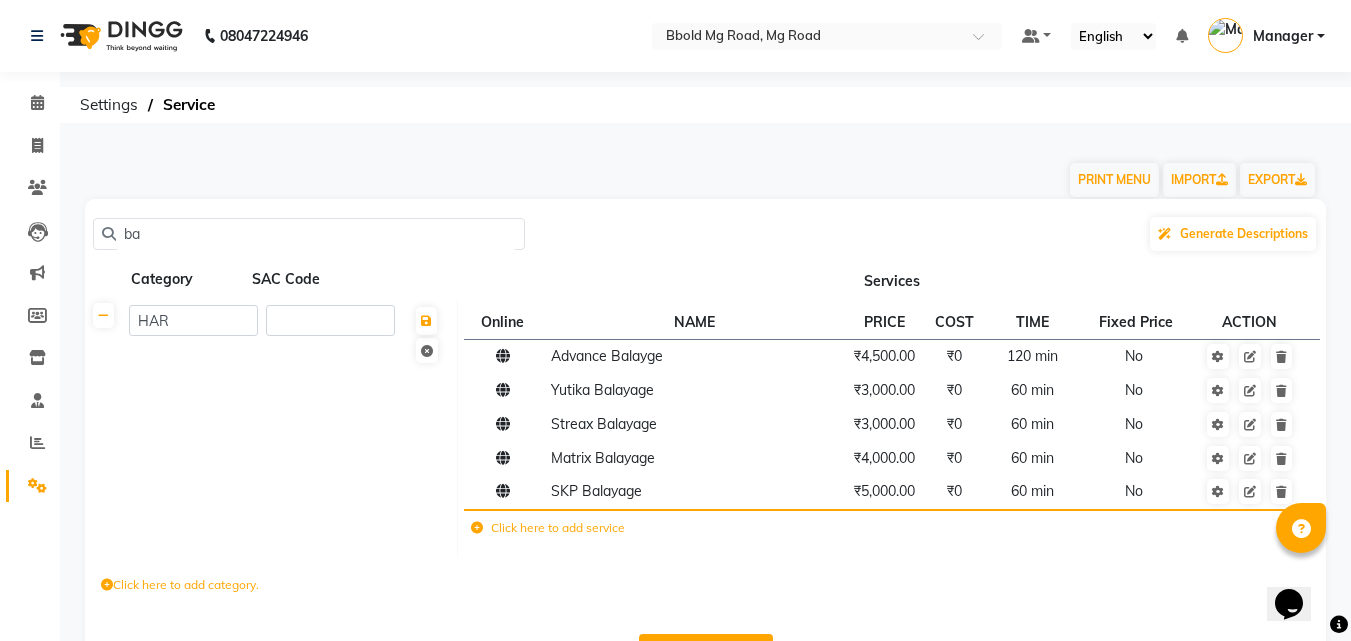 type on "b" 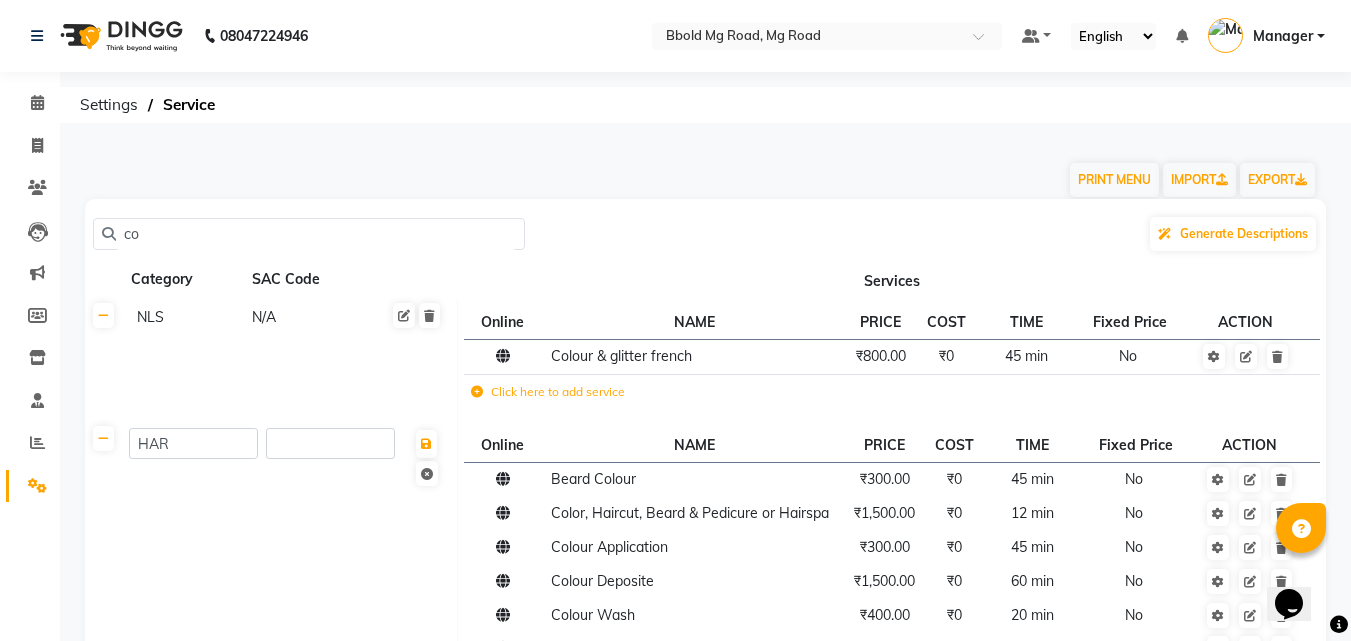 type on "c" 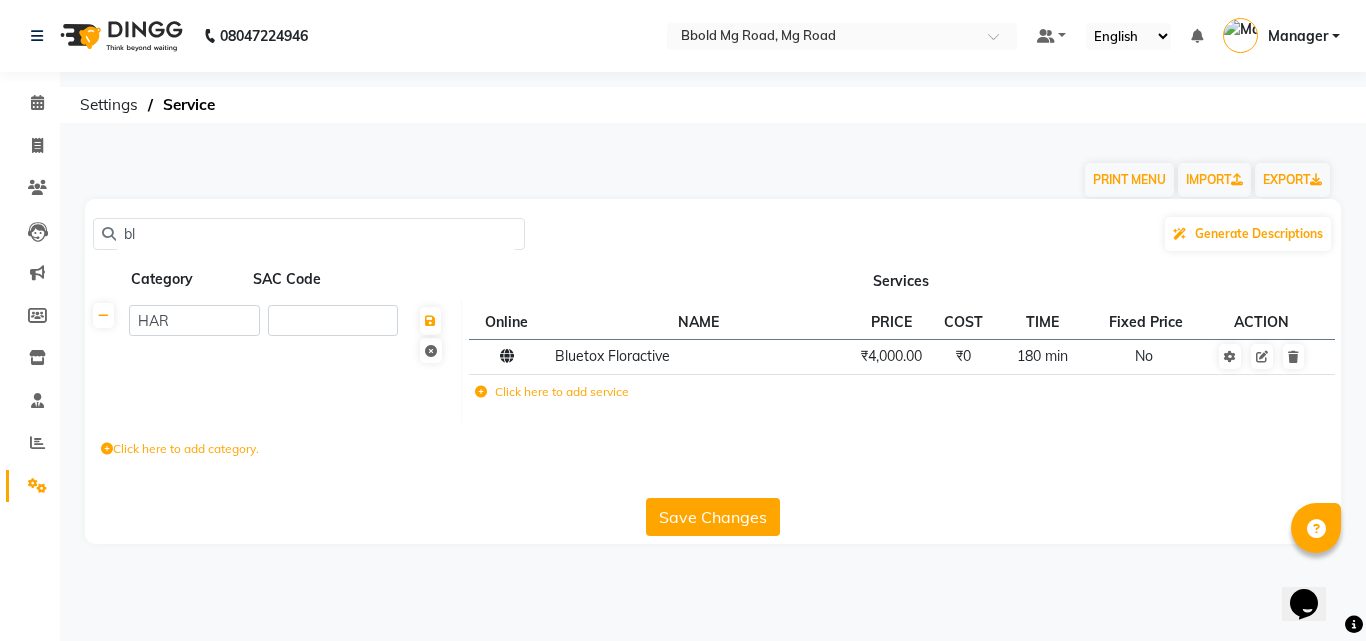 type on "b" 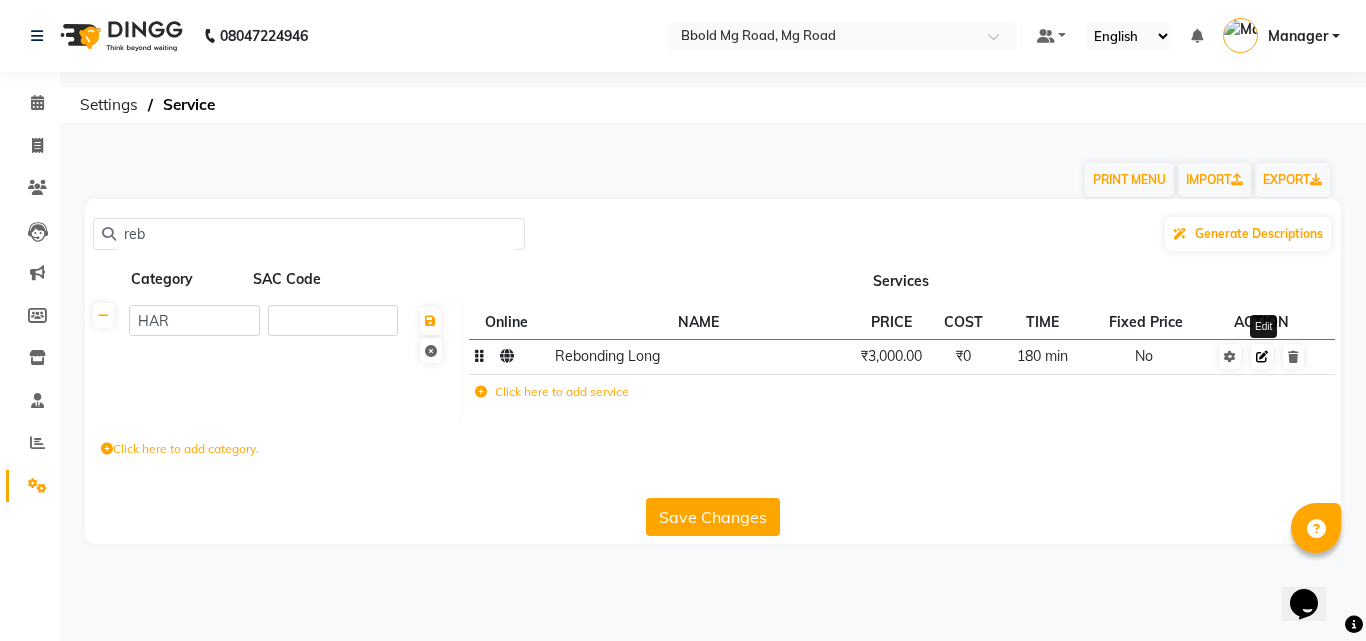 type on "reb" 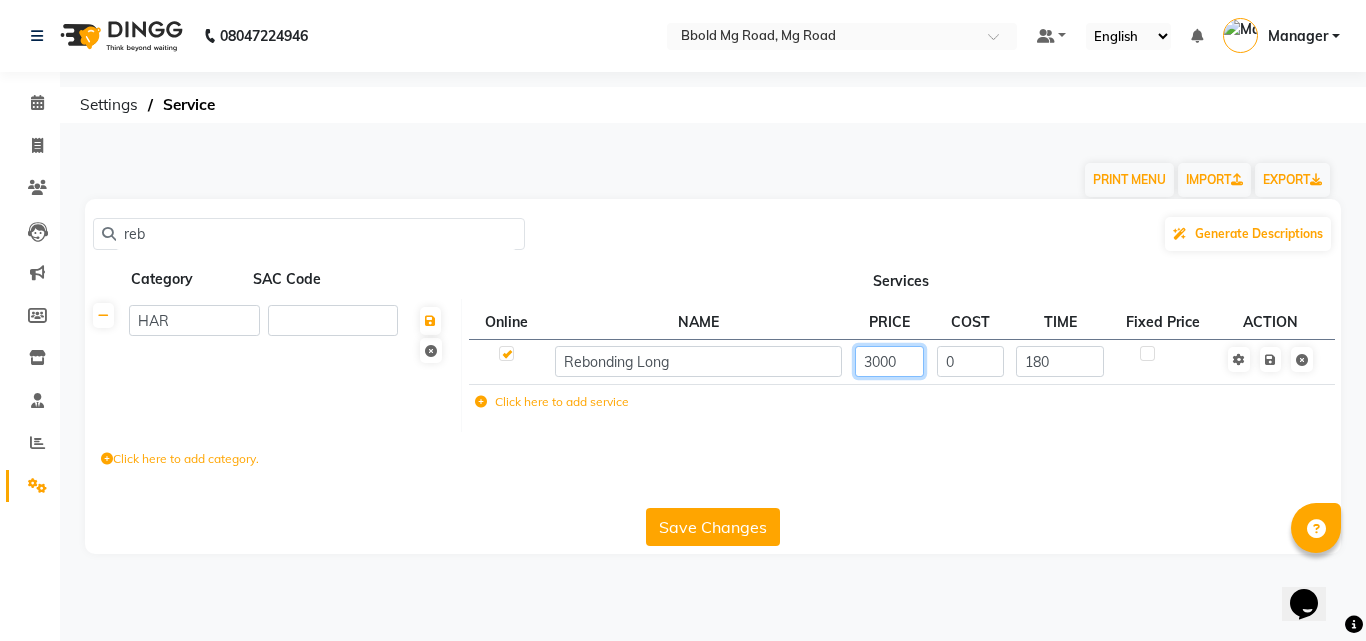 click on "3000" 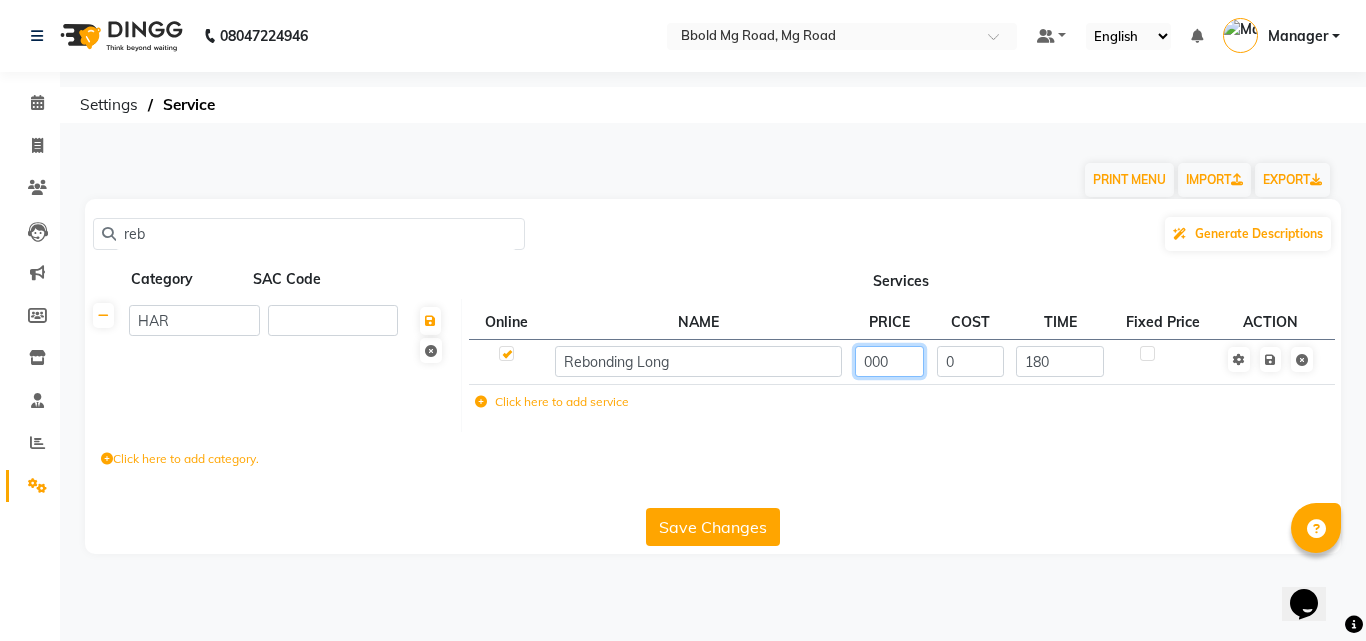 type on "4000" 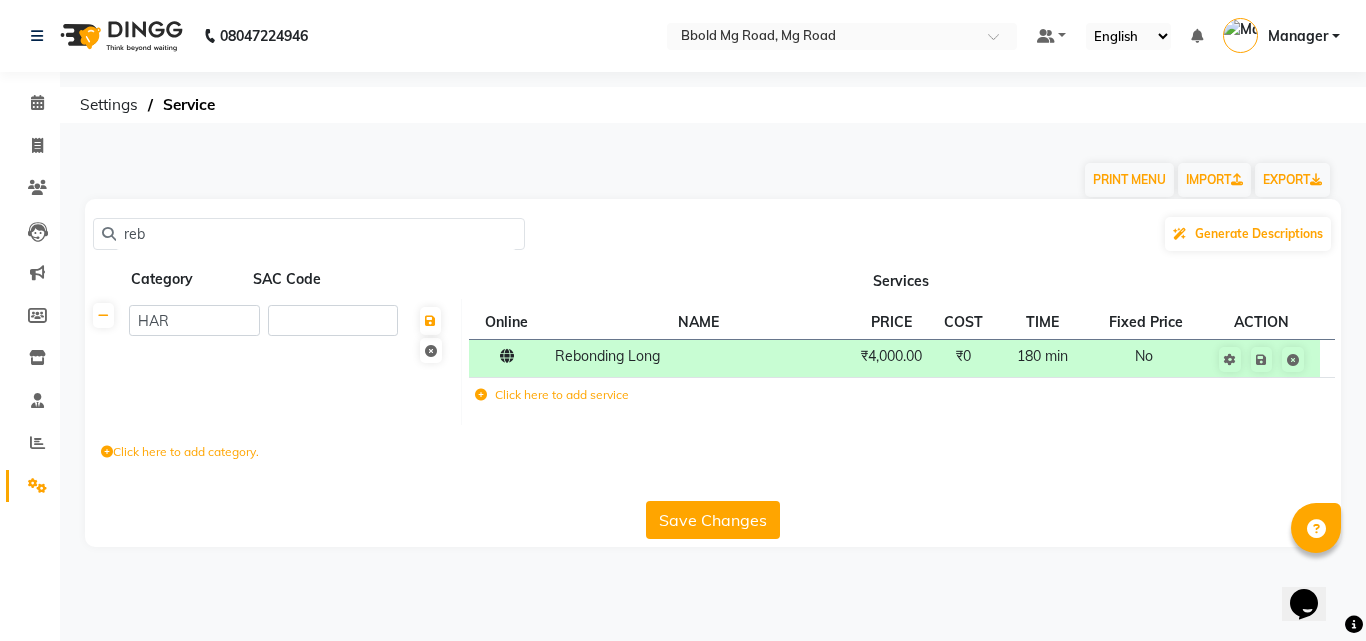 click on "Save Changes" 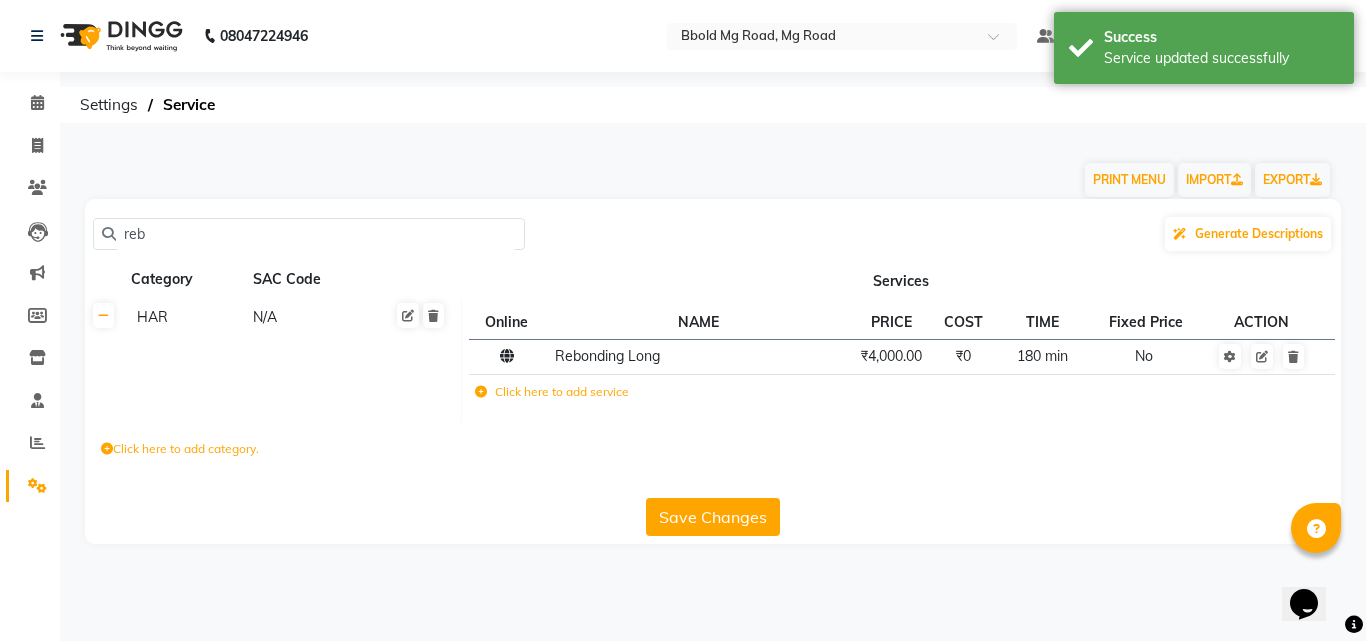 click on "reb" 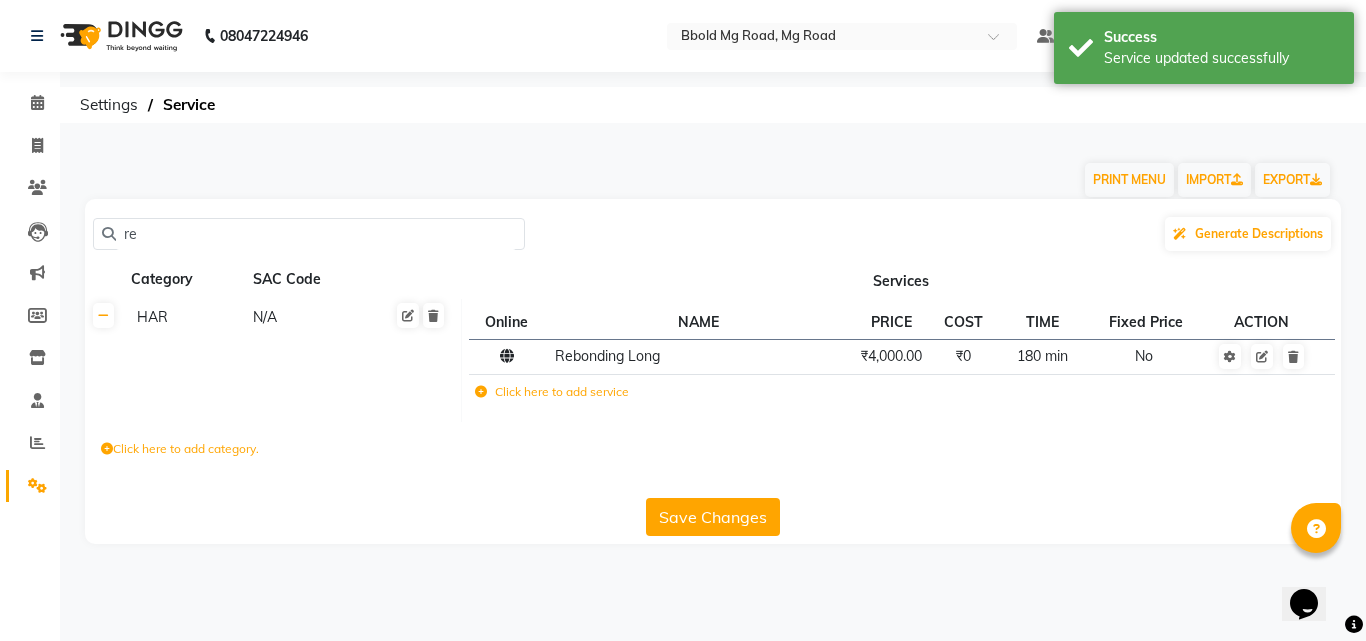 type on "r" 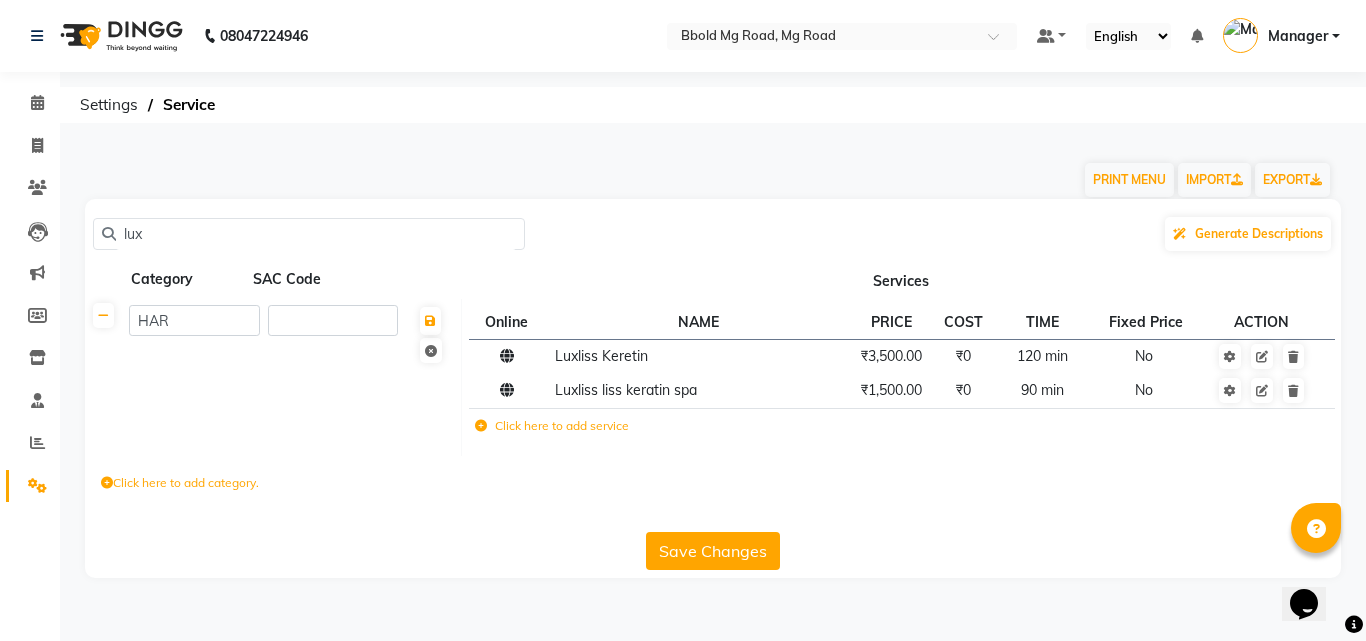 type on "lux" 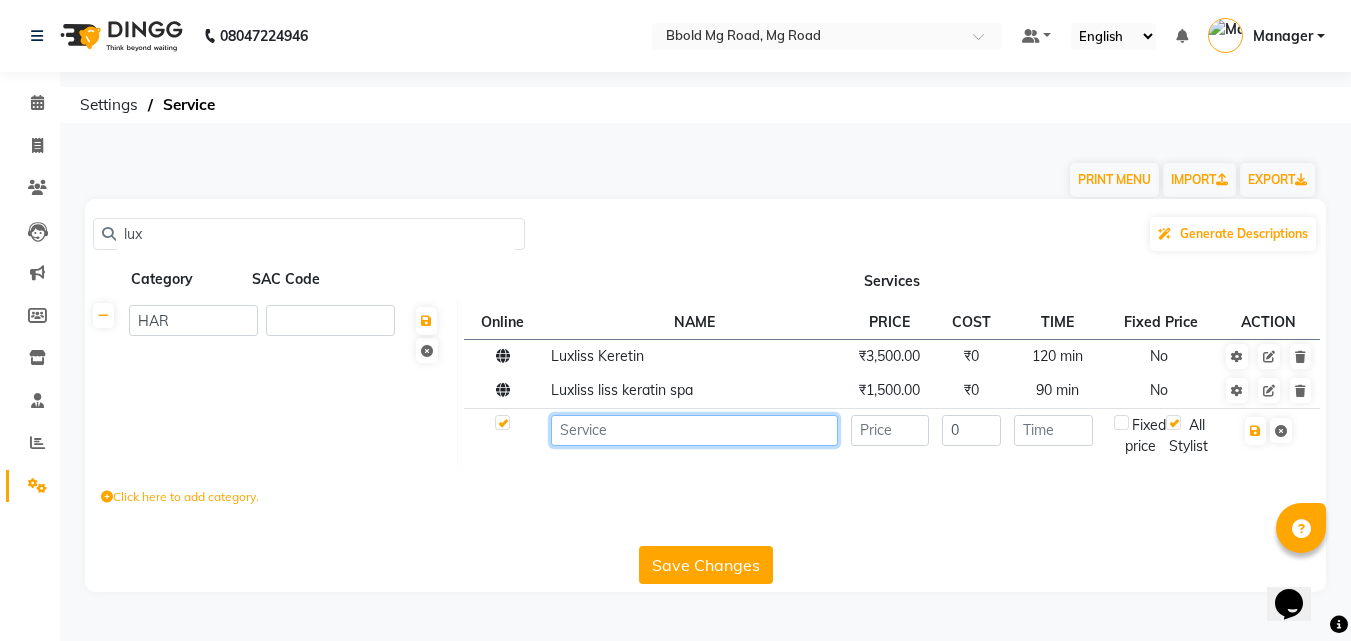 click 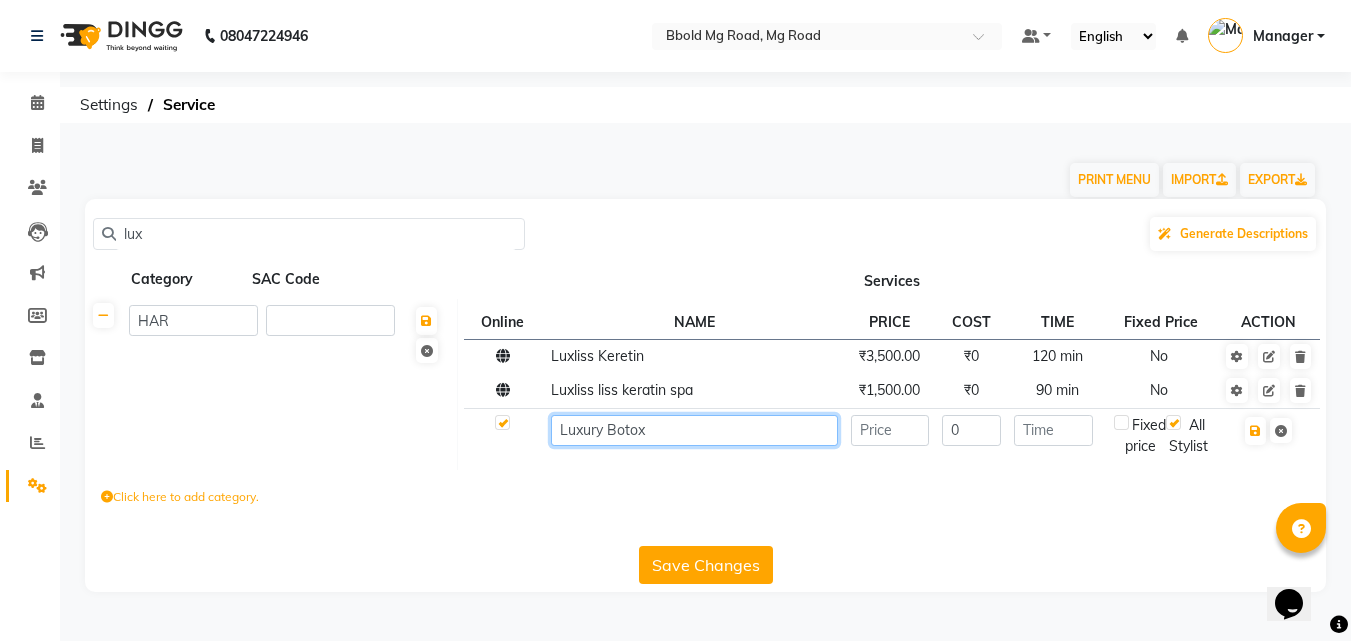type on "Luxury Botox" 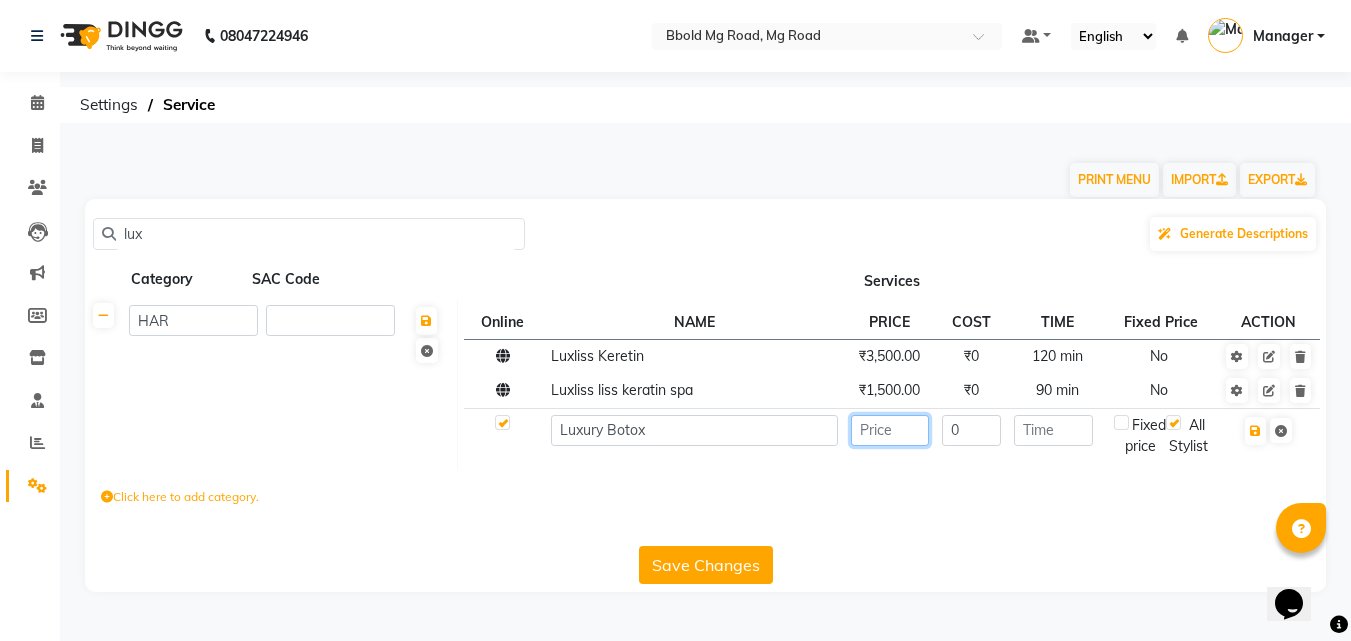 click 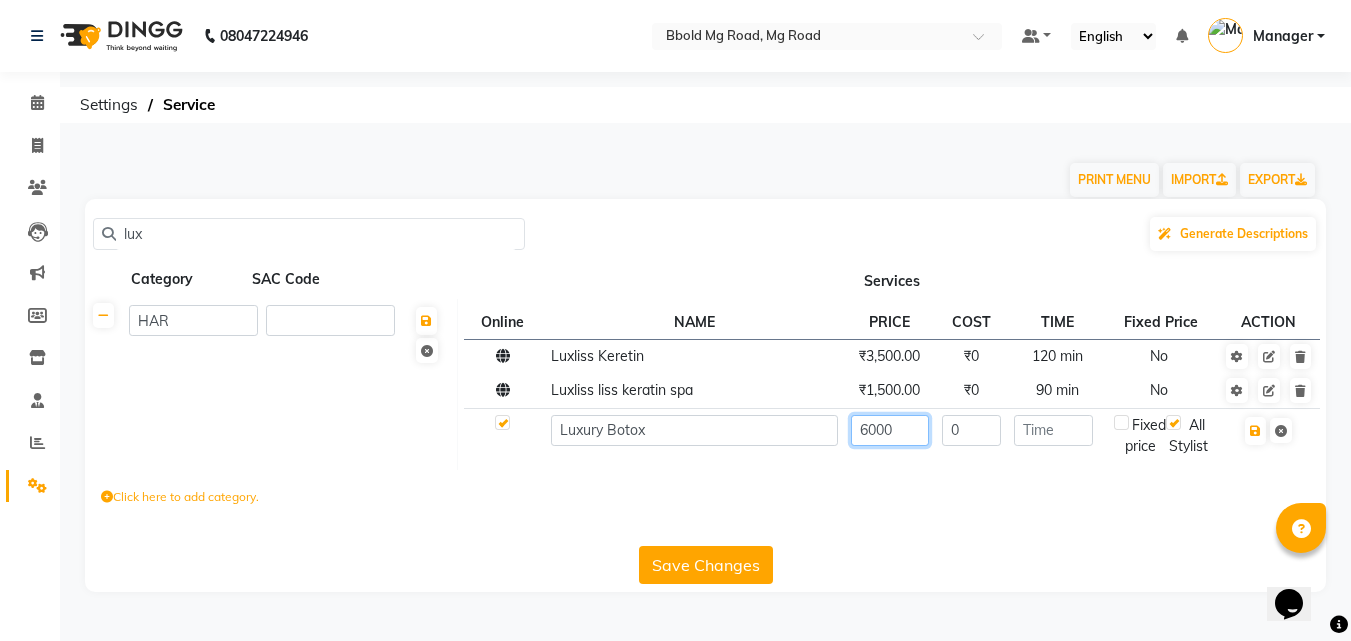 type on "6000" 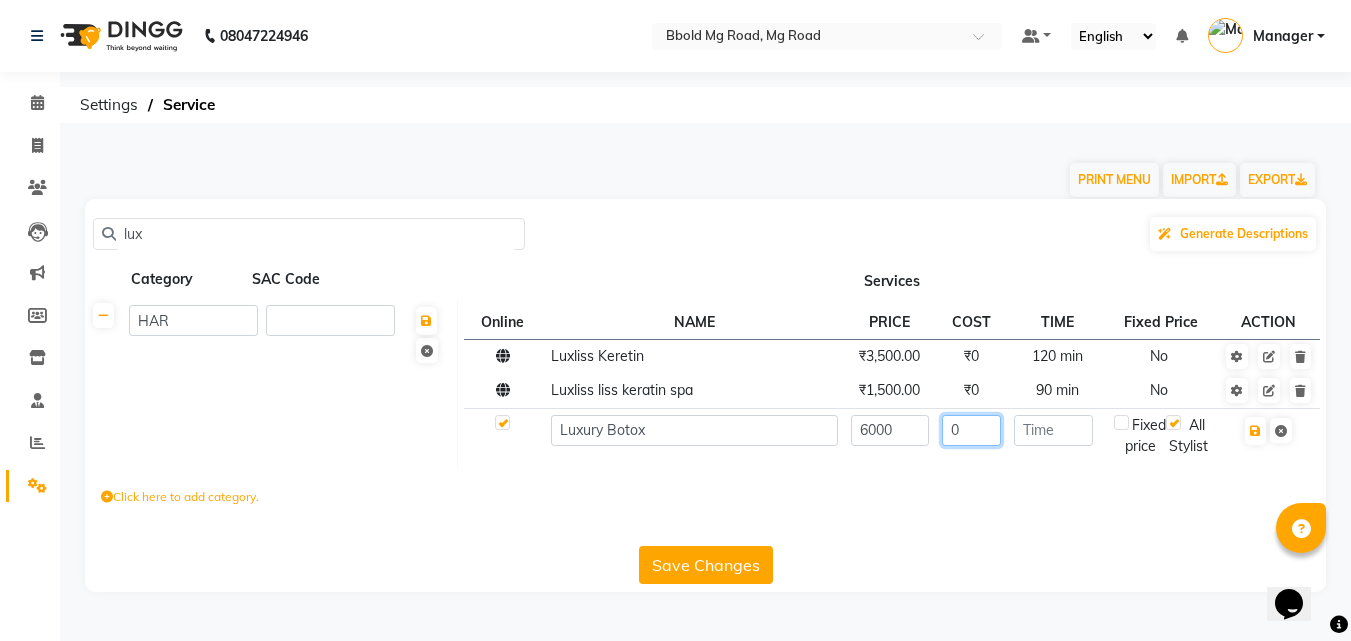 click on "0" 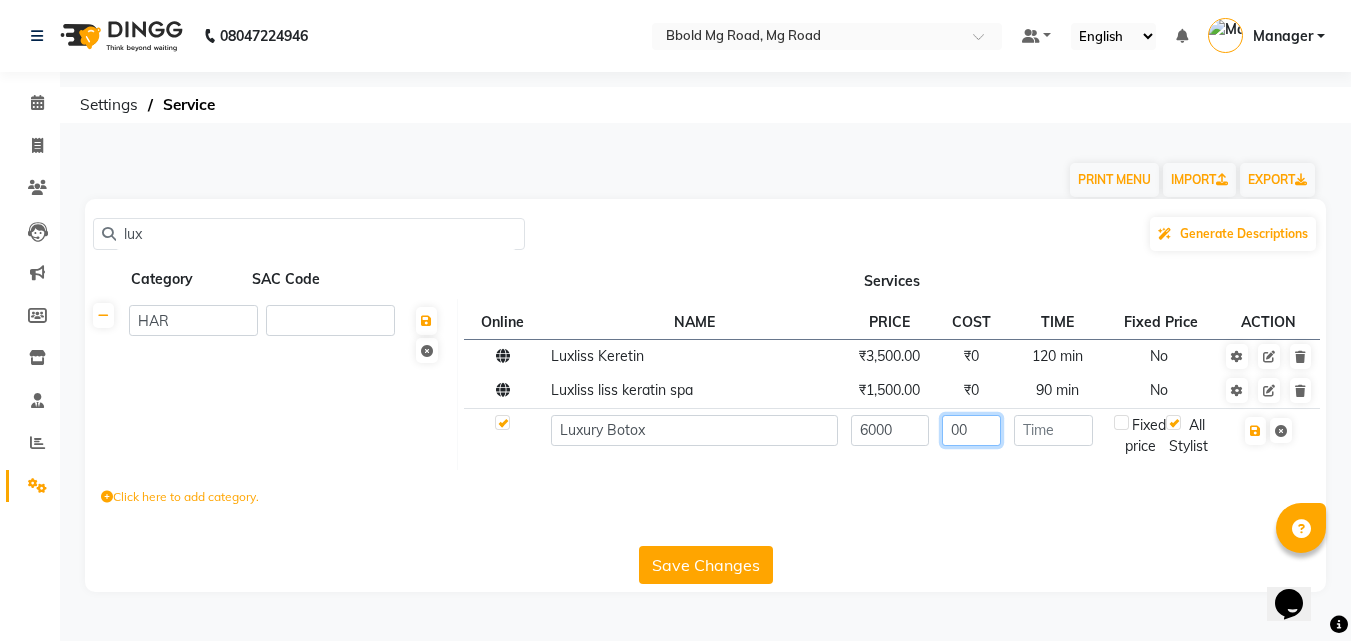 type on "00" 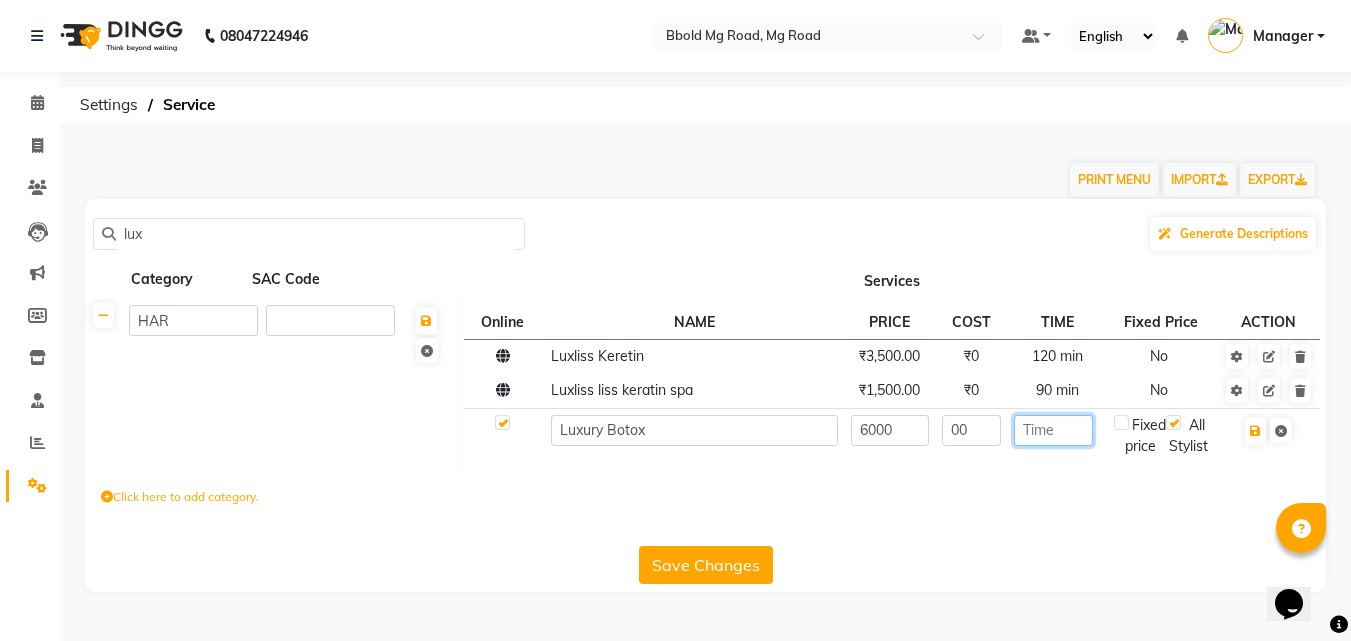 click 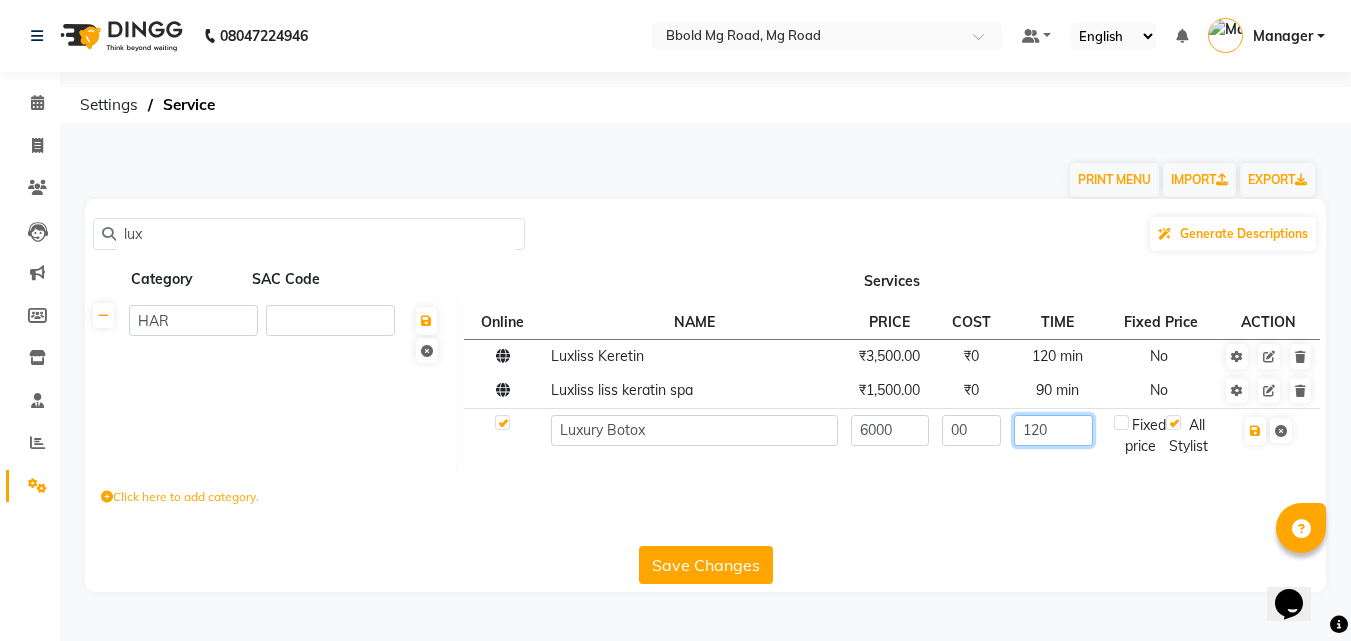 type on "120" 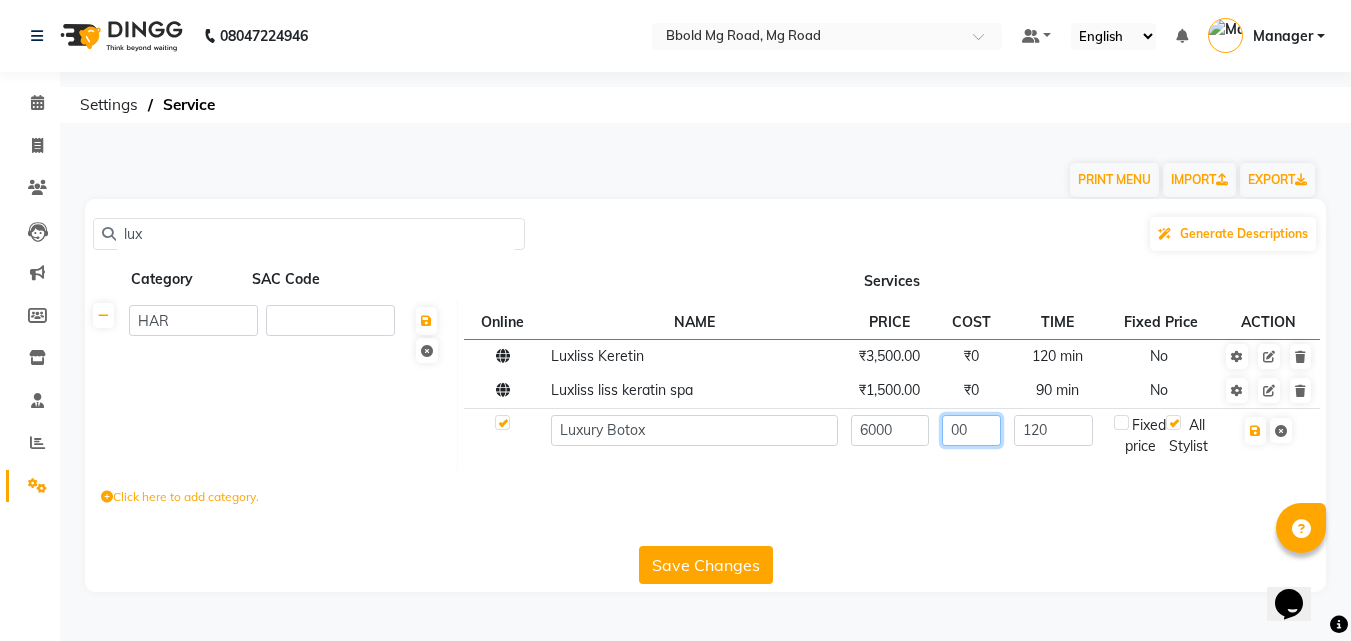 click on "00" 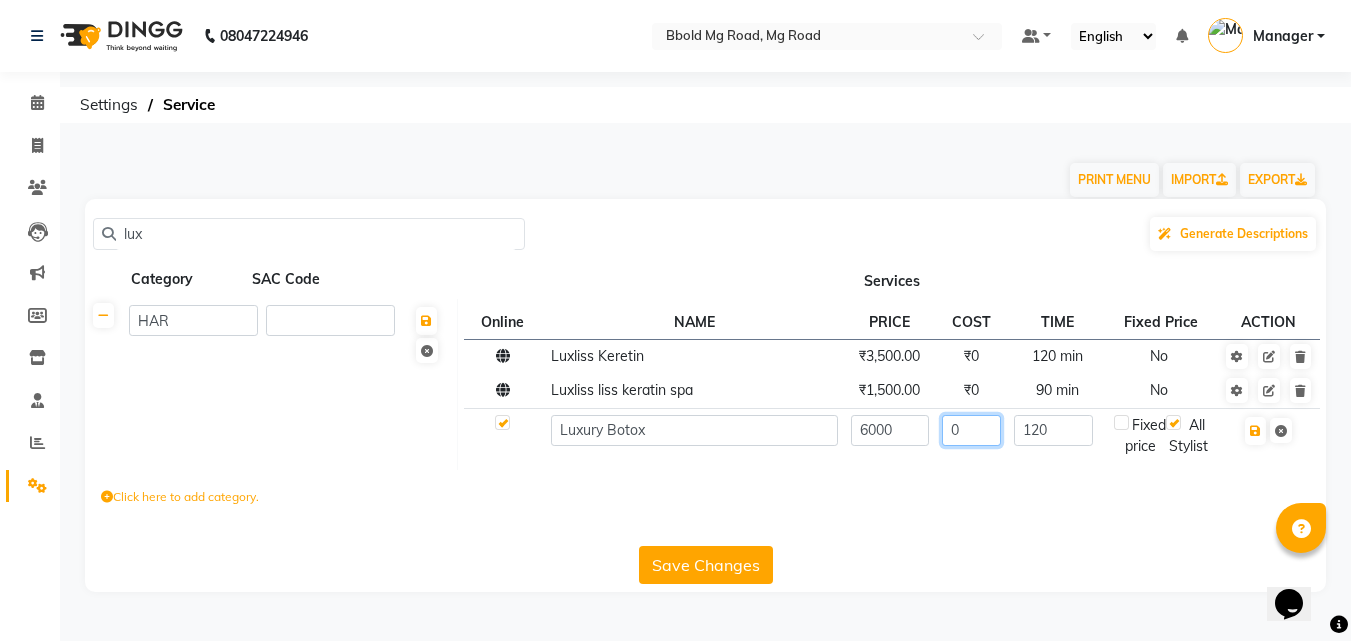 type on "0" 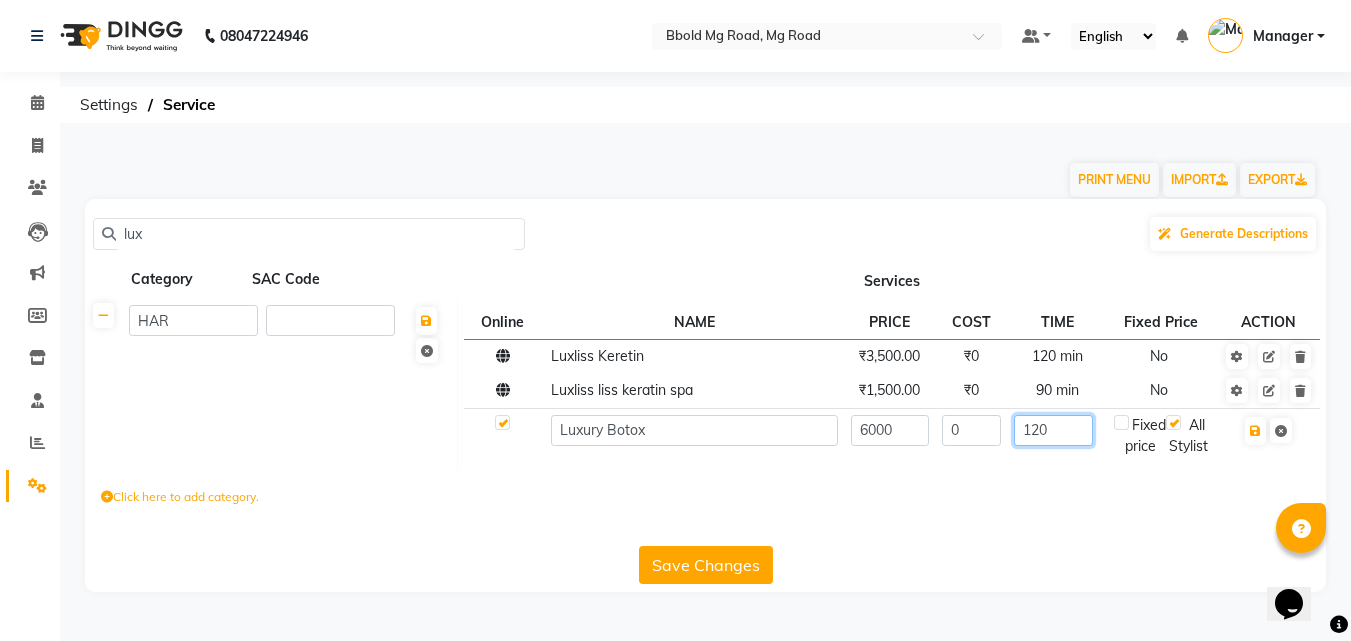 click on "120" 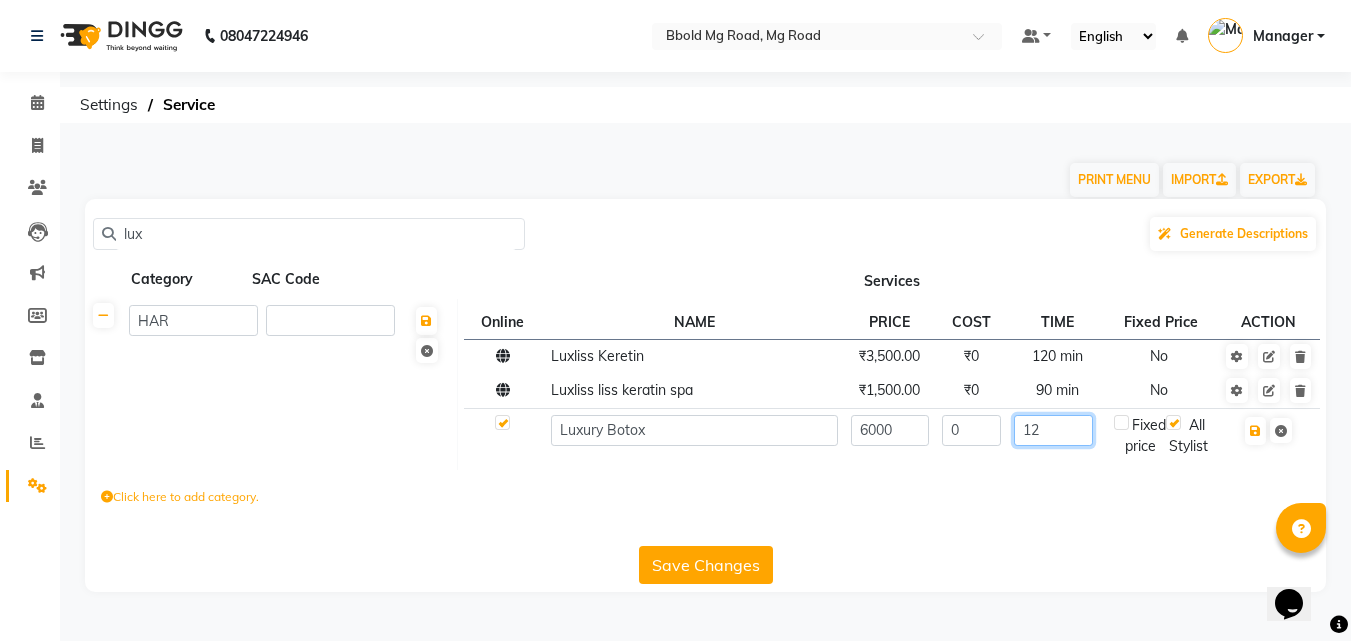 type on "1" 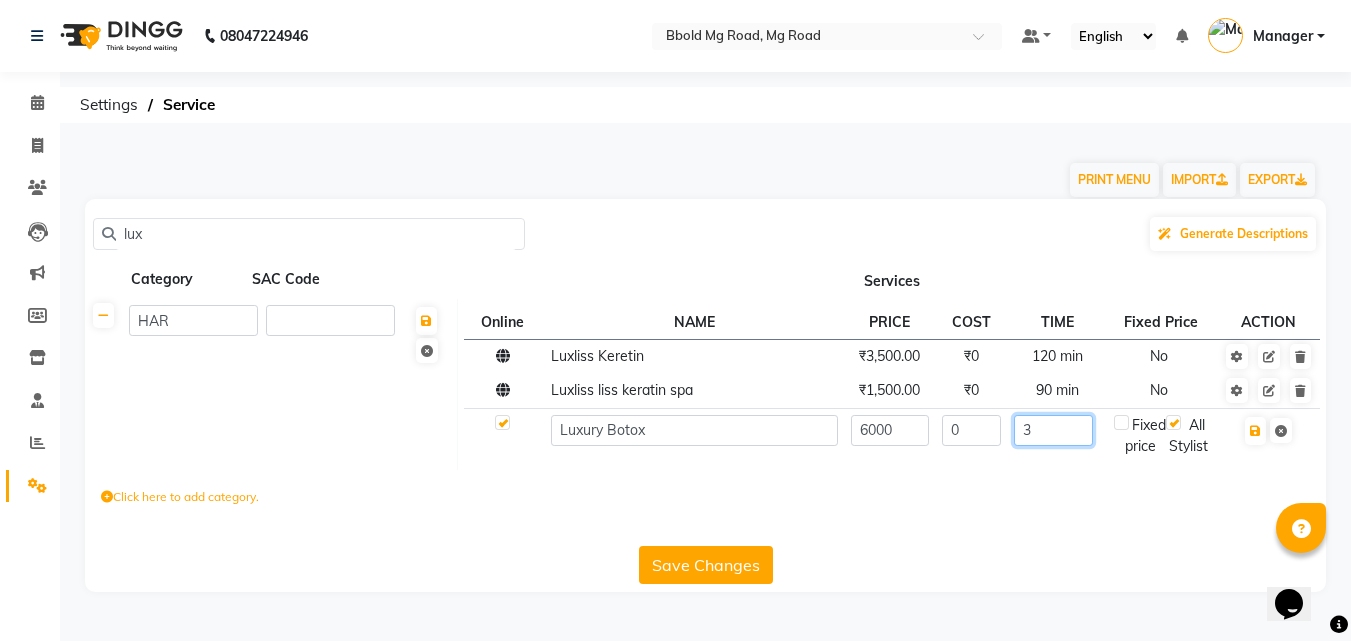 click on "3" 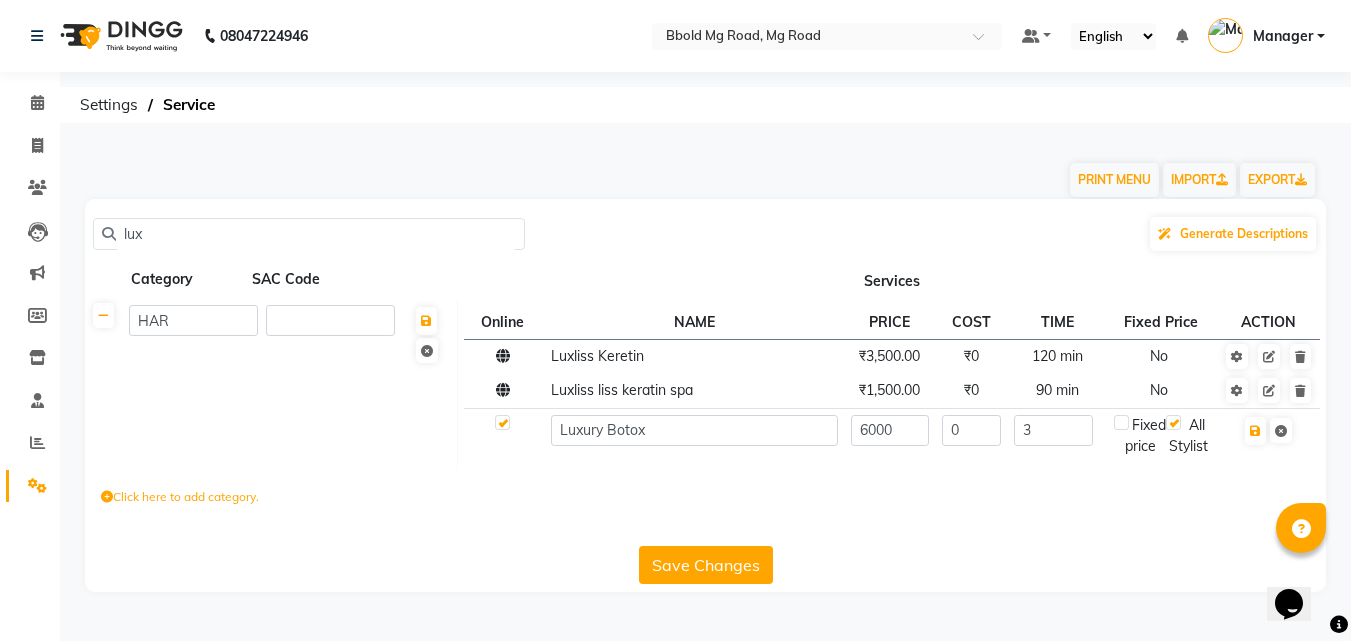 click on "3" 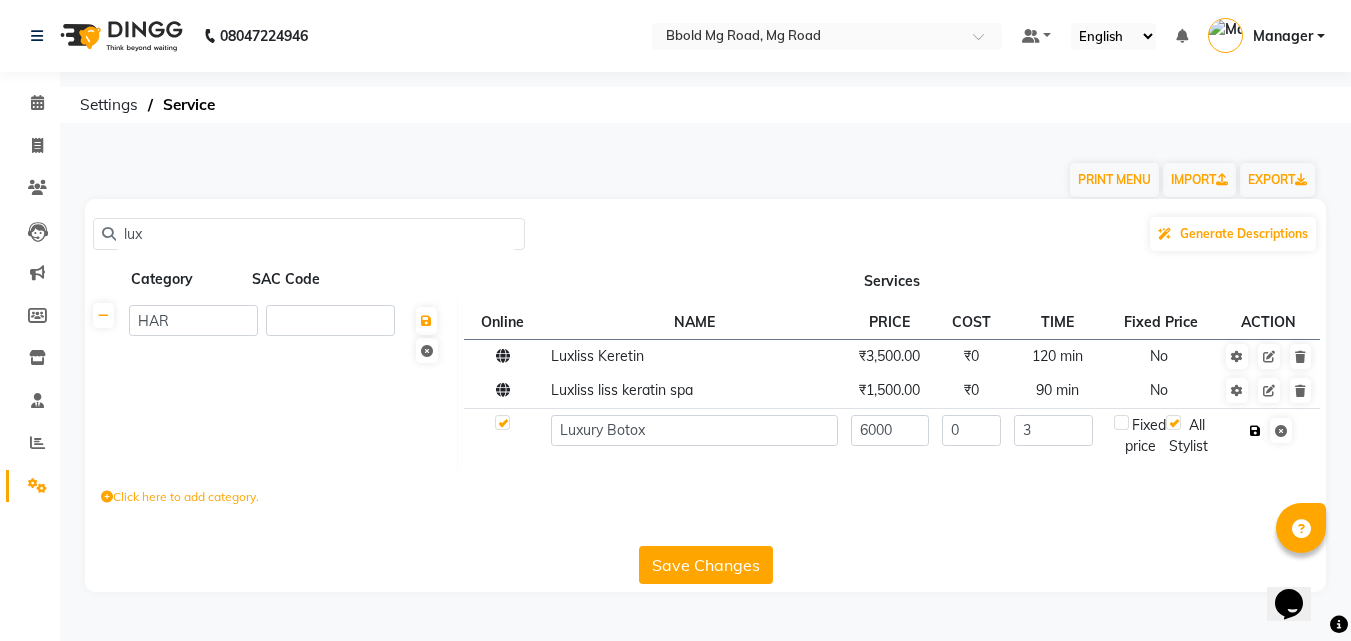 click at bounding box center [1255, 431] 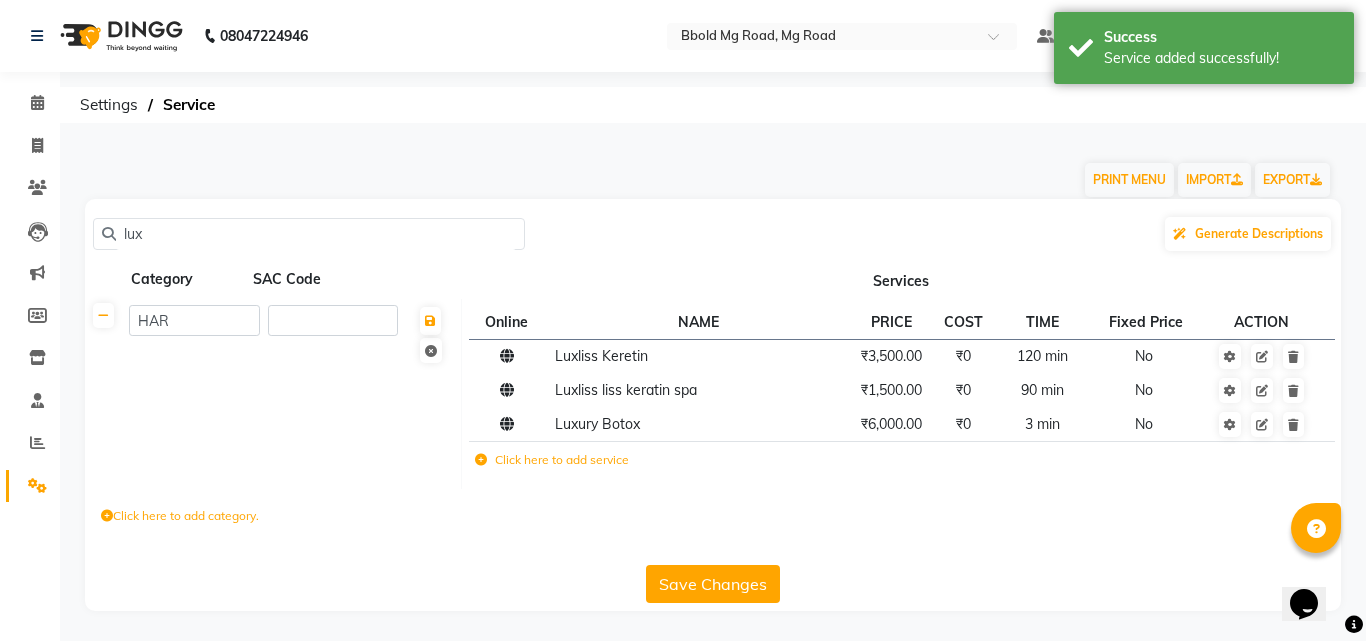 click on "3 min" 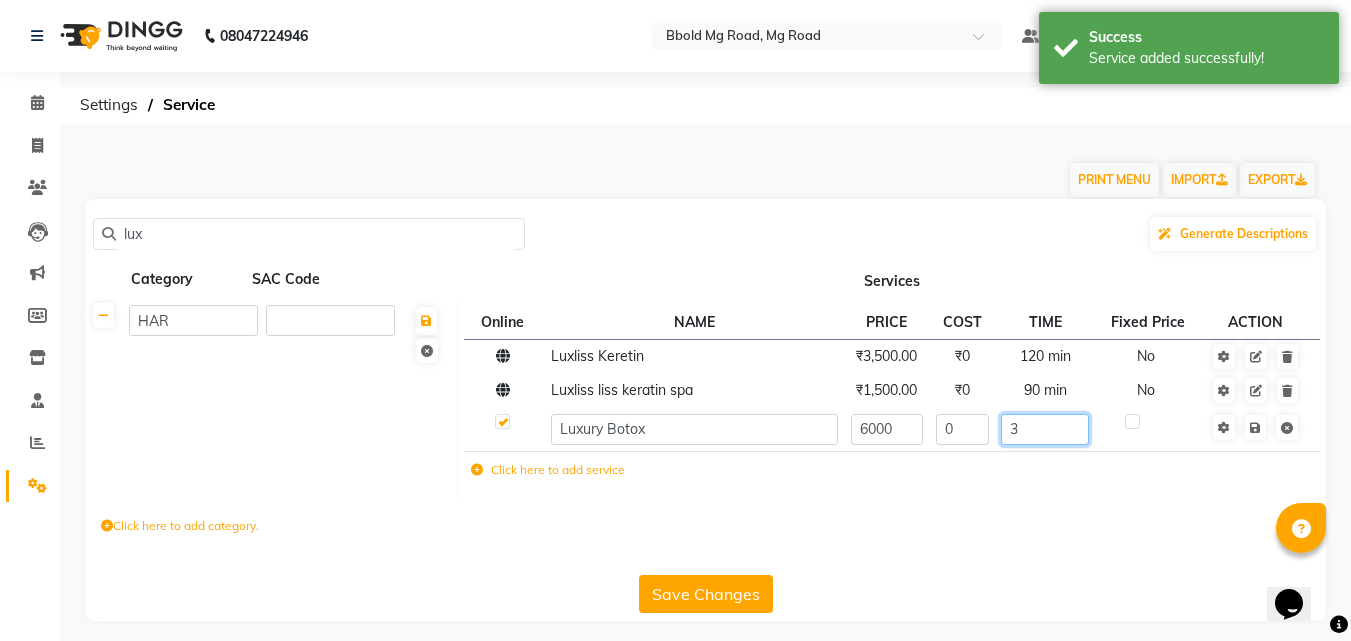 click on "3" 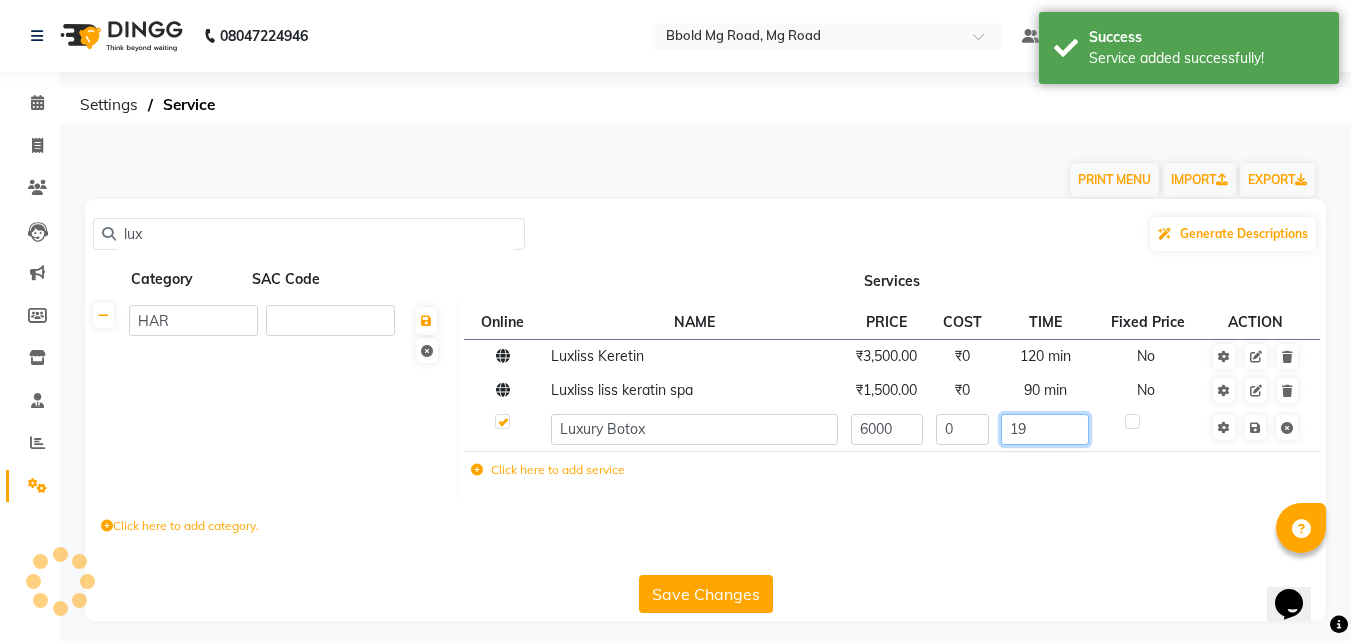type on "190" 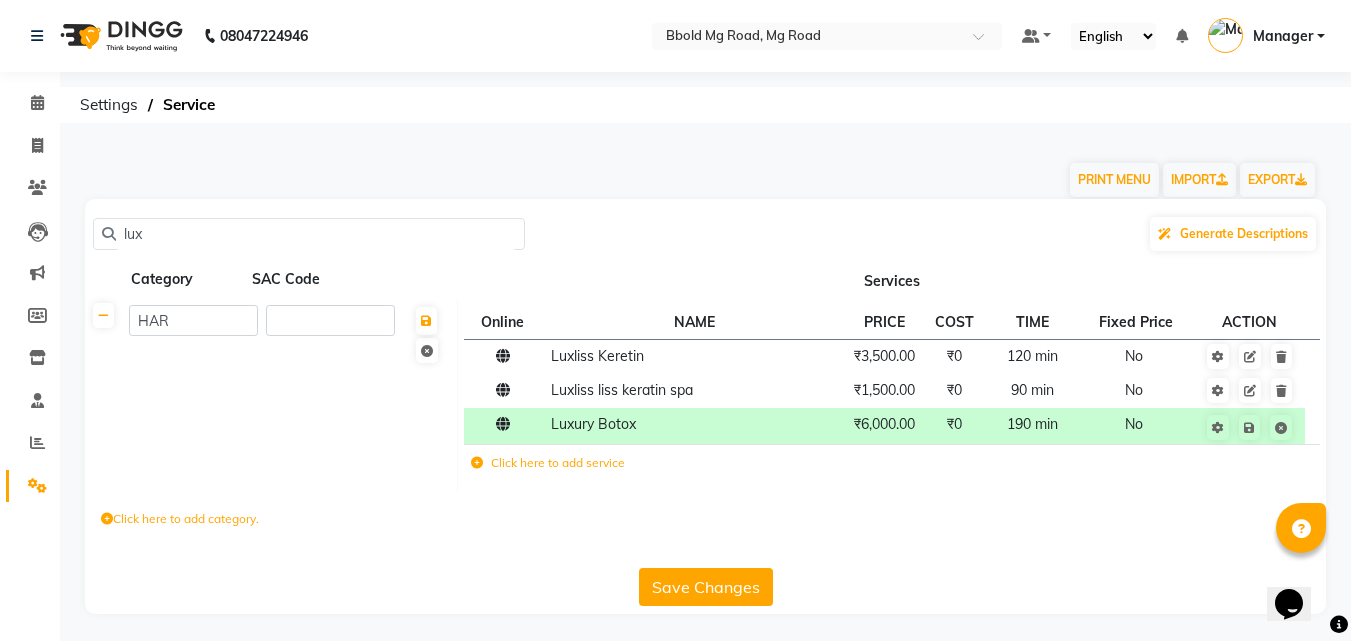 click 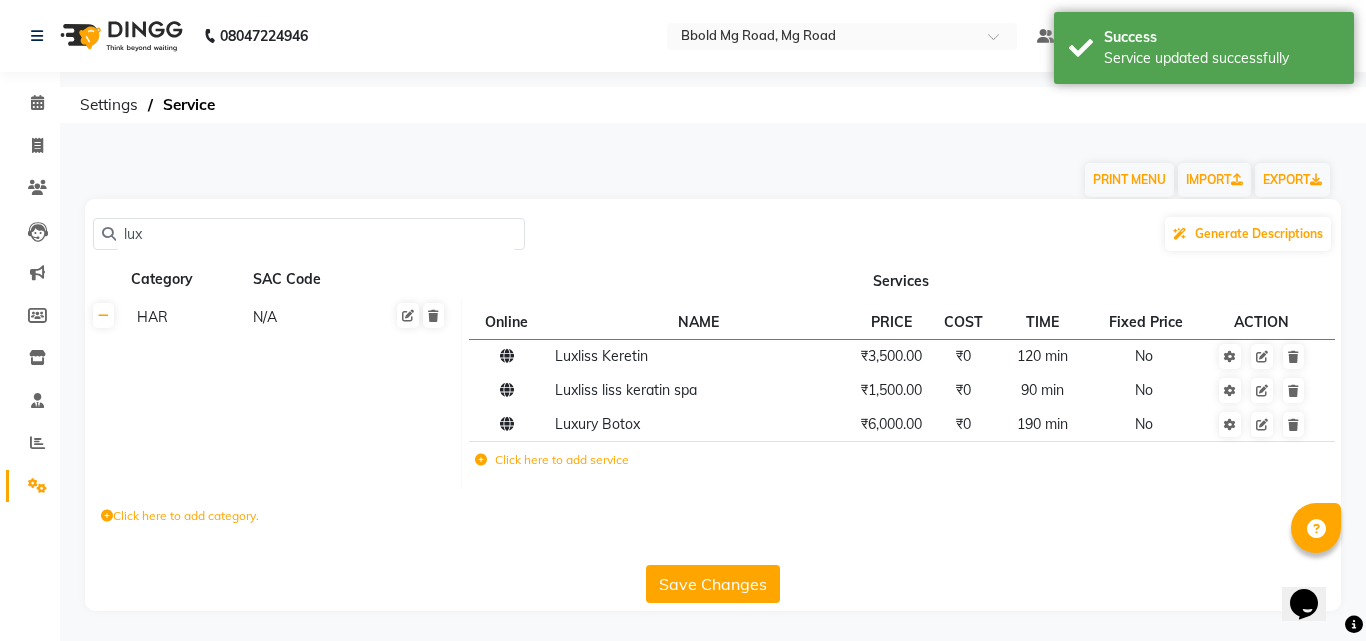 click on "lux" 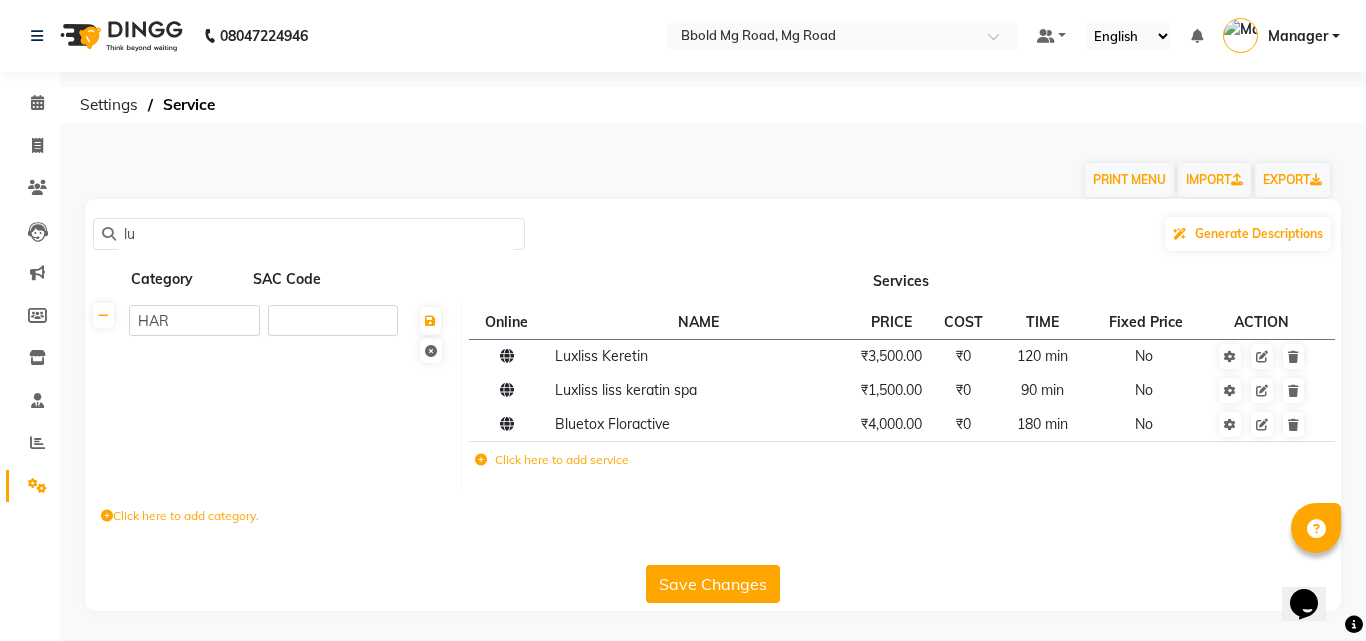 type on "l" 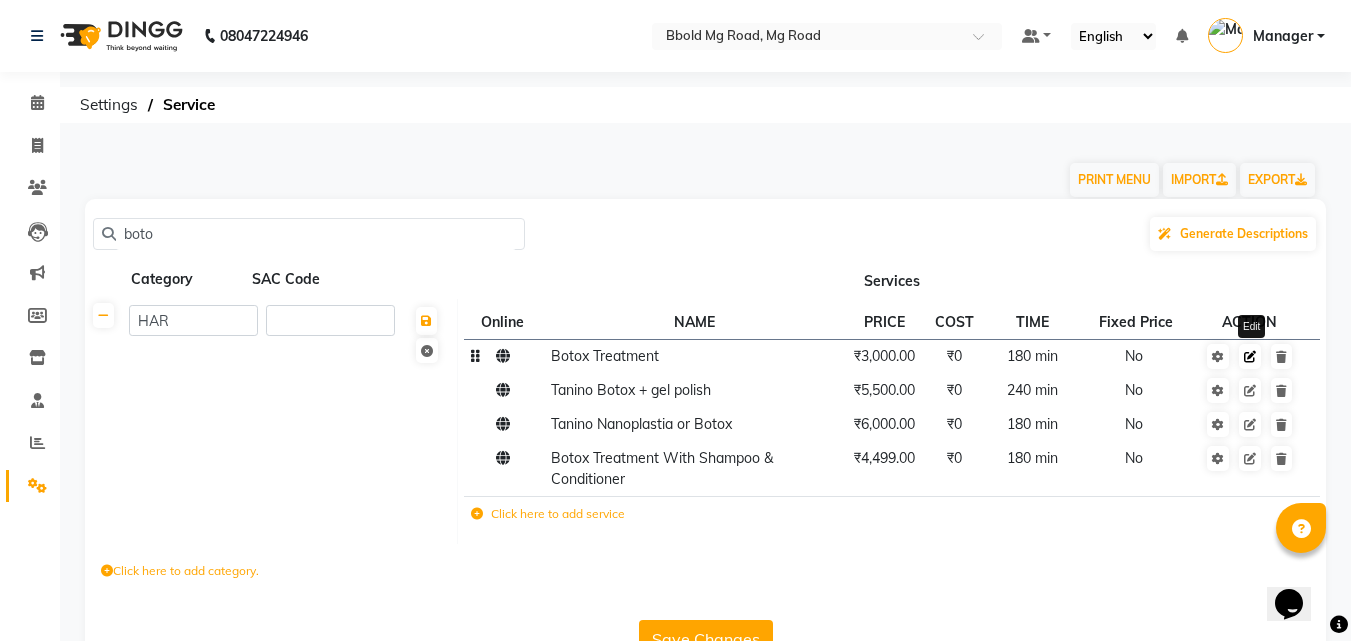 type on "boto" 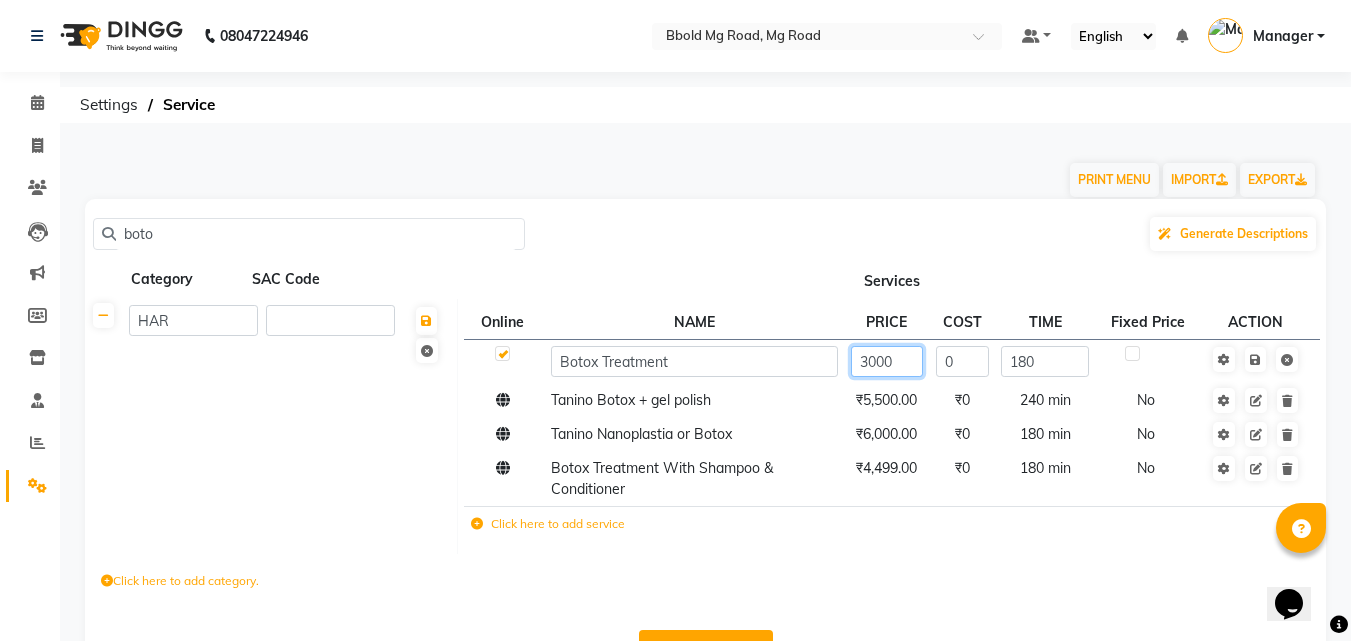click on "3000" 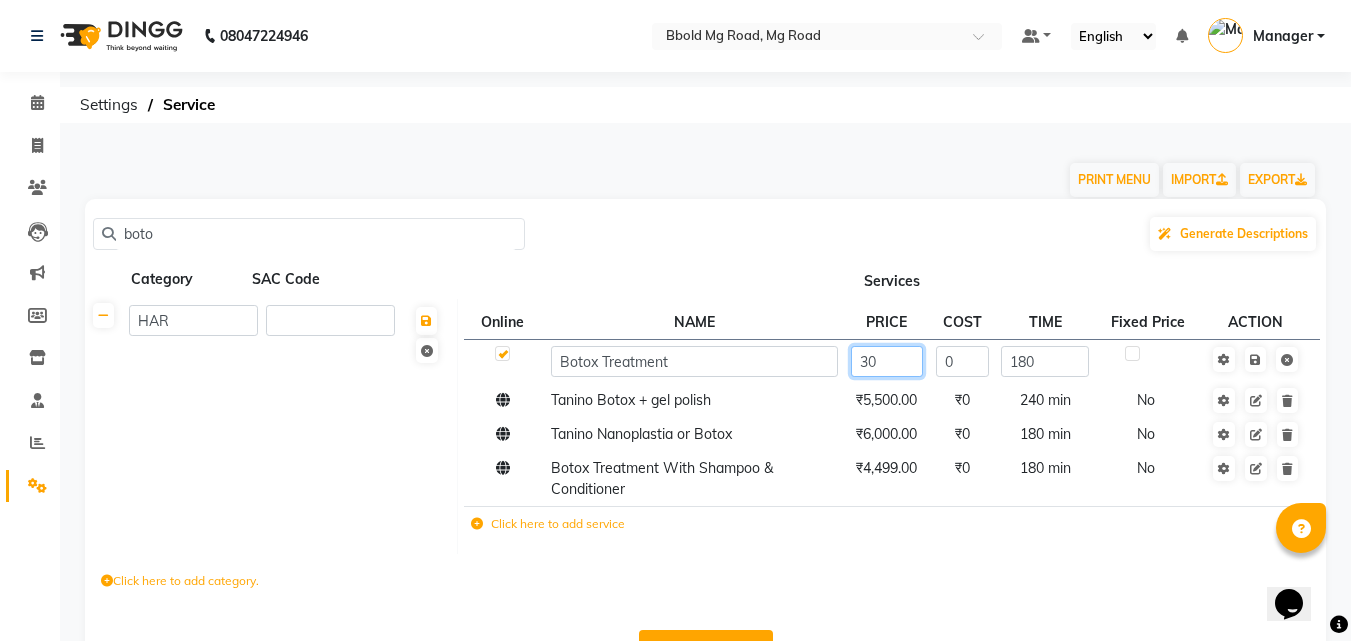 type on "3" 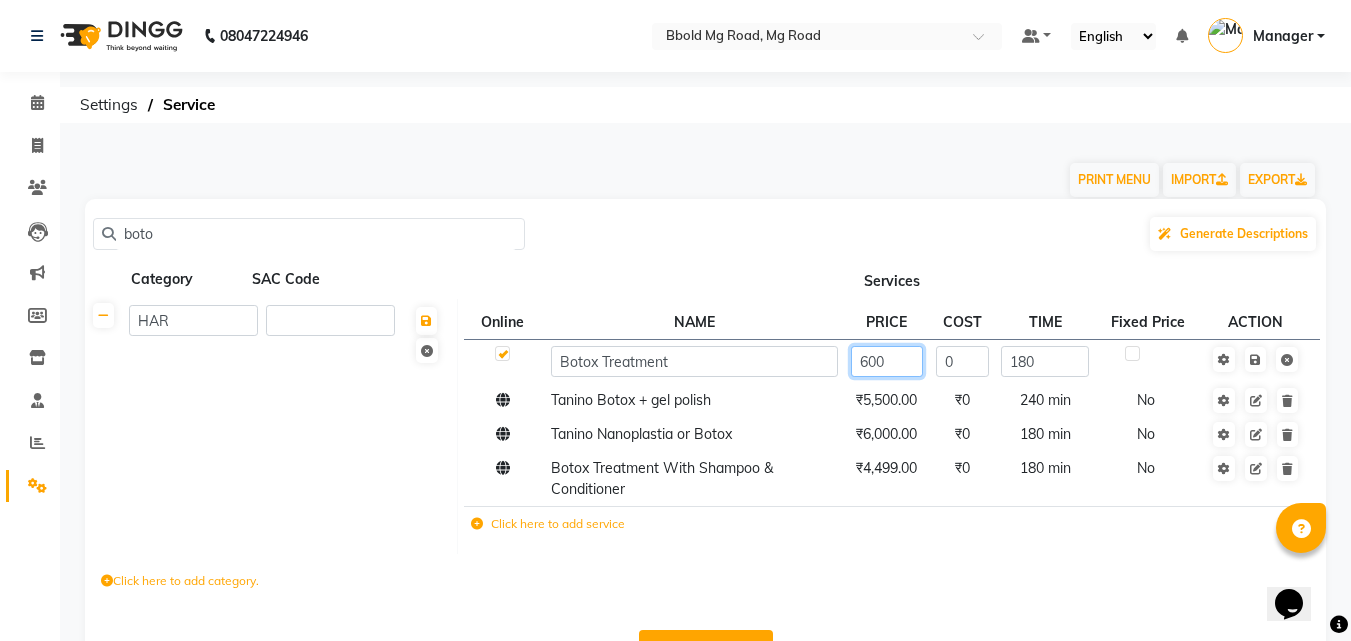 type on "6000" 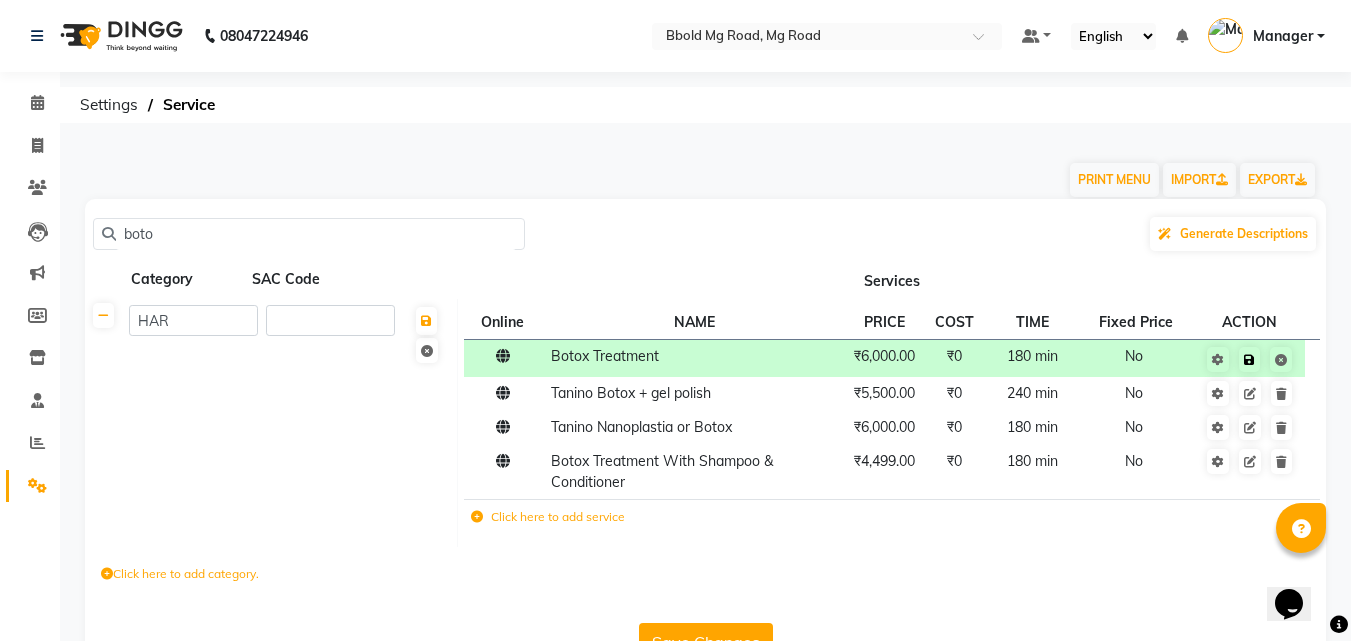 click 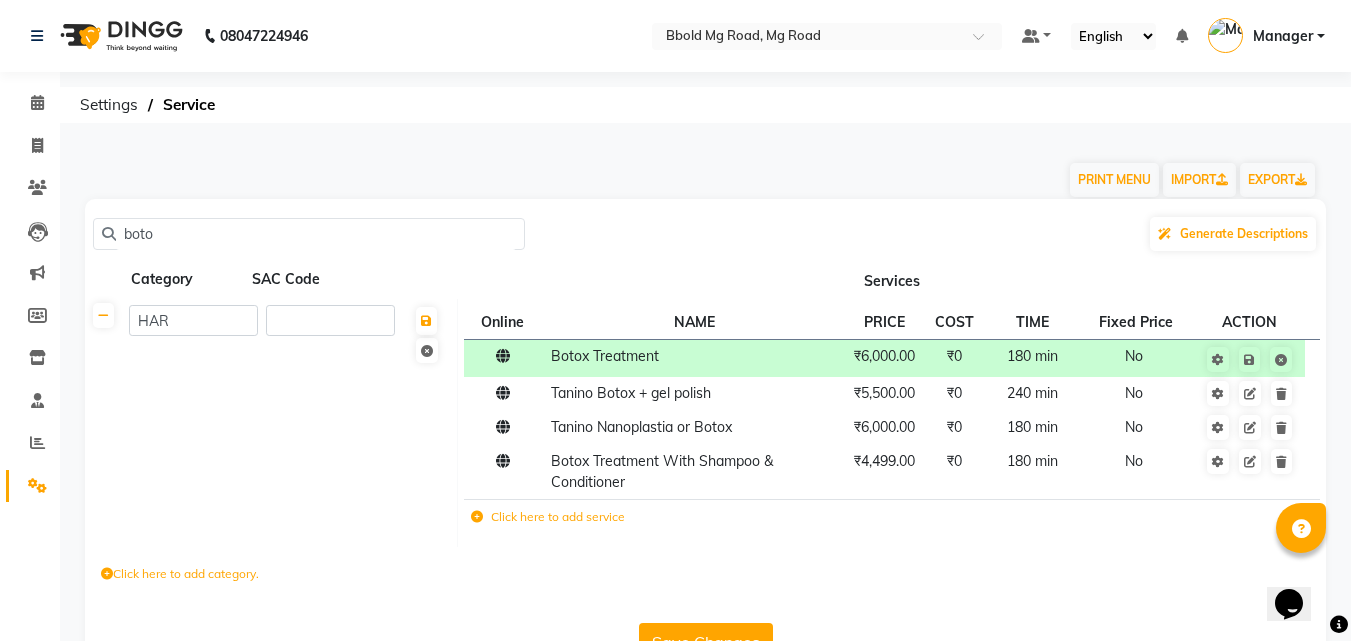 click on "Save Changes" 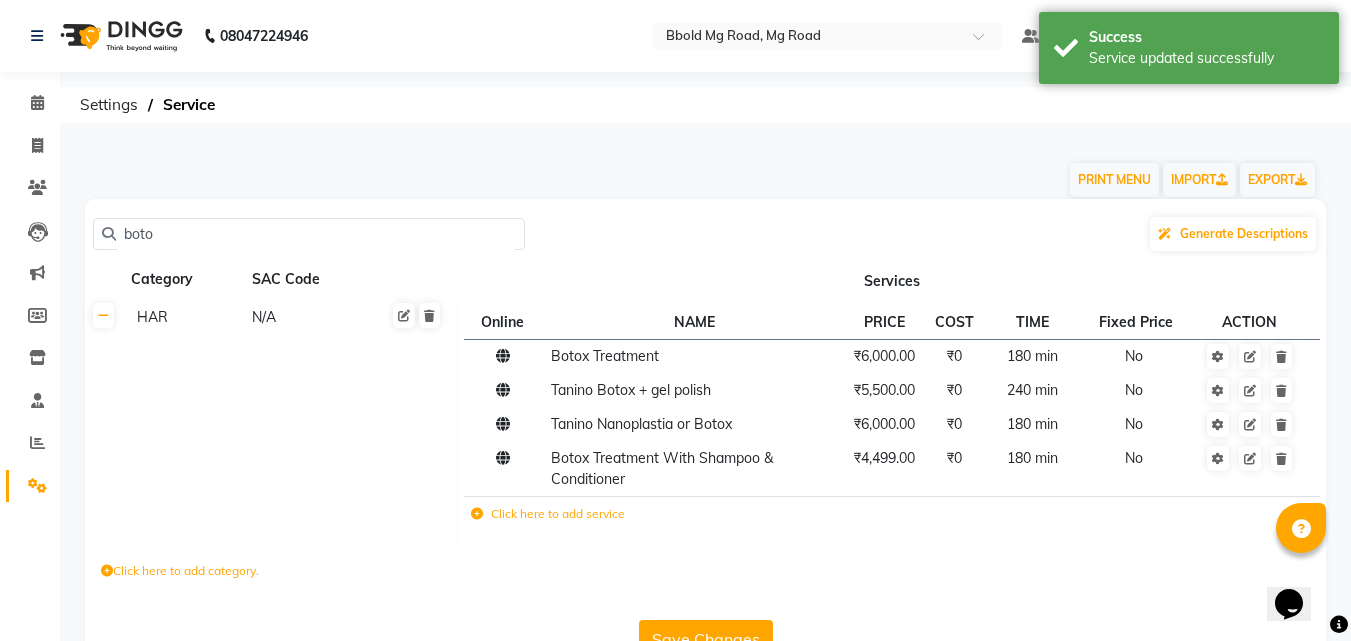 click on "boto" 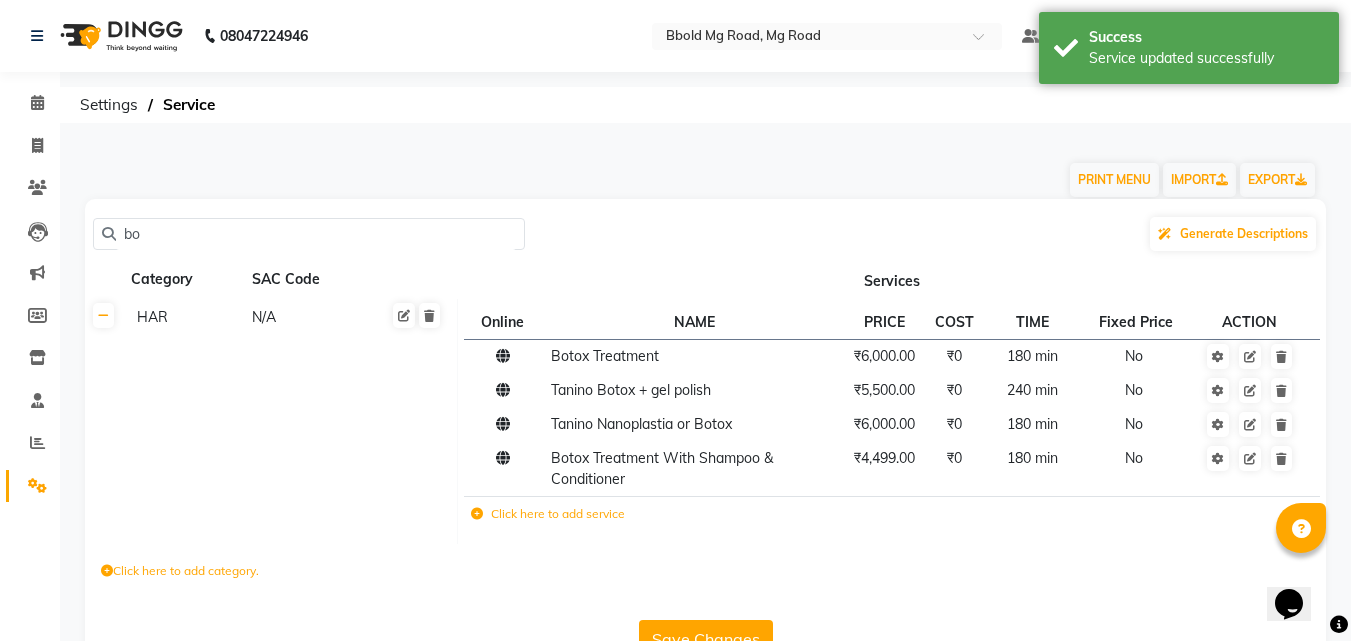 type on "b" 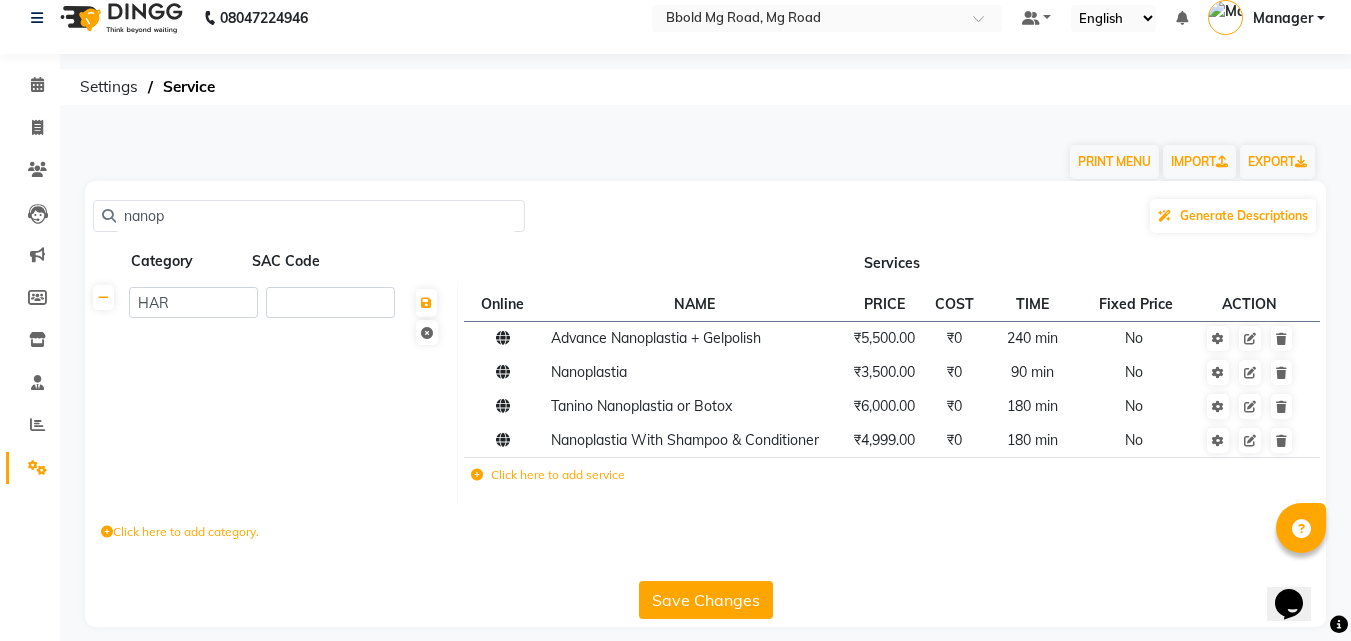 scroll, scrollTop: 34, scrollLeft: 0, axis: vertical 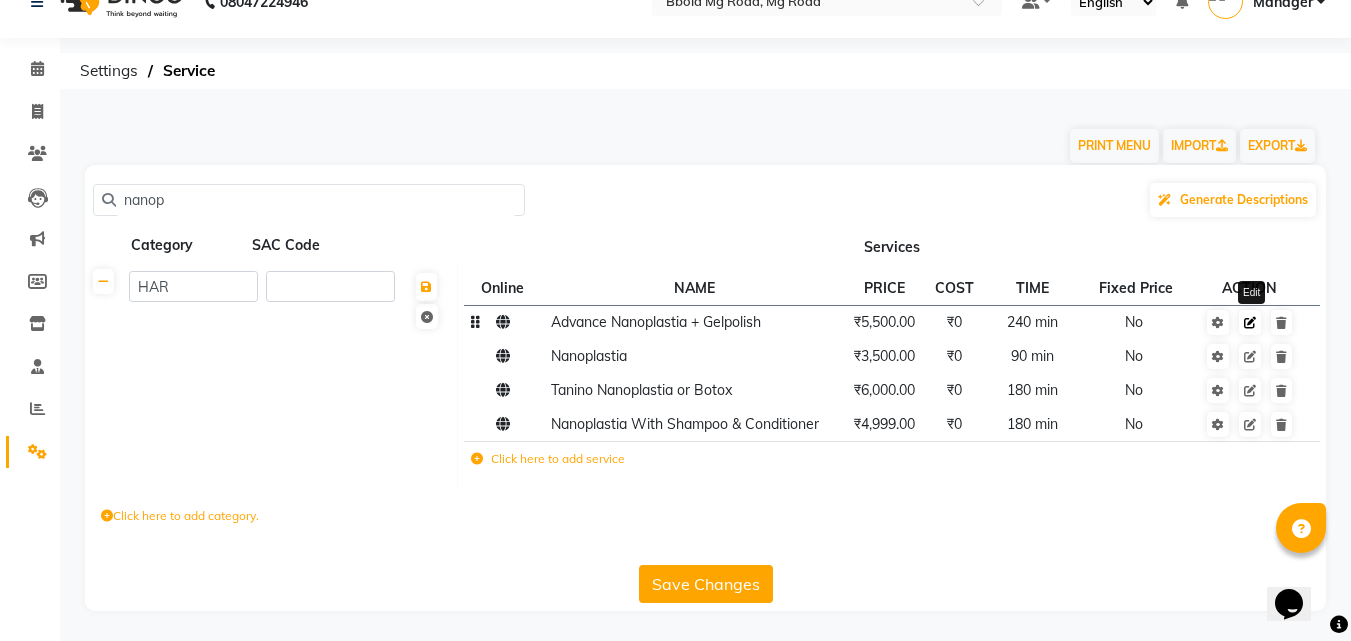 type on "nanop" 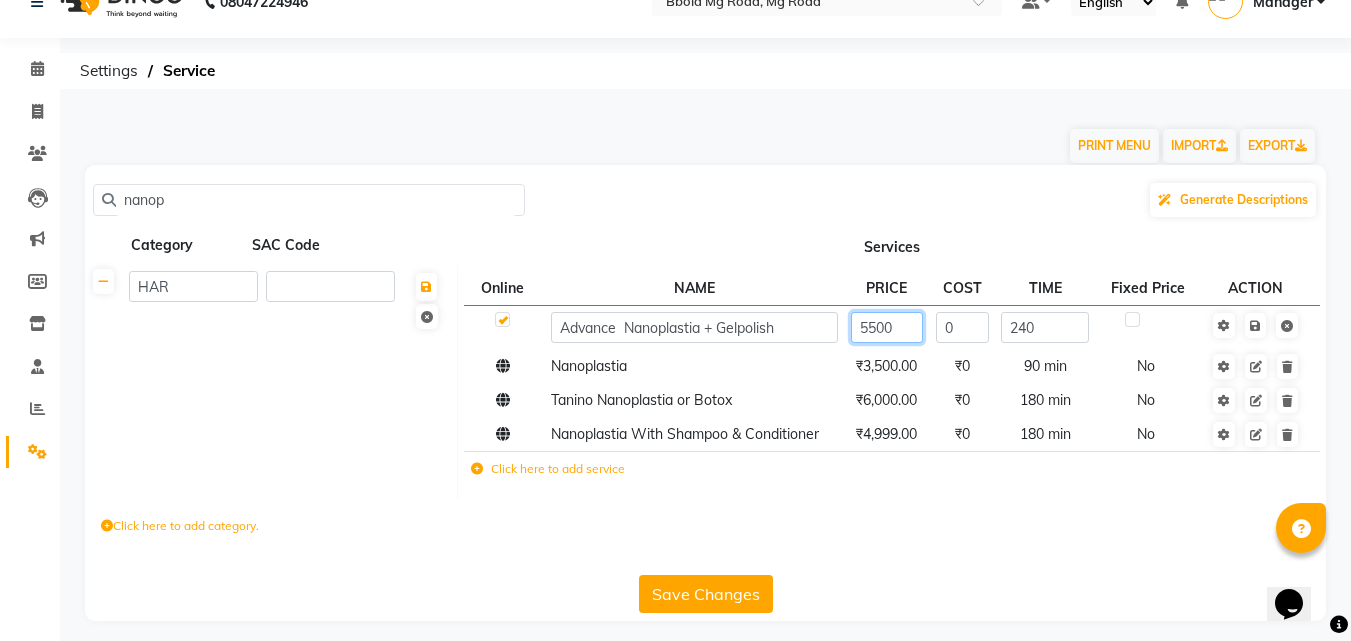 click on "5500" 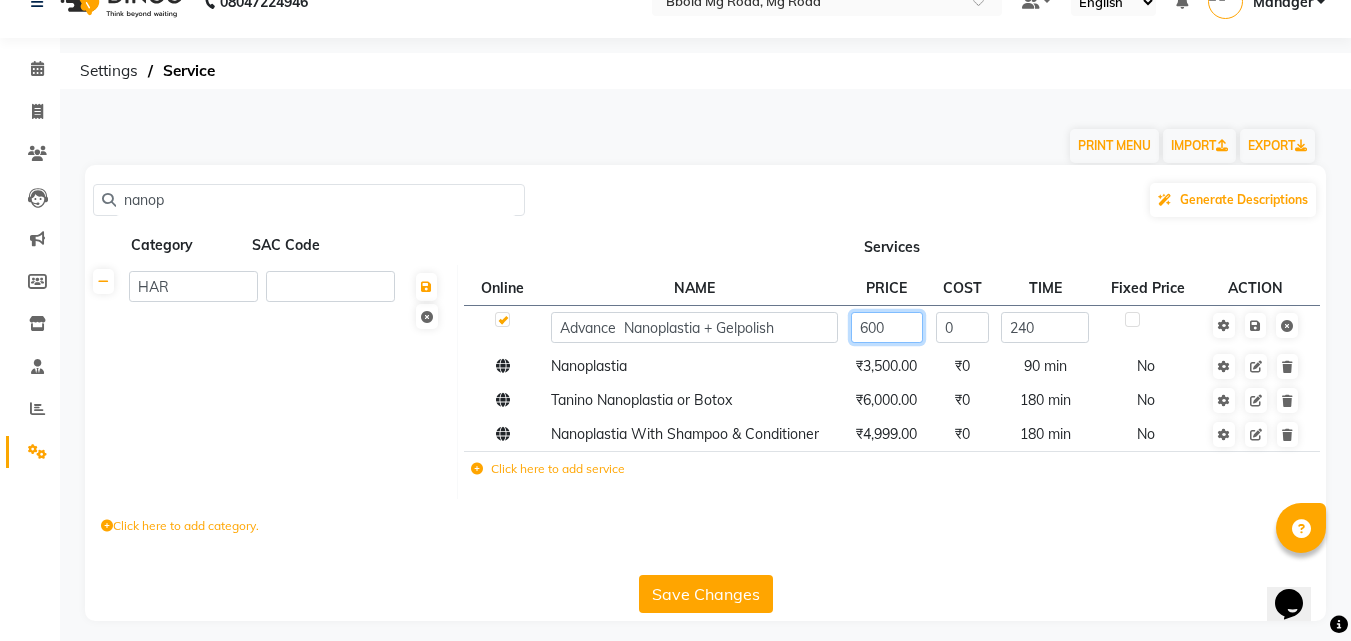 type on "6000" 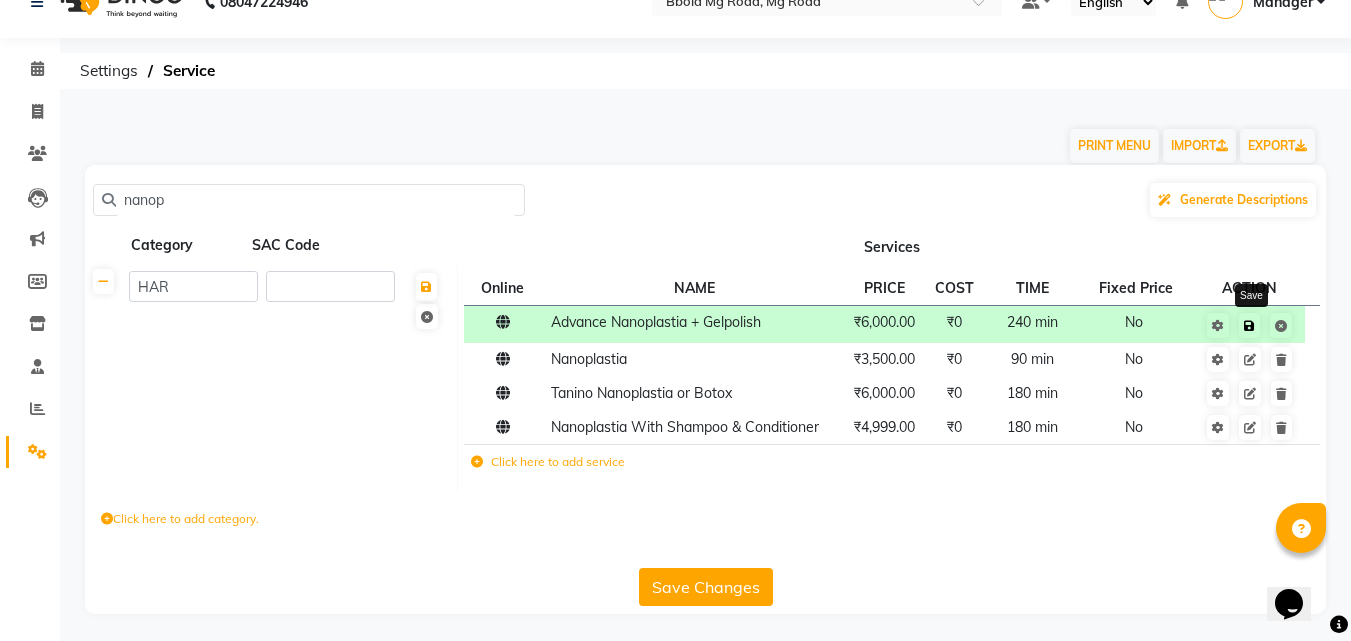 click 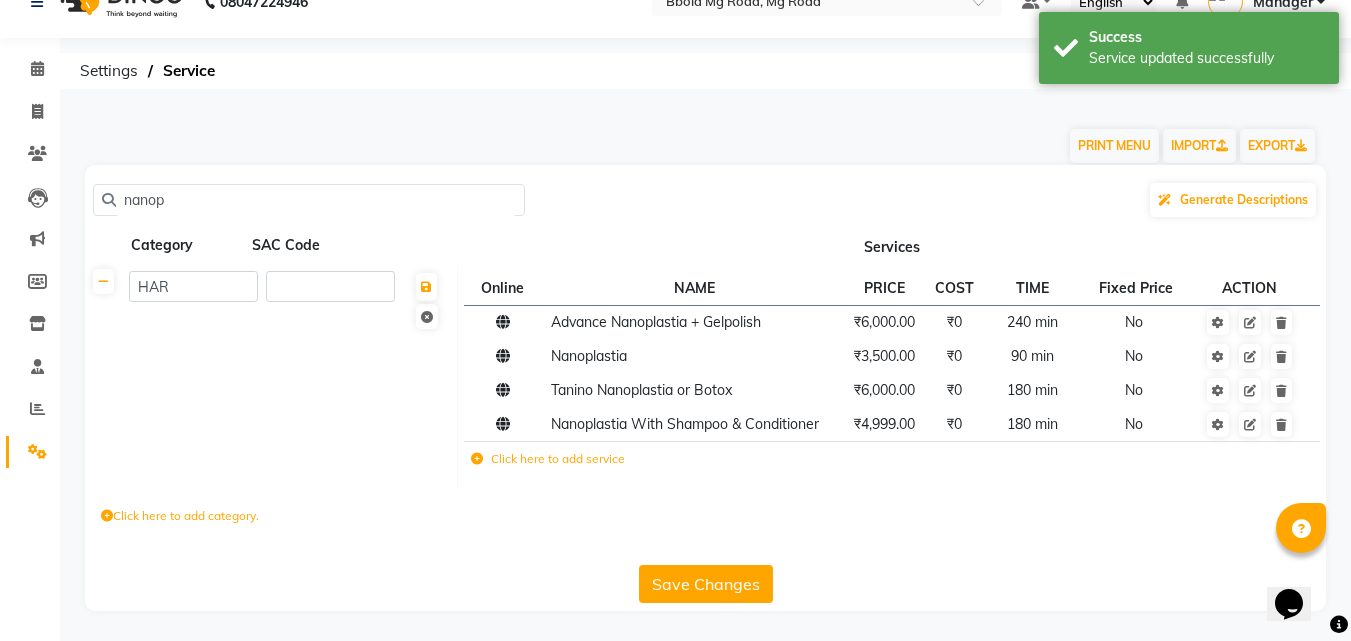 click on "Save Changes" 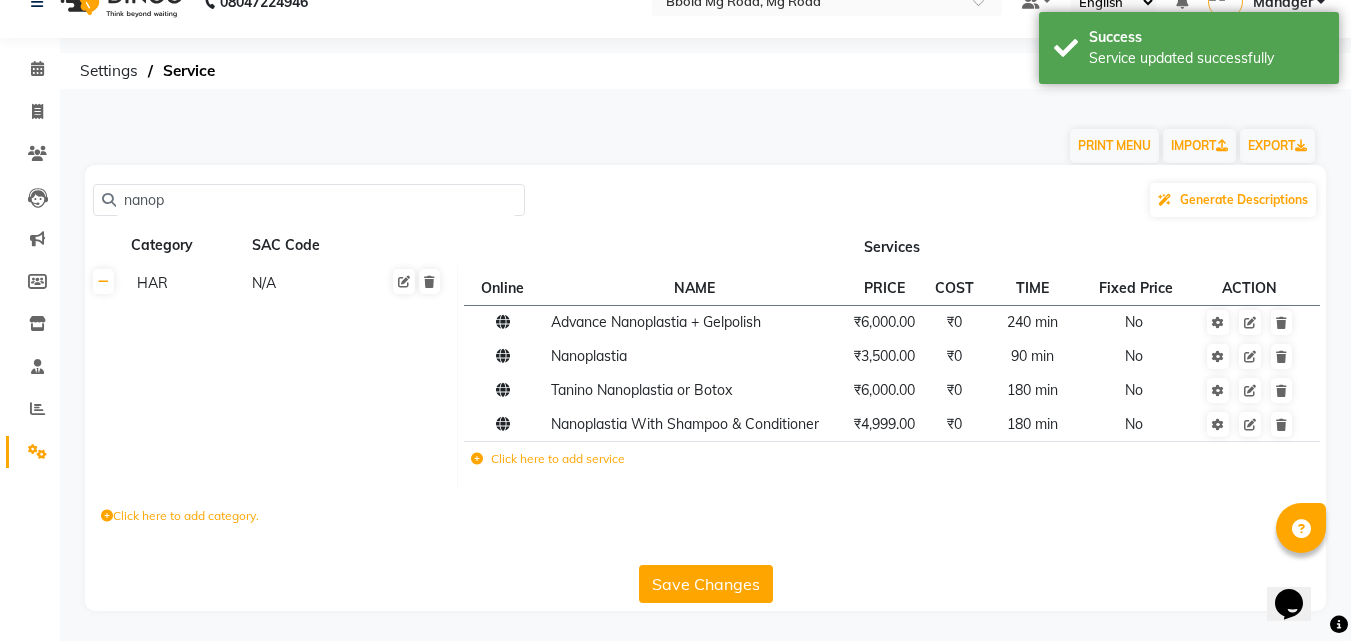 click on "Save Changes" 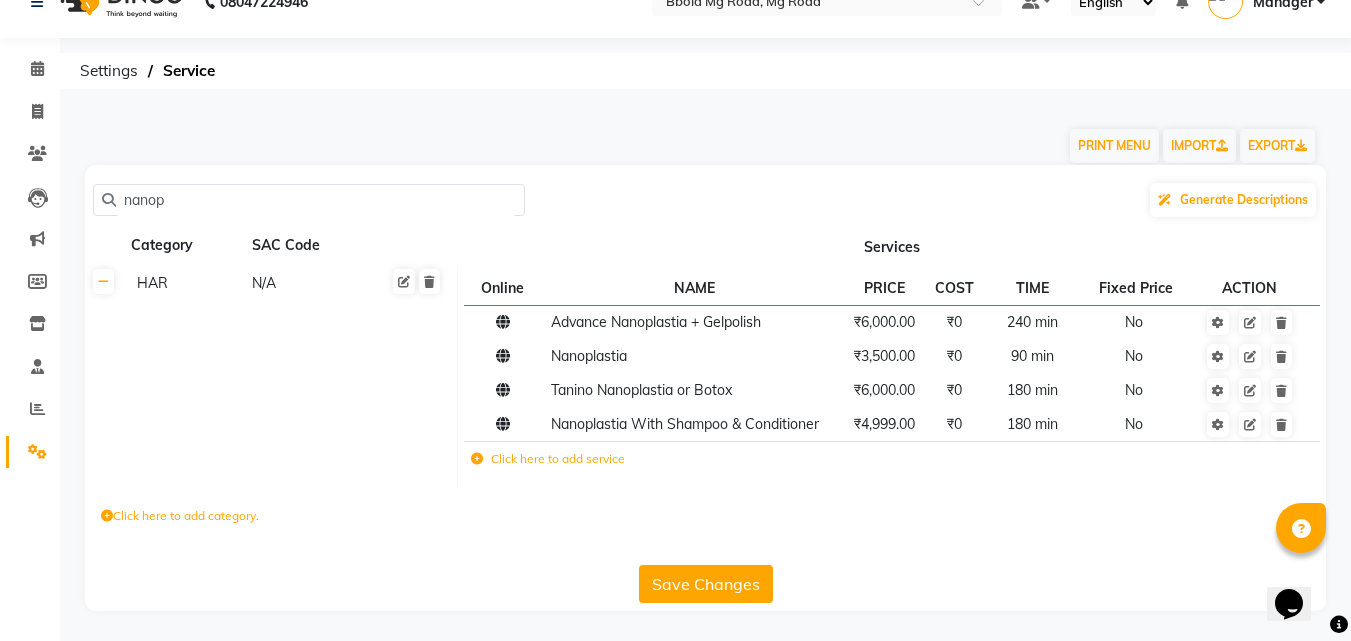 click on "Save Changes" 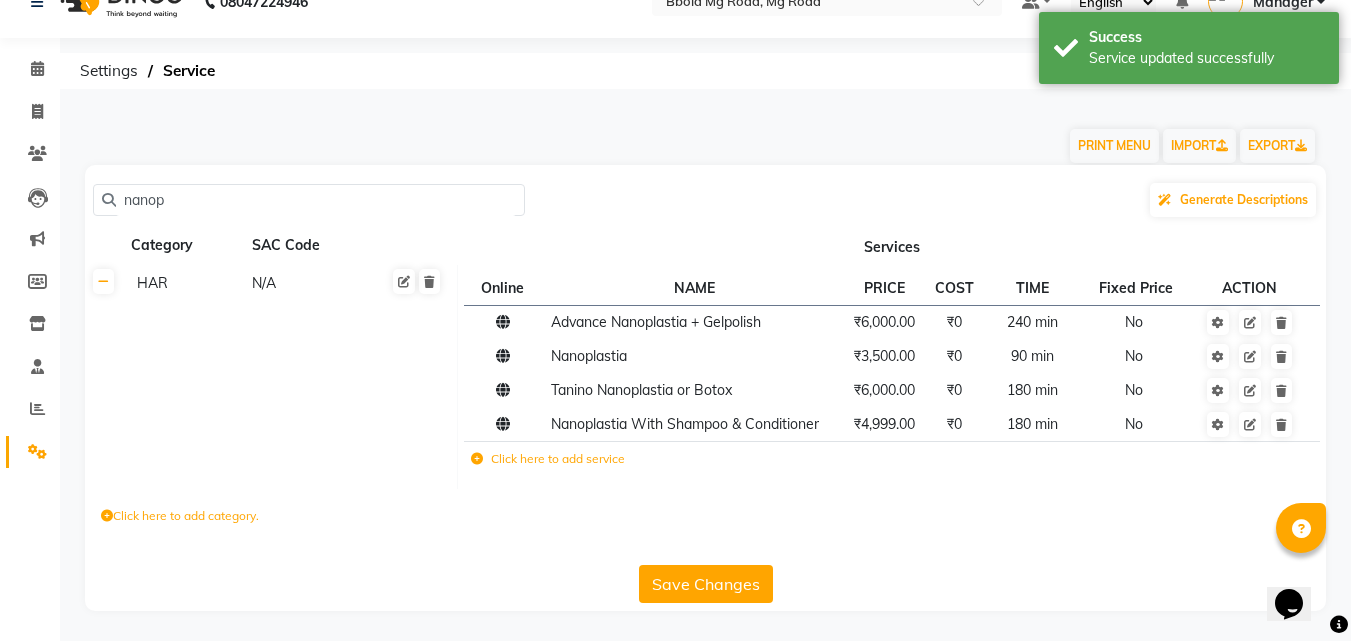 click on "nanop" 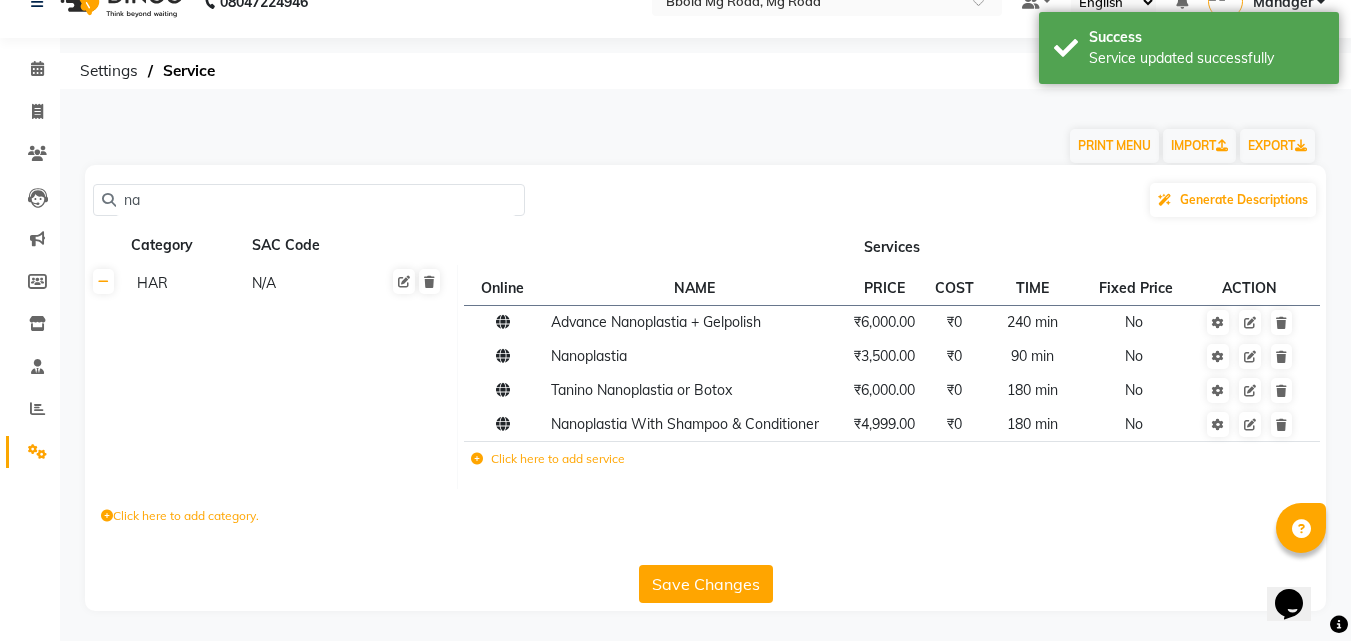 type on "n" 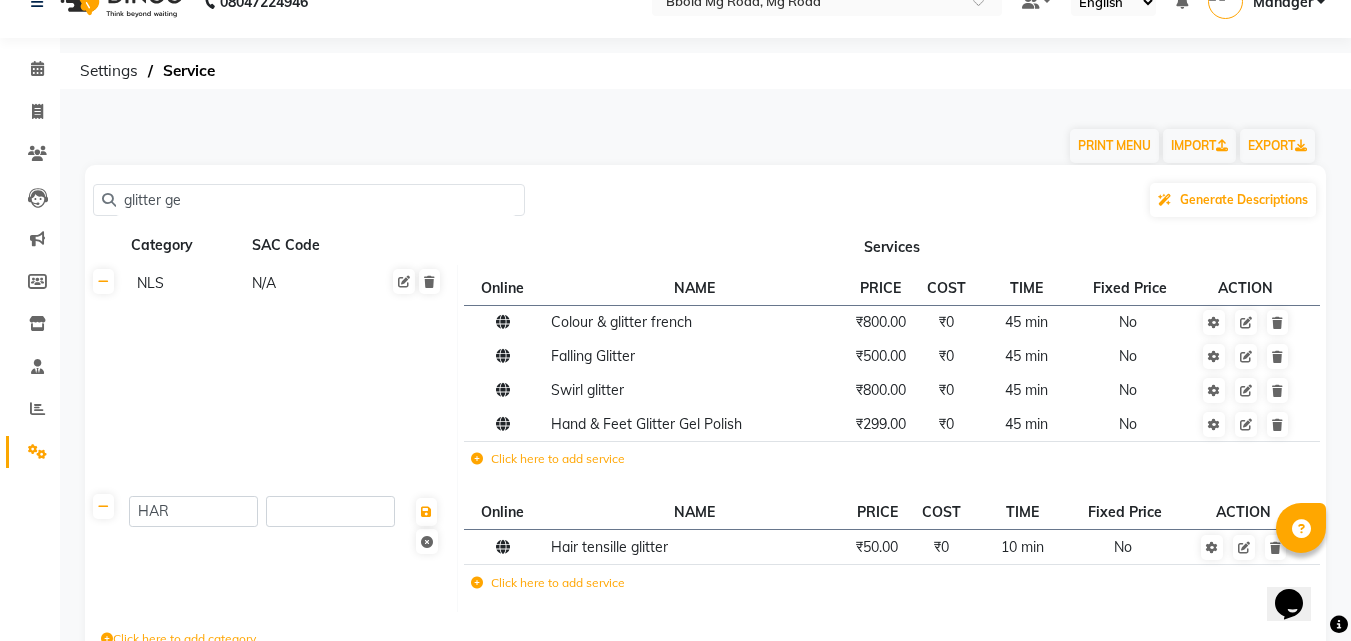 scroll, scrollTop: 0, scrollLeft: 0, axis: both 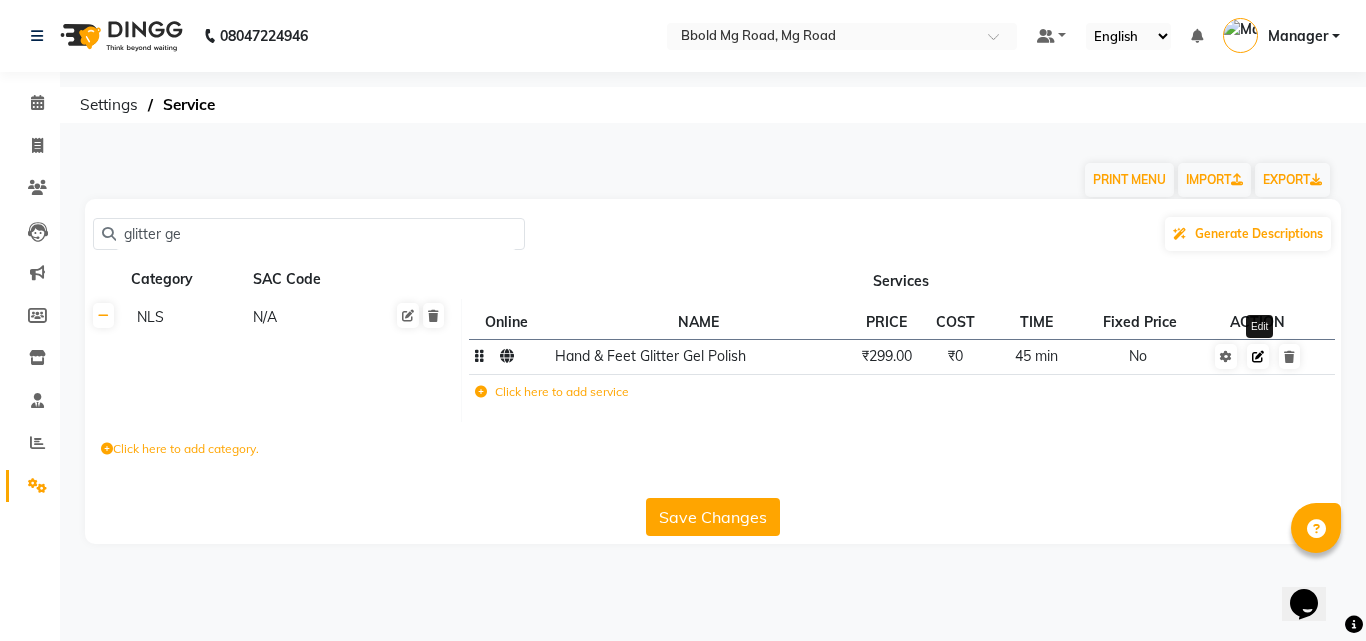 type on "glitter ge" 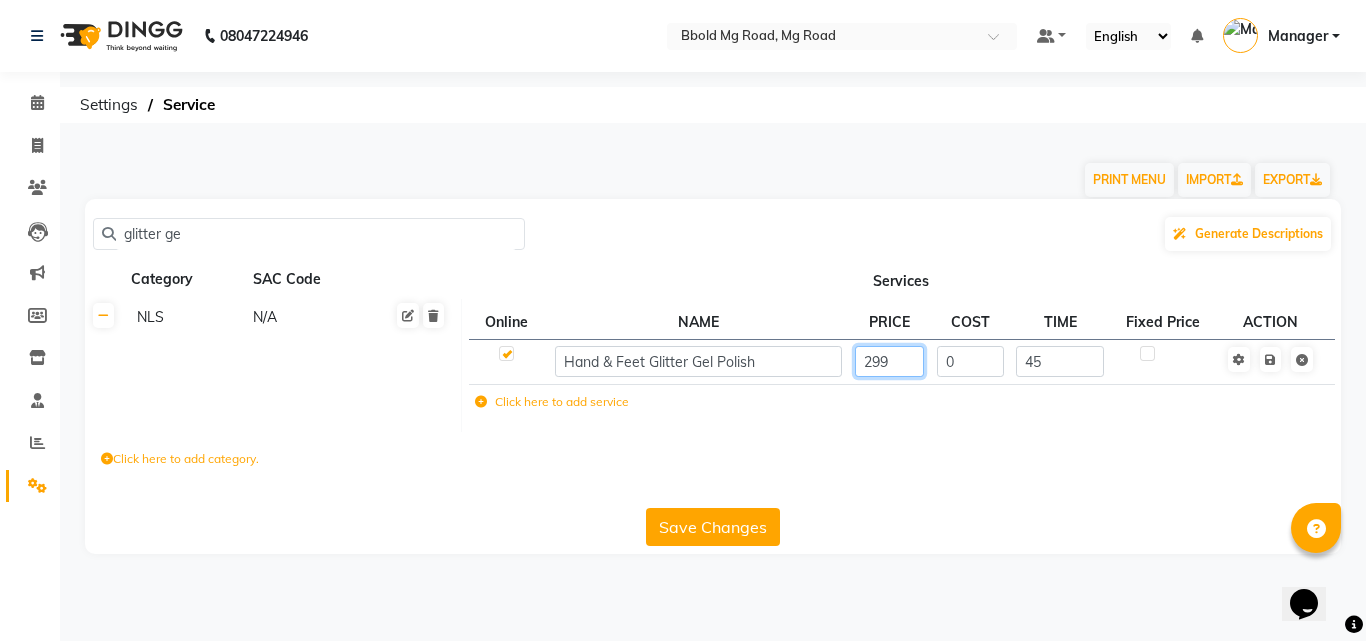 click on "299" 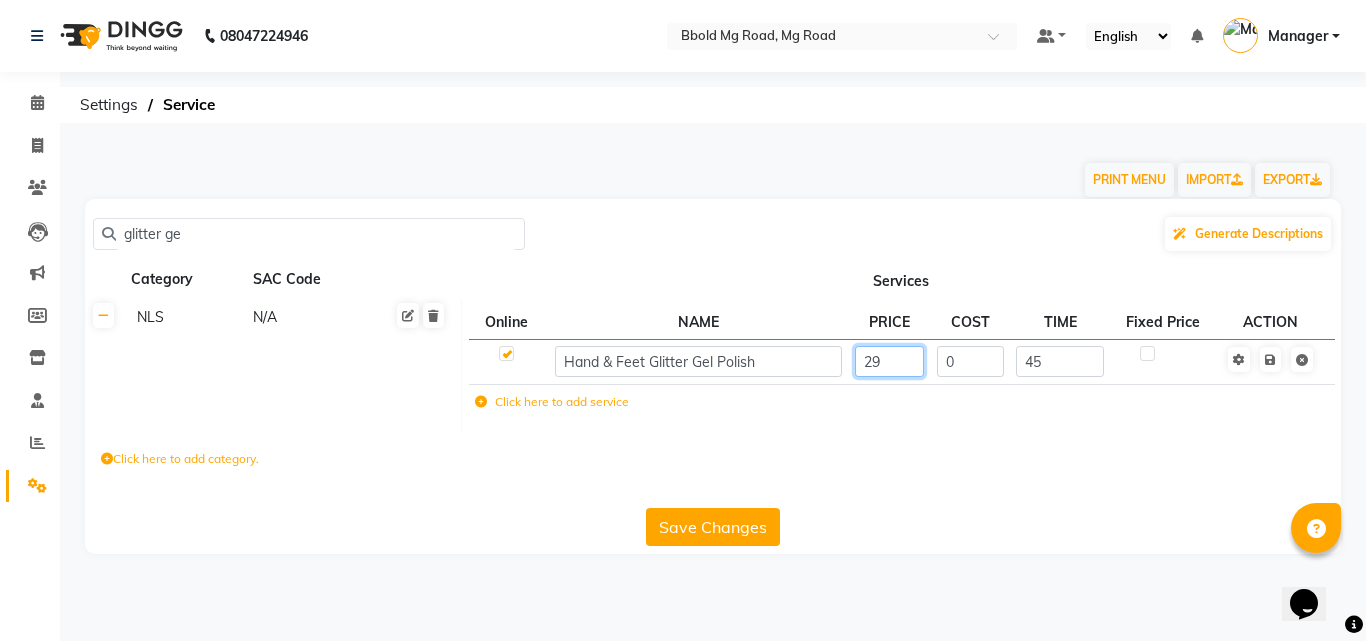 type on "2" 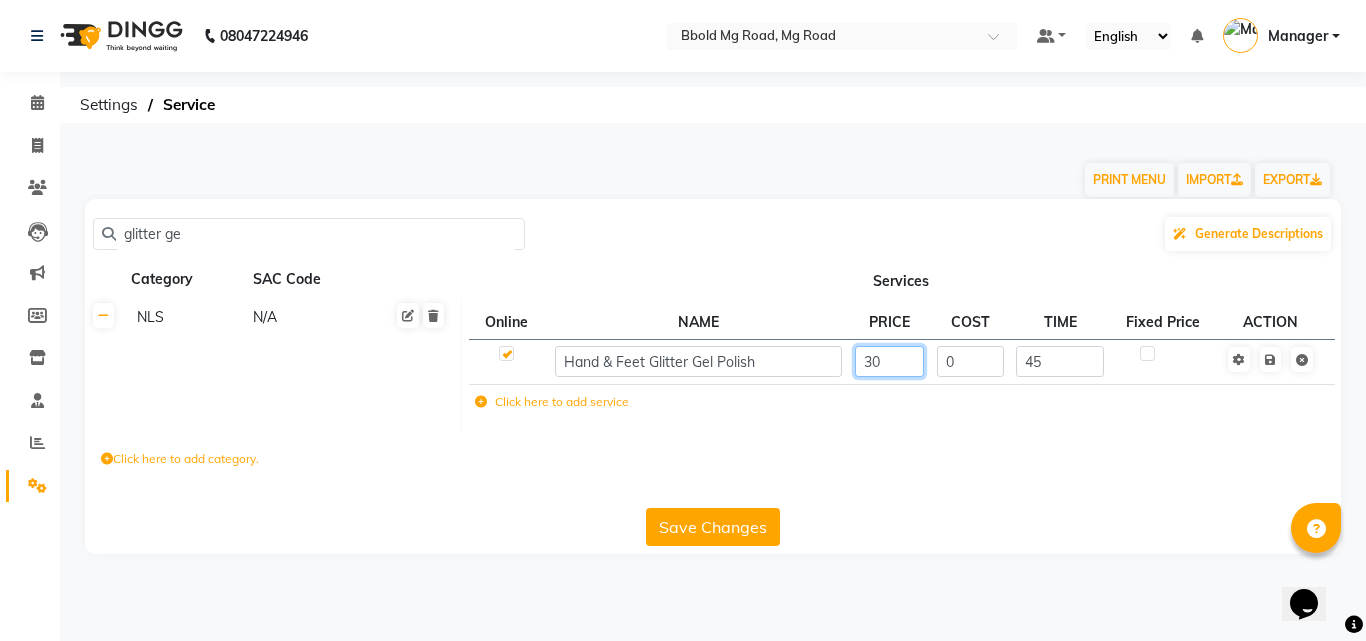 type on "300" 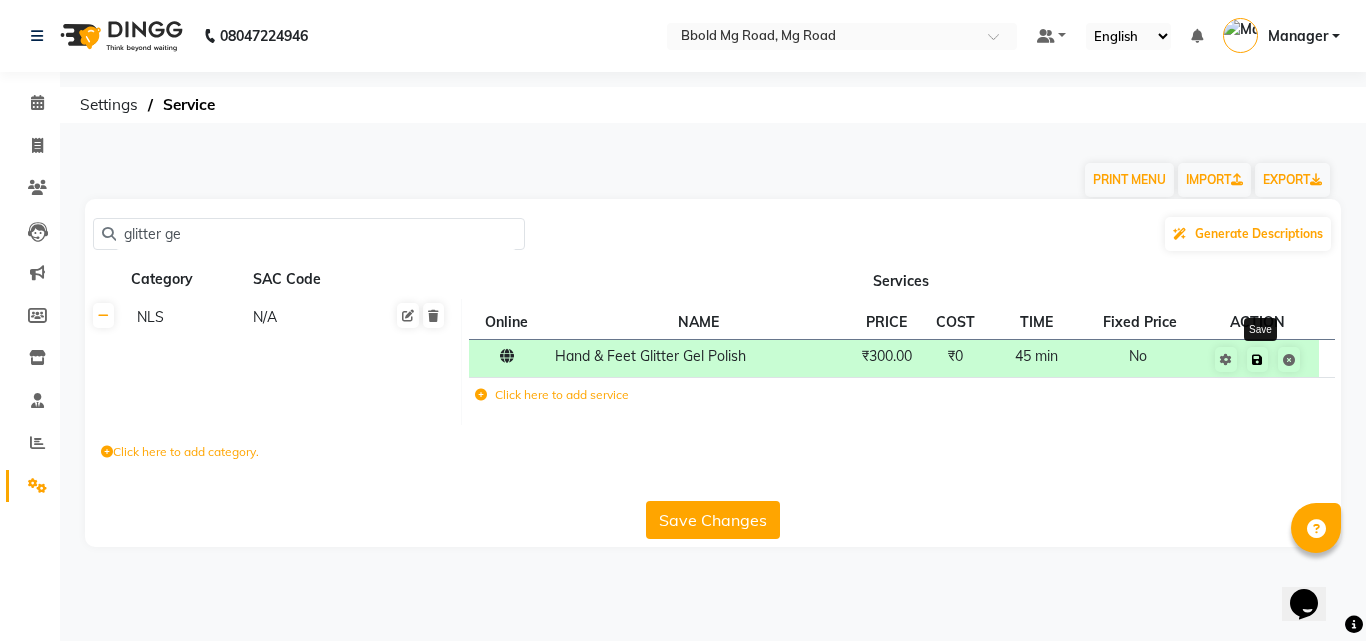 click 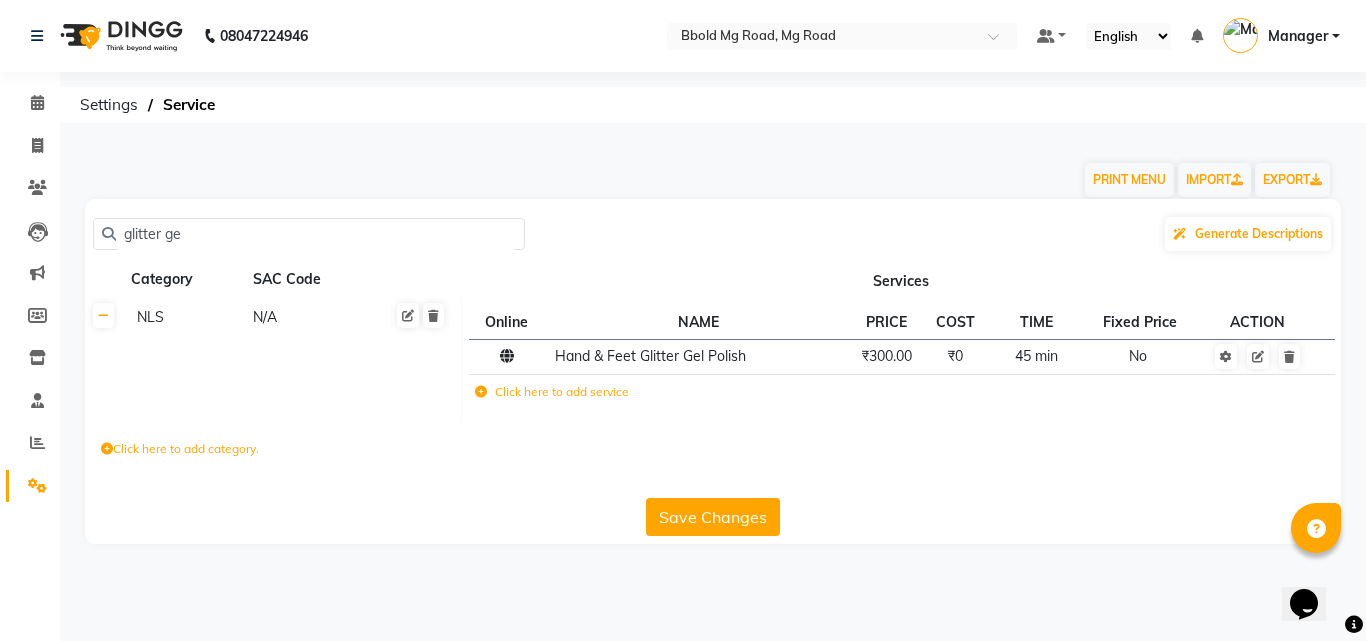click on "glitter ge" 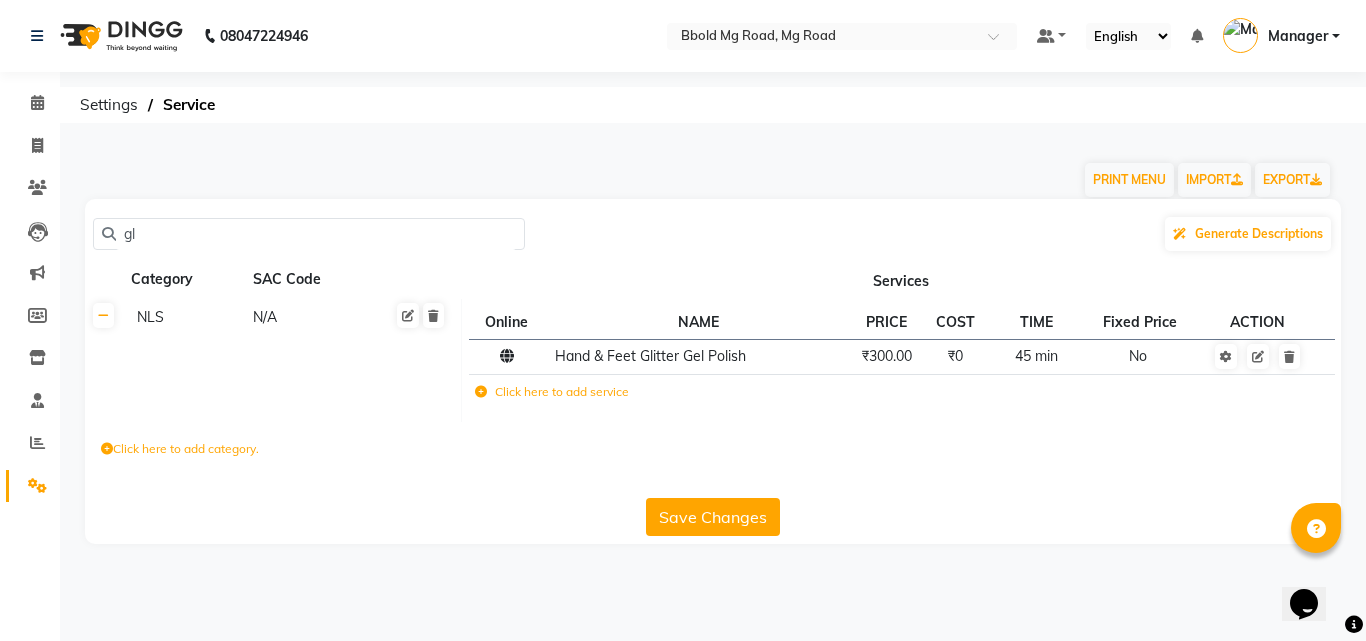 type on "g" 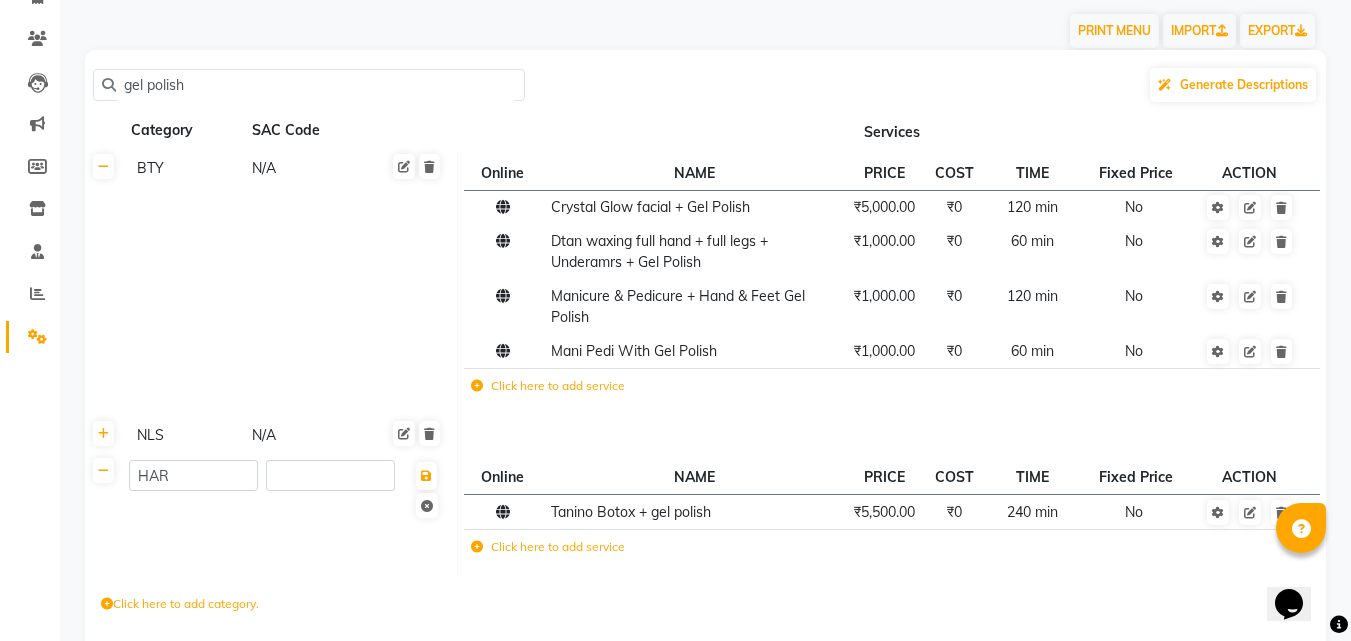 scroll, scrollTop: 237, scrollLeft: 0, axis: vertical 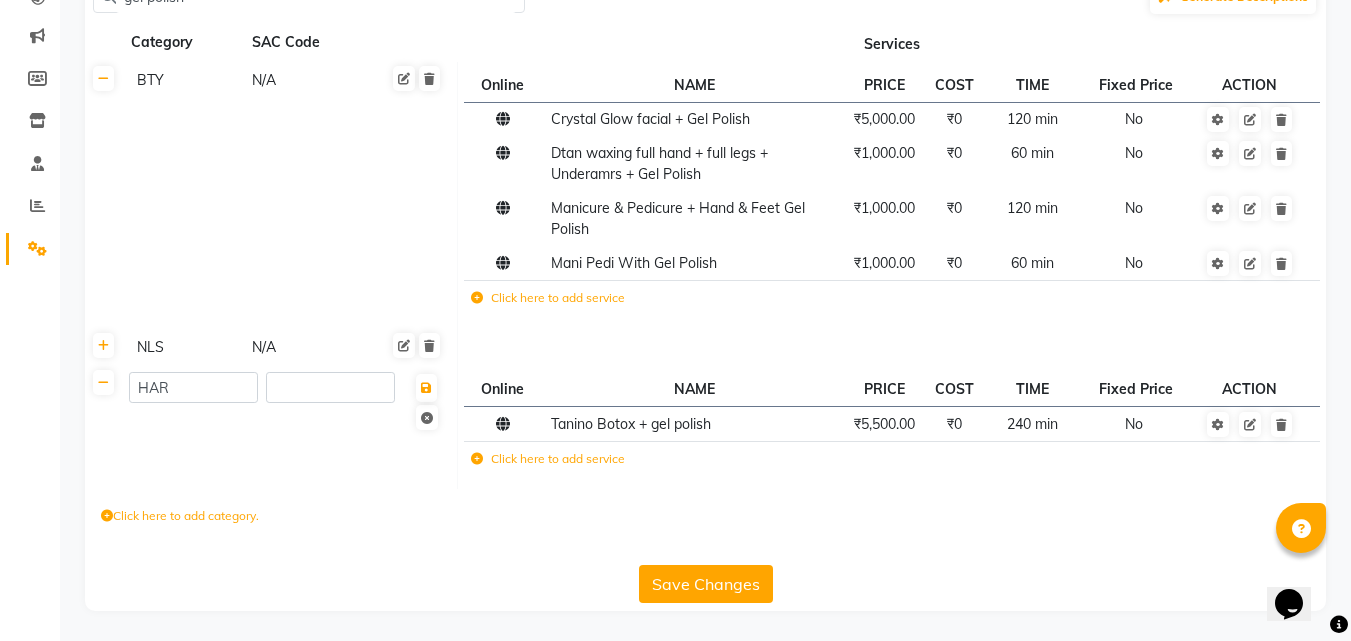 type on "gel polish" 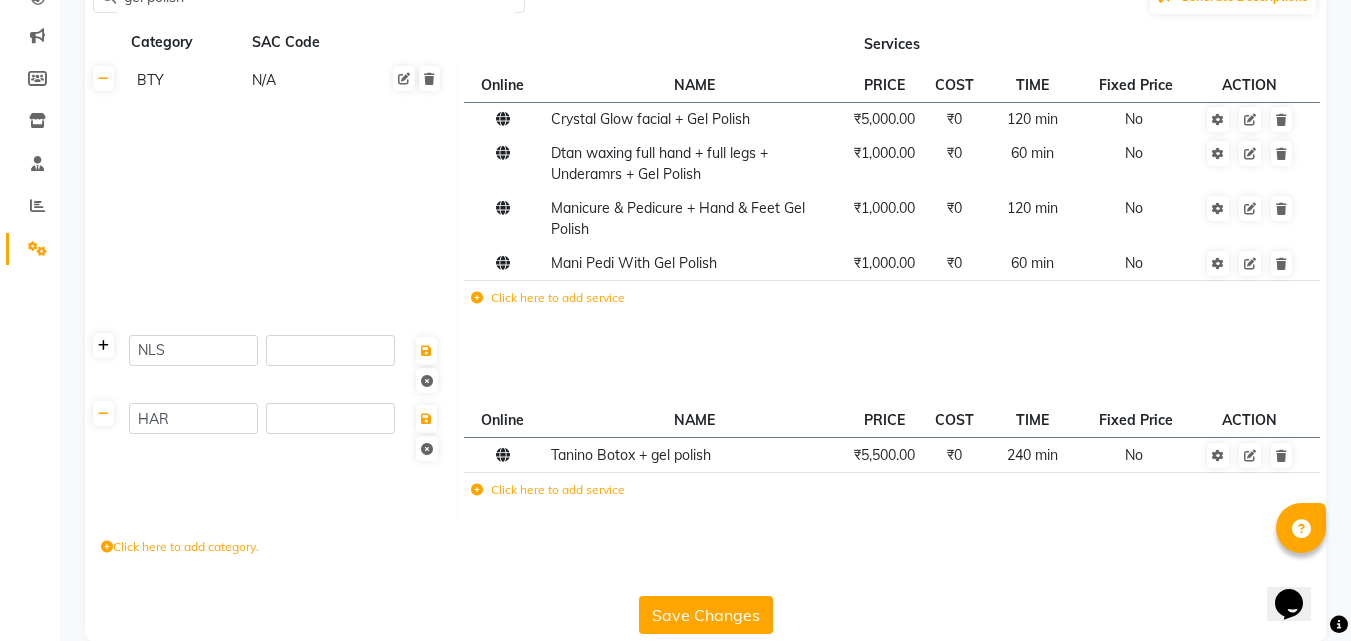 click 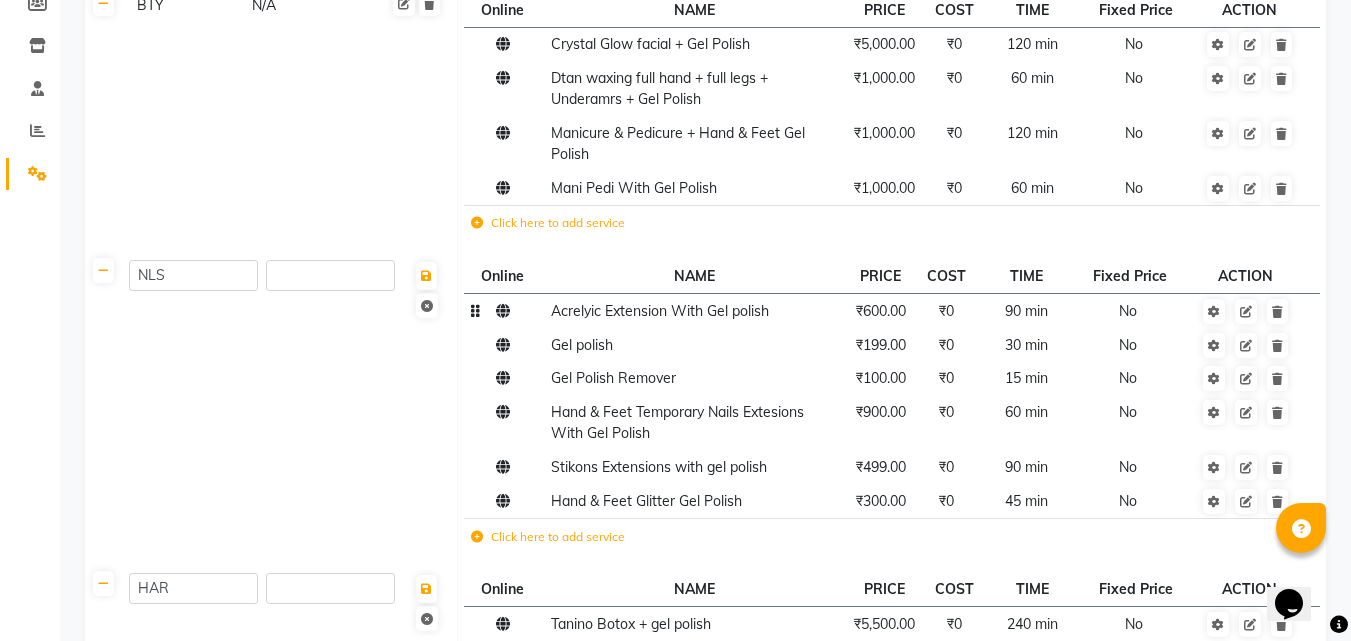 scroll, scrollTop: 329, scrollLeft: 0, axis: vertical 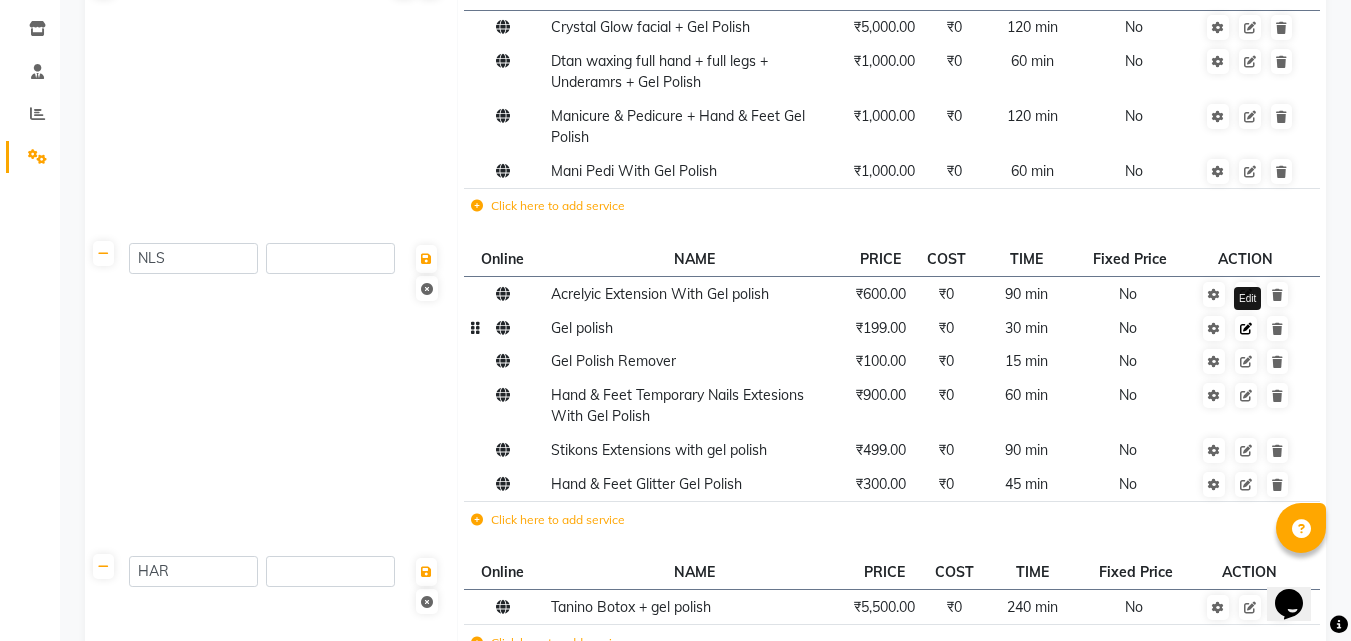 click 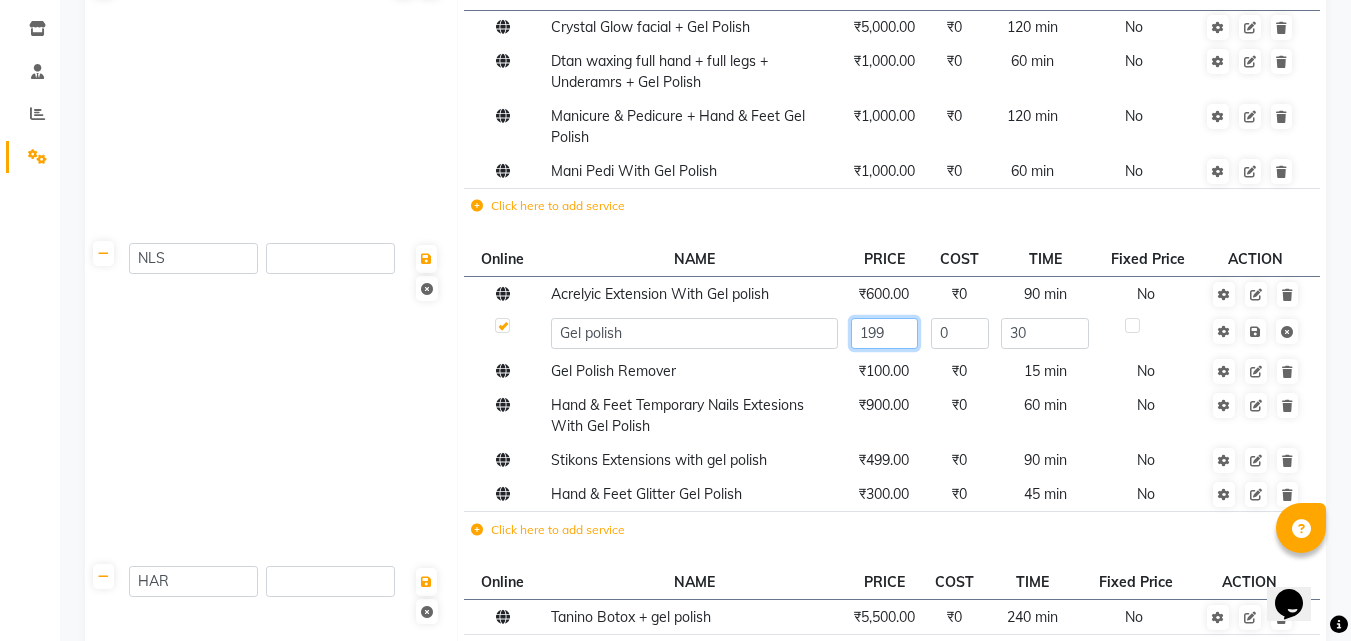click on "199" 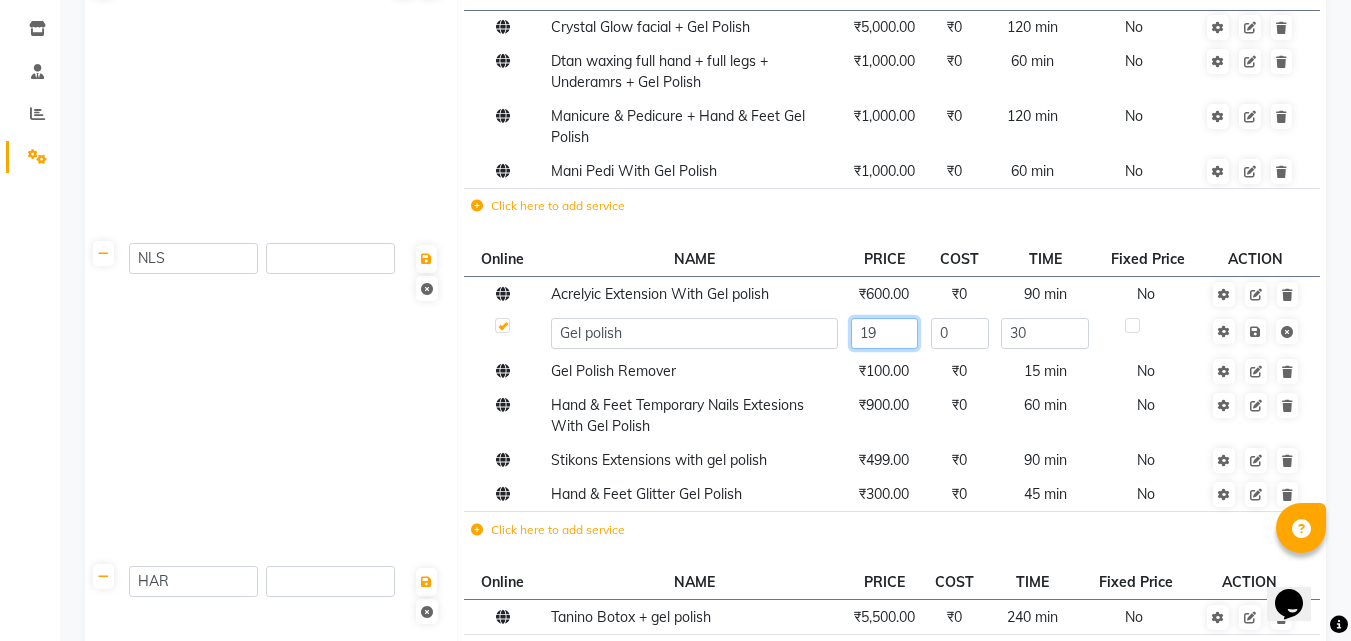 type on "1" 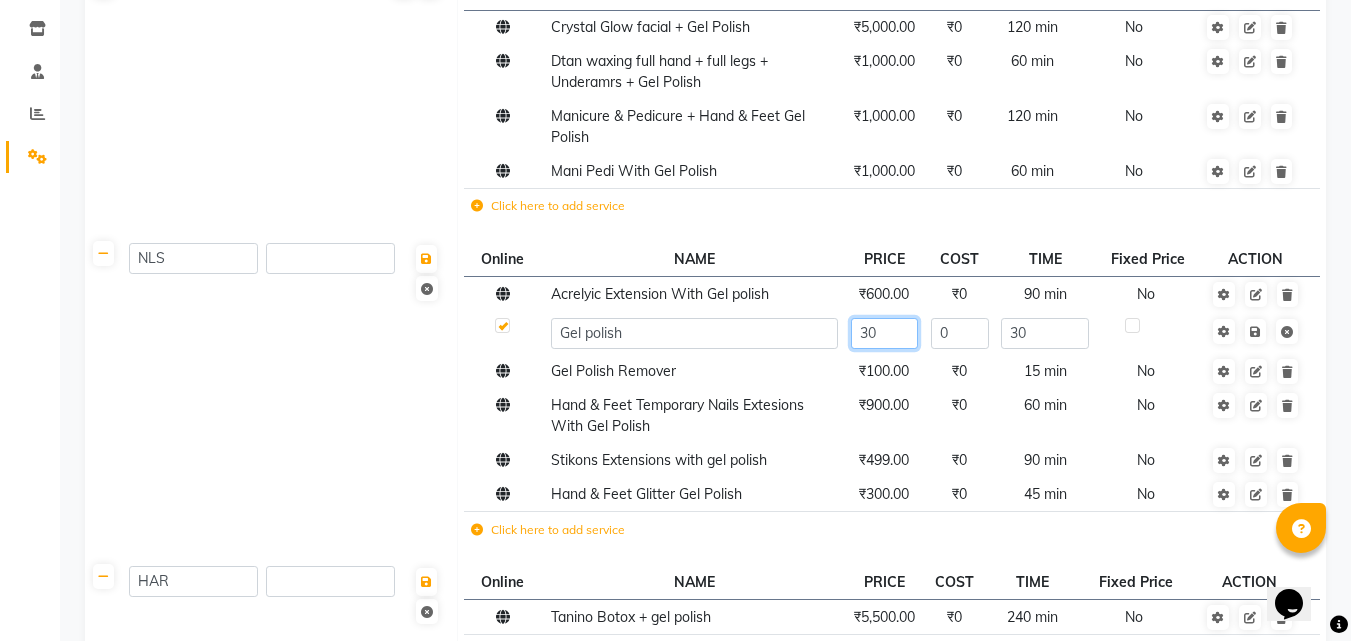 type on "300" 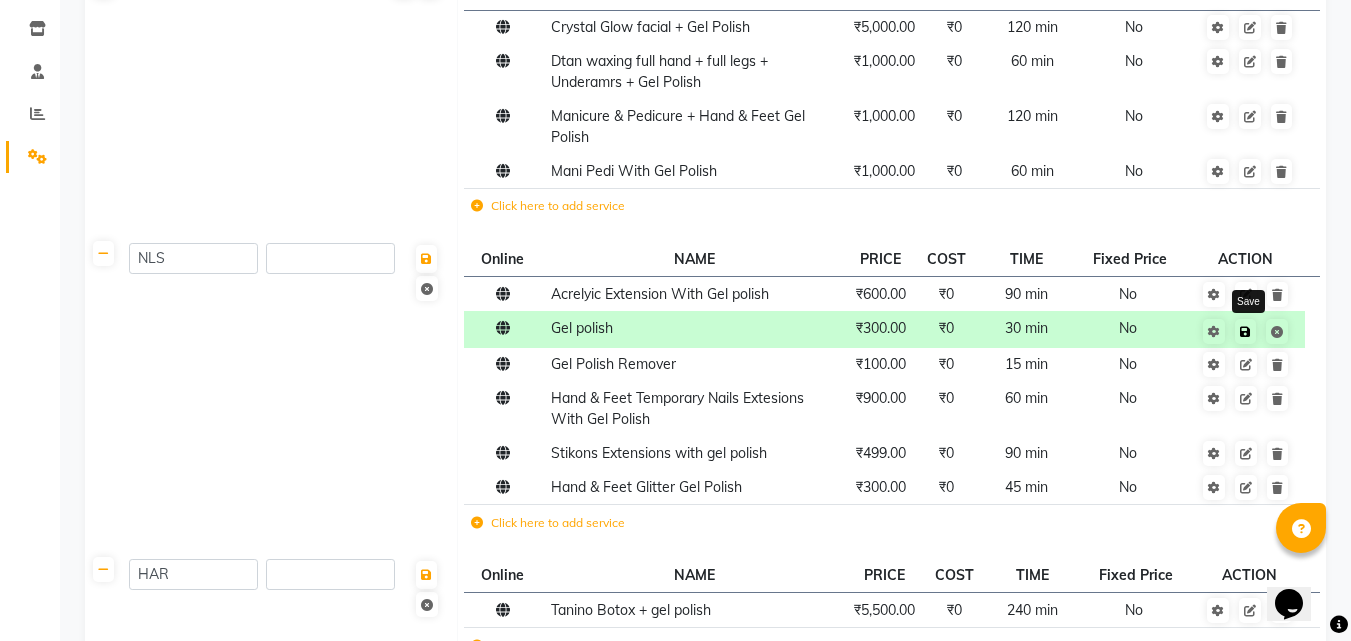 click 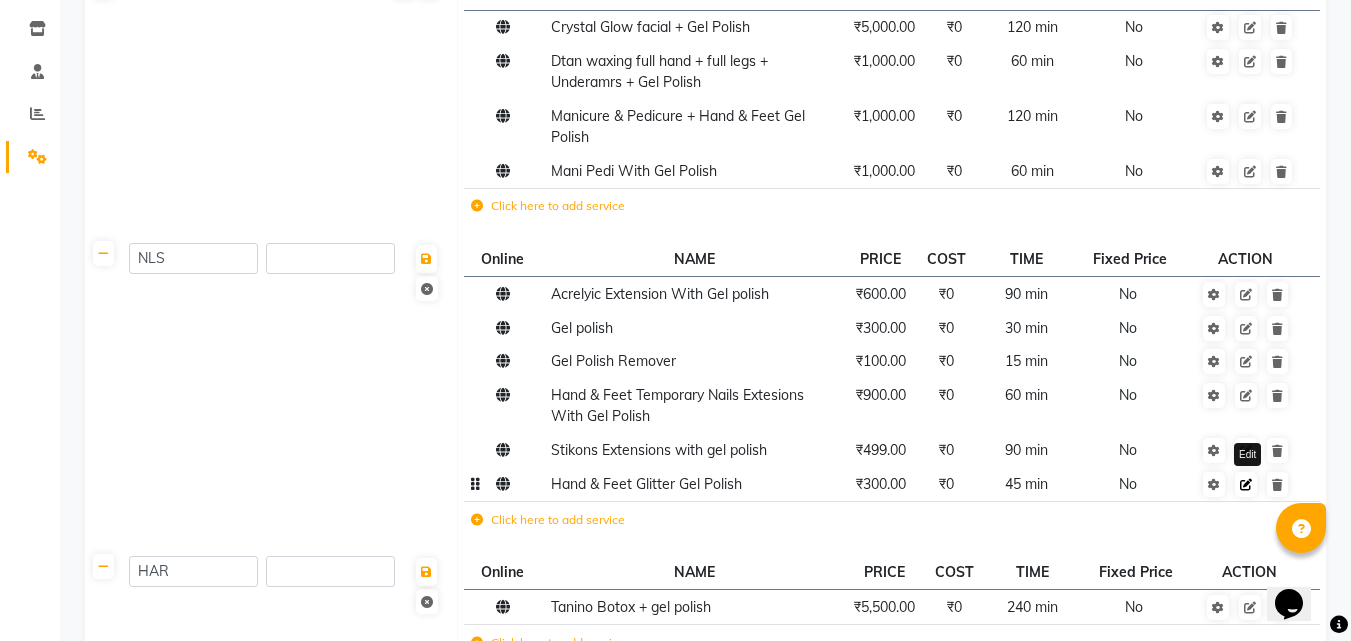 click 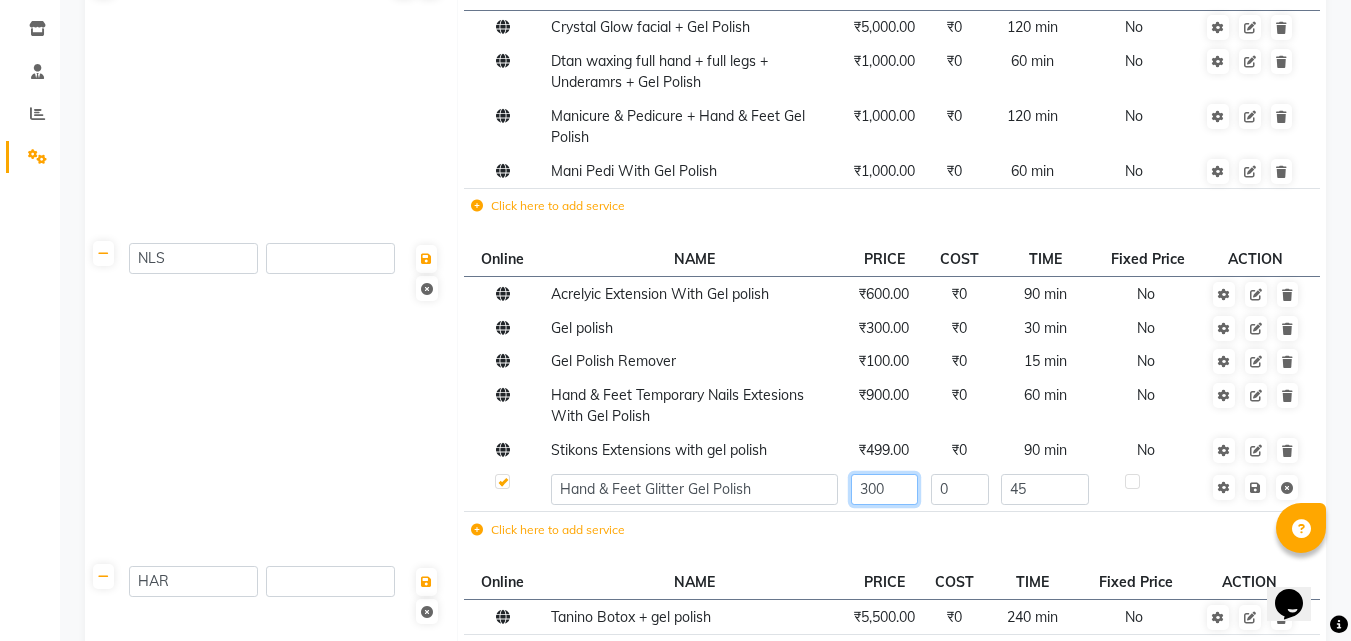 click on "300" 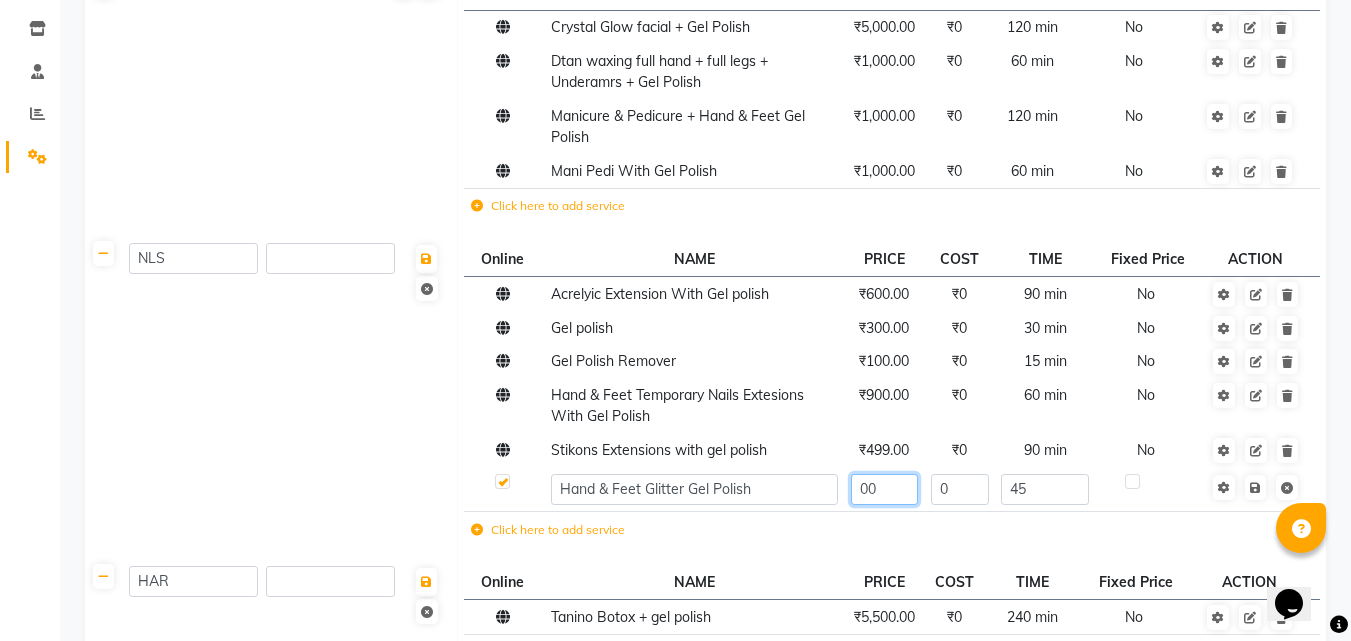 type on "500" 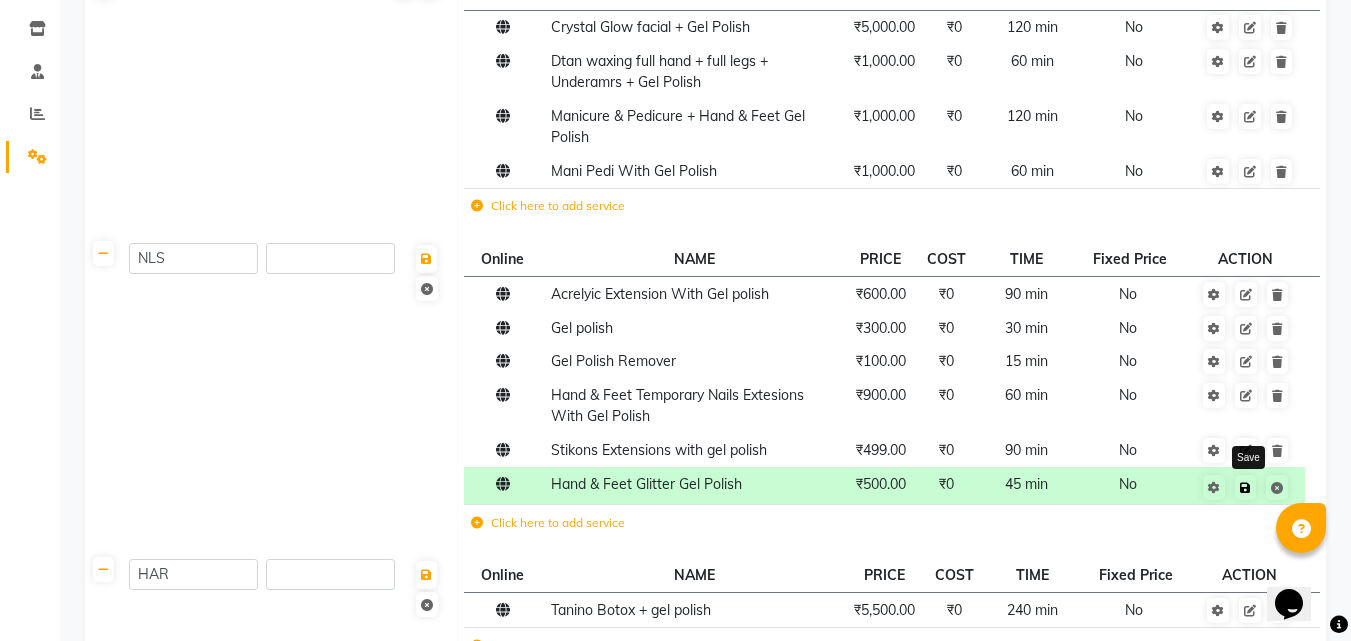 click 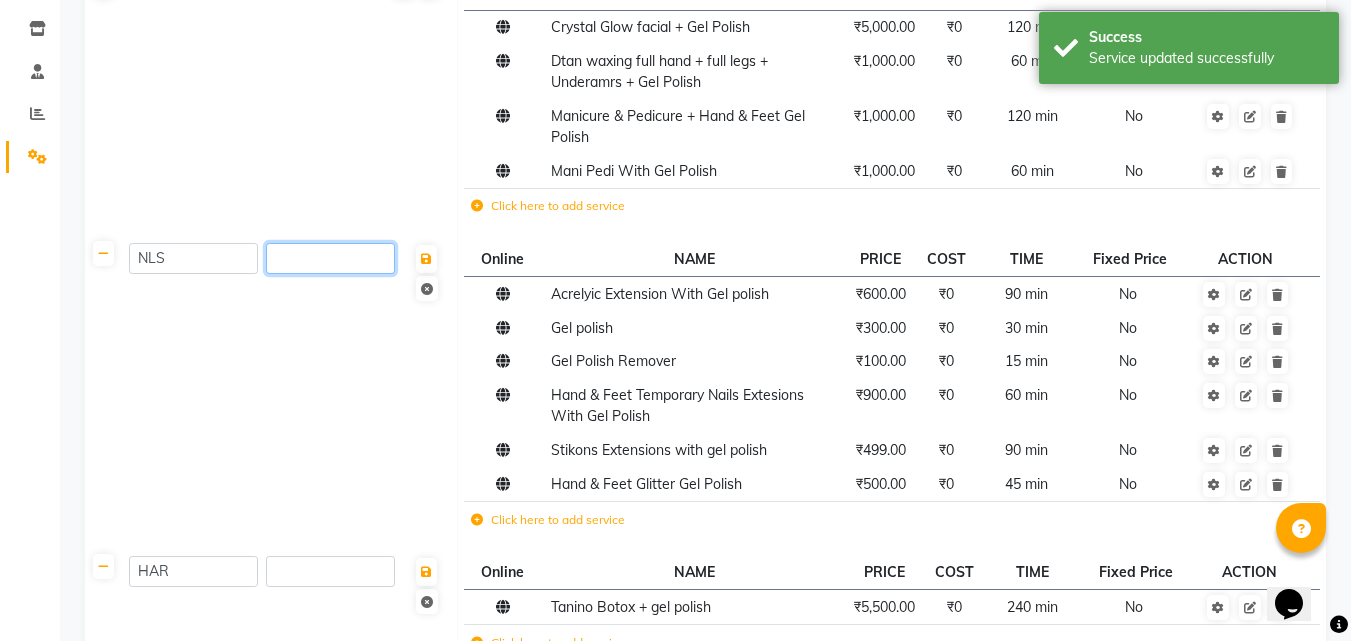 click 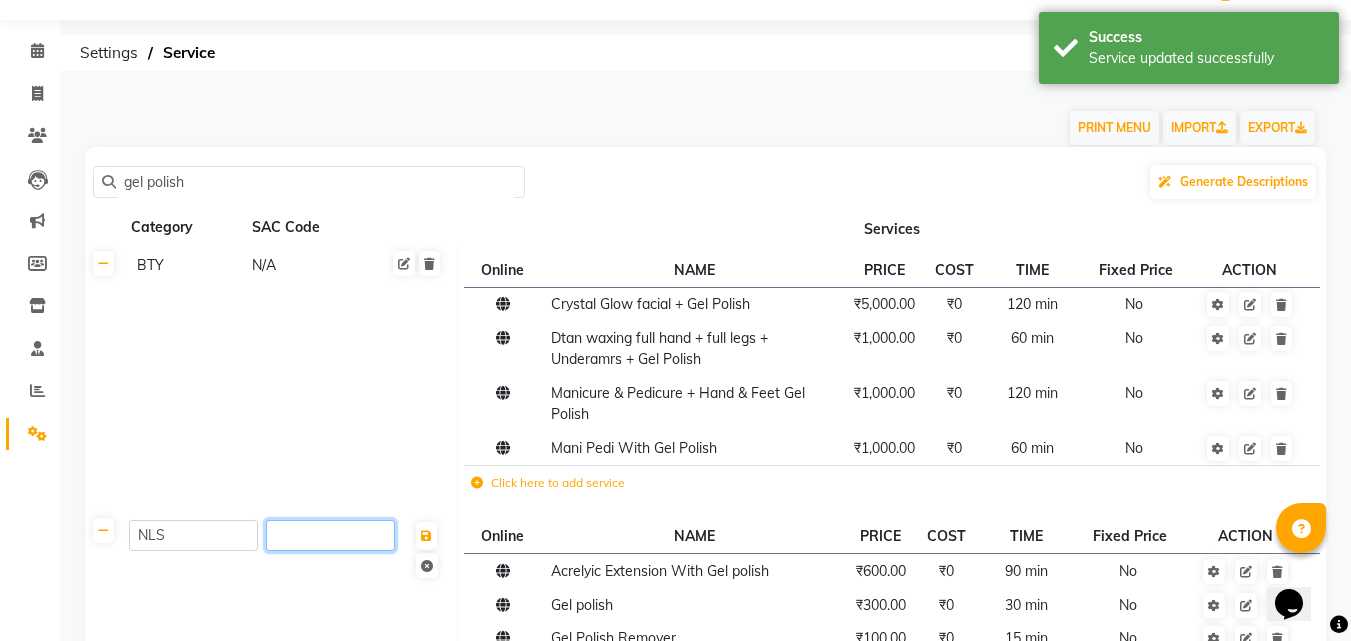 scroll, scrollTop: 14, scrollLeft: 0, axis: vertical 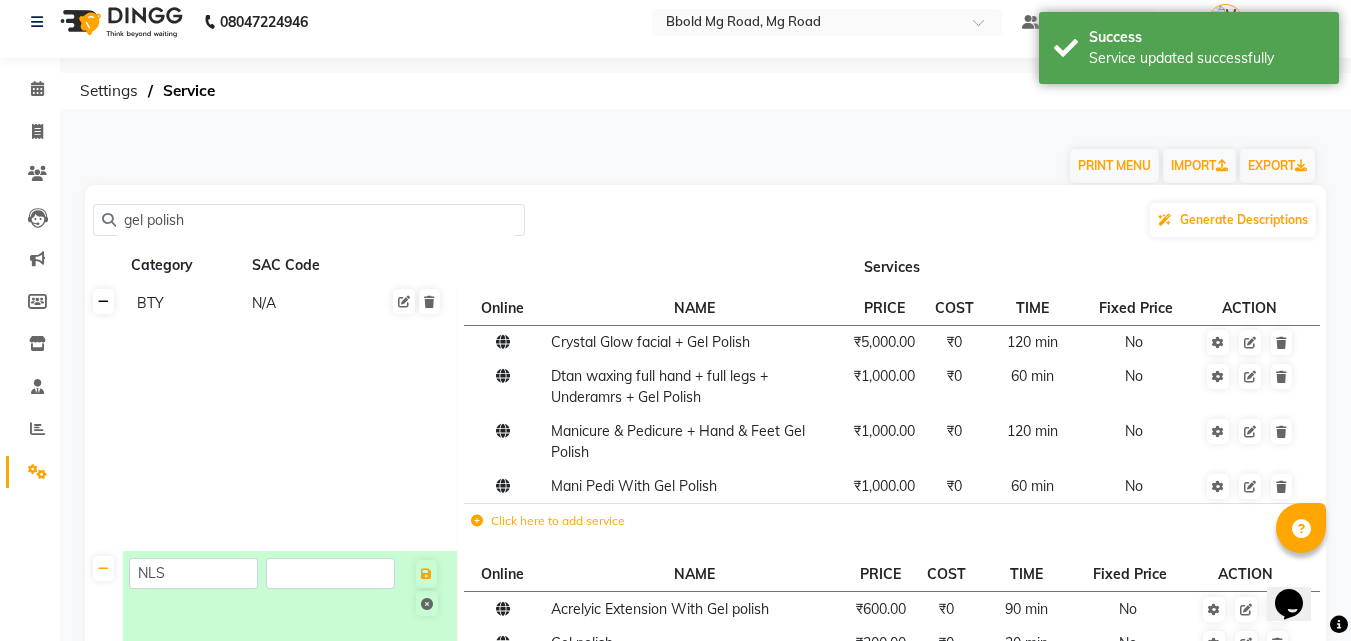 click 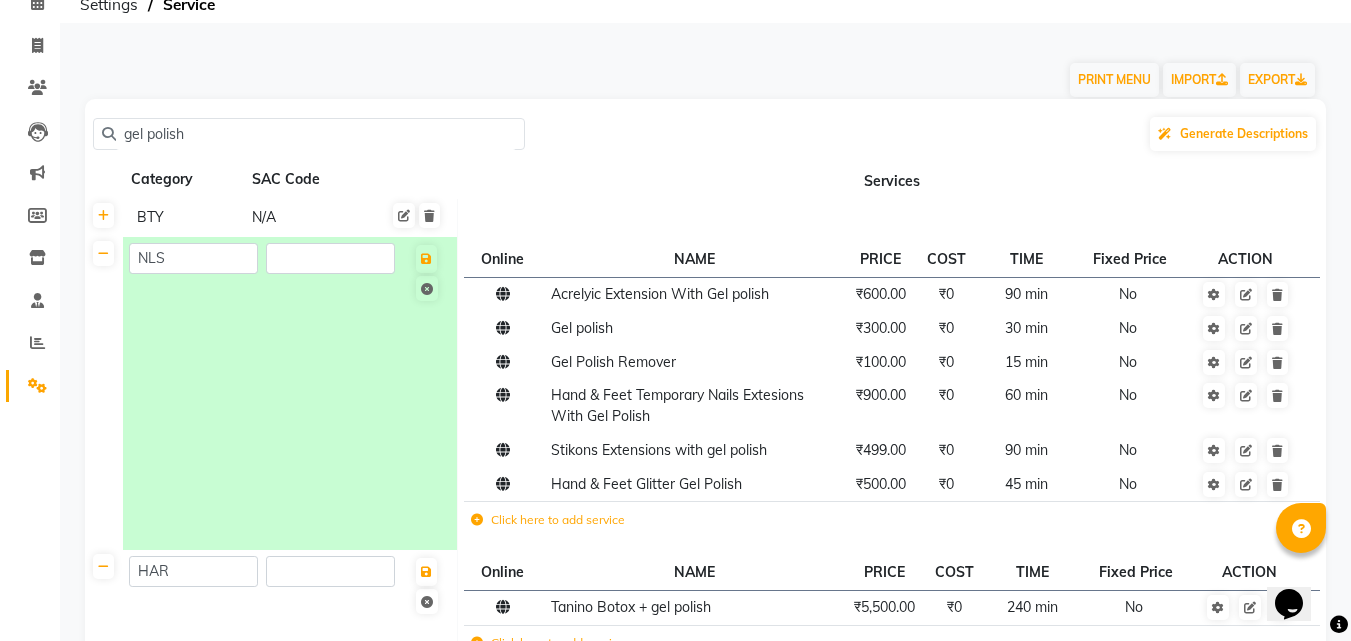 scroll, scrollTop: 284, scrollLeft: 0, axis: vertical 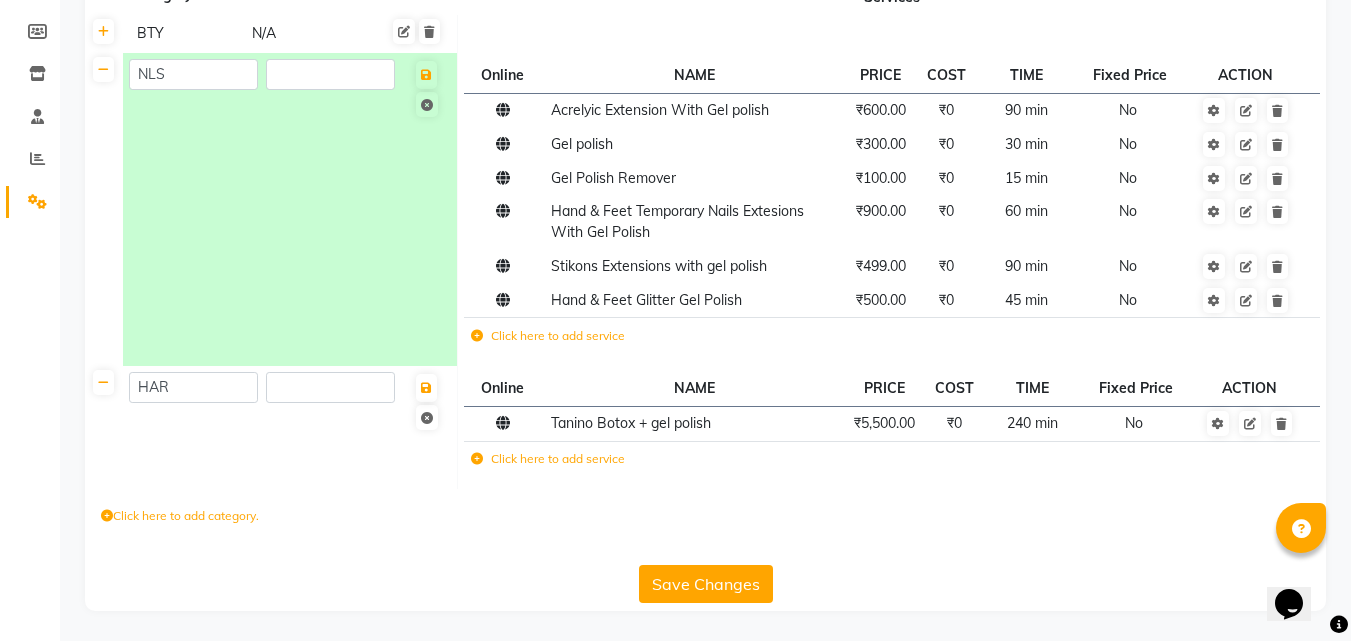 click 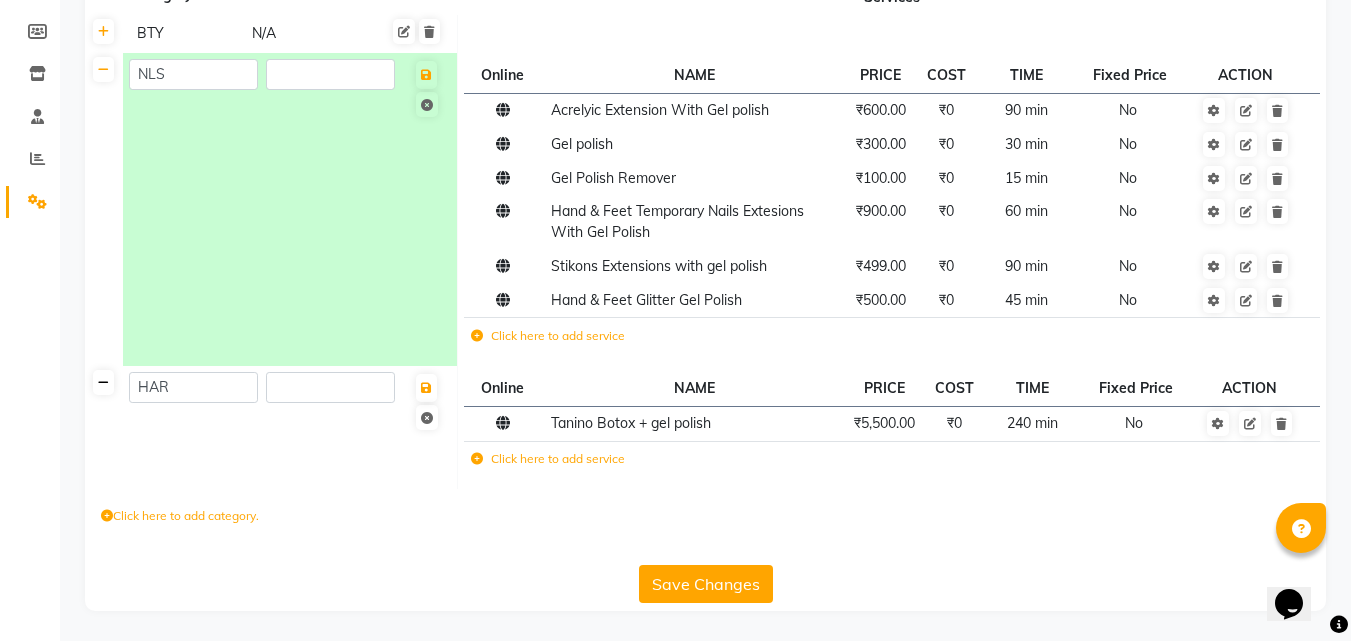 click 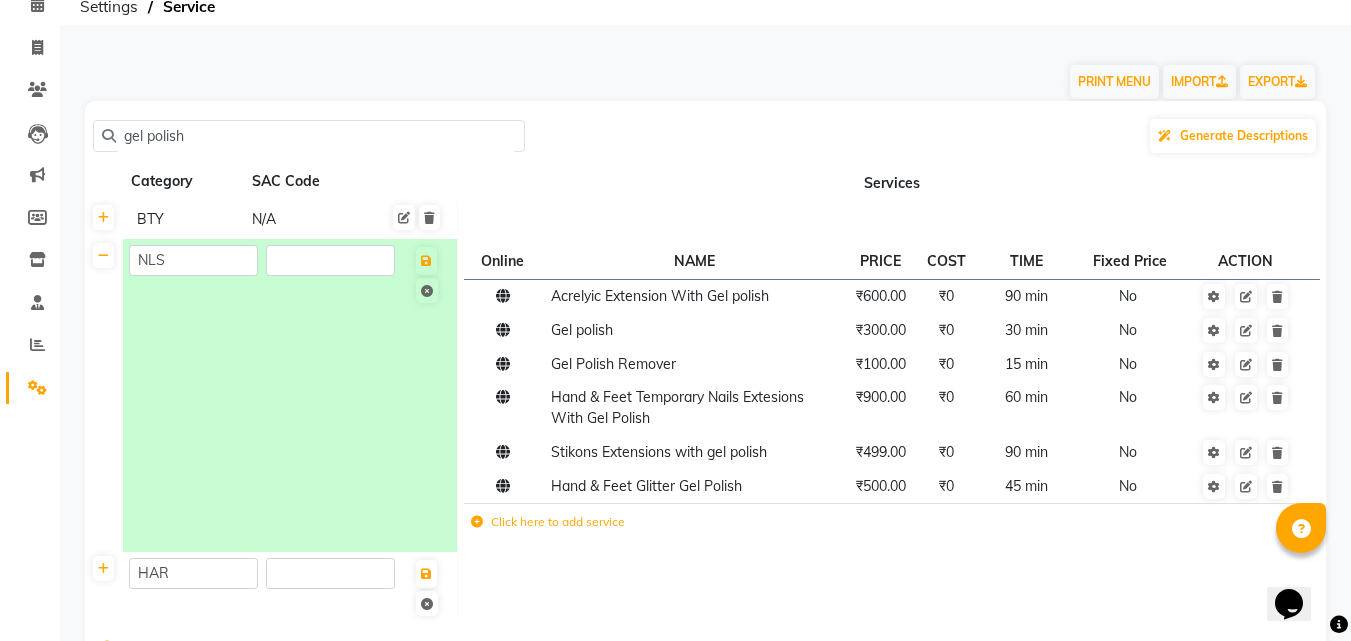scroll, scrollTop: 69, scrollLeft: 0, axis: vertical 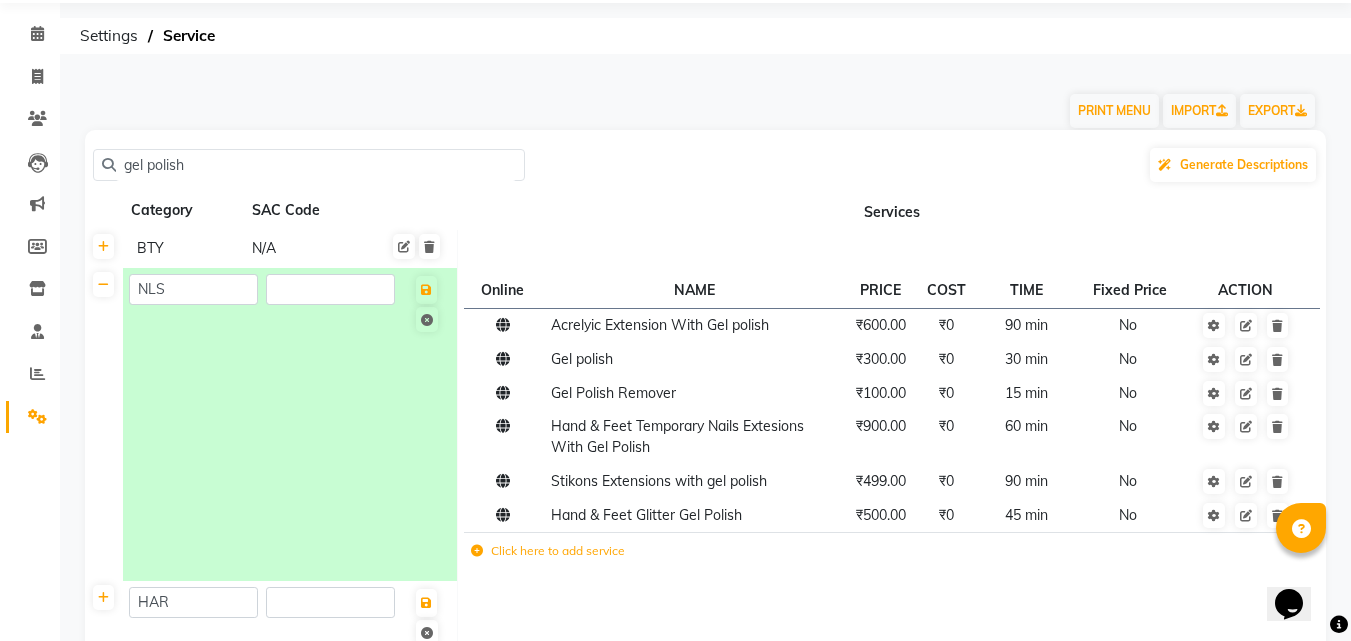 click on "gel polish" 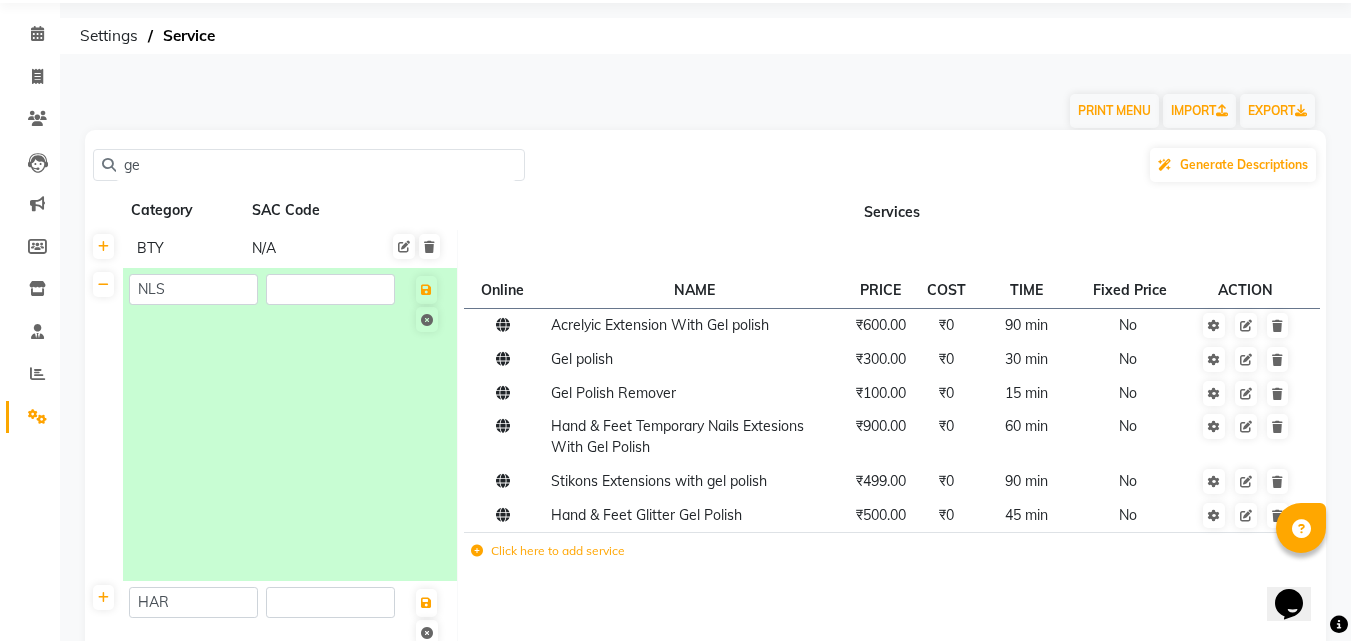 type on "g" 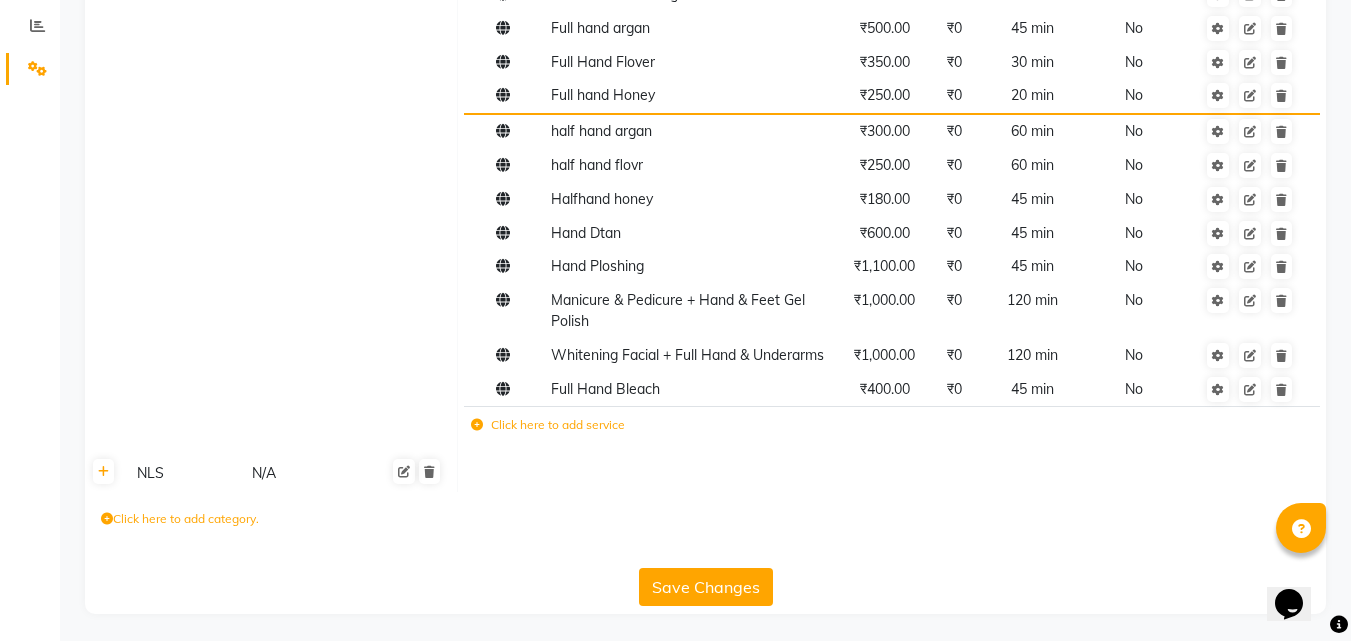 scroll, scrollTop: 420, scrollLeft: 0, axis: vertical 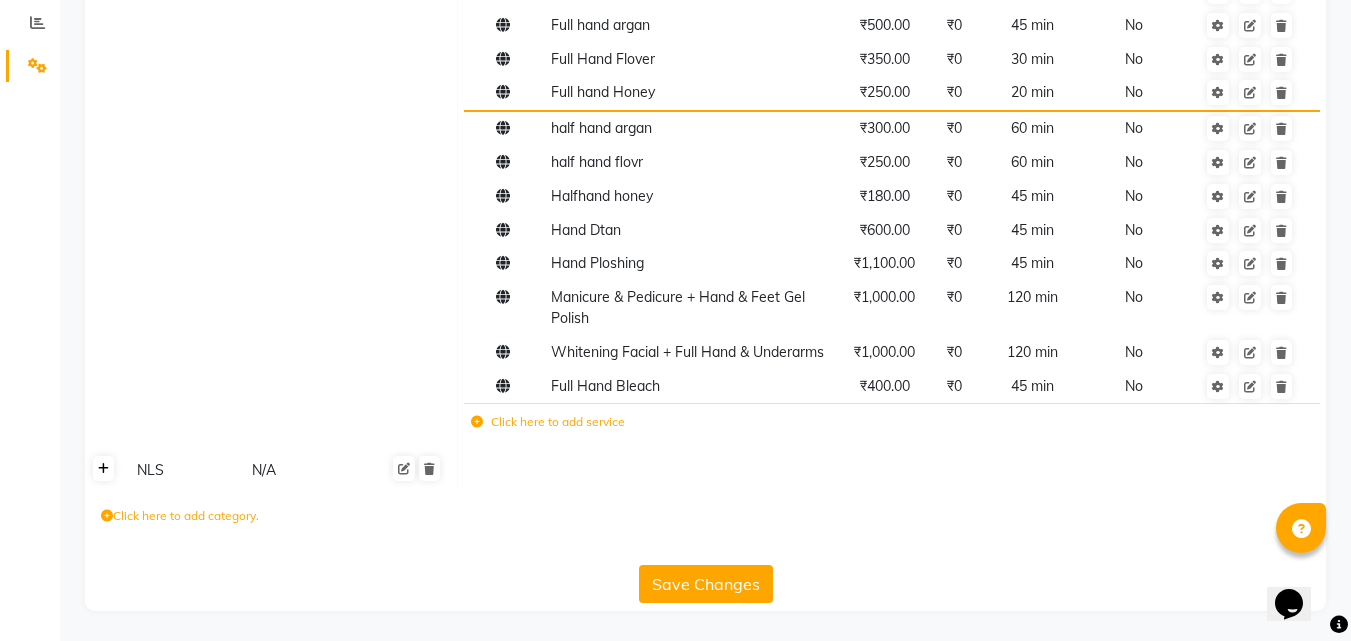 click 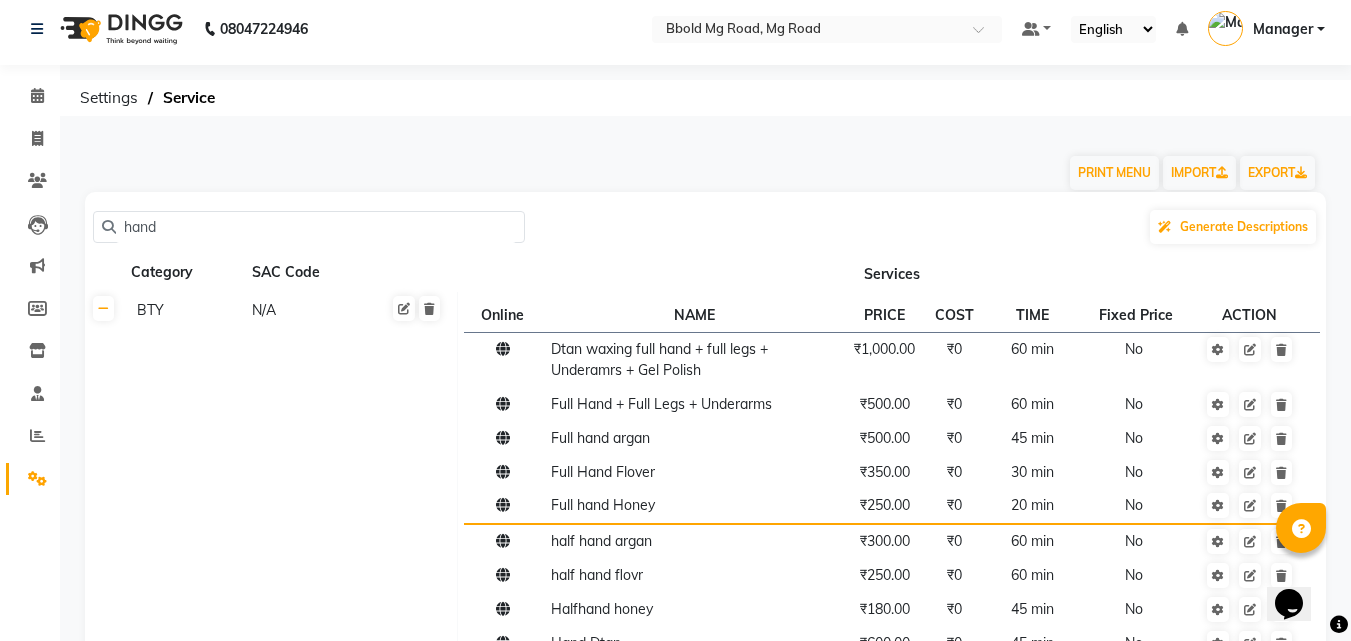 scroll, scrollTop: 0, scrollLeft: 0, axis: both 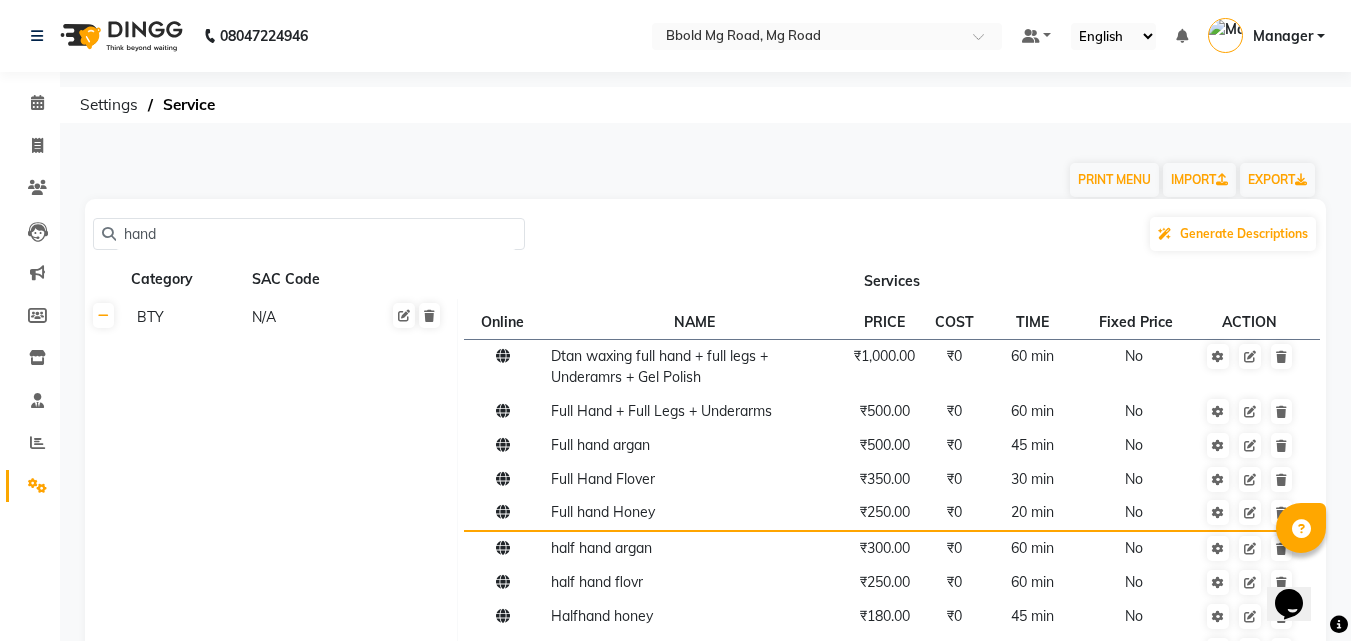 click 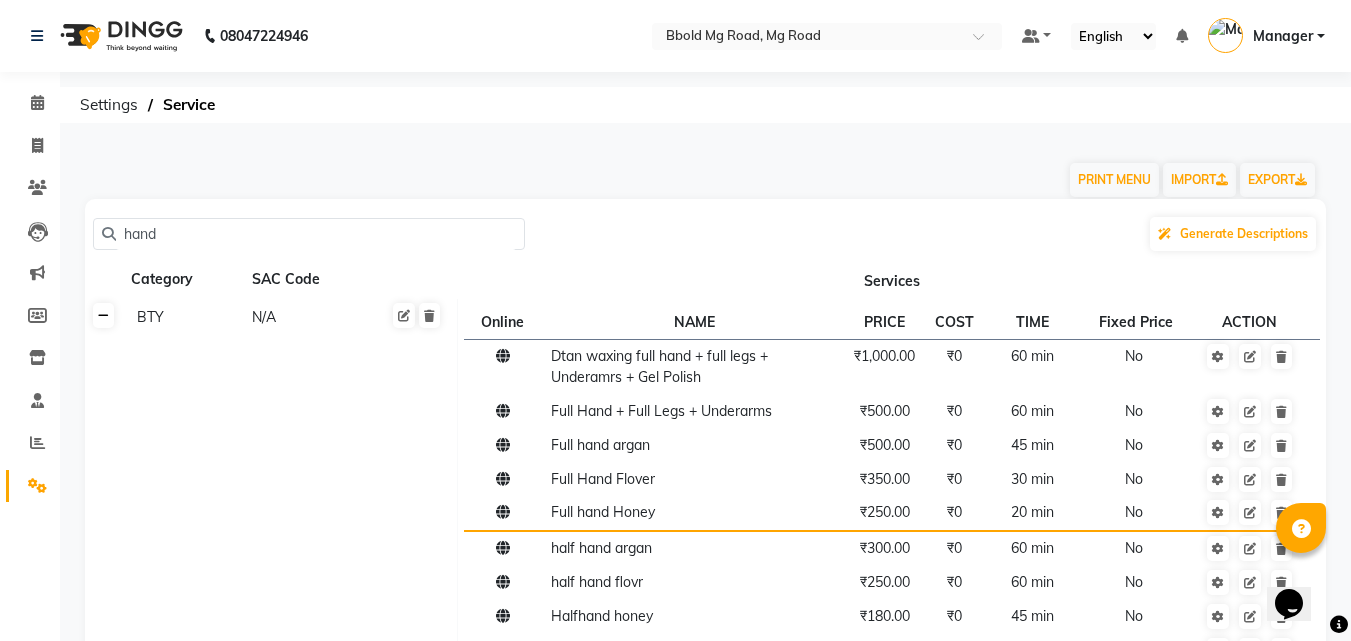click 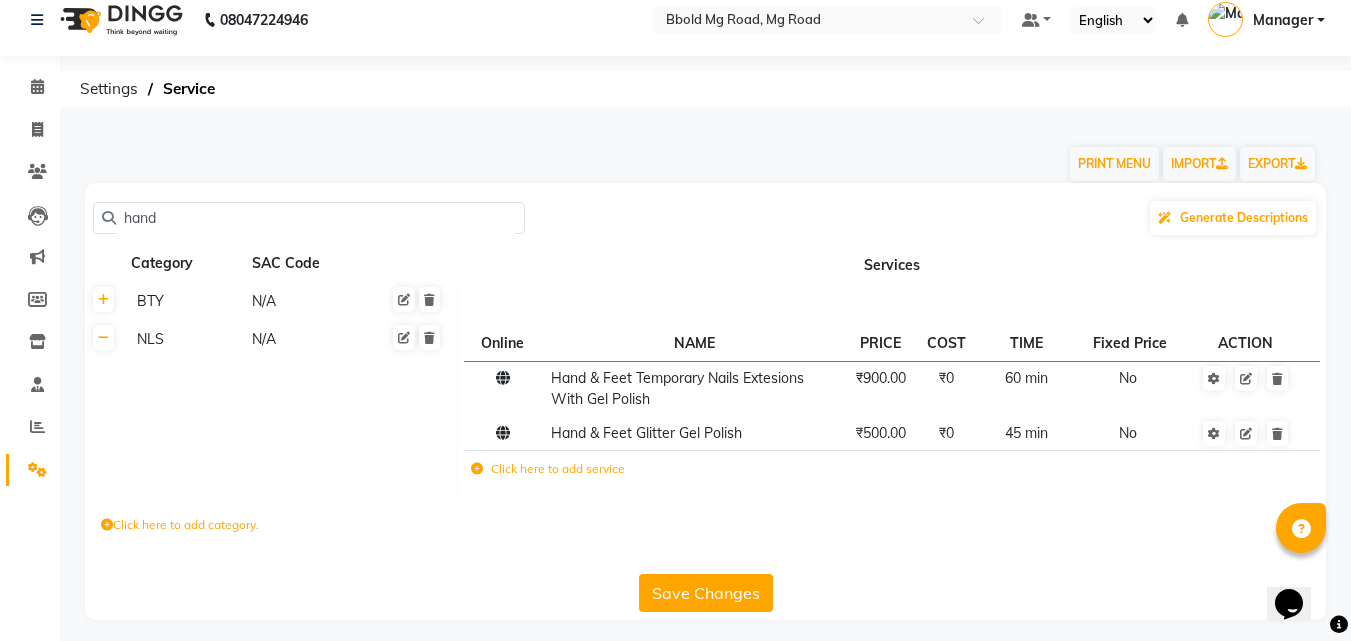 scroll, scrollTop: 25, scrollLeft: 0, axis: vertical 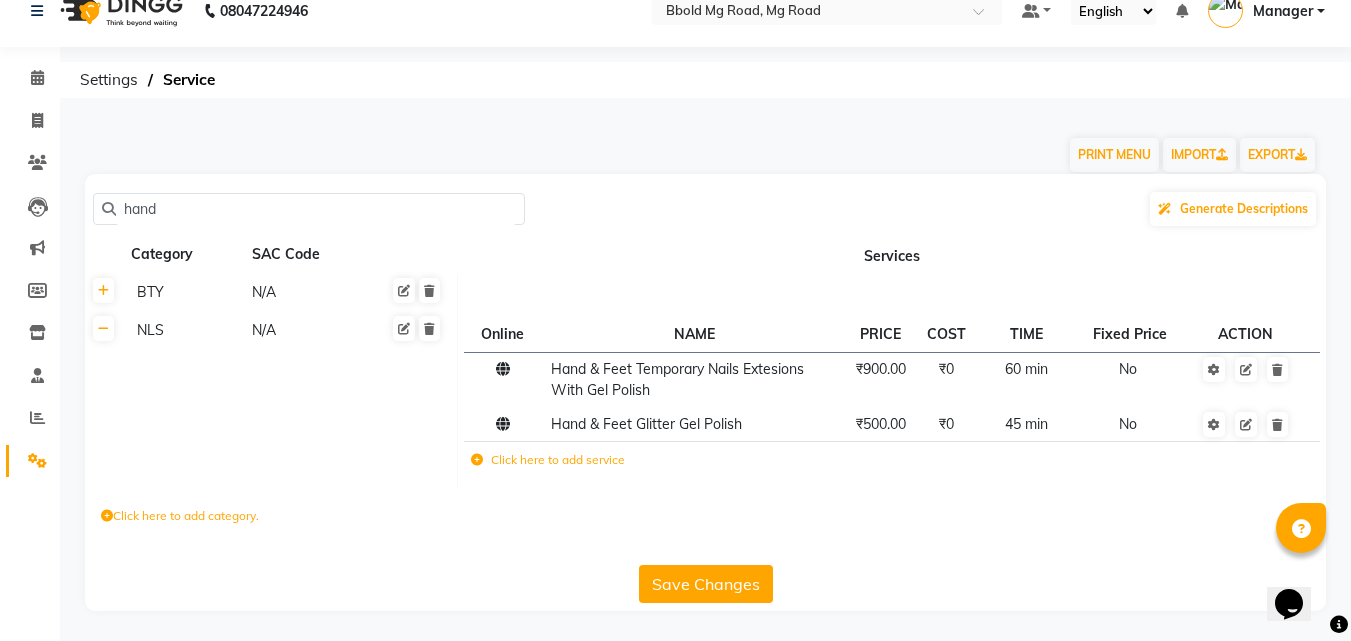 click on "hand" 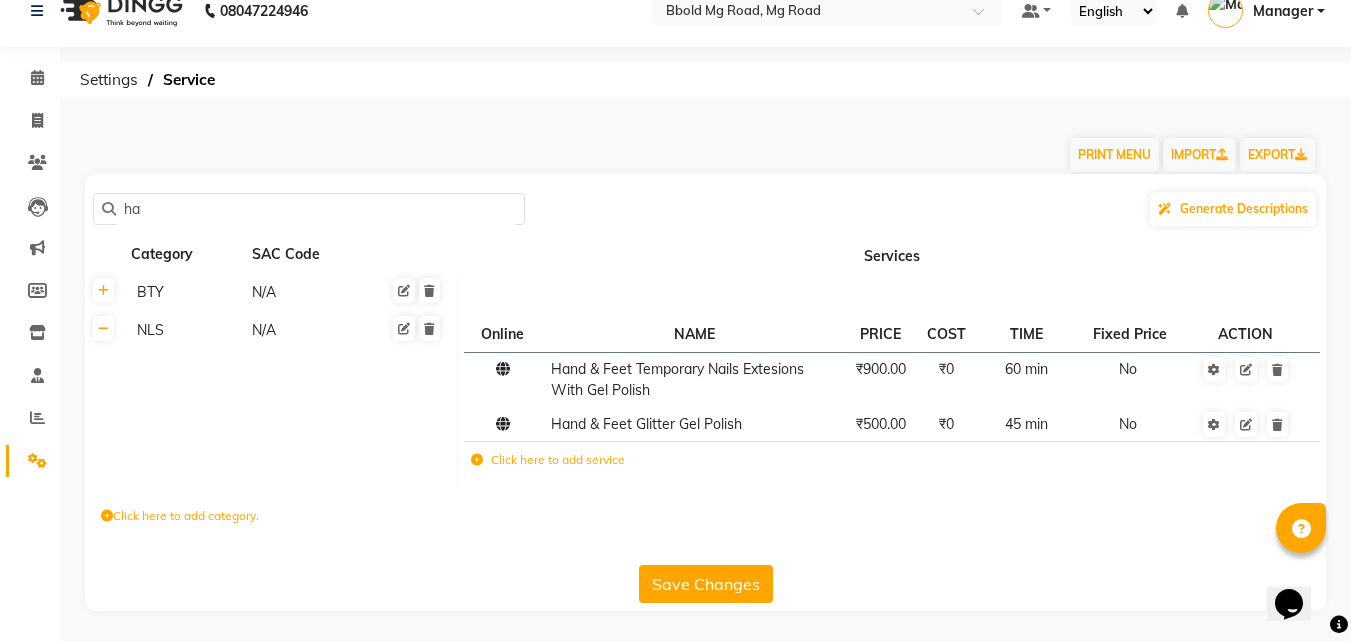 type on "h" 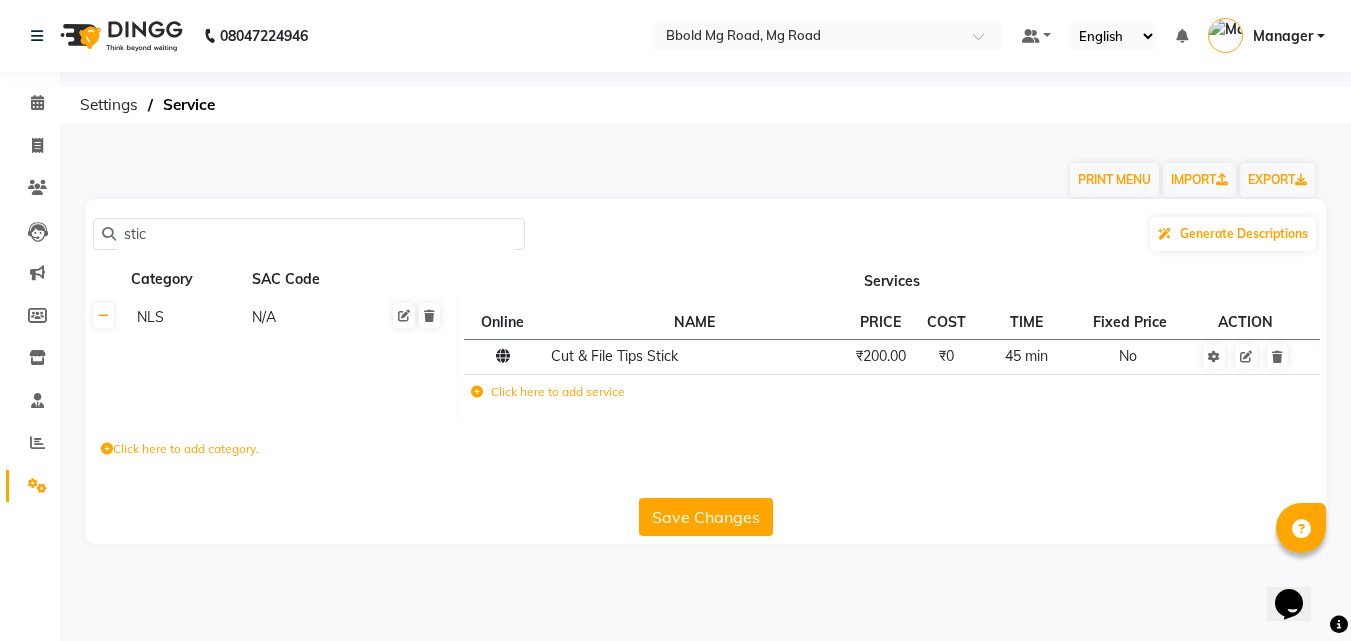 scroll, scrollTop: 0, scrollLeft: 0, axis: both 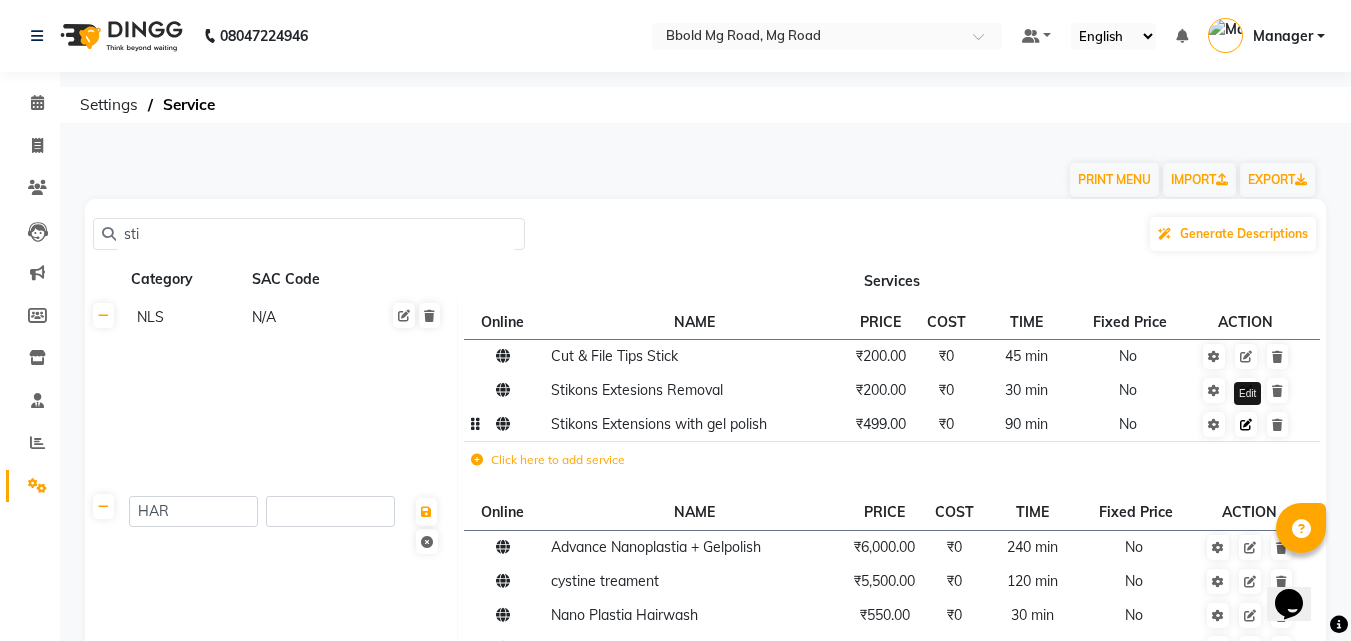 type on "sti" 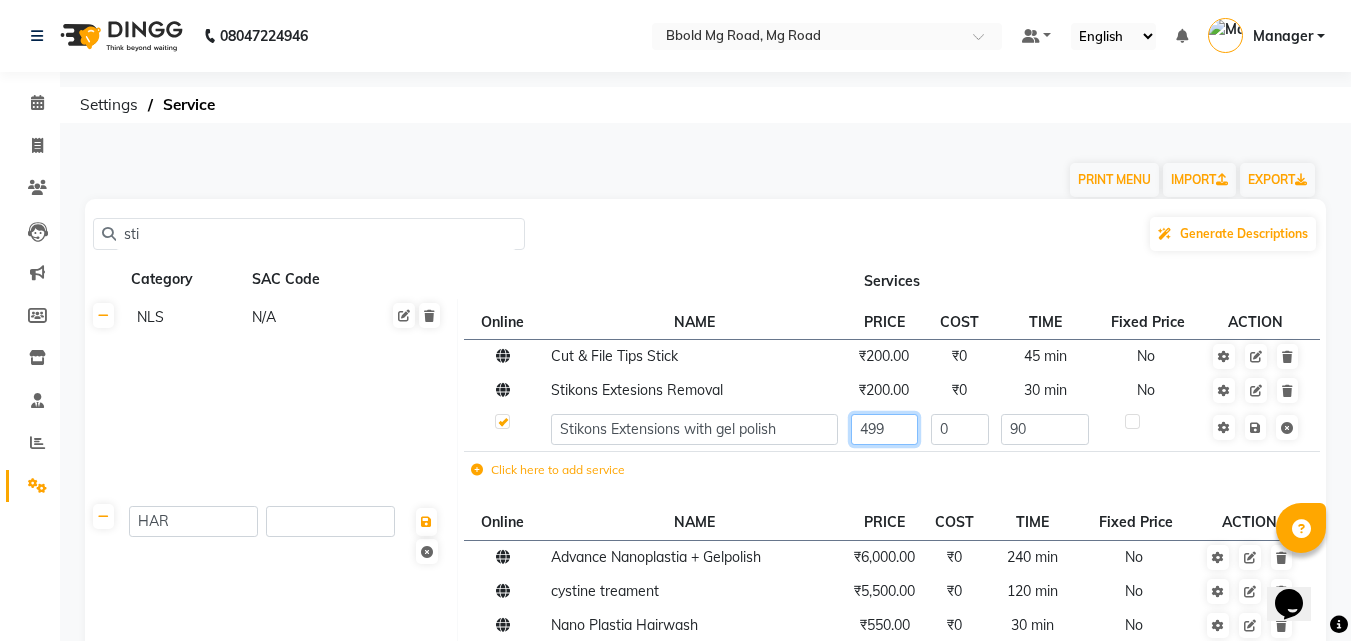 click on "499" 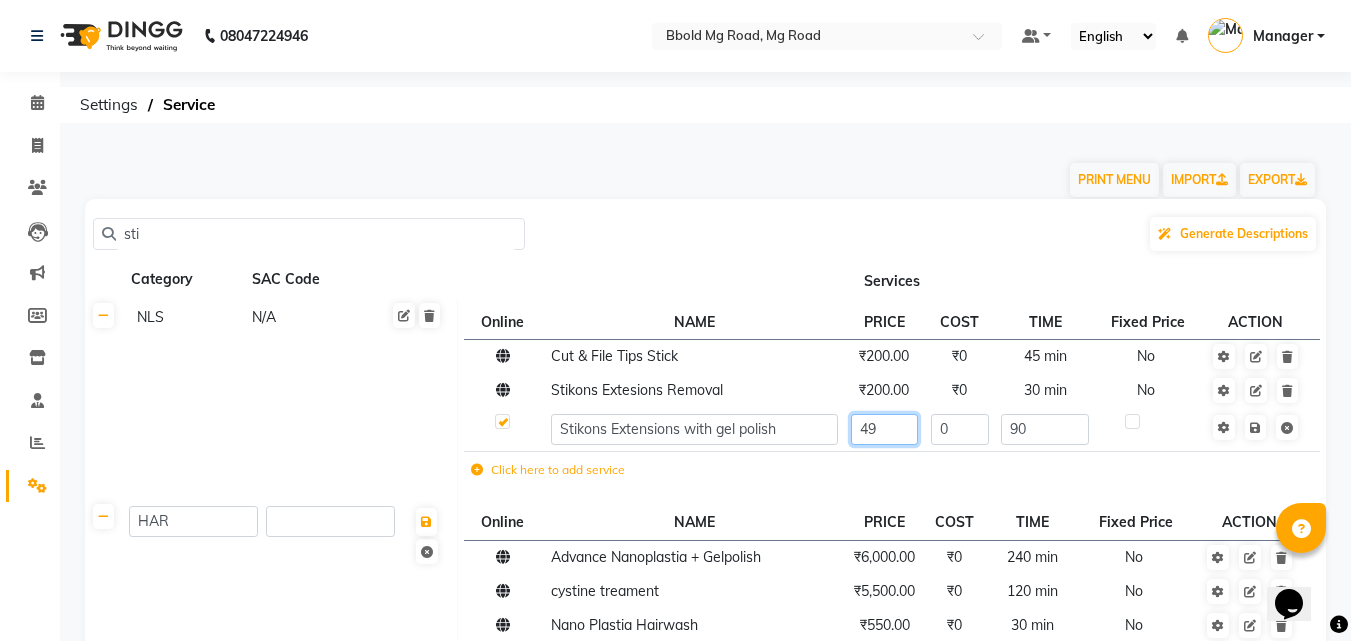 type on "4" 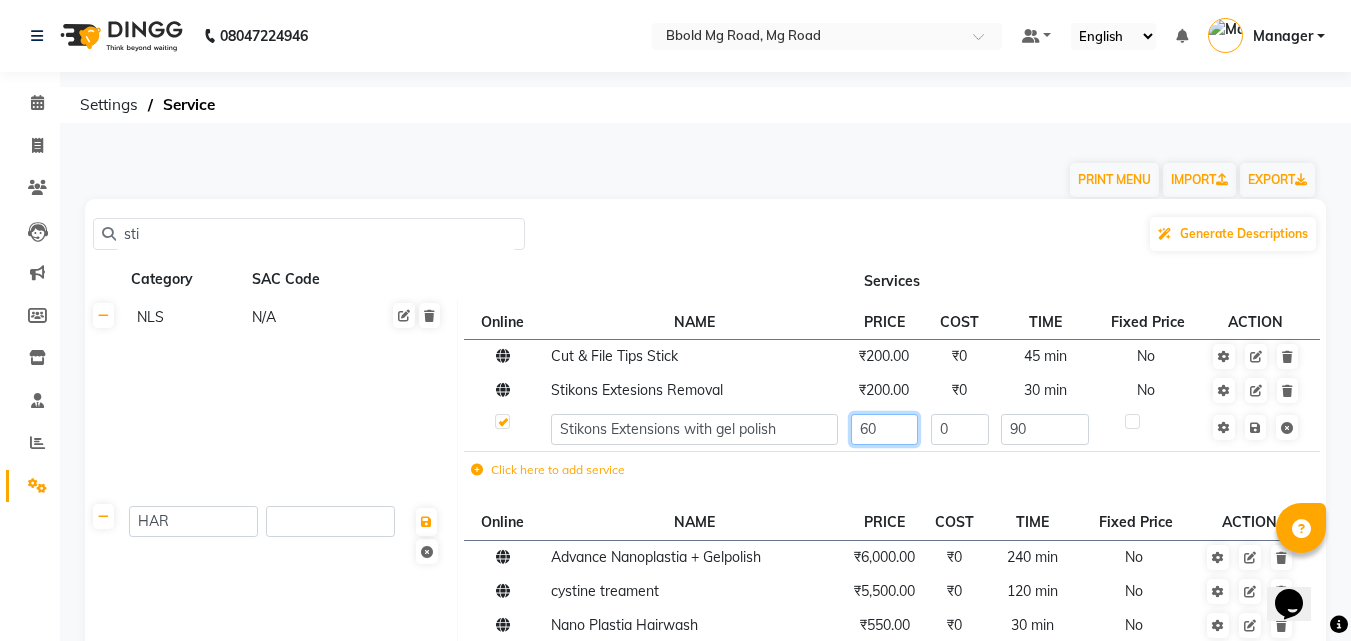 type on "600" 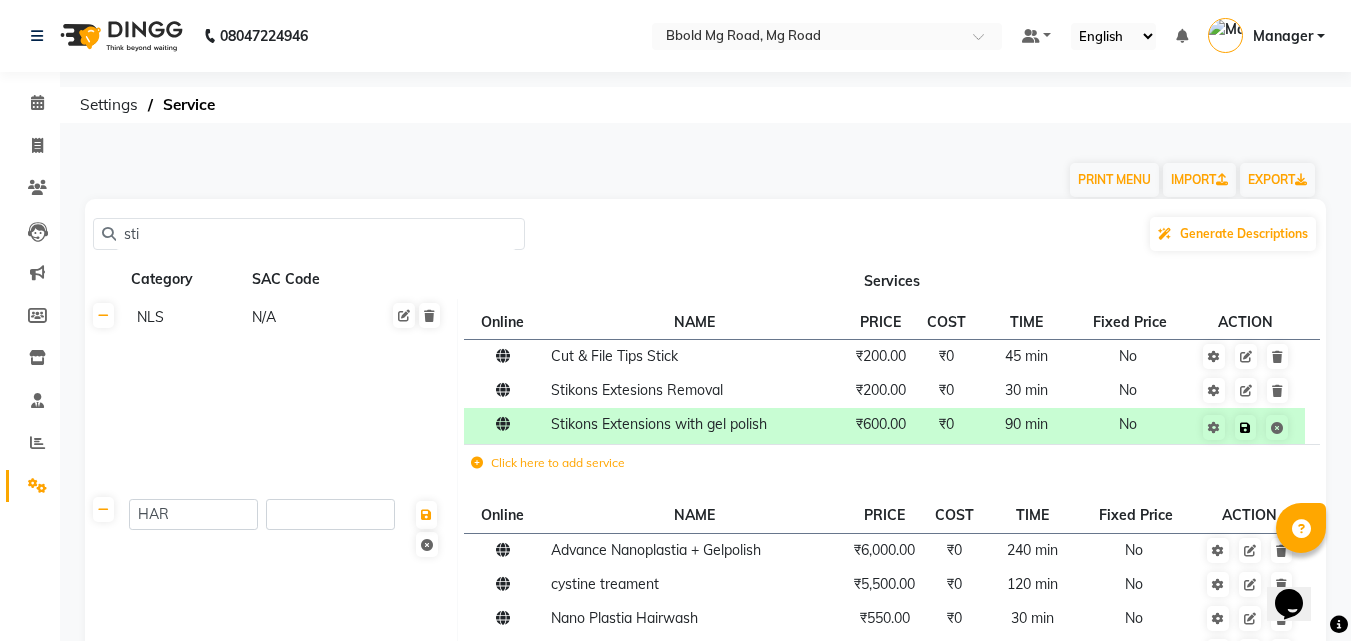 click on "Save" 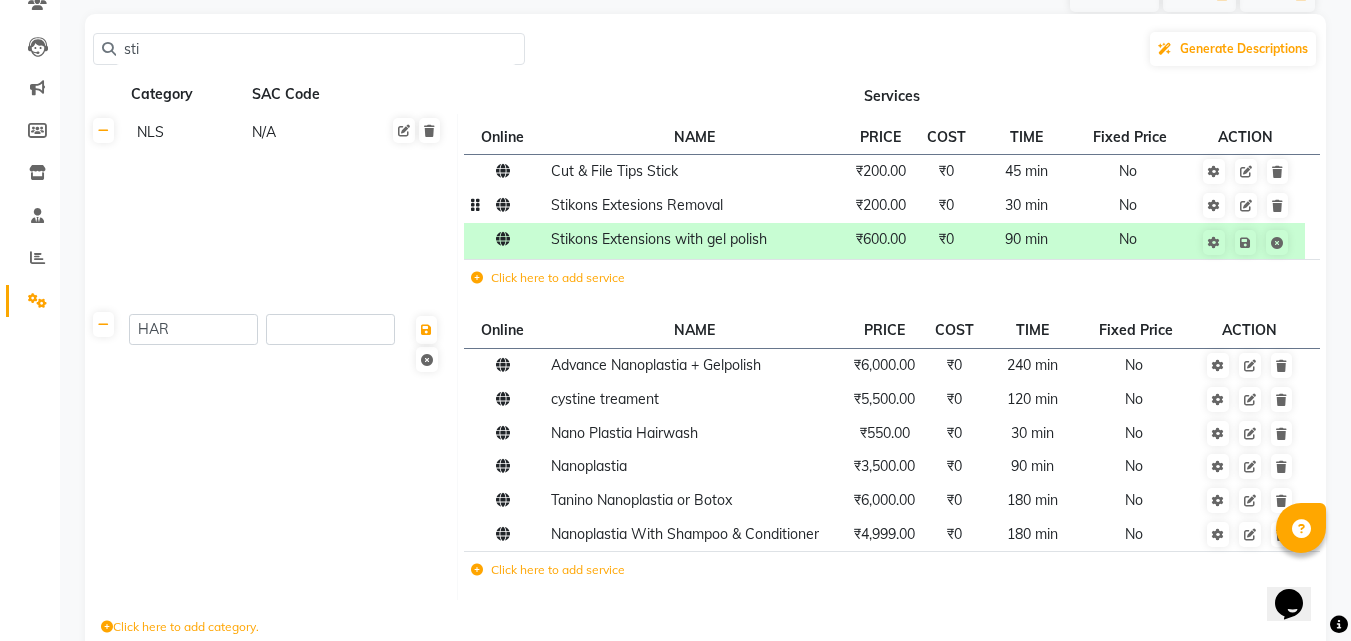 scroll, scrollTop: 296, scrollLeft: 0, axis: vertical 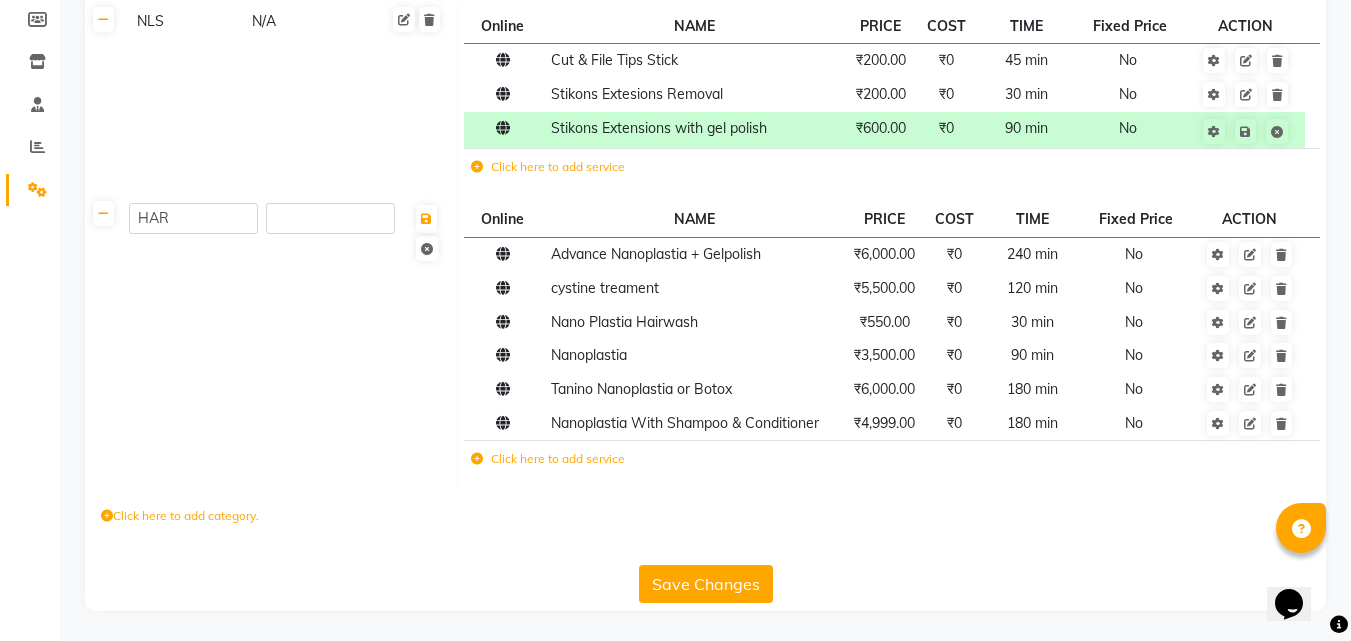 click on "Save Changes" 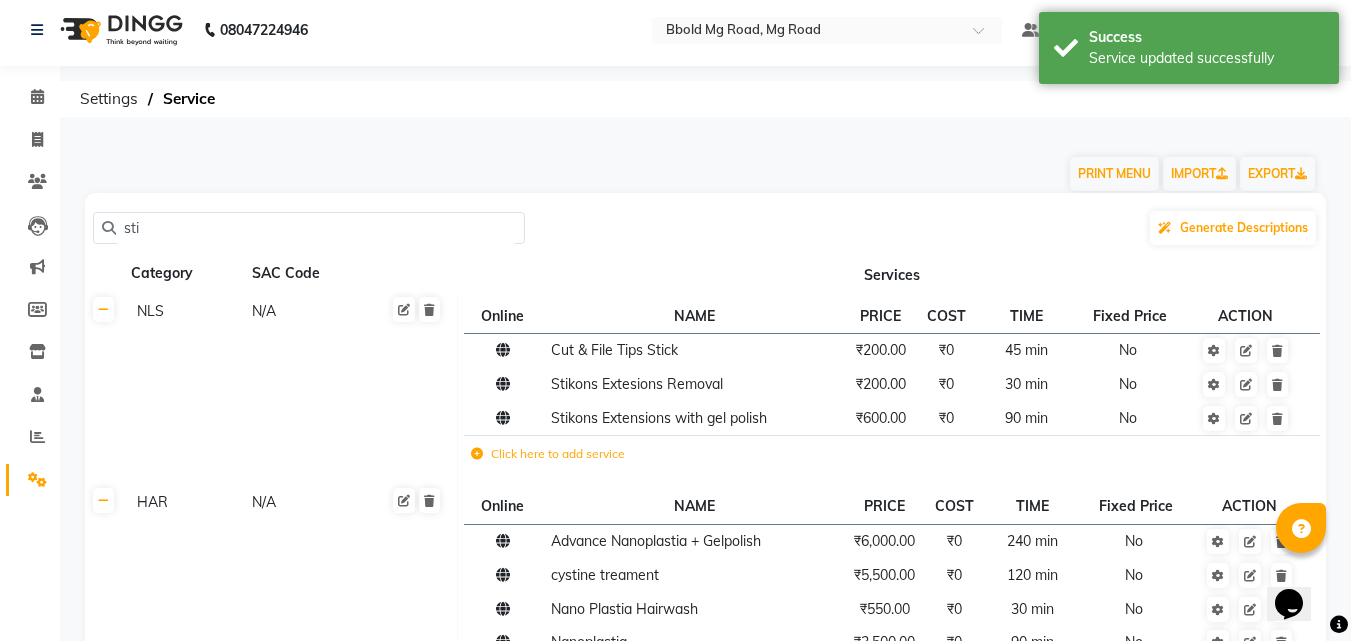 scroll, scrollTop: 0, scrollLeft: 0, axis: both 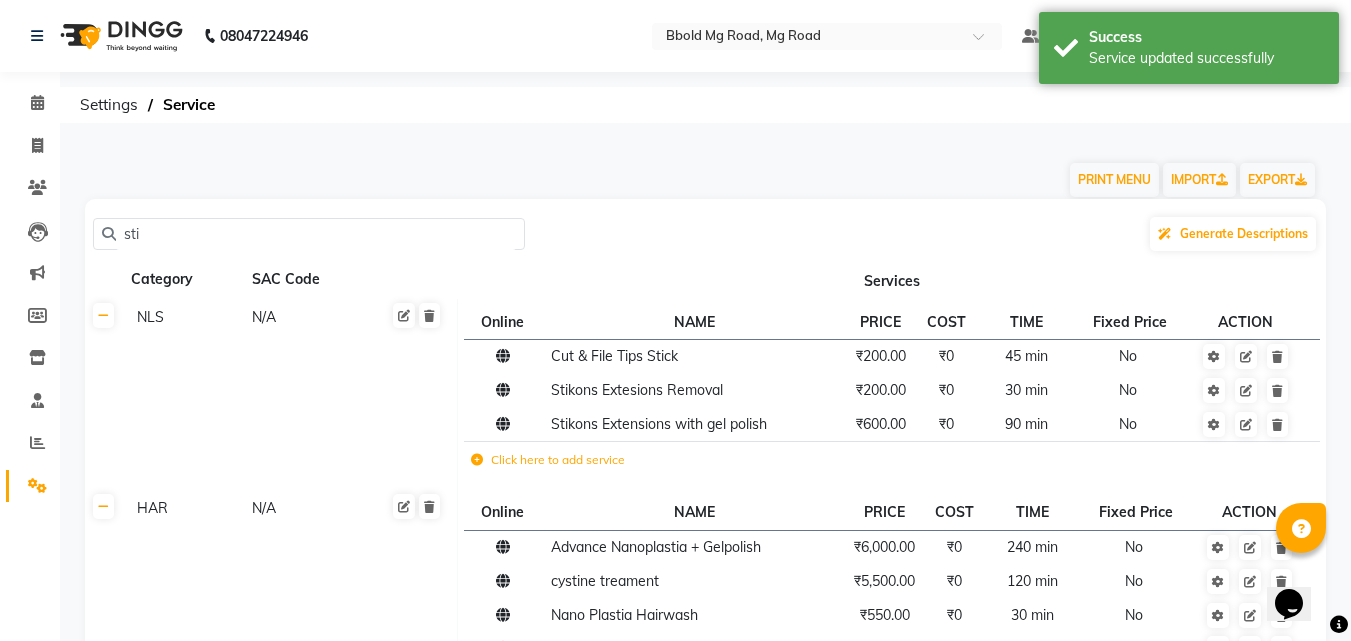 click on "sti" 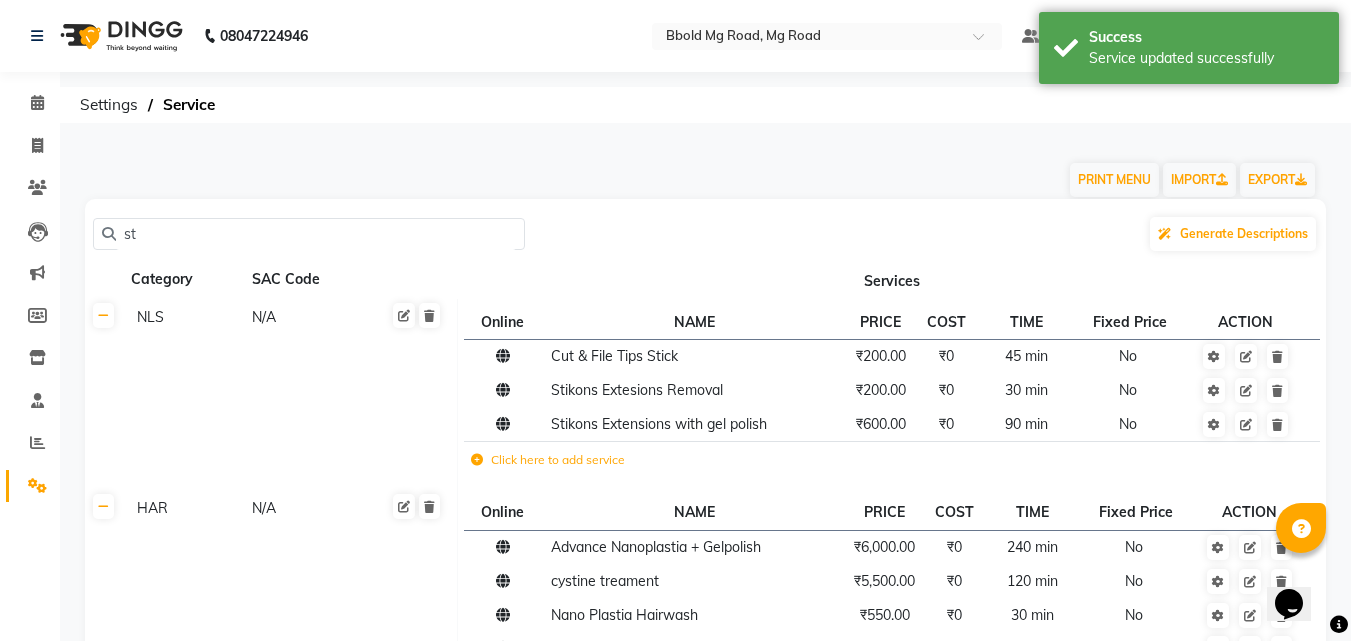 type on "s" 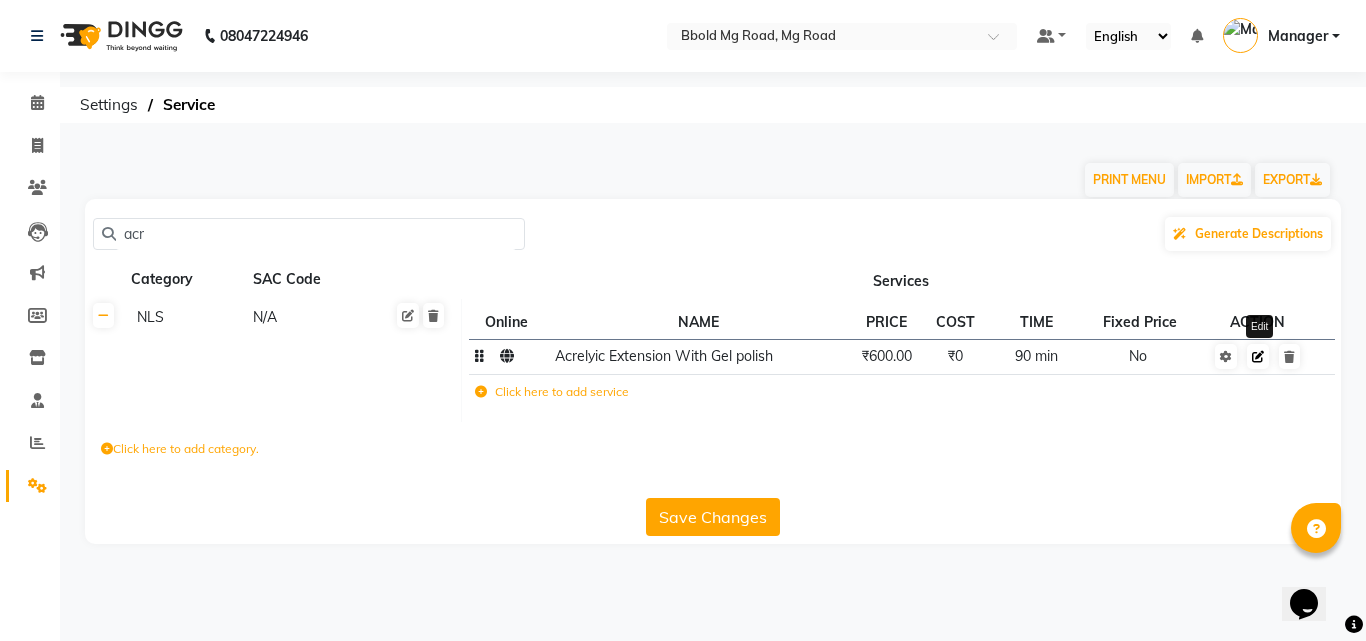 type on "acr" 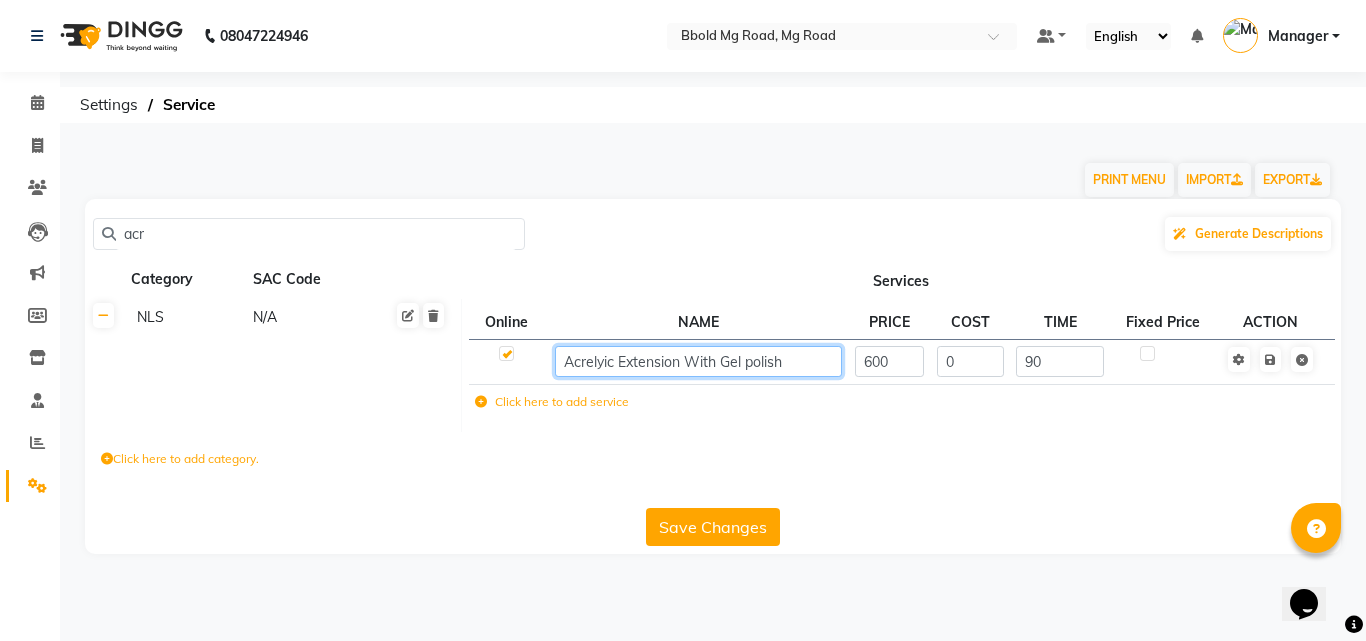 click on "Acrelyic Extension With Gel polish" 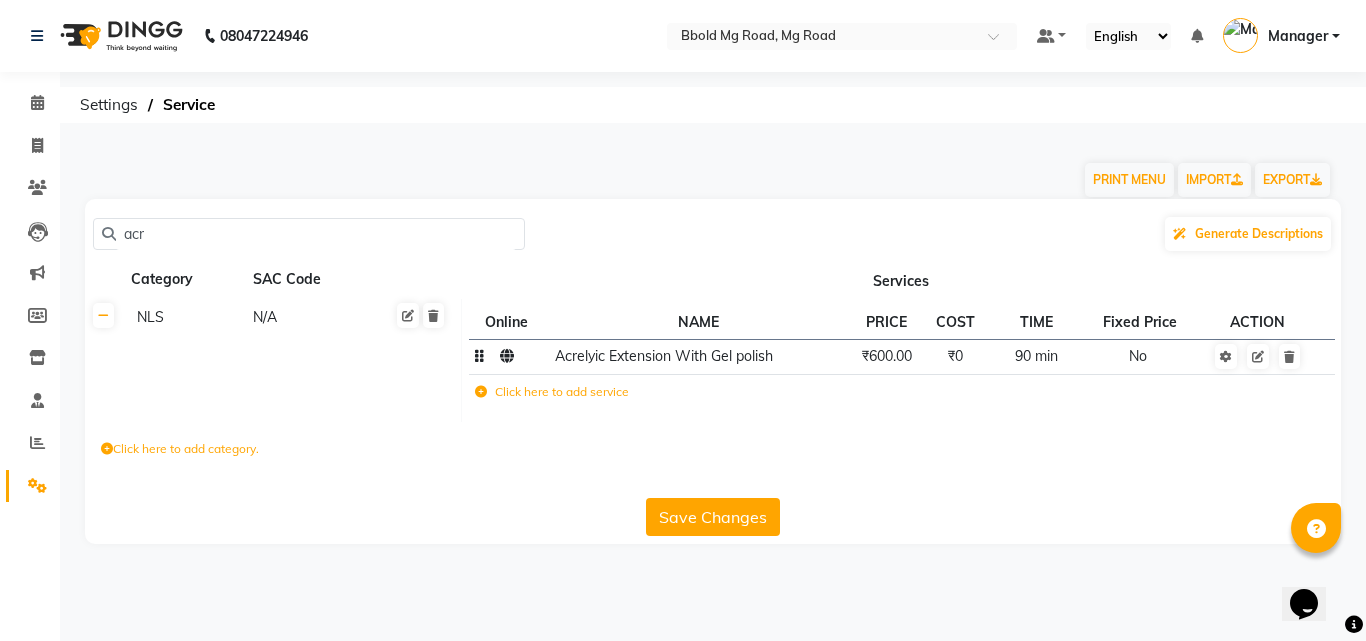 click on "₹600.00" 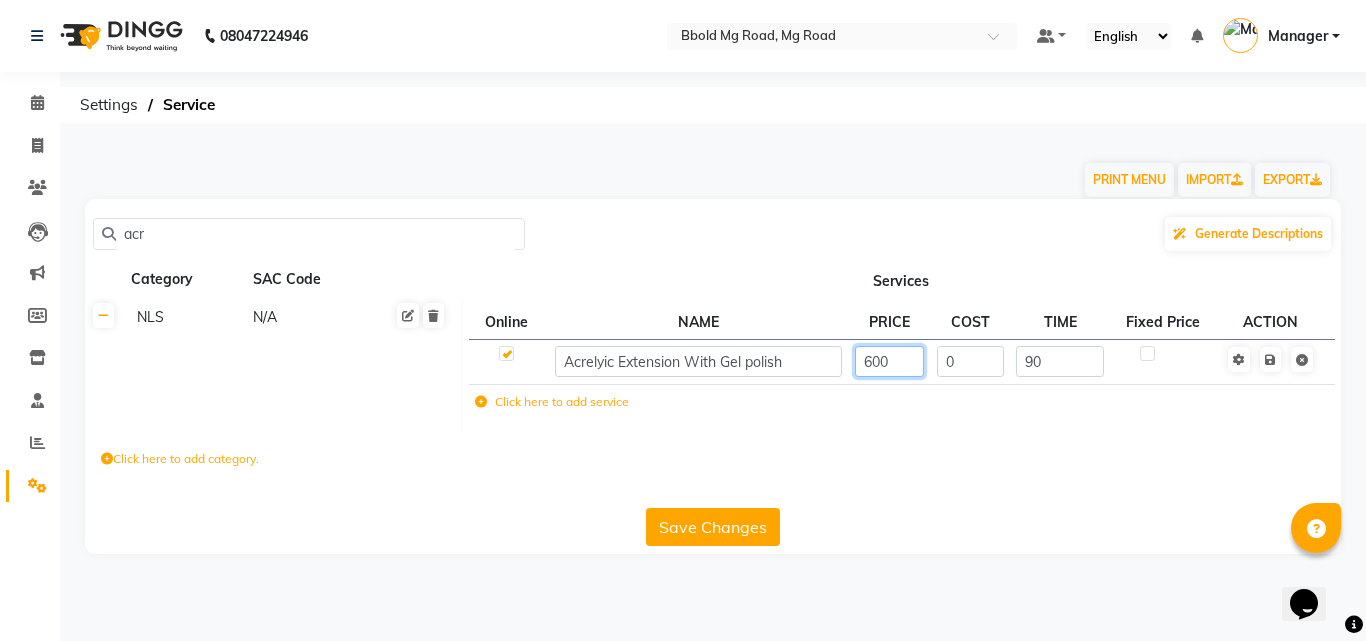 click on "600" 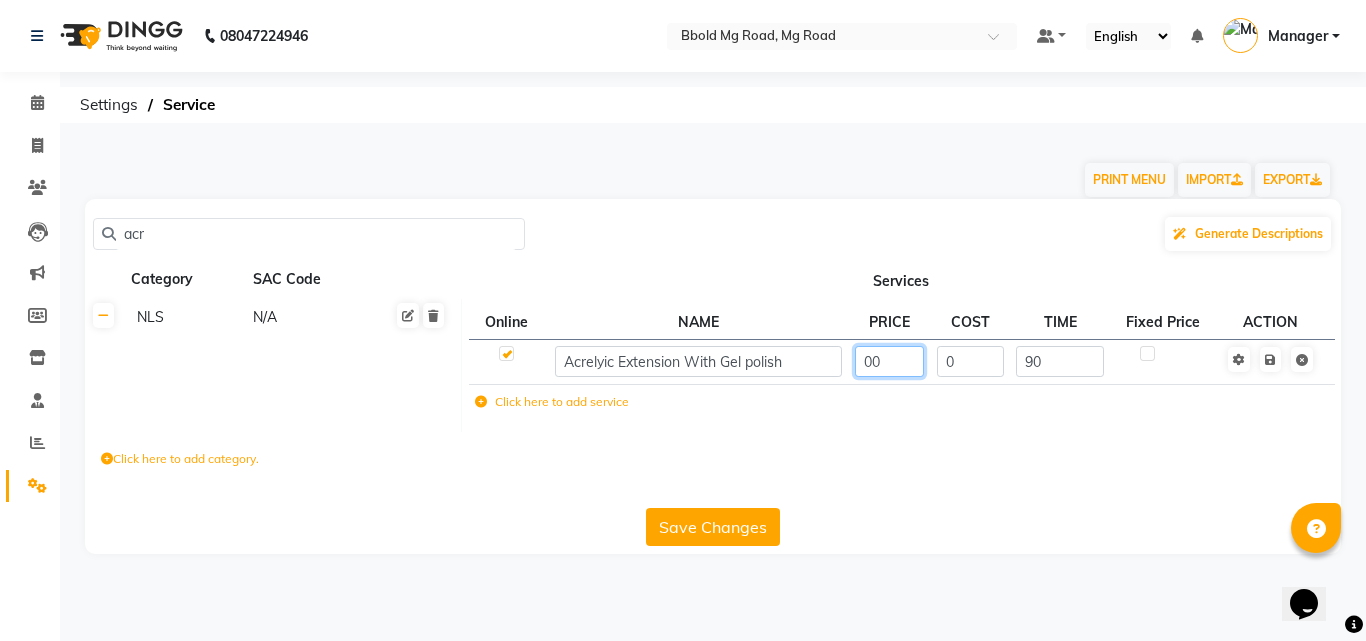 type on "700" 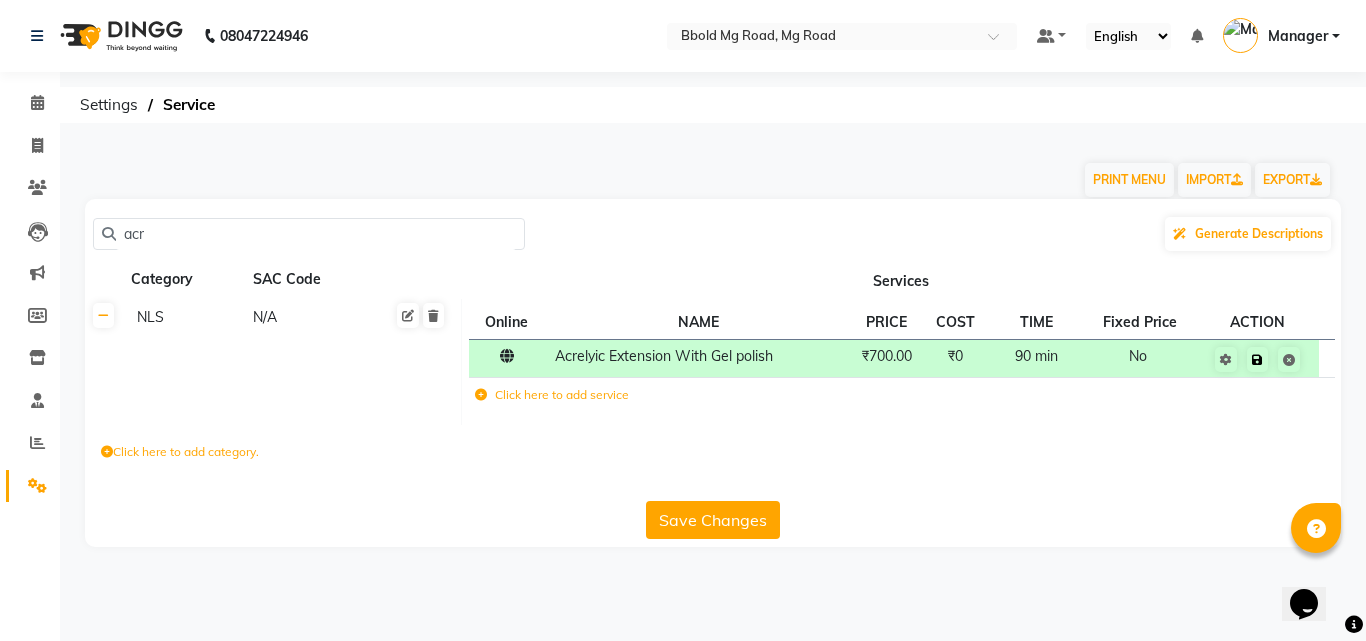 click on "Save" 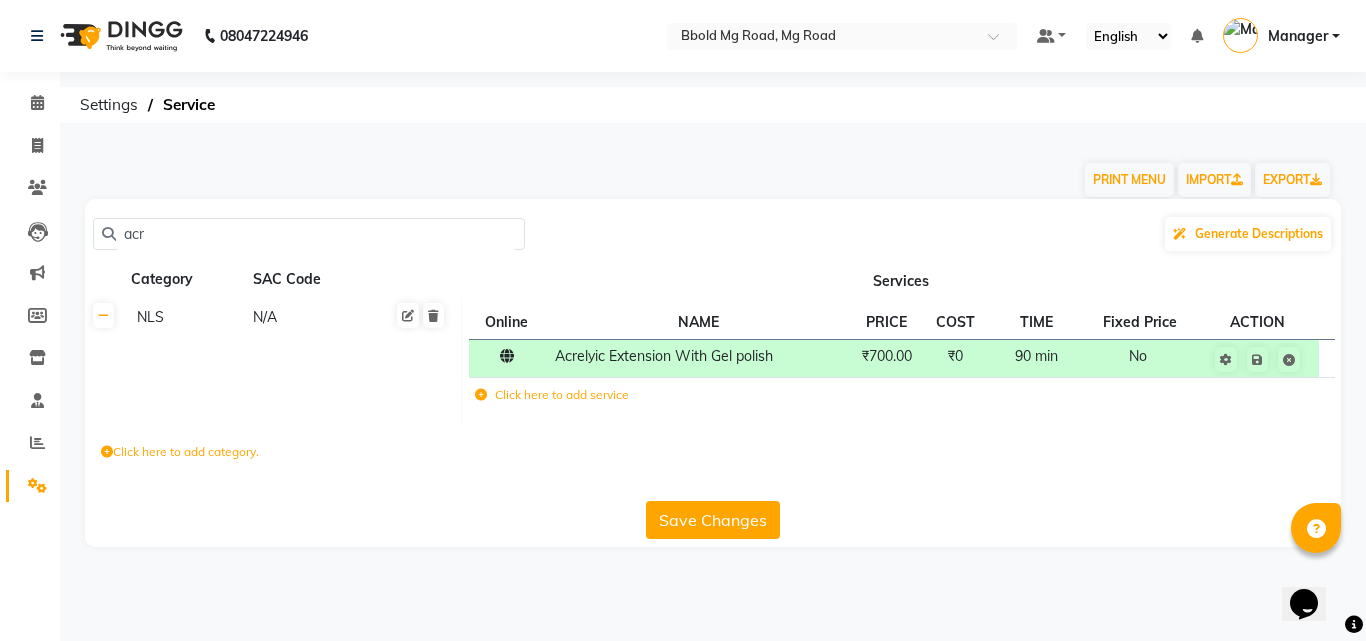 click on "Save Changes" 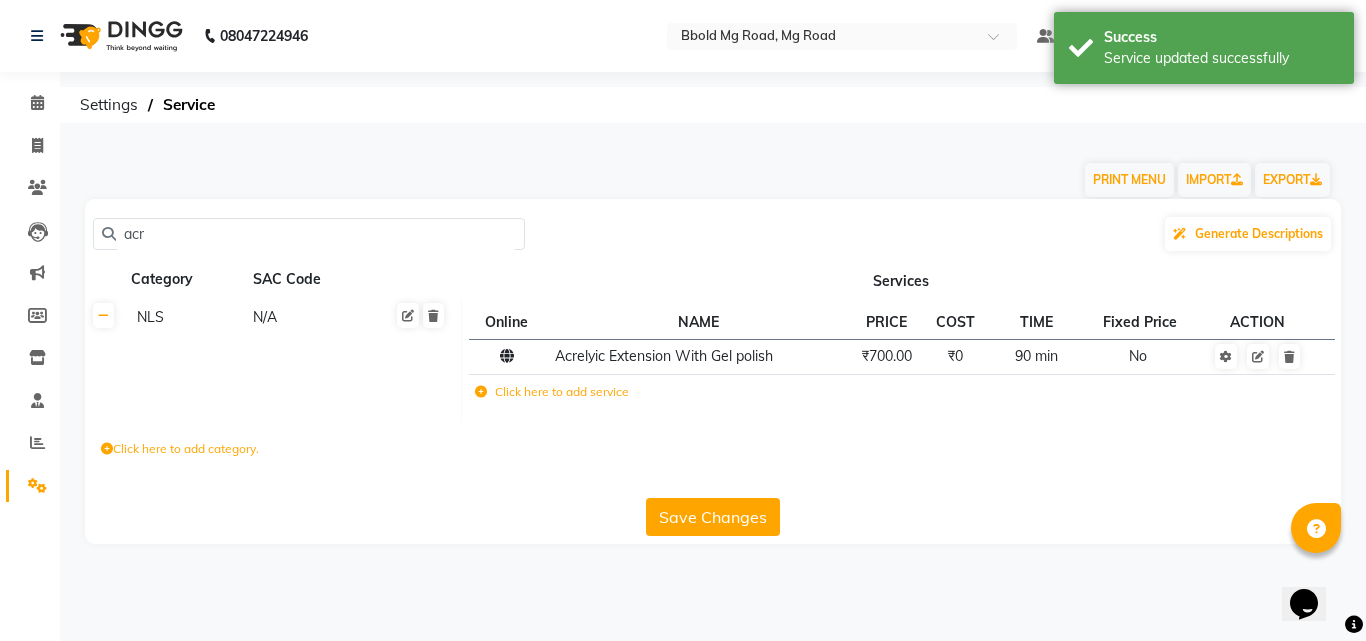 click on "acr" 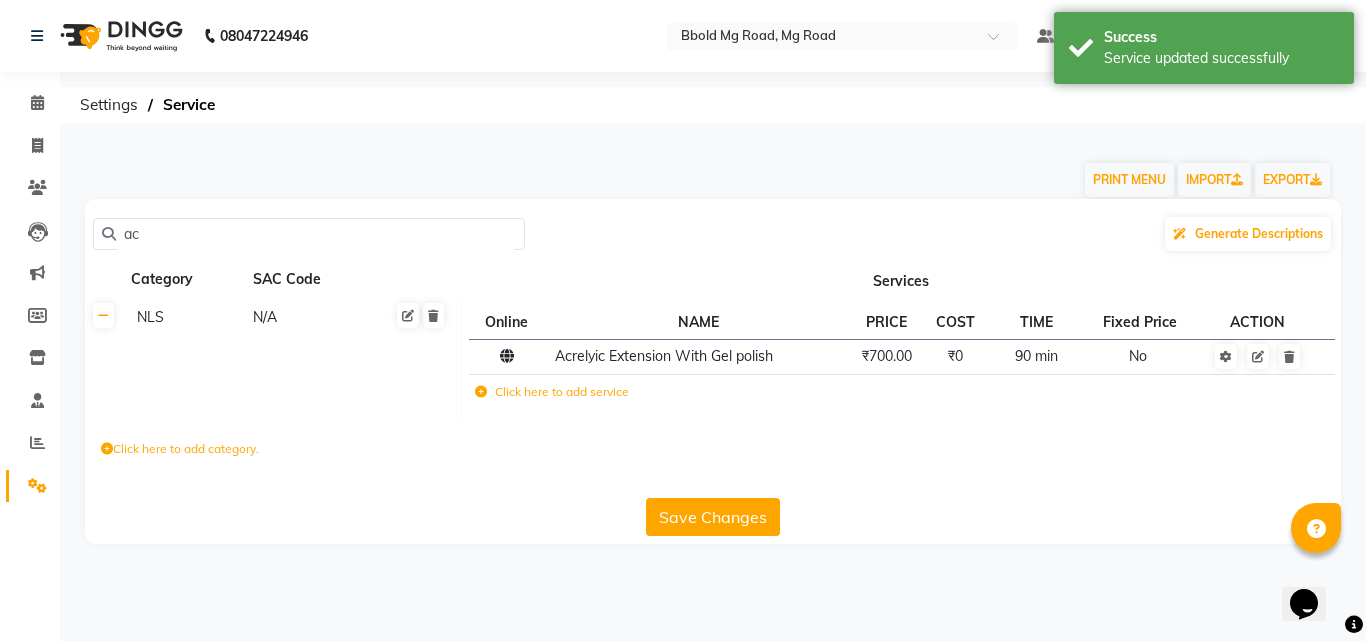 type on "a" 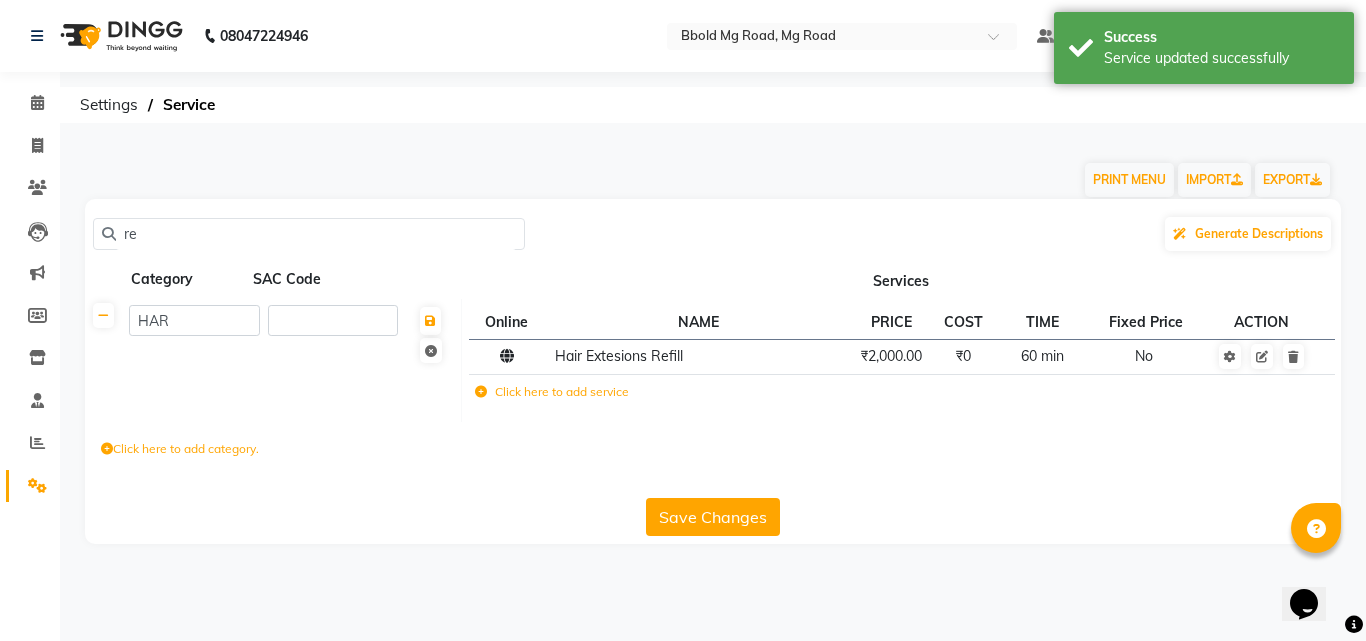 type on "r" 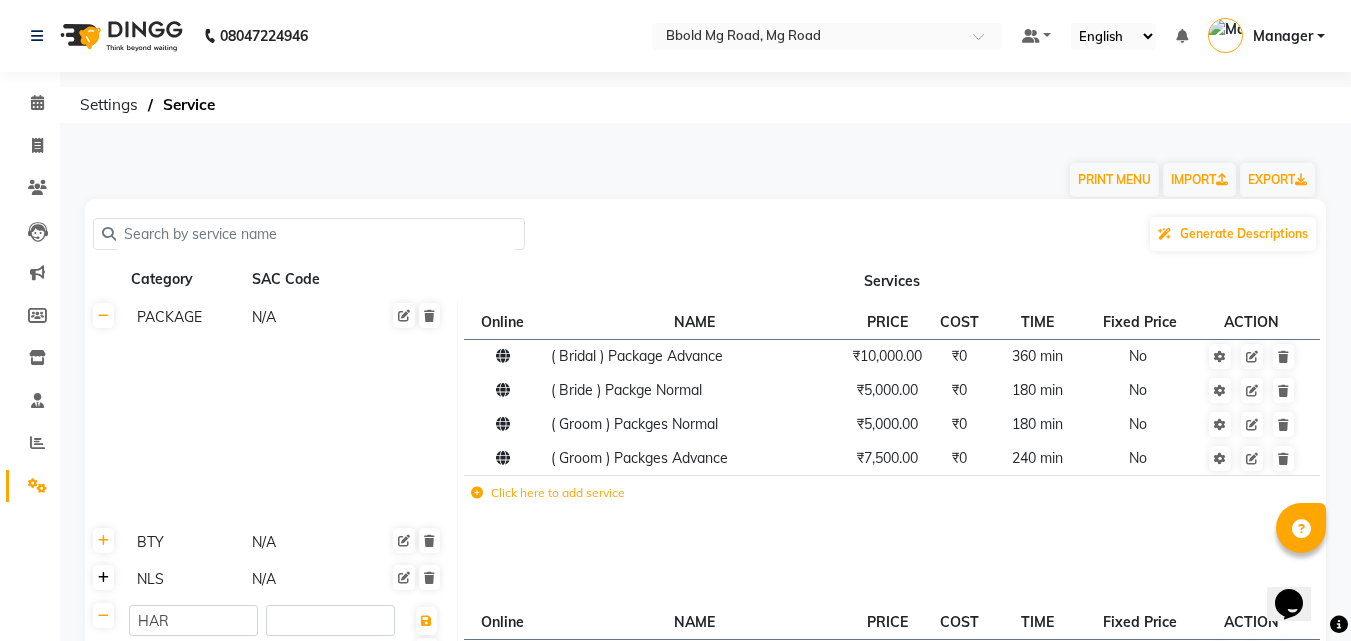 type 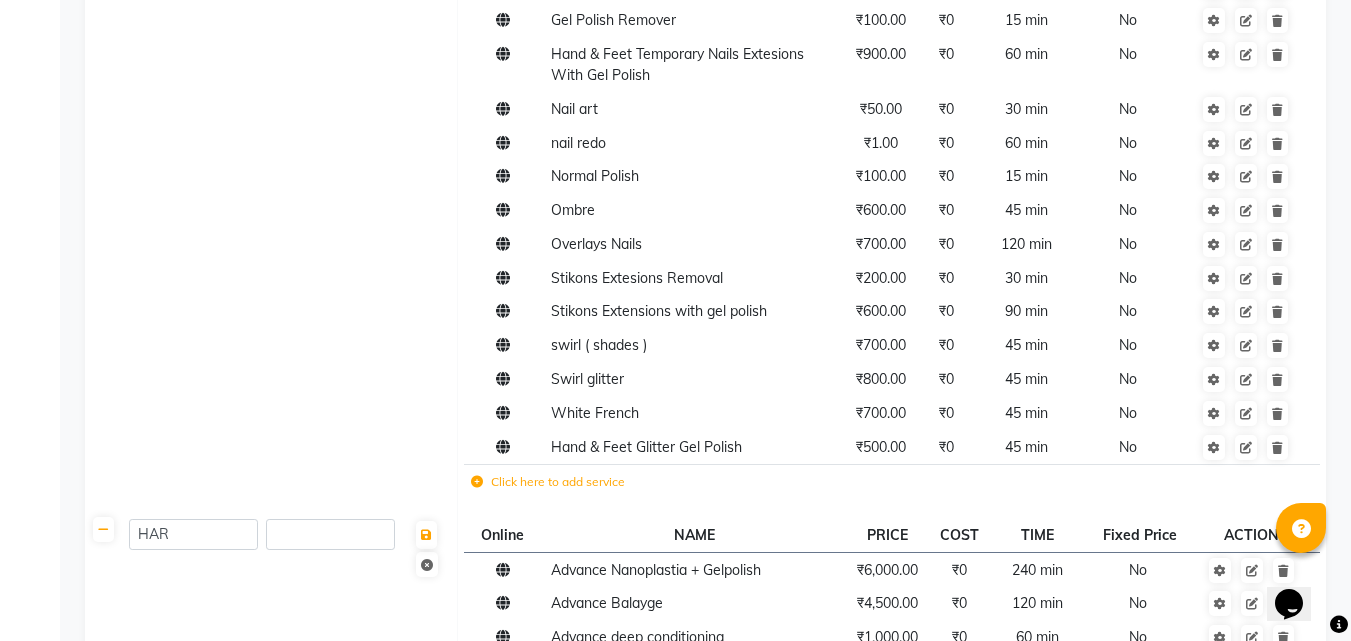 scroll, scrollTop: 1032, scrollLeft: 0, axis: vertical 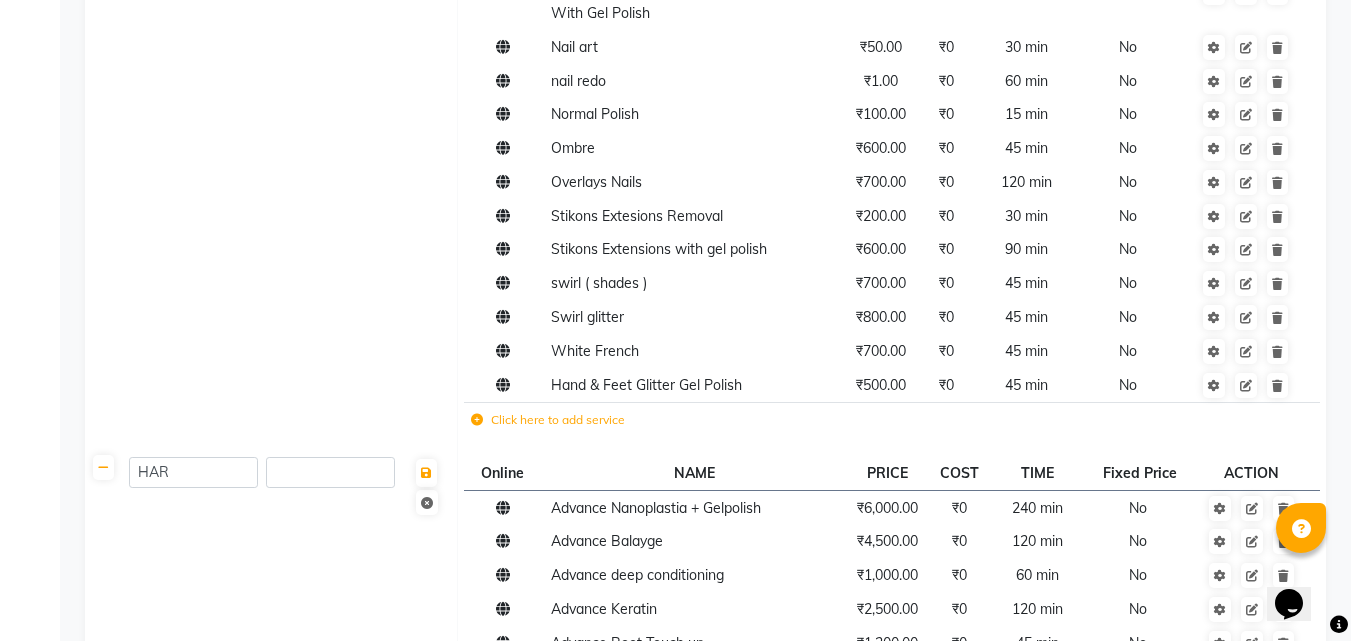 click on "Click here to add service" 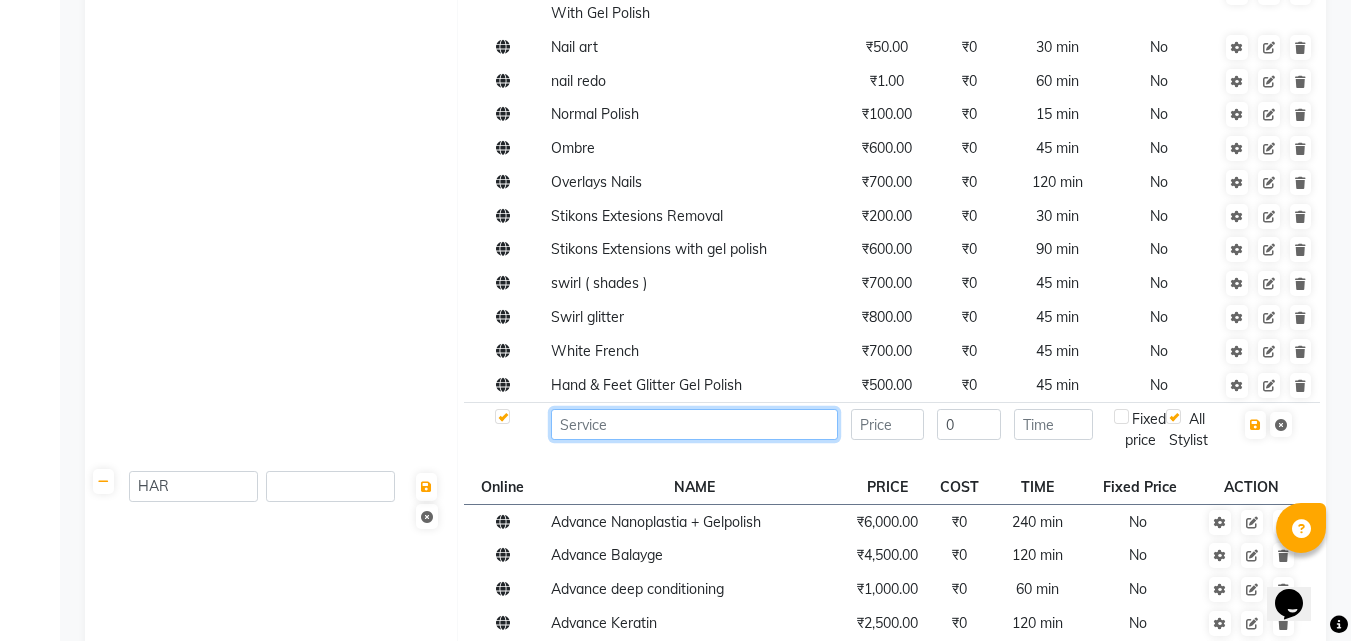click 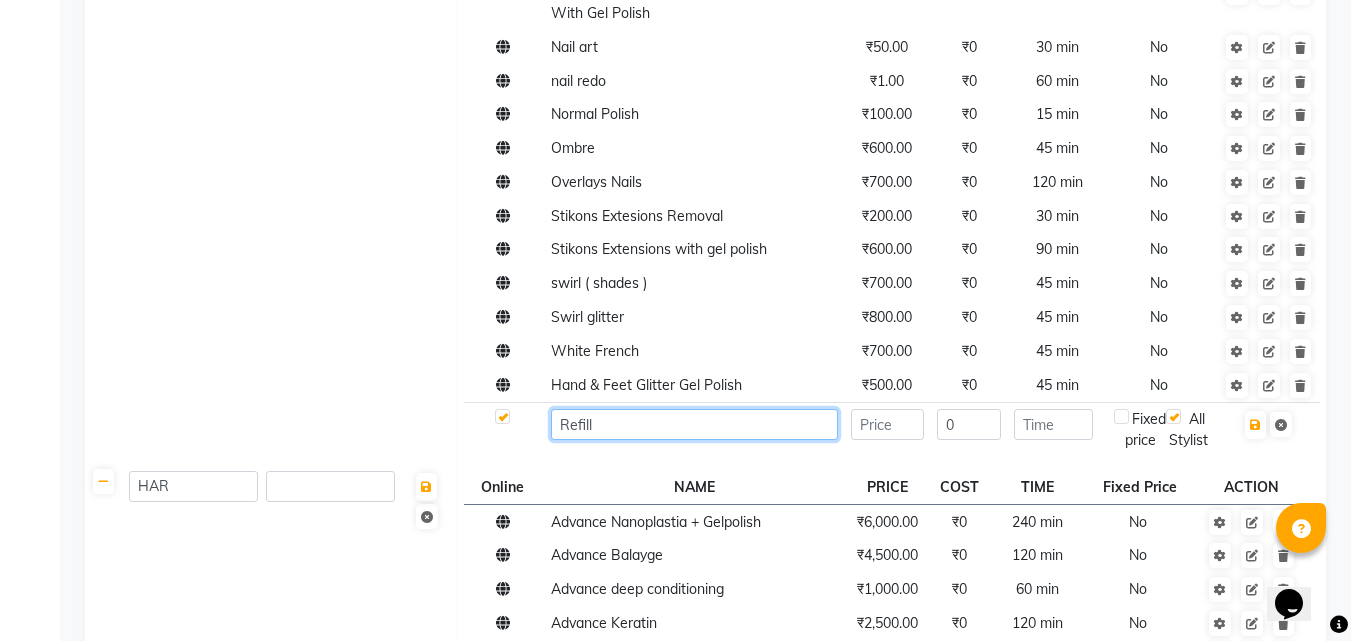 type on "Refill" 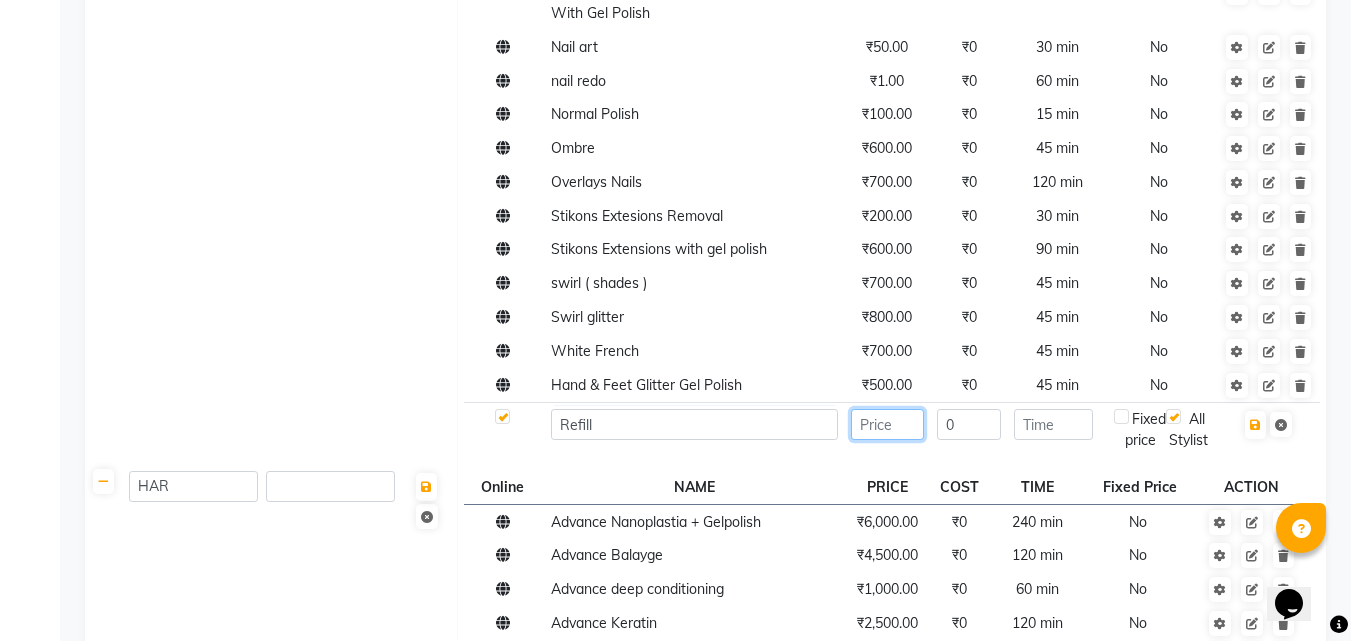 click 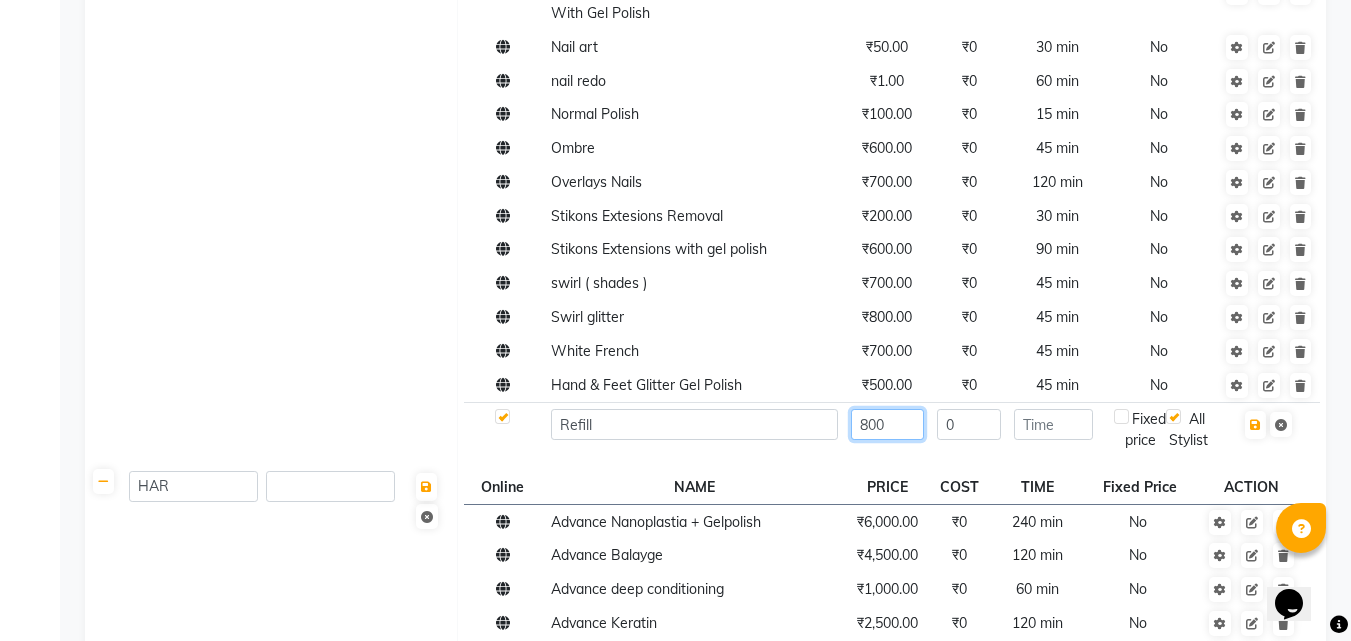 type on "800" 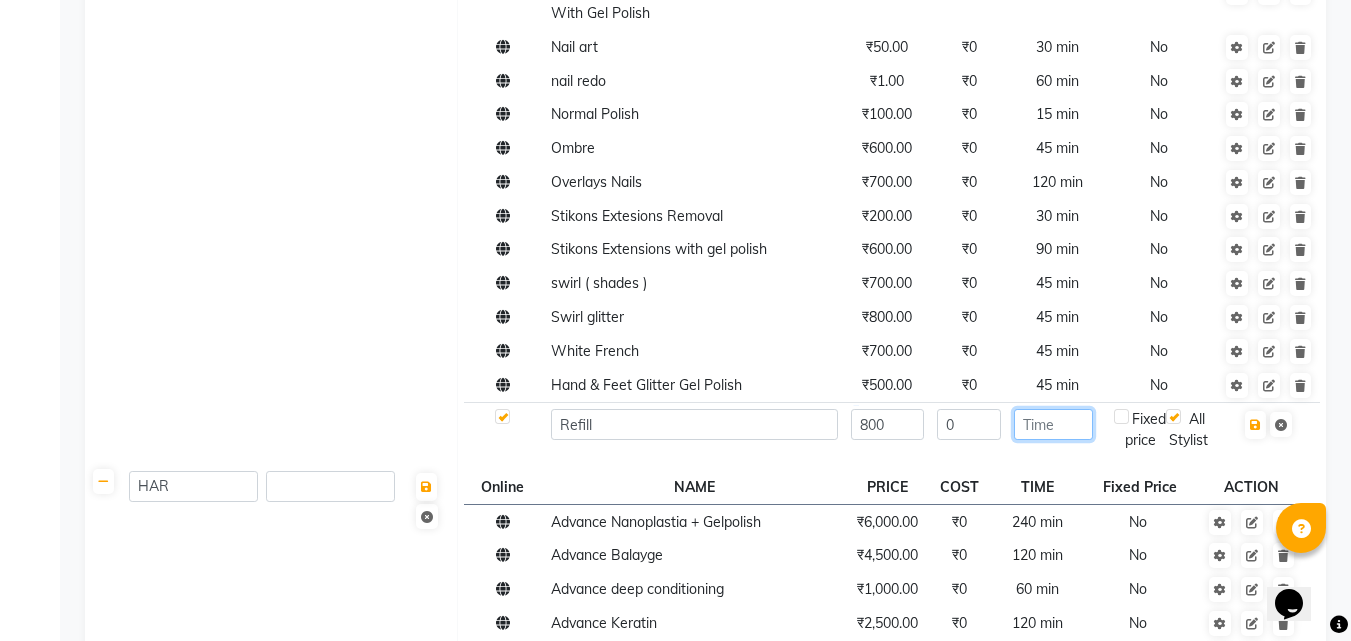 click 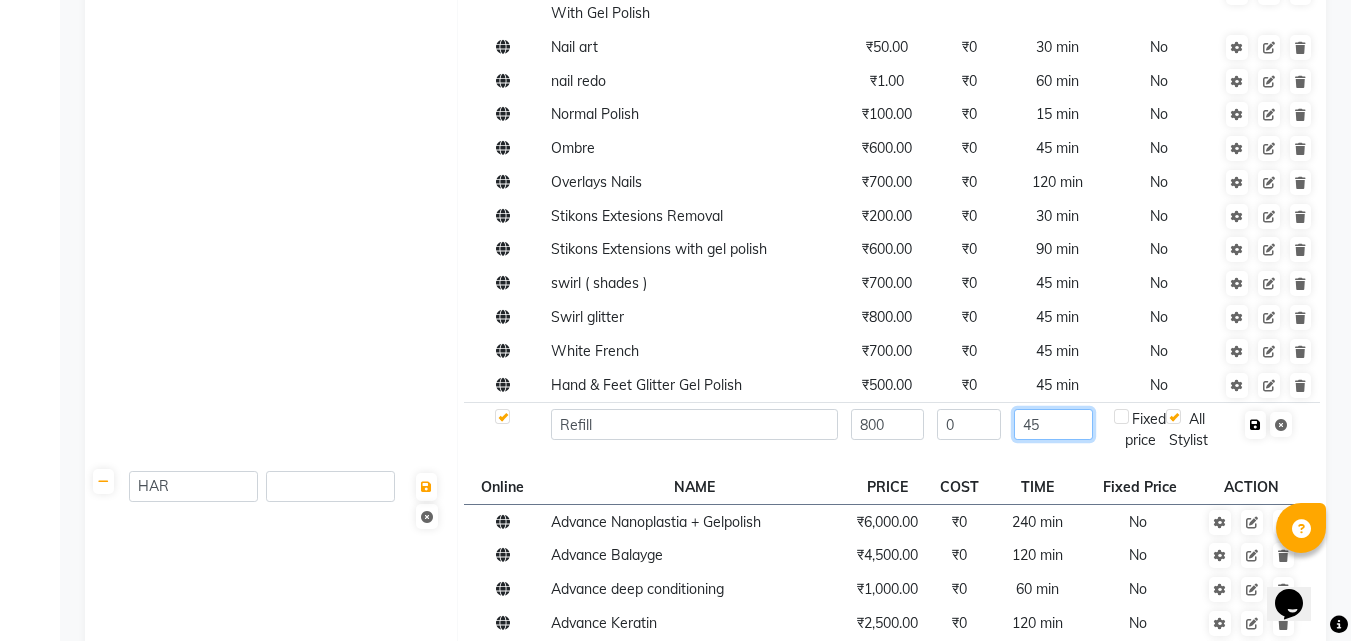 type on "45" 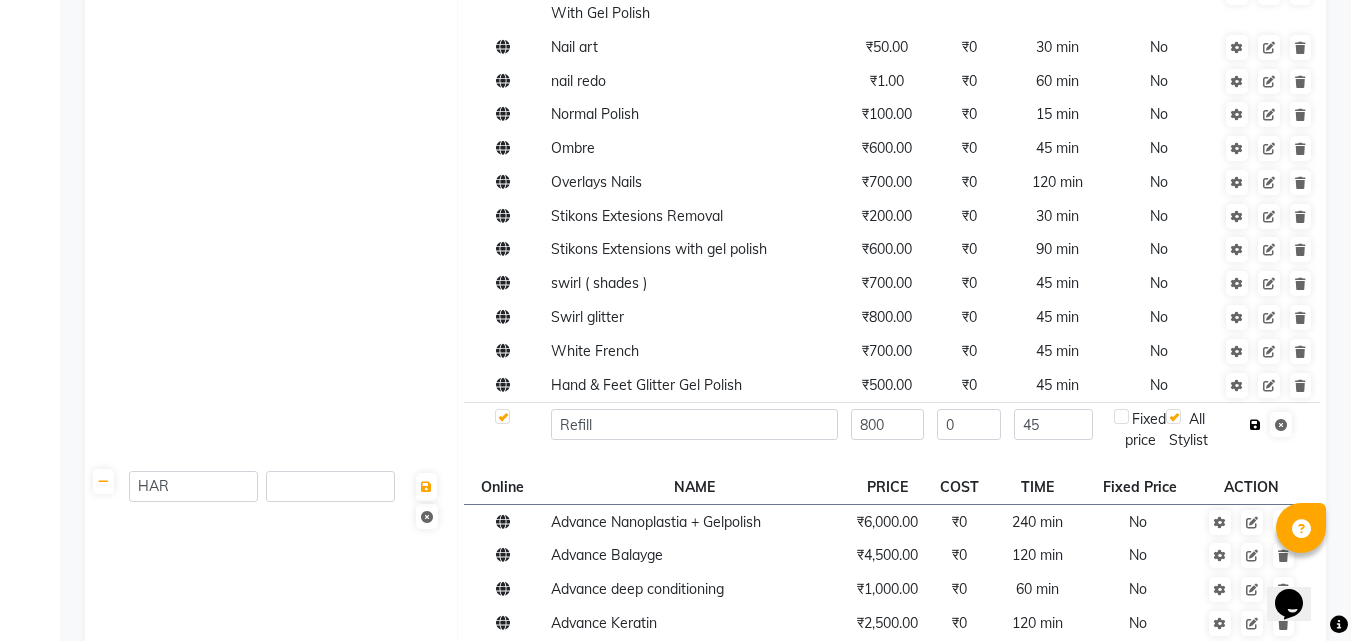 click at bounding box center [1255, 425] 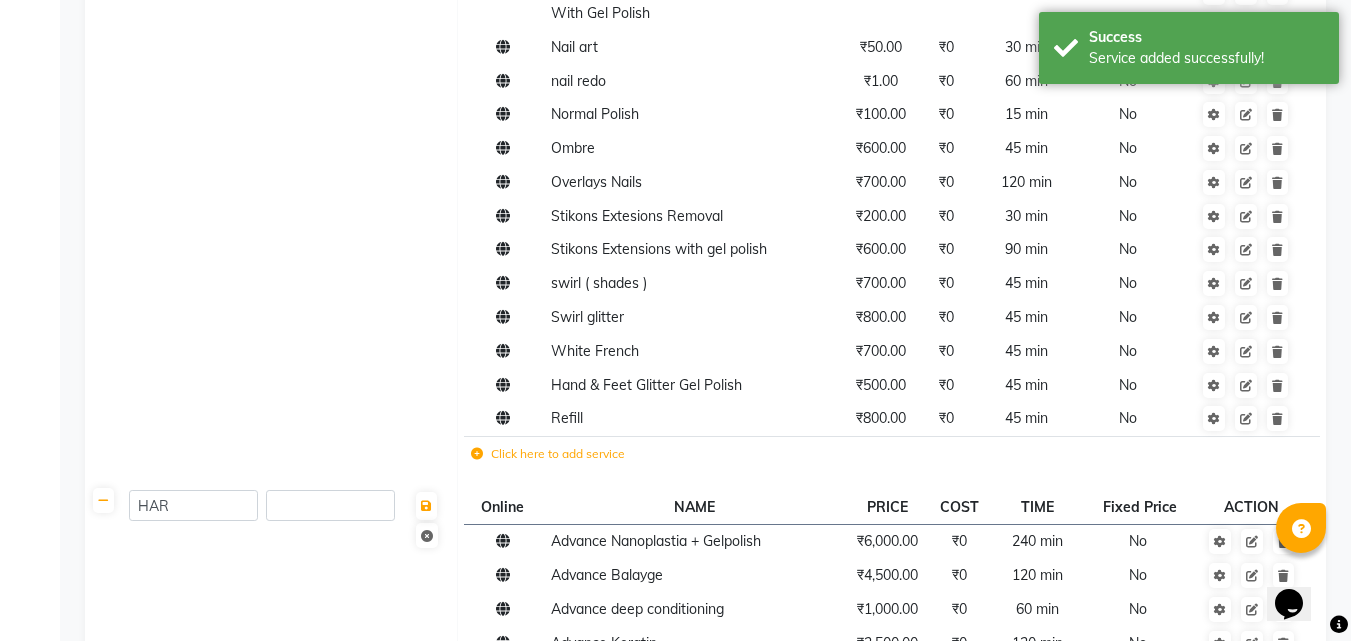 click on "Click here to add service" 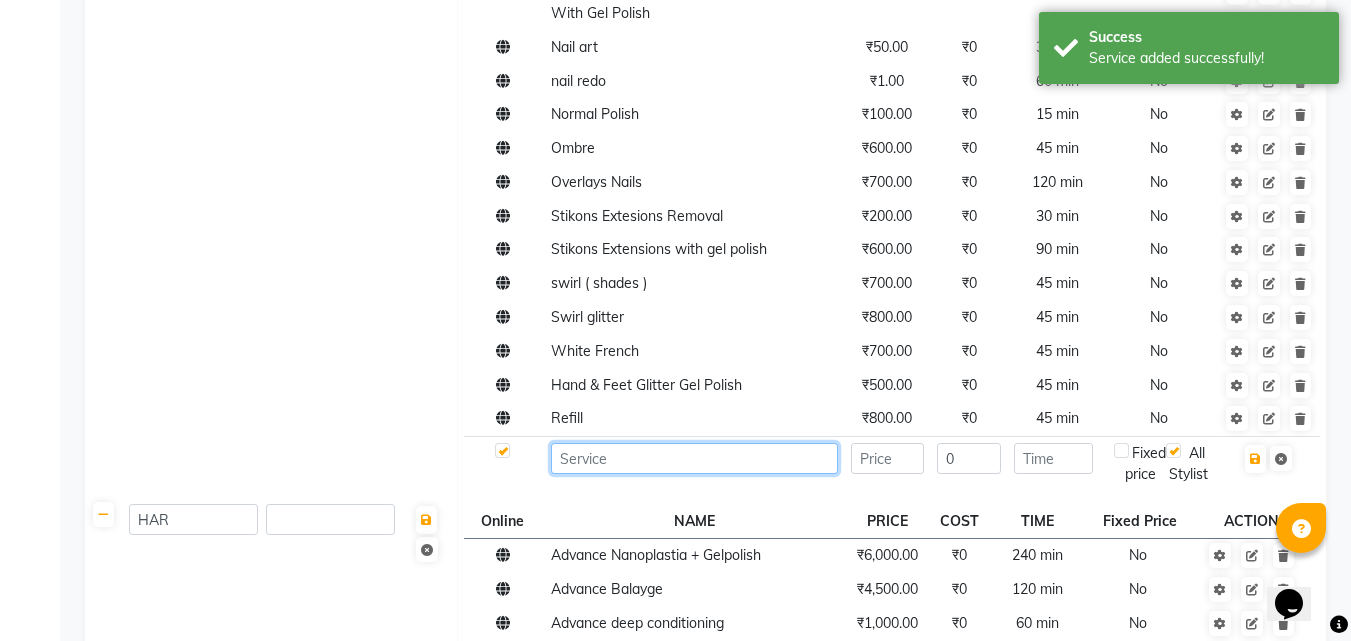 click 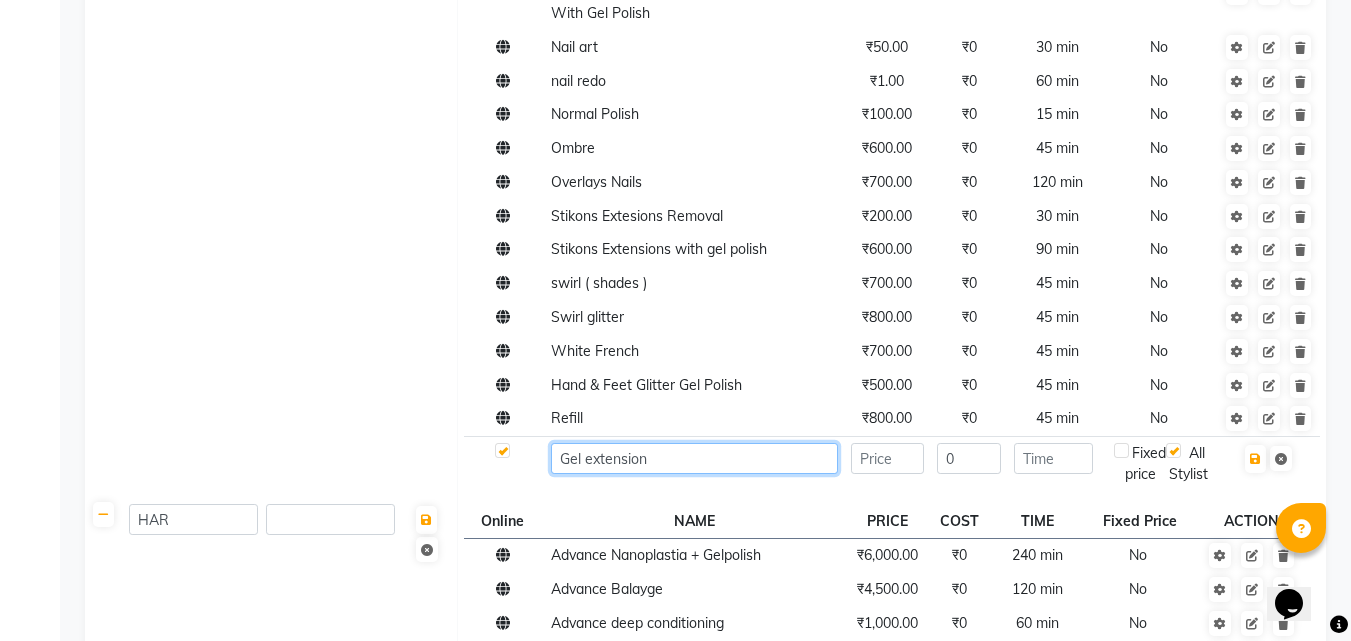 type on "Gel extension" 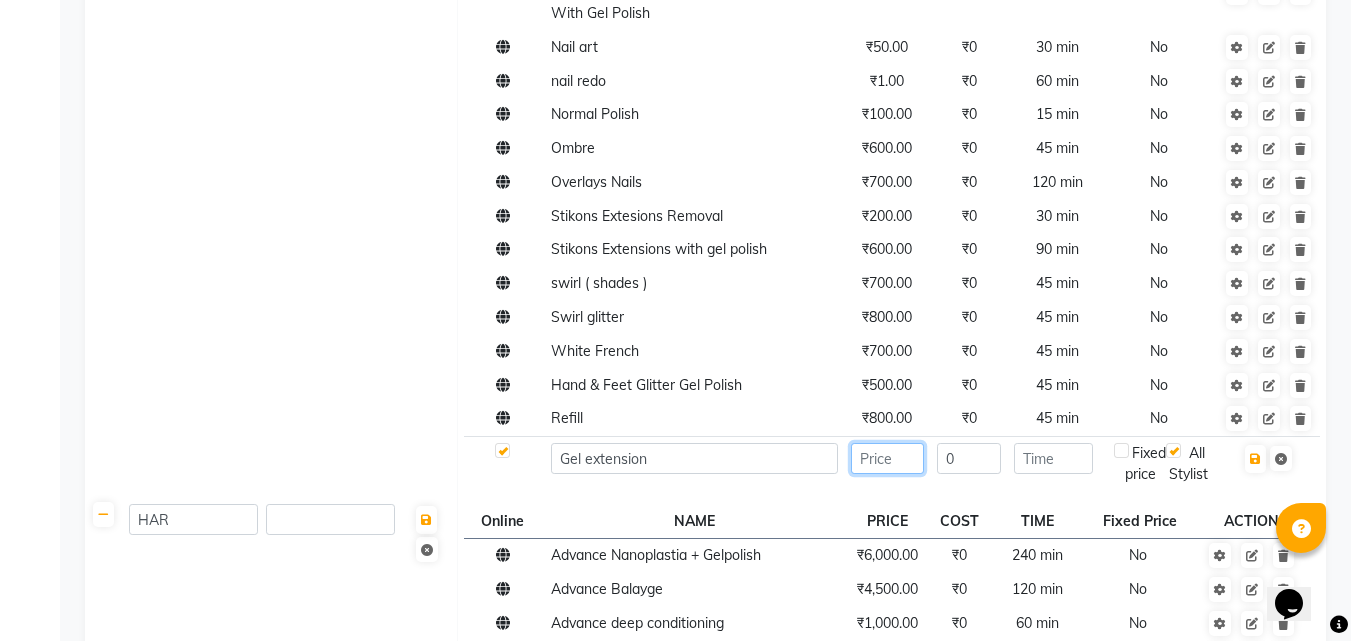click 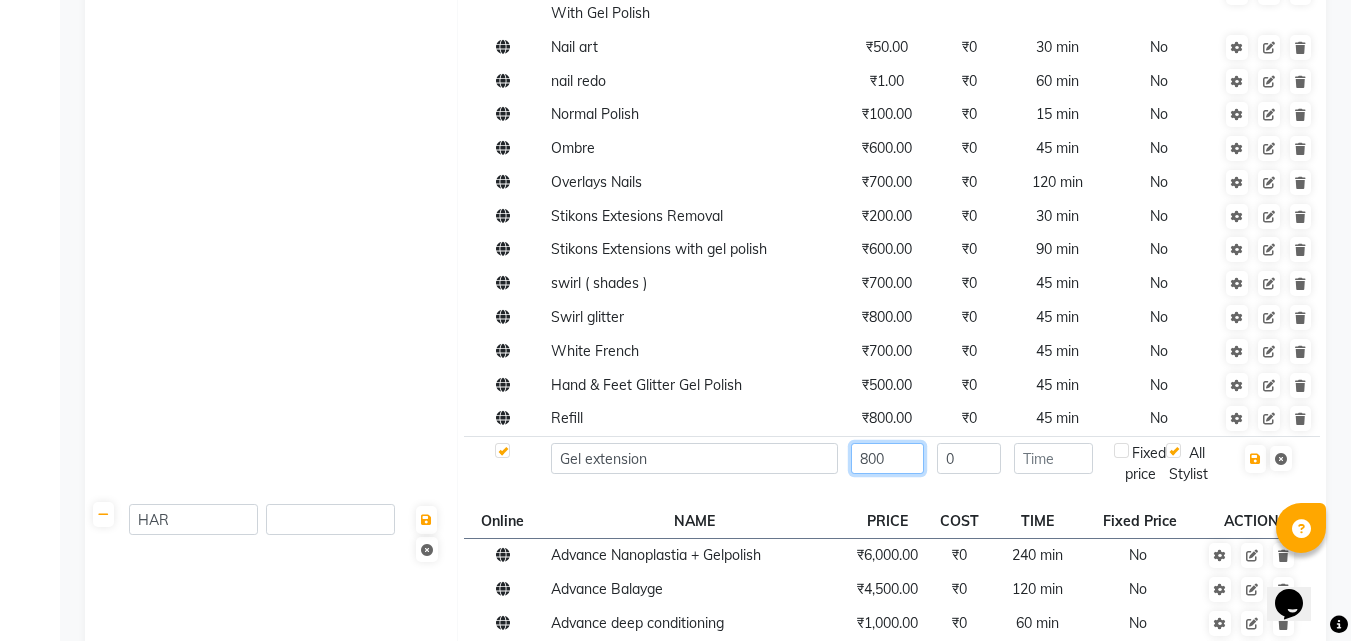 type on "800" 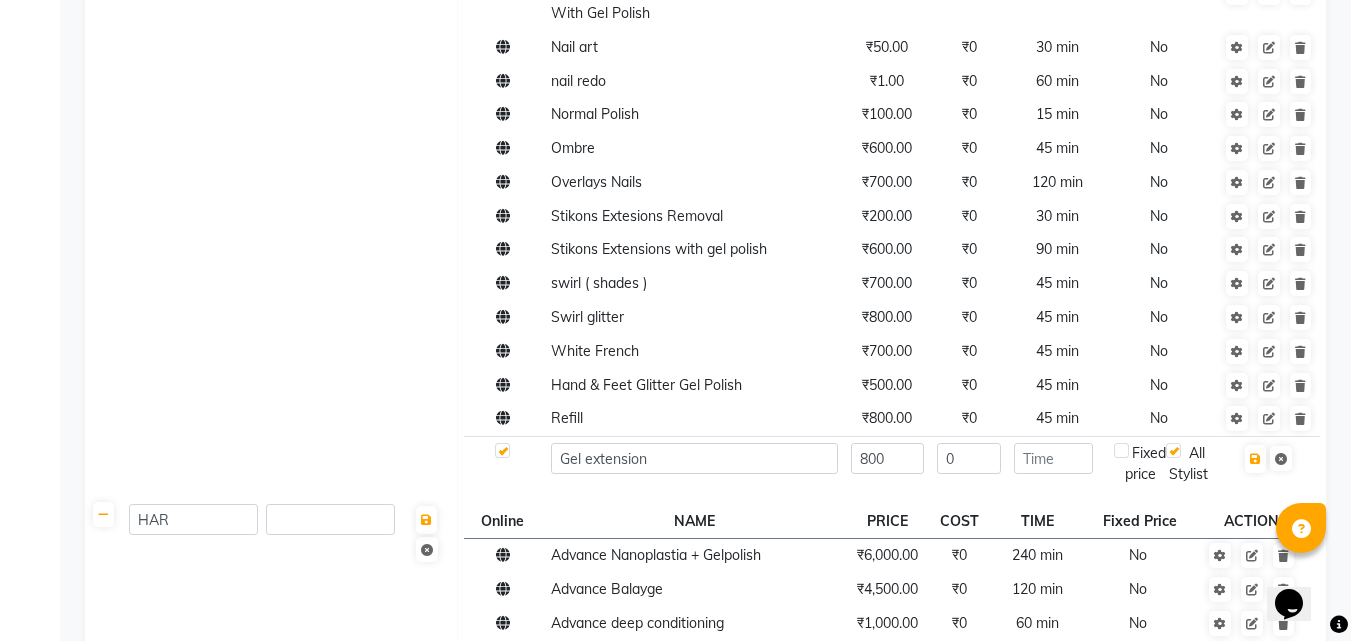 click on "0" 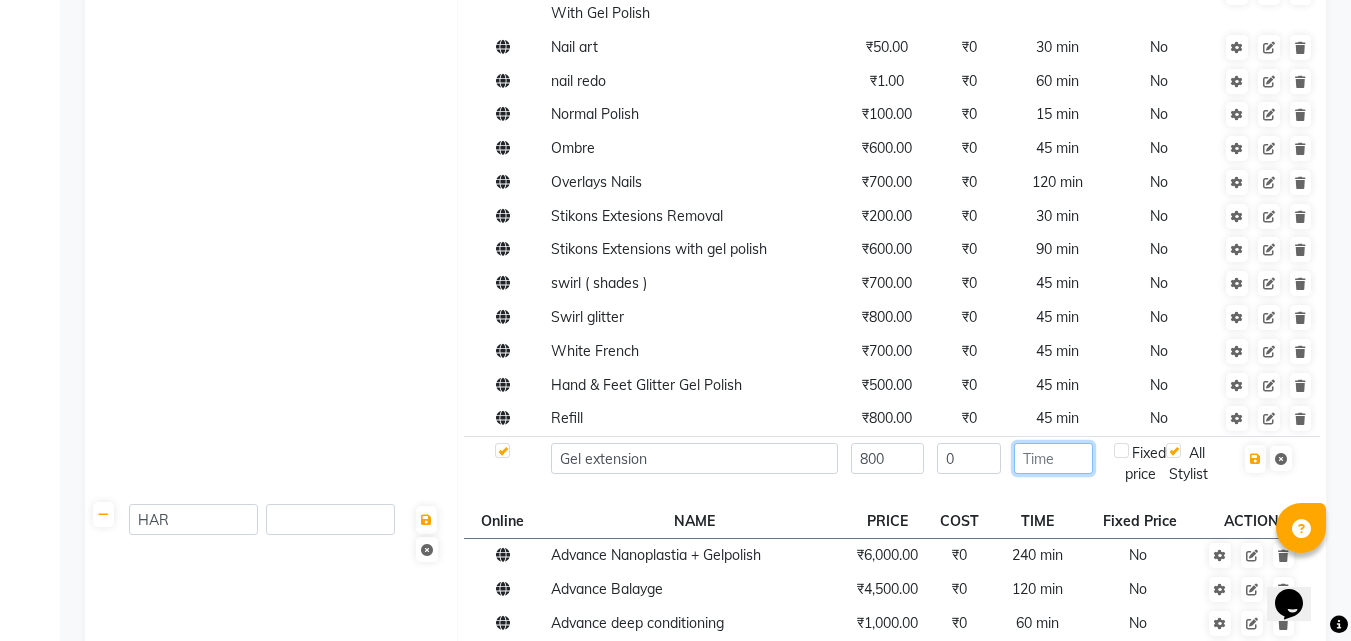 click 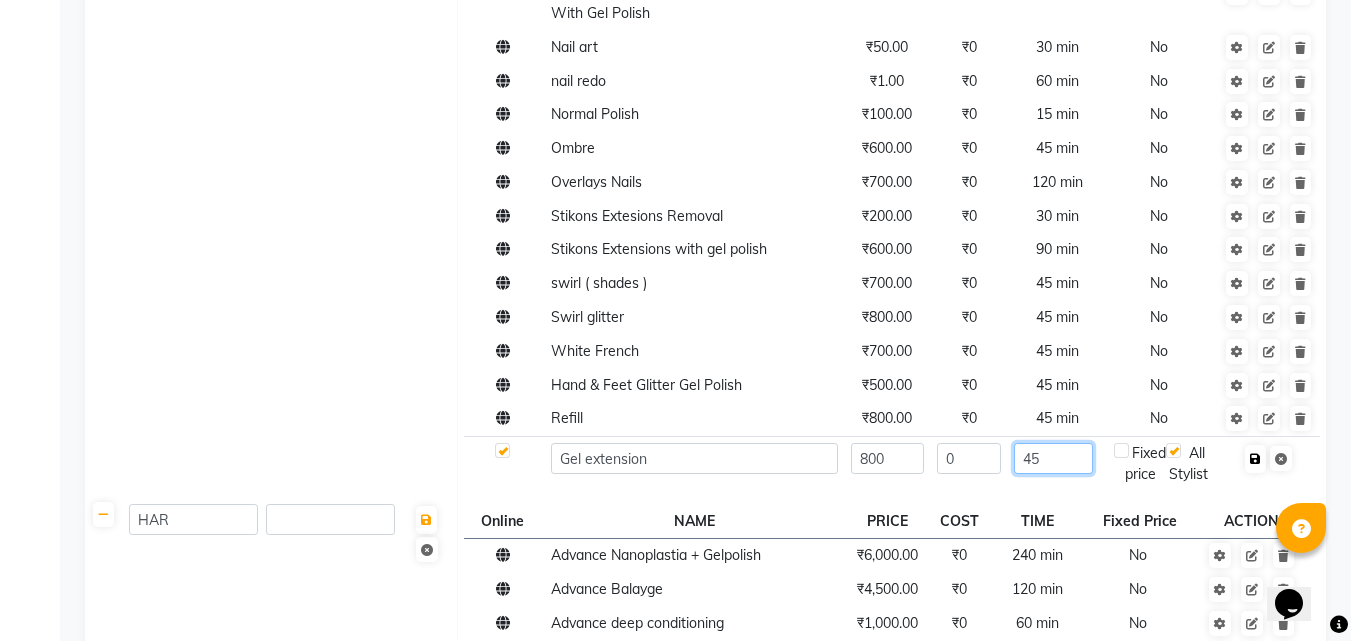 type on "45" 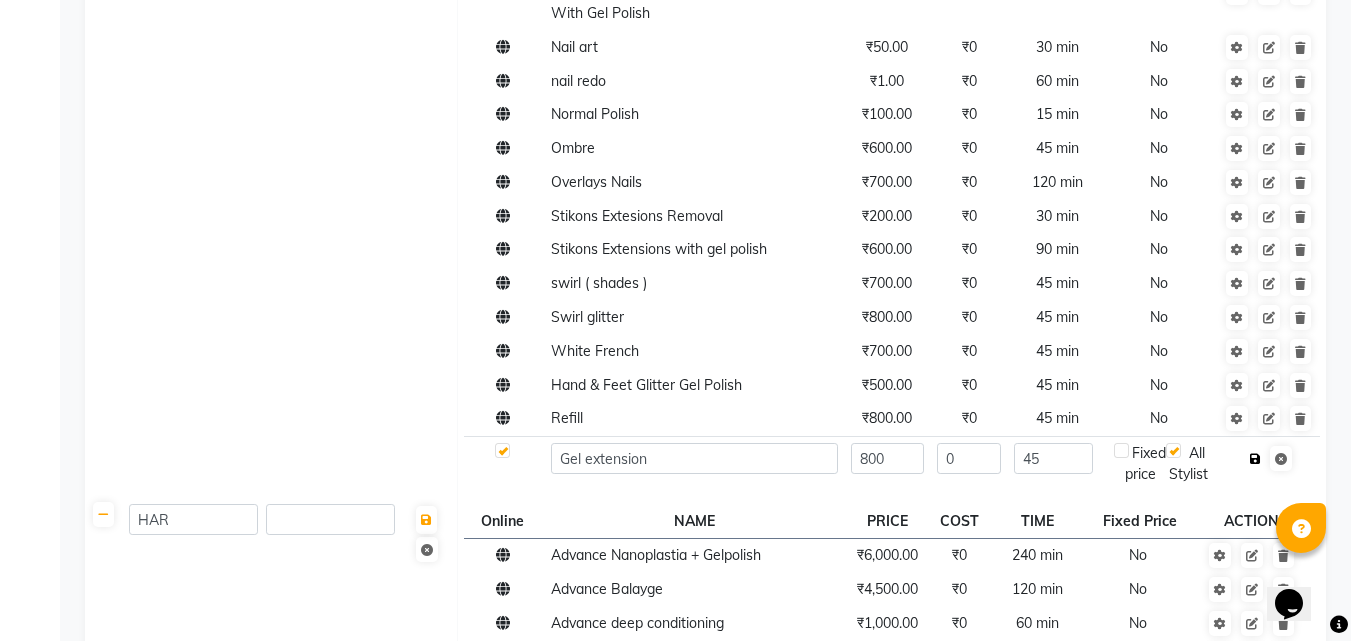 click at bounding box center (1255, 459) 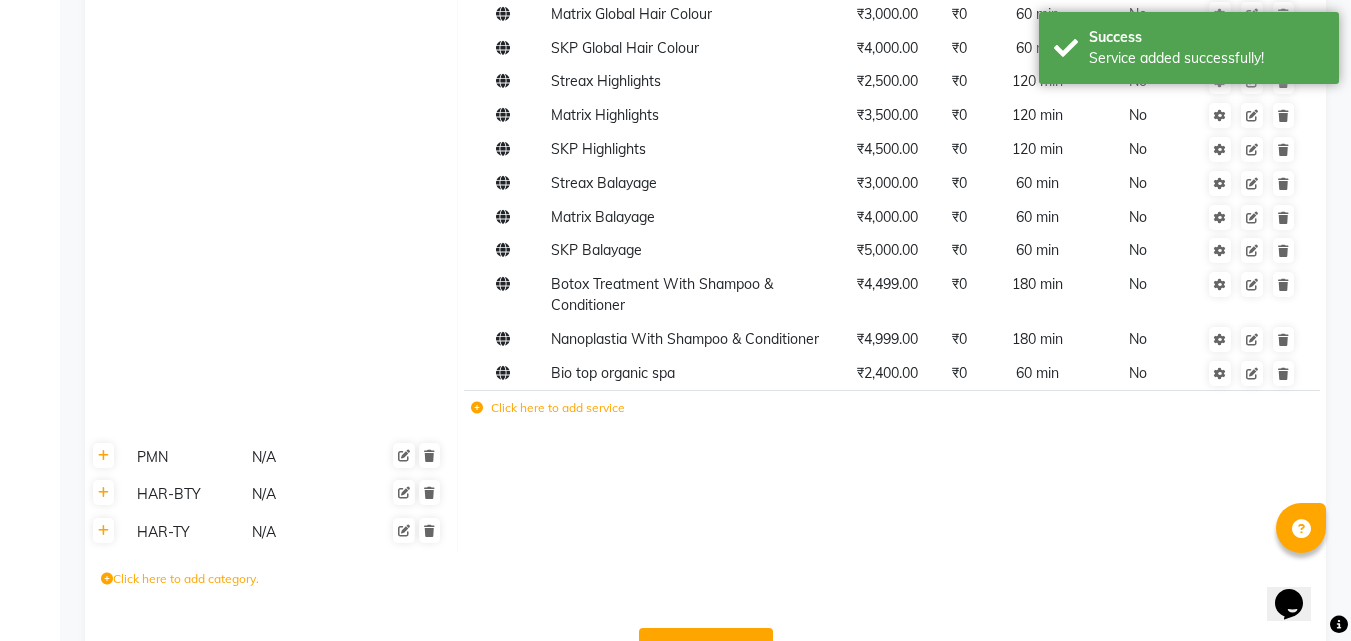 scroll, scrollTop: 5009, scrollLeft: 0, axis: vertical 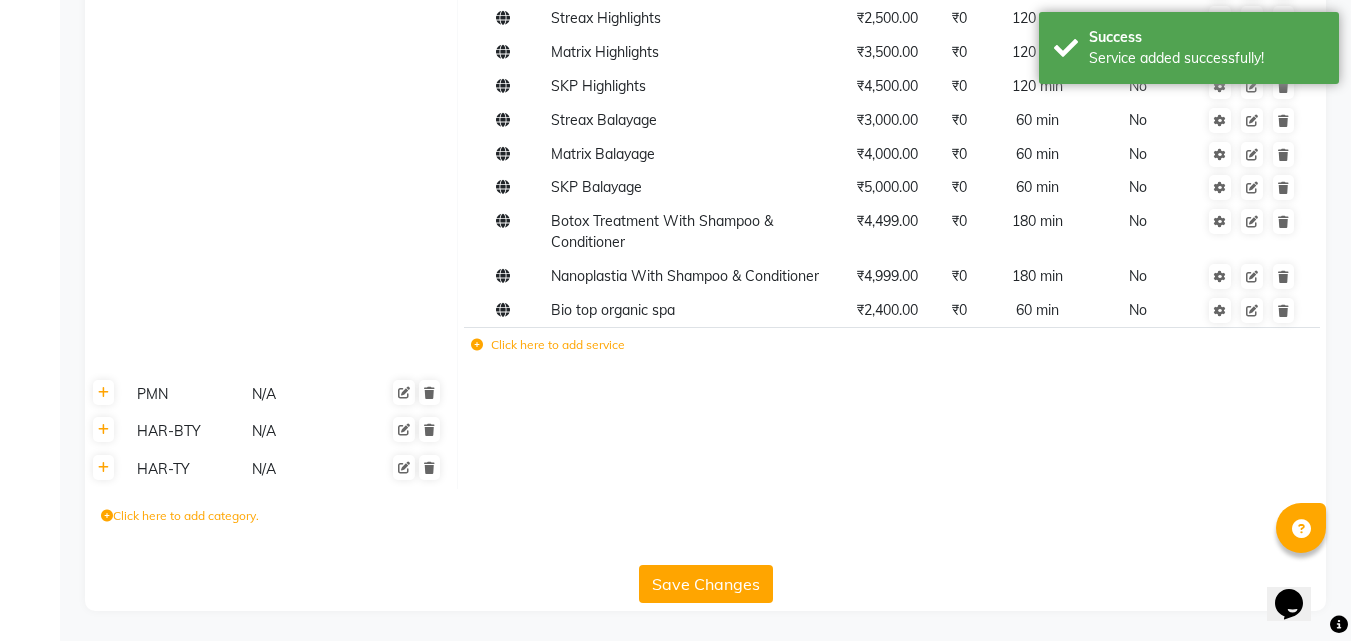 click on "Save Changes" 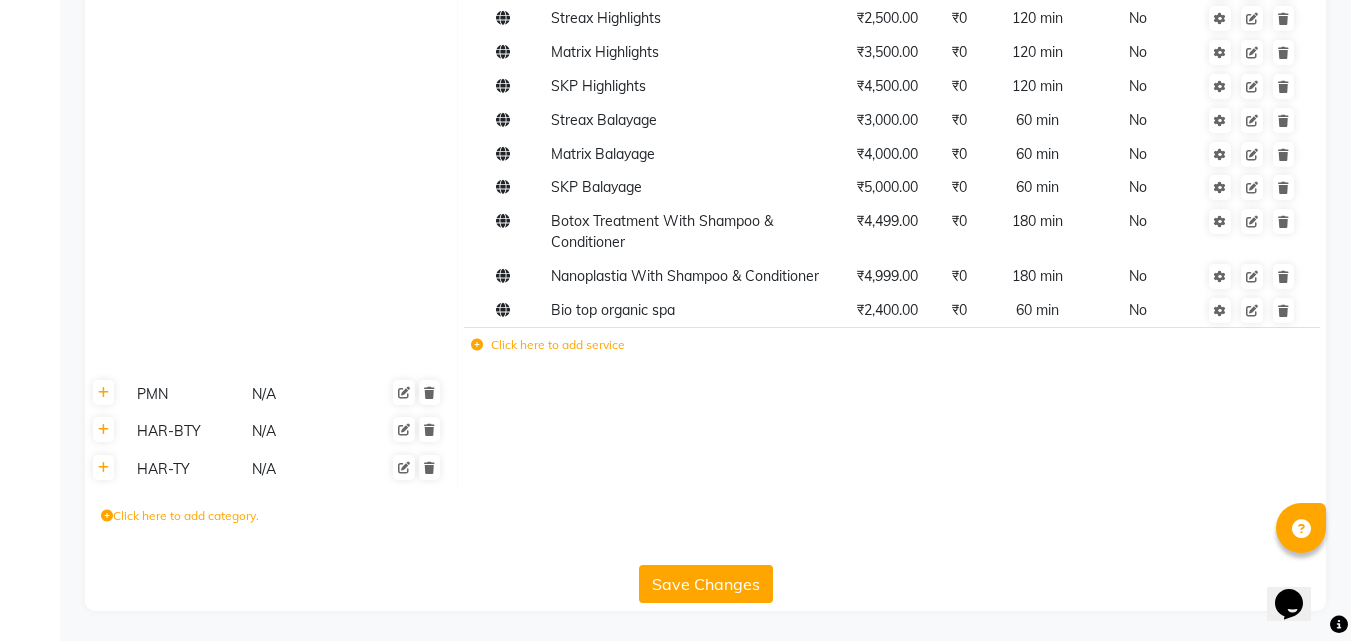 click on "Save Changes" 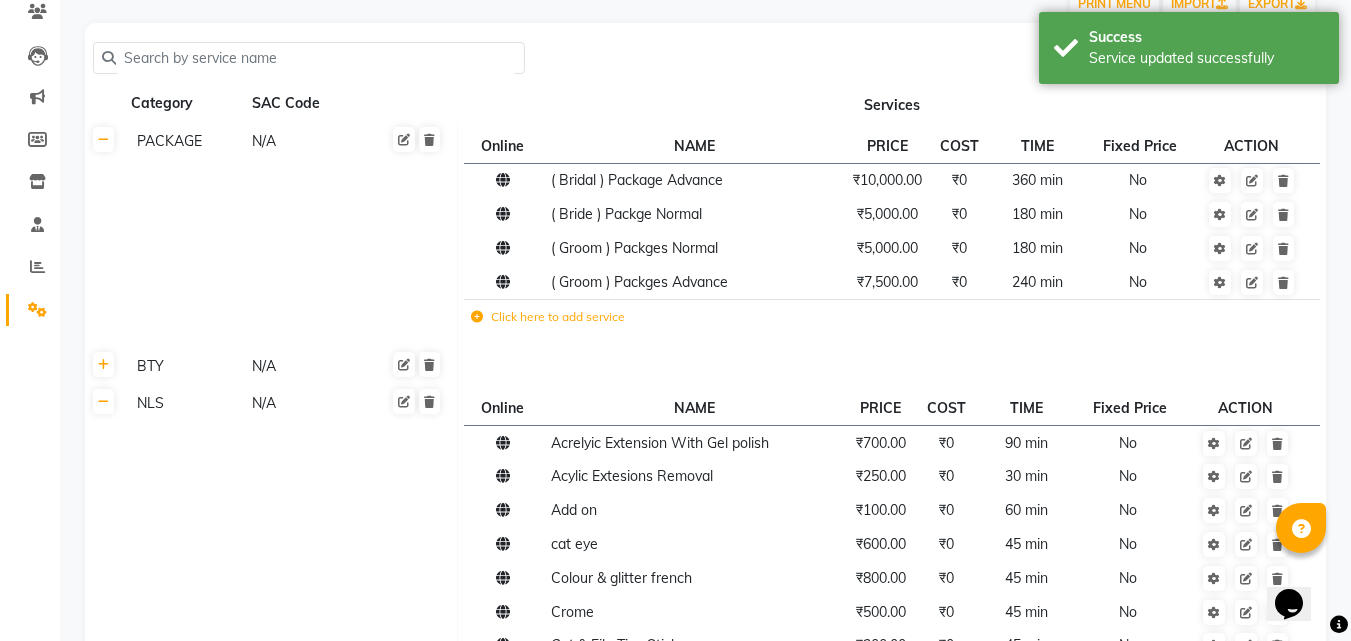 scroll, scrollTop: 168, scrollLeft: 0, axis: vertical 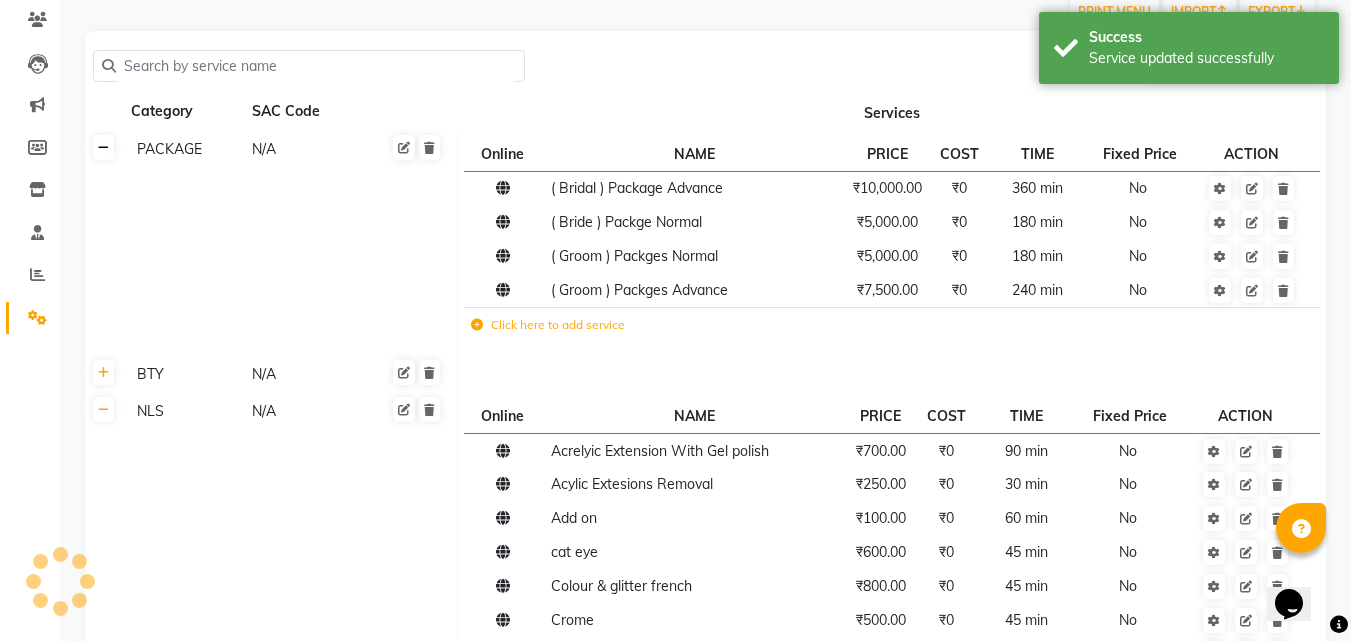 click 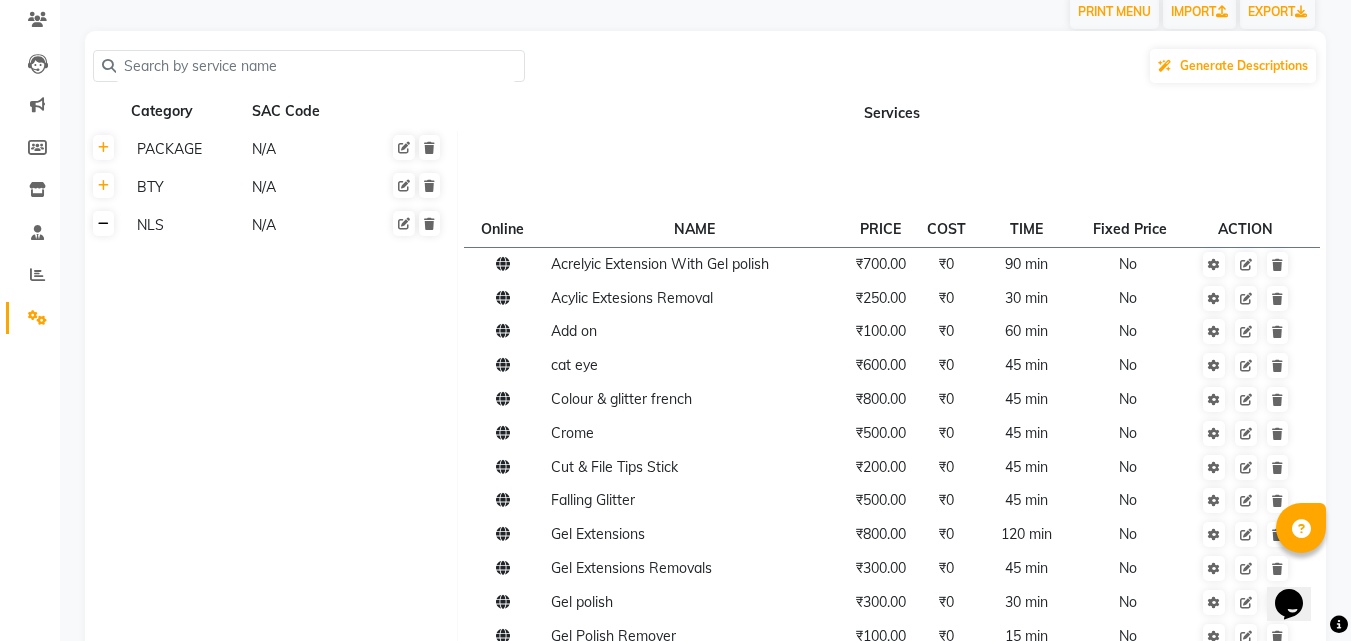 click 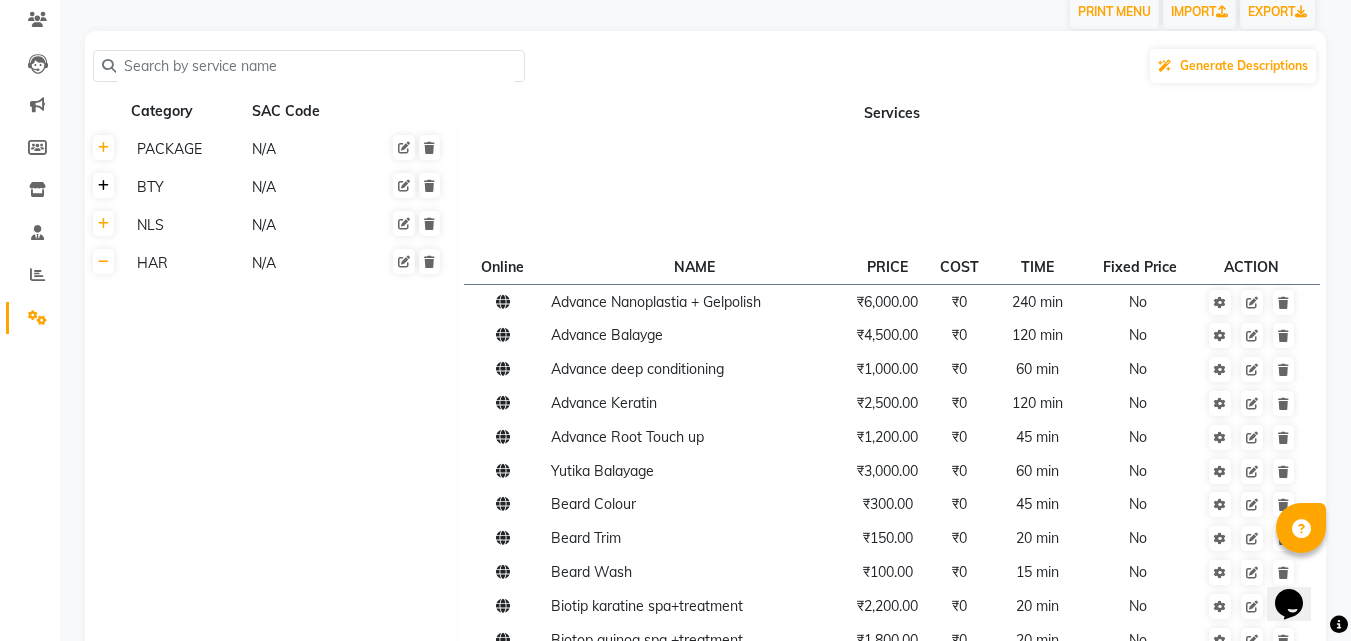 click 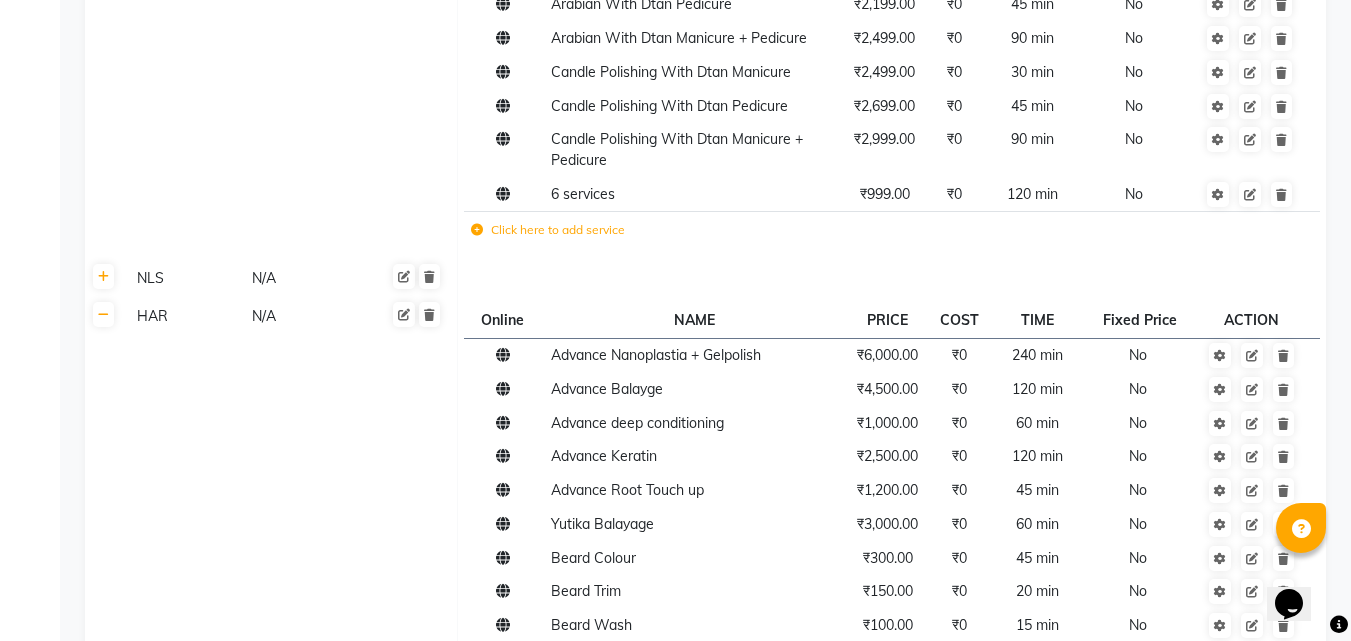 scroll, scrollTop: 5098, scrollLeft: 0, axis: vertical 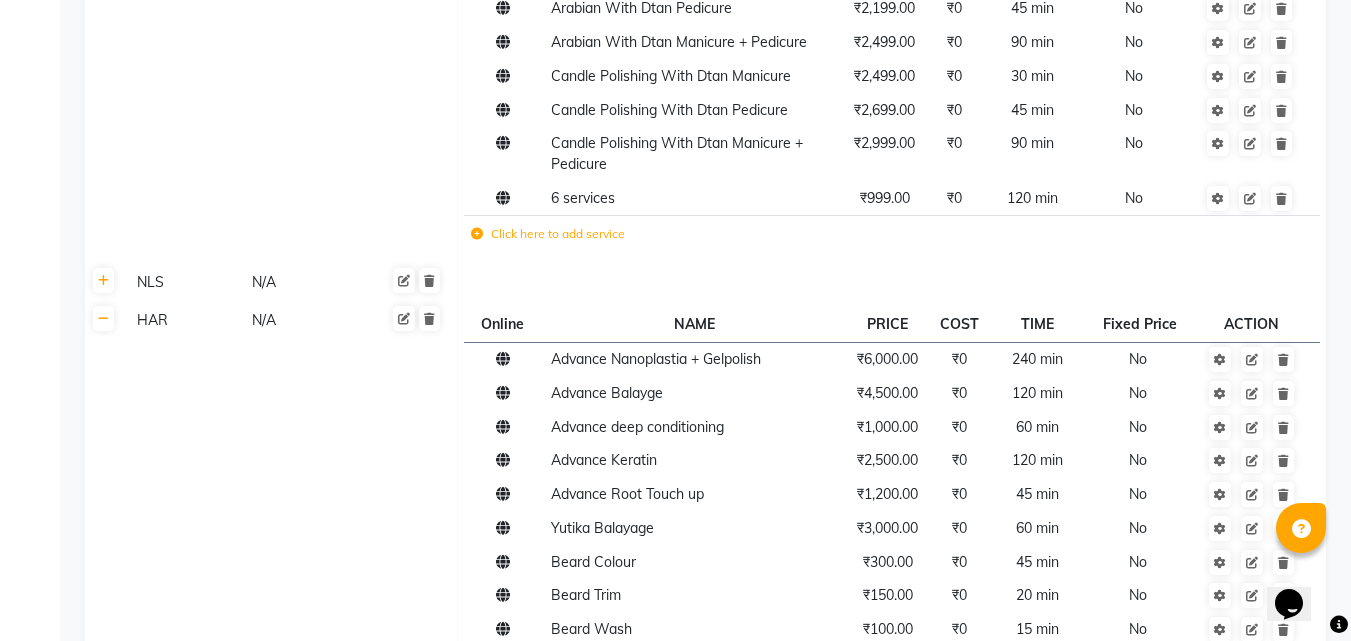 click on "Click here to add service" 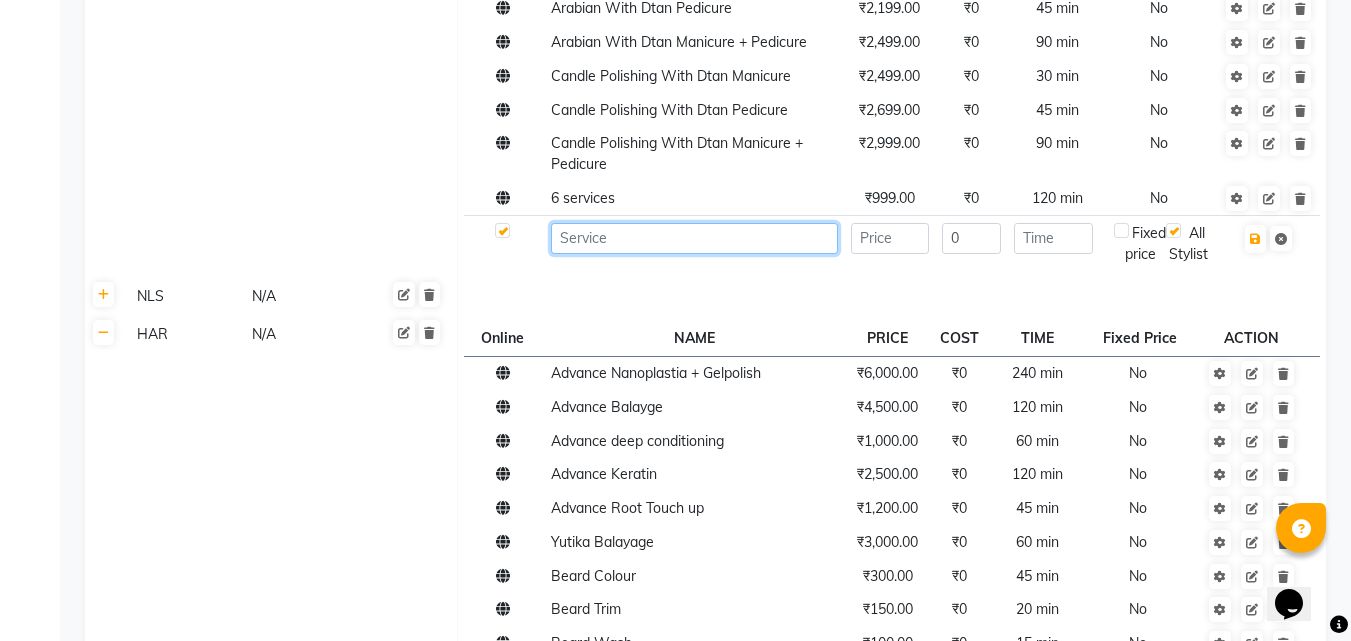 click 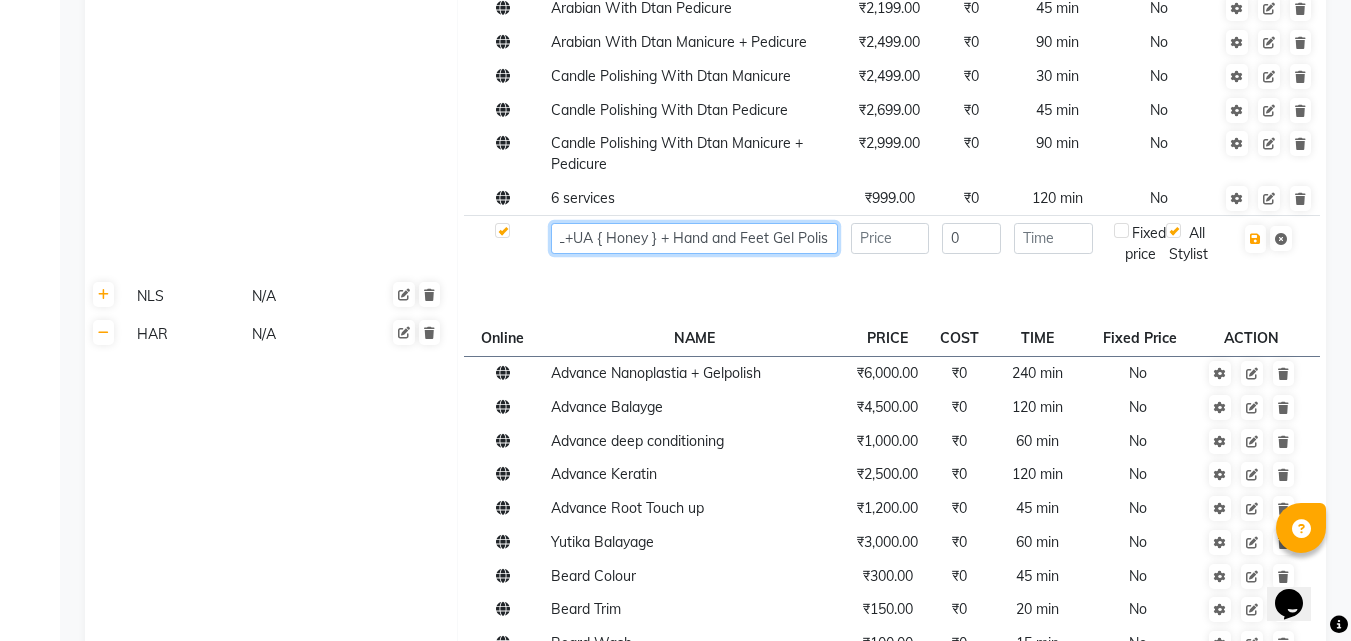 scroll, scrollTop: 0, scrollLeft: 264, axis: horizontal 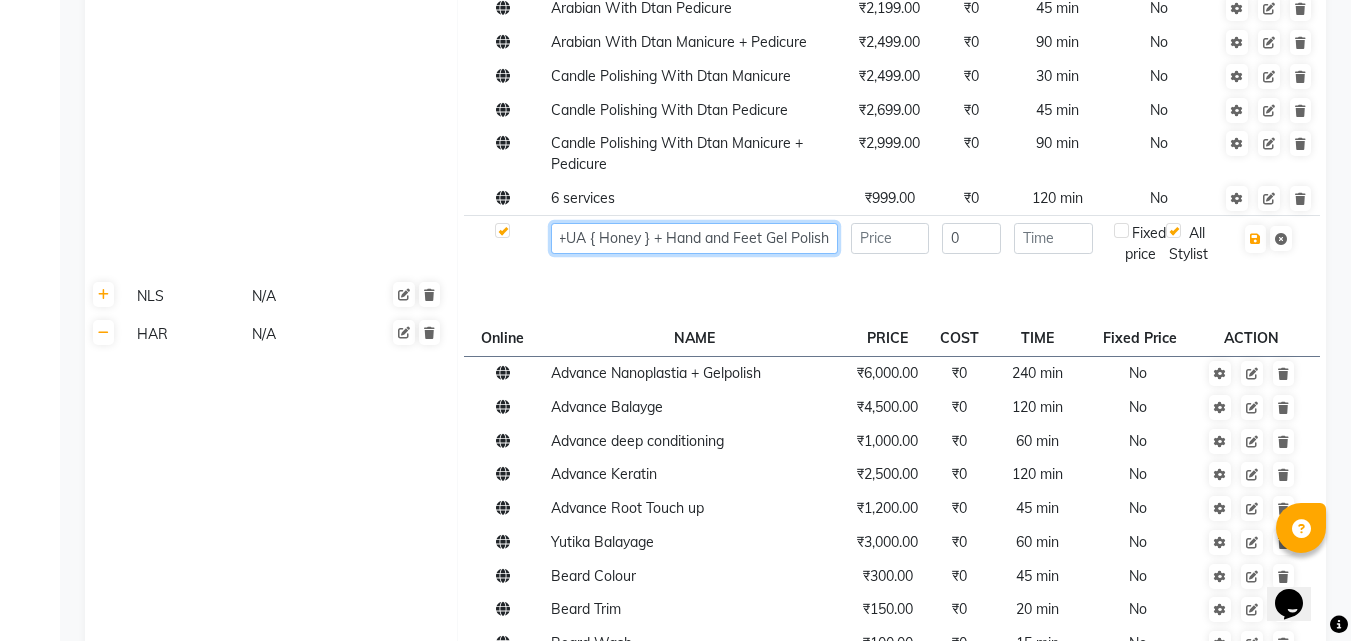 type on "Whitening clean up + Adv Dtan + FA+HL+UA { Honey } + Hand and Feet Gel Polish" 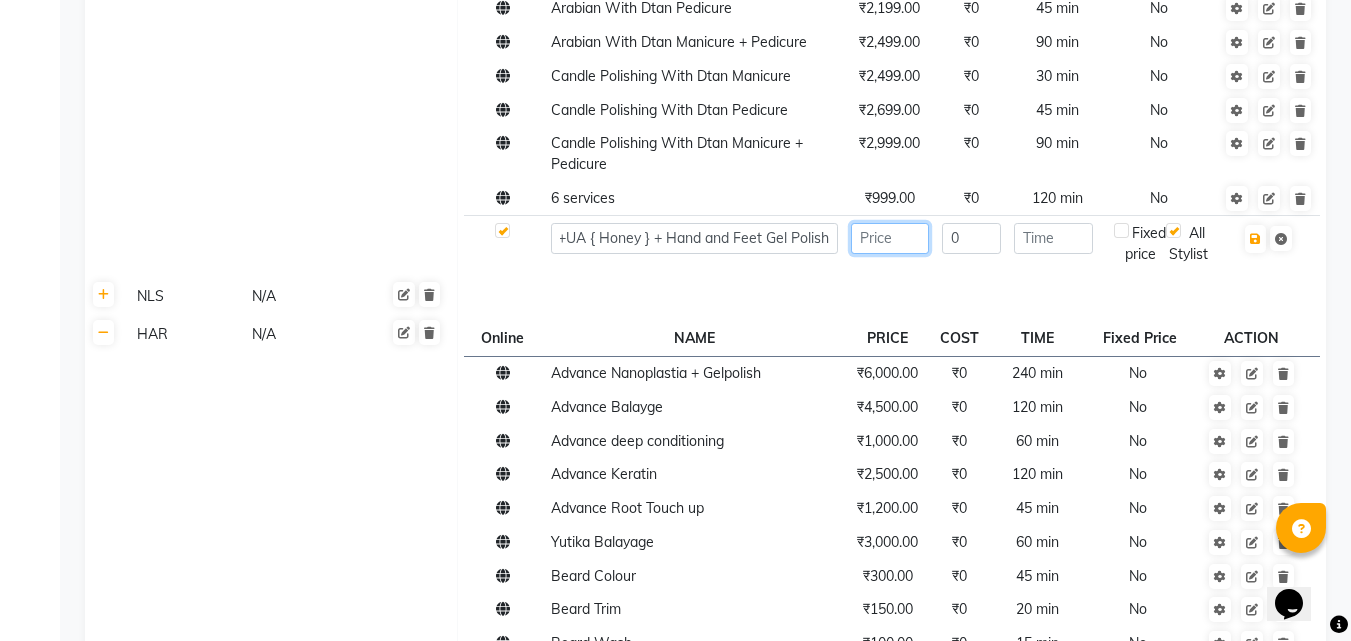 click 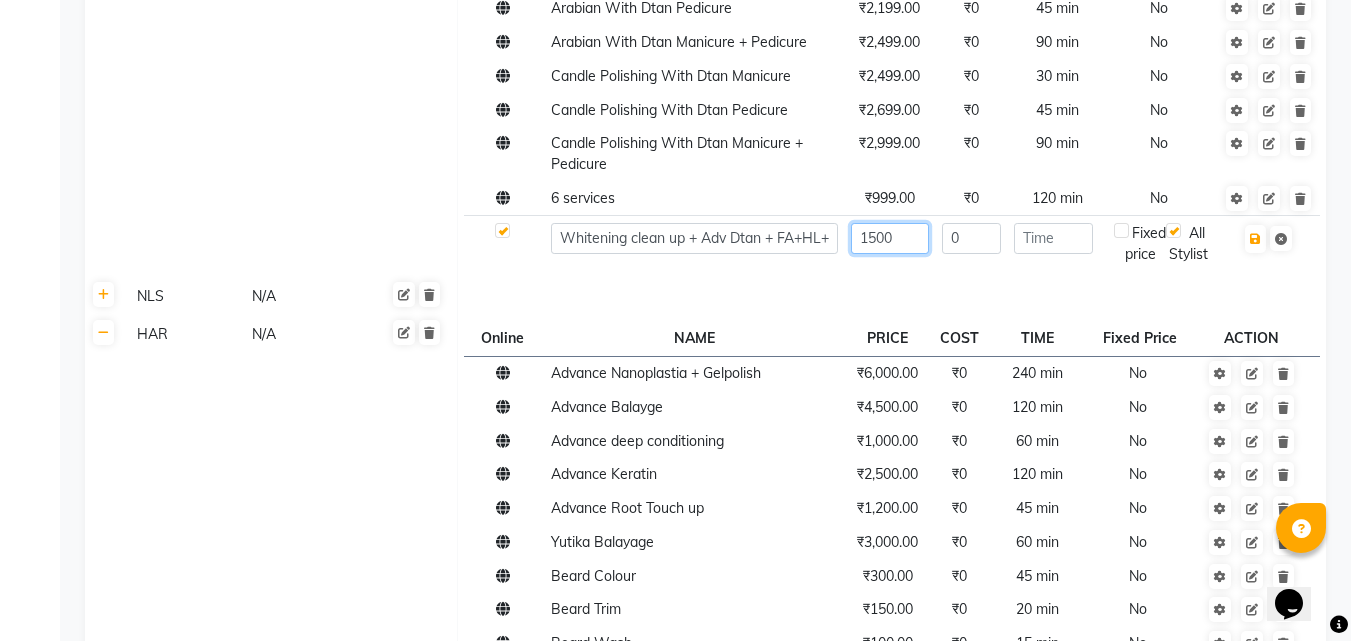 type on "1500" 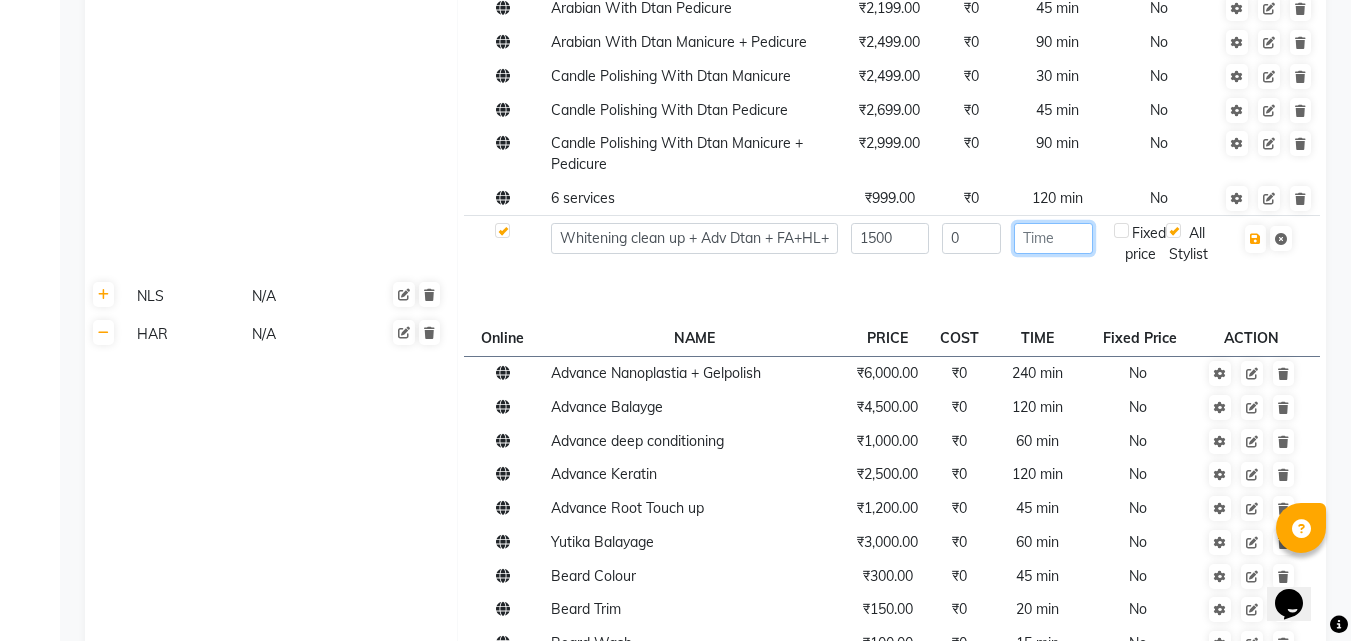 click 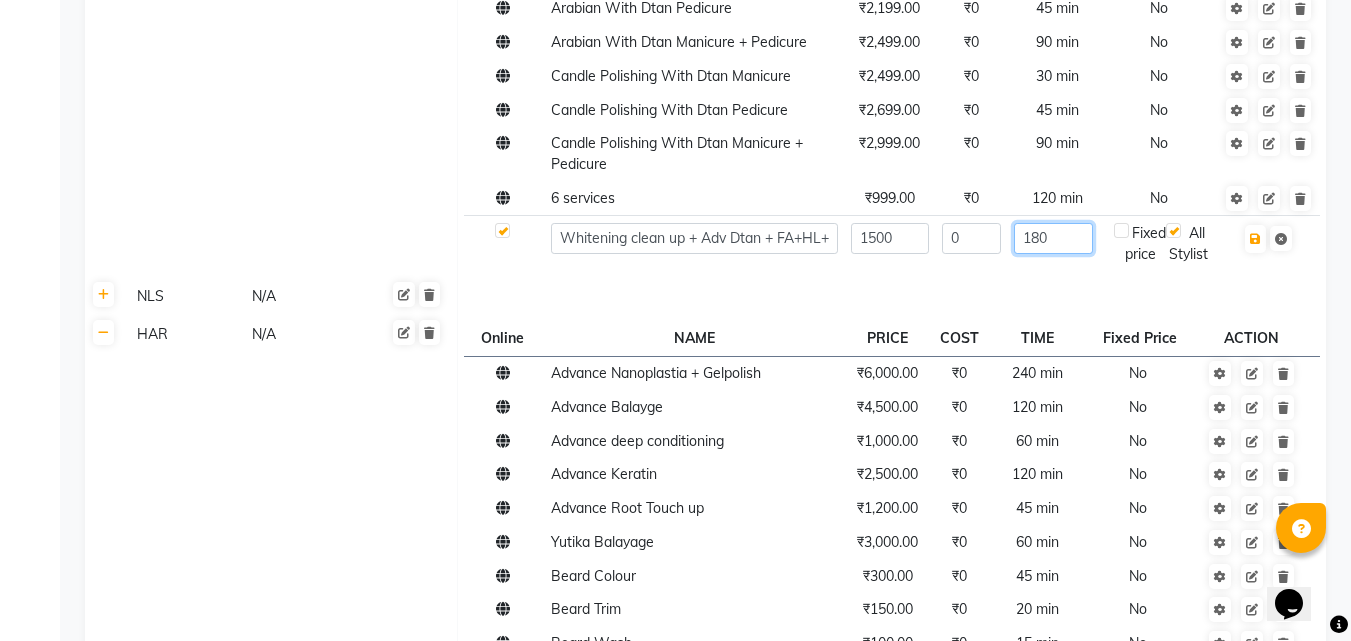 type on "180" 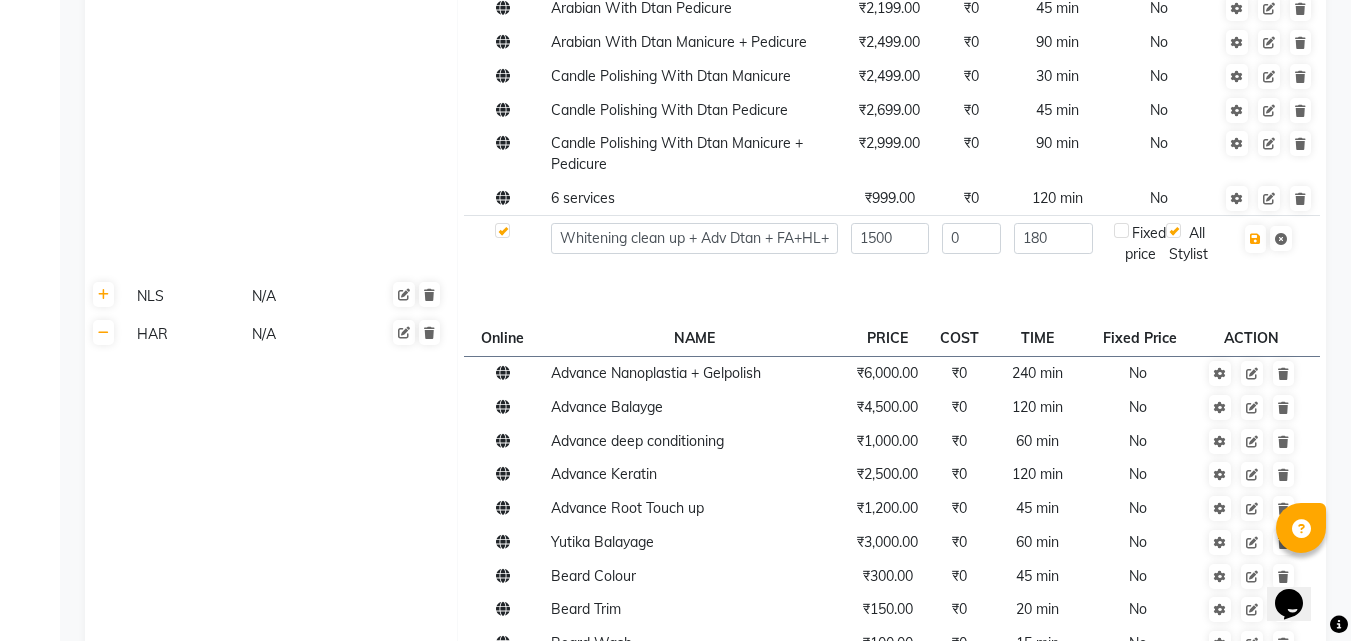 click 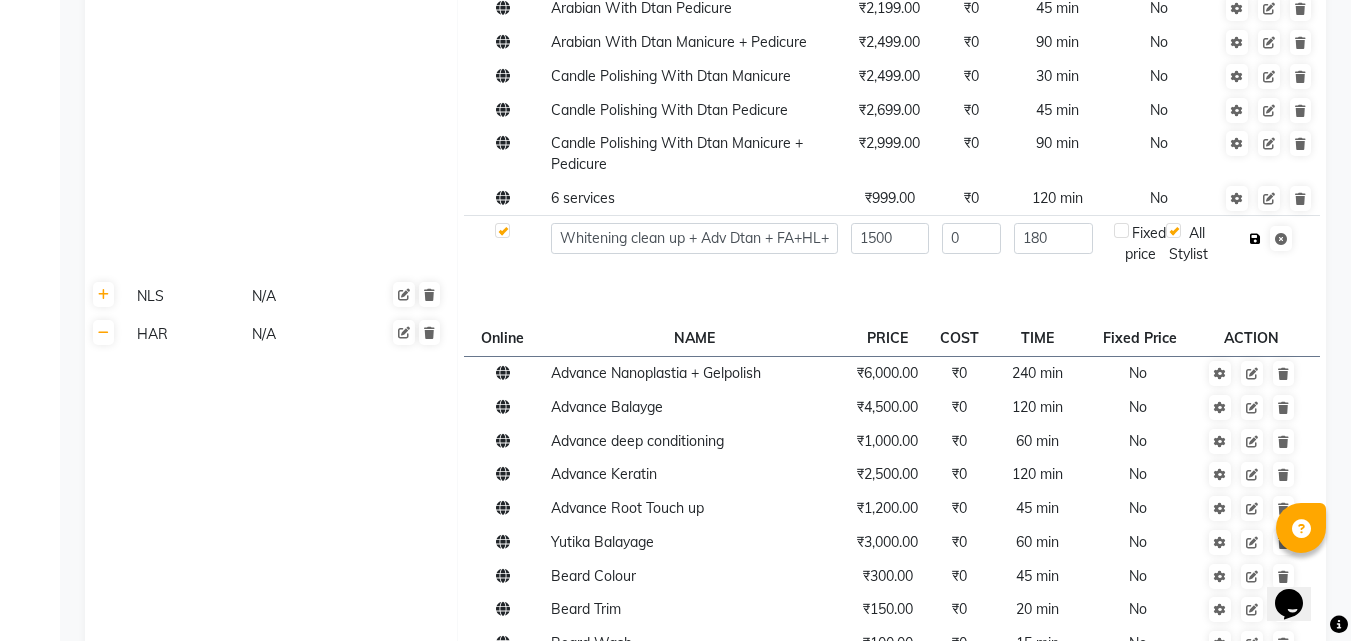 click at bounding box center (1255, 239) 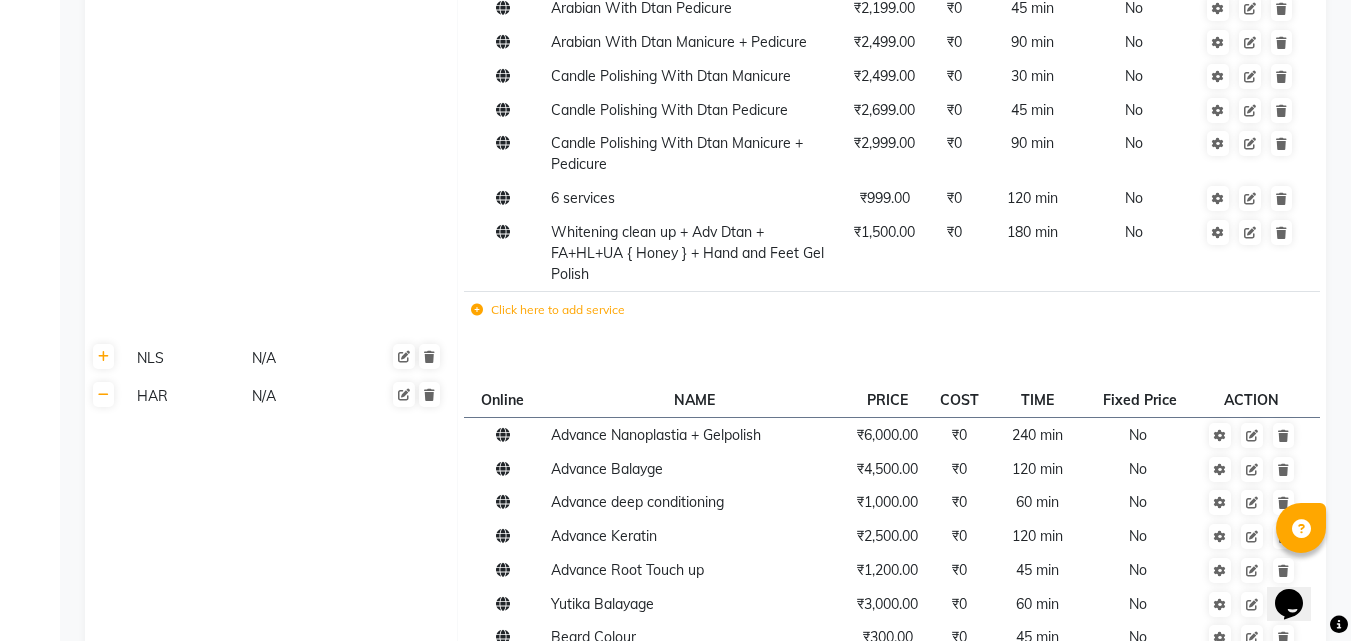 click on "Click here to add service" 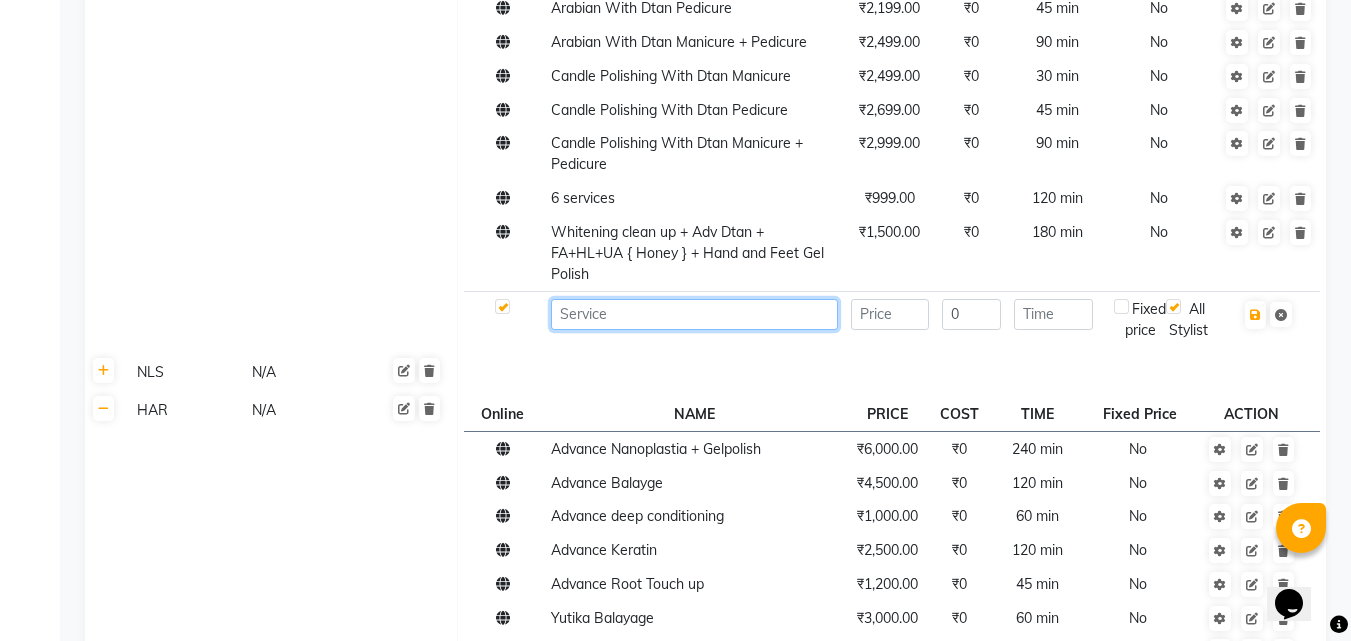 click 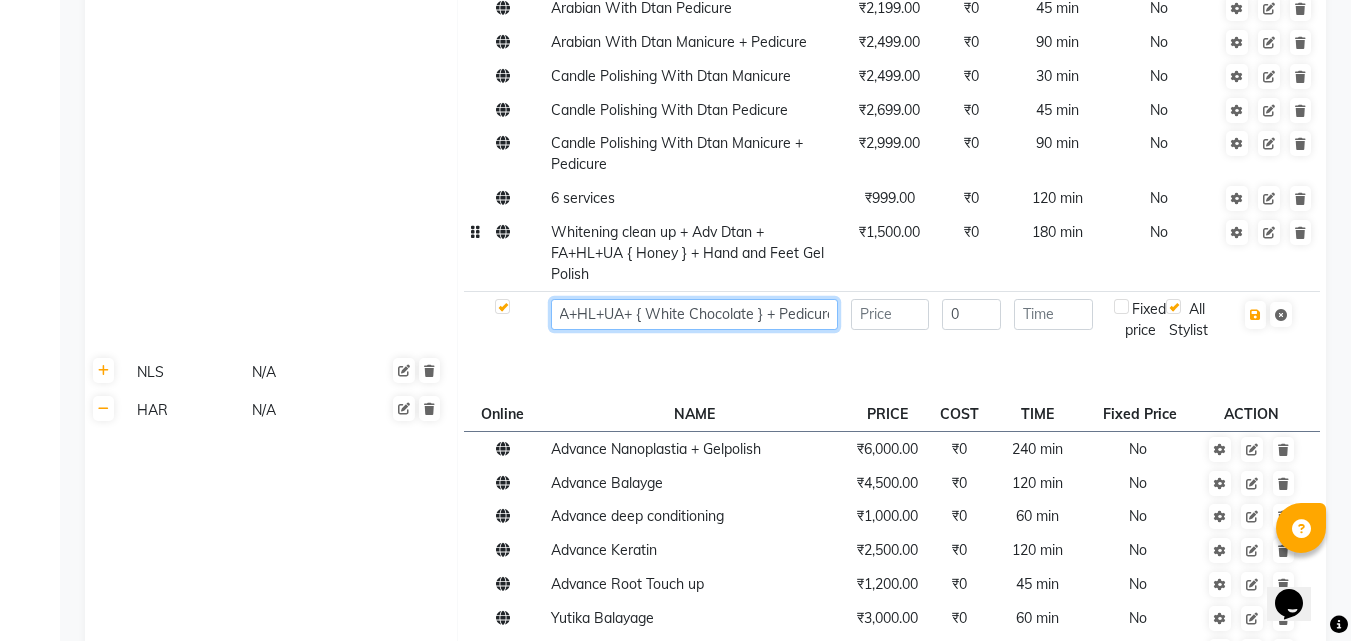 scroll, scrollTop: 0, scrollLeft: 200, axis: horizontal 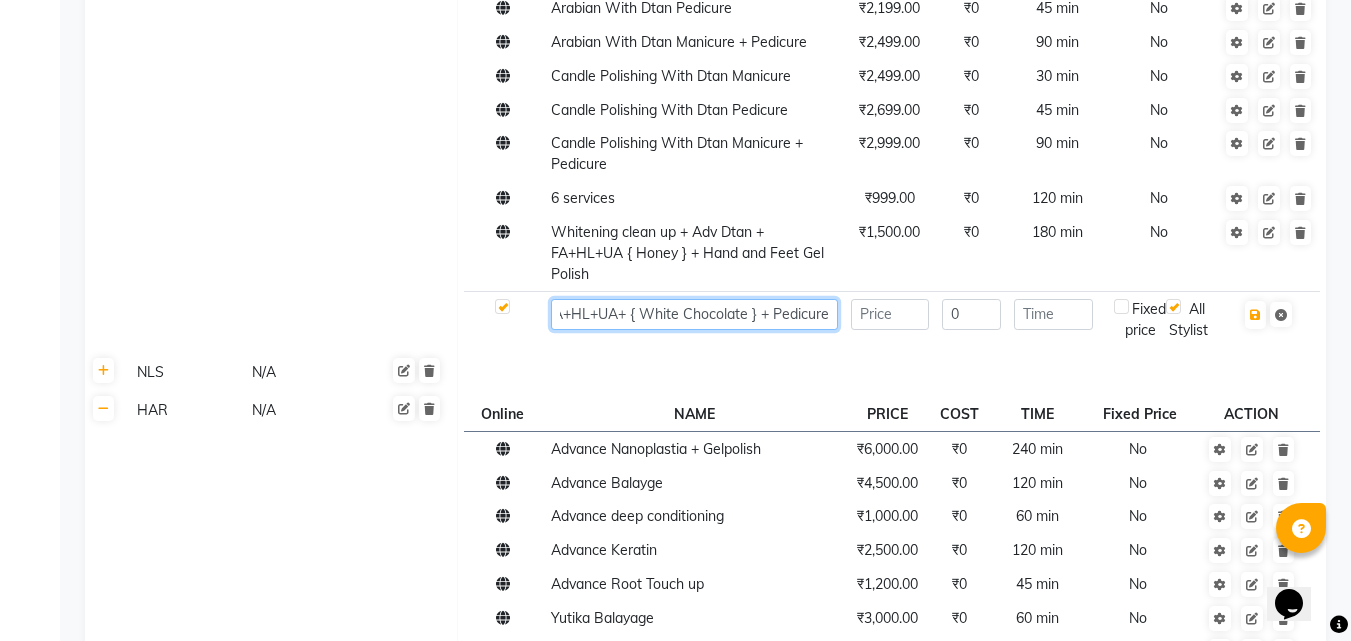type on "Hydra + Adv Dtan + Waxing FA+HL+UA+ { White Chocolate } + Pedicure" 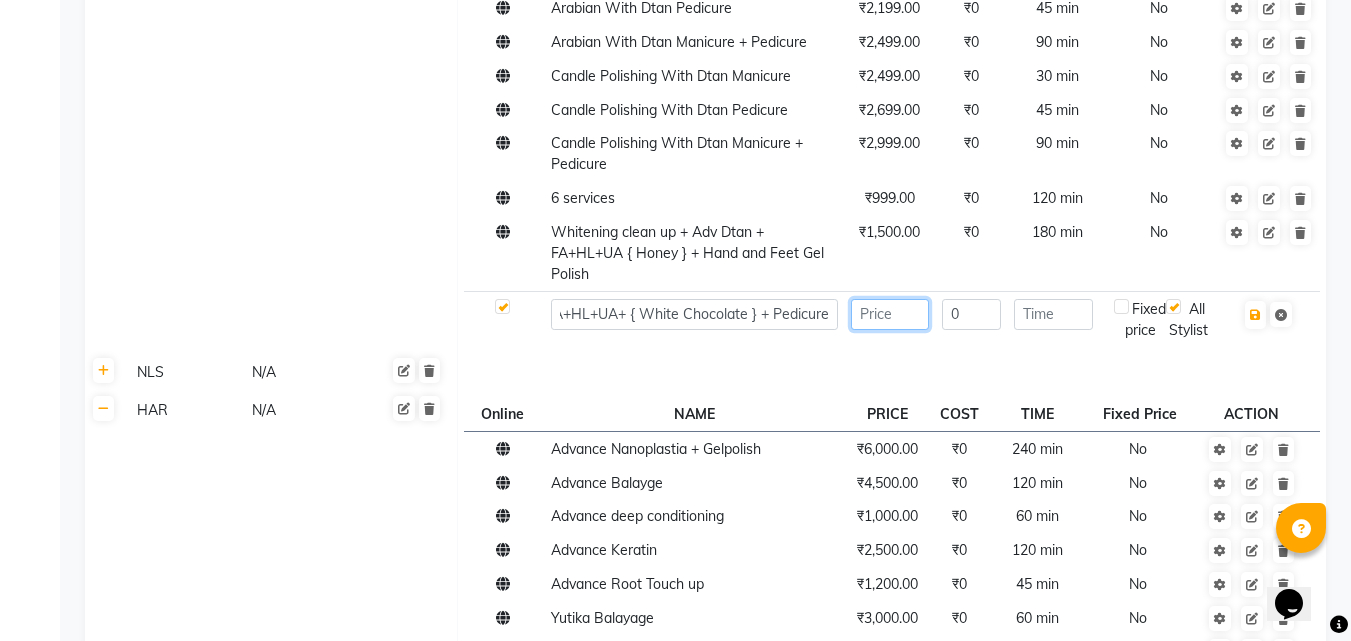 click 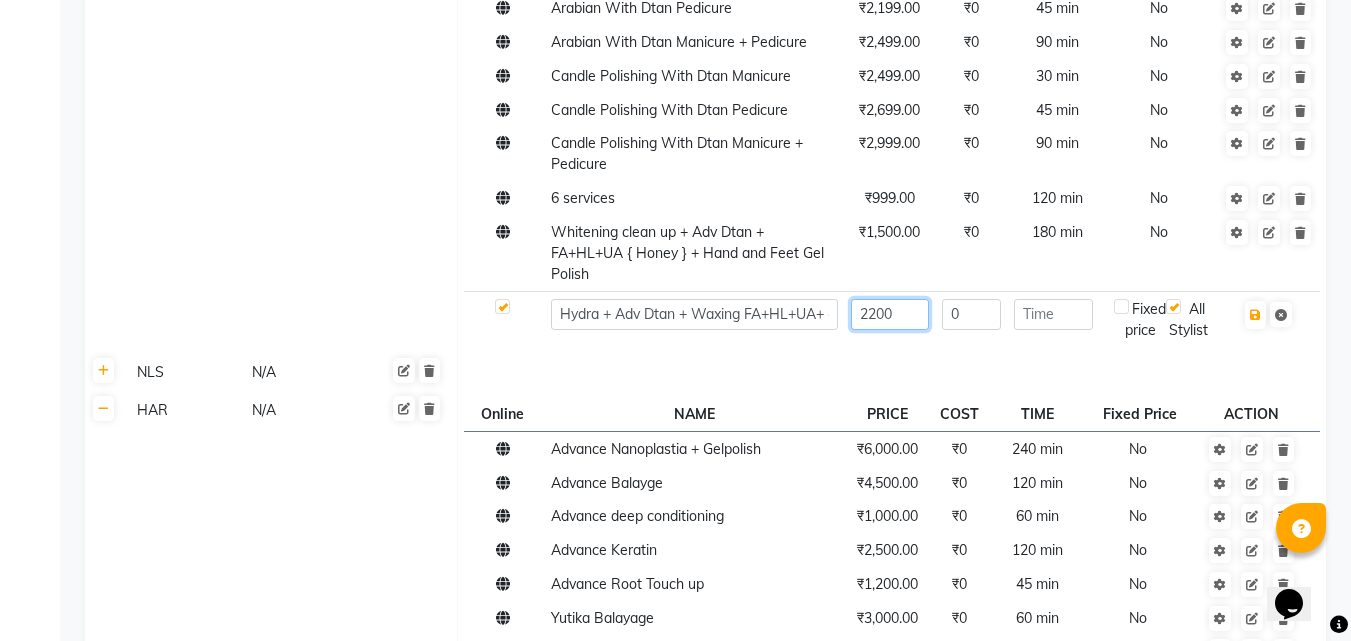 type on "2200" 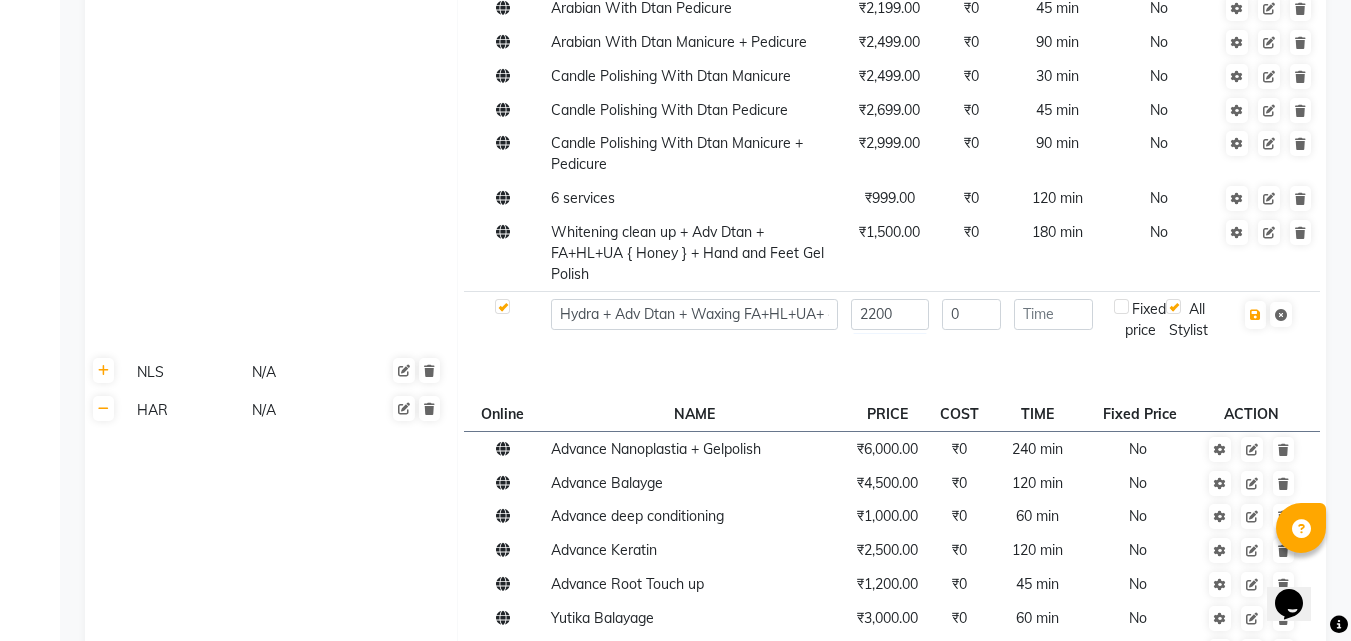 click on "Online  NAME  PRICE COST TIME Fixed Price  ACTION 03 Advance Facial ₹4,500.00 ₹0 120 min  No  03+ Facial  + Hydra Facial ₹5,500.00 ₹0 120 min  No  03+ signature ₹5,000.00 ₹0 120 min  No  03+ signature hydra ₹6,000.00 ₹0 120 min  No  Advance Dtan ₹550.00 ₹0 30 min  No  Argan  Underamrs ₹200.00 ₹0 5 min  No  Argan  Upperlips ₹150.00 ₹0 20 min  No  Aroma Essential Pedicure ₹900.00 ₹0 60 min  No  Back  Bleach ₹1,500.00 ₹0 45 min  No  Back & Chest ₹1,100.00 ₹0 60 min  No  Back Flover ( Male ) ₹1,000.00 ₹0 45 min  No  Back massage ₹500.00 ₹0 30 min  No  Back Polish ₹1,100.00 ₹0 30 min  No  Back wax ₹650.00 ₹0 45 min  No  Basic Makeup ₹500.00 ₹0 30 min  No  Bikini  Wax Argan ₹1,500.00 ₹0 20 min  No  Bikini Wax Floverd ₹1,000.00 ₹0 30 min  No  Bikini Wax honey ₹700.00 ₹0 30 min  No  Body Bleach ₹1,600.00 ₹0 45 min  No  Body massage ₹2,000.00 ₹0 45 min  No  Body polishing +body bleach ₹3,000.00 ₹0 90 min  No  Body Polishning ₹0  No" 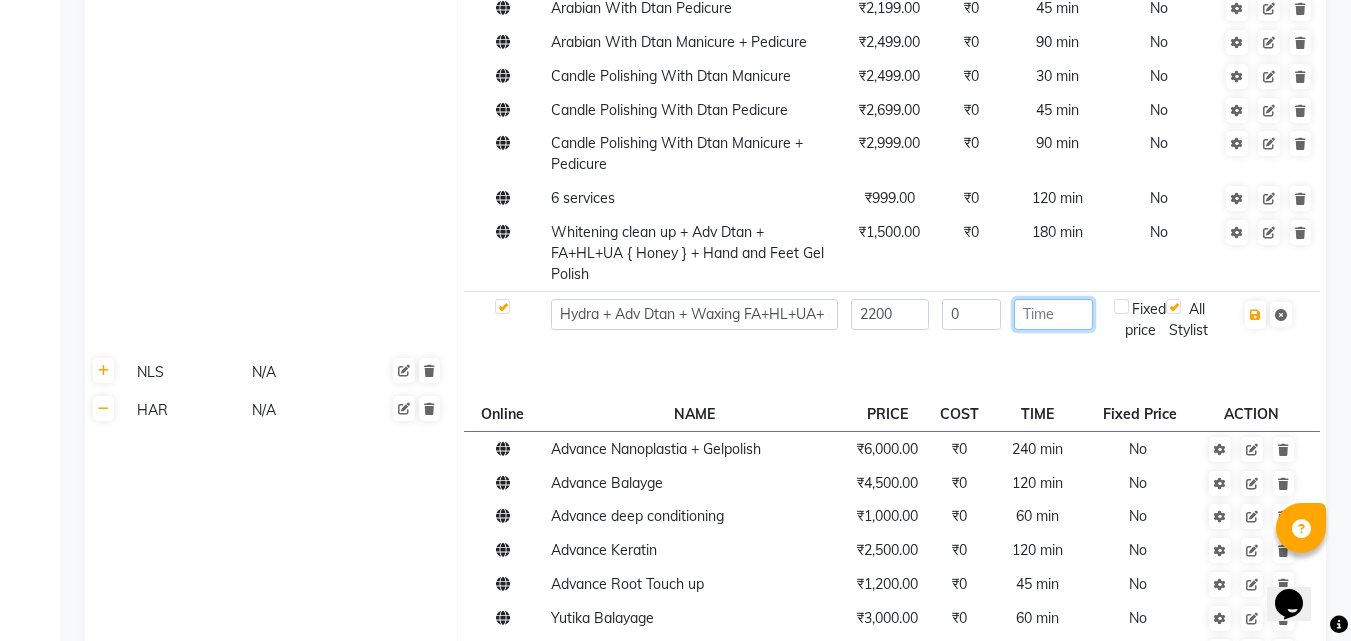 click 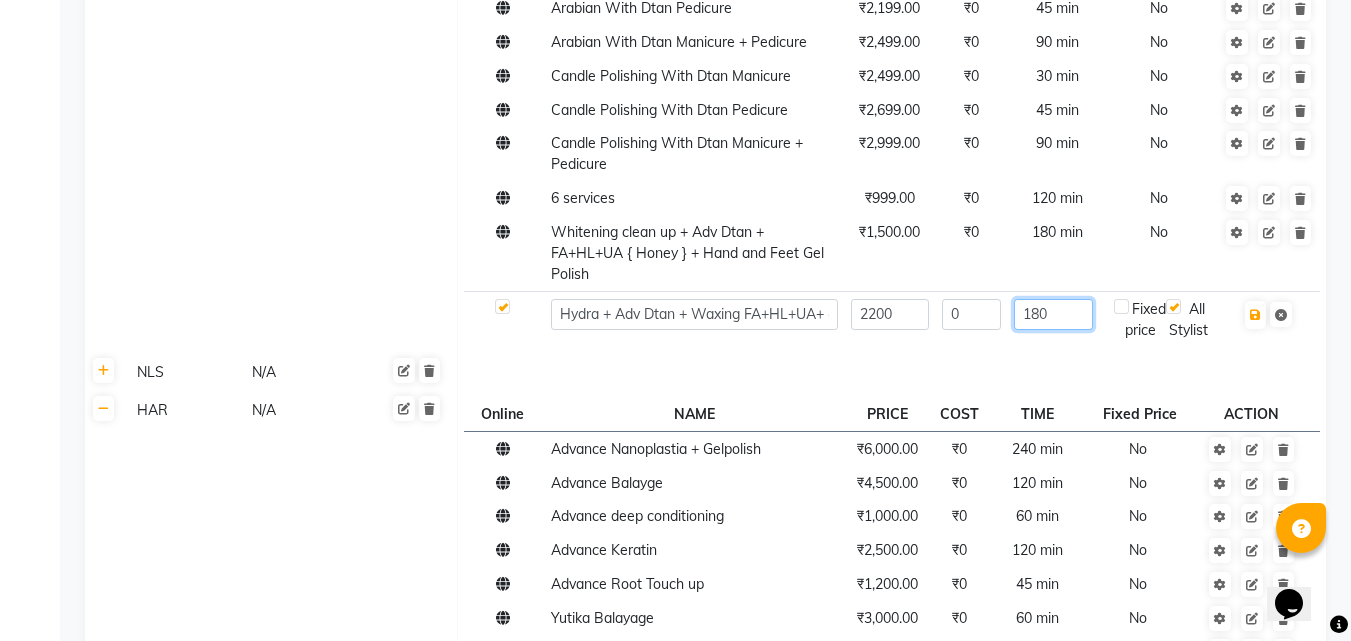 type on "180" 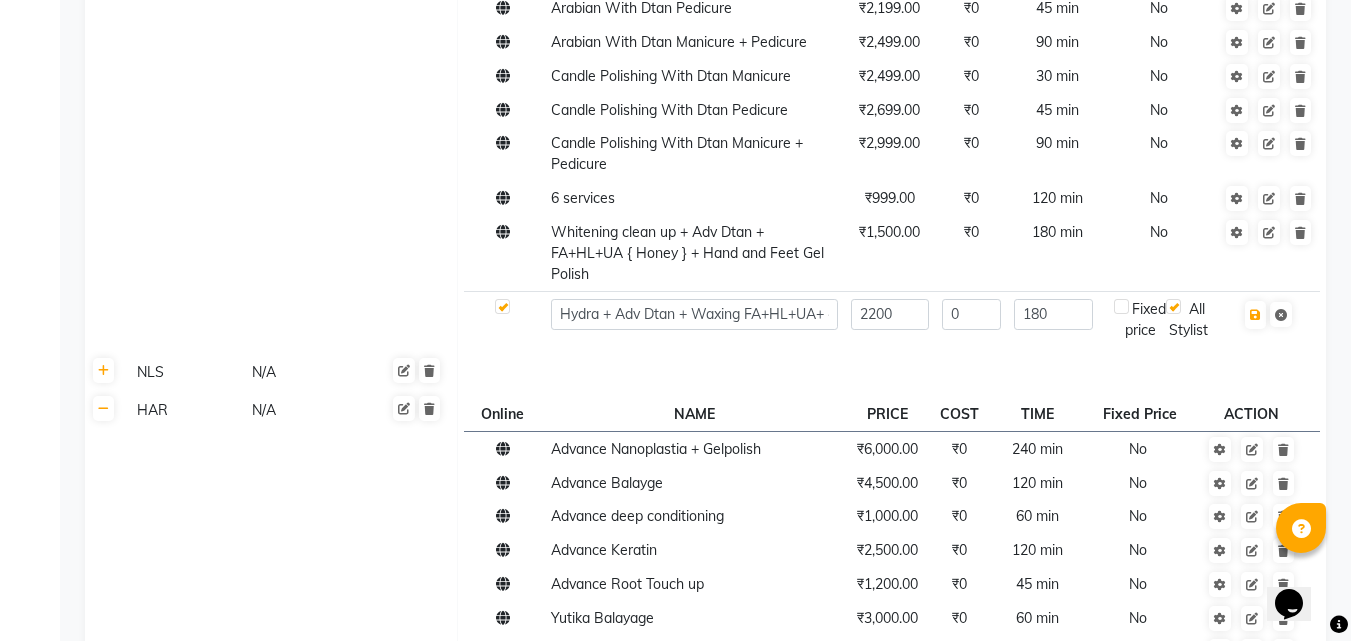 click on "0" 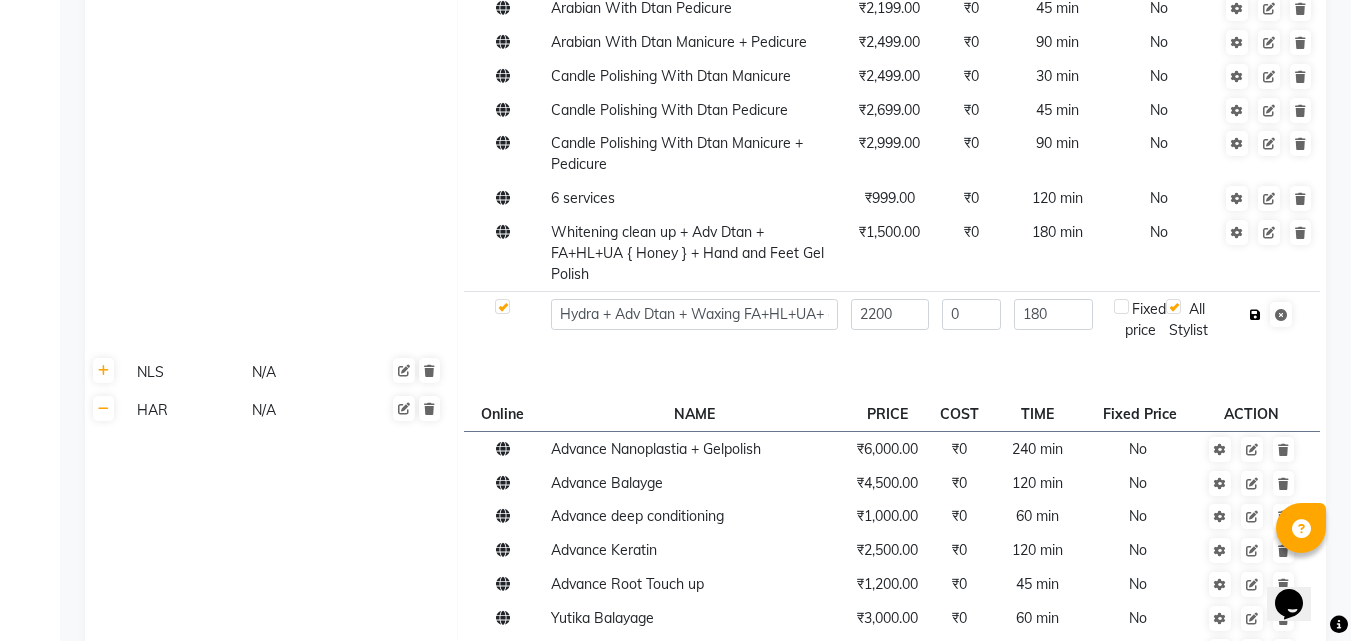 click at bounding box center (1255, 315) 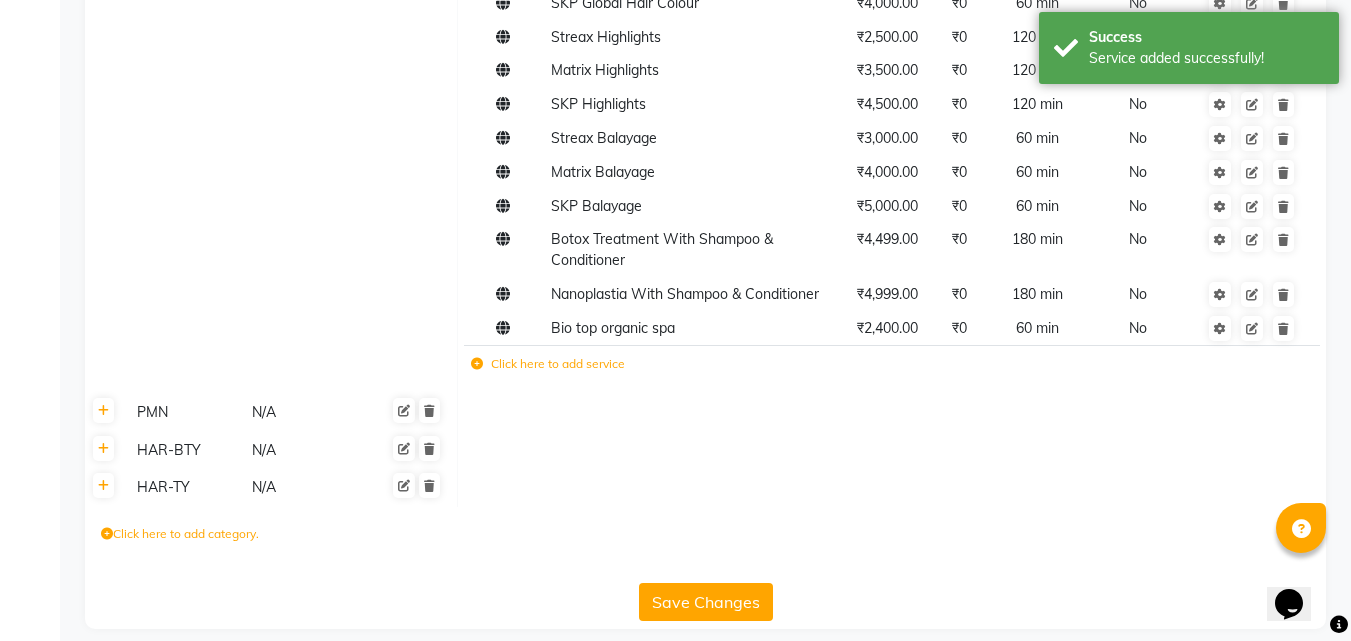 scroll, scrollTop: 9010, scrollLeft: 0, axis: vertical 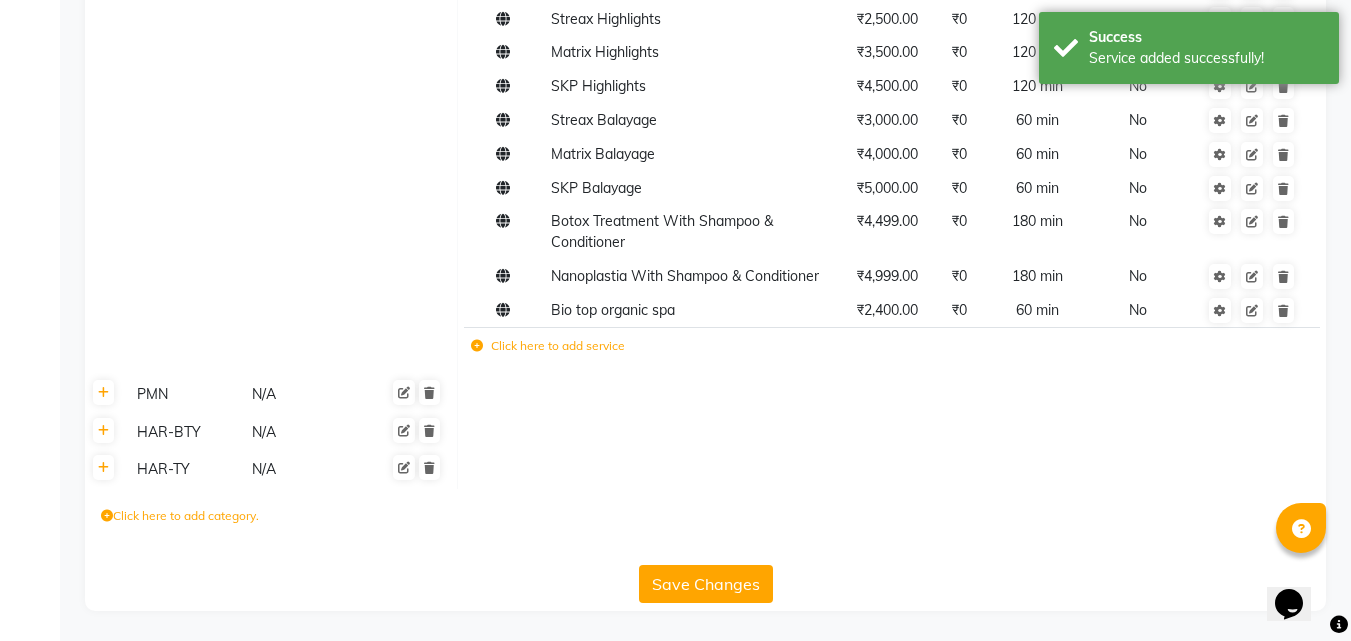 click on "Save Changes" 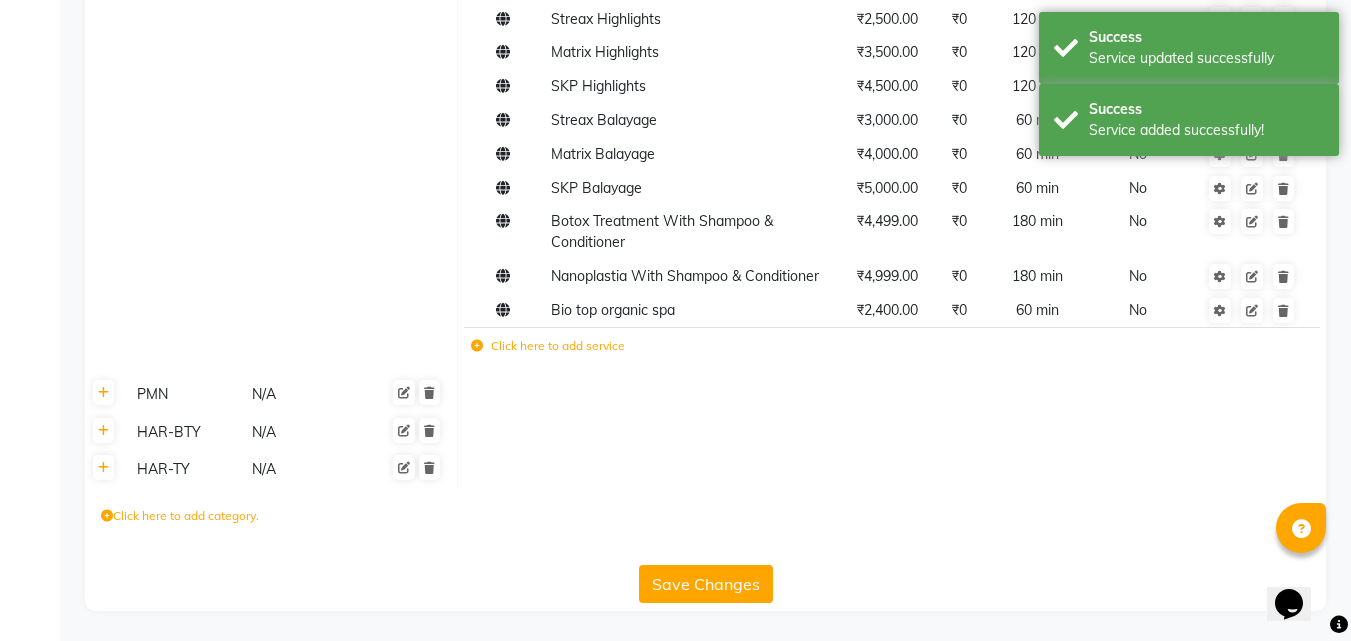 drag, startPoint x: 714, startPoint y: 591, endPoint x: 678, endPoint y: 476, distance: 120.50311 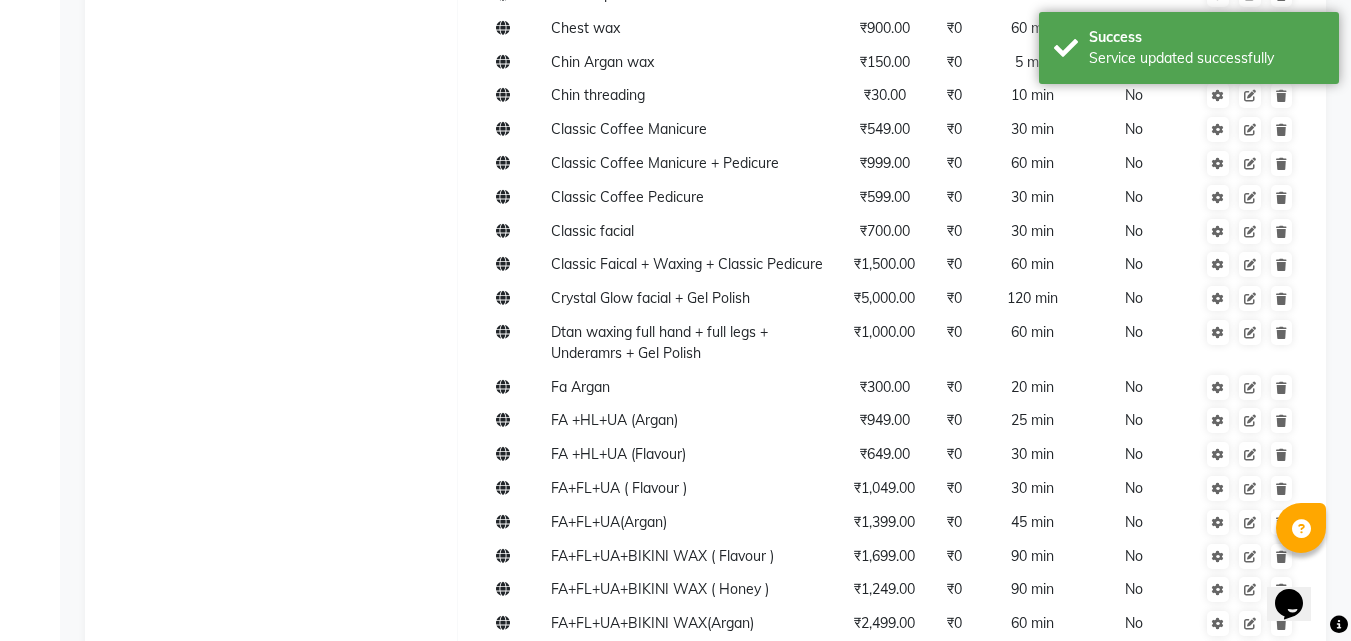 scroll, scrollTop: 0, scrollLeft: 0, axis: both 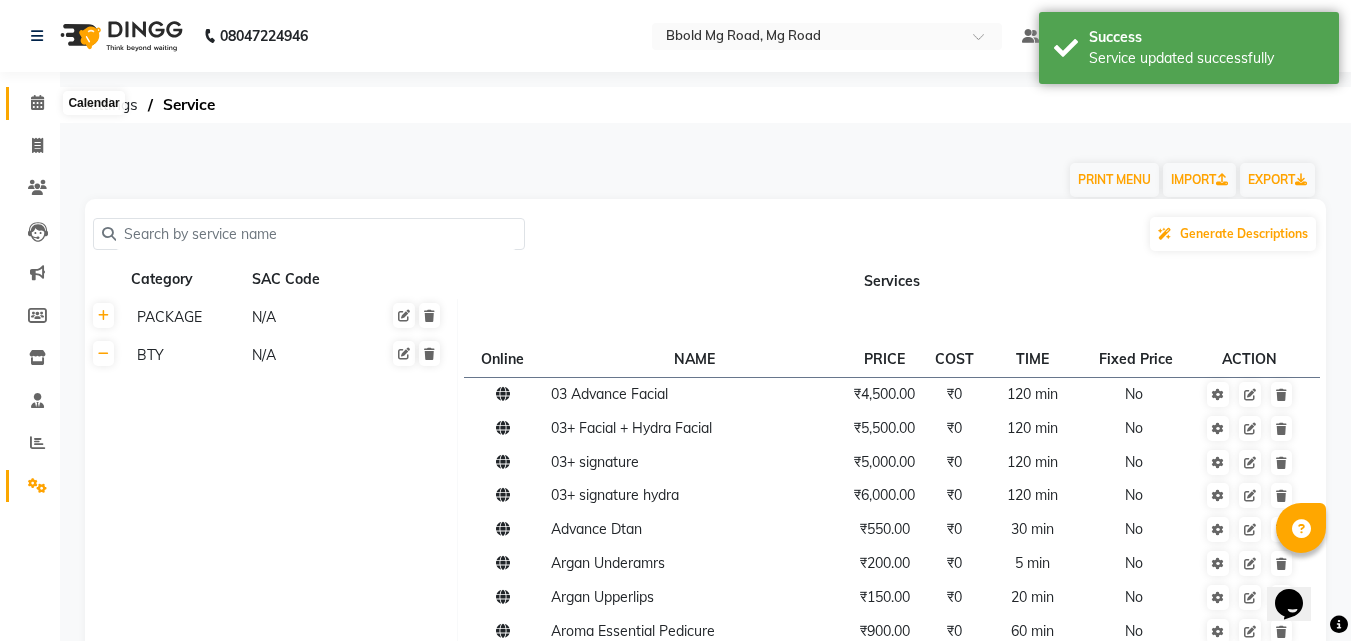 click 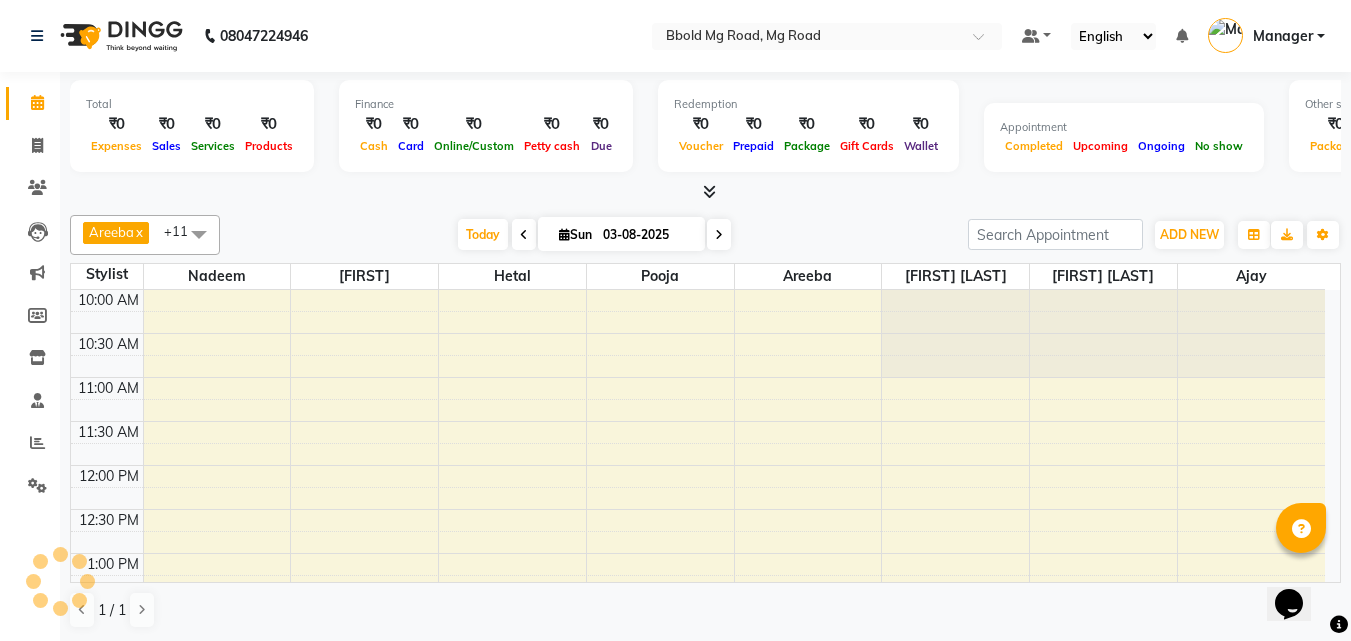 scroll, scrollTop: 0, scrollLeft: 0, axis: both 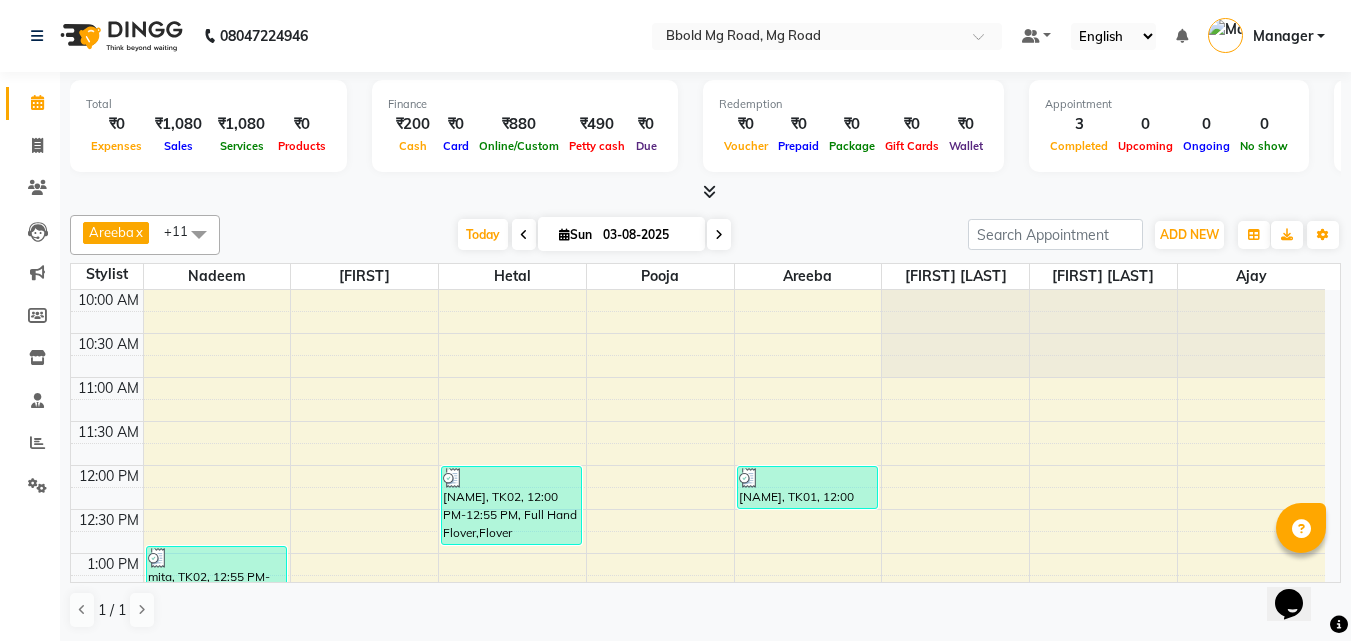 click at bounding box center (955, 334) 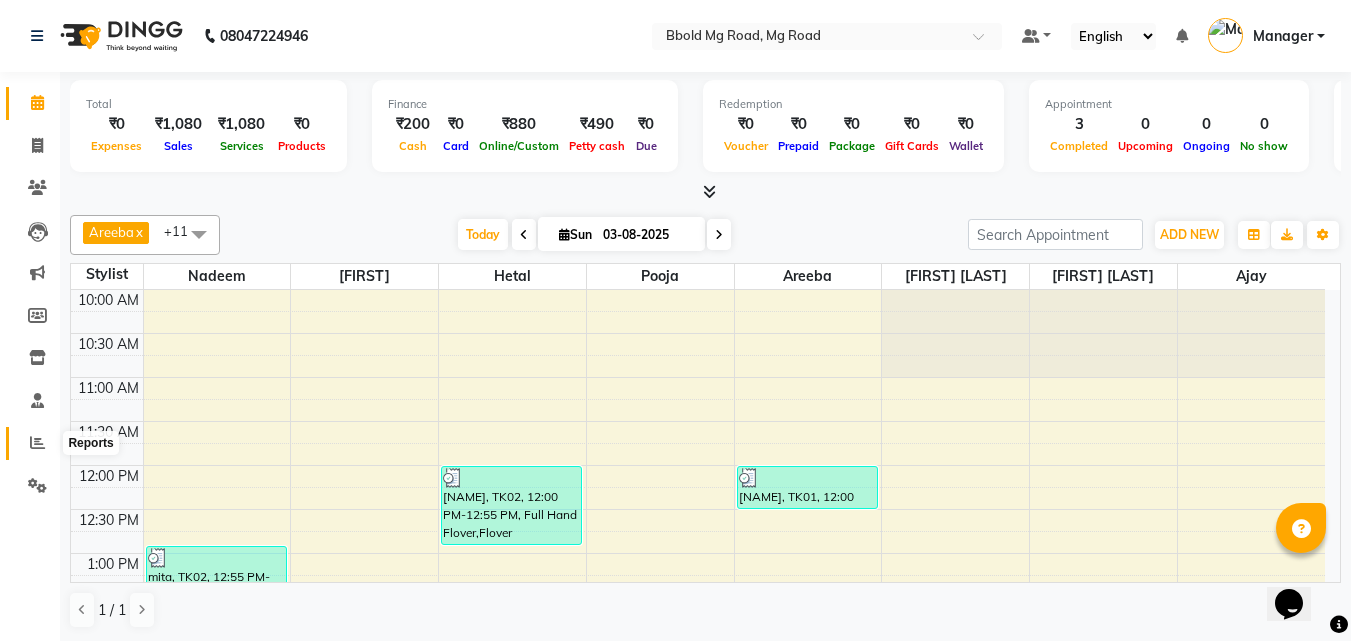 click 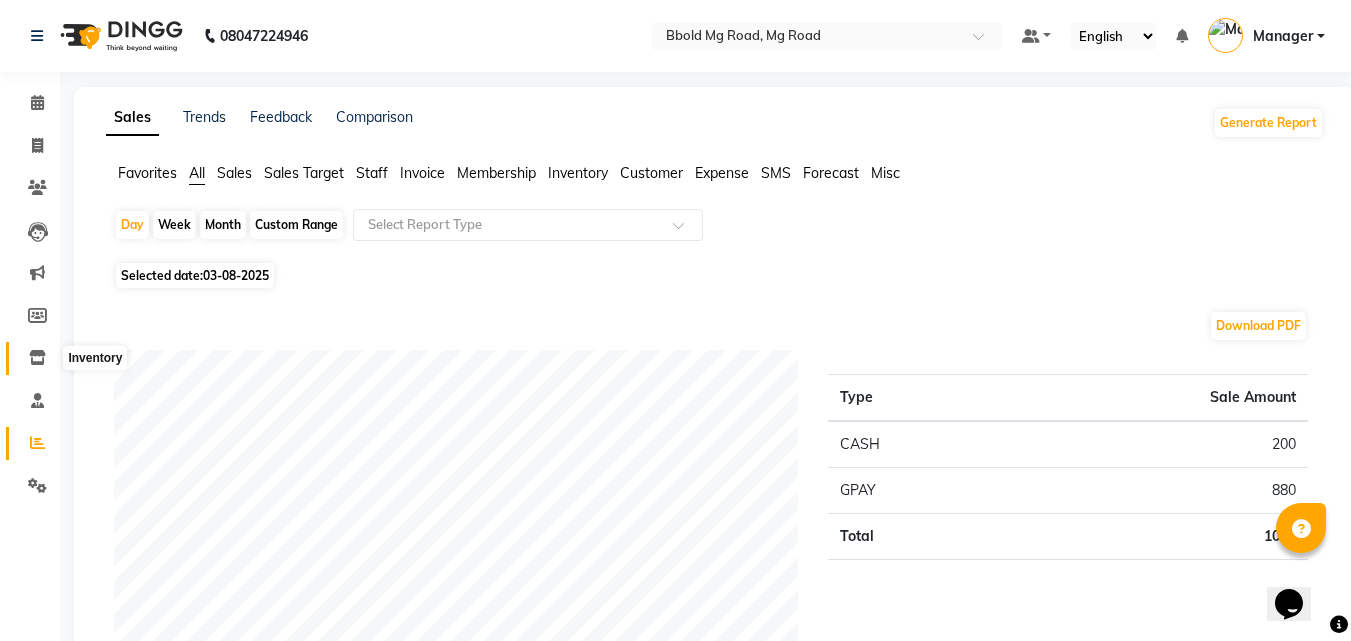 click 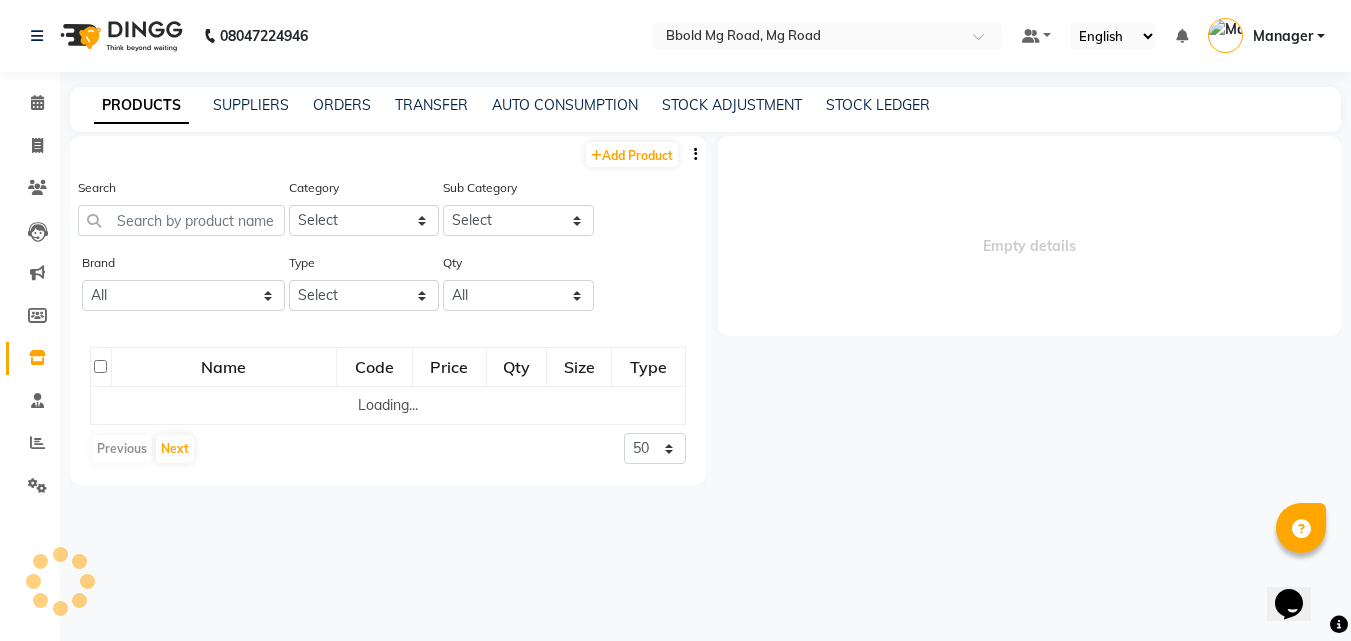 select 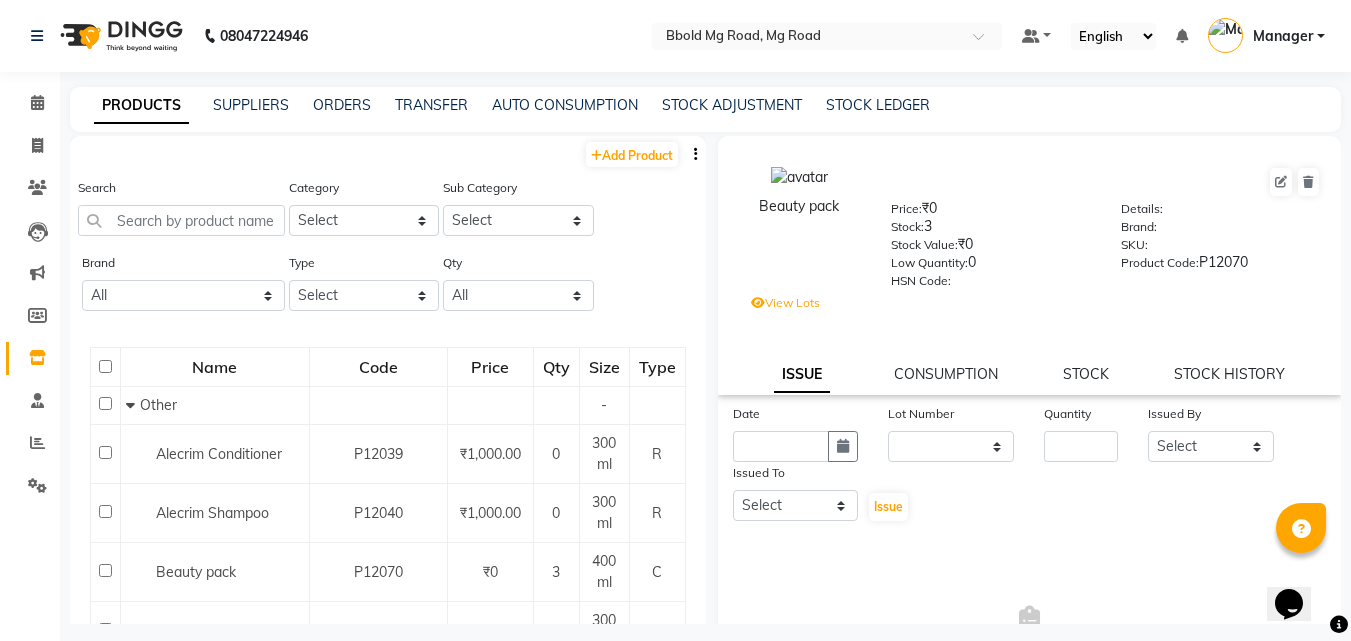 click on "PRODUCTS SUPPLIERS ORDERS TRANSFER AUTO CONSUMPTION STOCK ADJUSTMENT STOCK LEDGER" 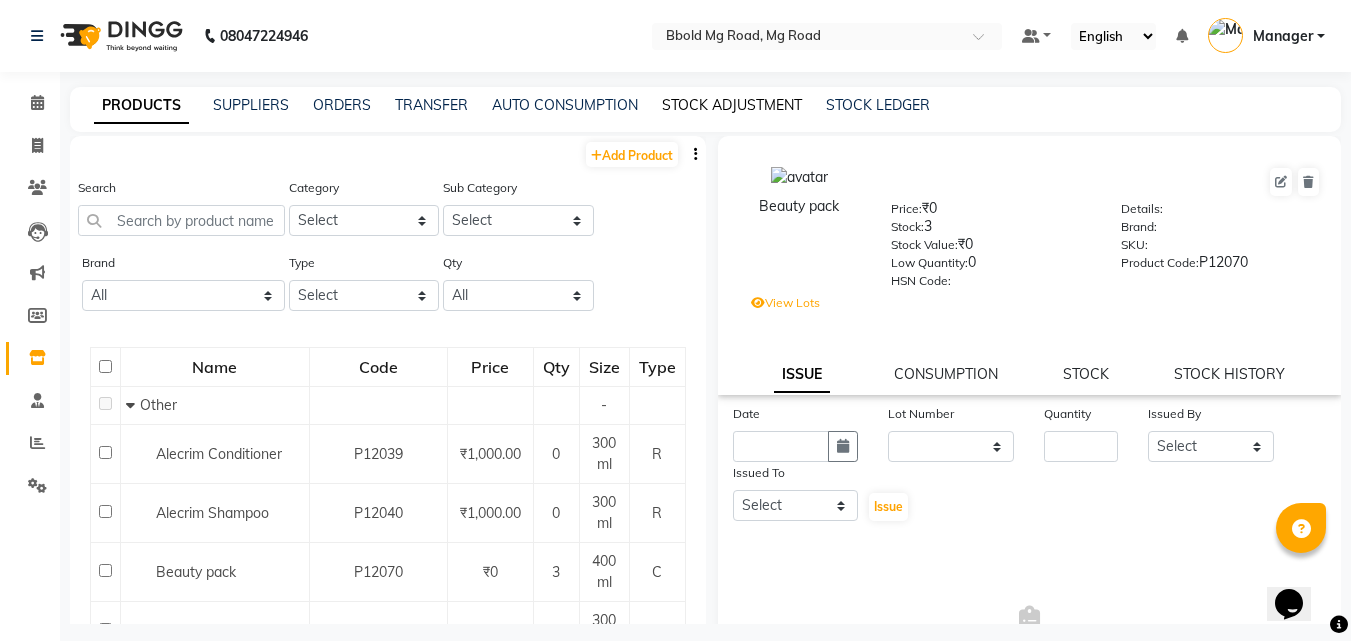 click on "STOCK ADJUSTMENT" 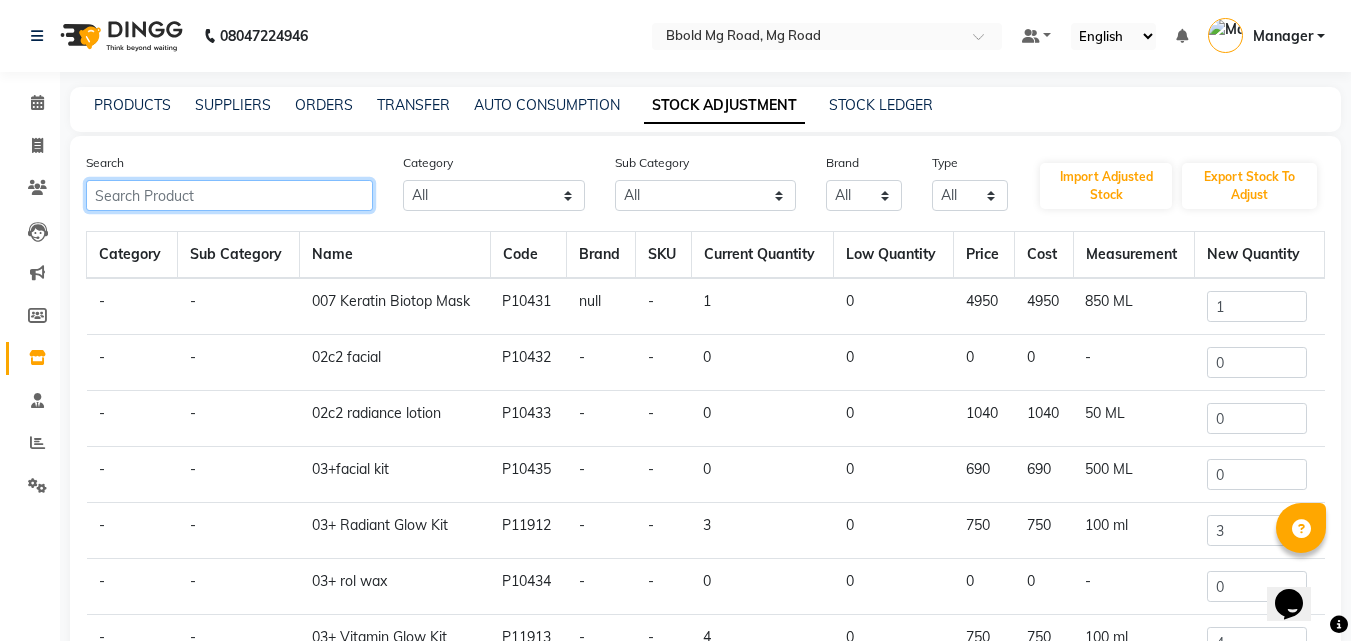 click 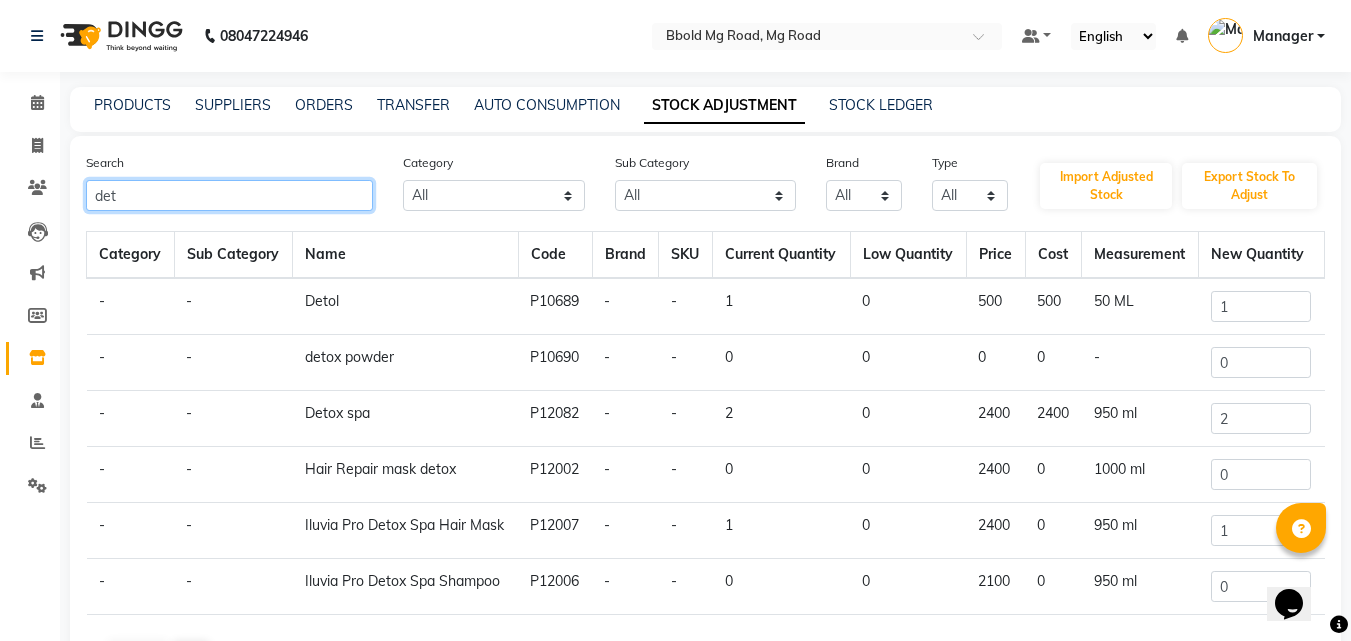 type on "det" 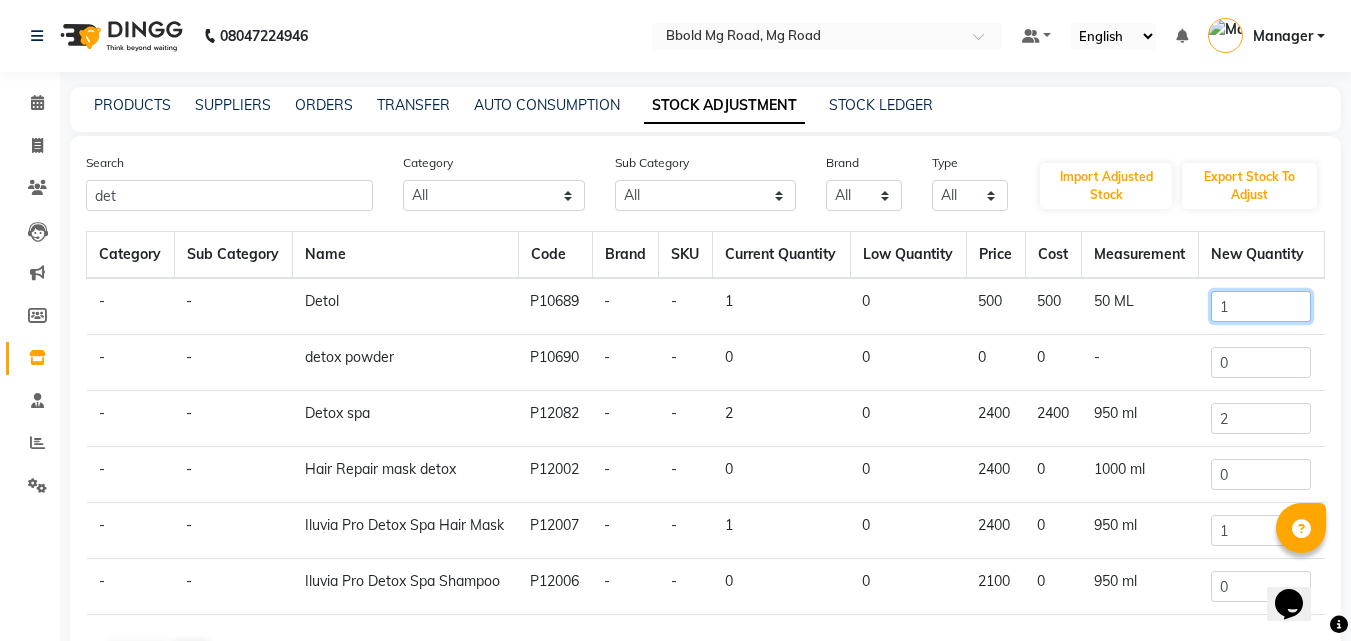 click on "1" 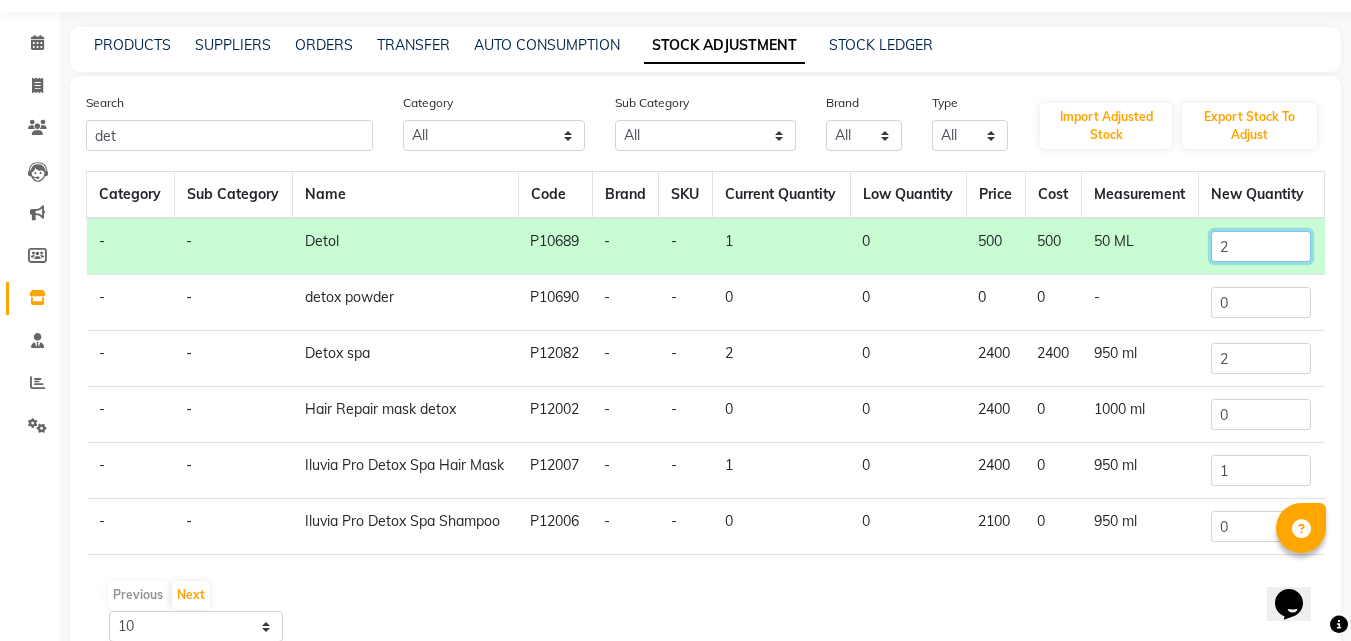 scroll, scrollTop: 153, scrollLeft: 0, axis: vertical 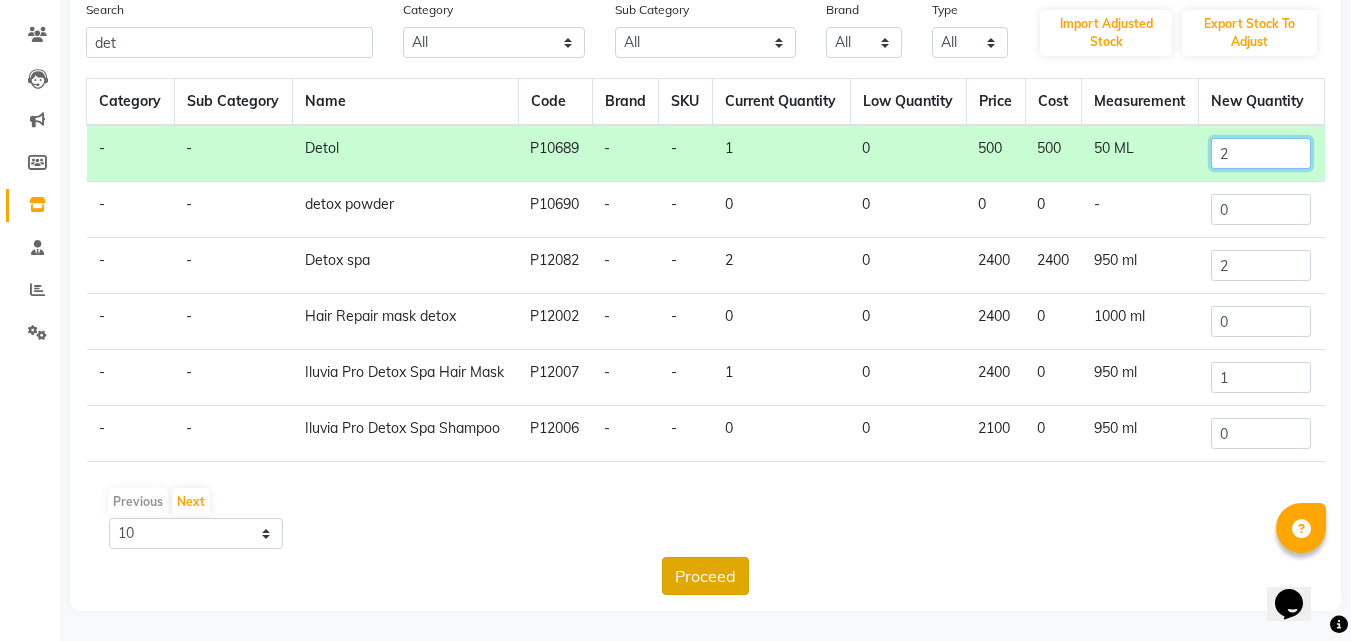 type on "2" 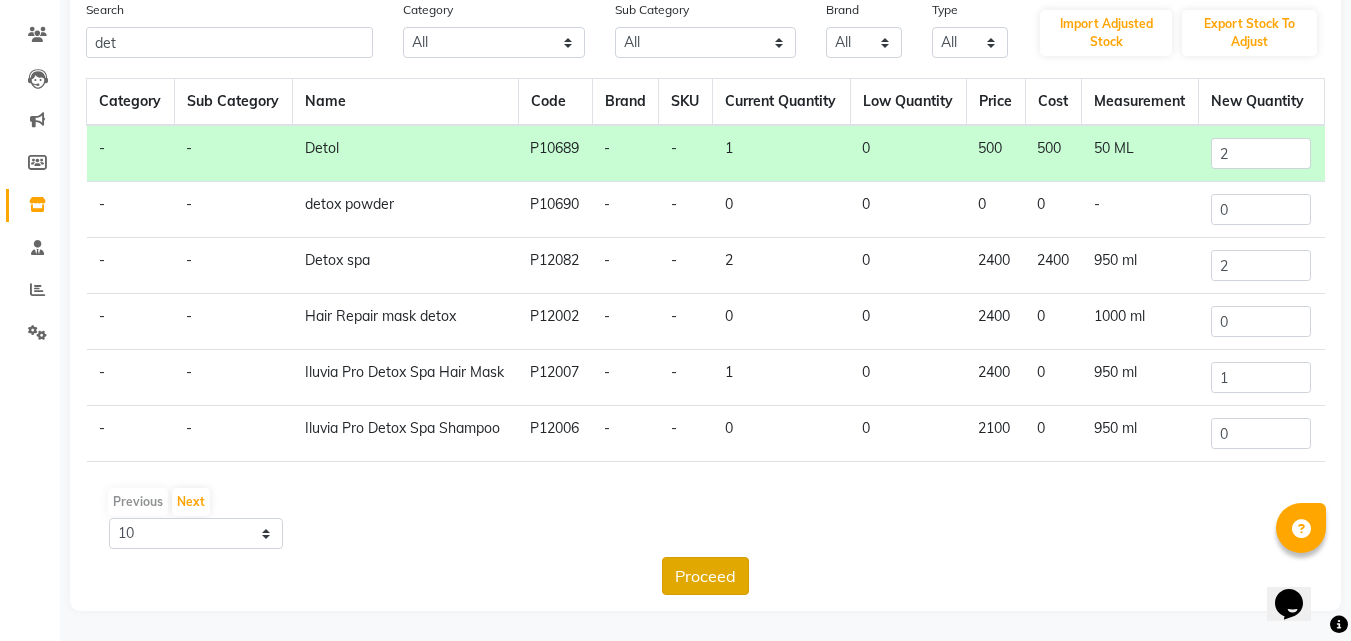 click on "Proceed" 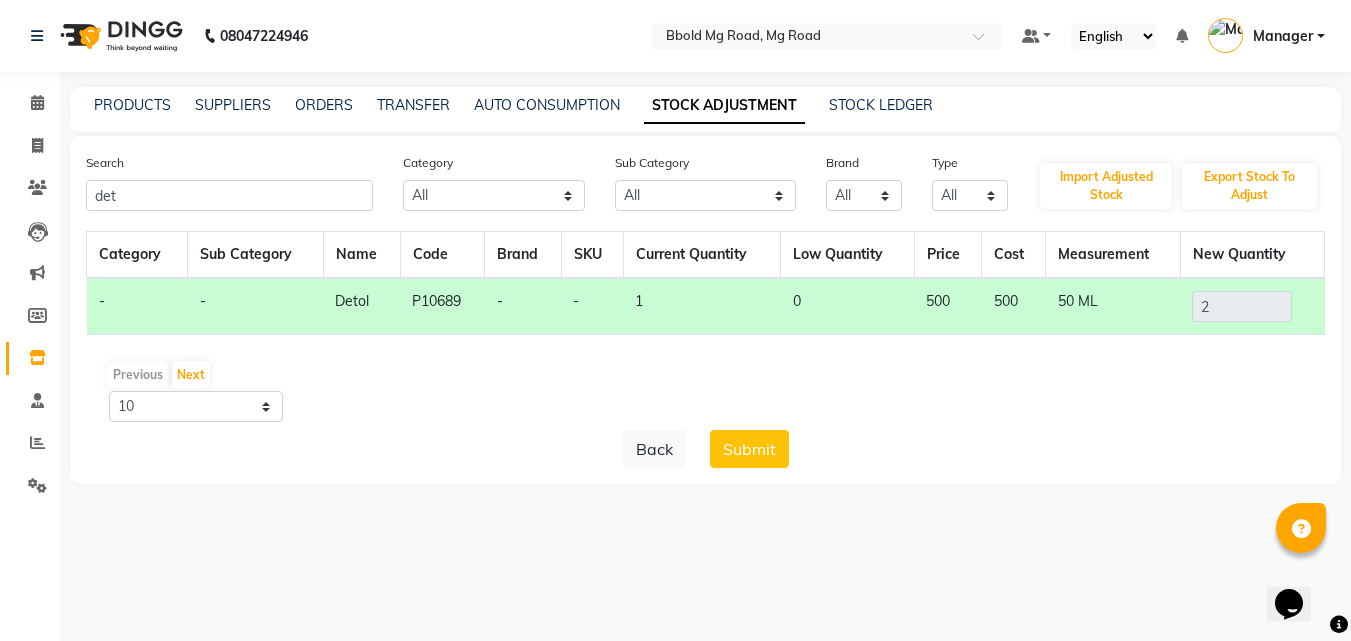 scroll, scrollTop: 0, scrollLeft: 0, axis: both 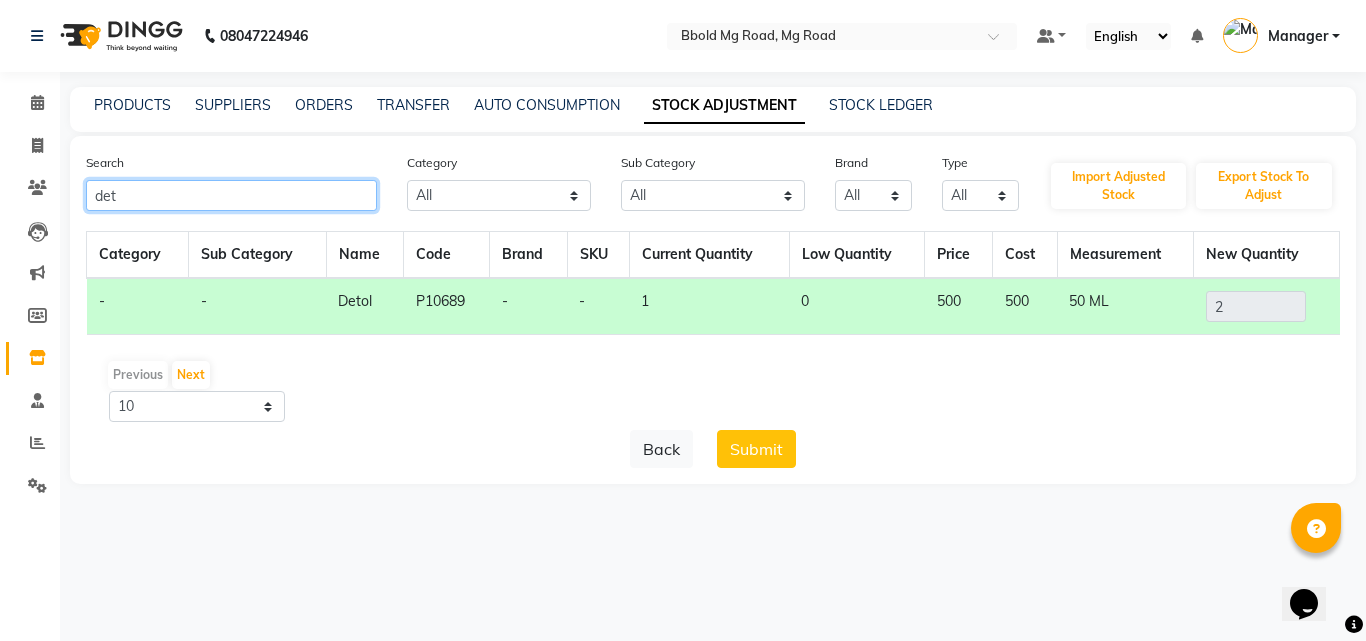 click on "det" 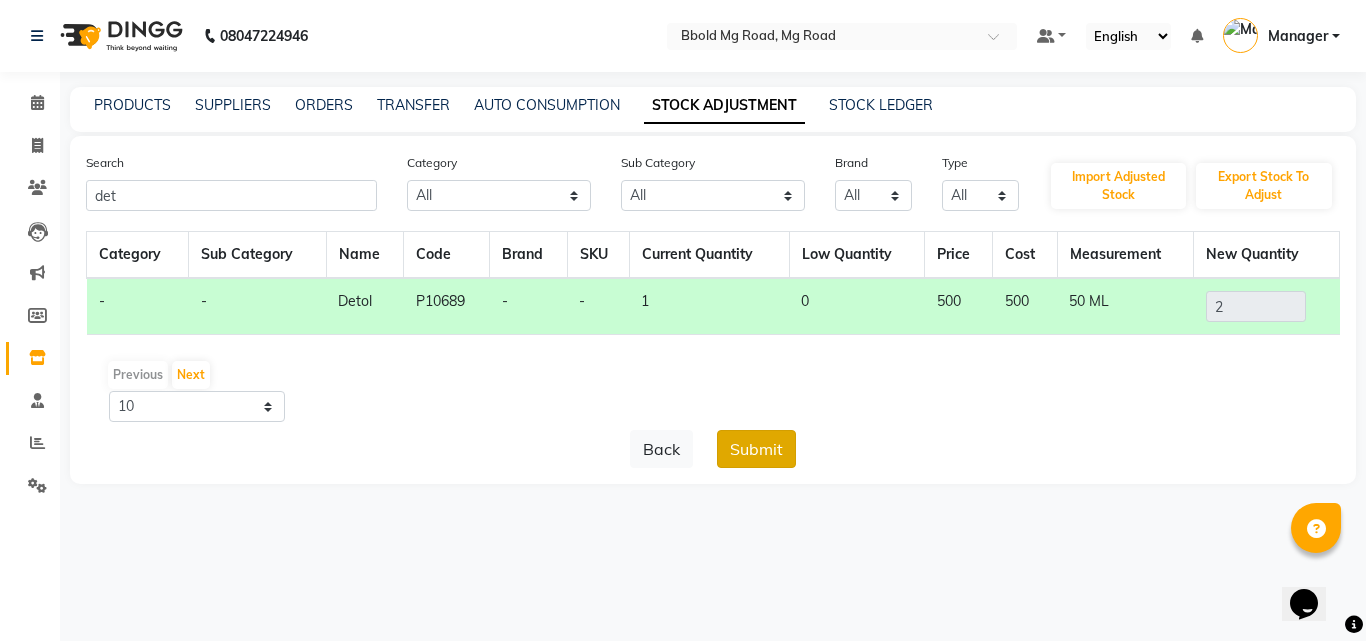 click on "Submit" 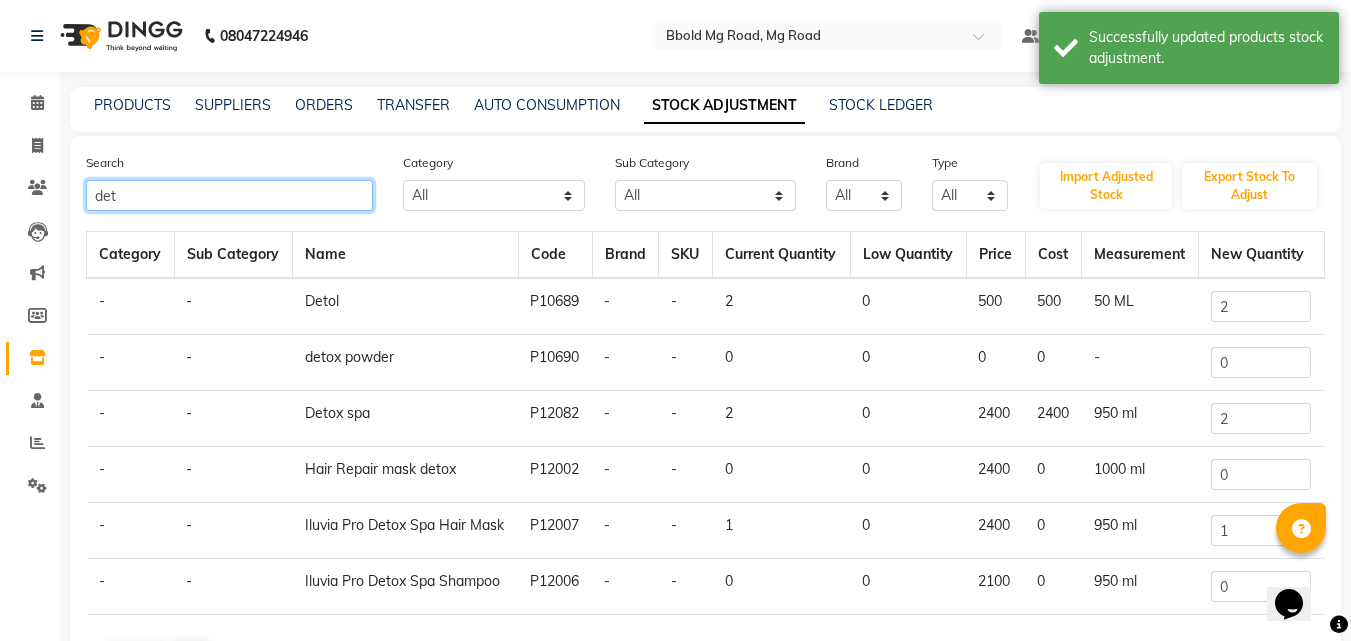 click on "det" 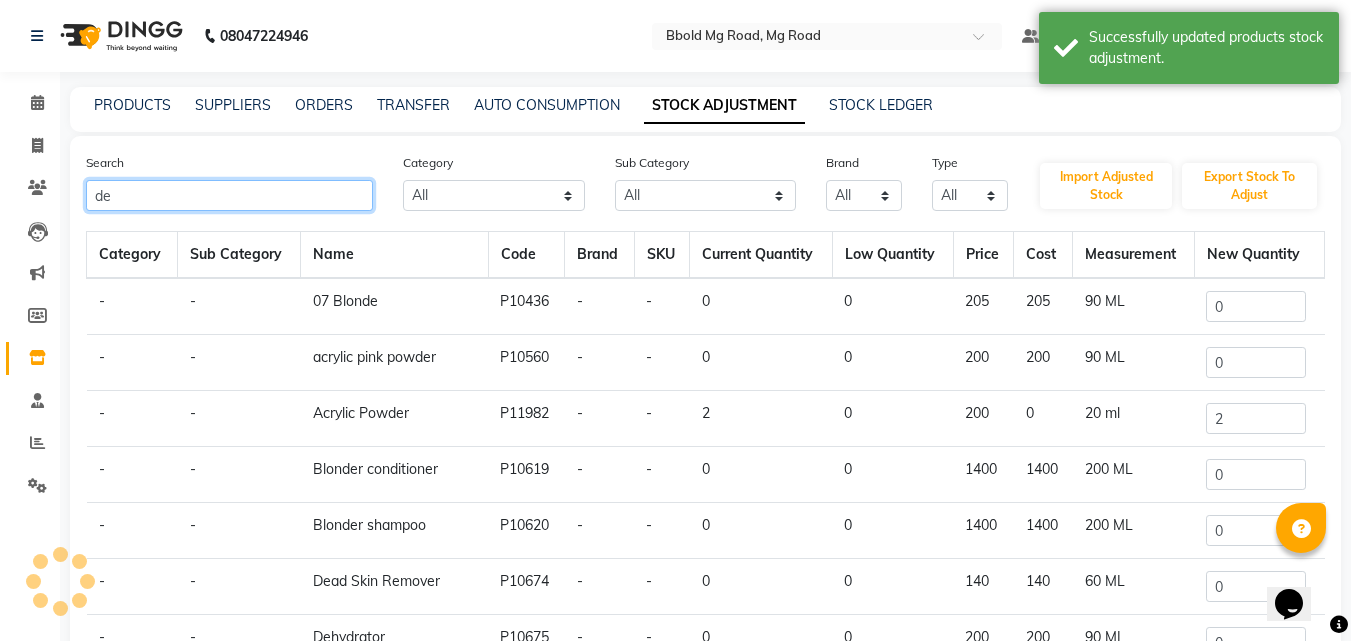 type on "d" 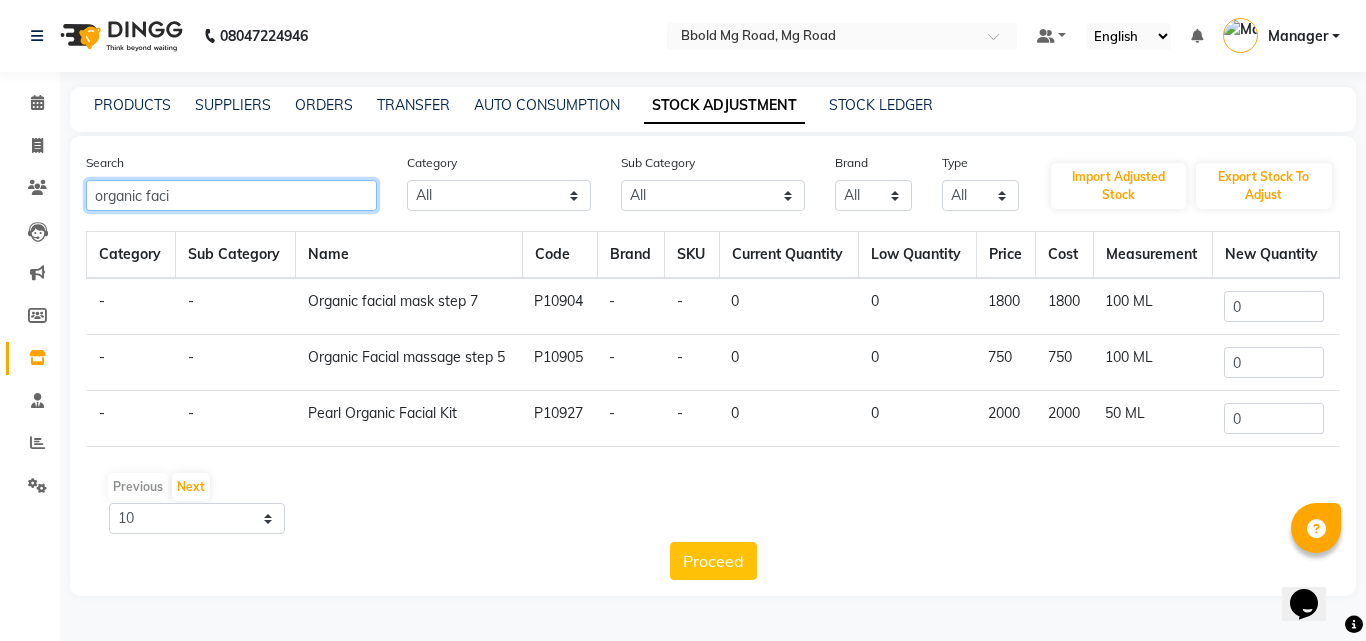 type on "organic faci" 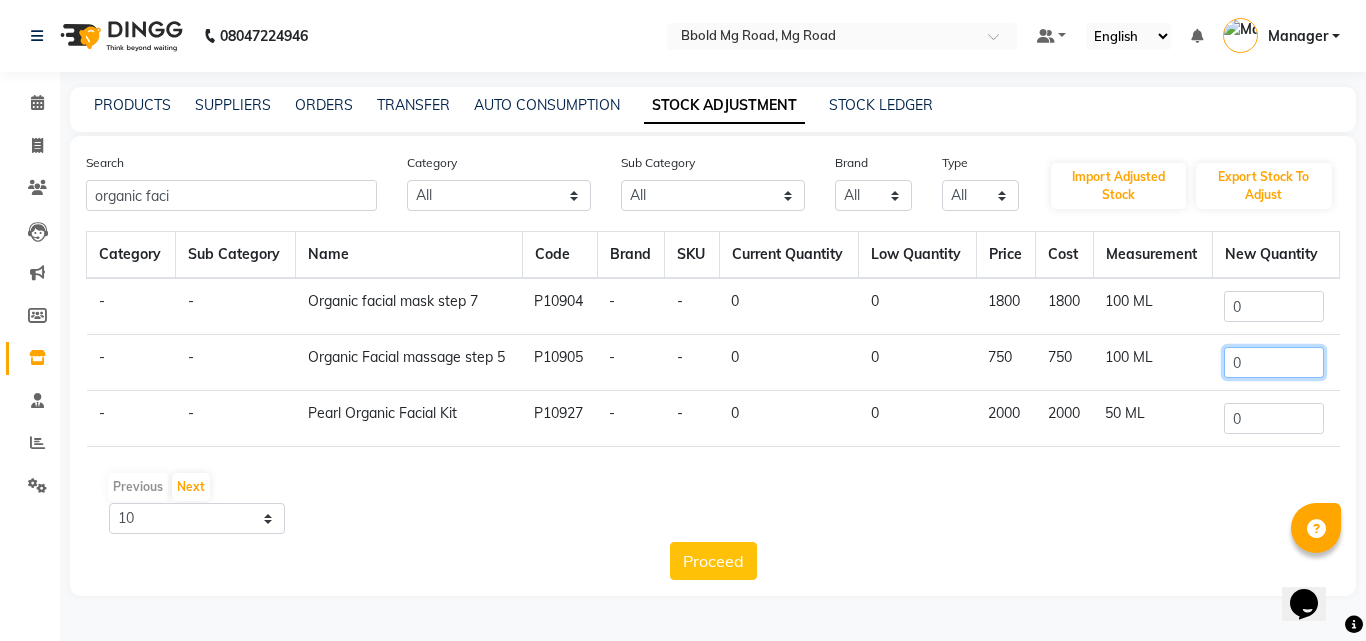 click on "0" 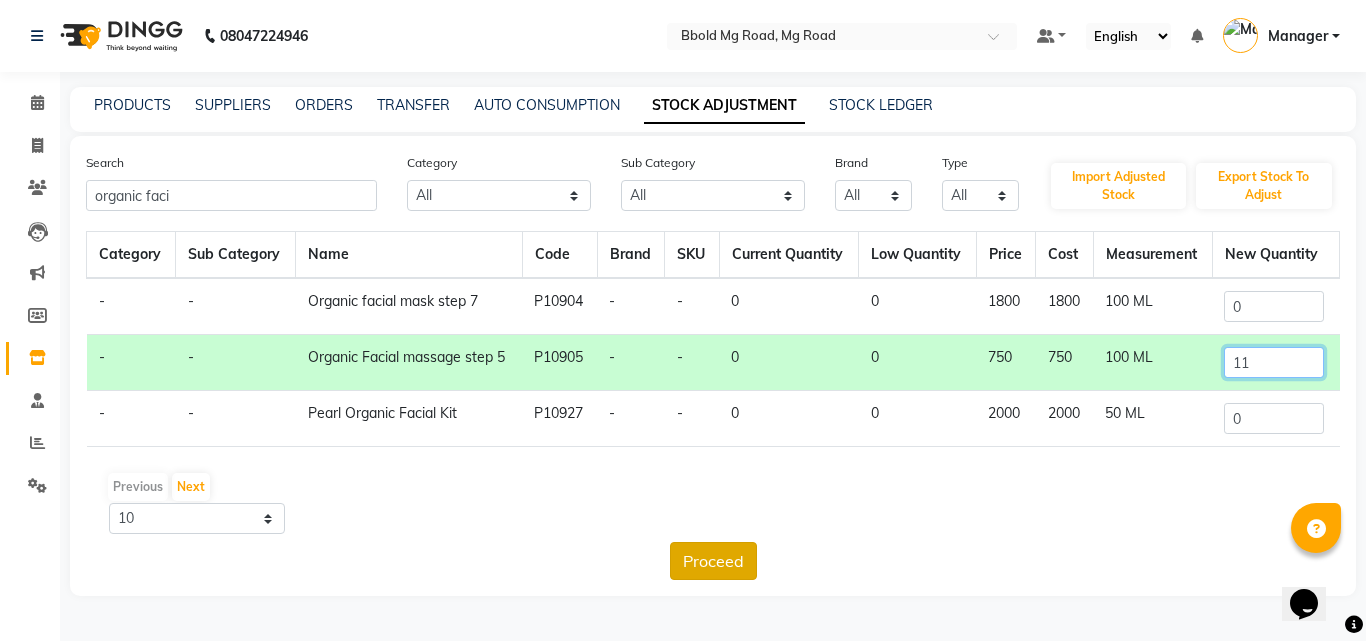 type on "11" 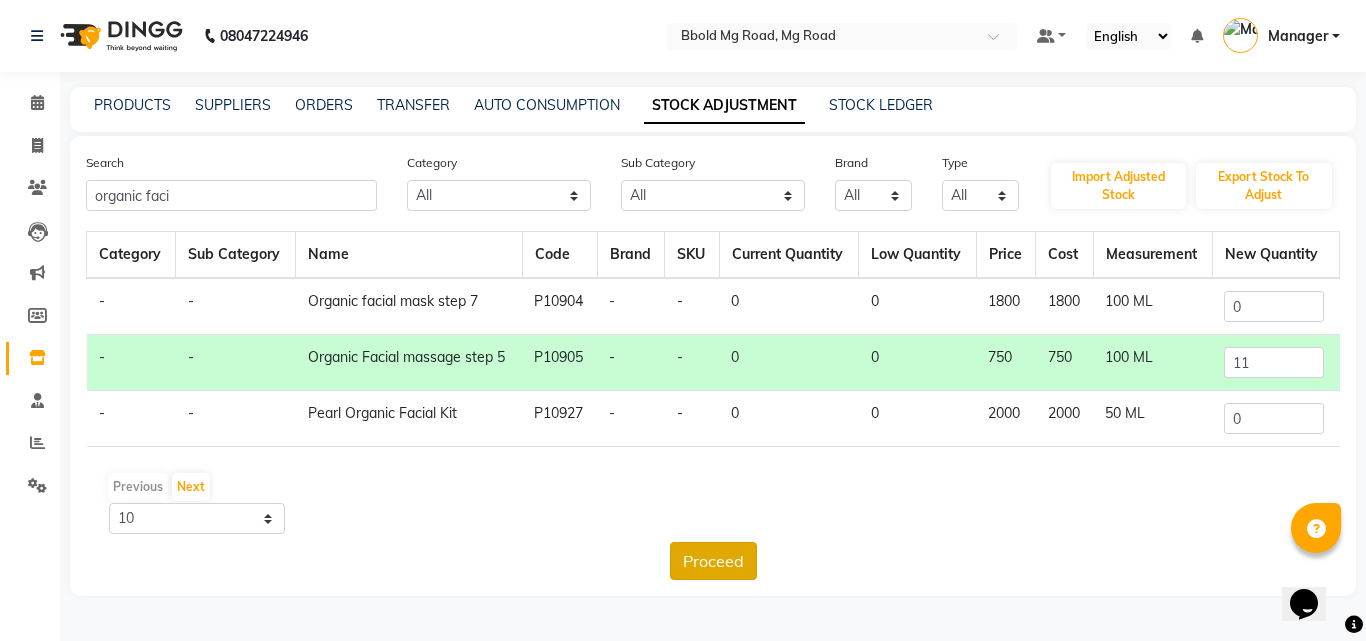 click on "Proceed" 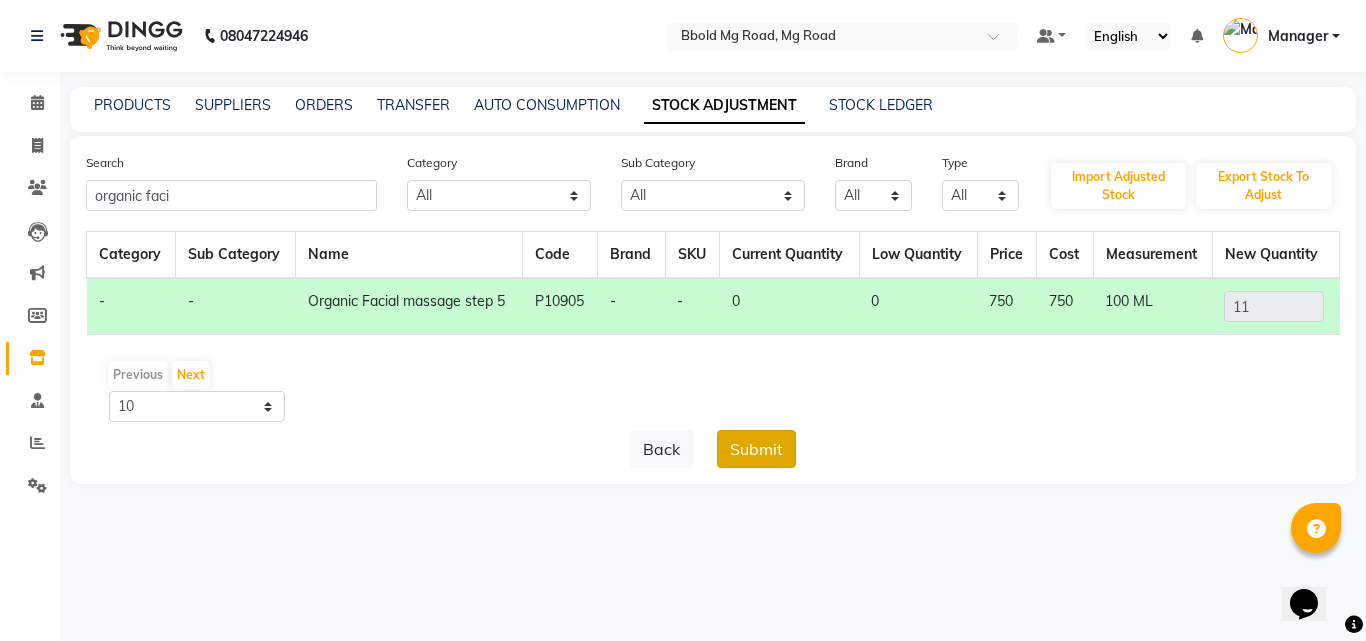 click on "Submit" 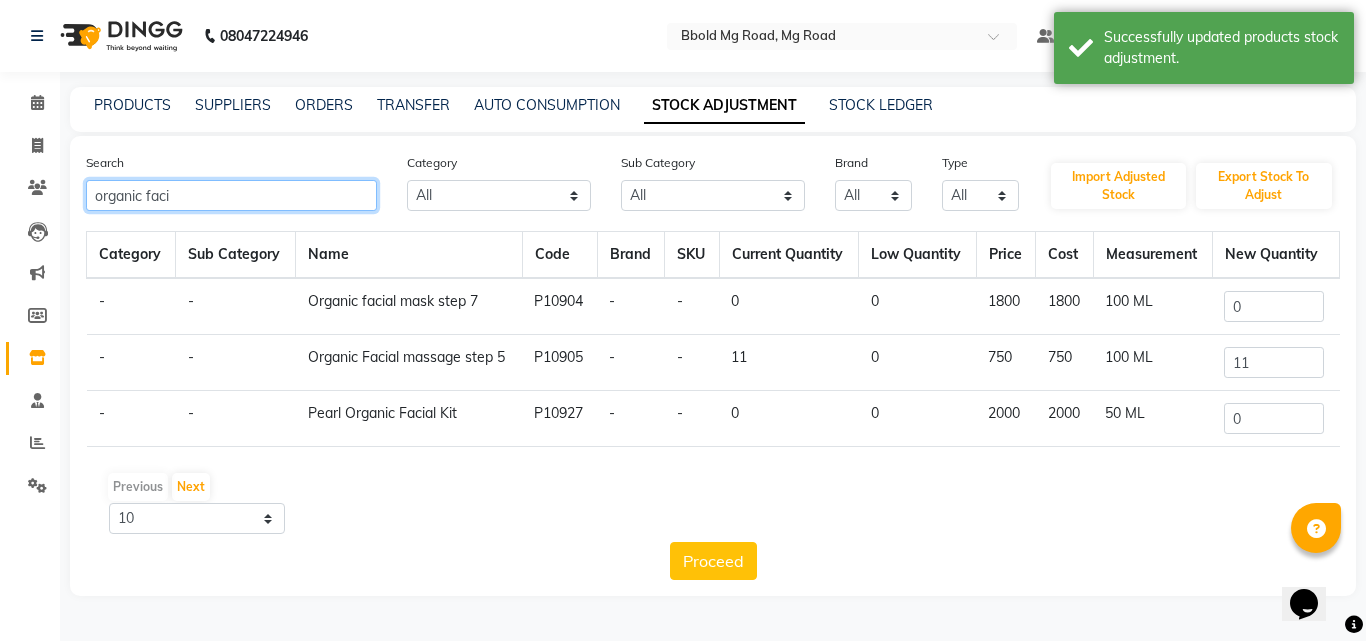 click on "organic faci" 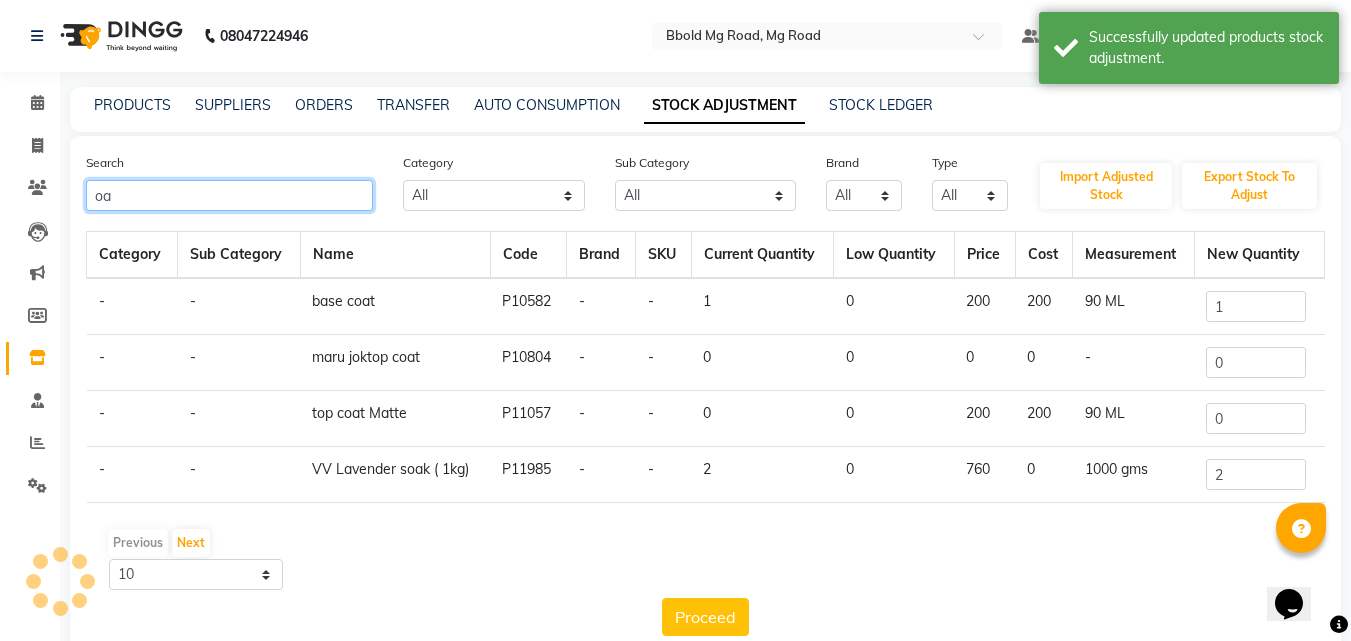 type on "o" 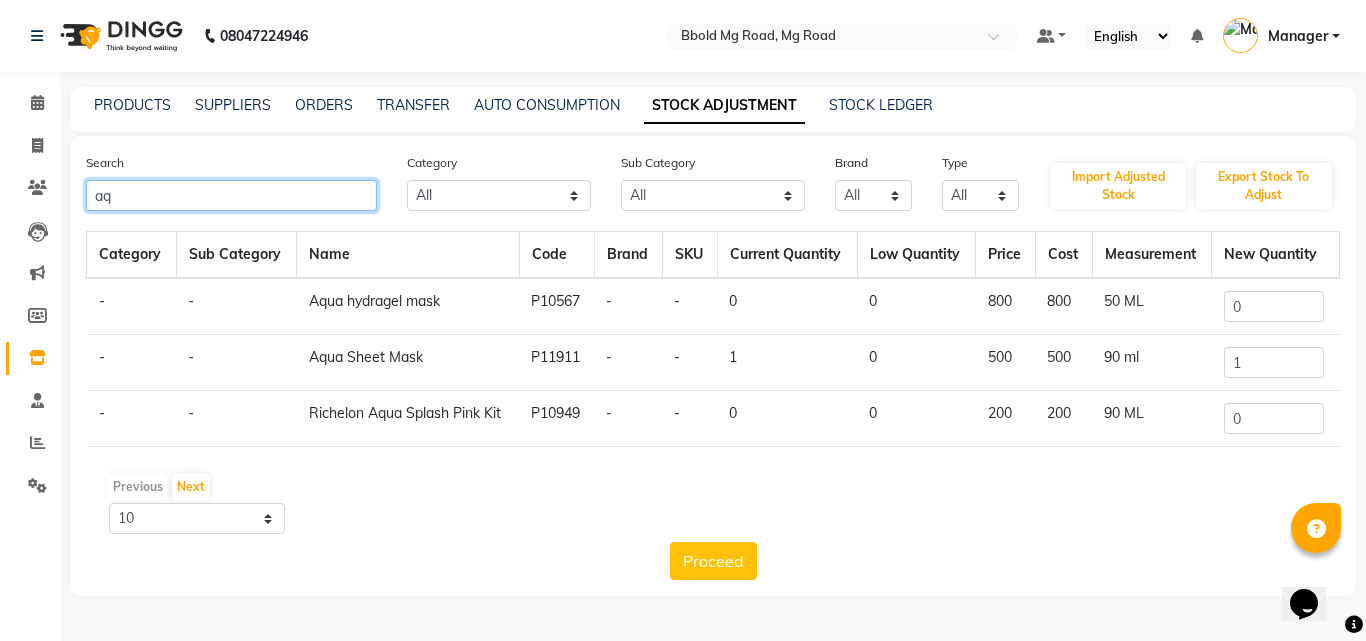 type on "a" 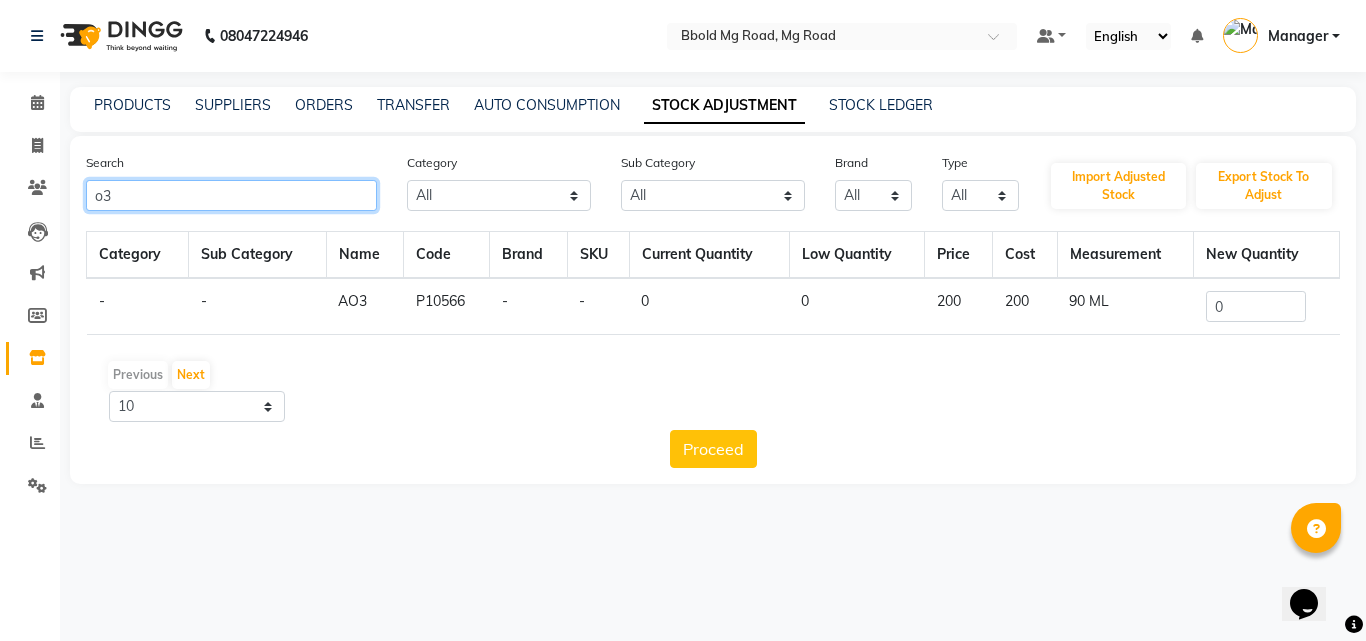 type on "o" 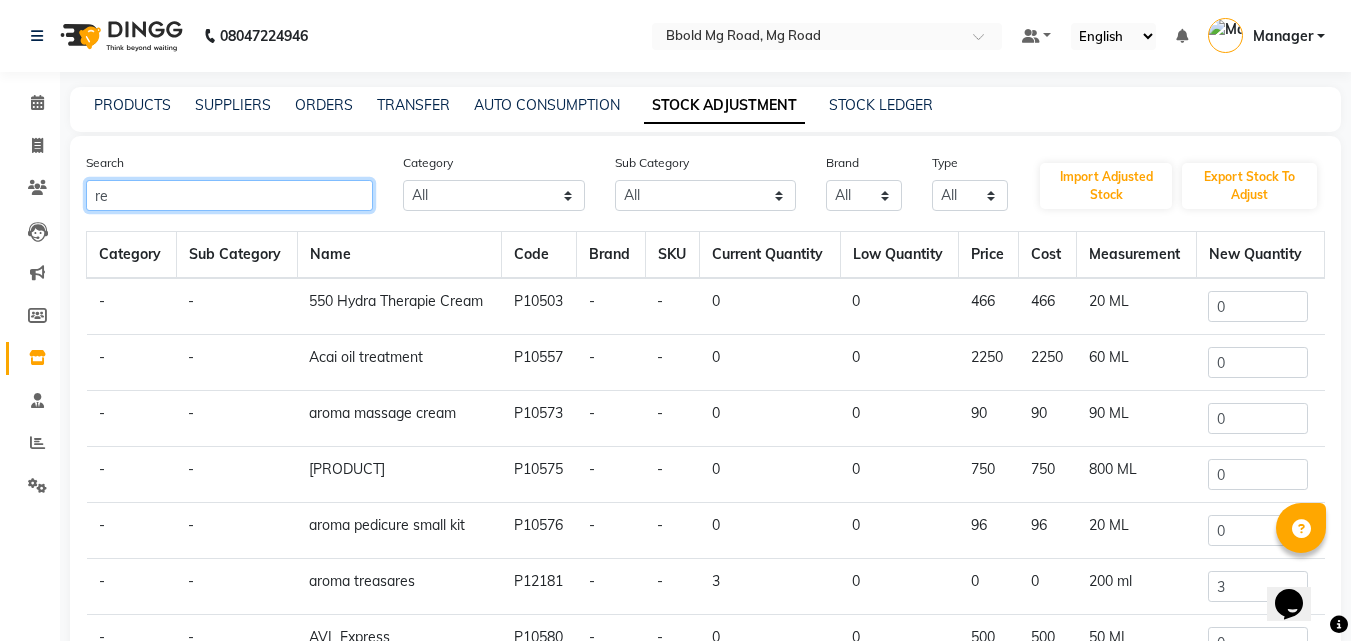 type on "r" 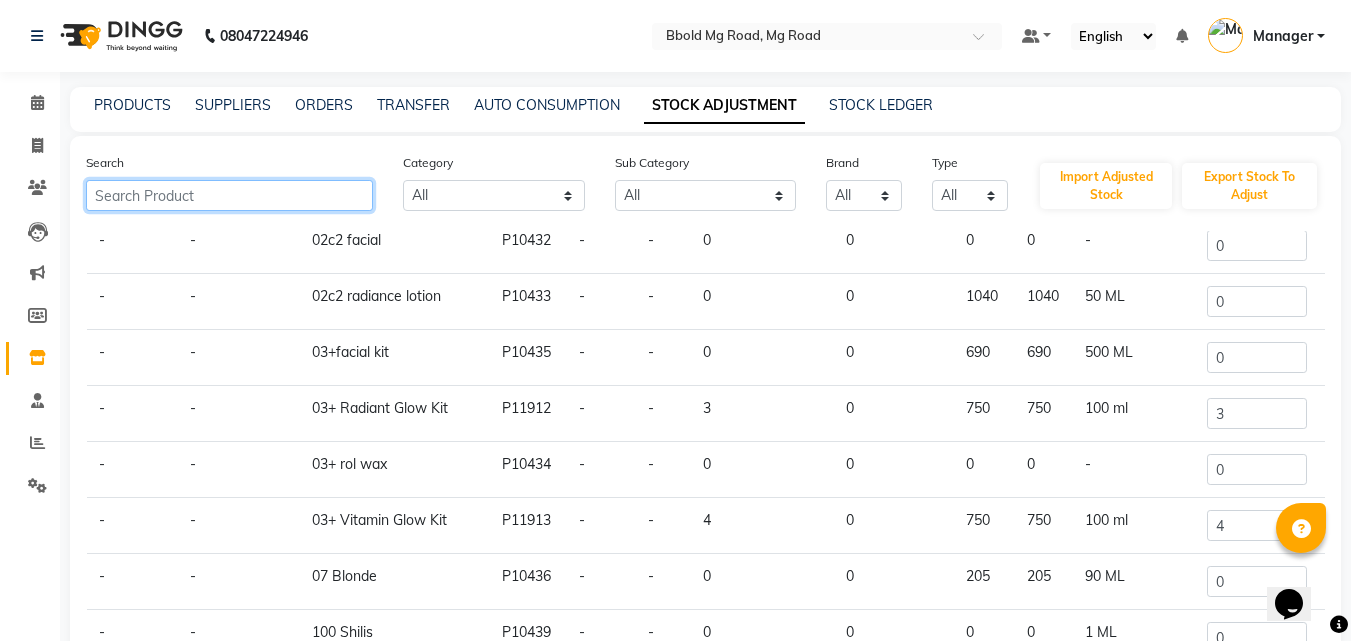 scroll, scrollTop: 117, scrollLeft: 0, axis: vertical 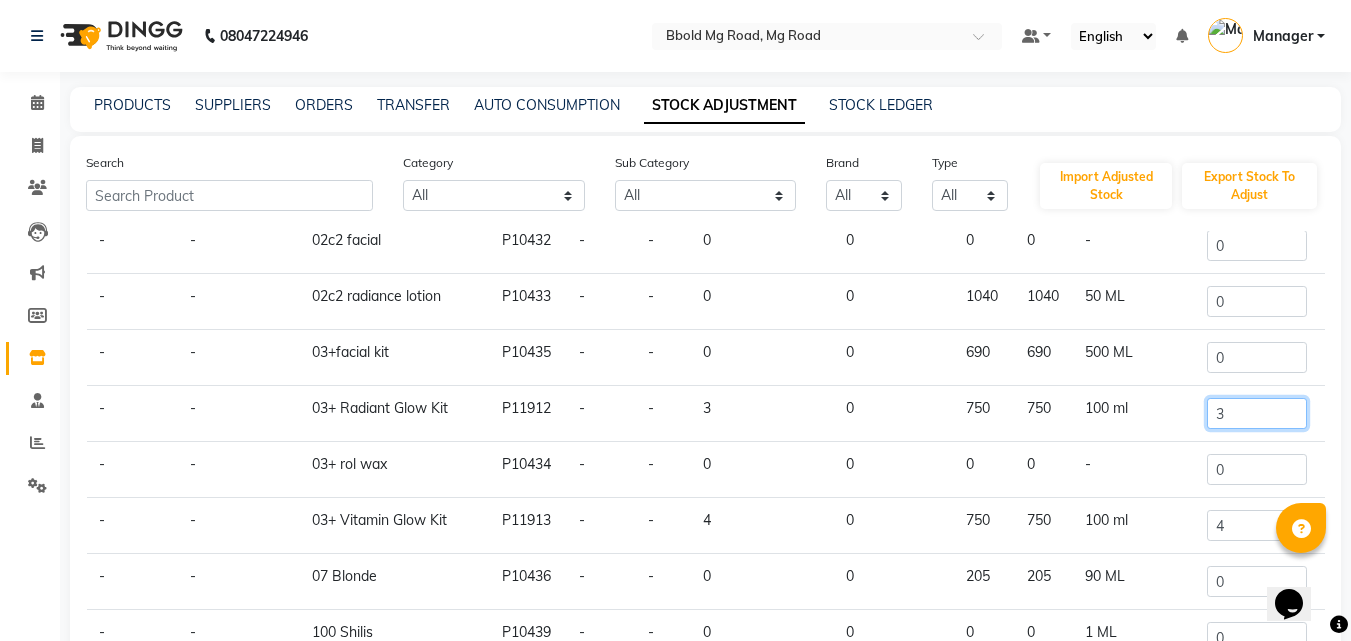 click on "3" 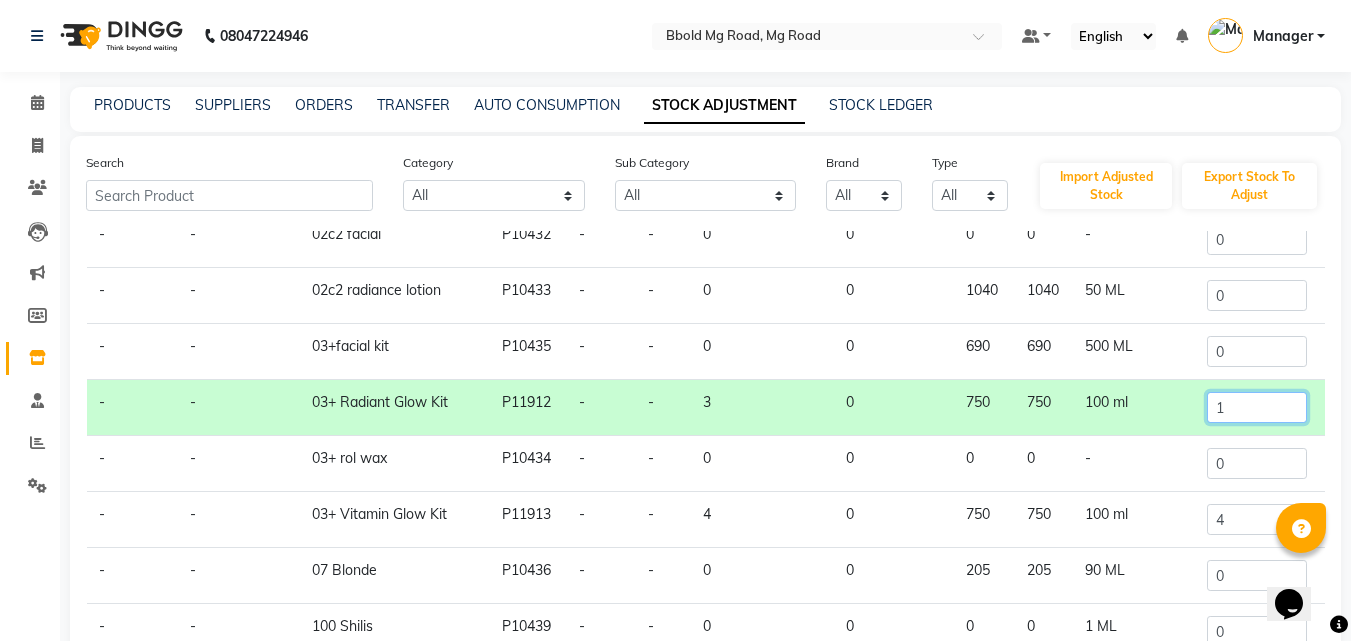 scroll, scrollTop: 124, scrollLeft: 0, axis: vertical 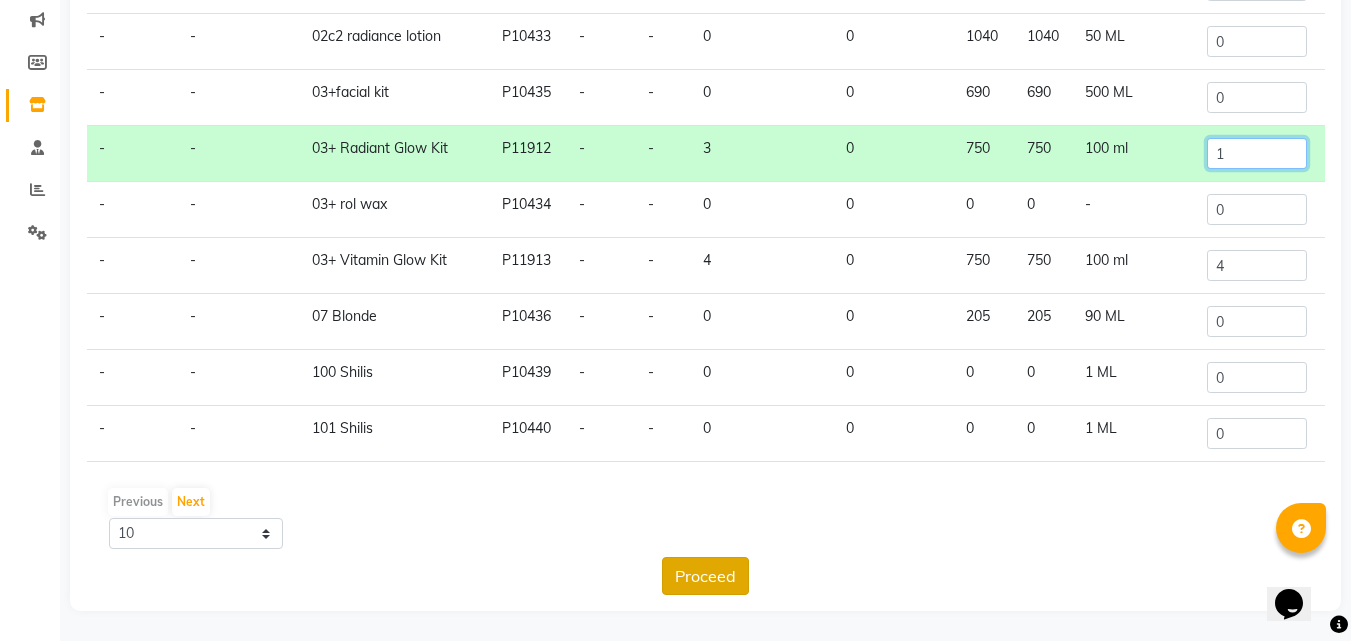type on "1" 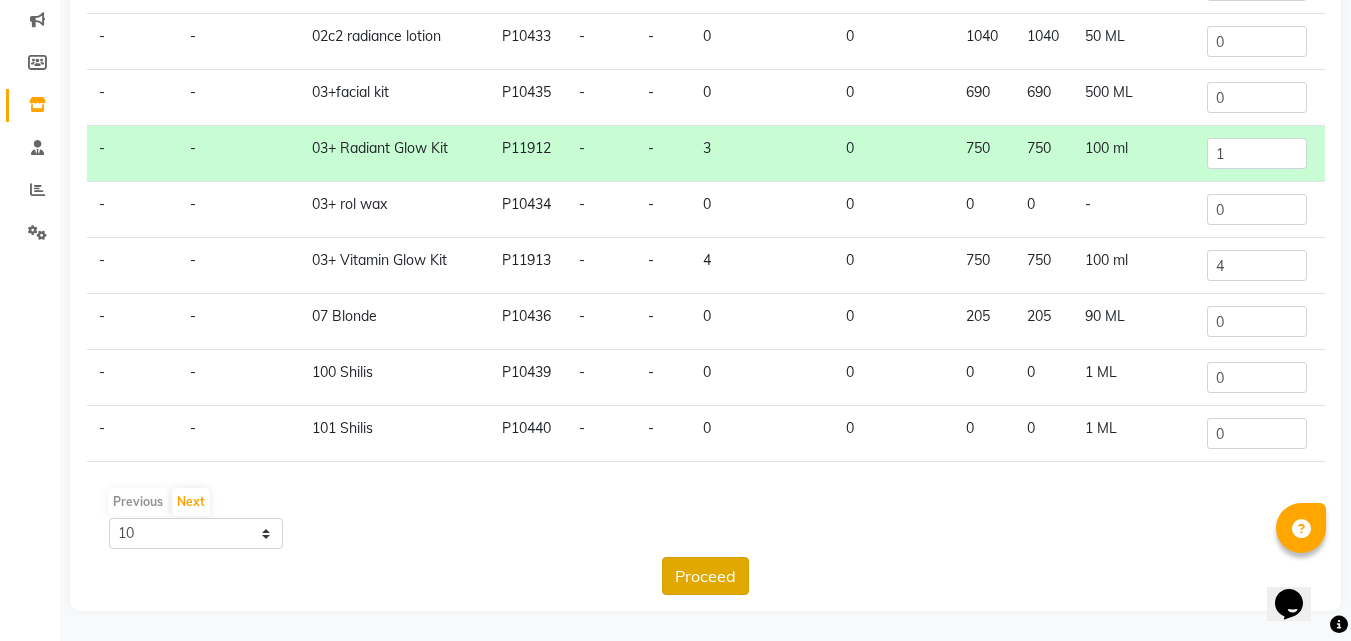 click on "Proceed" 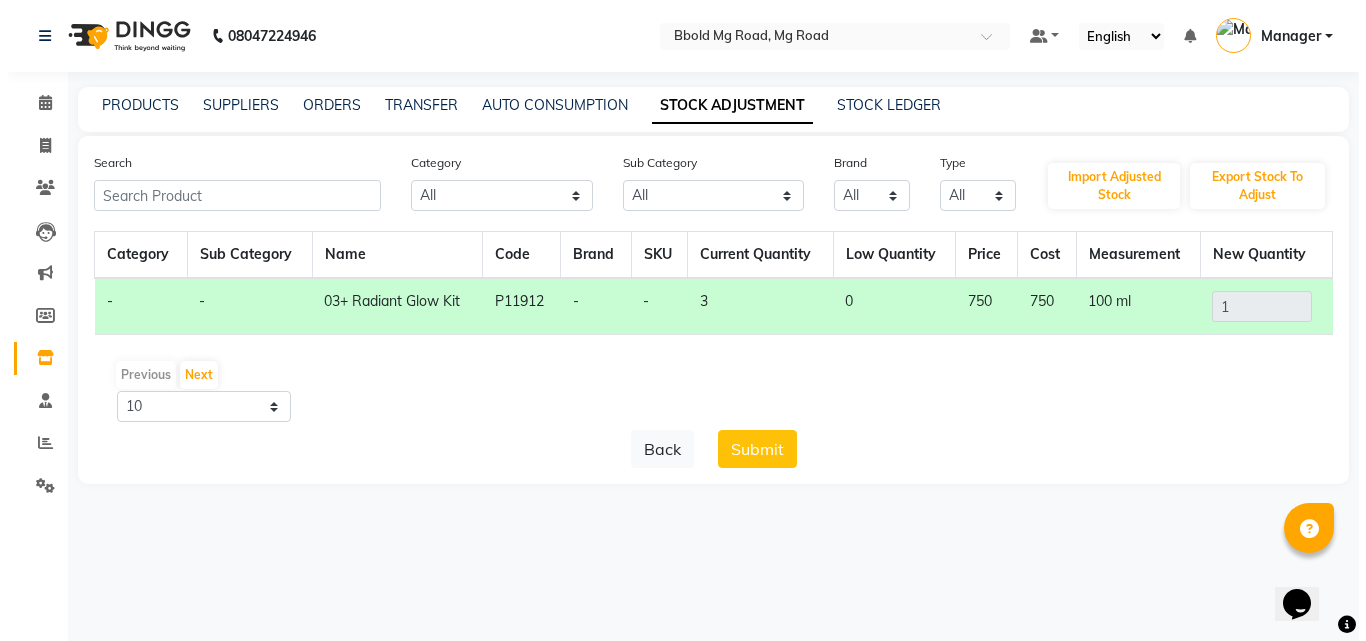 scroll, scrollTop: 0, scrollLeft: 0, axis: both 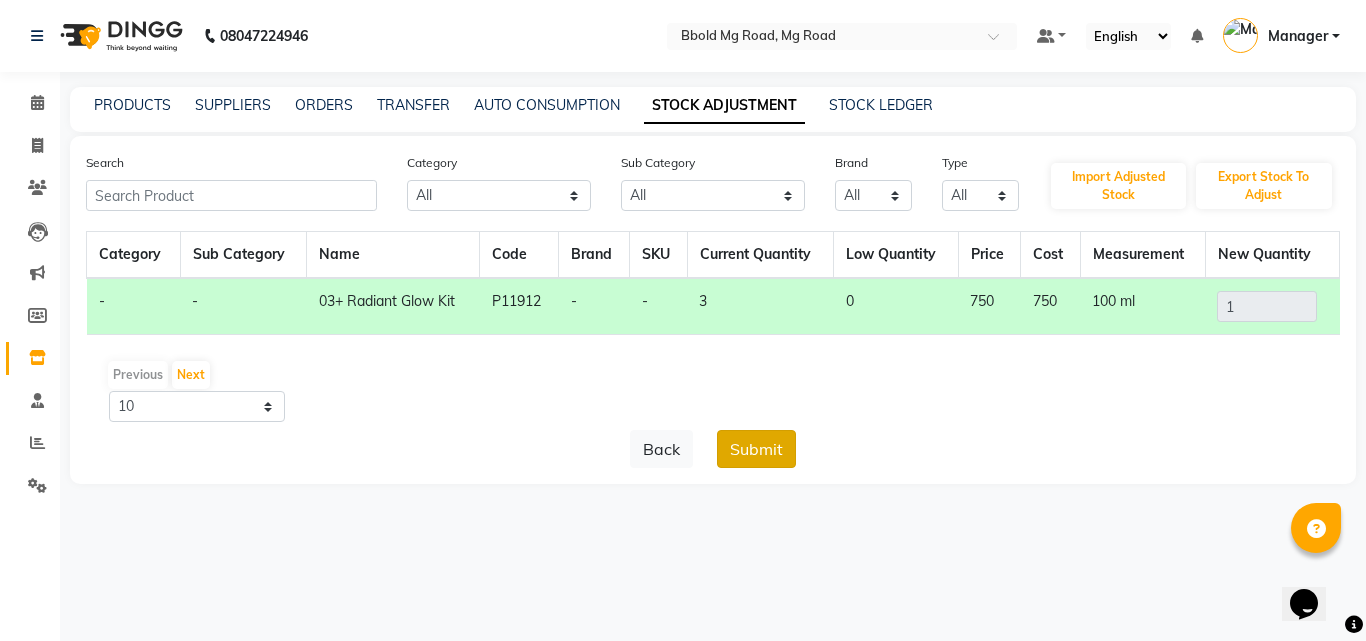 click on "Submit" 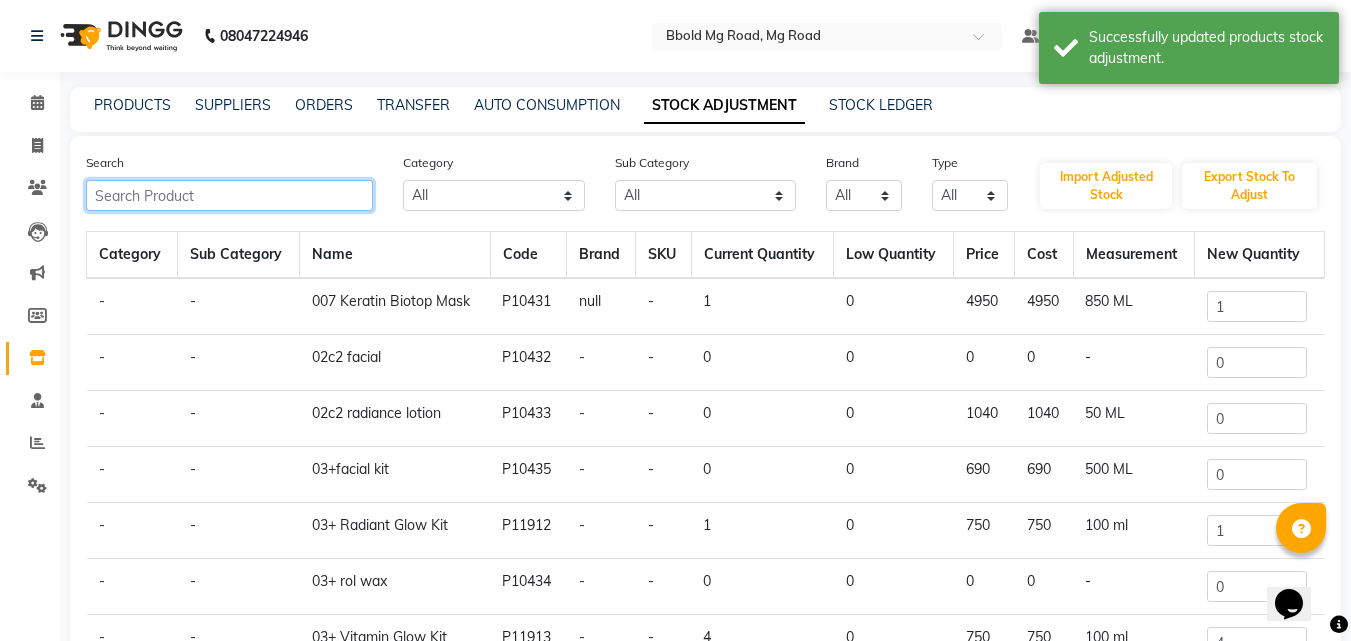 click 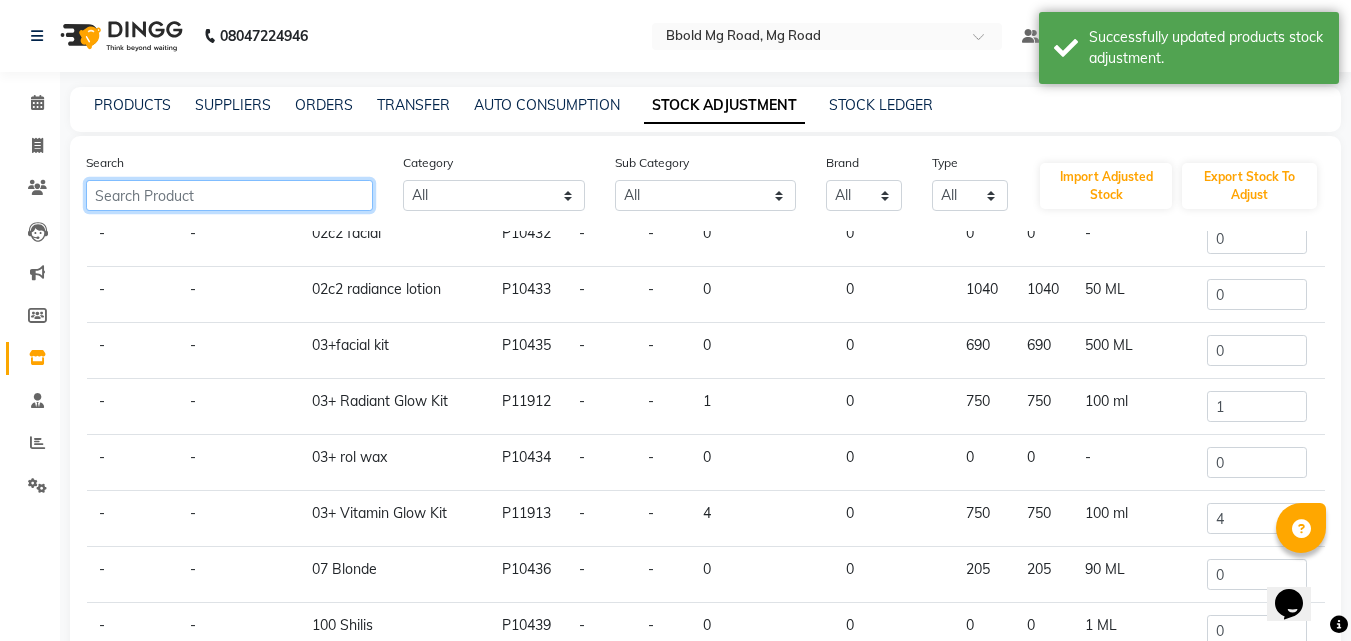 scroll, scrollTop: 122, scrollLeft: 0, axis: vertical 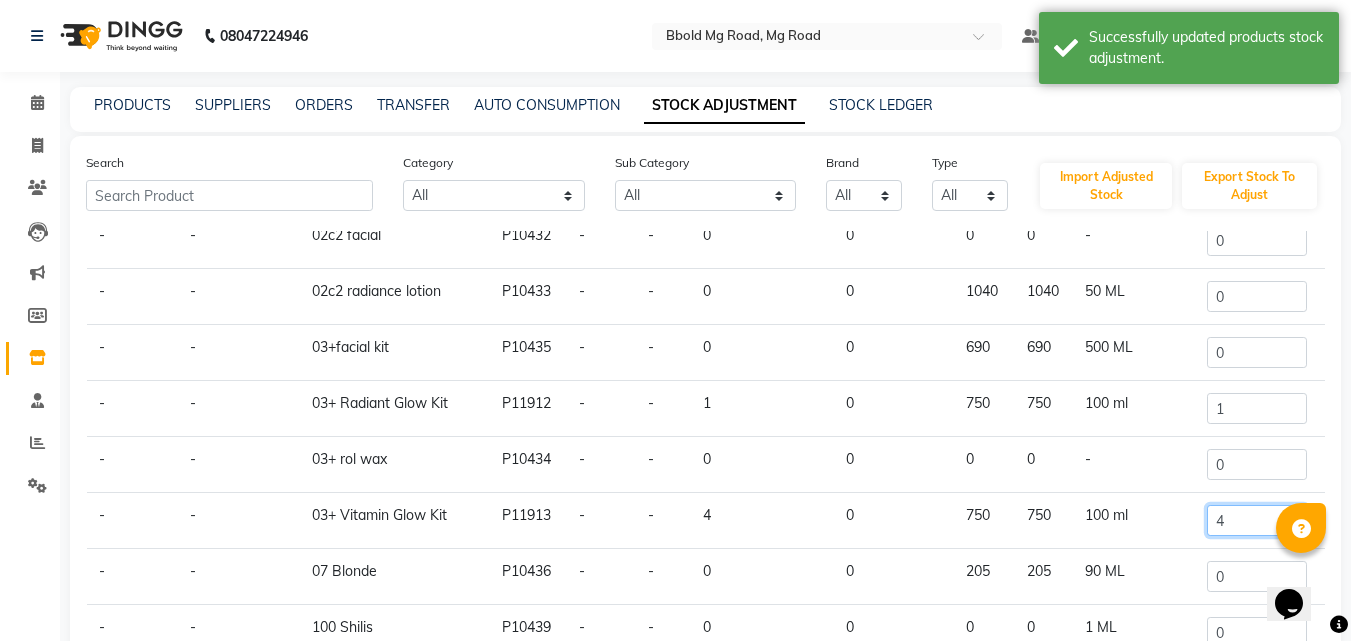 click on "4" 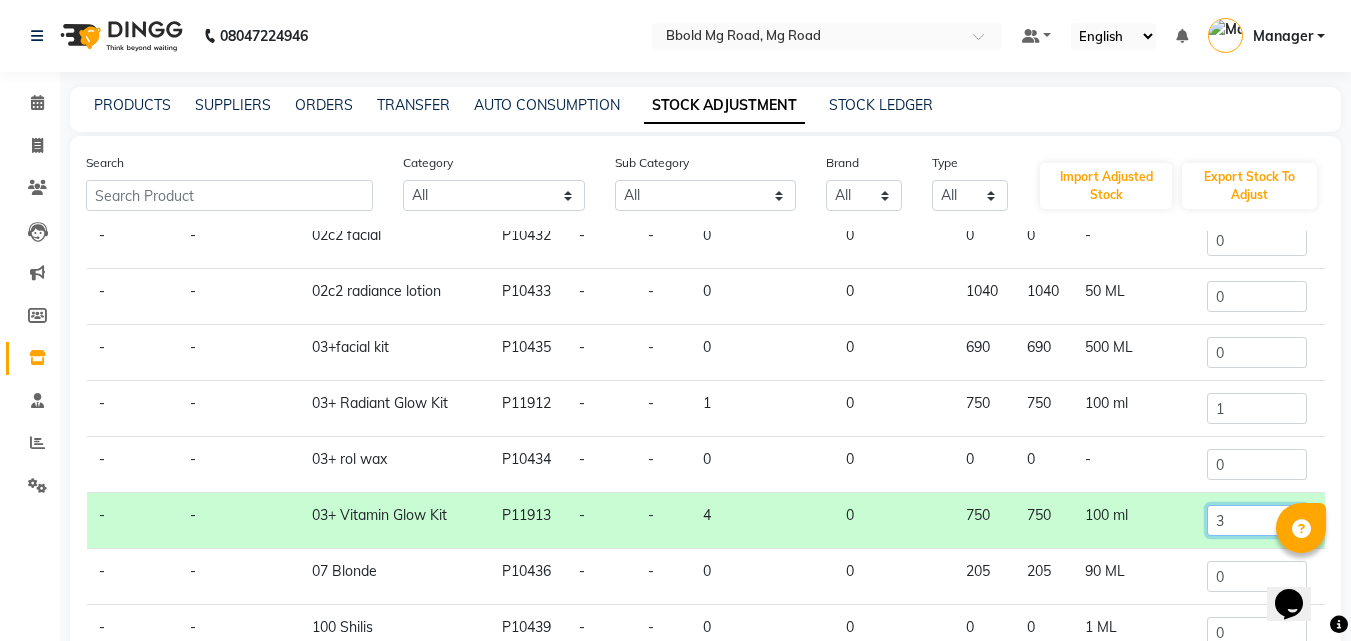 scroll, scrollTop: 124, scrollLeft: 0, axis: vertical 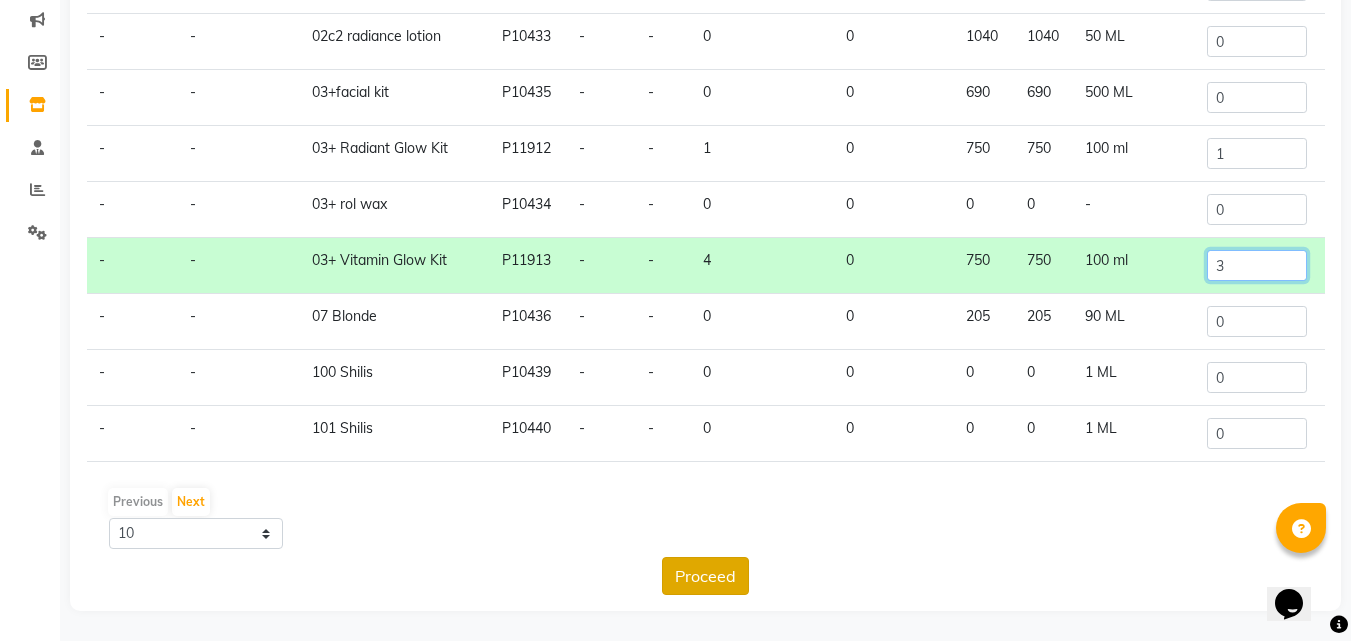 type on "3" 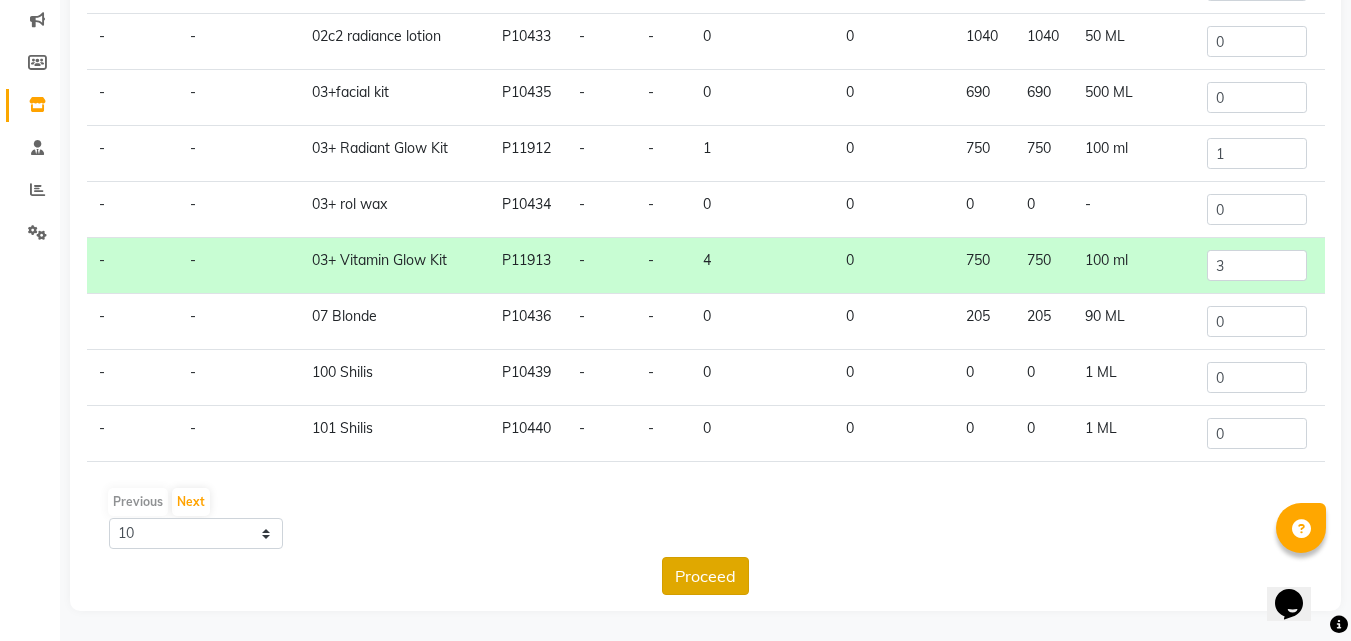 click on "Proceed" 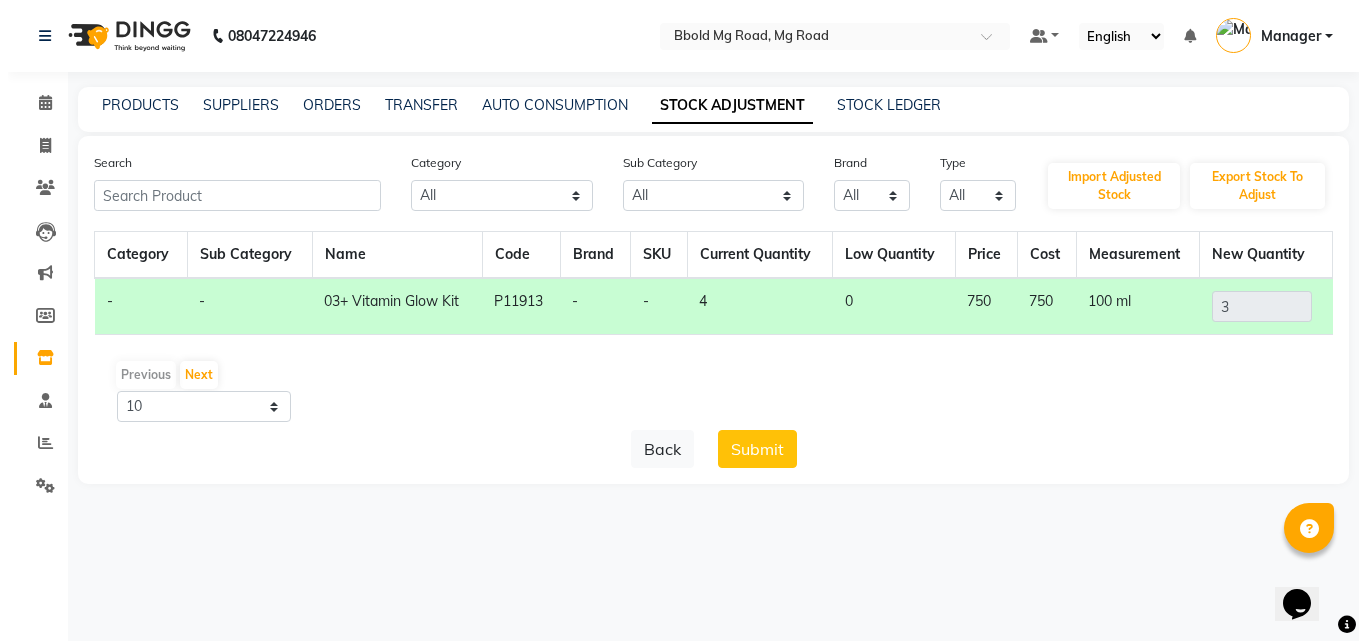 scroll, scrollTop: 0, scrollLeft: 0, axis: both 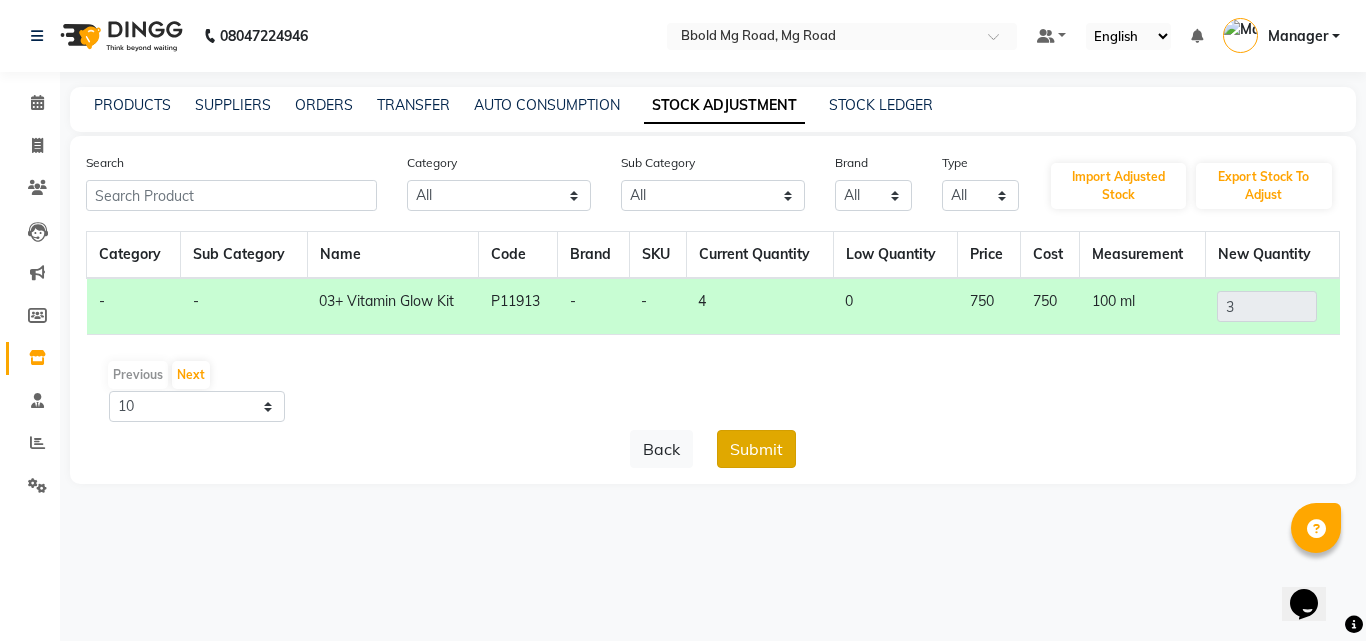 click on "Submit" 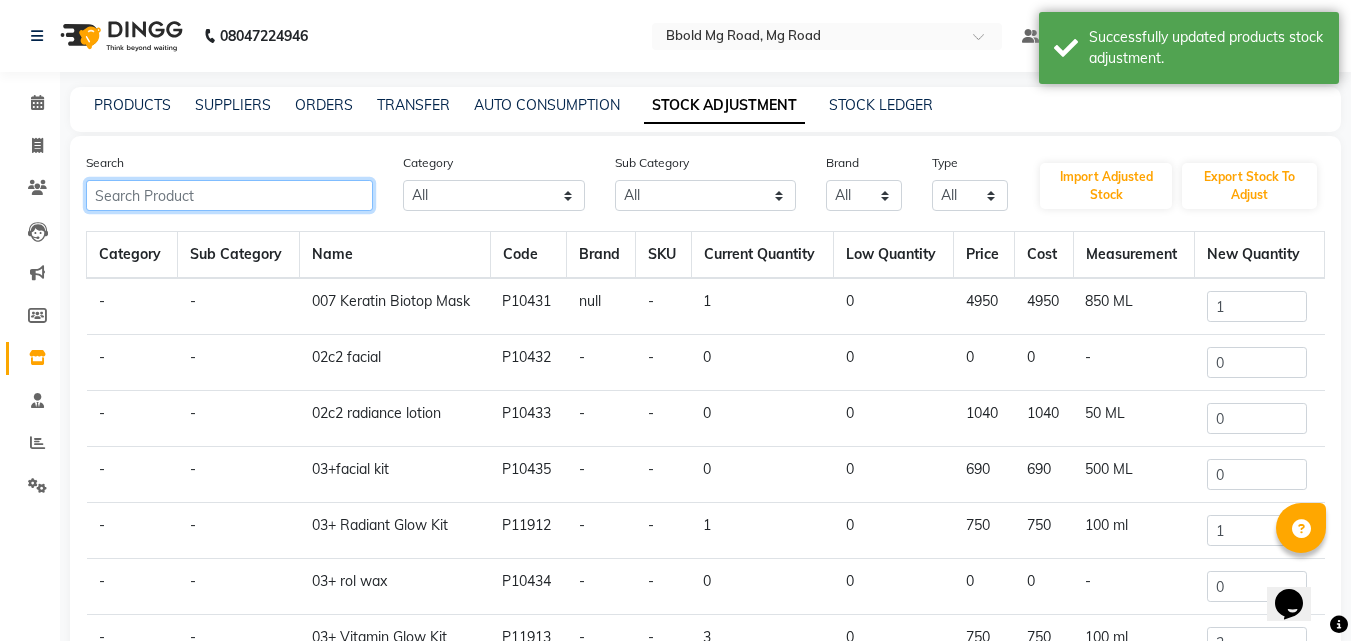 click 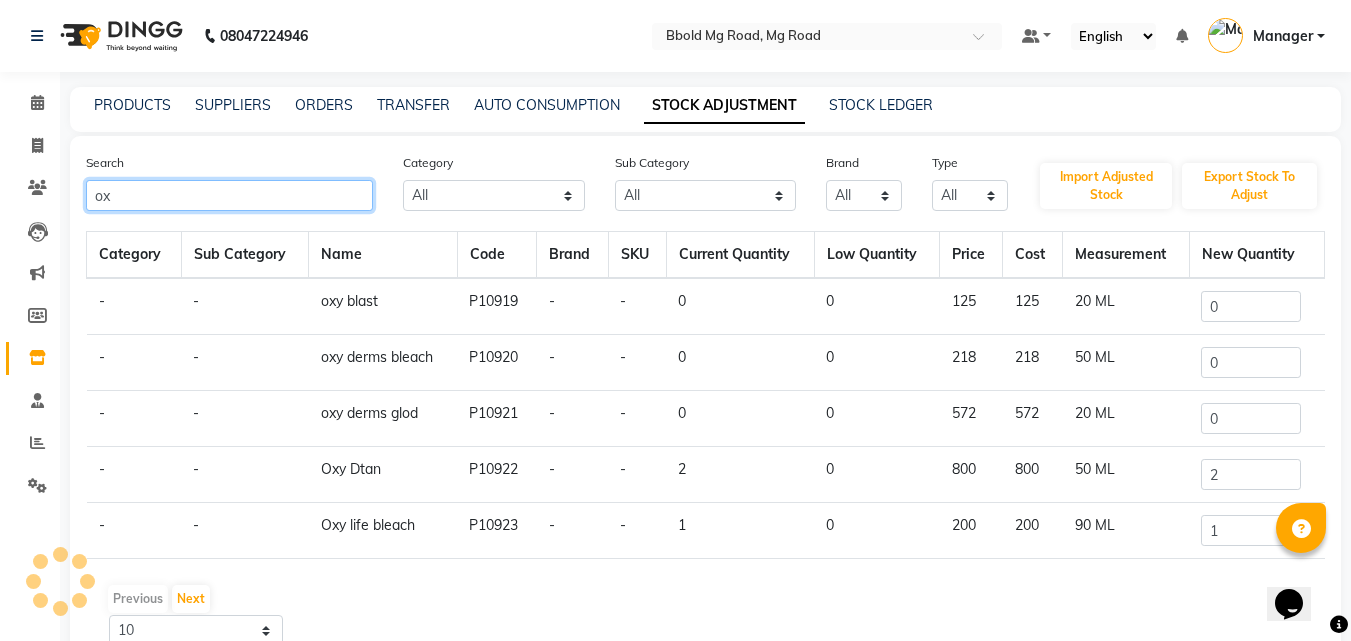 type on "o" 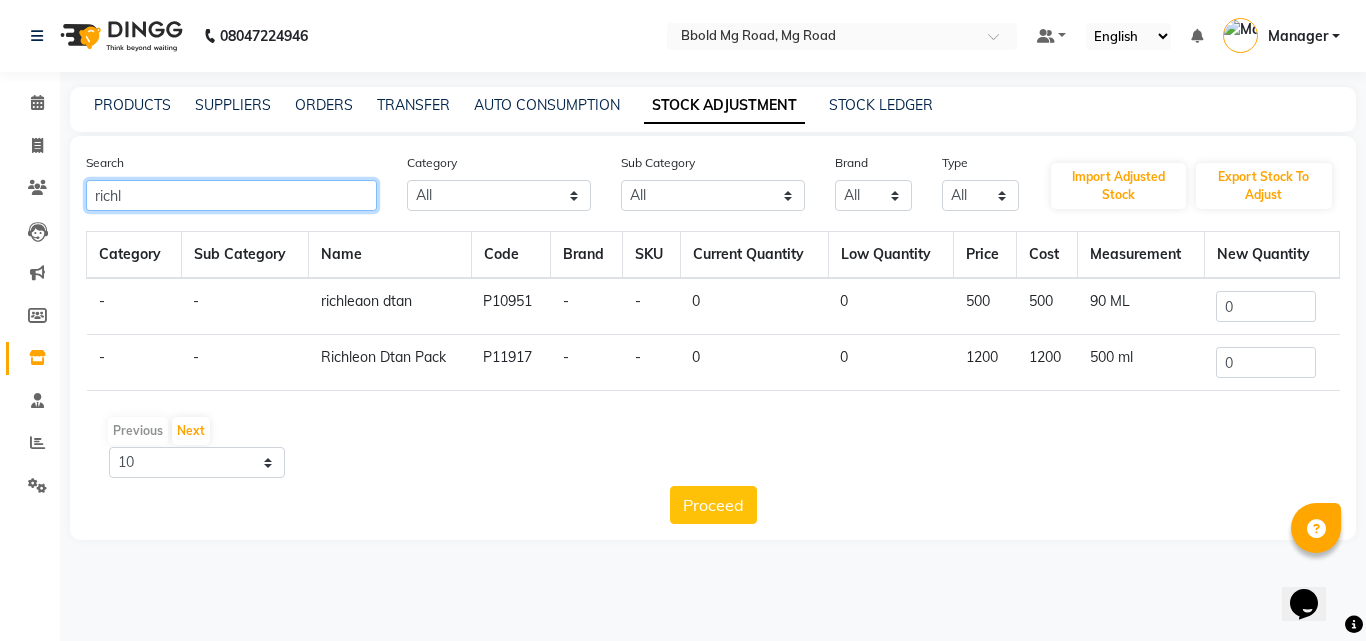 type on "richl" 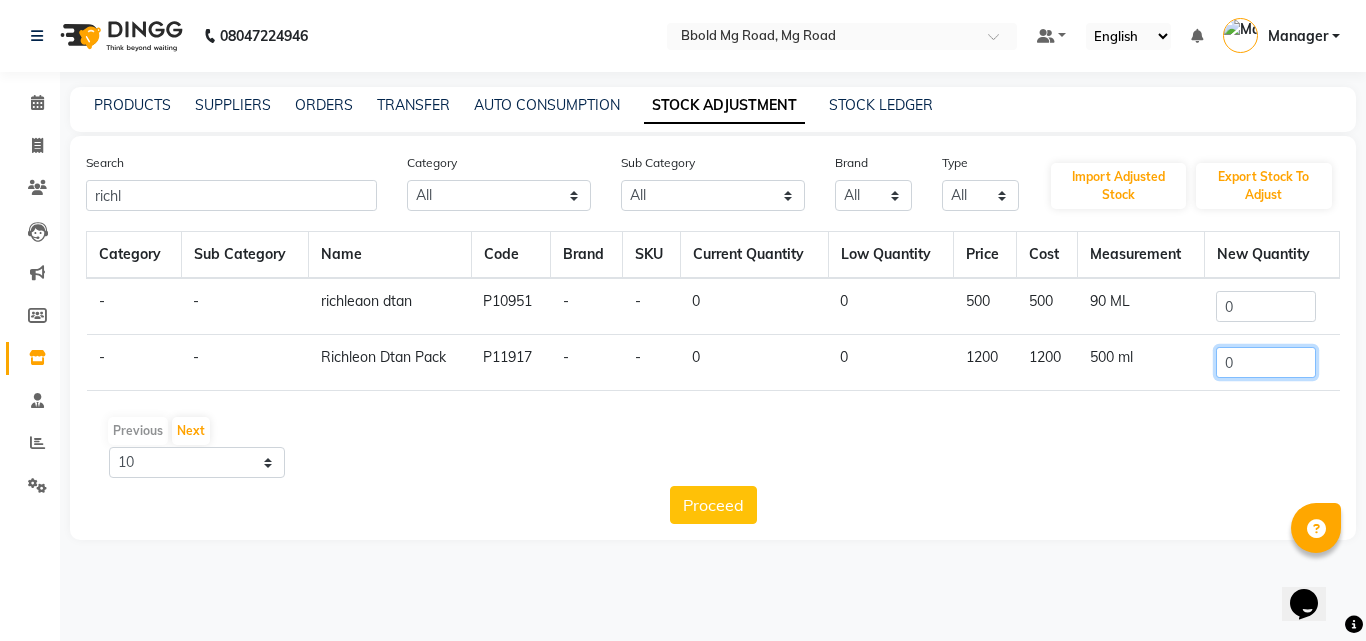 click on "0" 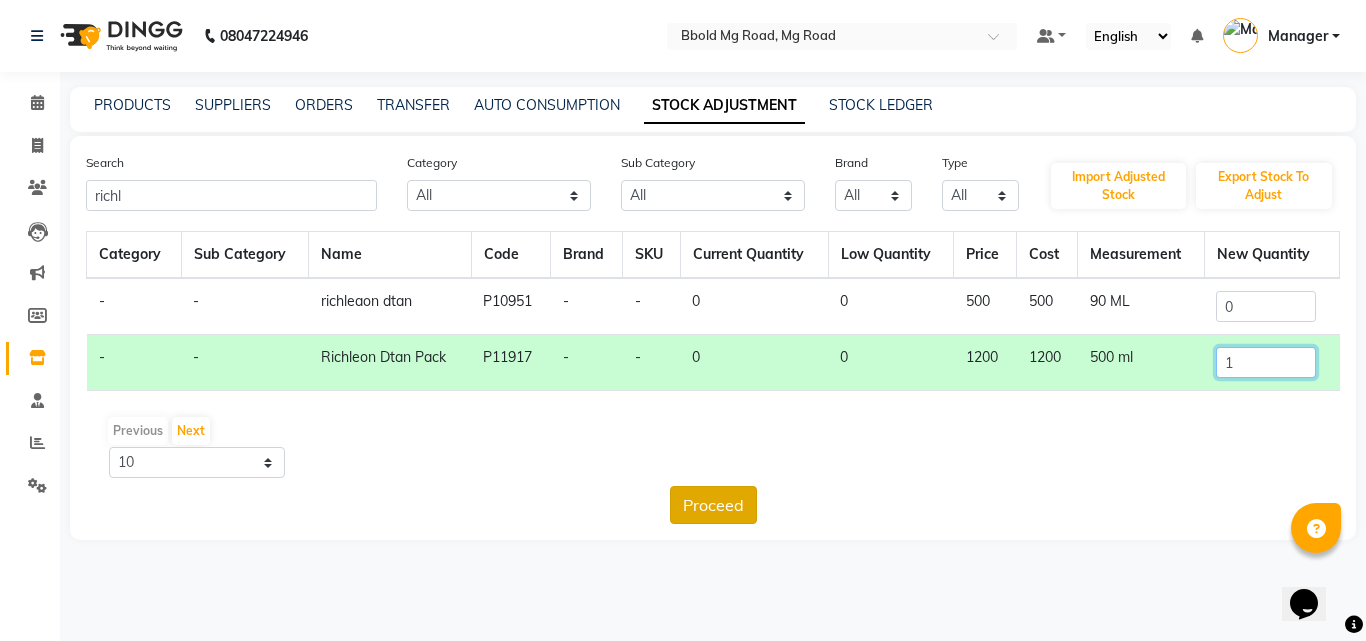 type on "1" 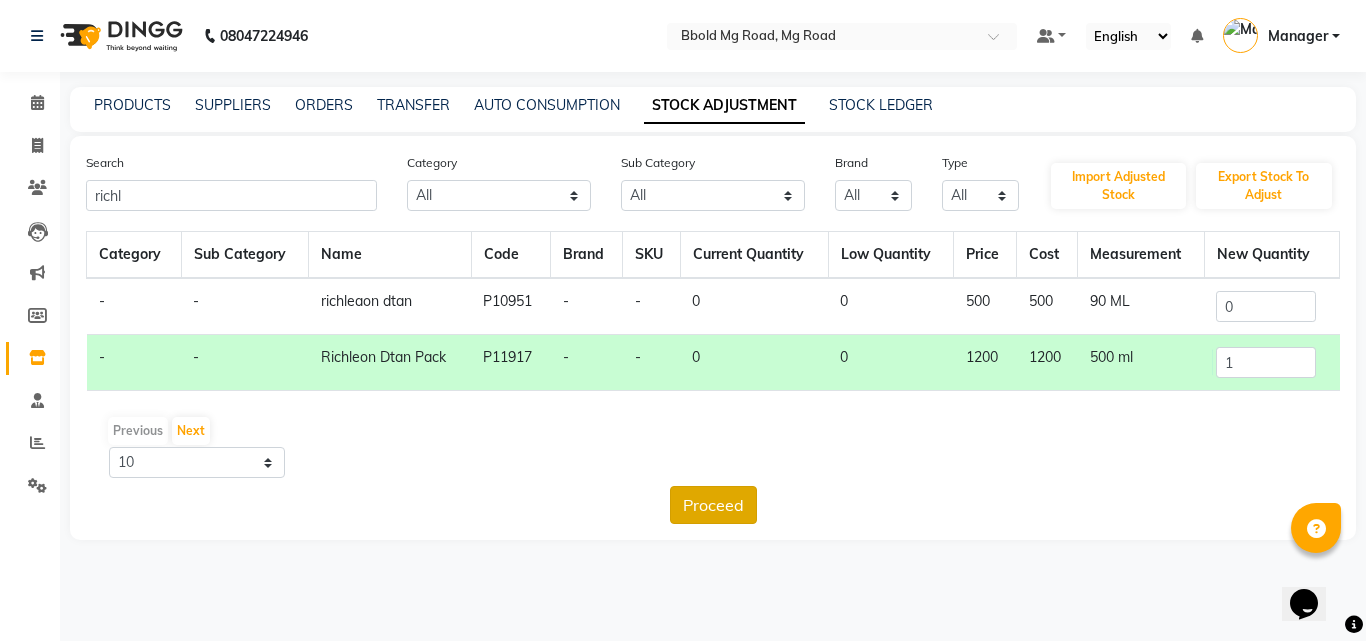 click on "Proceed" 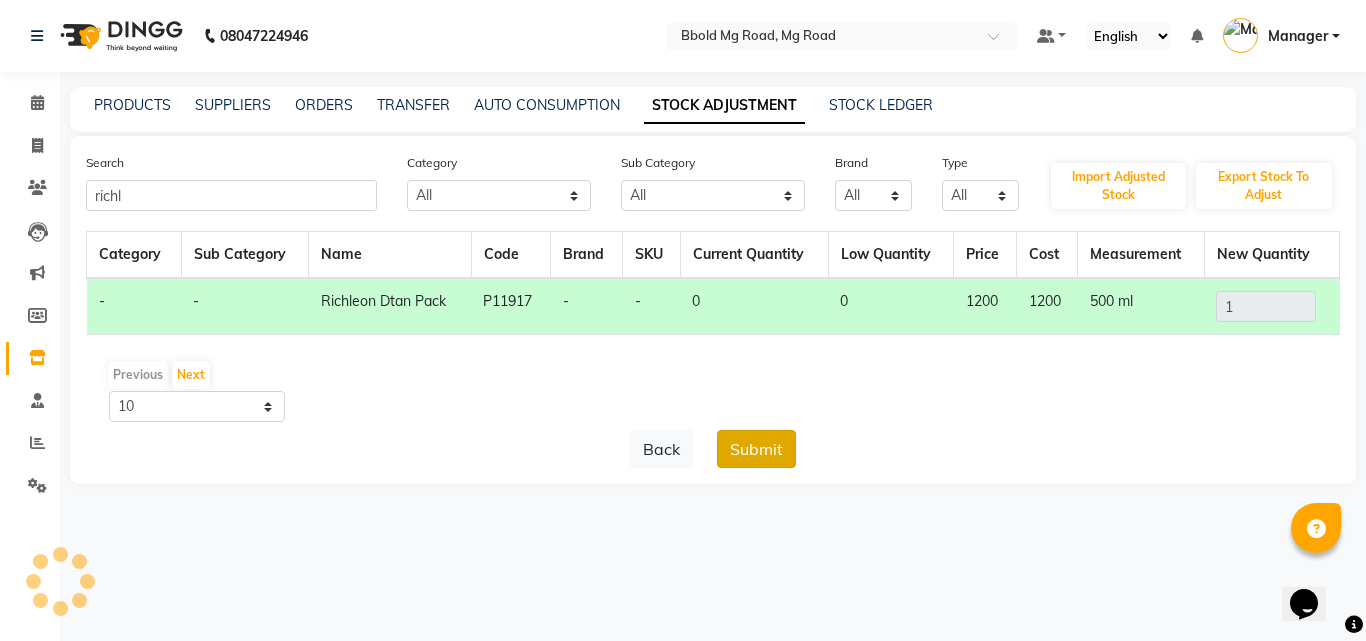 click on "Submit" 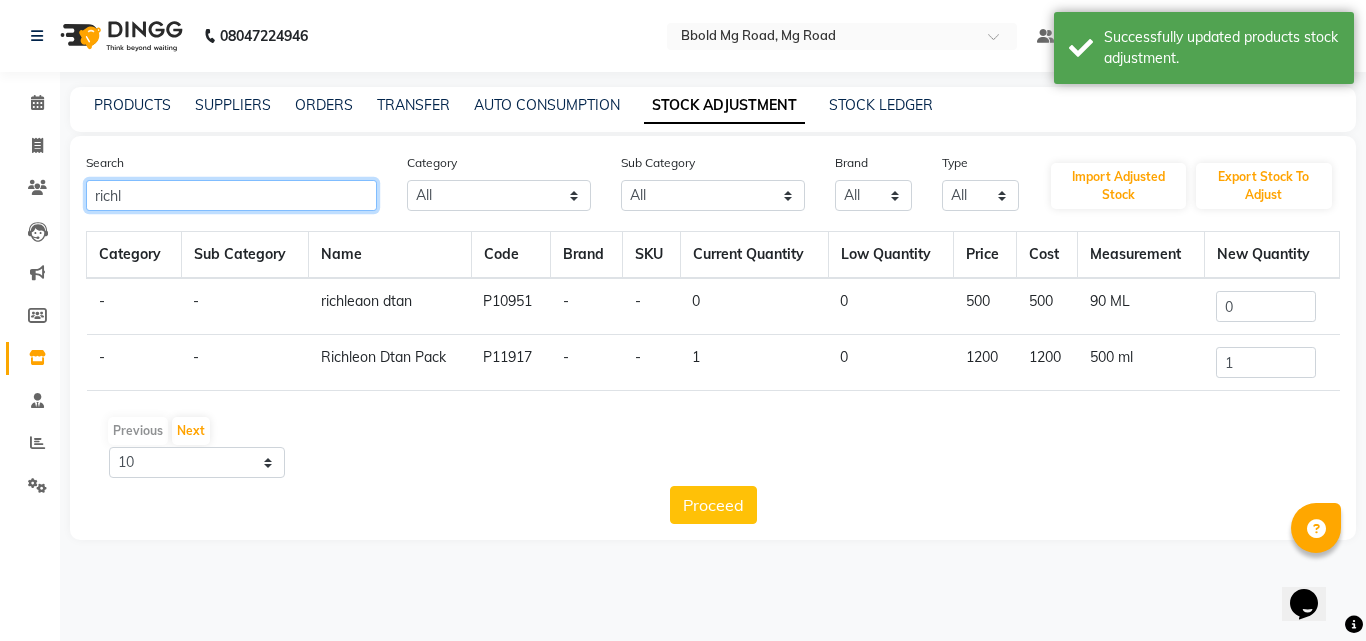 click on "richl" 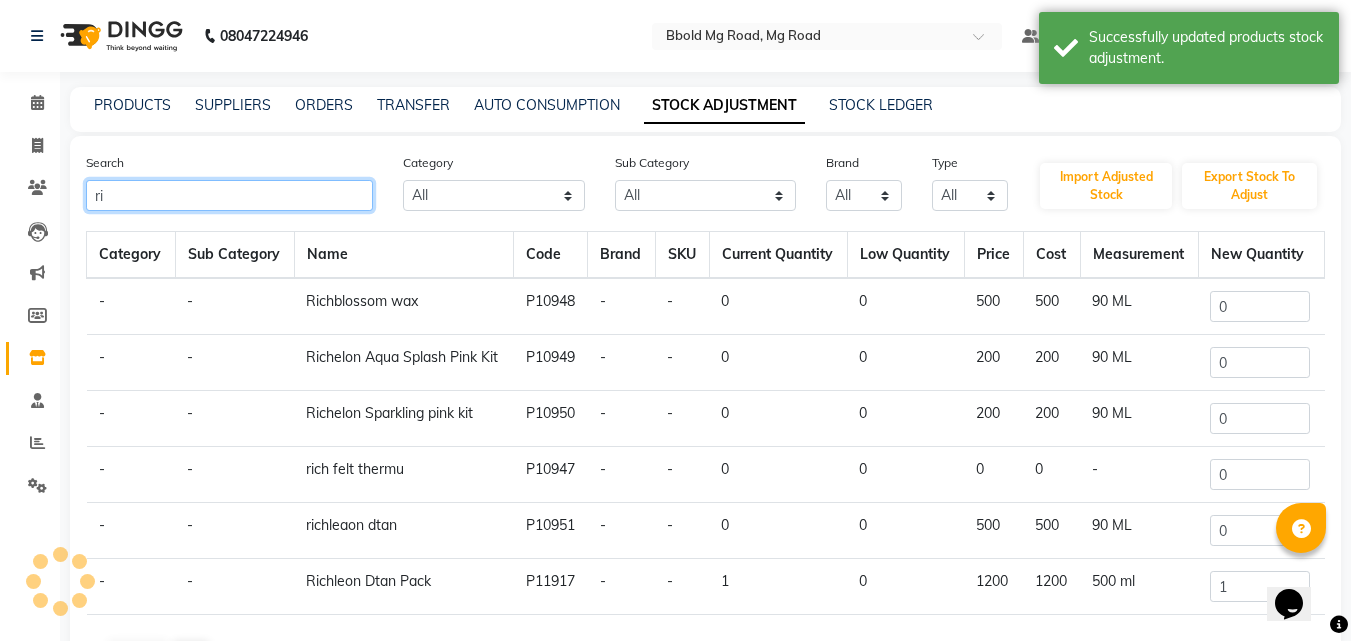 type on "r" 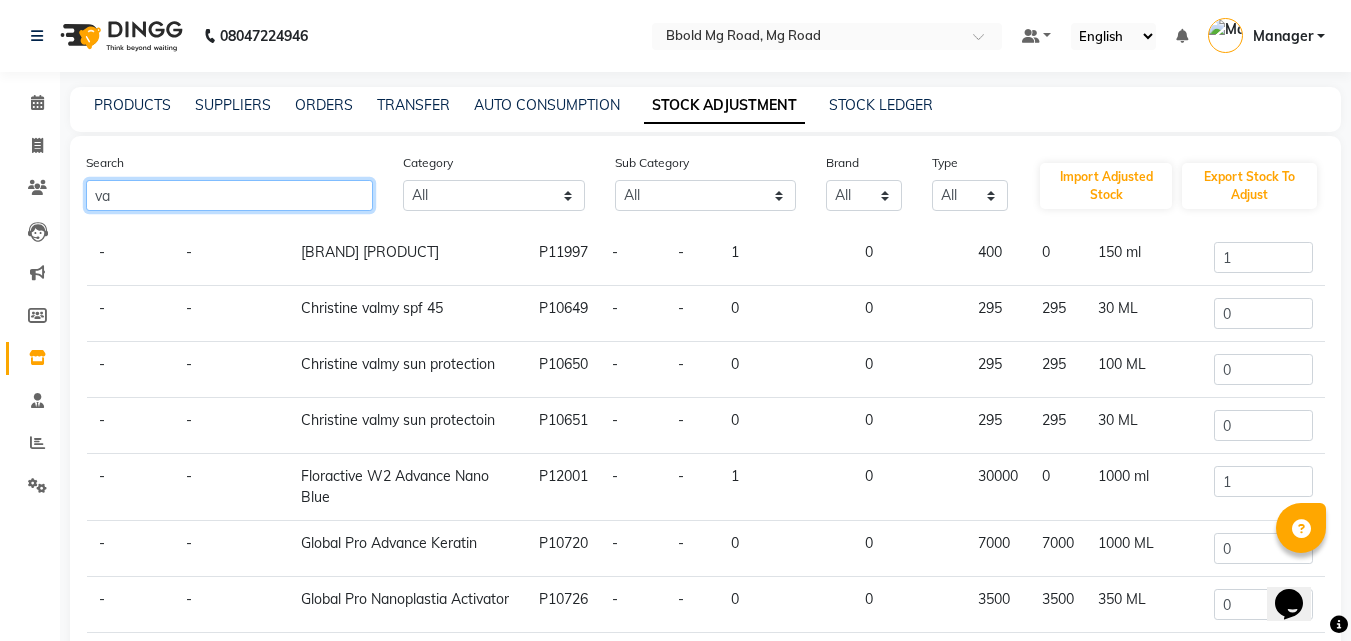 scroll, scrollTop: 0, scrollLeft: 0, axis: both 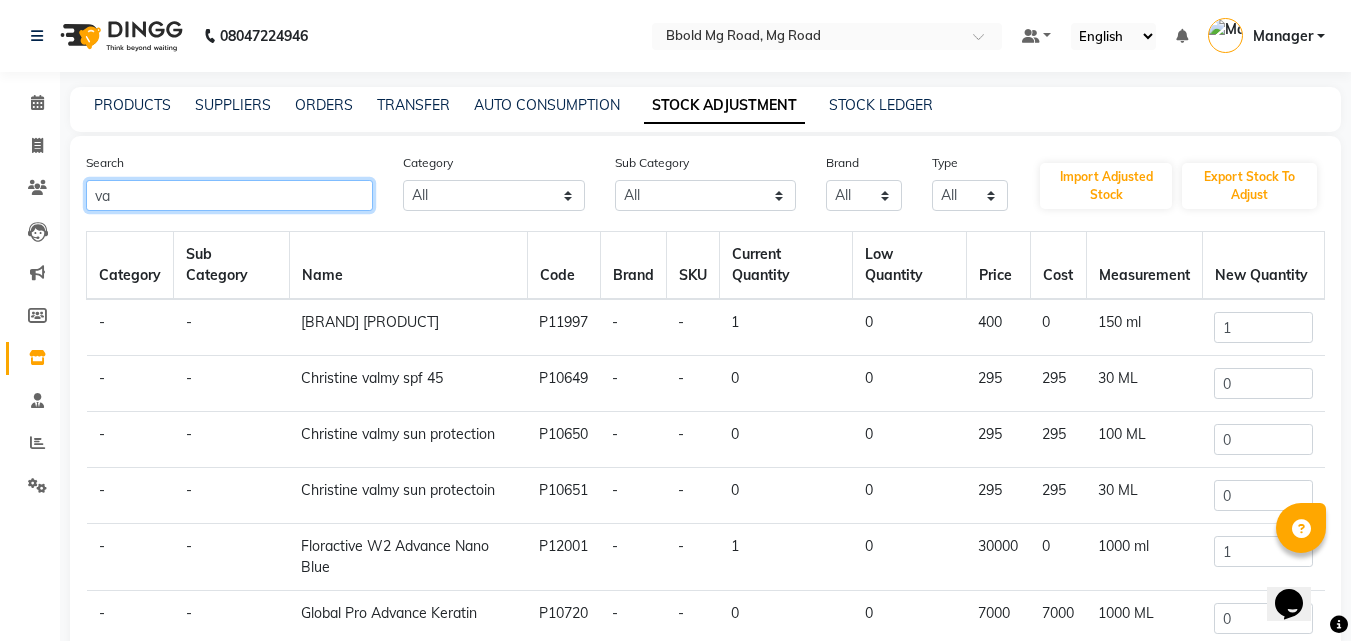 type on "v" 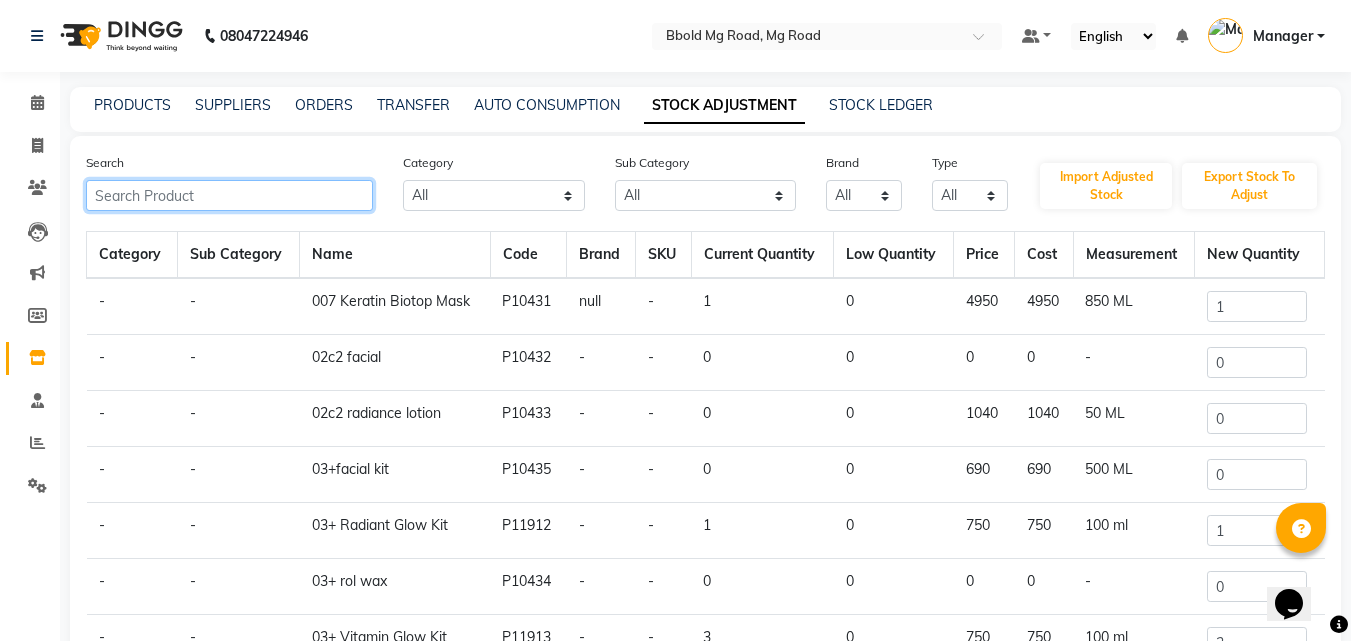 click 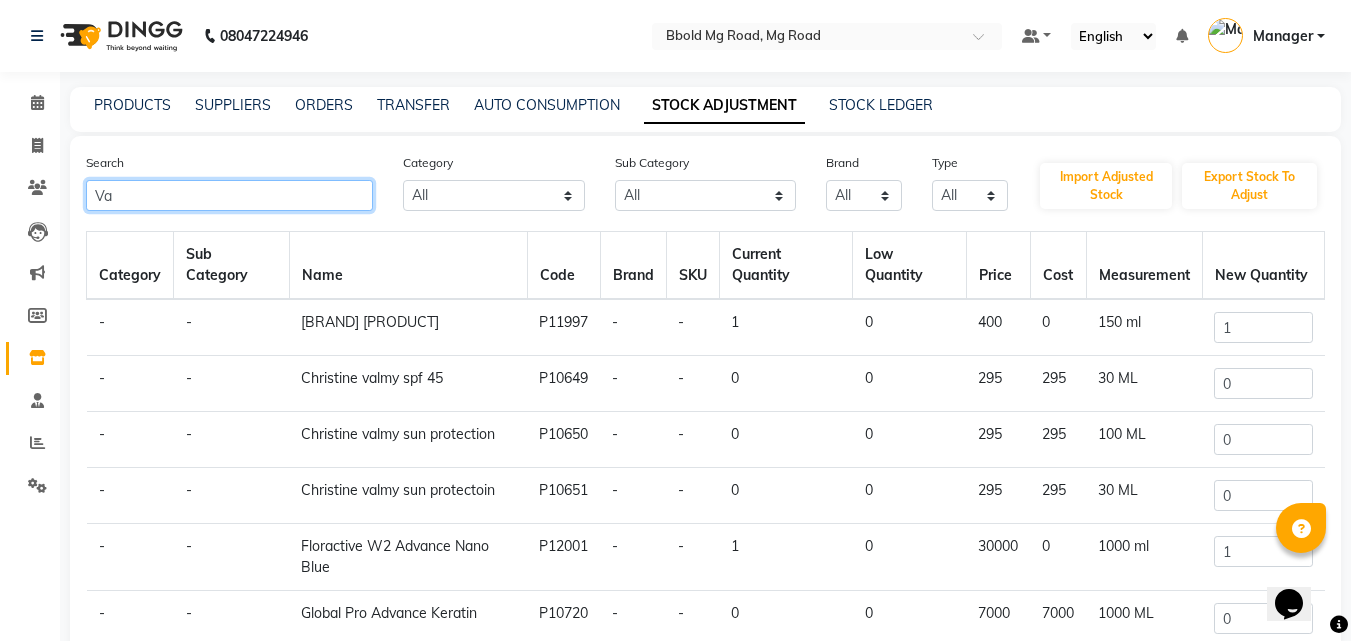 type on "V" 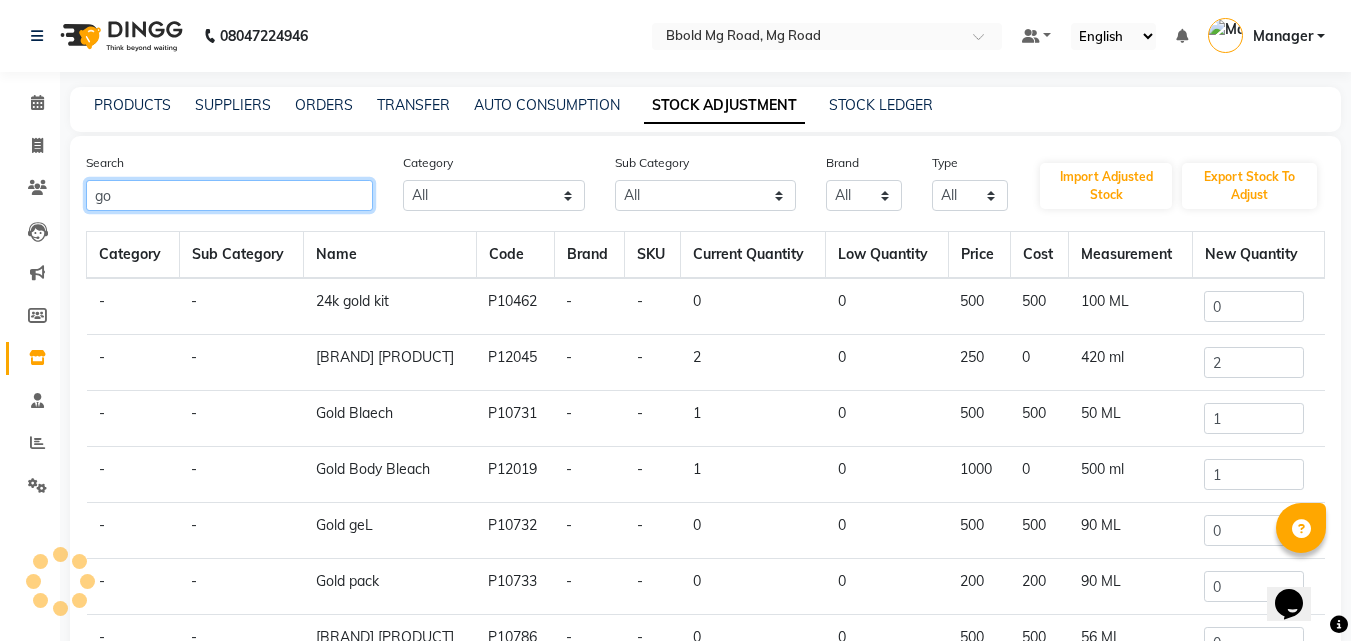 type on "g" 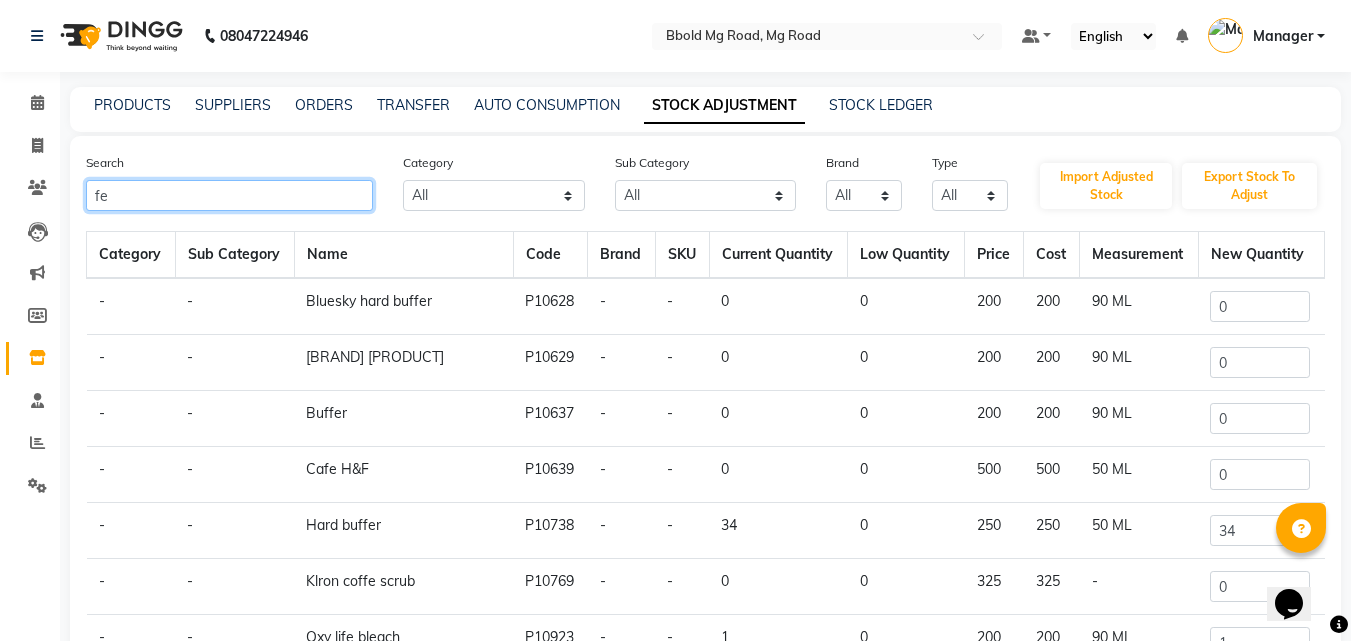 type on "f" 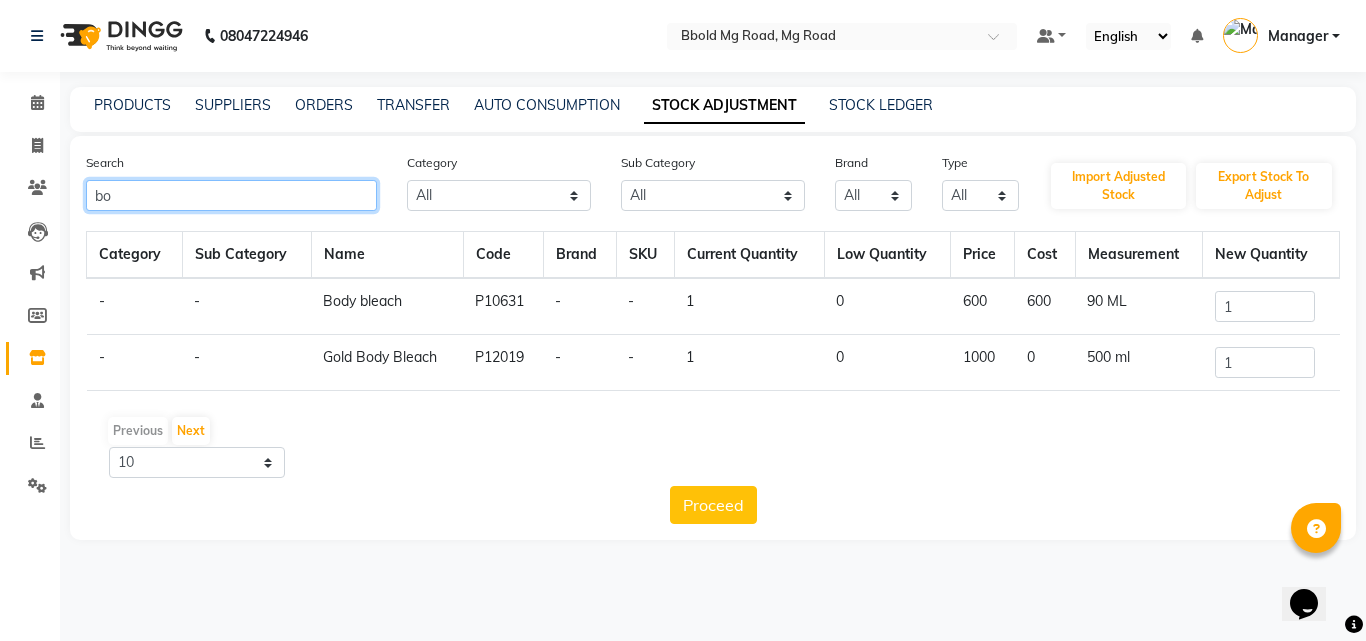 type on "b" 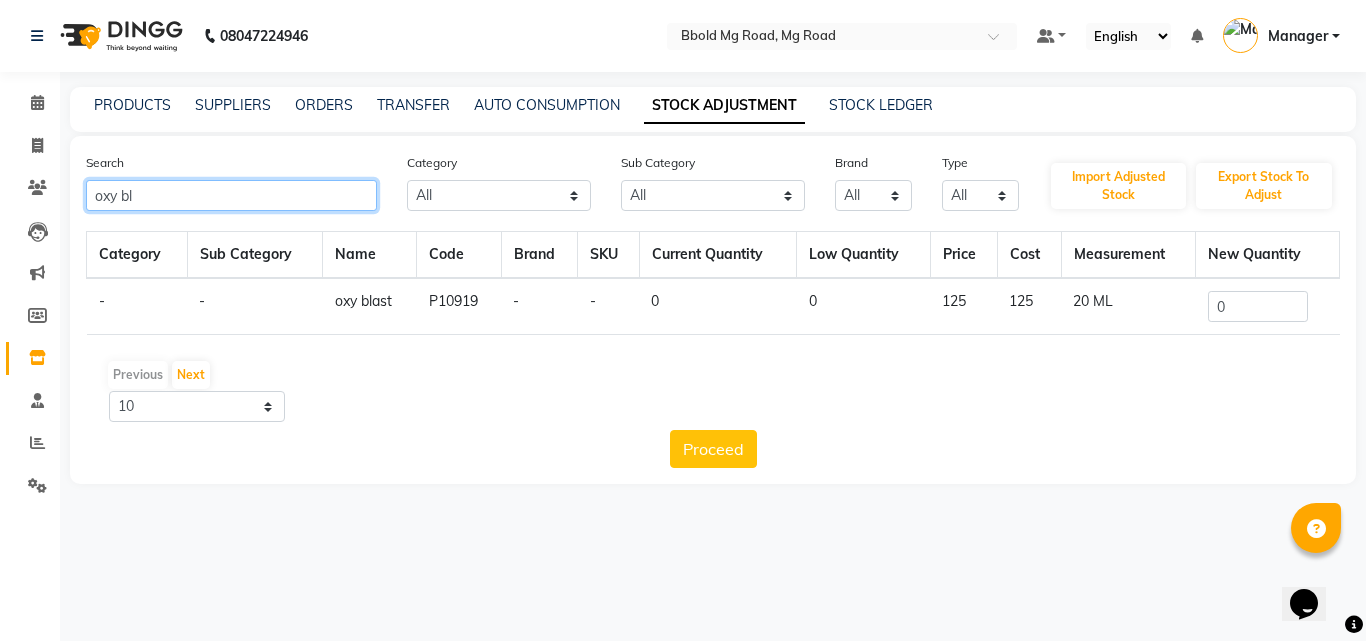 type on "oxy bl" 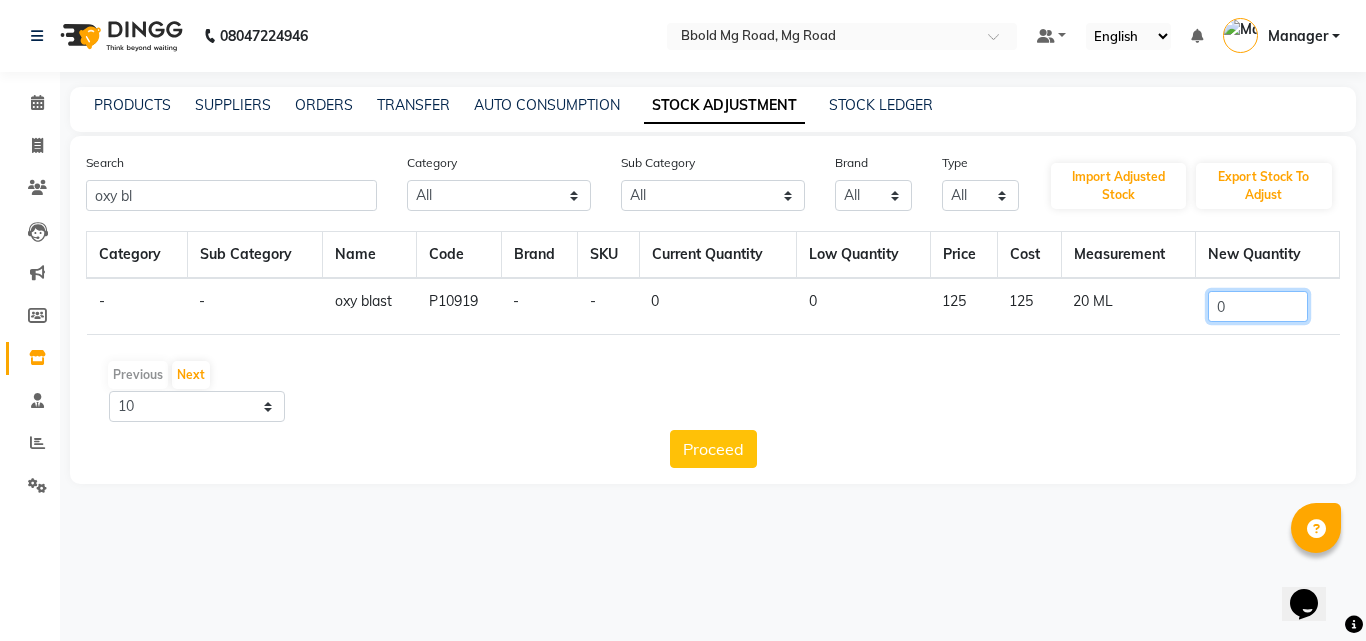 click on "0" 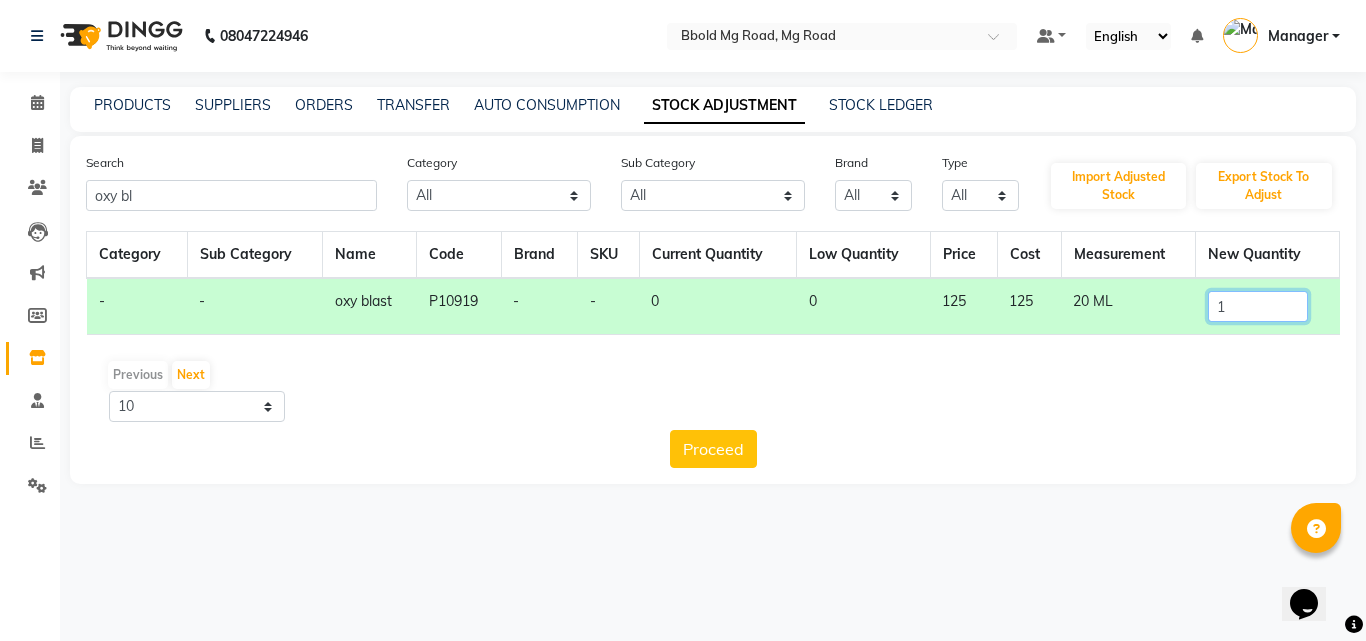 type on "1" 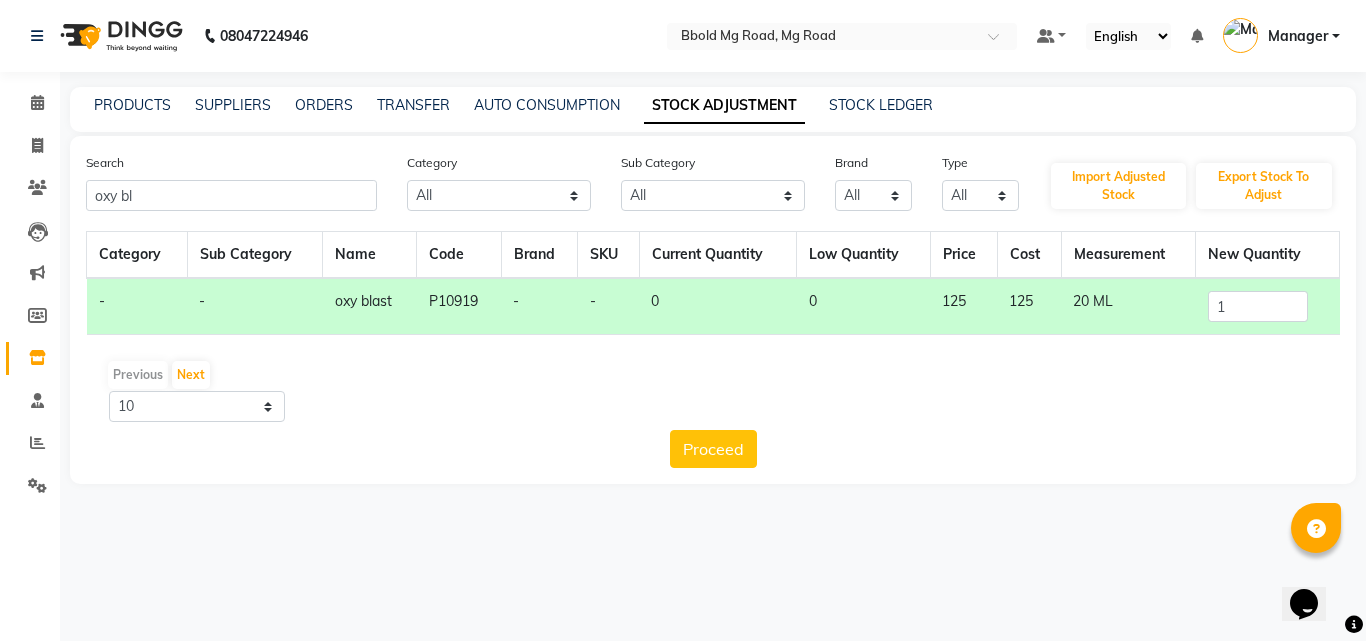 click on "Proceed" 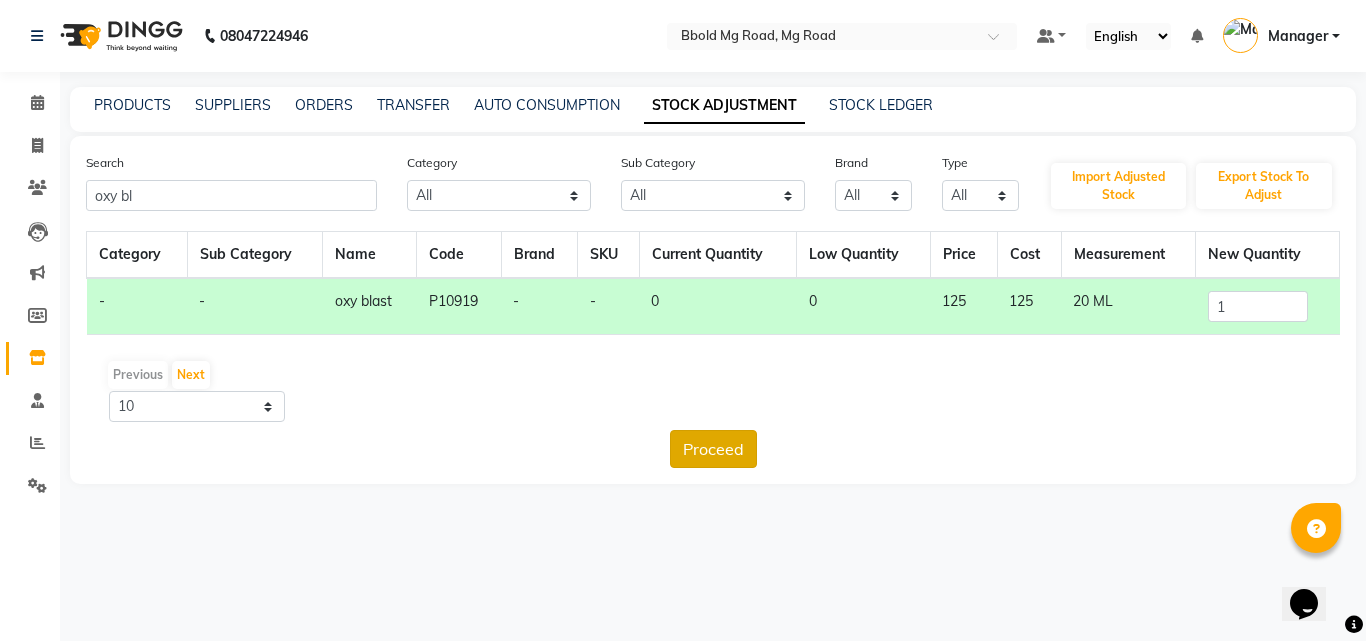 click on "Proceed" 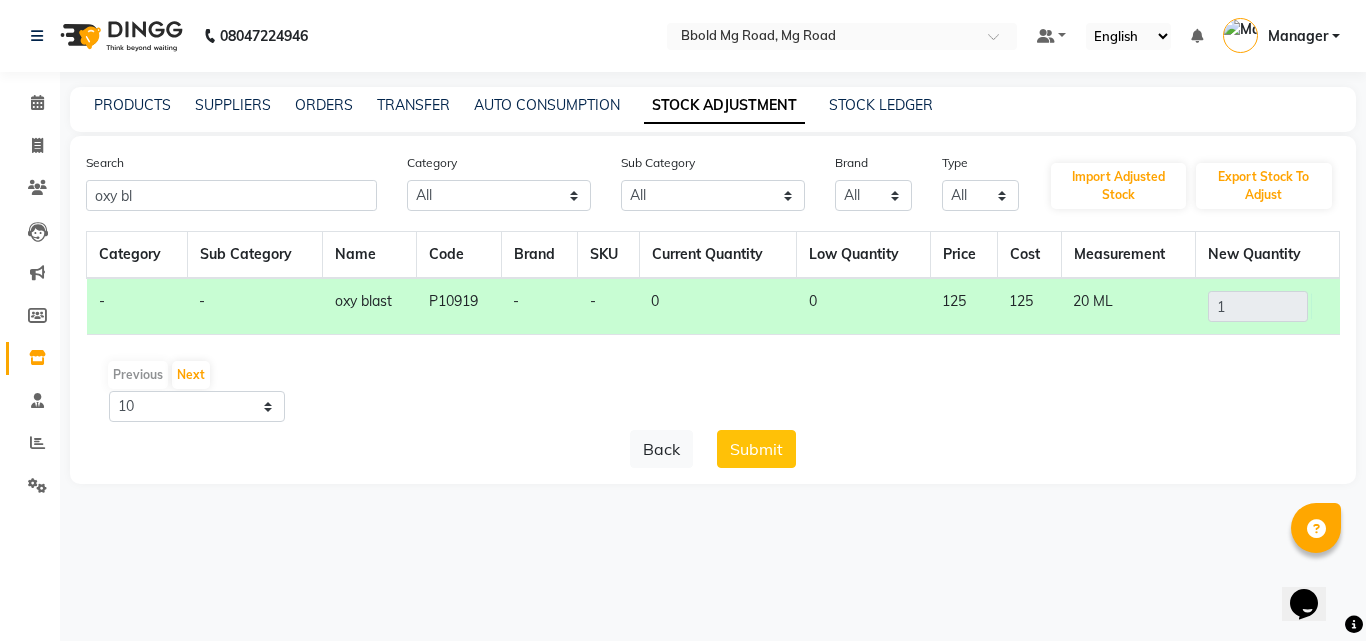 click on "Submit" 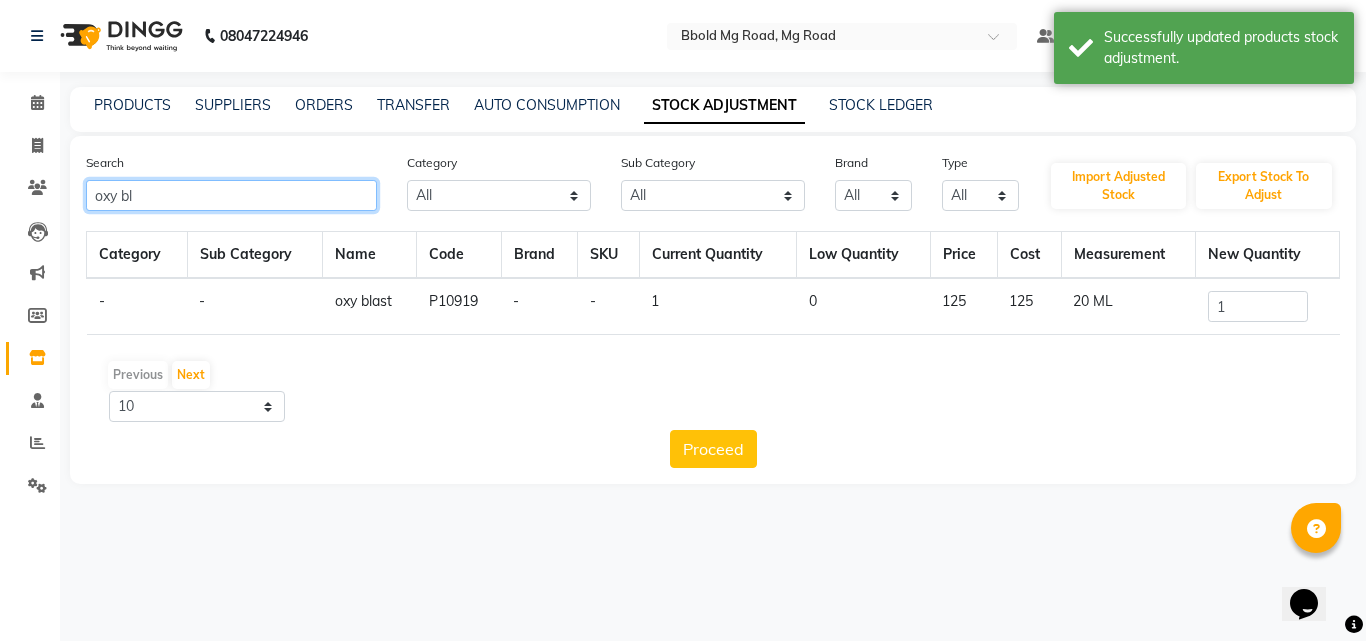 click on "oxy bl" 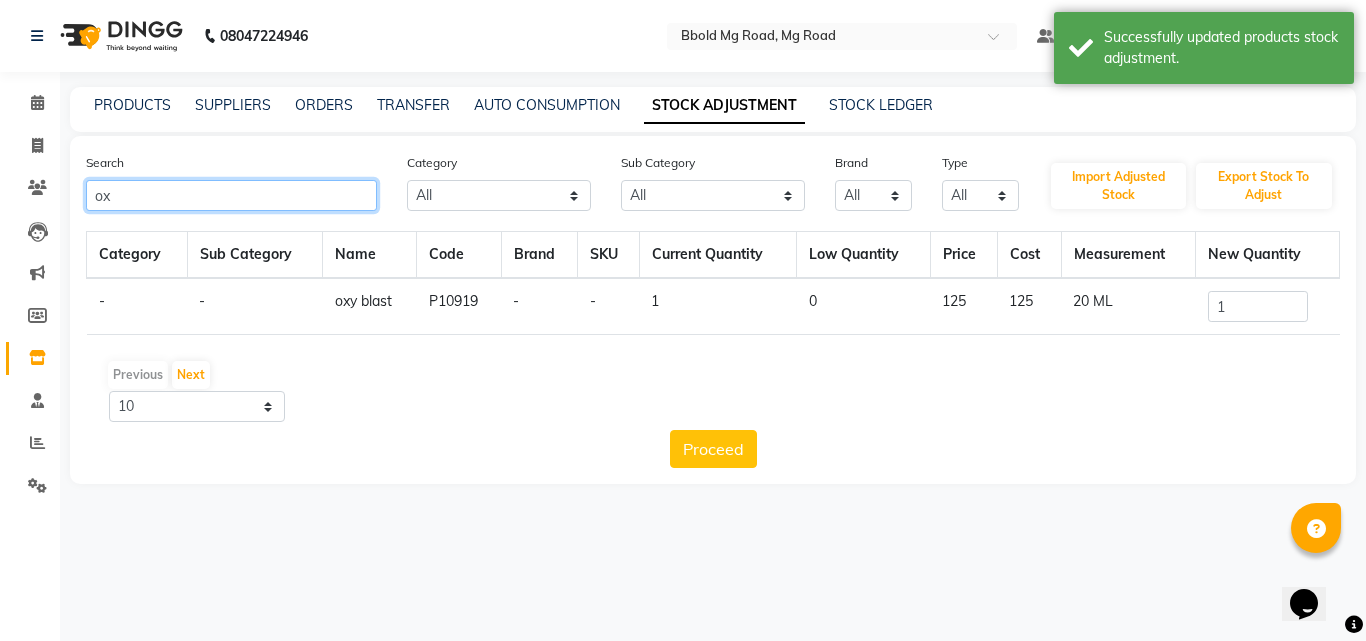 type on "o" 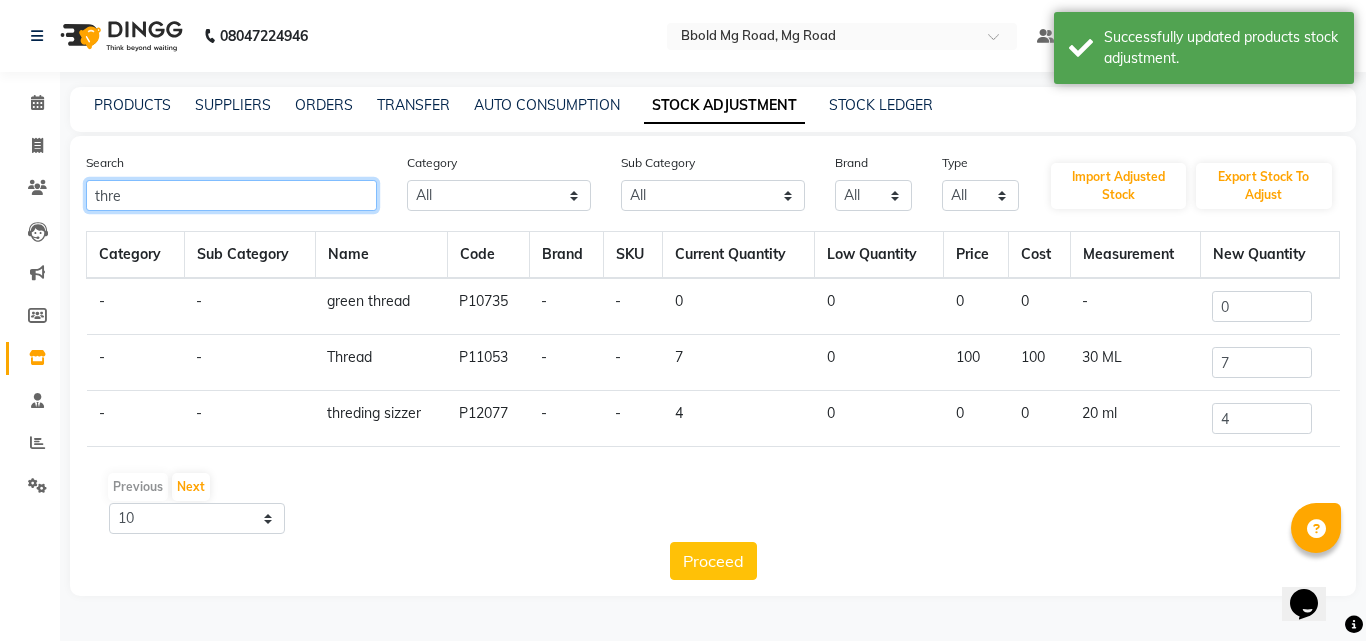 type on "thre" 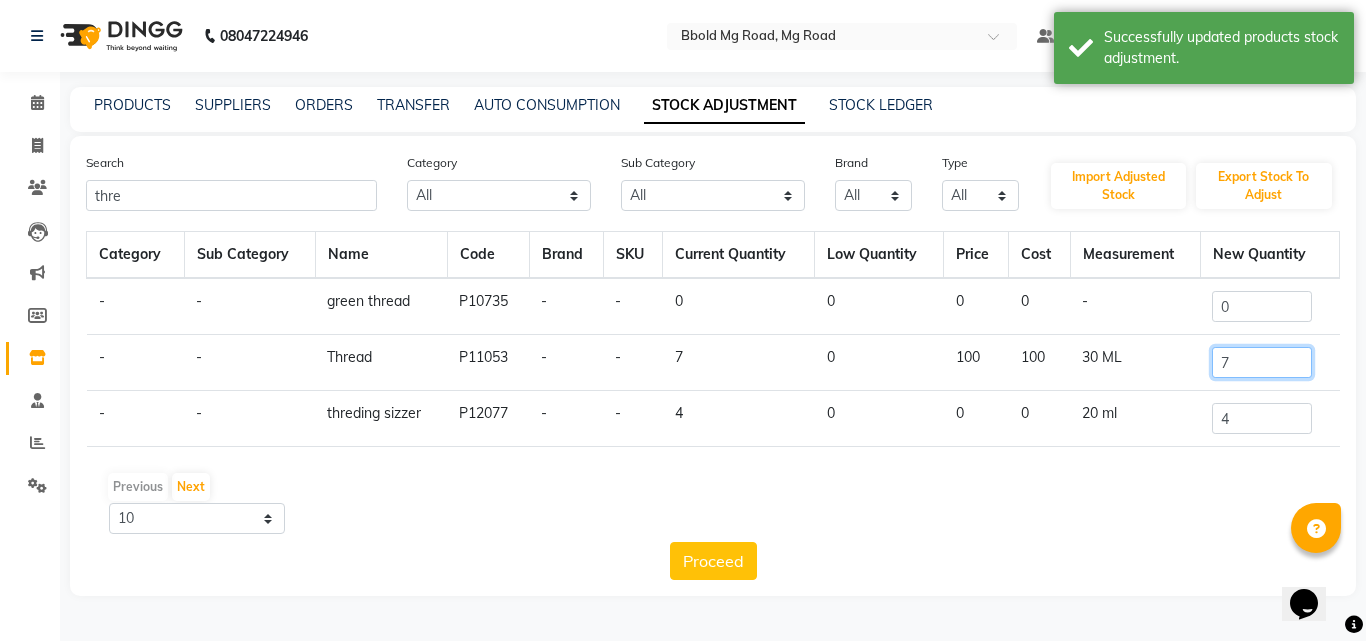 click on "7" 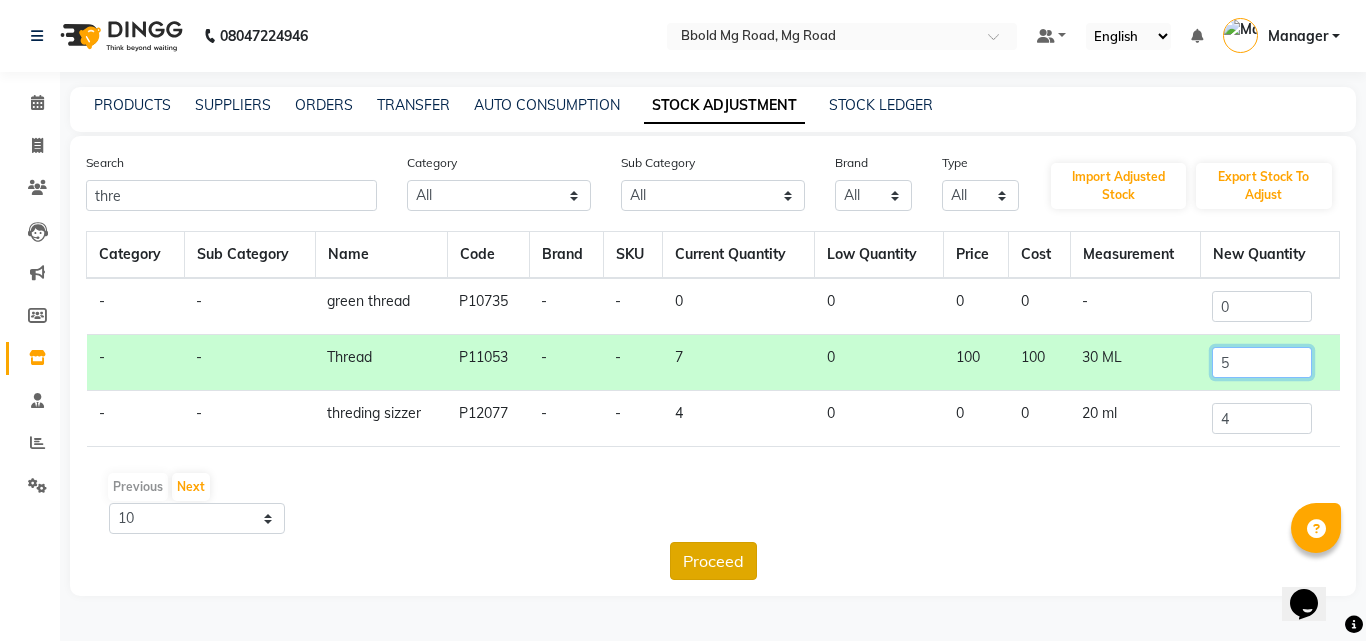 type on "5" 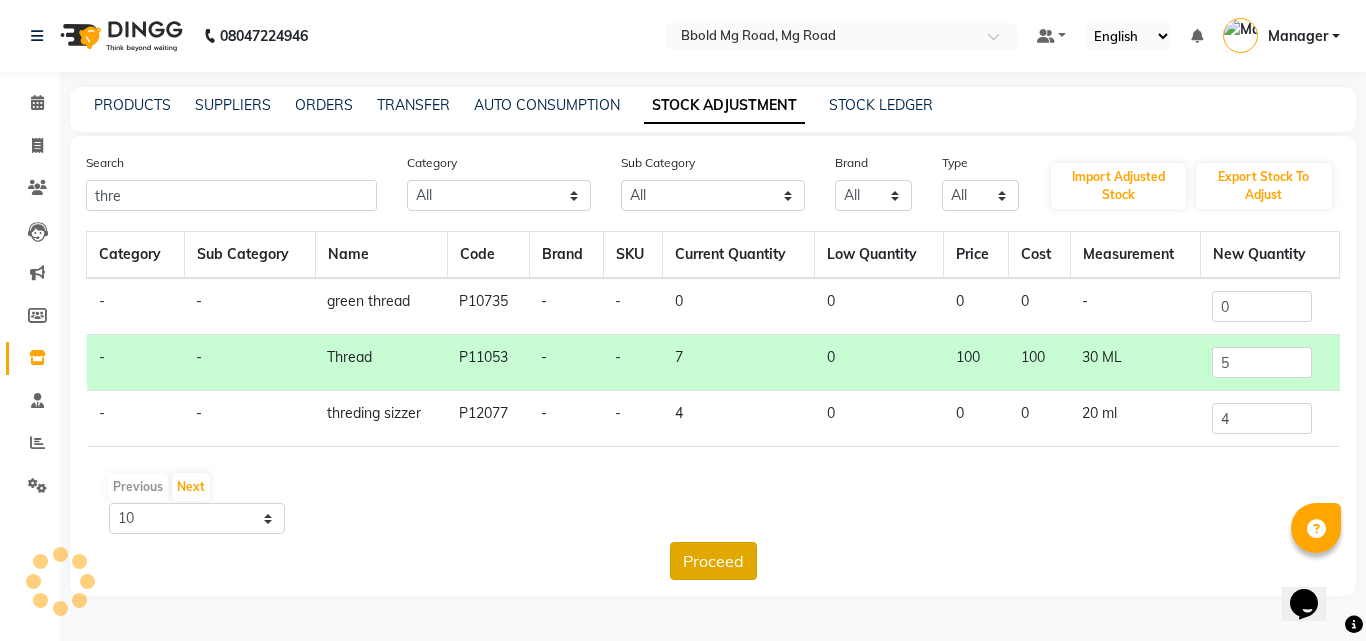 click on "Proceed" 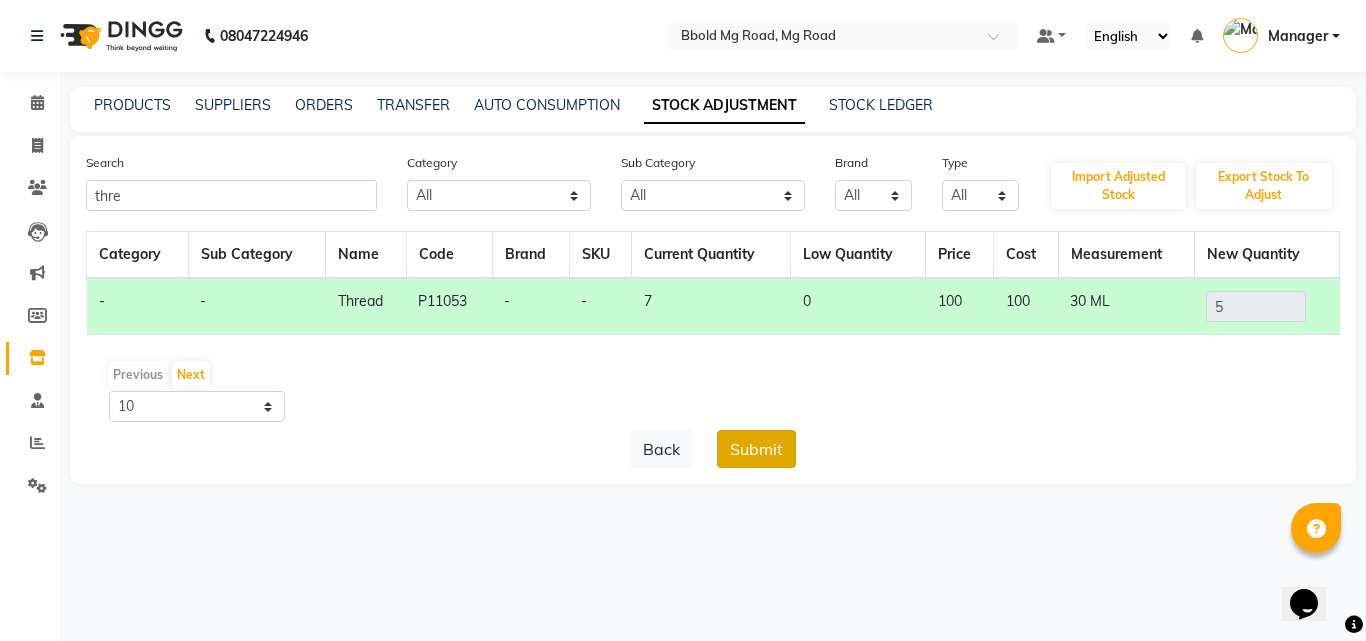 click on "Submit" 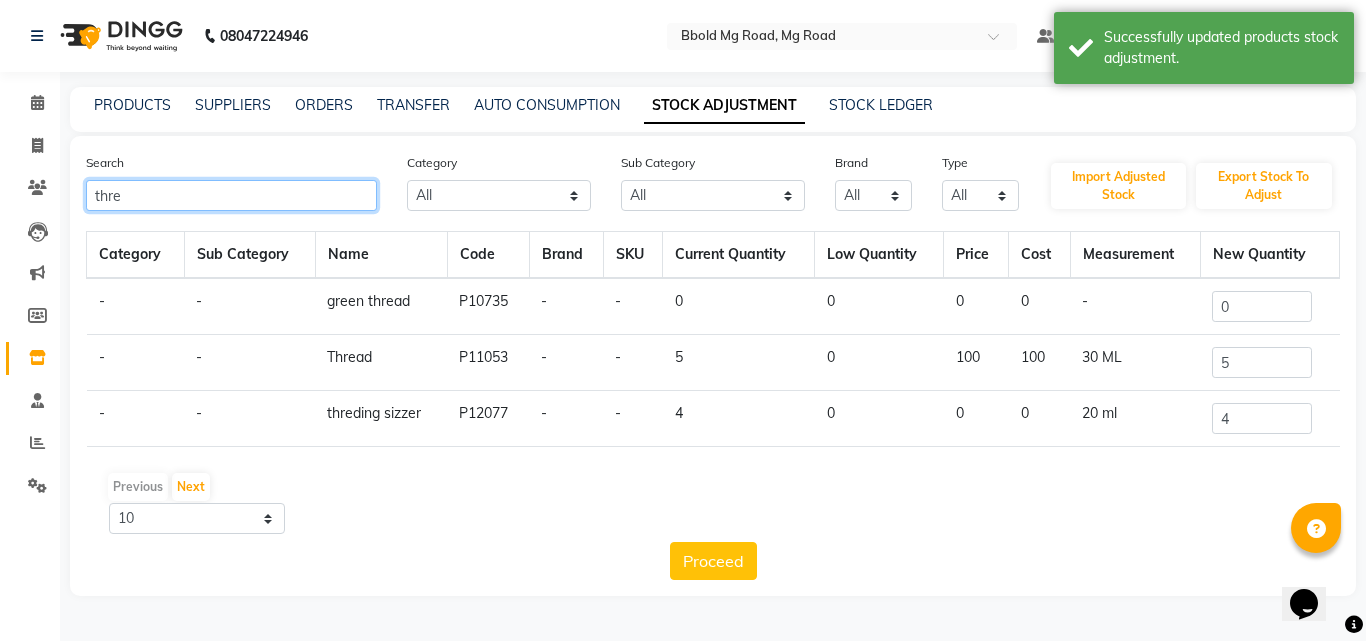 click on "thre" 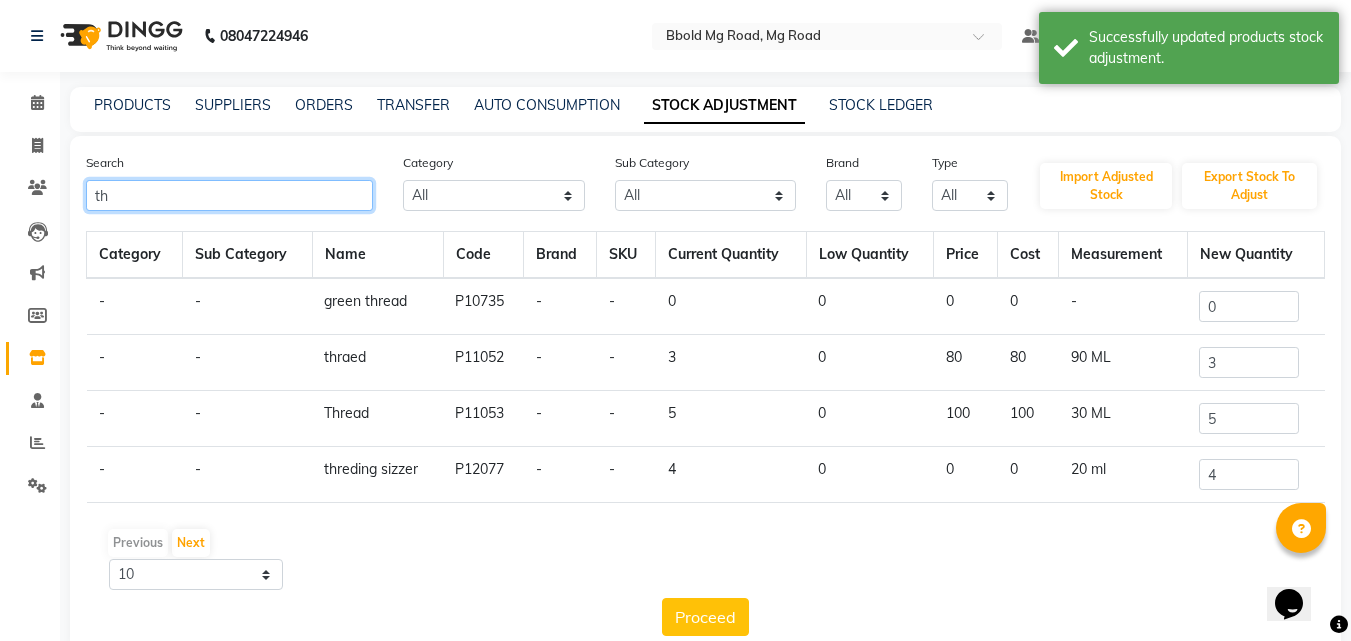 type on "t" 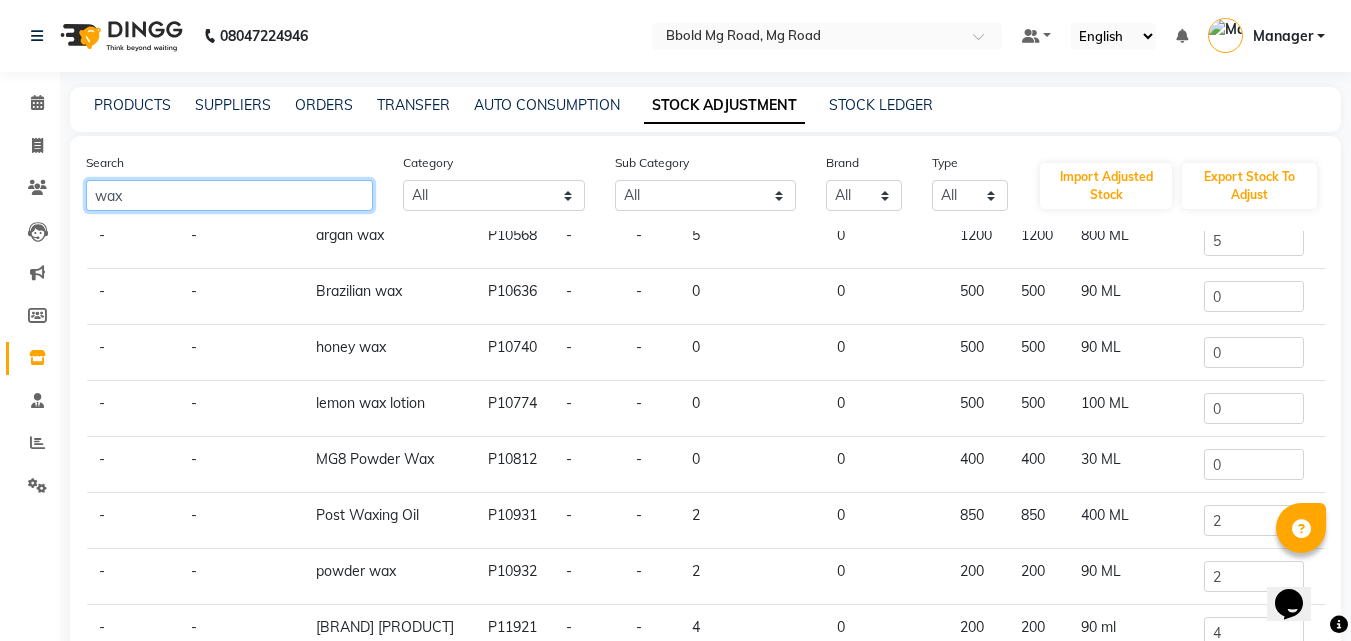 scroll, scrollTop: 124, scrollLeft: 0, axis: vertical 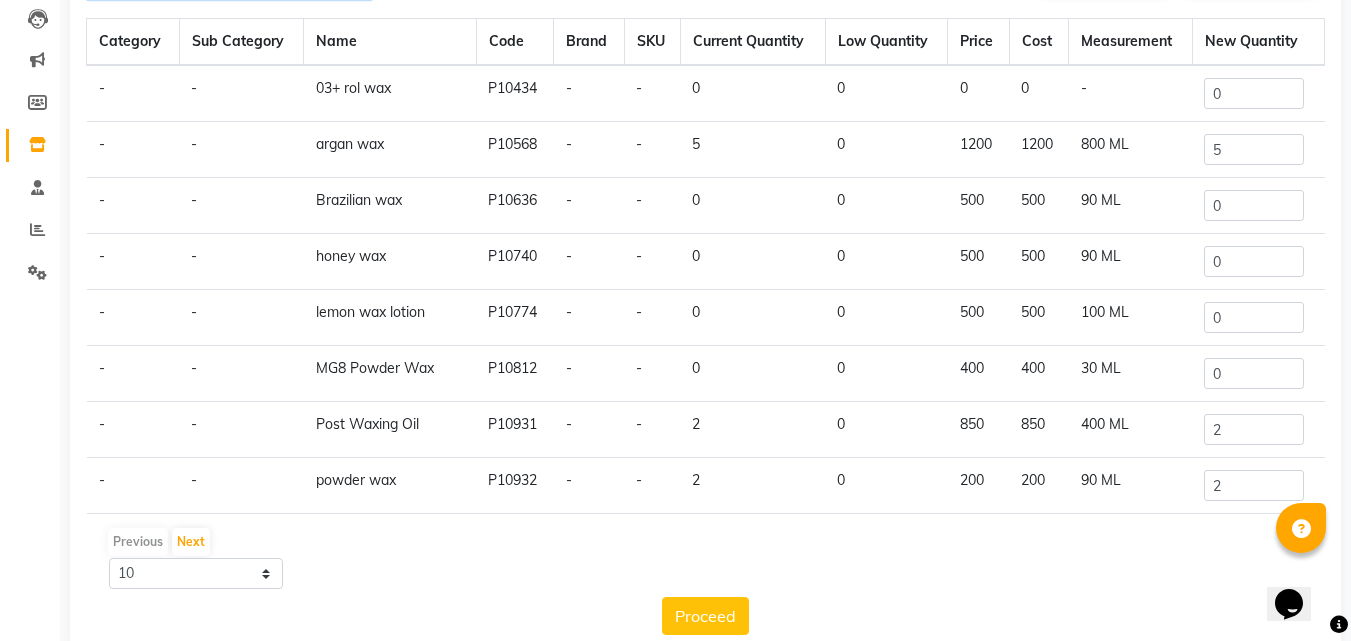 type on "wax" 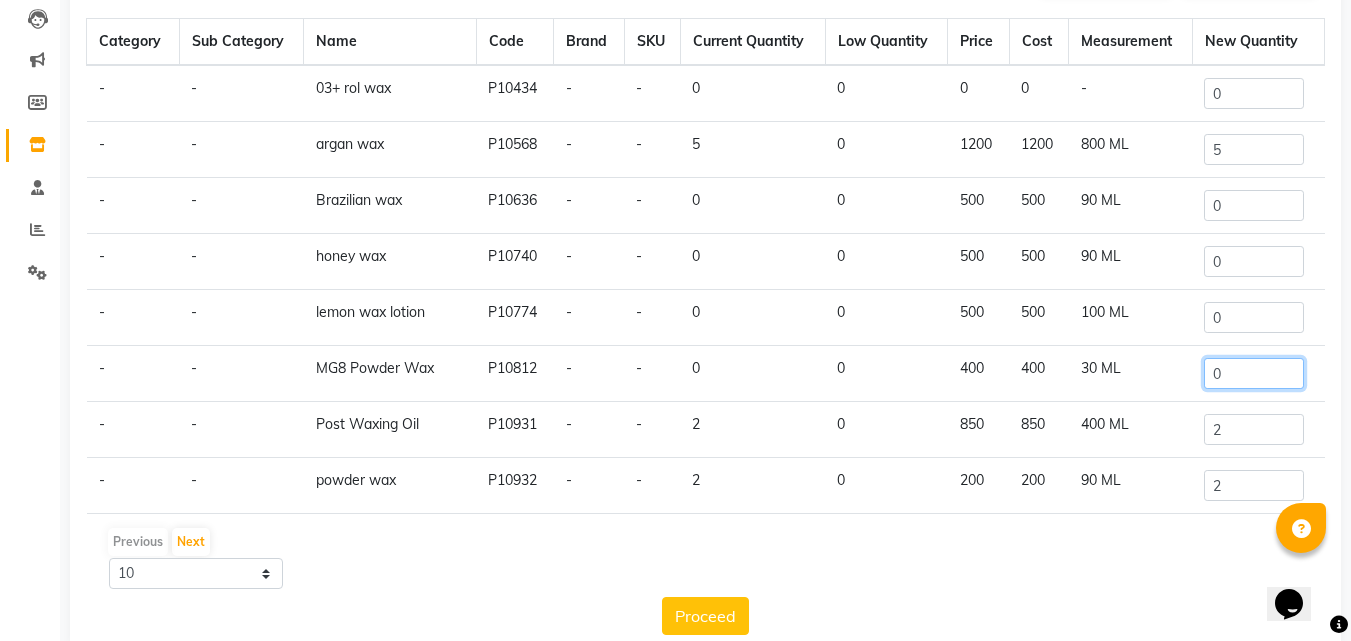 click on "0" 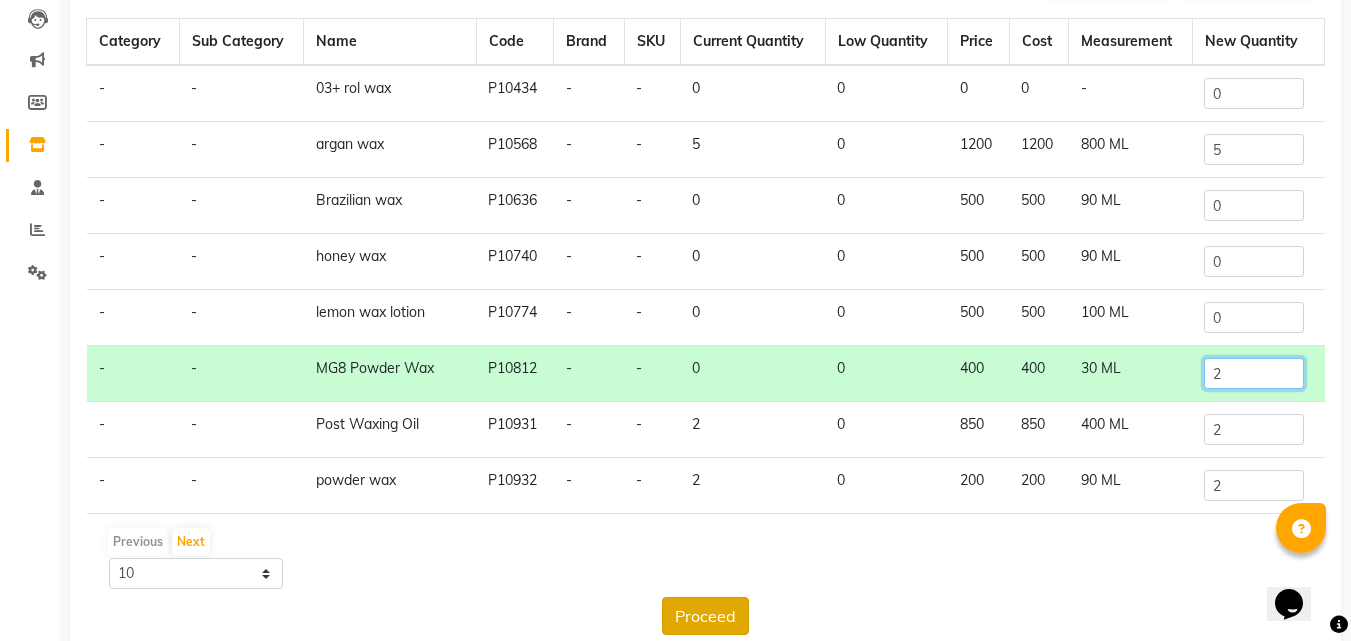 type on "2" 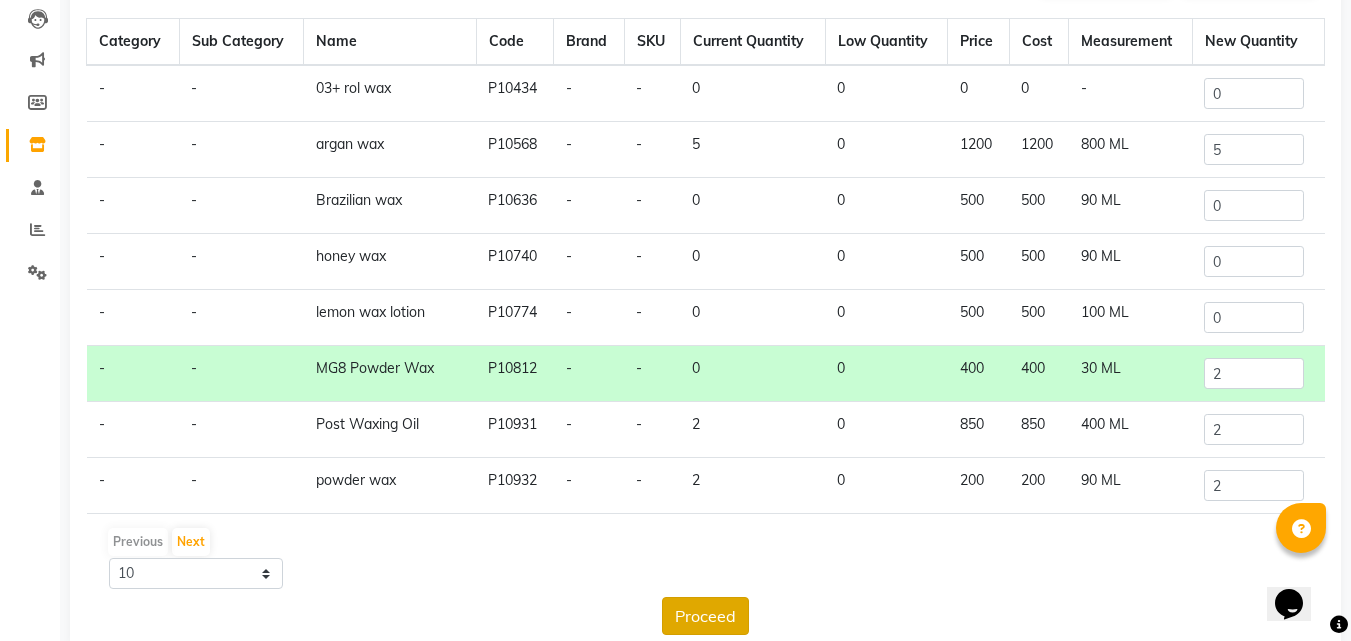 click on "Proceed" 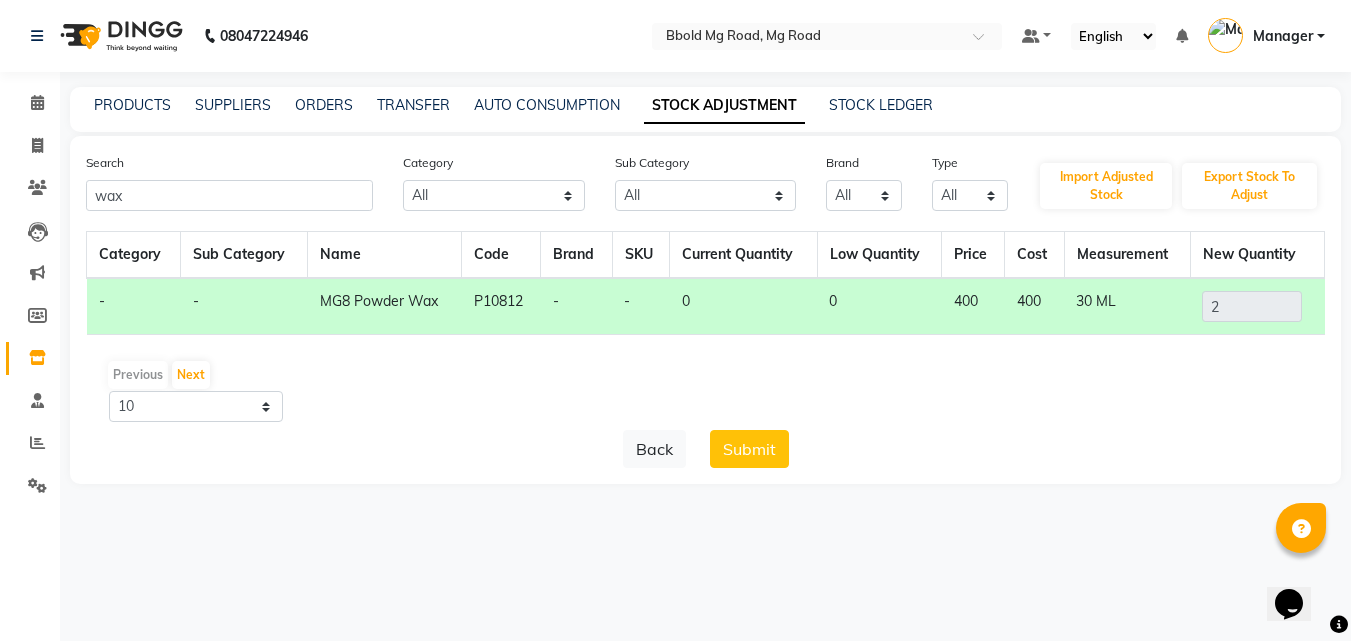scroll, scrollTop: 0, scrollLeft: 0, axis: both 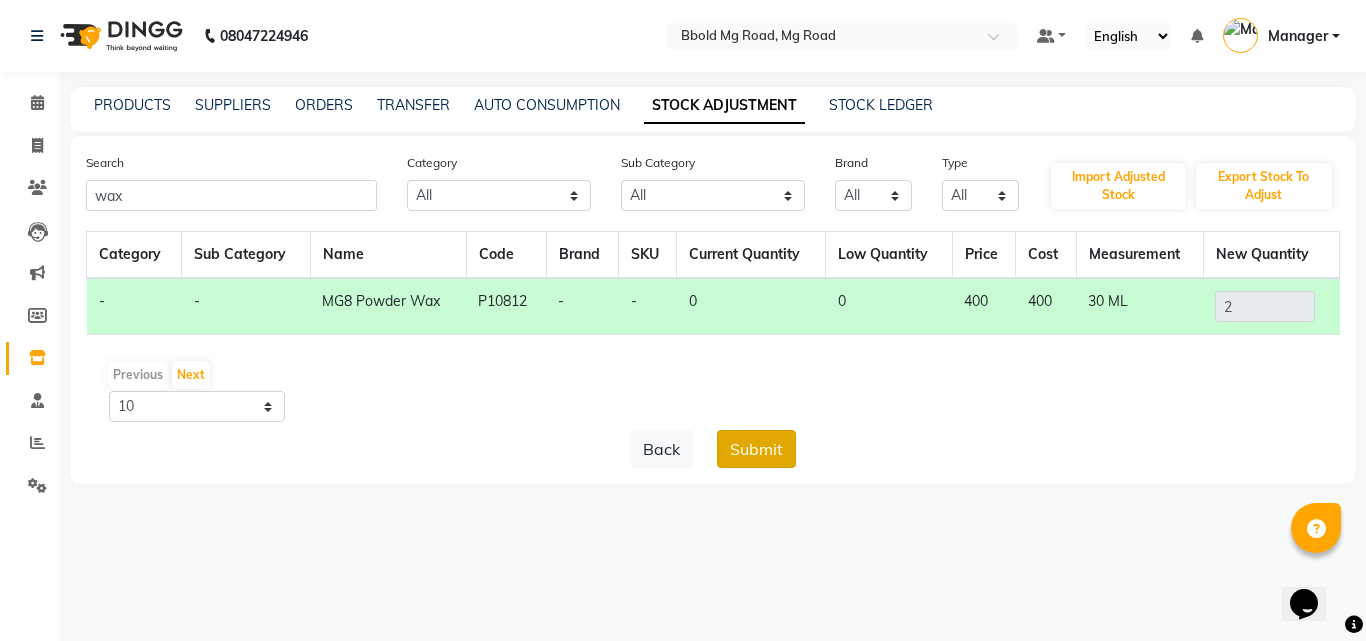 click on "Submit" 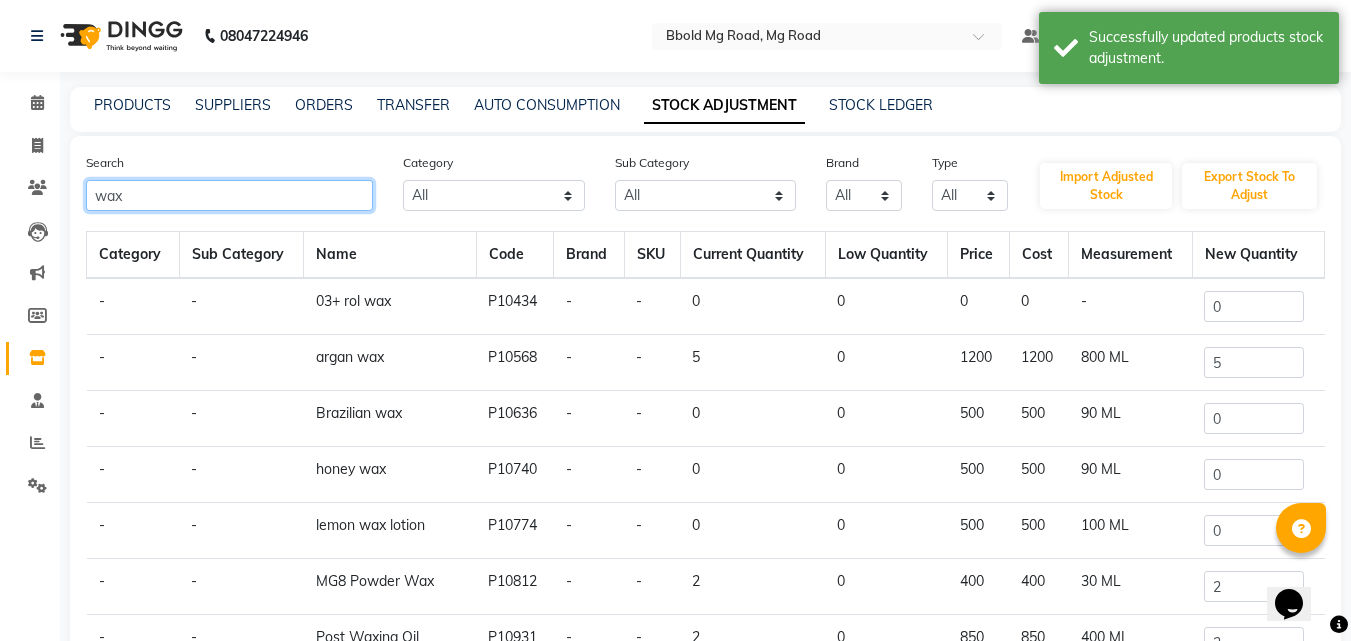 click on "wax" 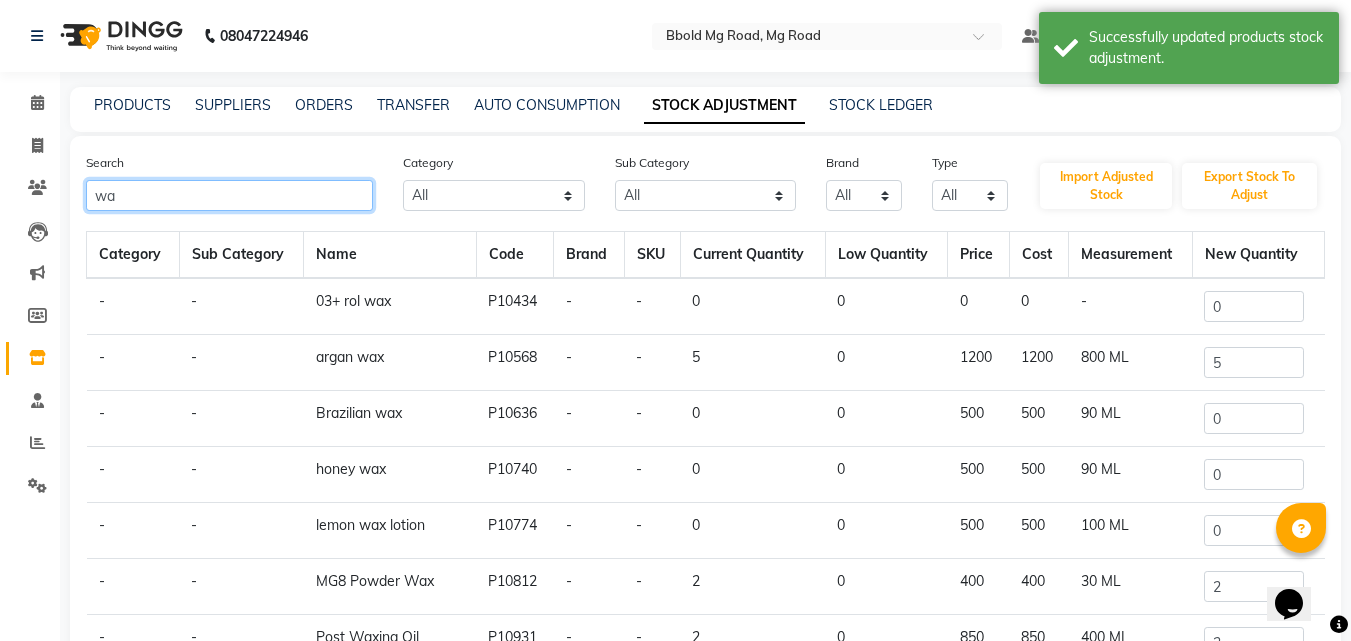 type on "w" 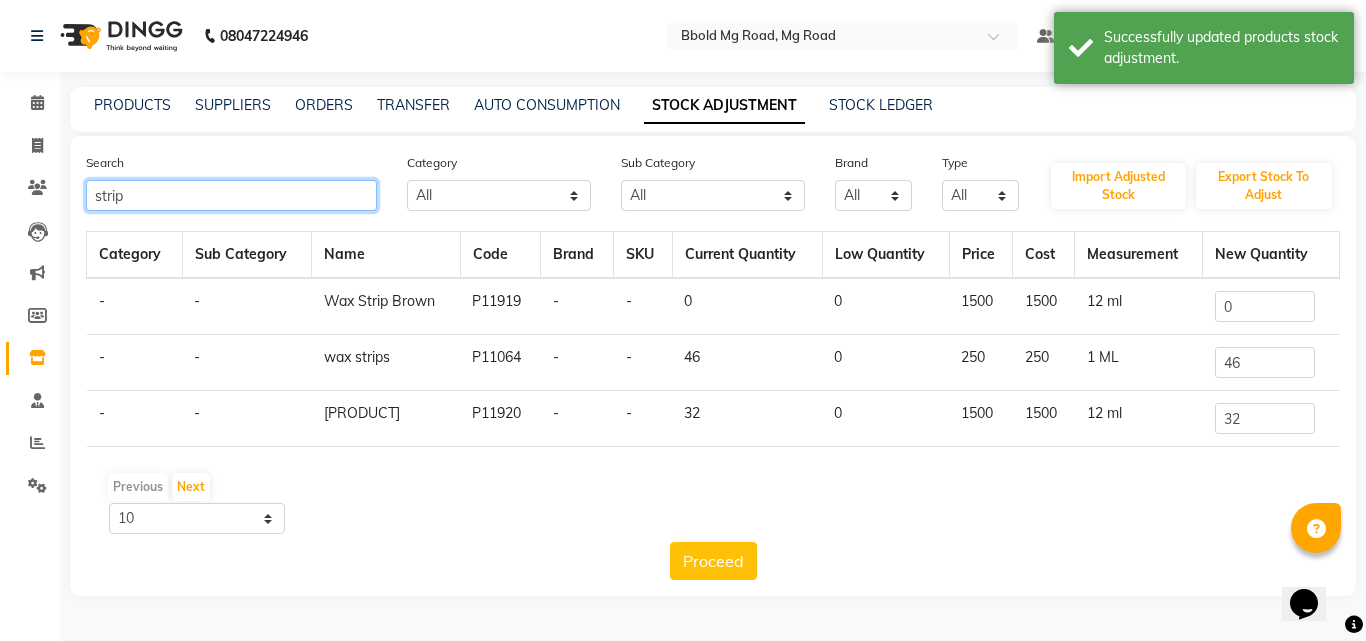 type on "strip" 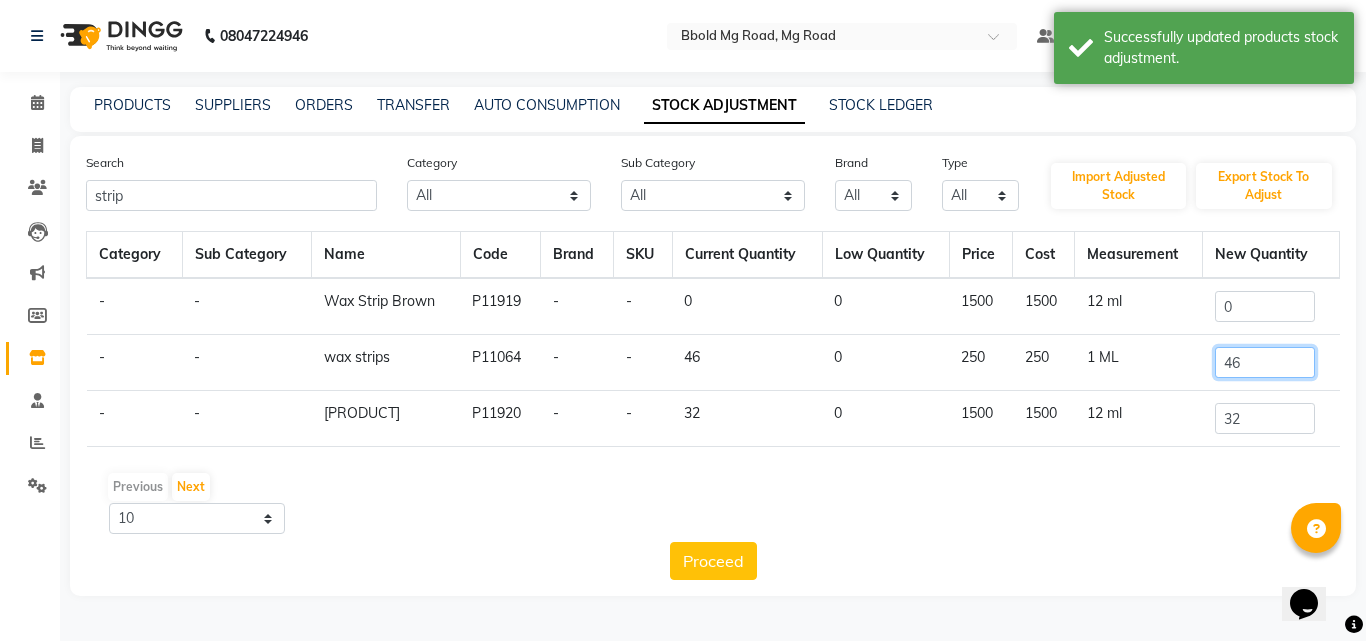 click on "46" 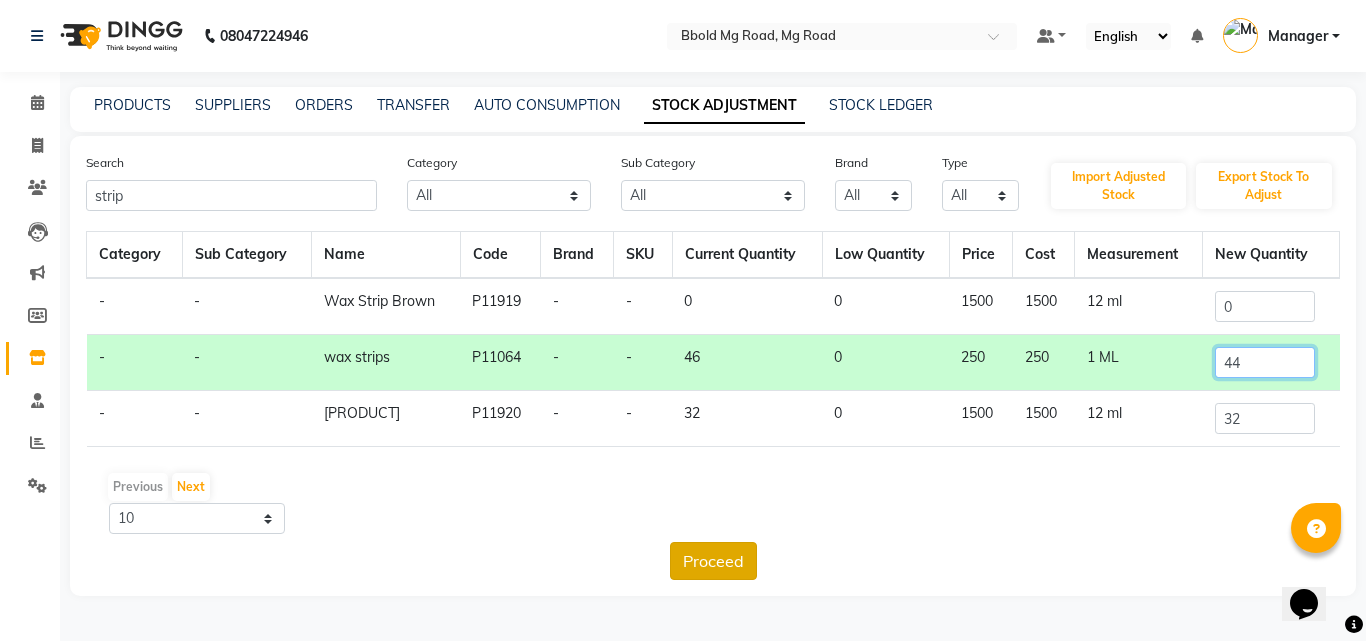 type on "44" 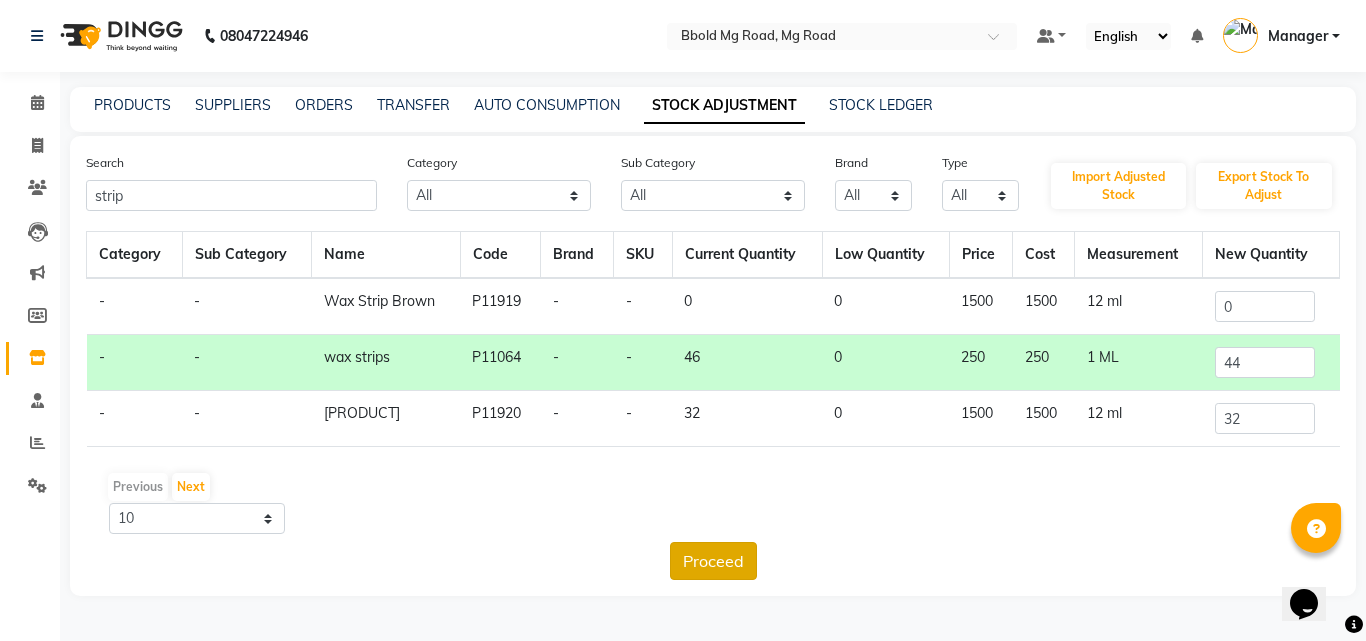 click on "Proceed" 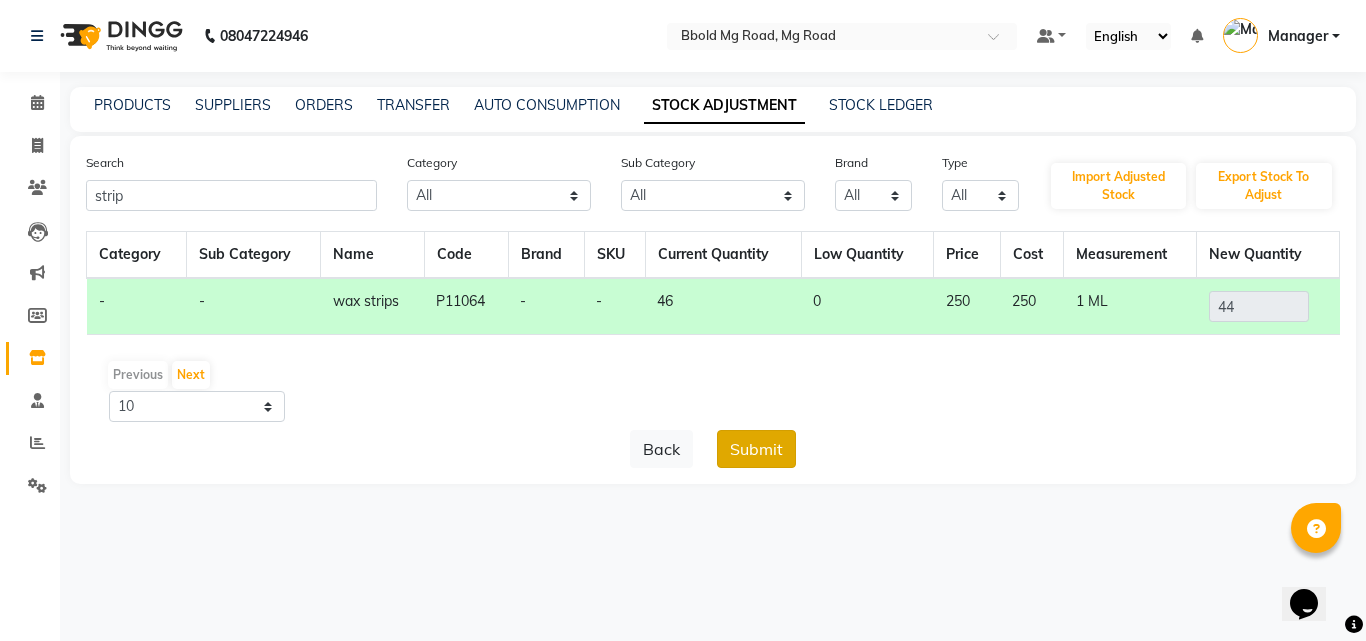 click on "Submit" 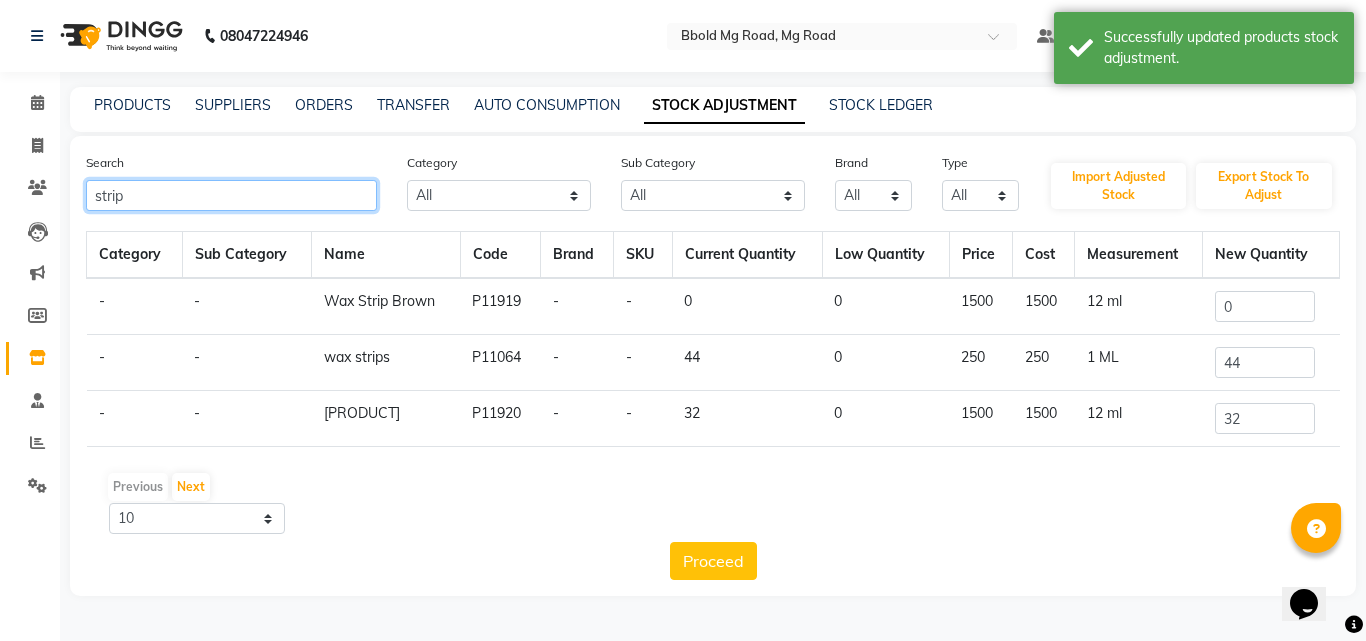 click on "strip" 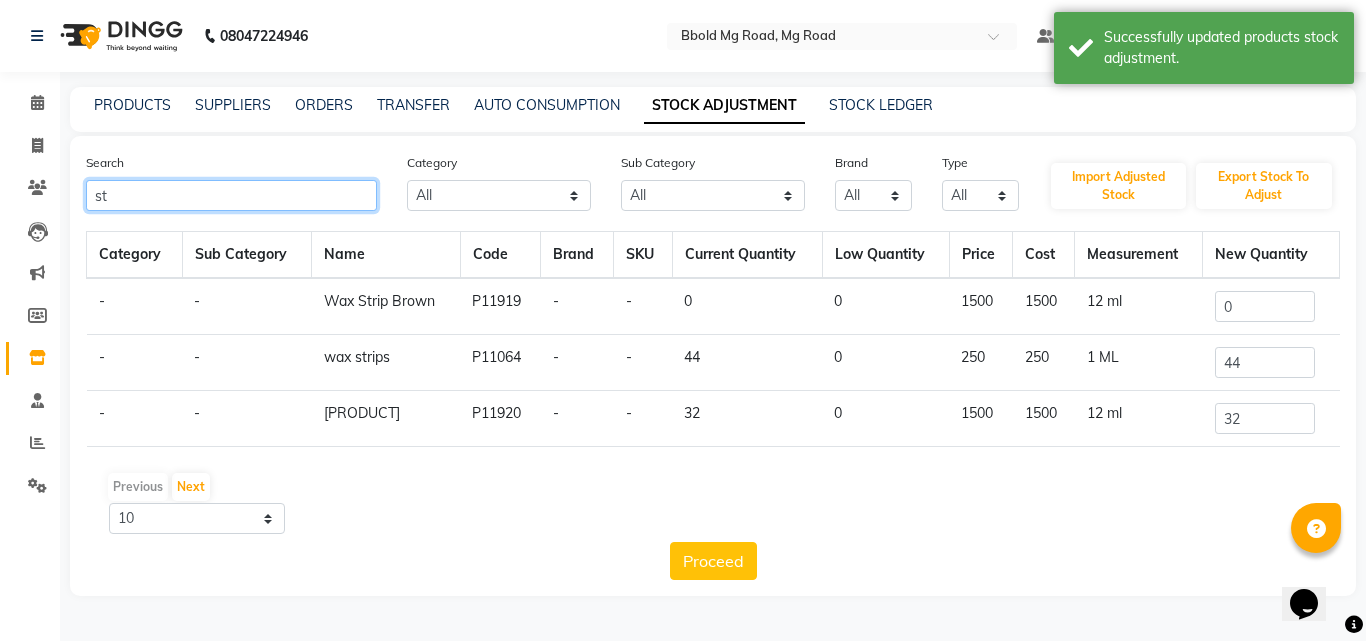 type on "s" 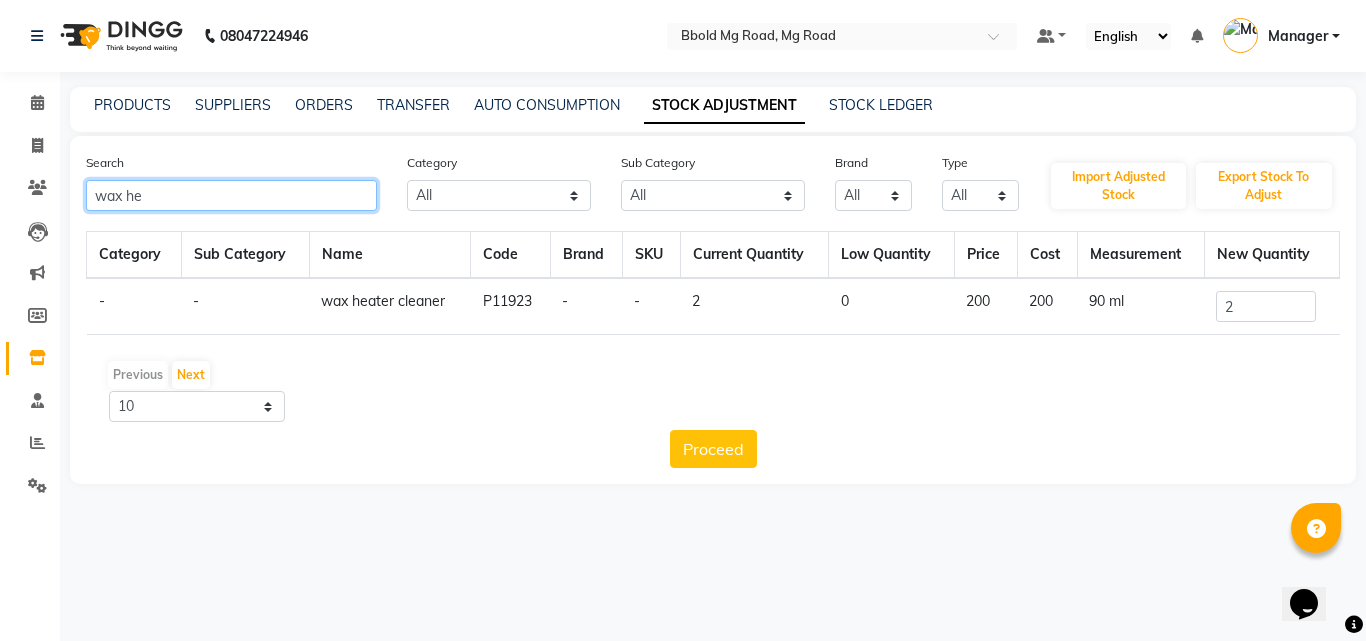 type on "wax he" 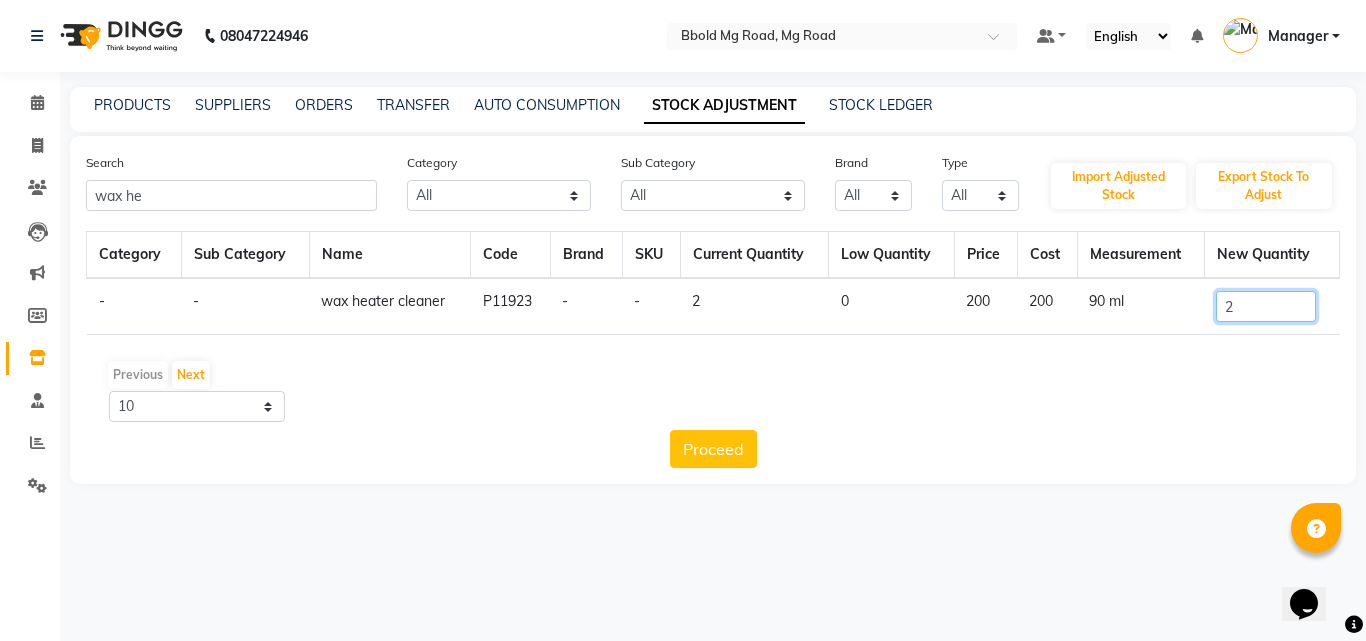 click on "2" 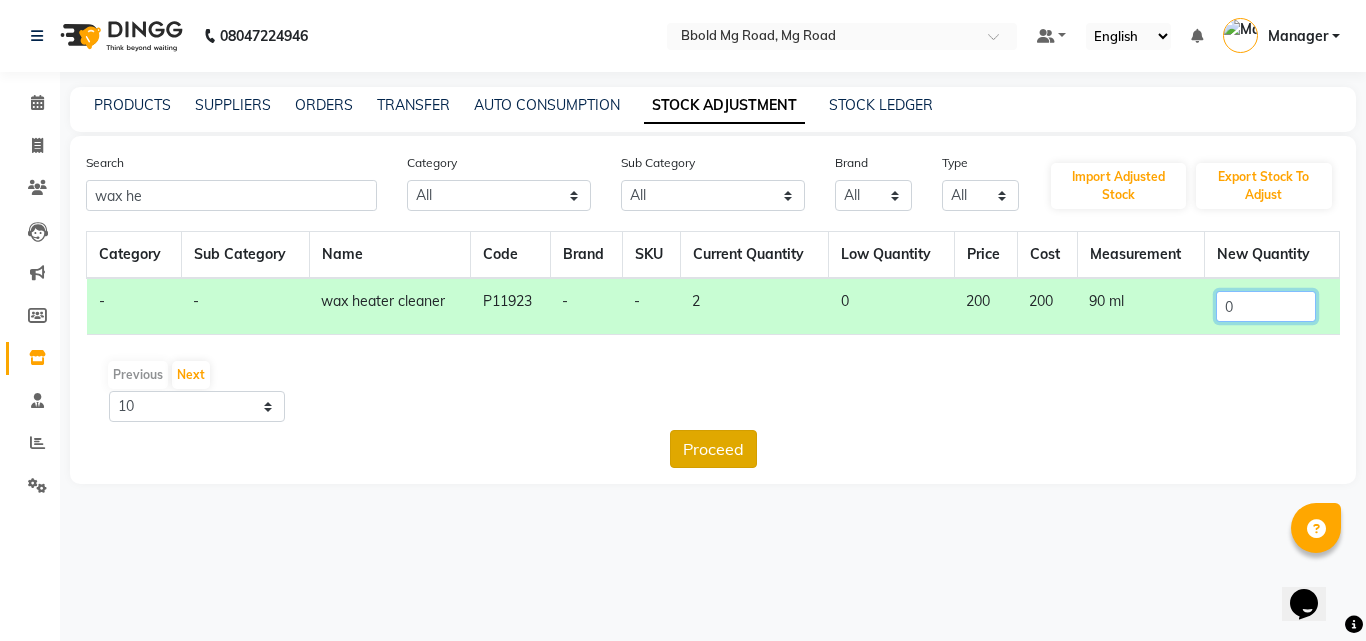 type on "0" 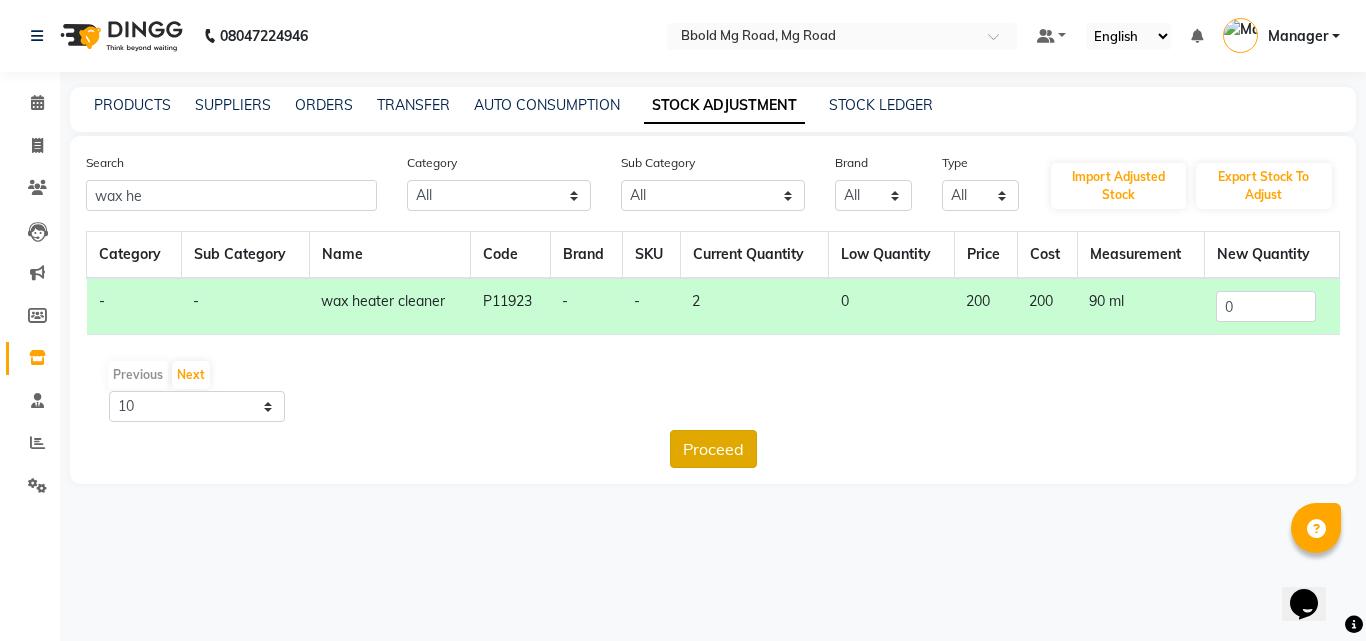 click on "Proceed" 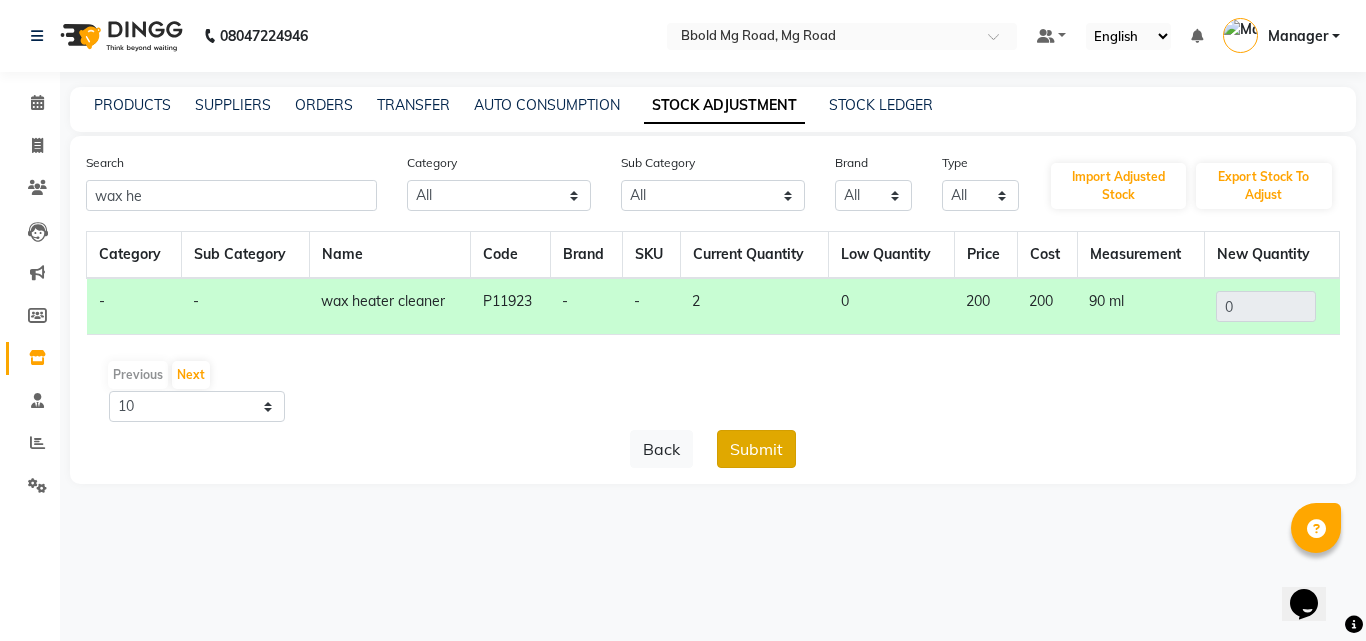 click on "Submit" 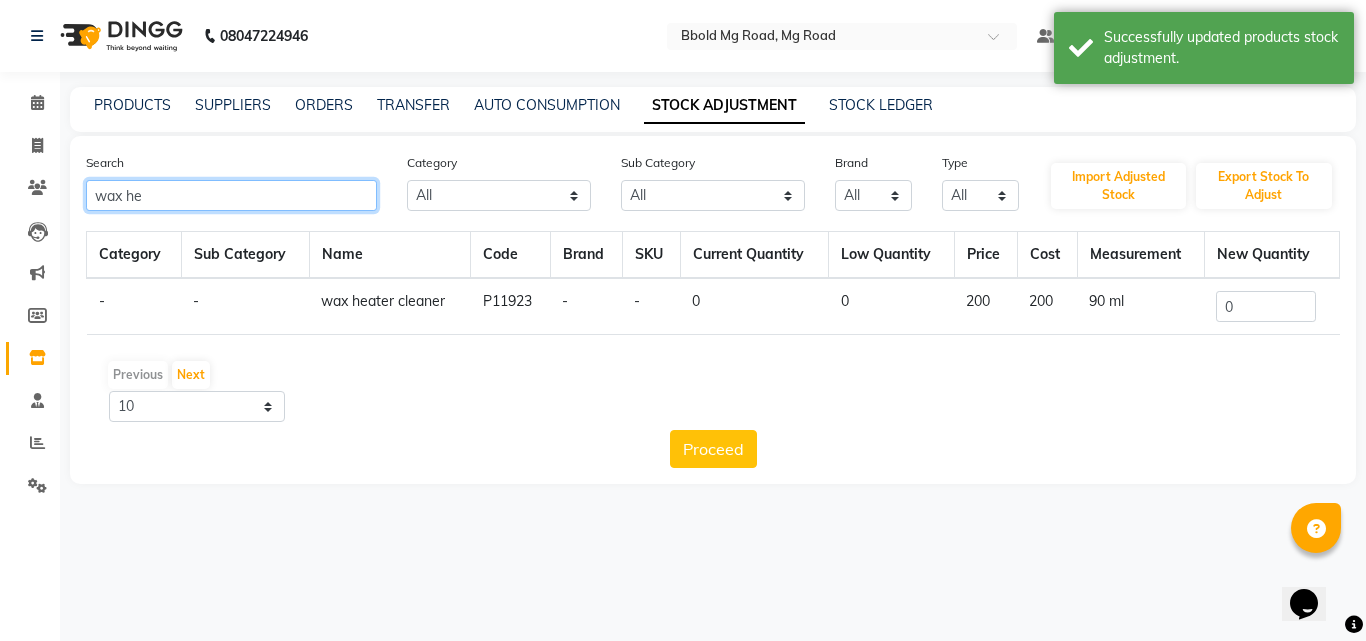 click on "wax he" 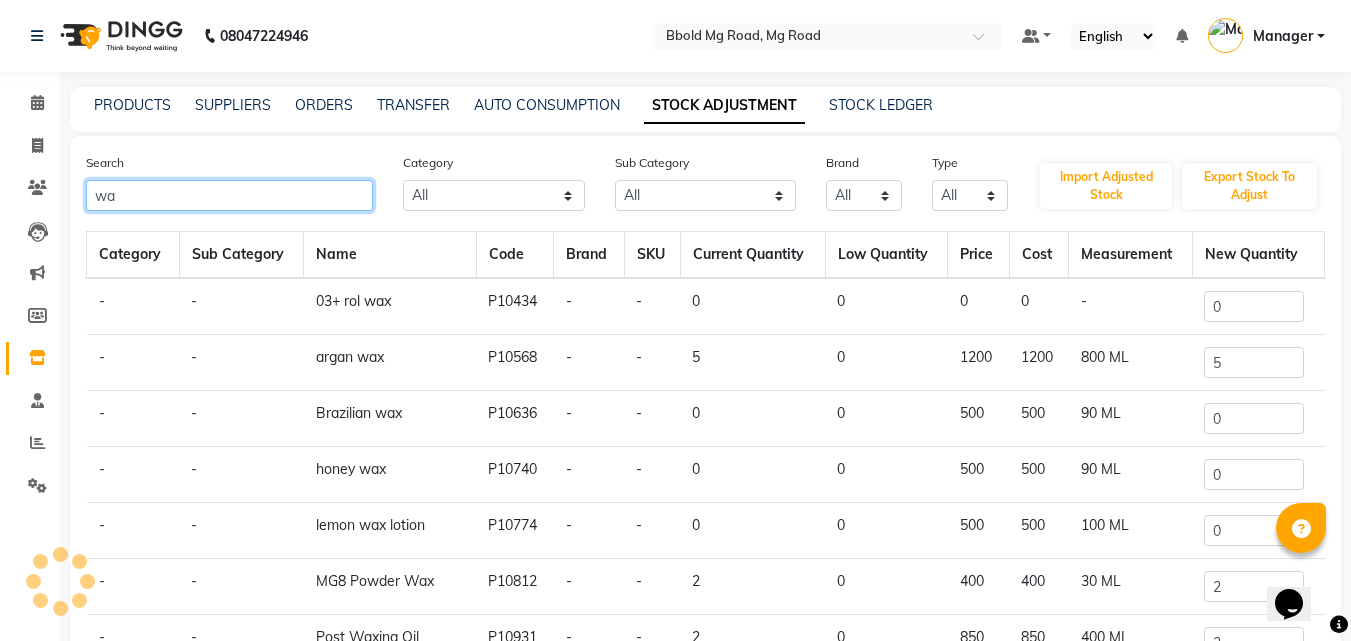 type on "w" 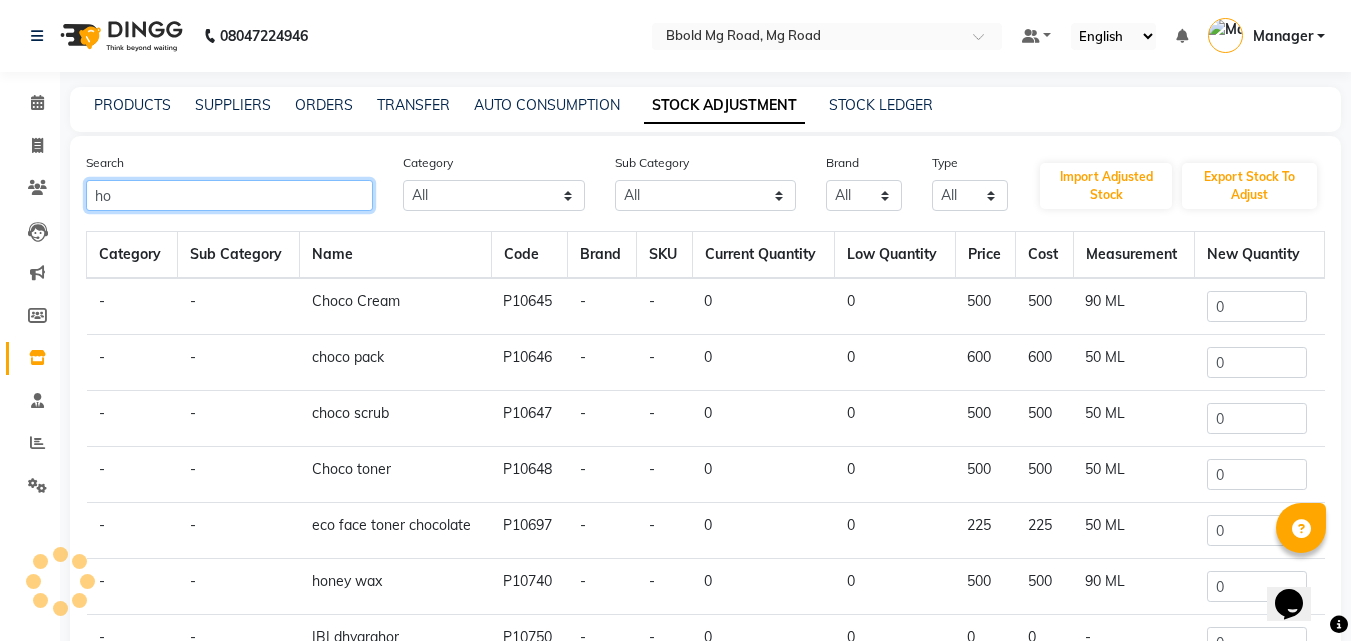 type on "h" 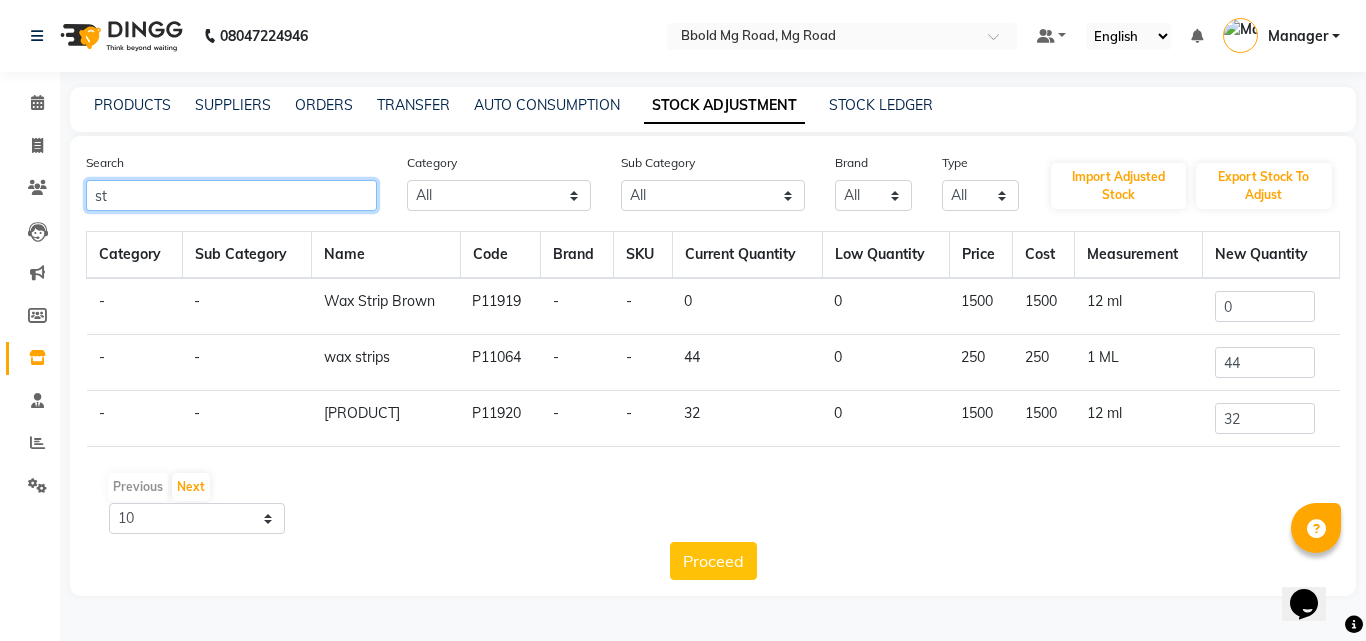 type on "s" 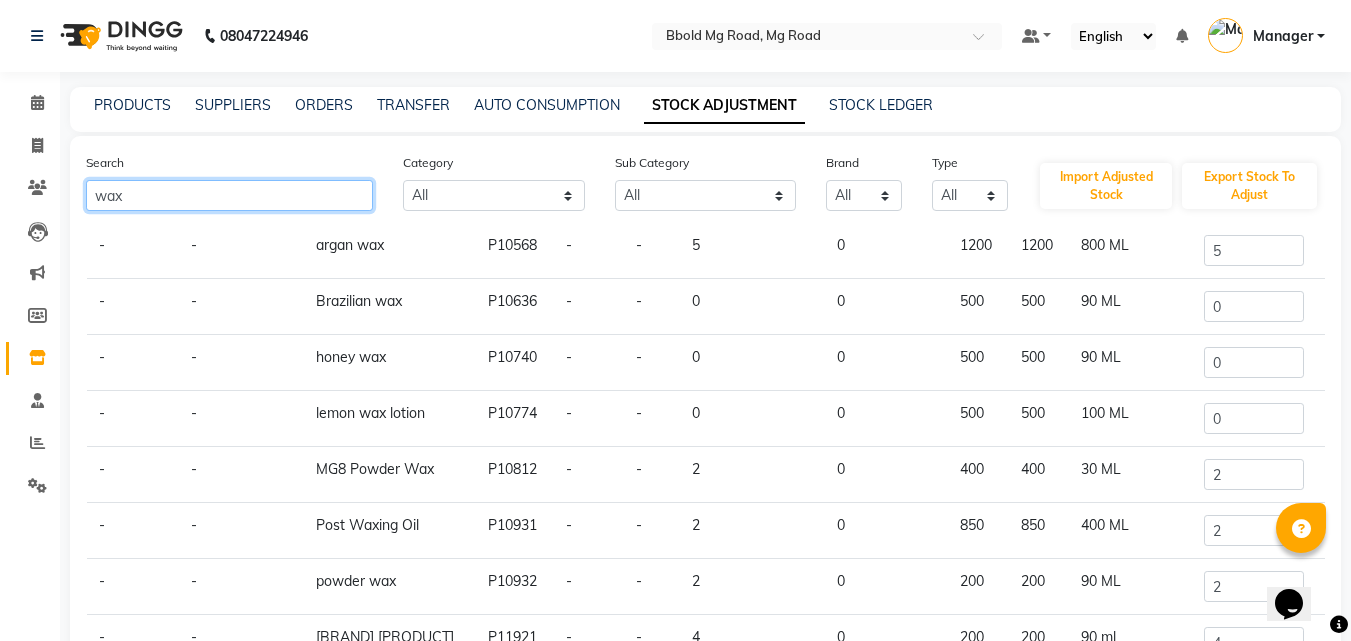 scroll, scrollTop: 124, scrollLeft: 0, axis: vertical 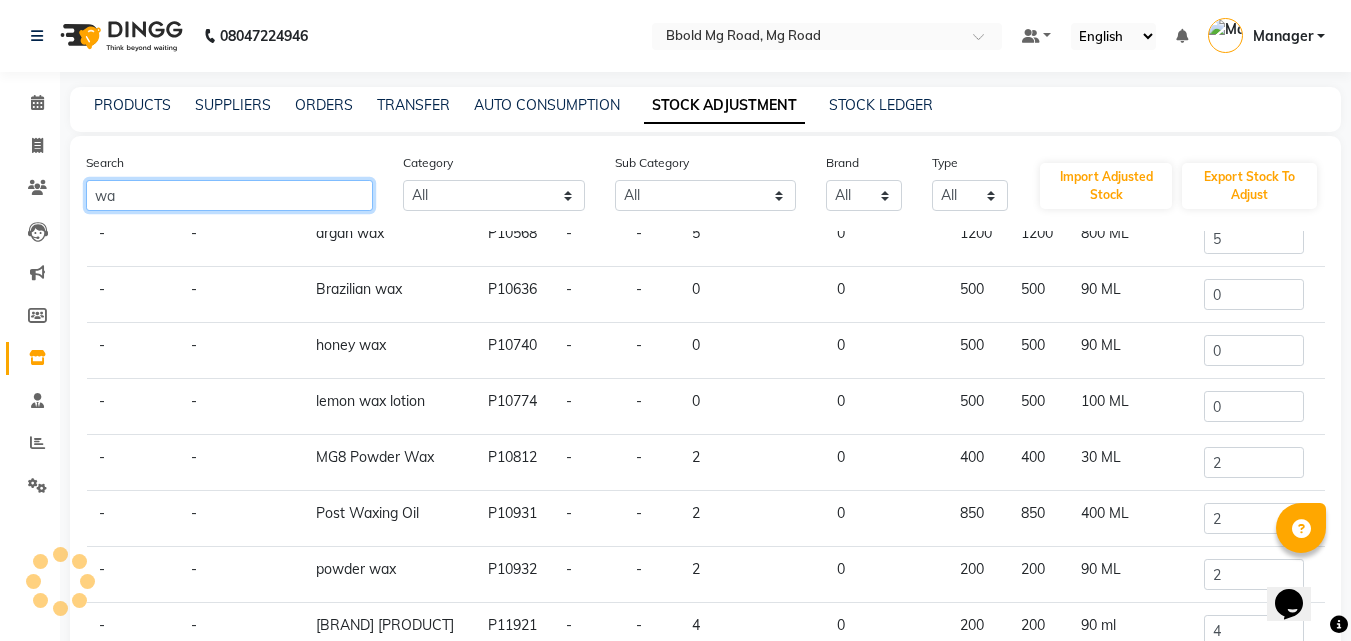 type on "w" 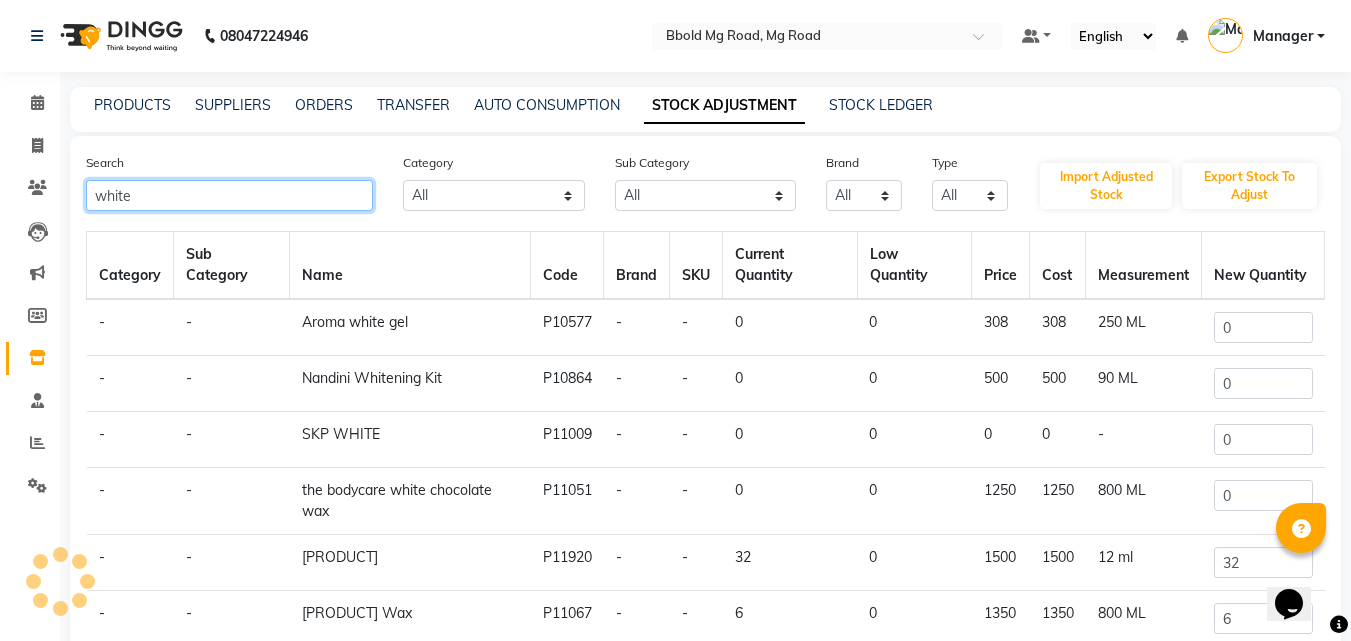 scroll, scrollTop: 0, scrollLeft: 0, axis: both 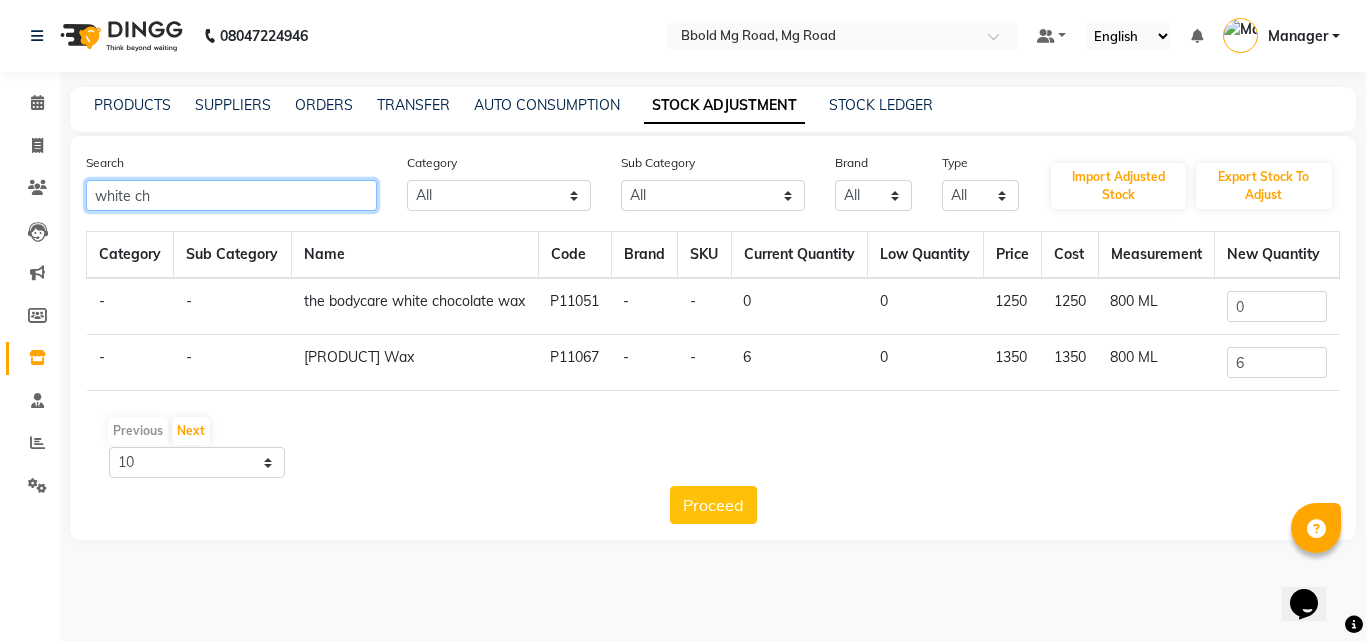 type on "white ch" 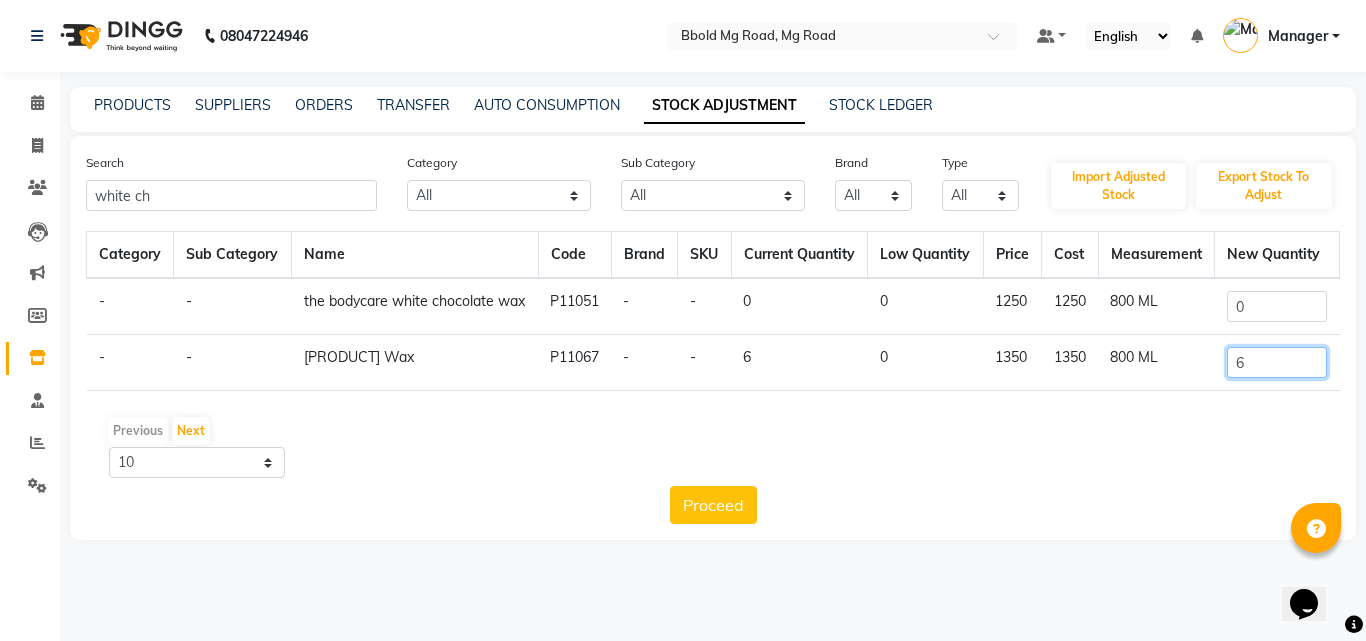 click on "6" 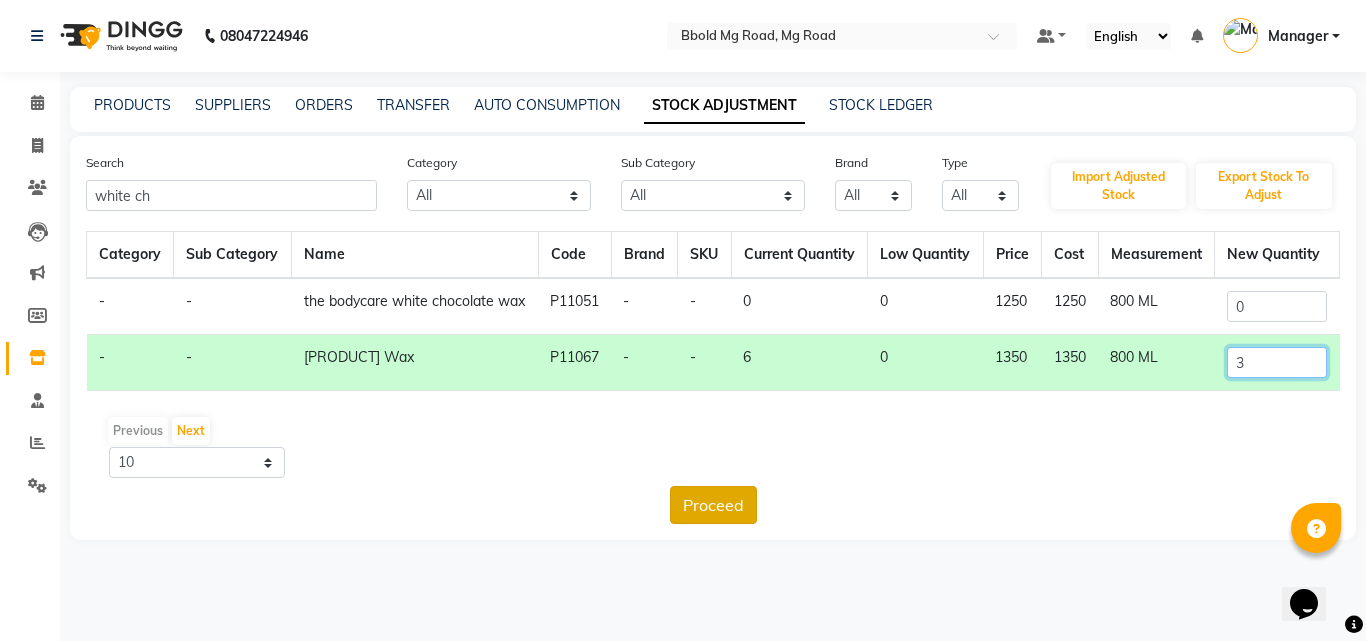 type on "3" 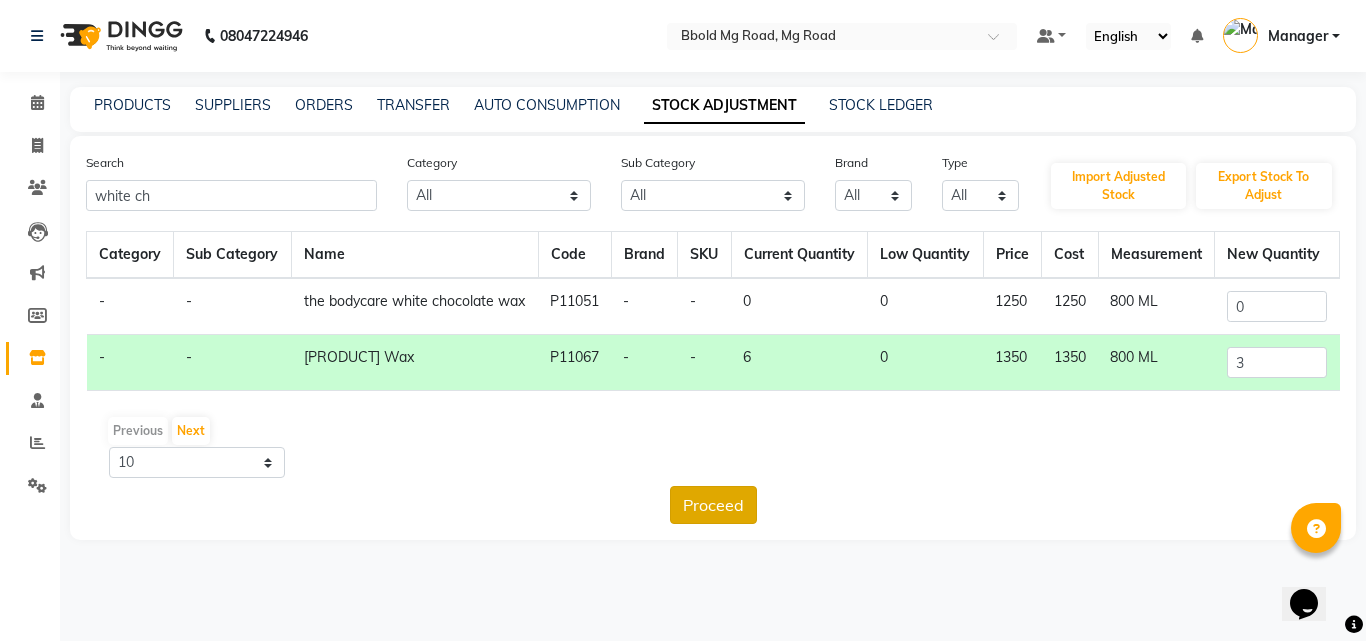 click on "Proceed" 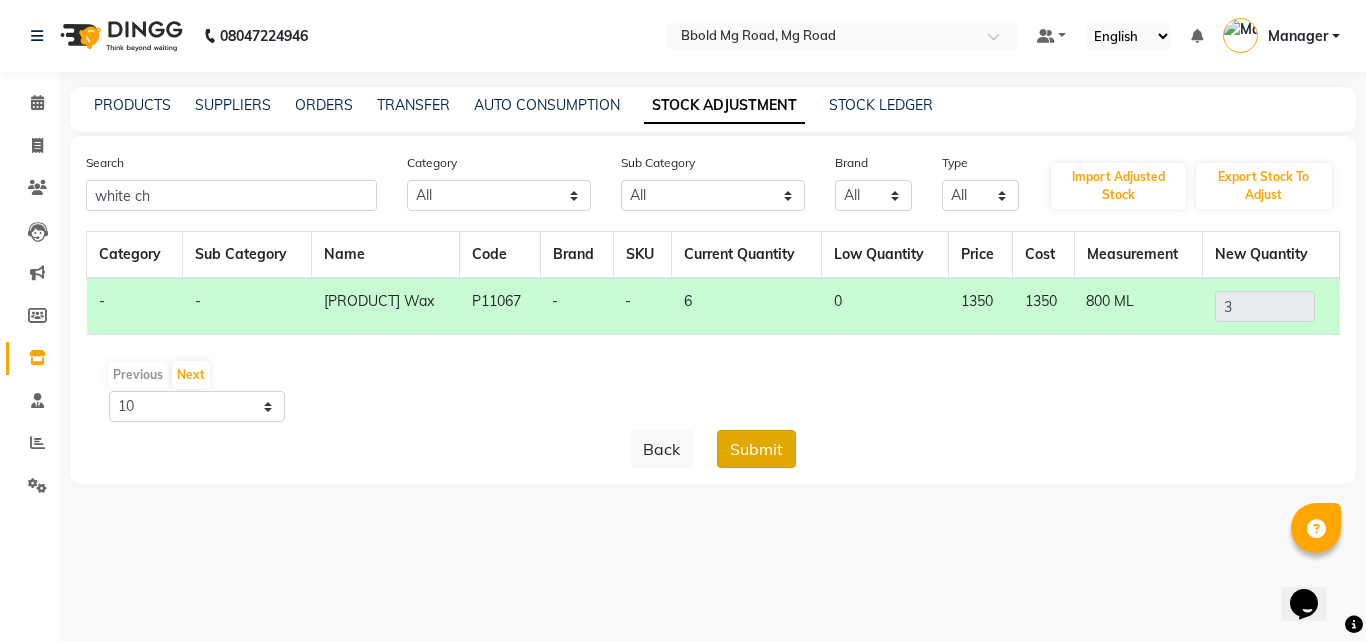 click on "Submit" 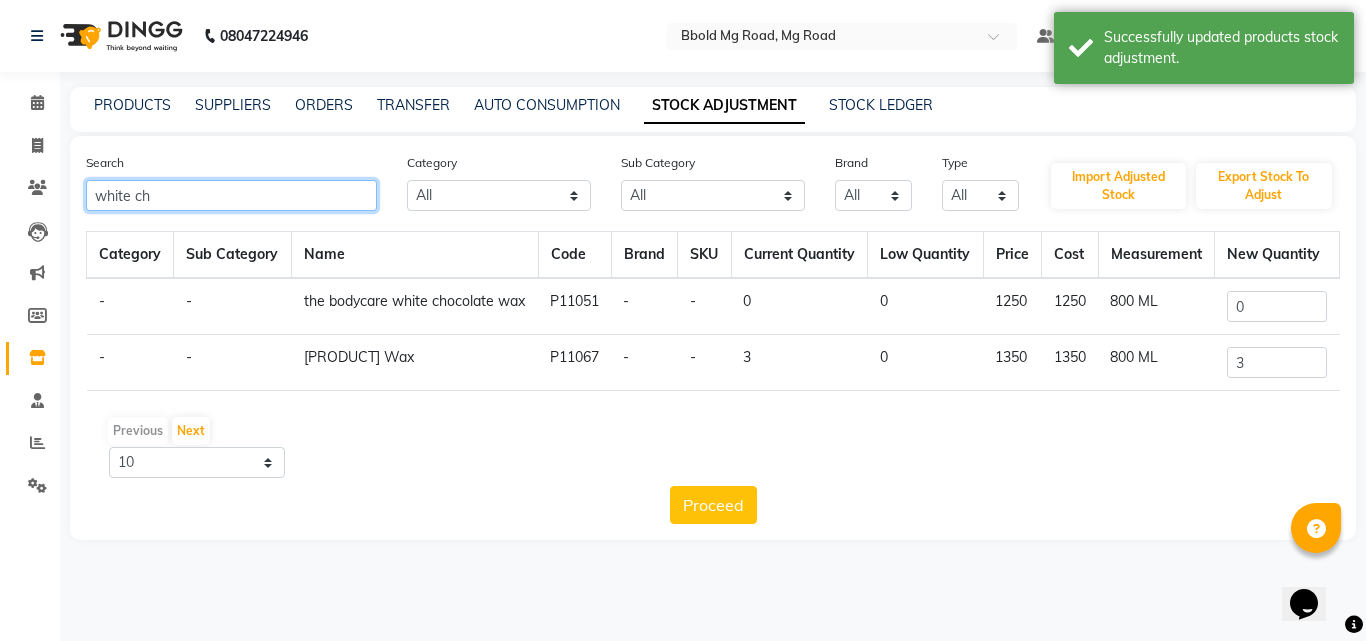 click on "white ch" 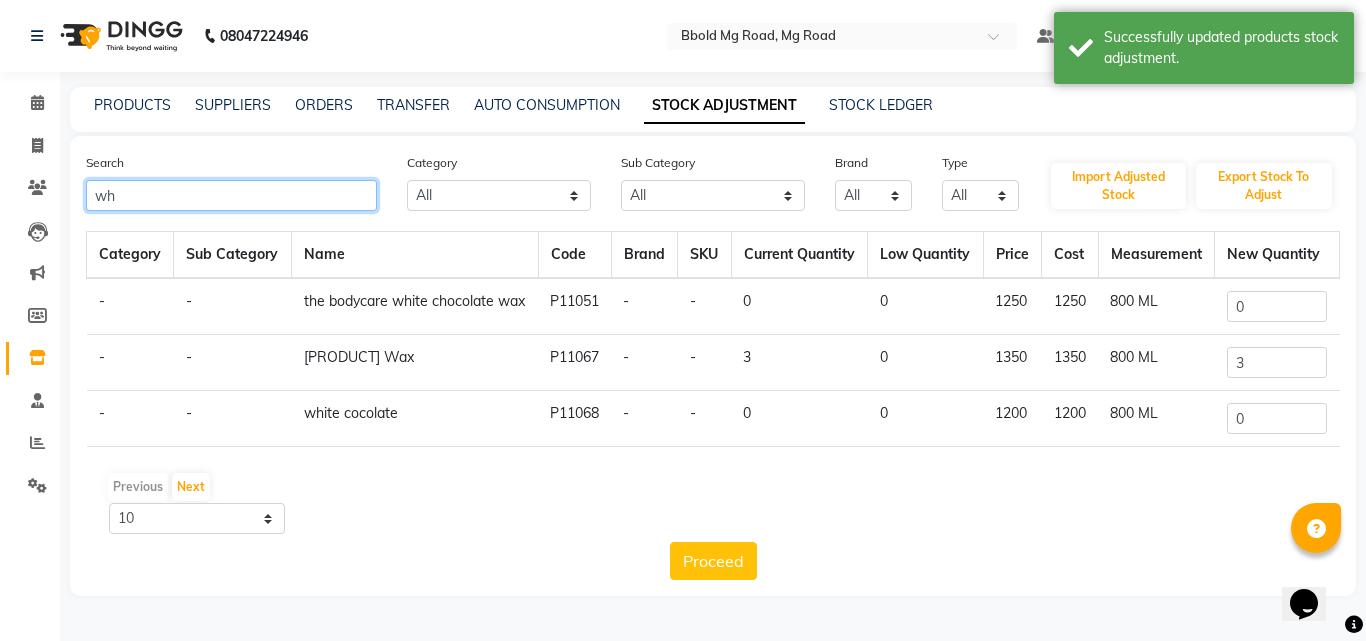 type on "w" 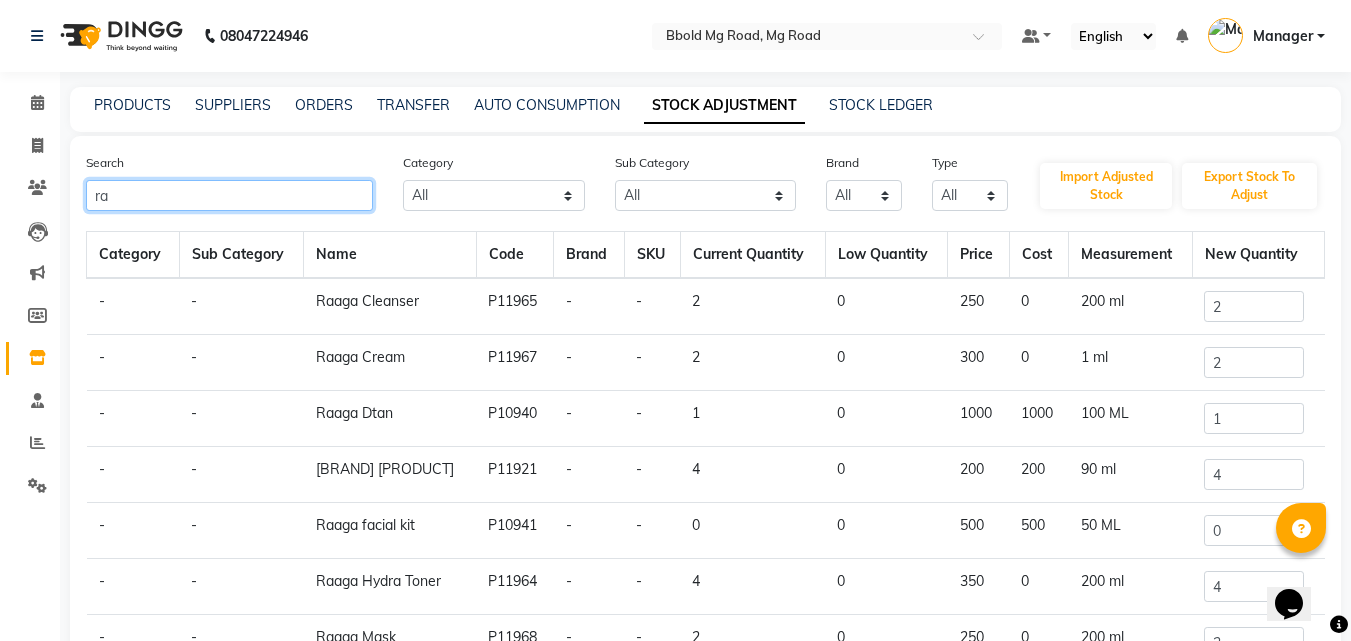 type on "r" 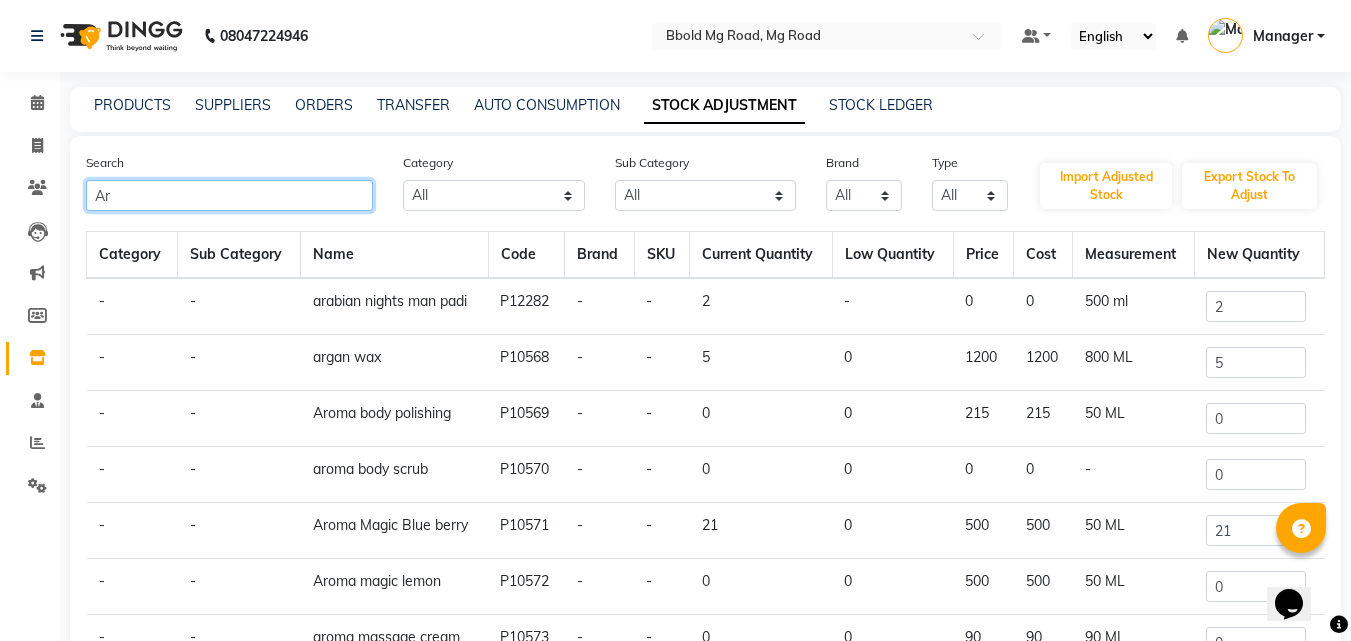 type on "A" 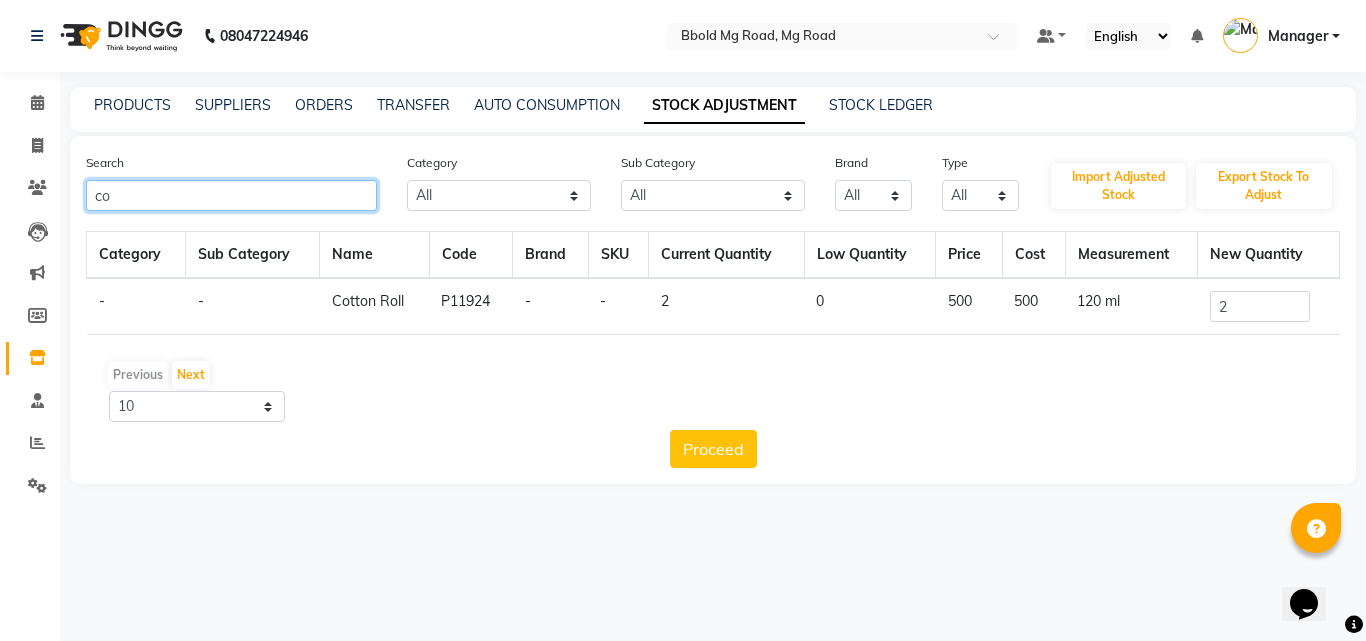 type on "c" 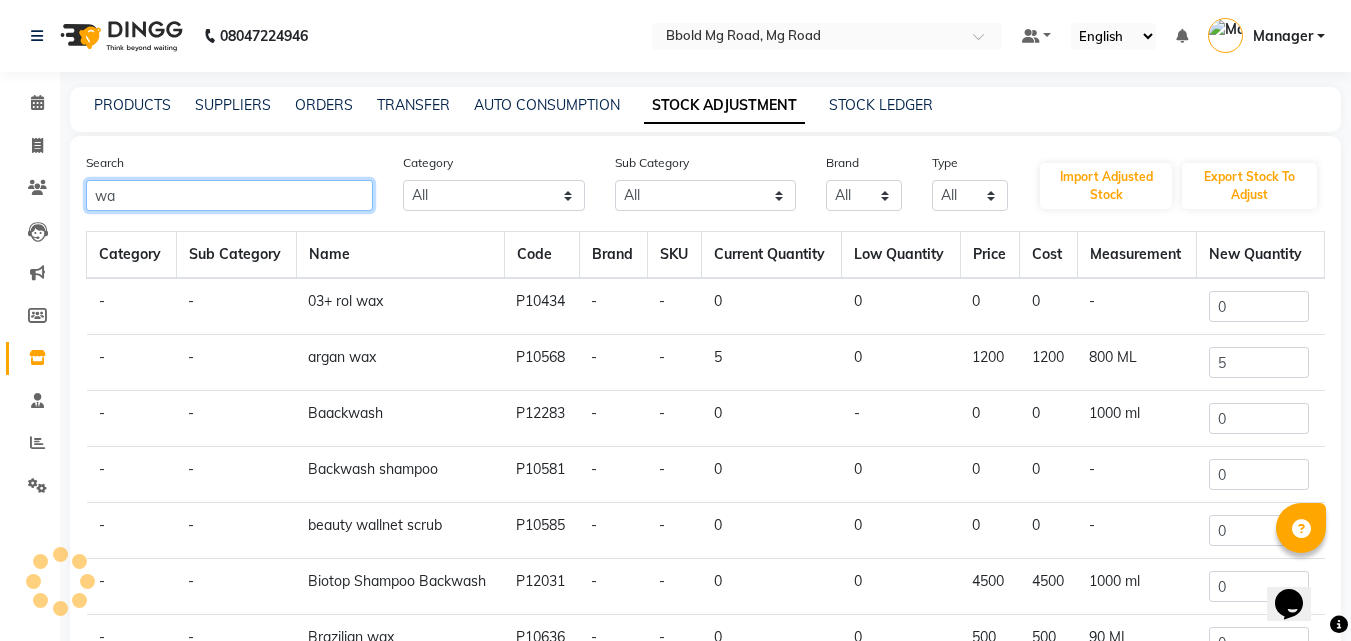type on "w" 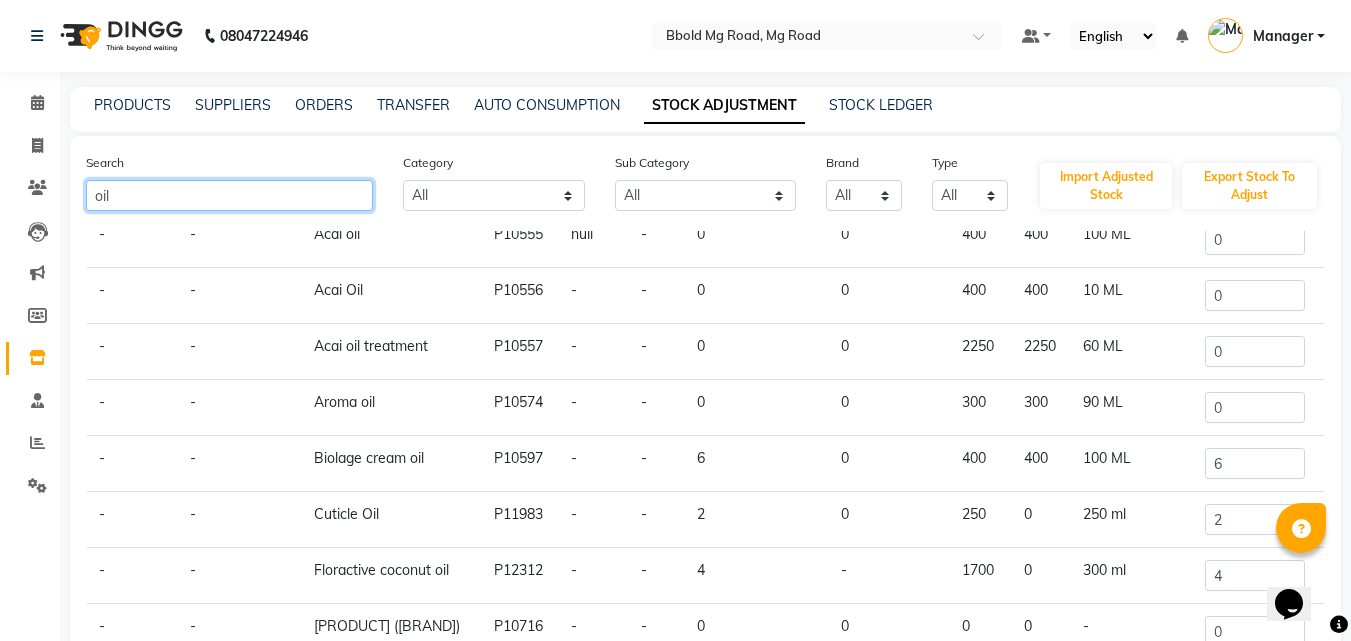 scroll, scrollTop: 0, scrollLeft: 0, axis: both 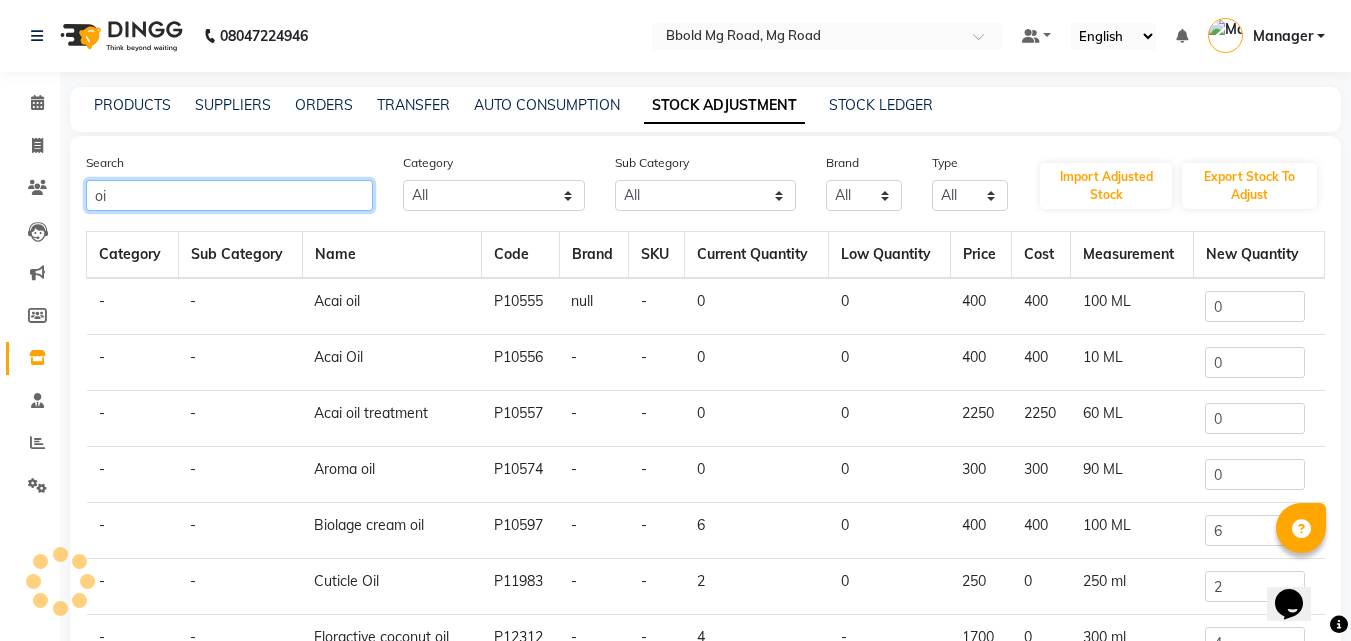 type on "o" 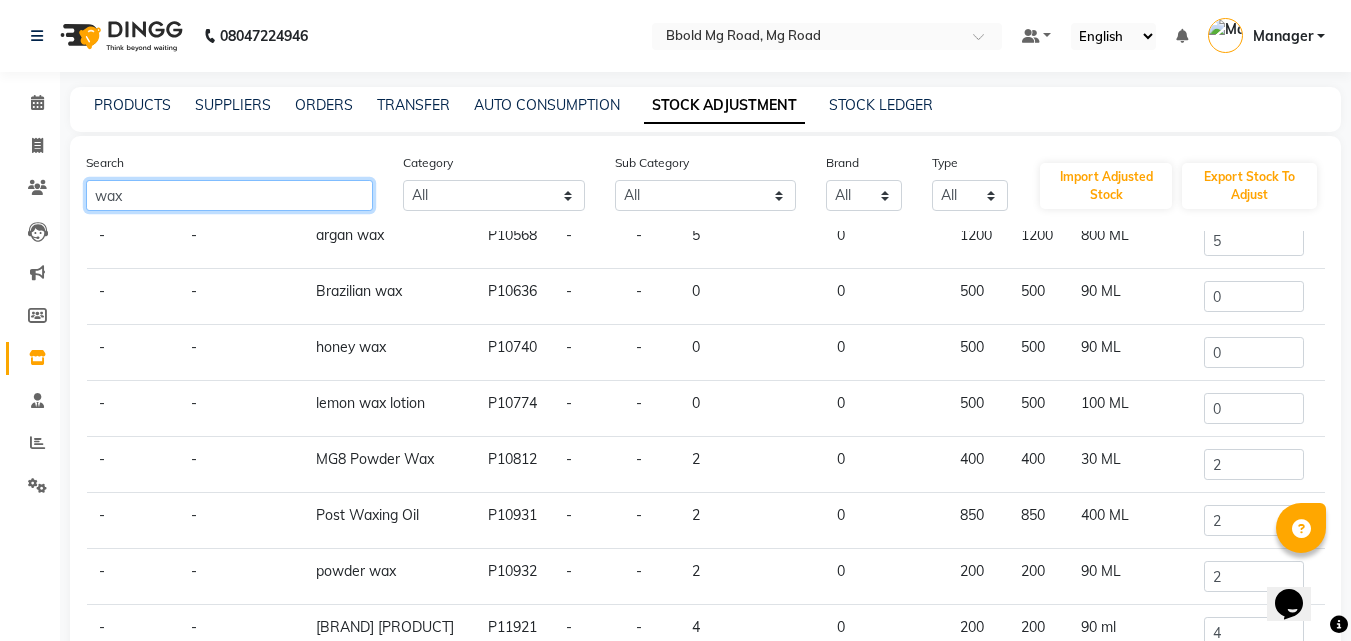 scroll, scrollTop: 124, scrollLeft: 0, axis: vertical 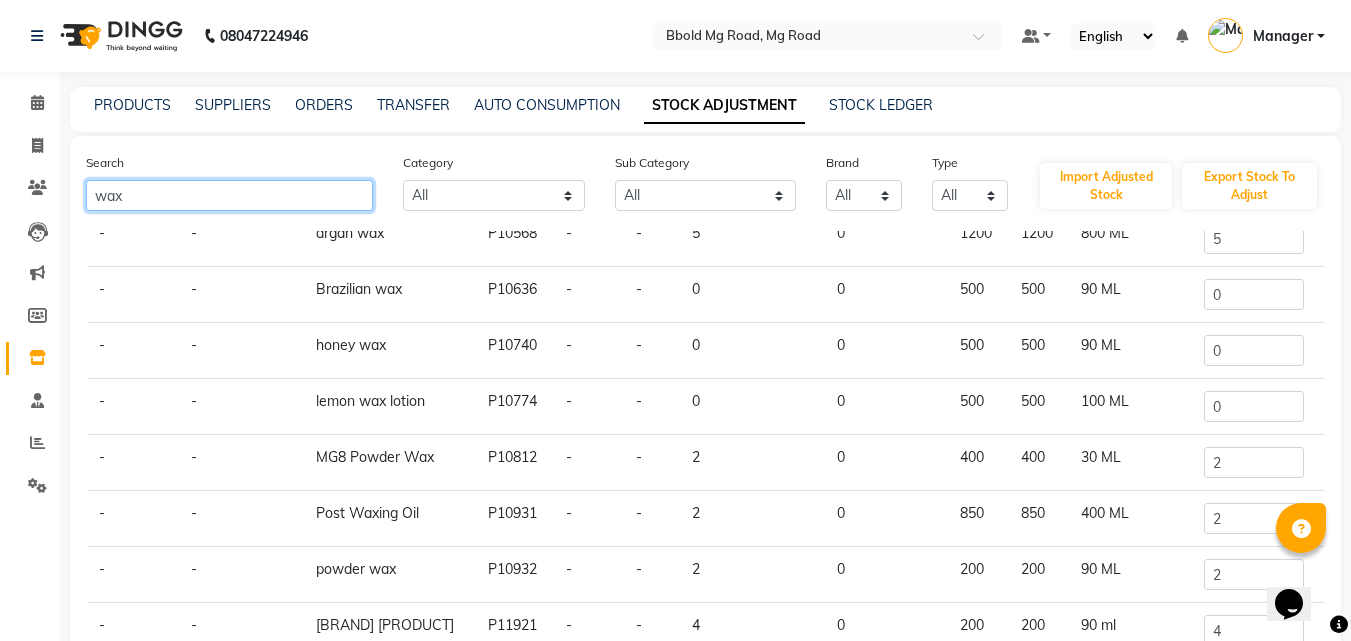 type on "wax" 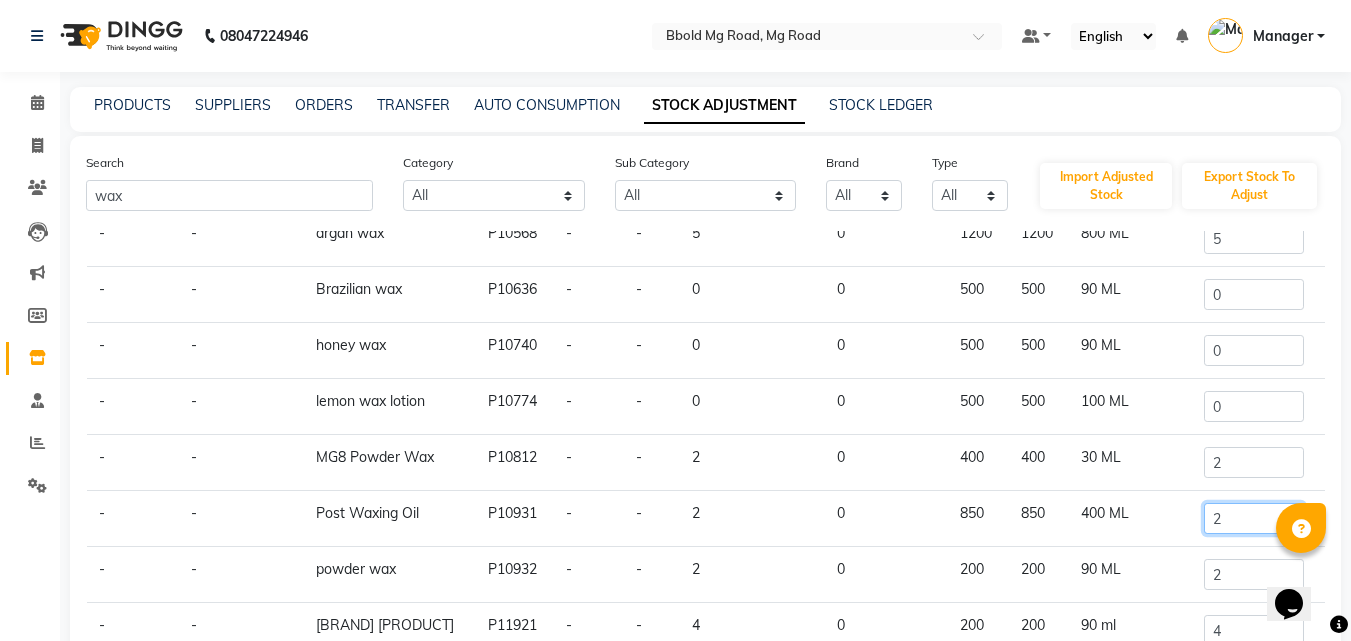 click on "2" 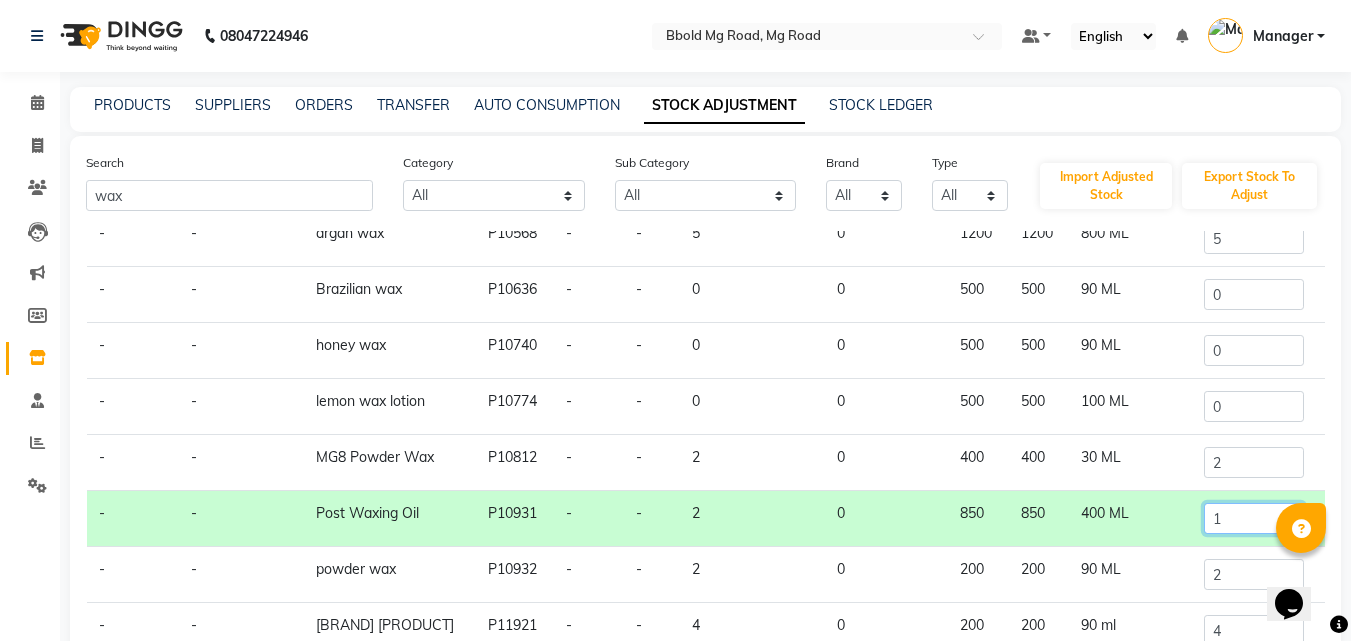 scroll, scrollTop: 253, scrollLeft: 0, axis: vertical 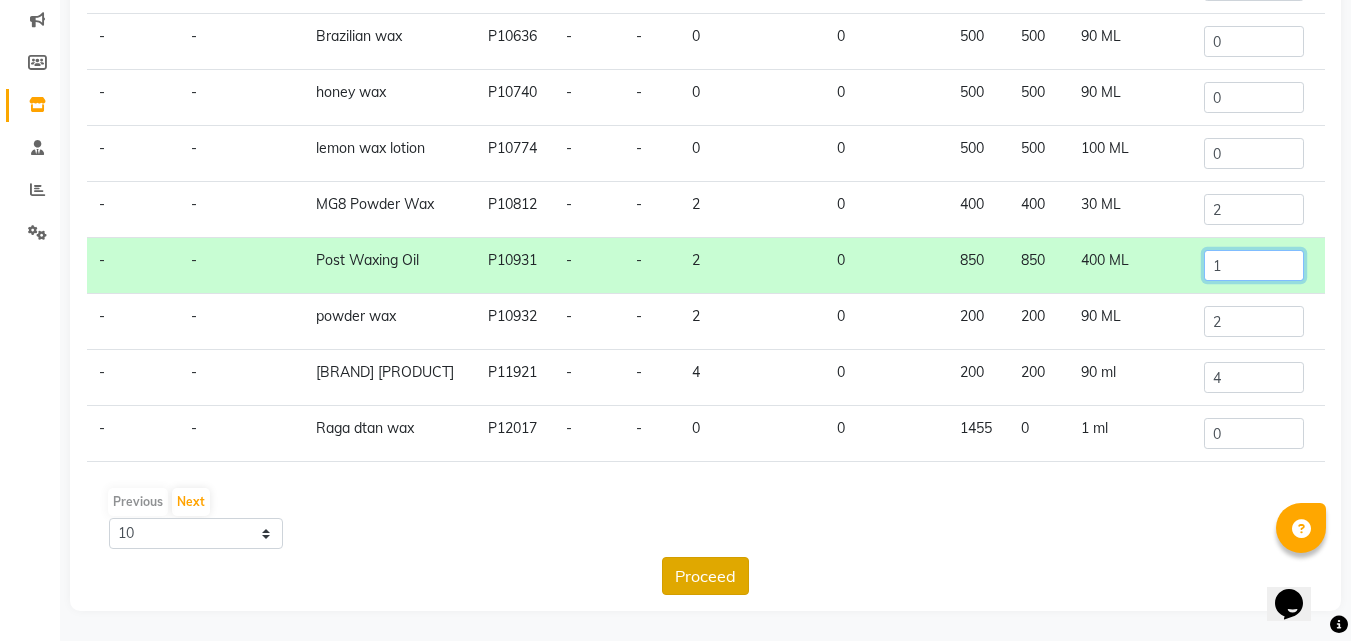 type on "1" 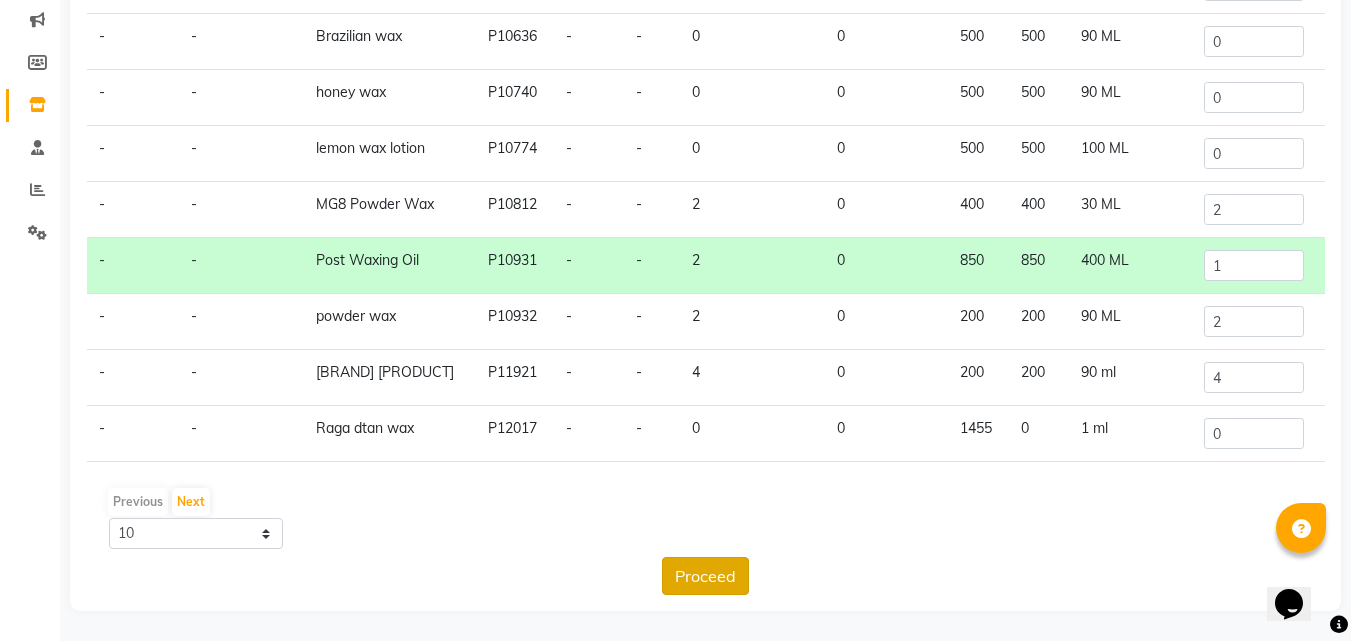 click on "Proceed" 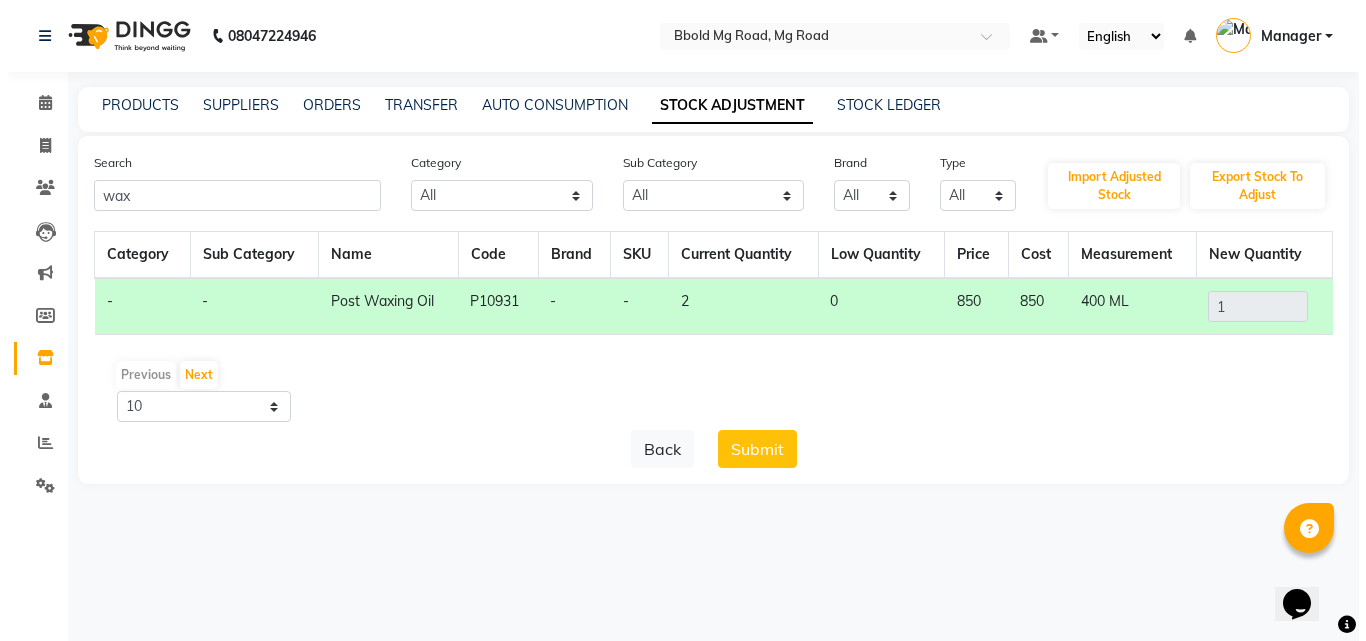 scroll, scrollTop: 0, scrollLeft: 0, axis: both 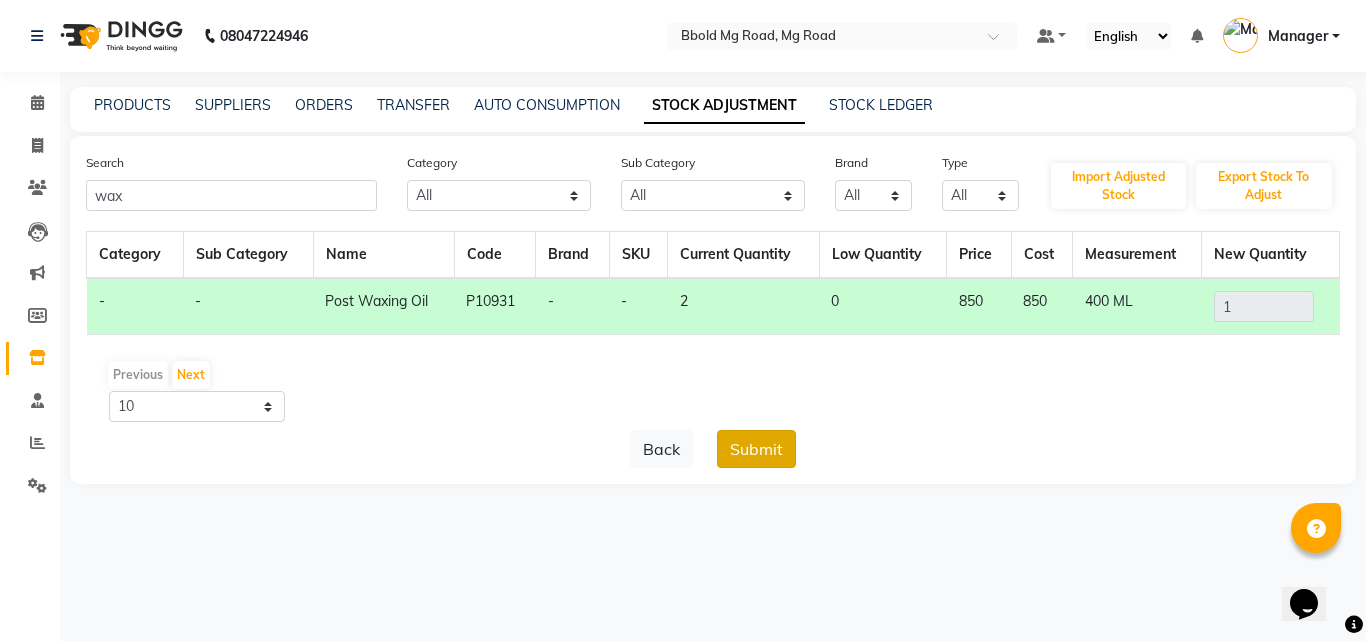 click on "Submit" 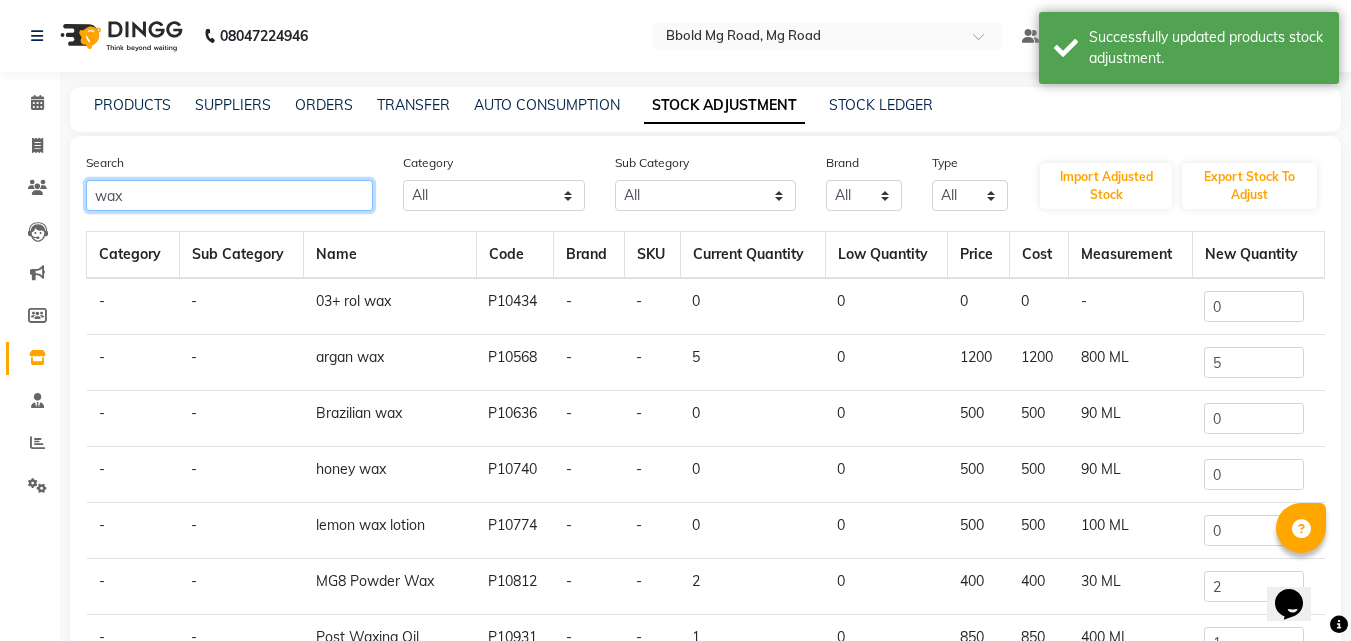 click on "wax" 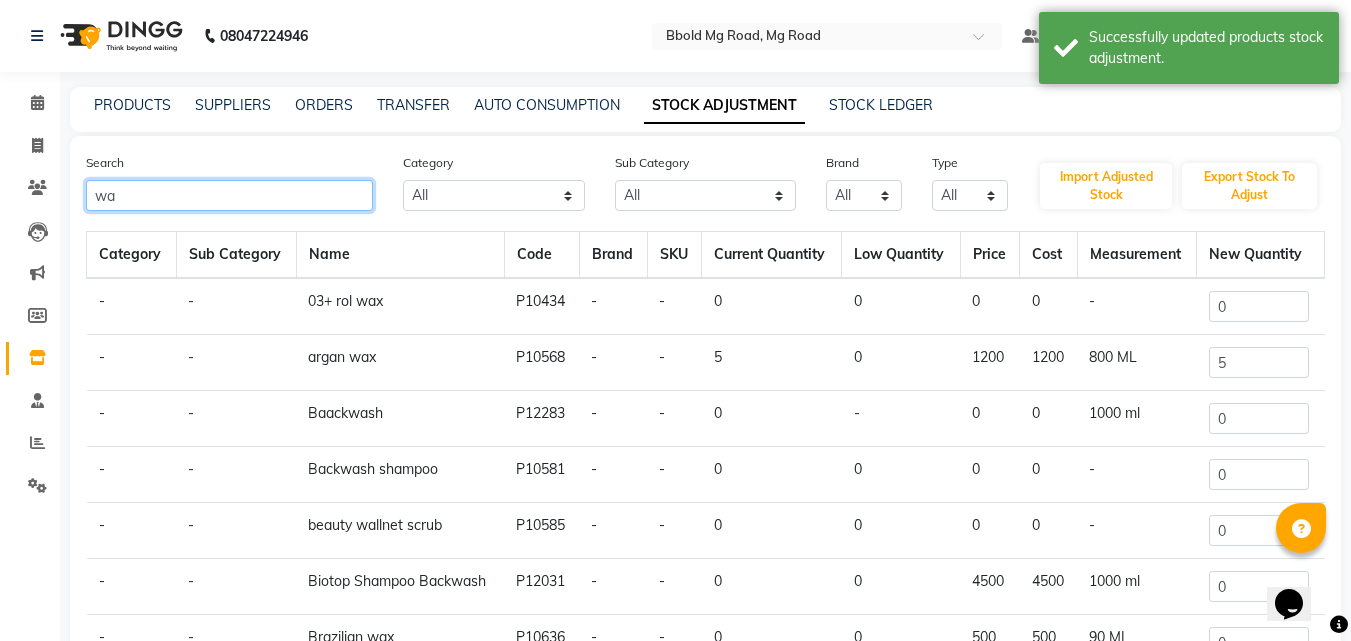 type on "w" 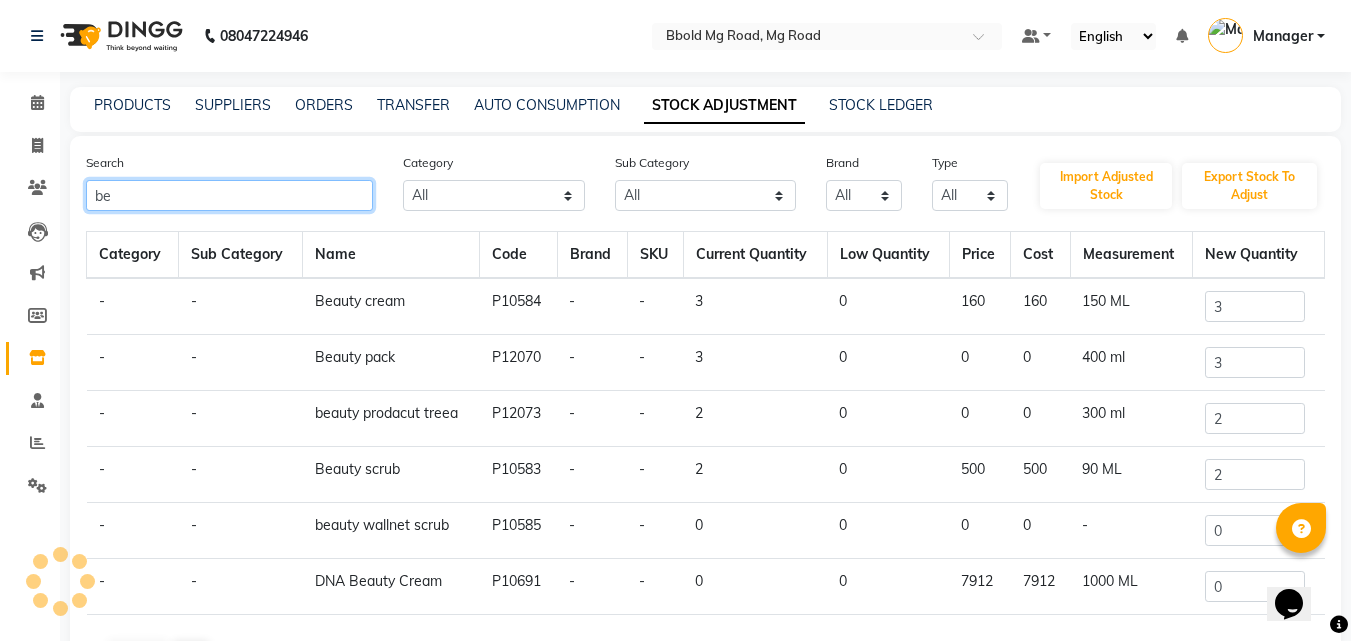type on "b" 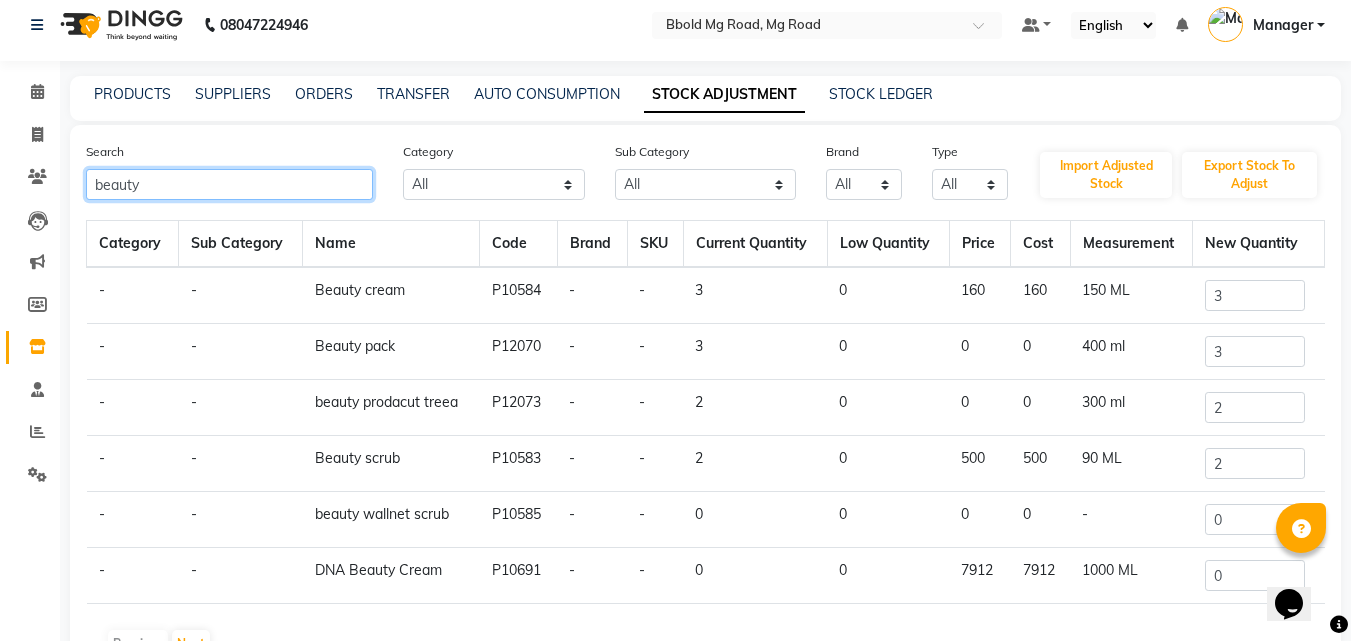 scroll, scrollTop: 2, scrollLeft: 0, axis: vertical 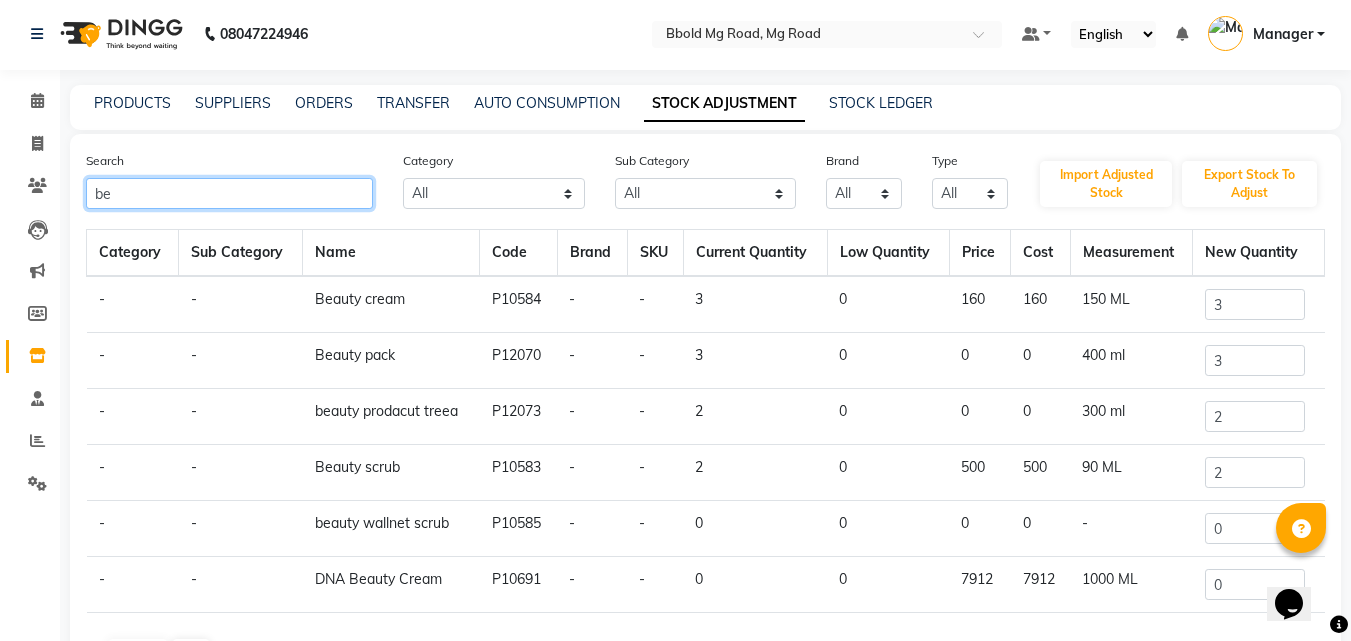 type on "b" 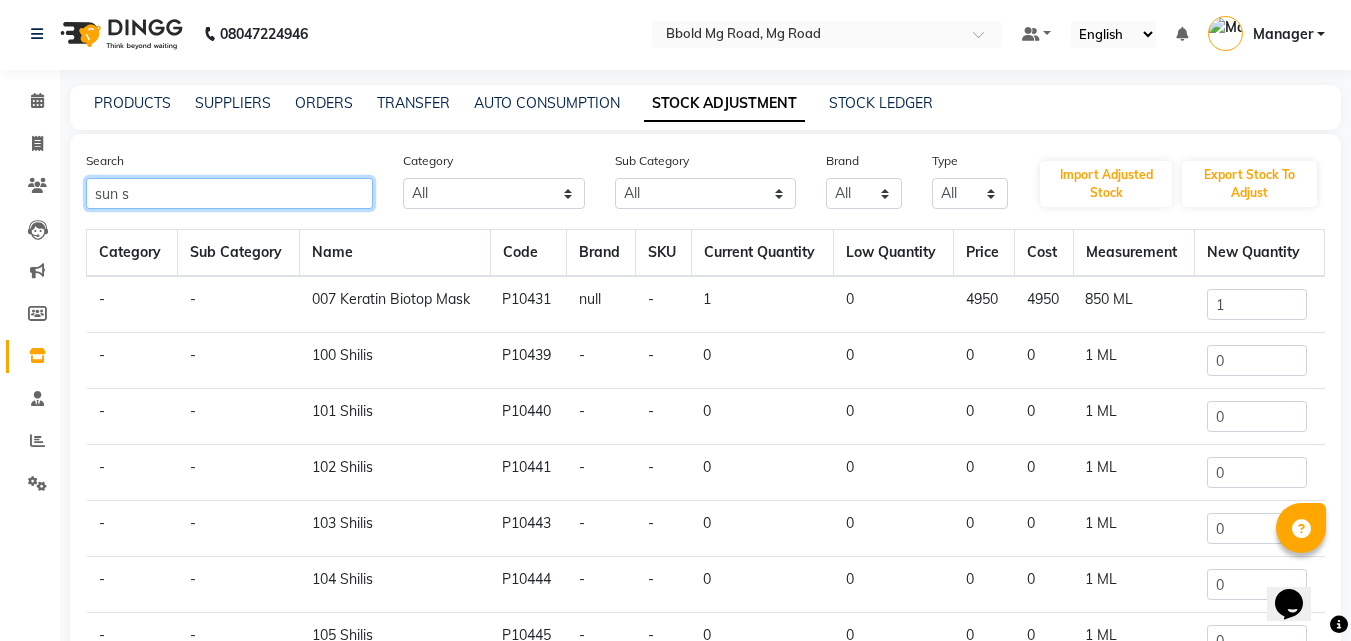 scroll, scrollTop: 0, scrollLeft: 0, axis: both 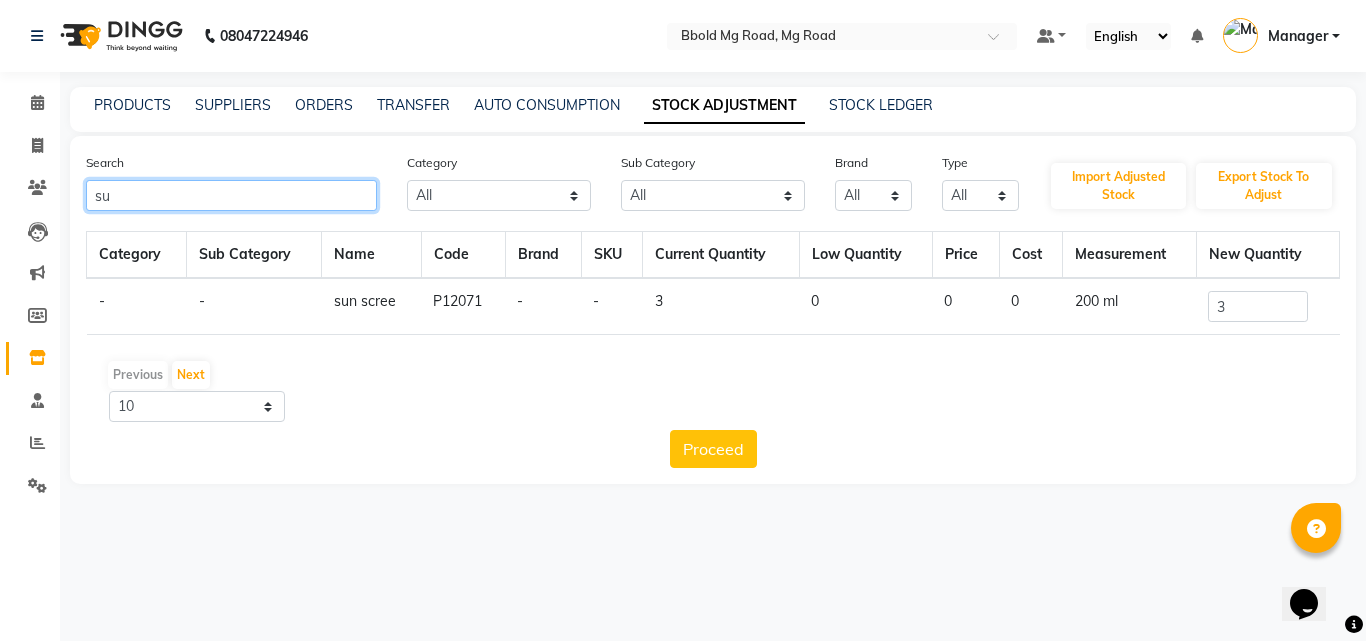type on "s" 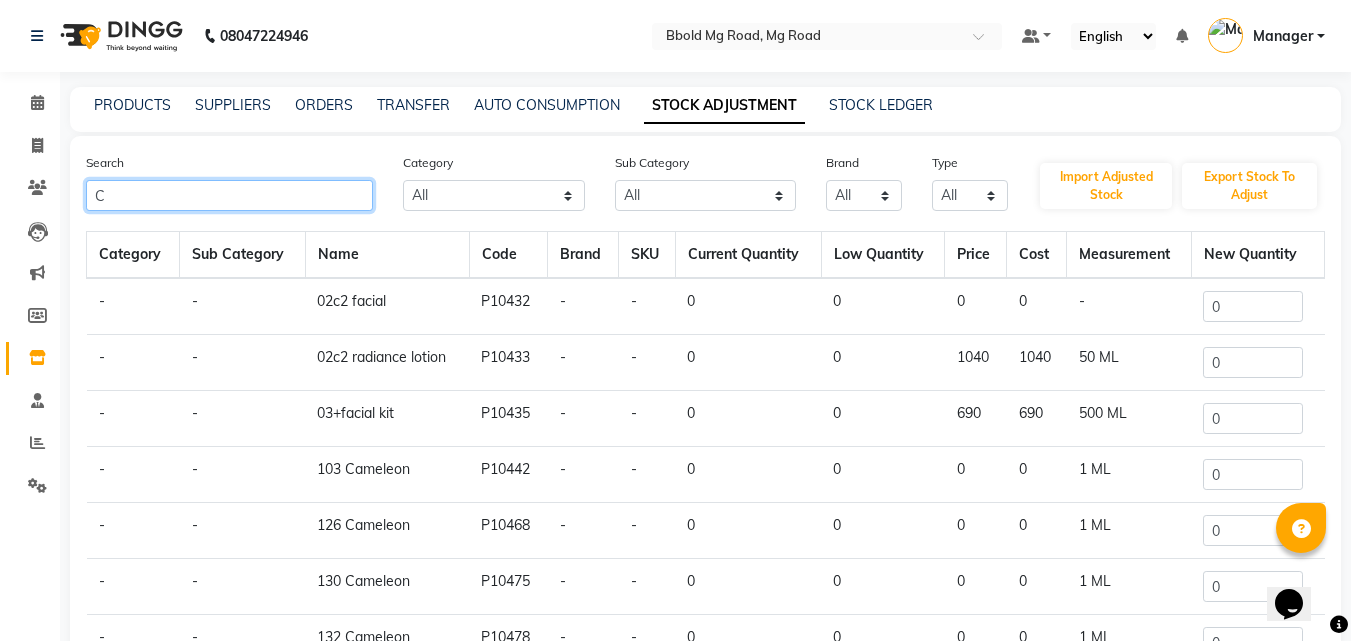 type on "C" 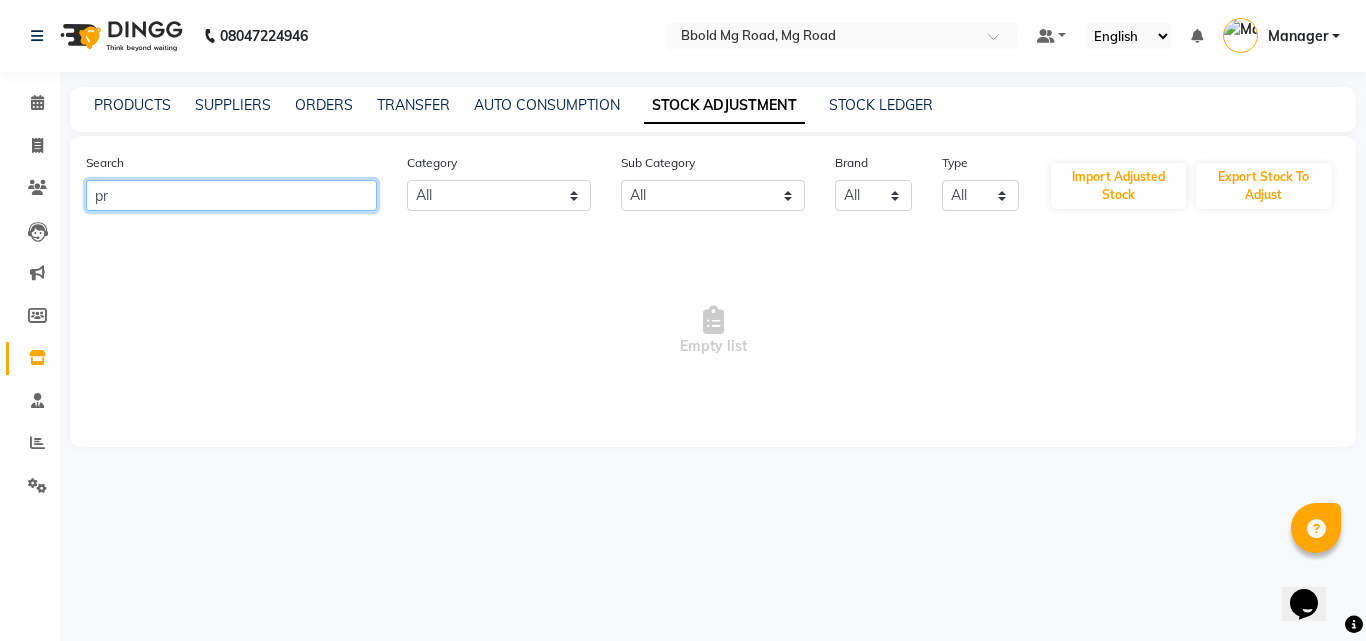 type on "p" 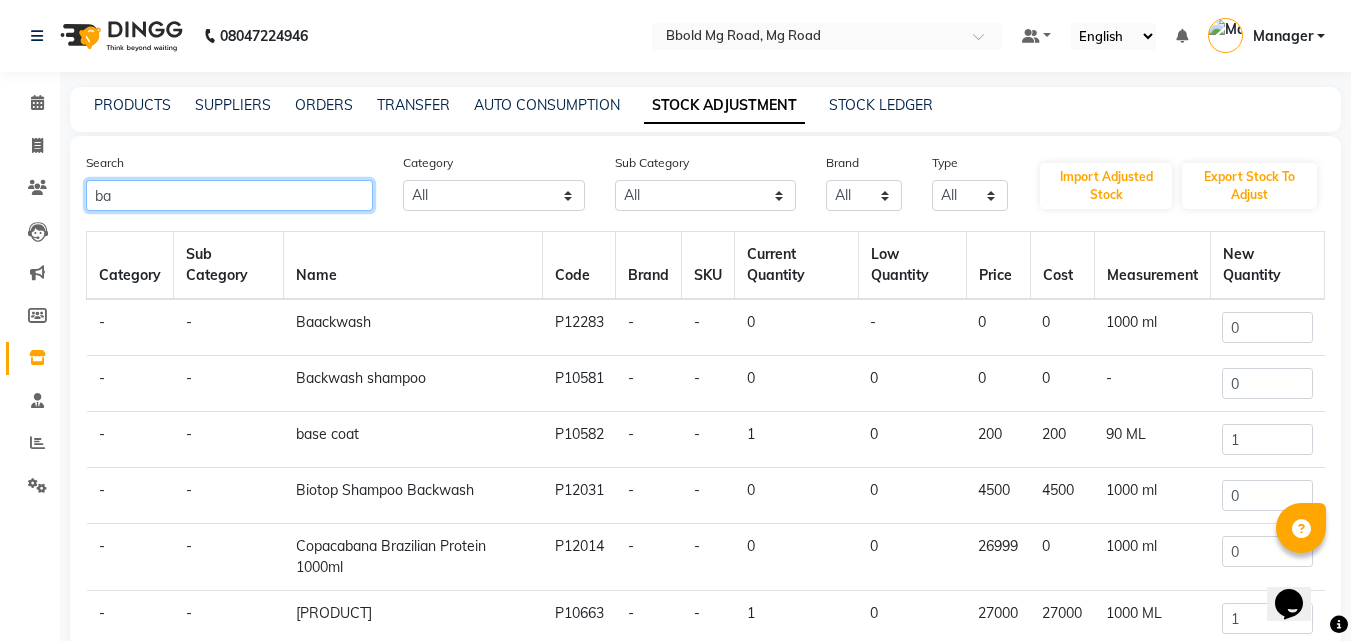type on "b" 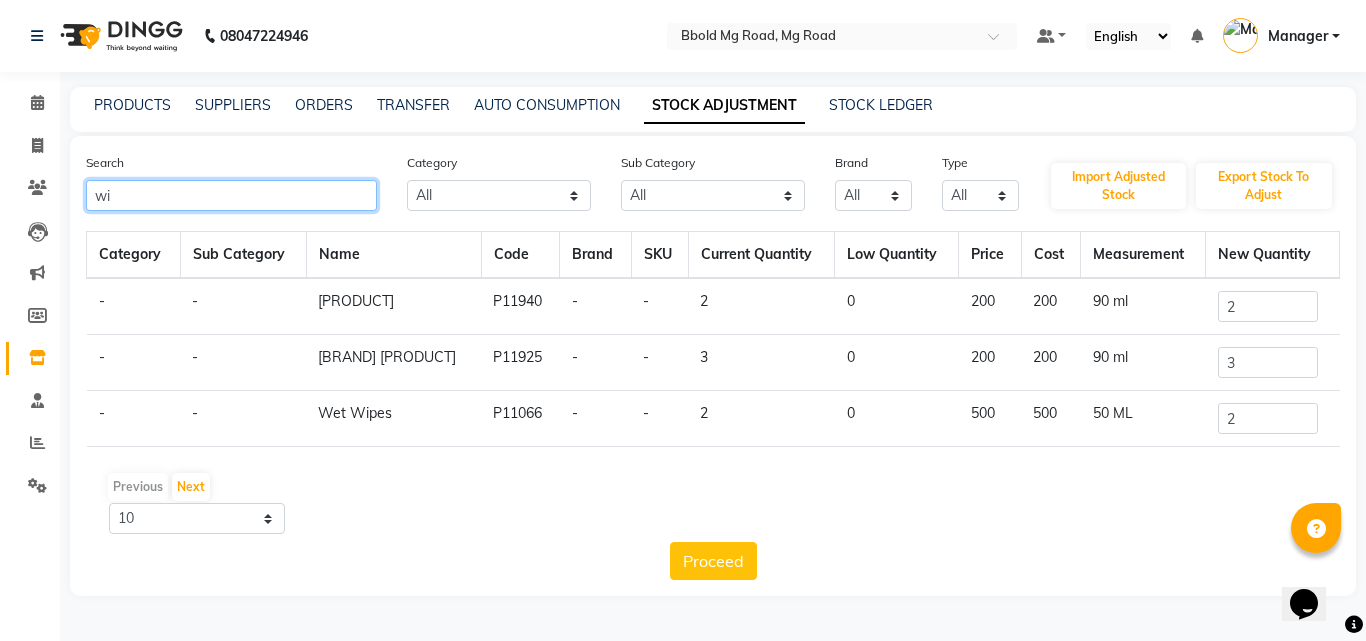type on "w" 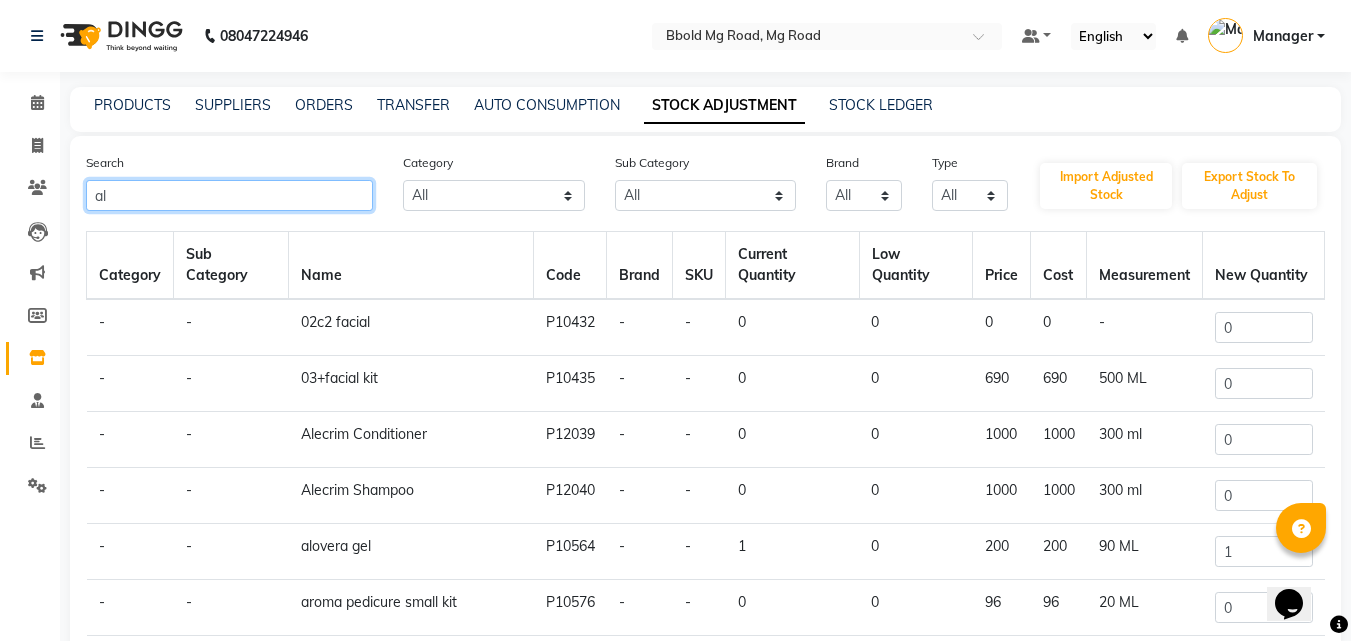 type on "a" 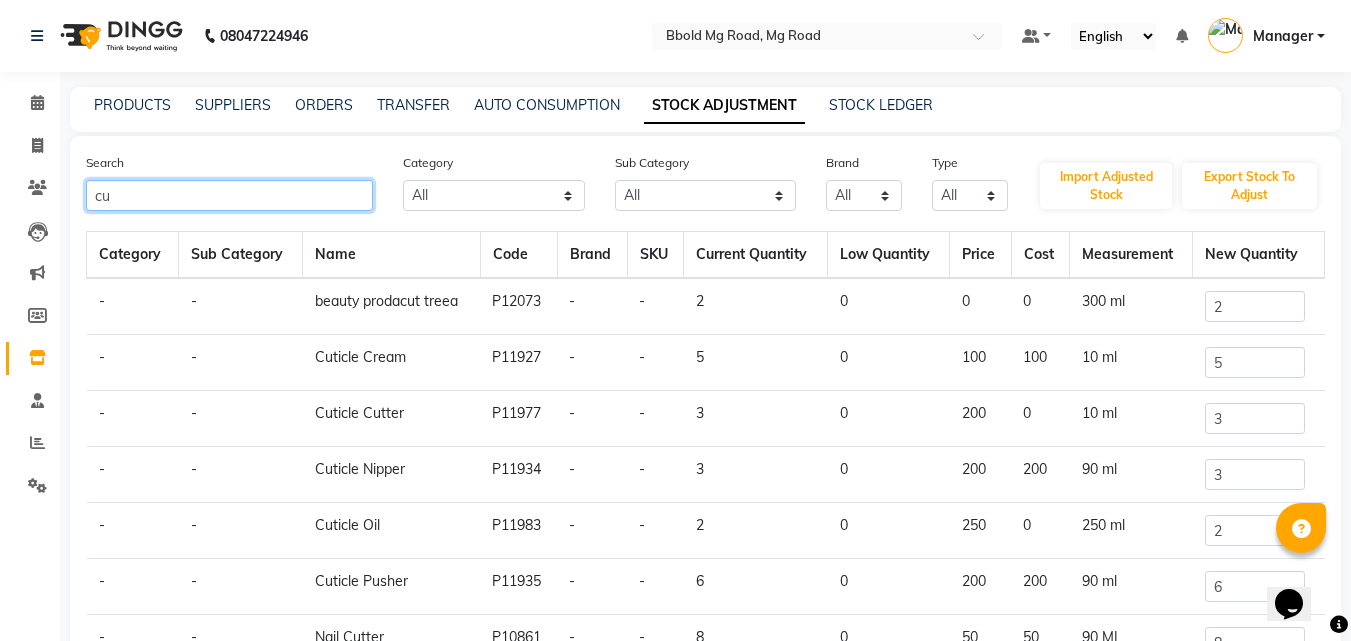 type on "c" 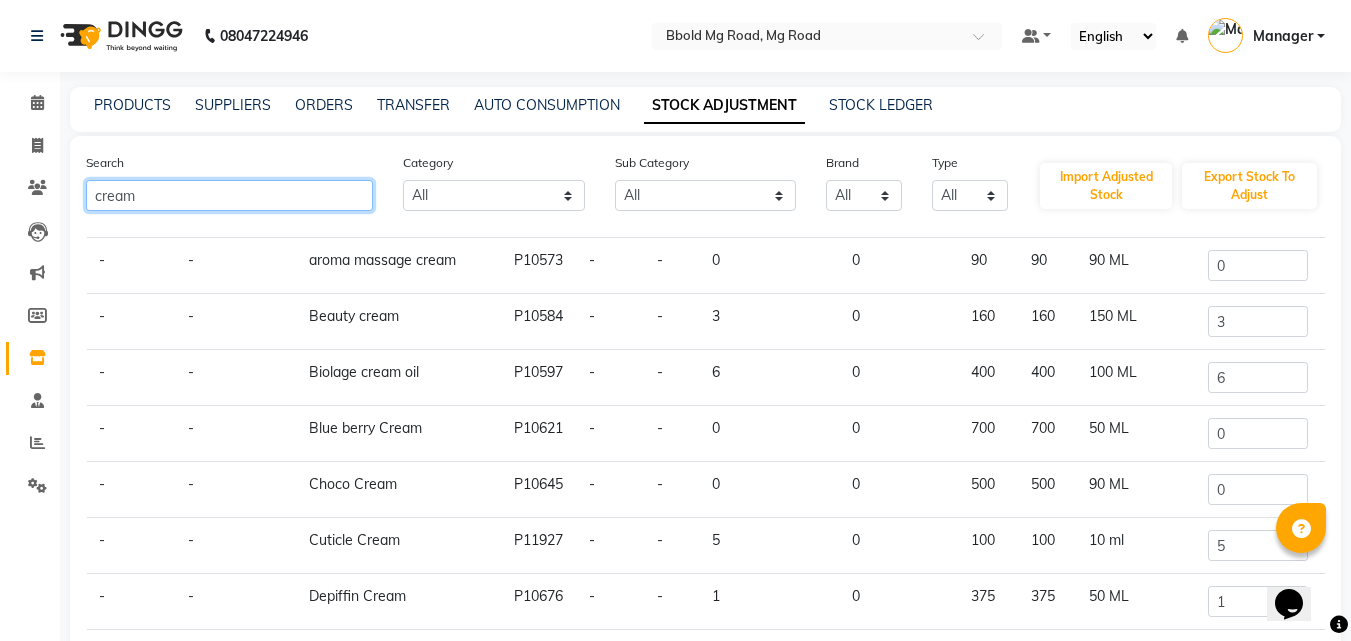 scroll, scrollTop: 124, scrollLeft: 0, axis: vertical 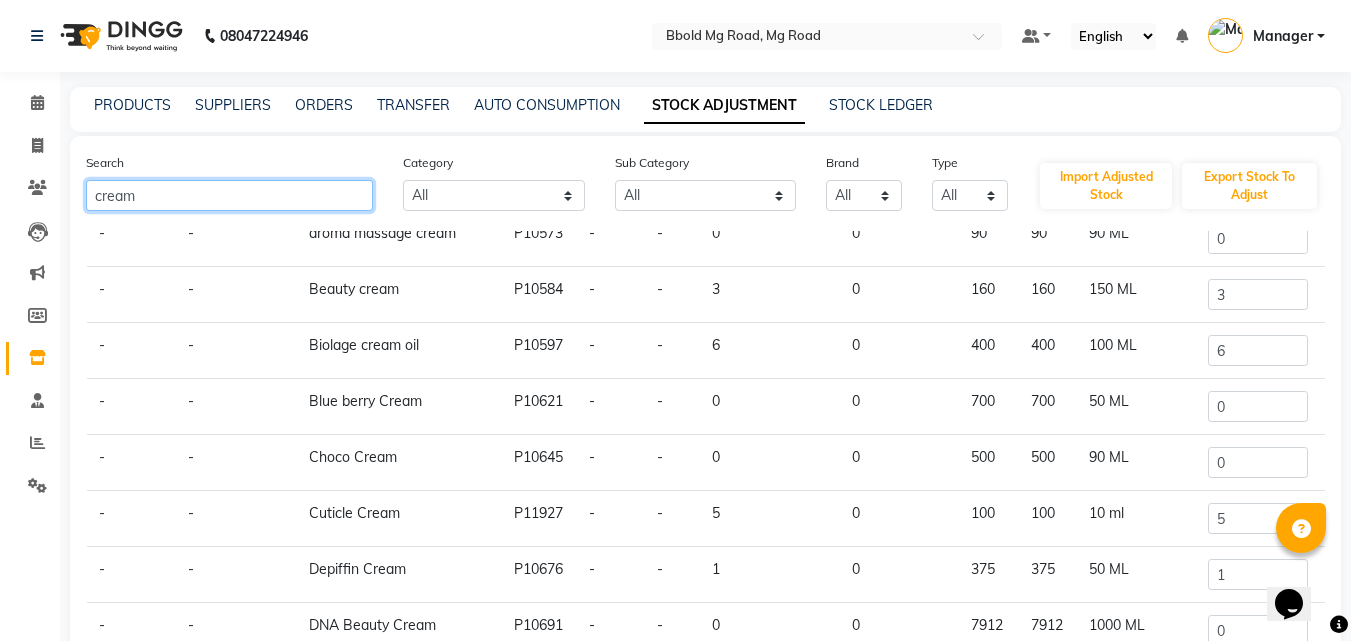 type on "cream" 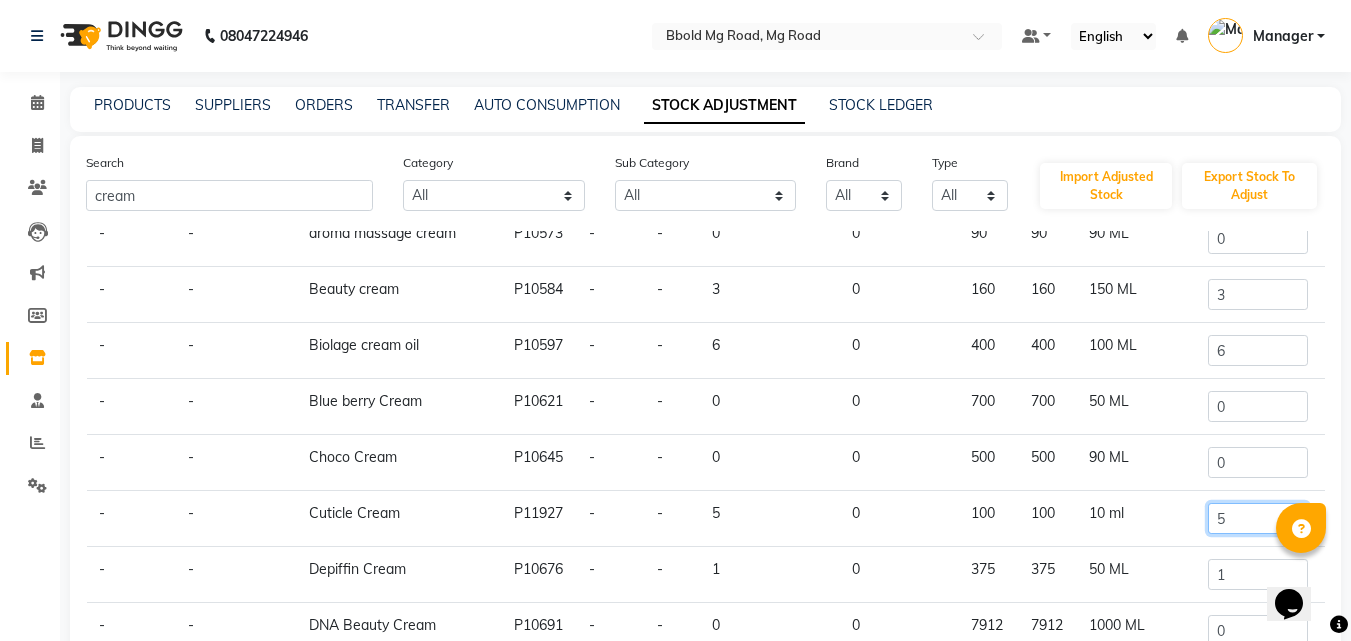 click on "5" 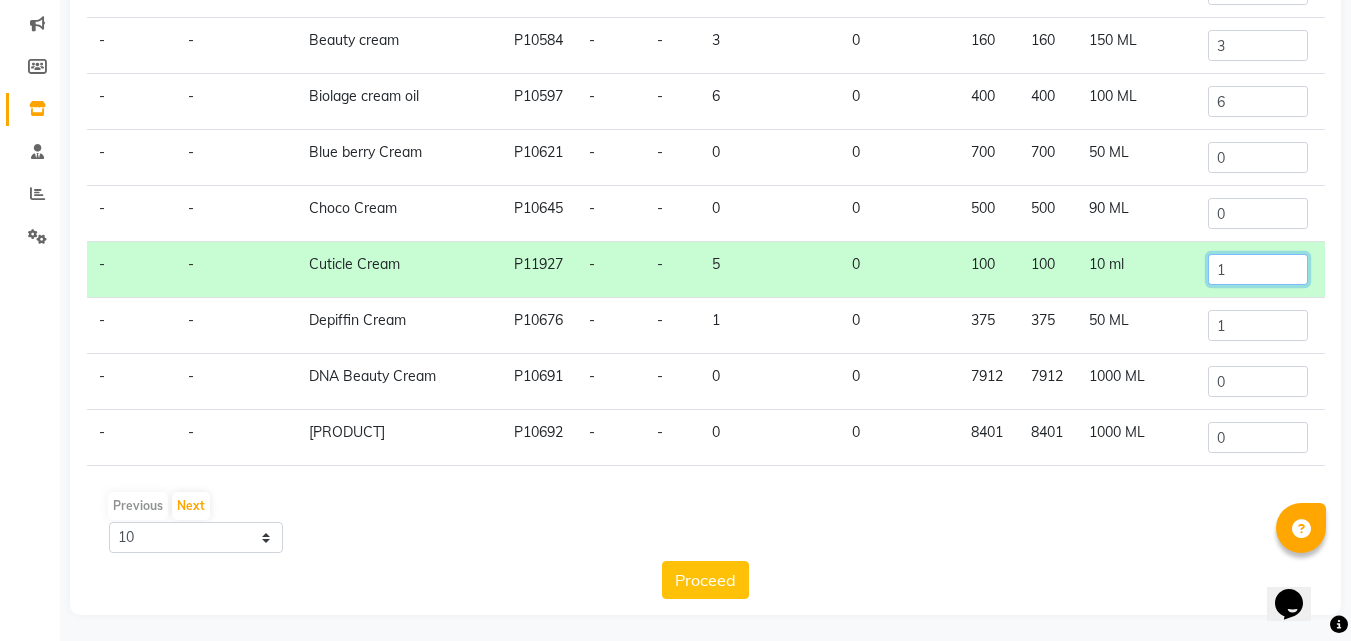 scroll, scrollTop: 253, scrollLeft: 0, axis: vertical 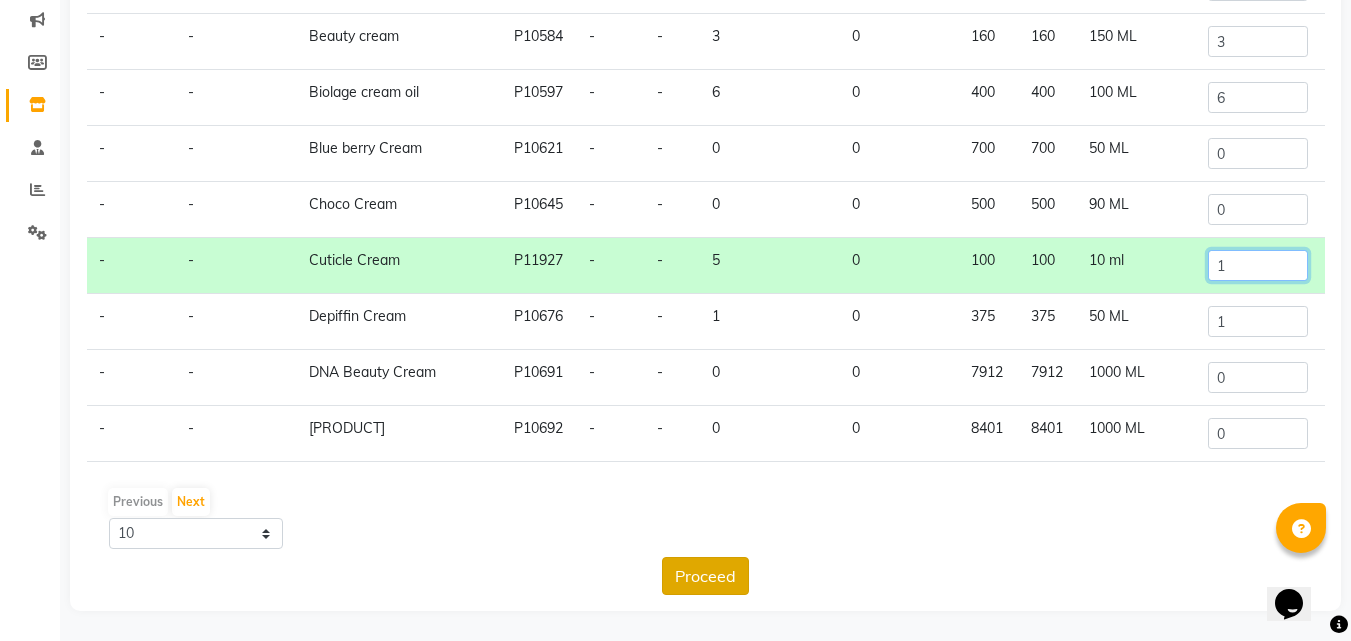 type on "1" 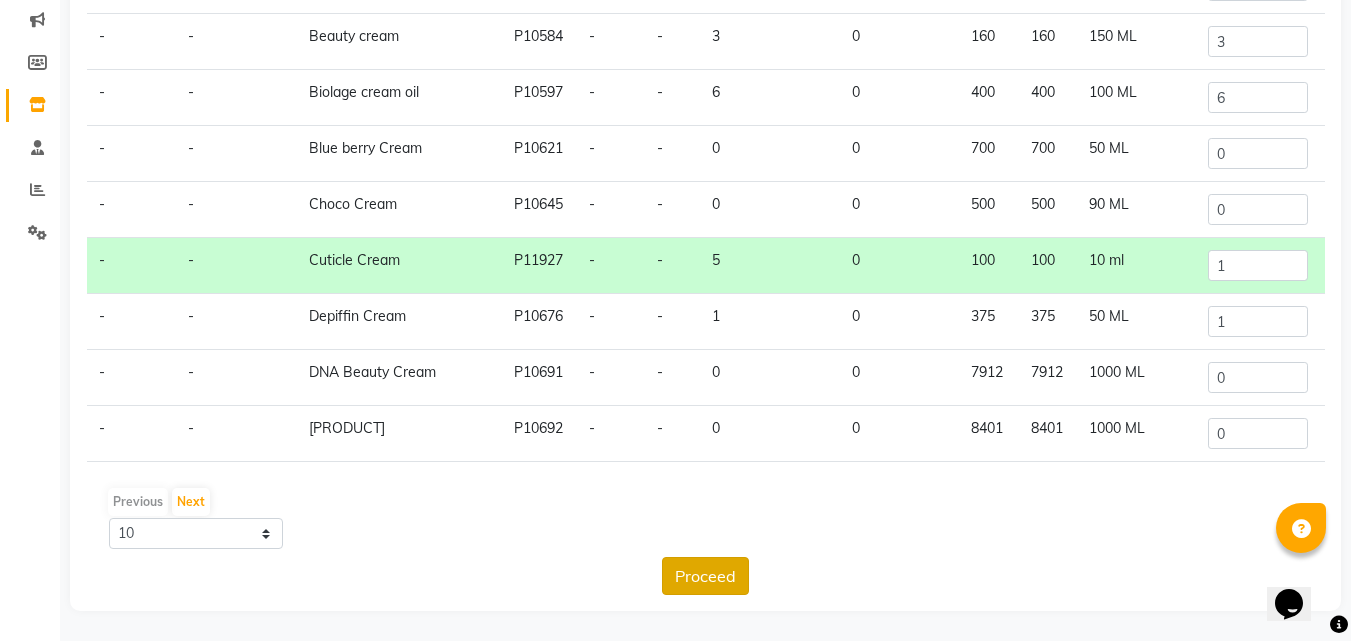 click on "Proceed" 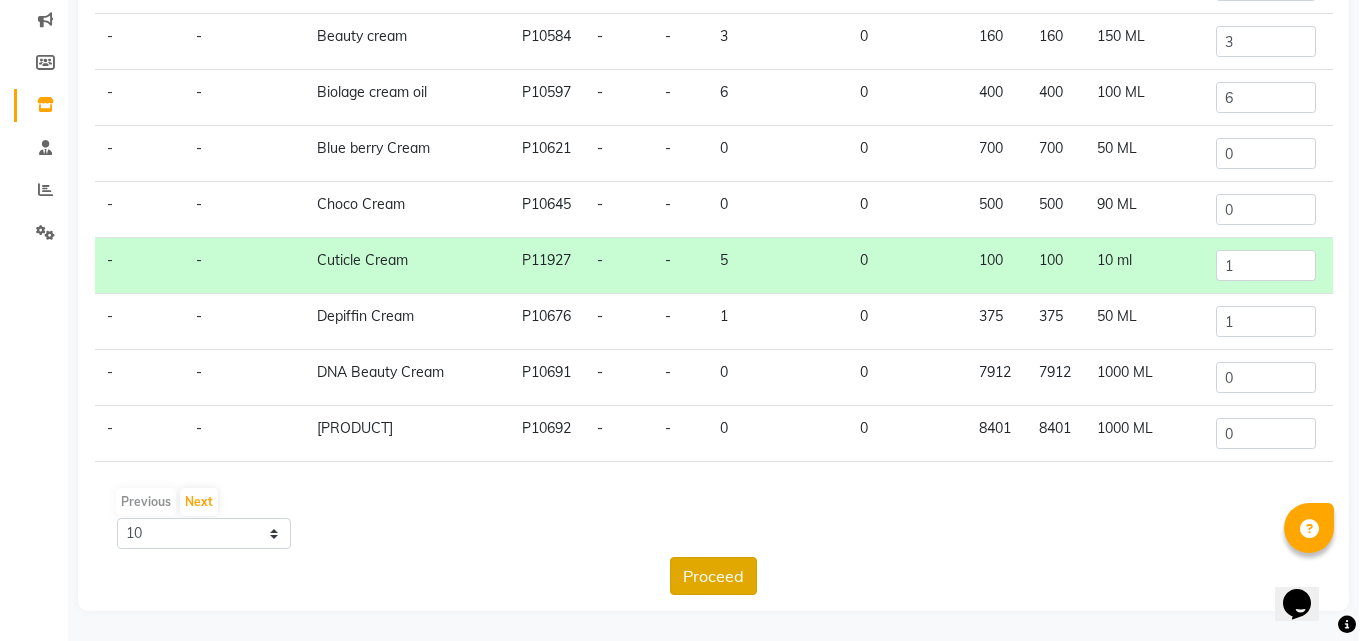 scroll, scrollTop: 0, scrollLeft: 0, axis: both 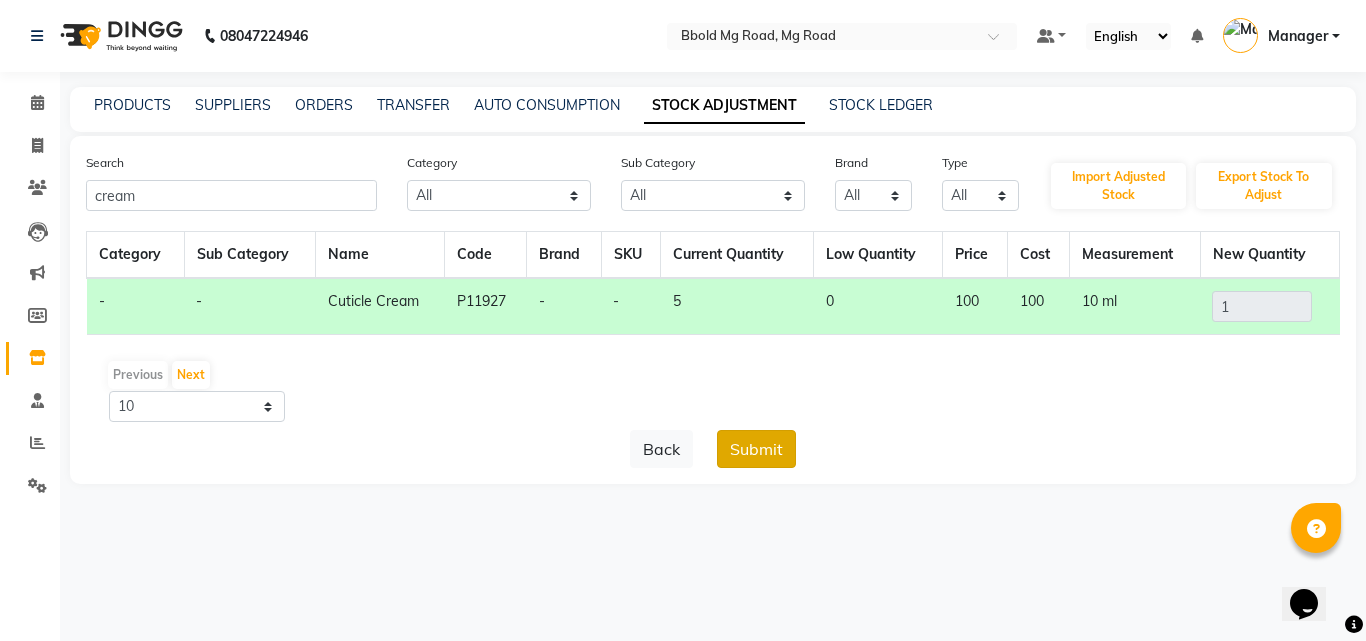 click on "Submit" 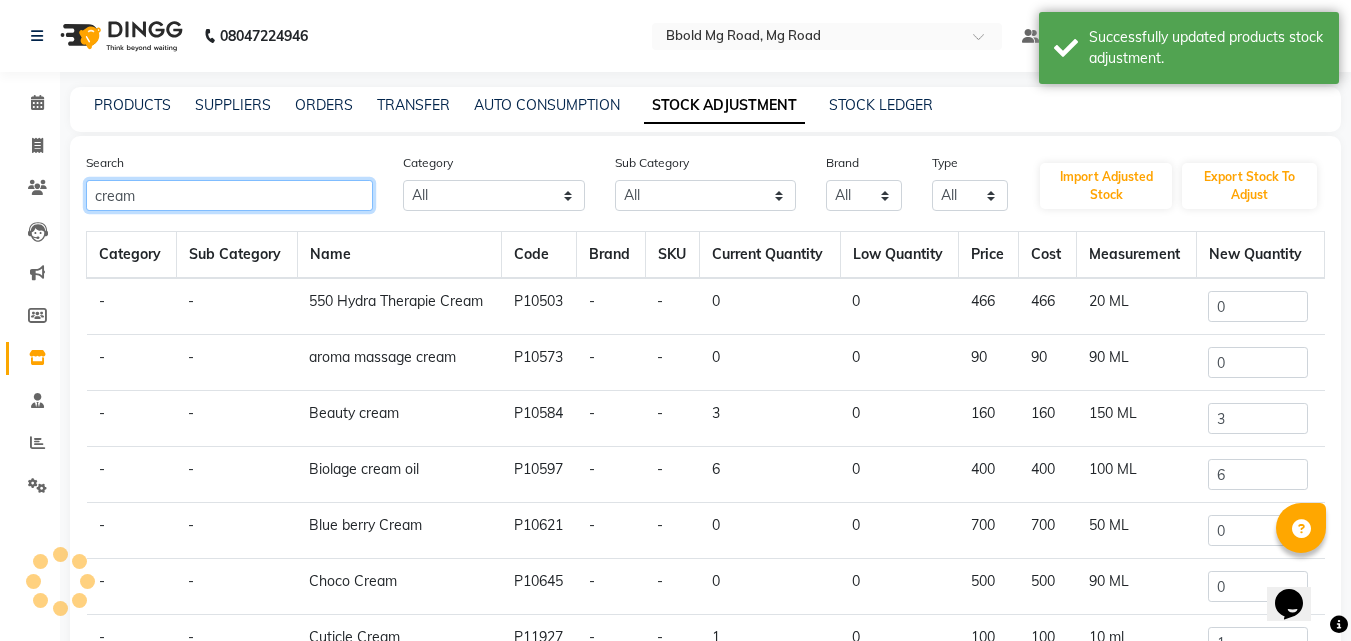 click on "cream" 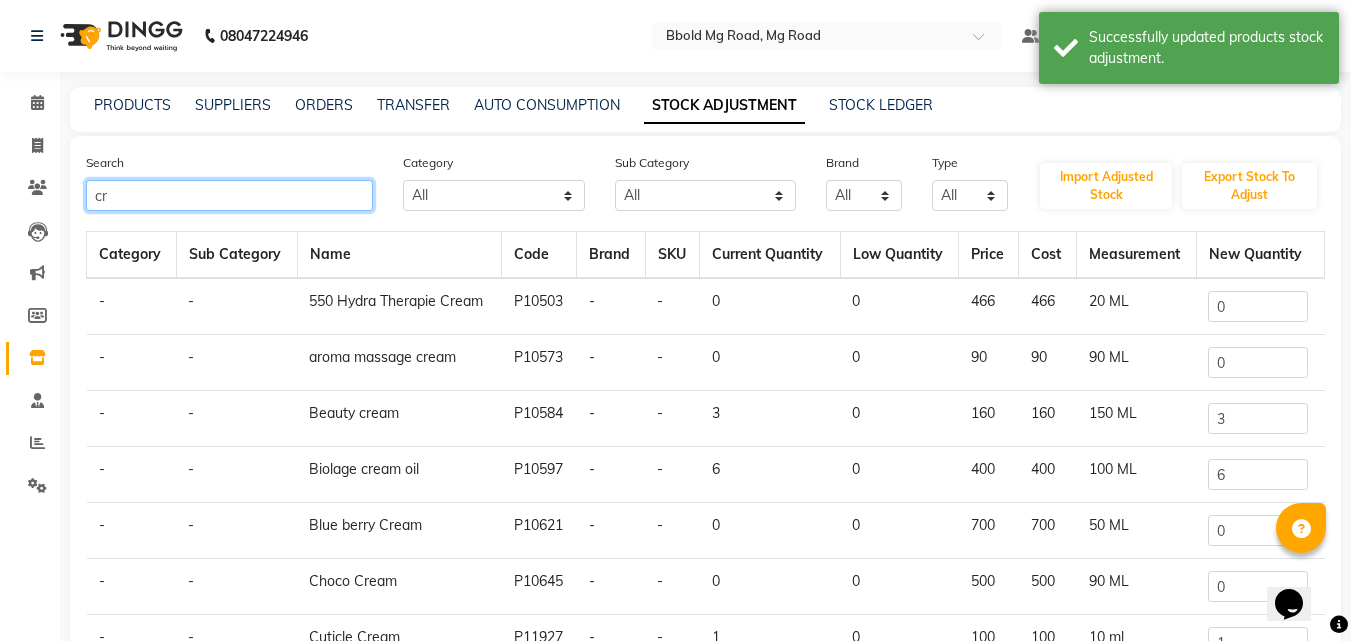 type on "c" 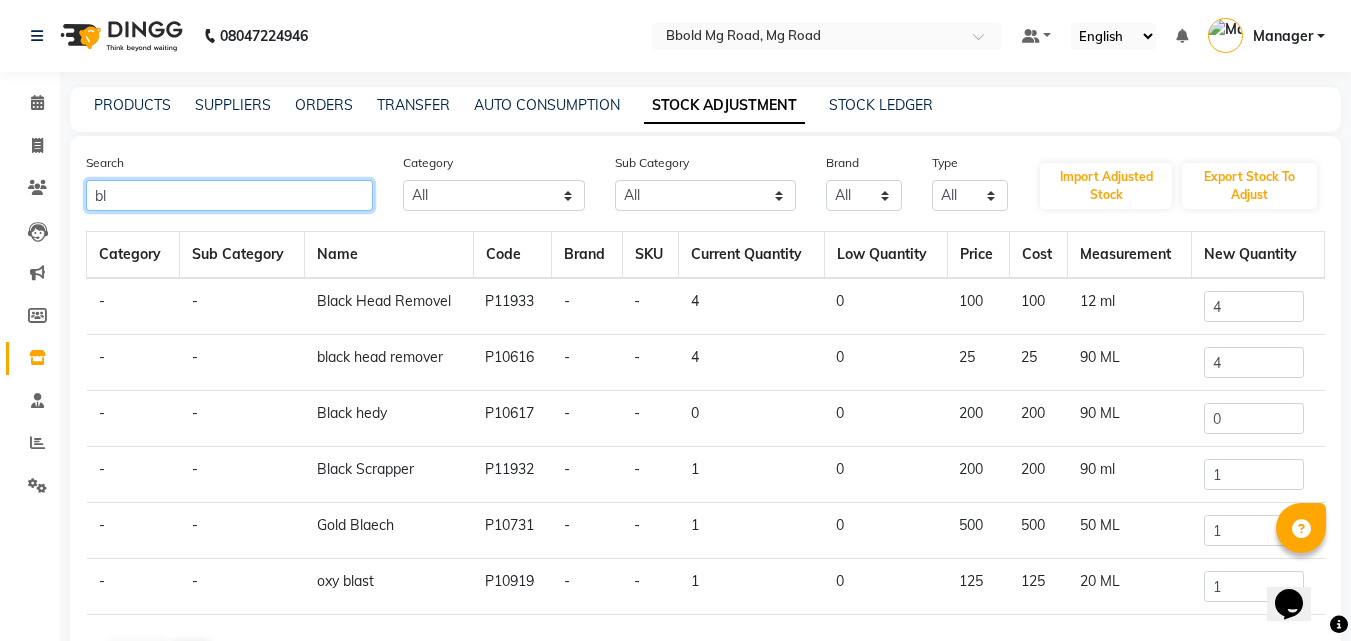 type on "b" 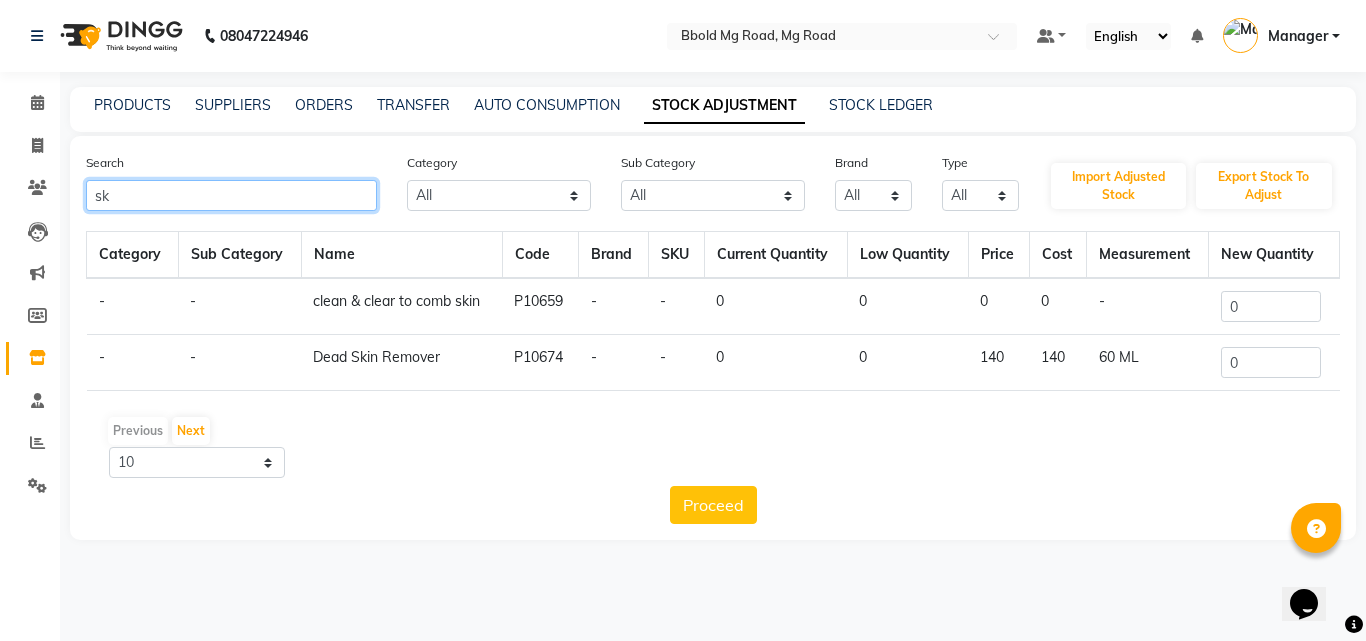 type on "s" 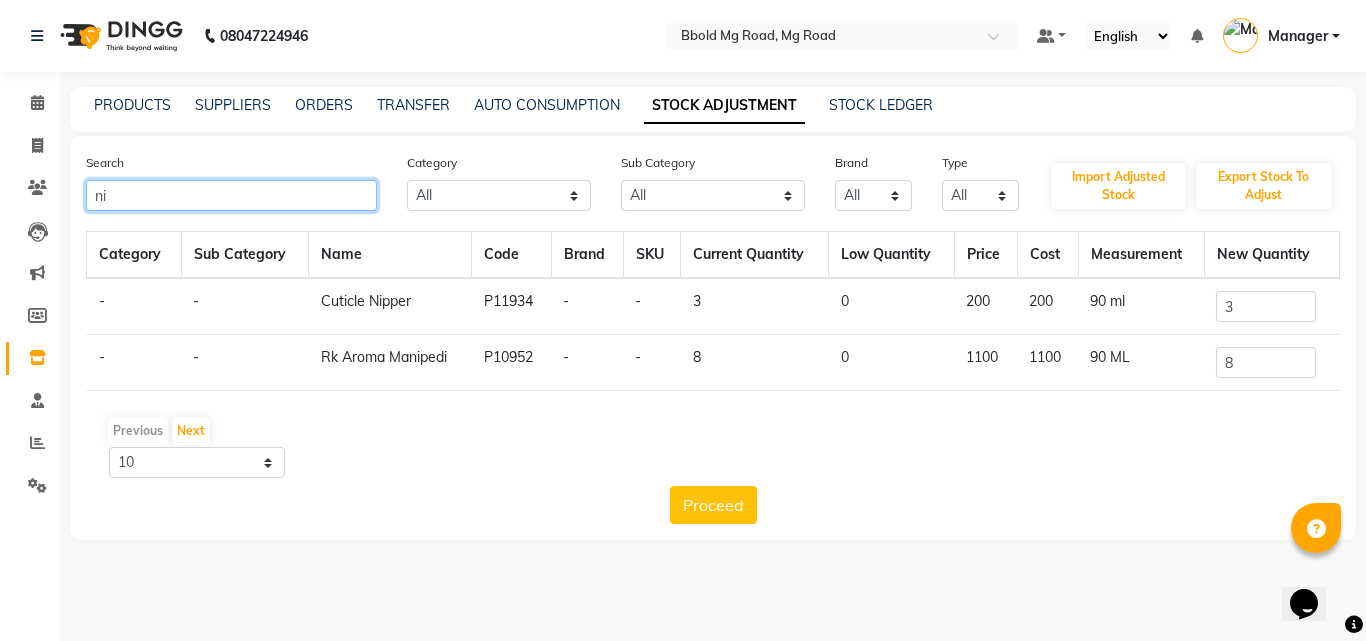 type on "n" 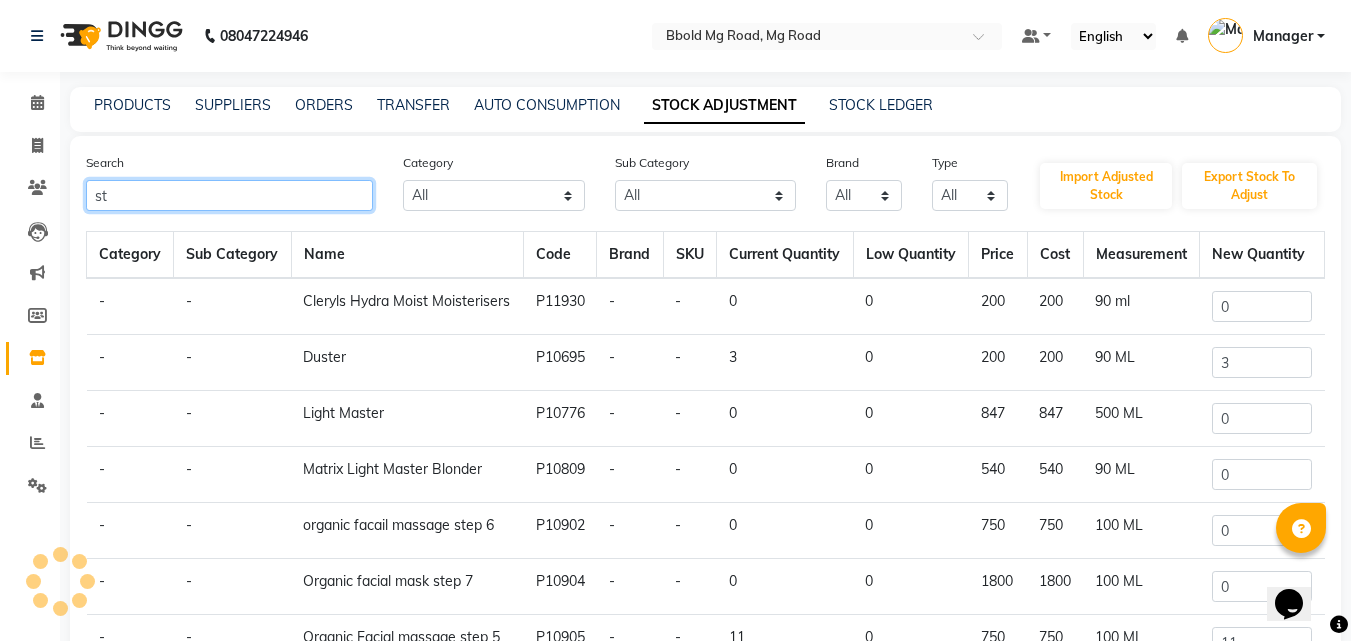 type on "s" 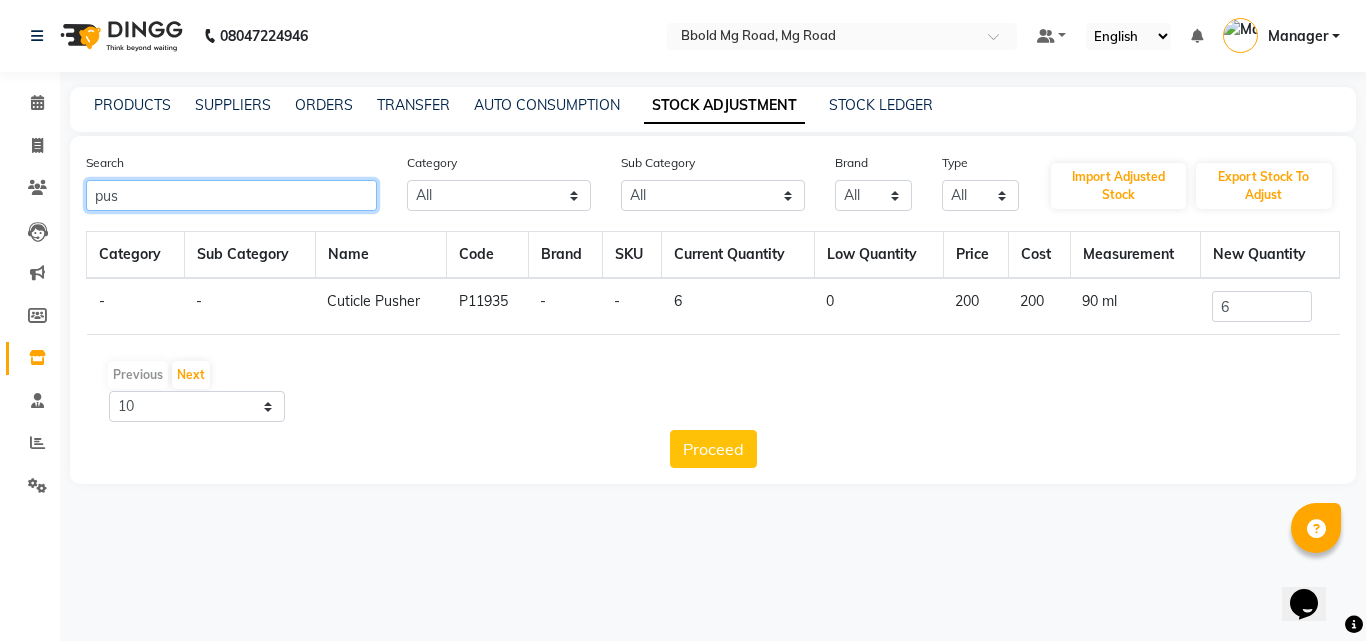 type on "pus" 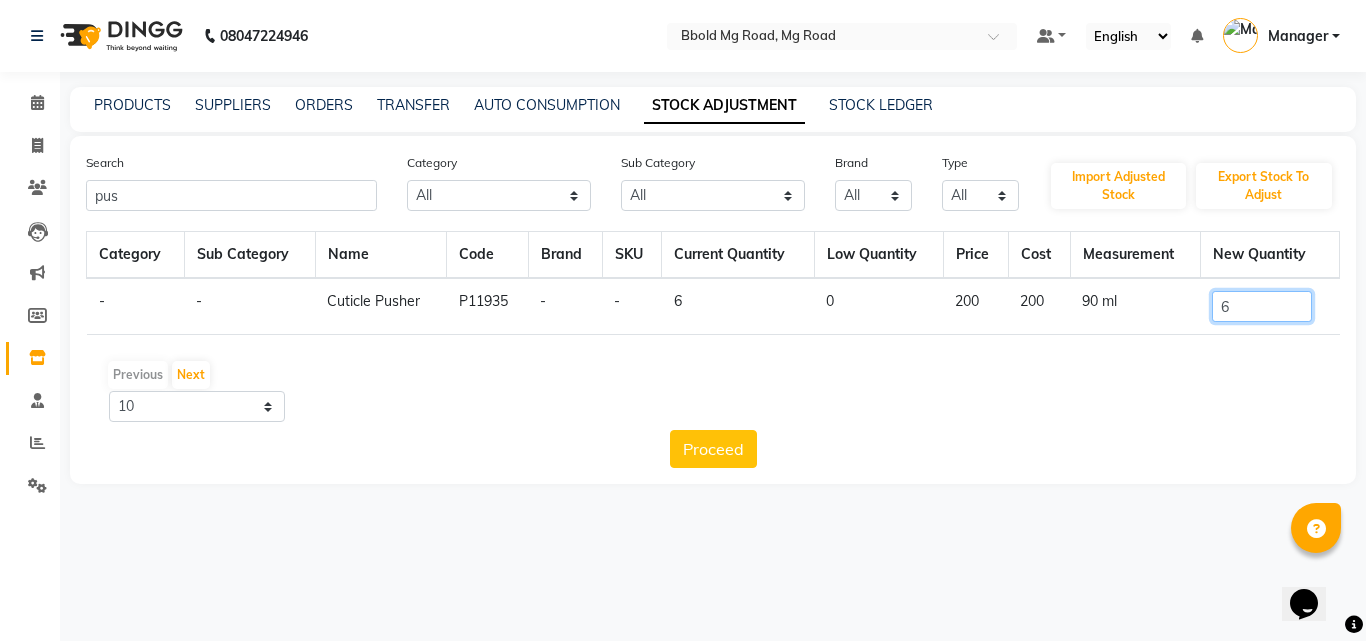 click on "6" 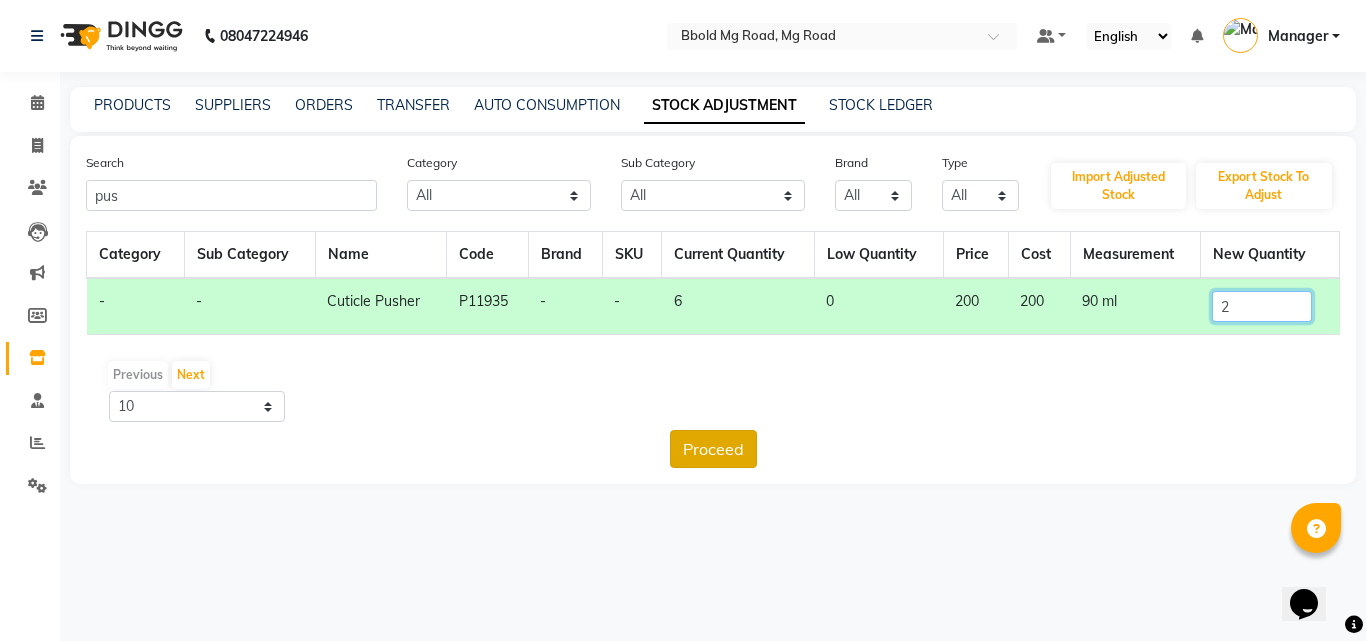 type on "2" 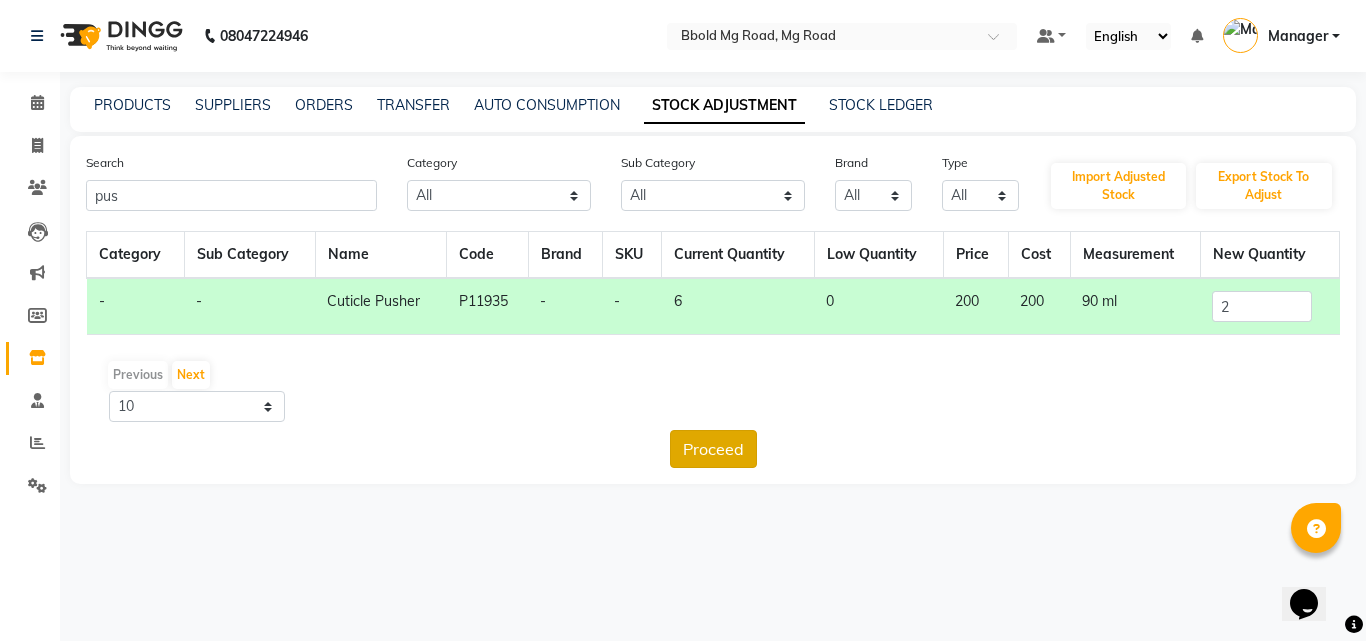 click on "Proceed" 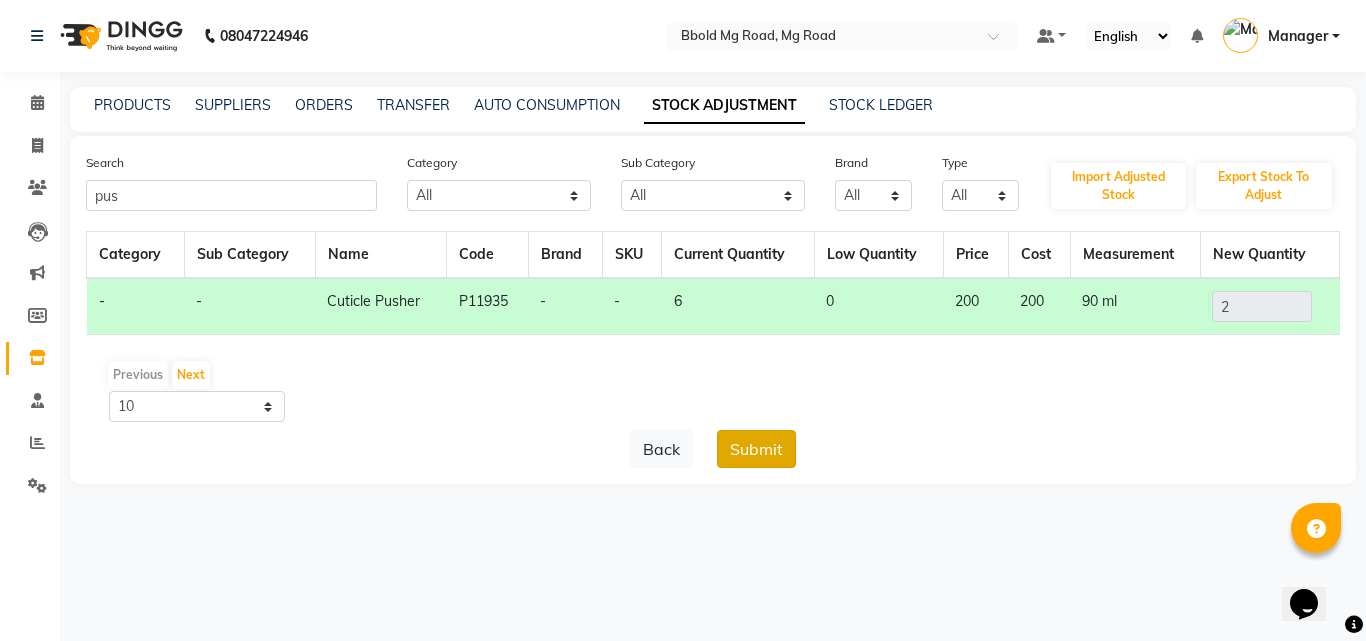 click on "Submit" 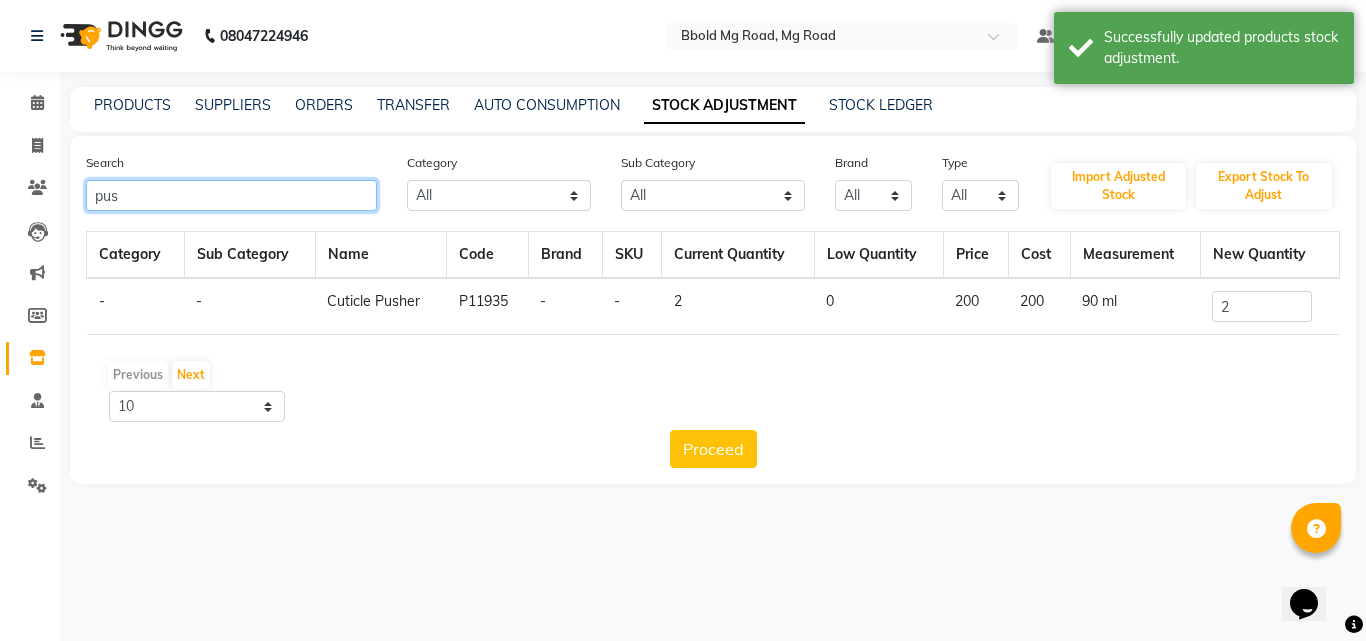 click on "pus" 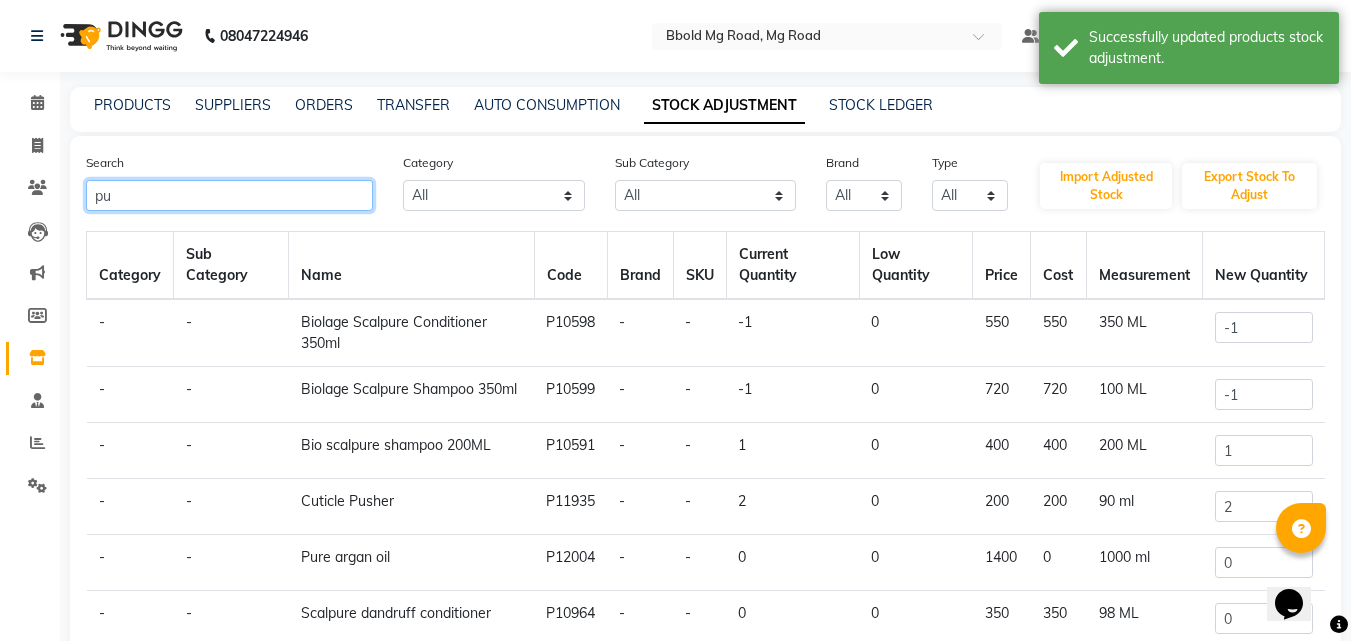 type on "p" 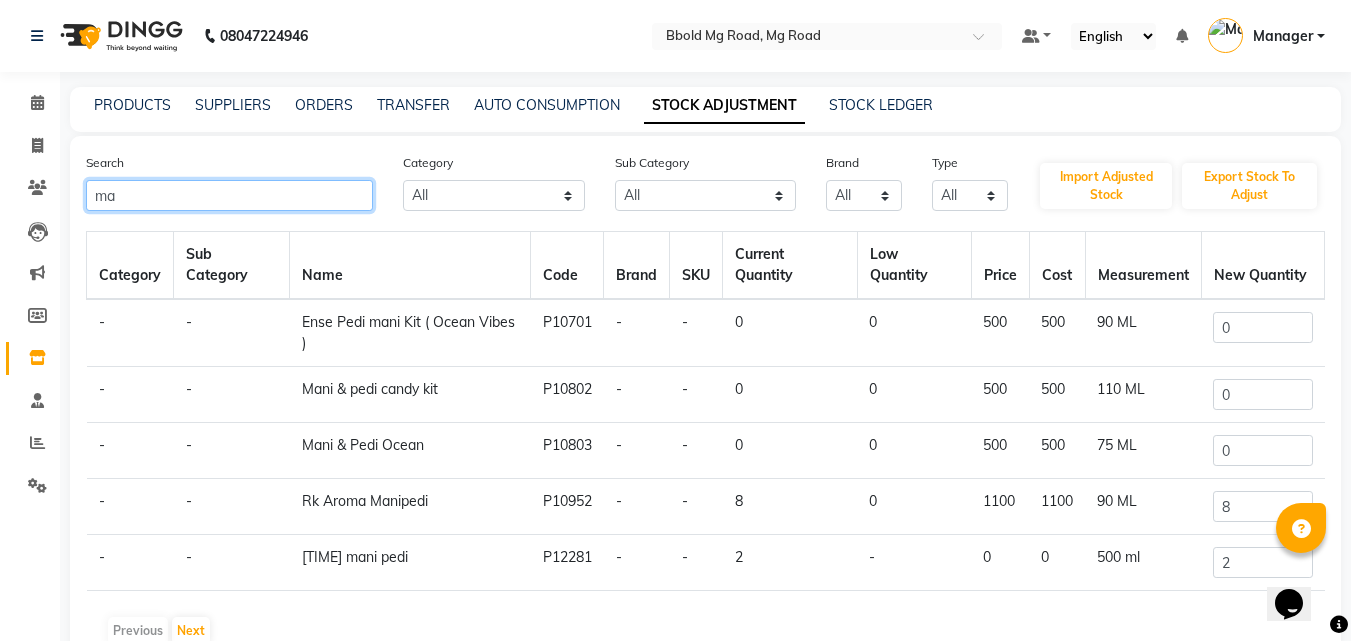 type on "m" 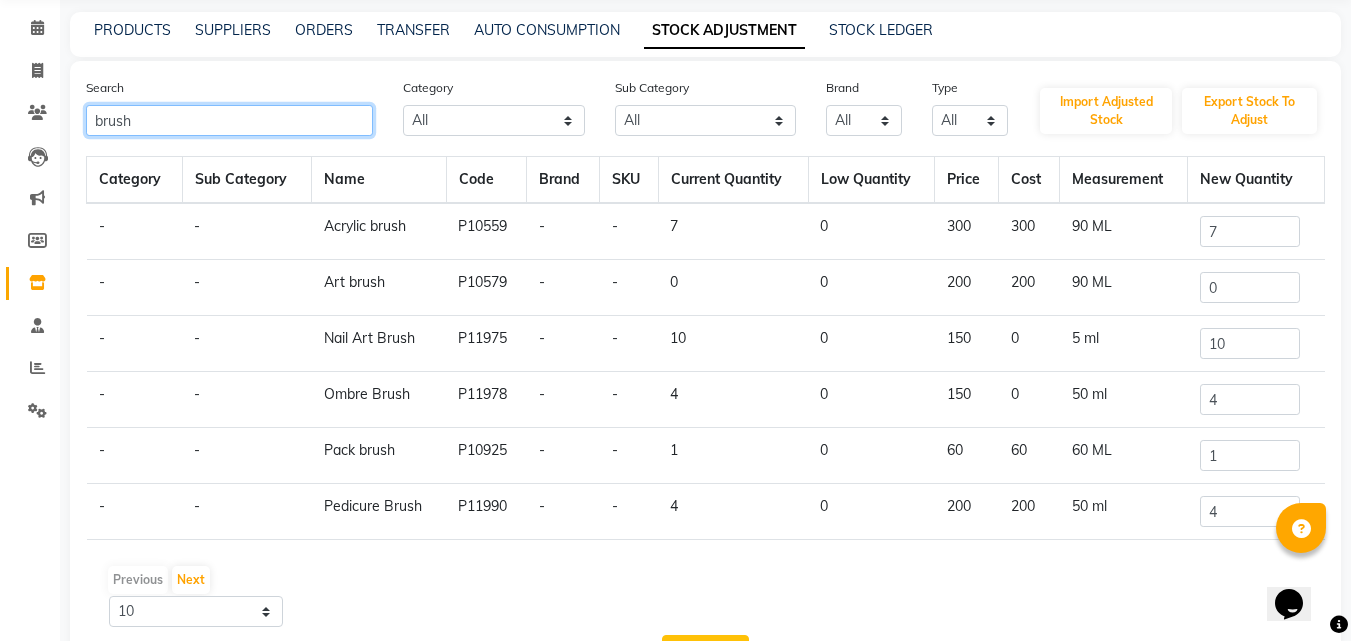scroll, scrollTop: 153, scrollLeft: 0, axis: vertical 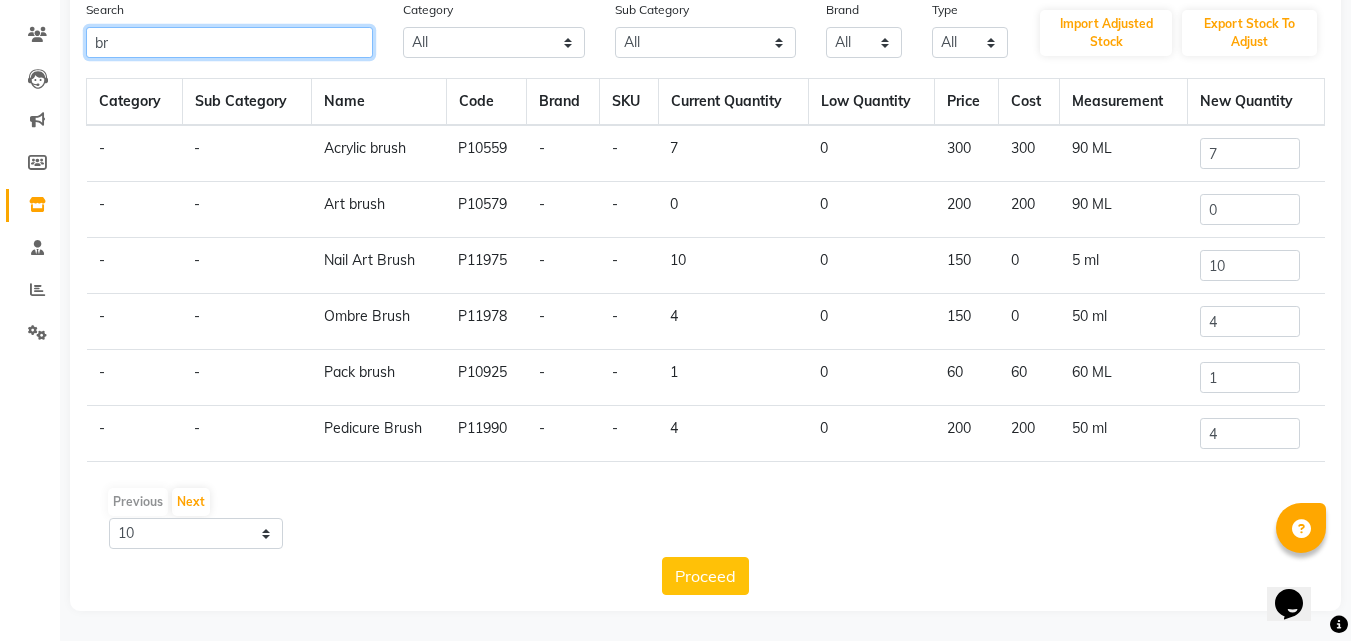 type on "b" 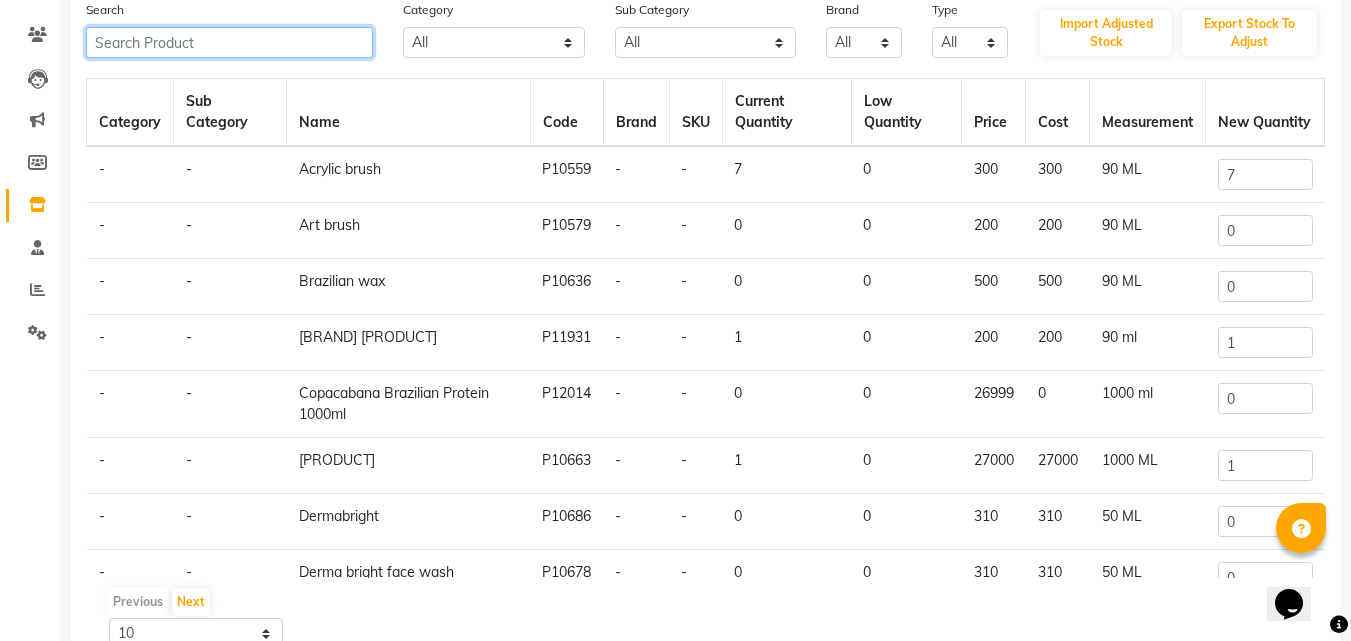 type on "a" 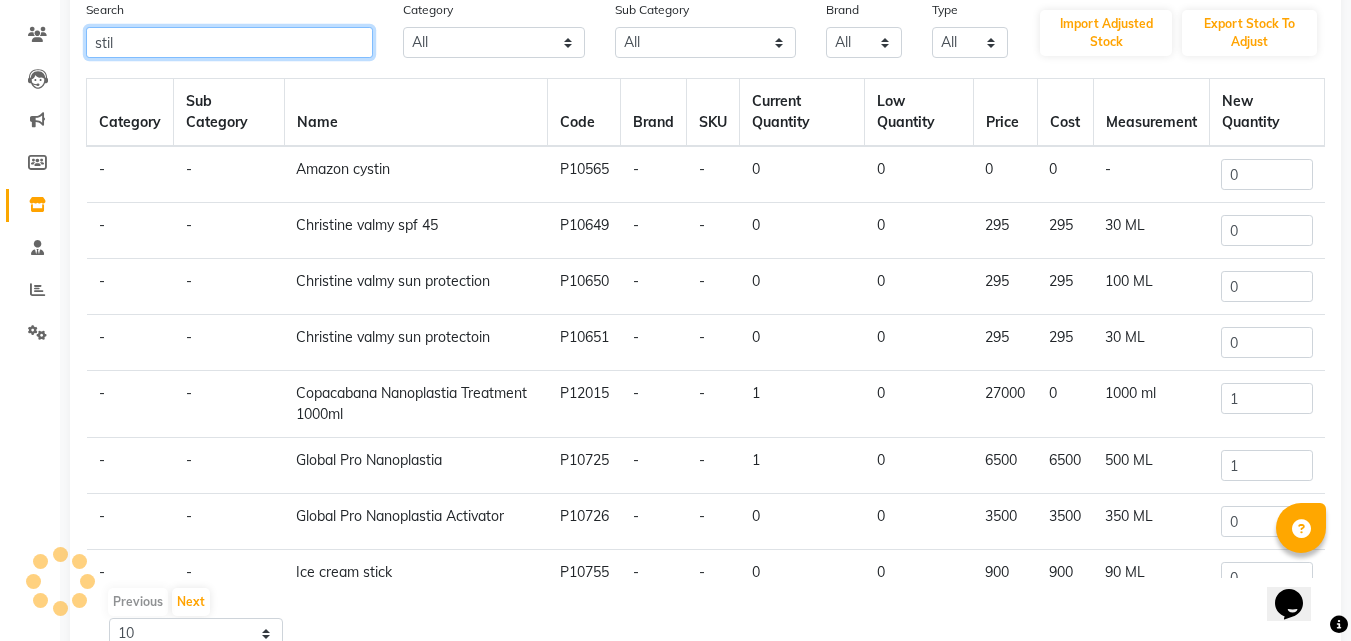 scroll, scrollTop: 0, scrollLeft: 0, axis: both 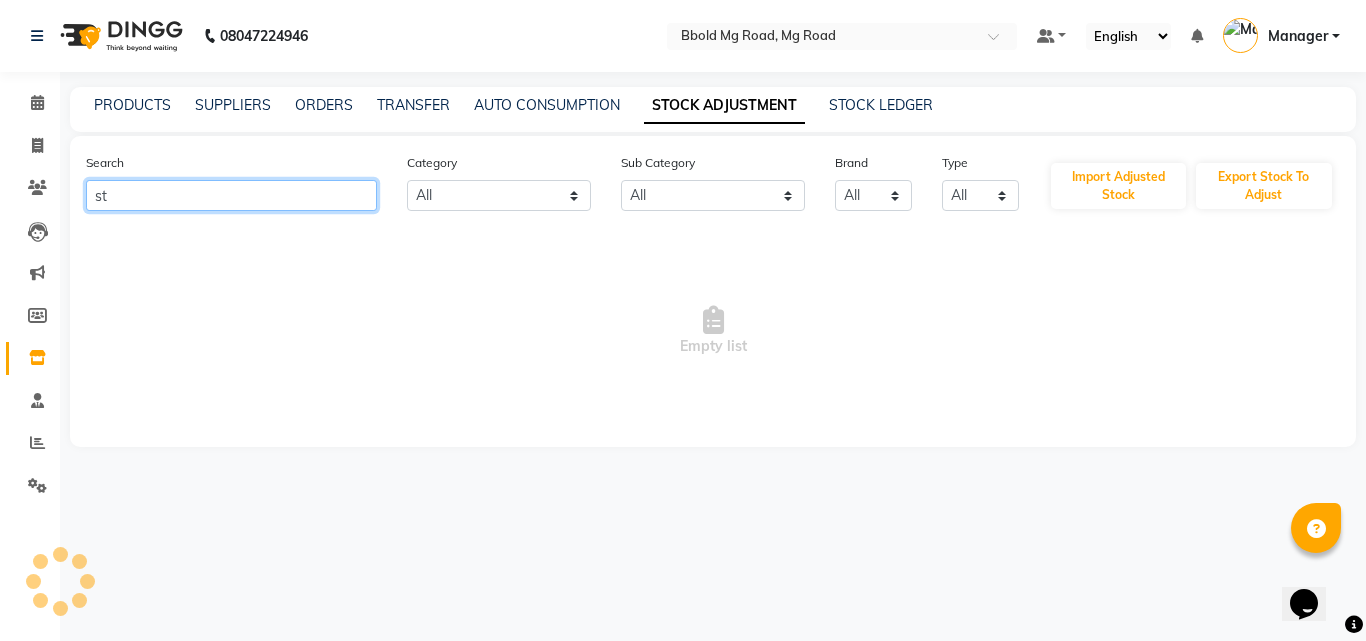 type on "s" 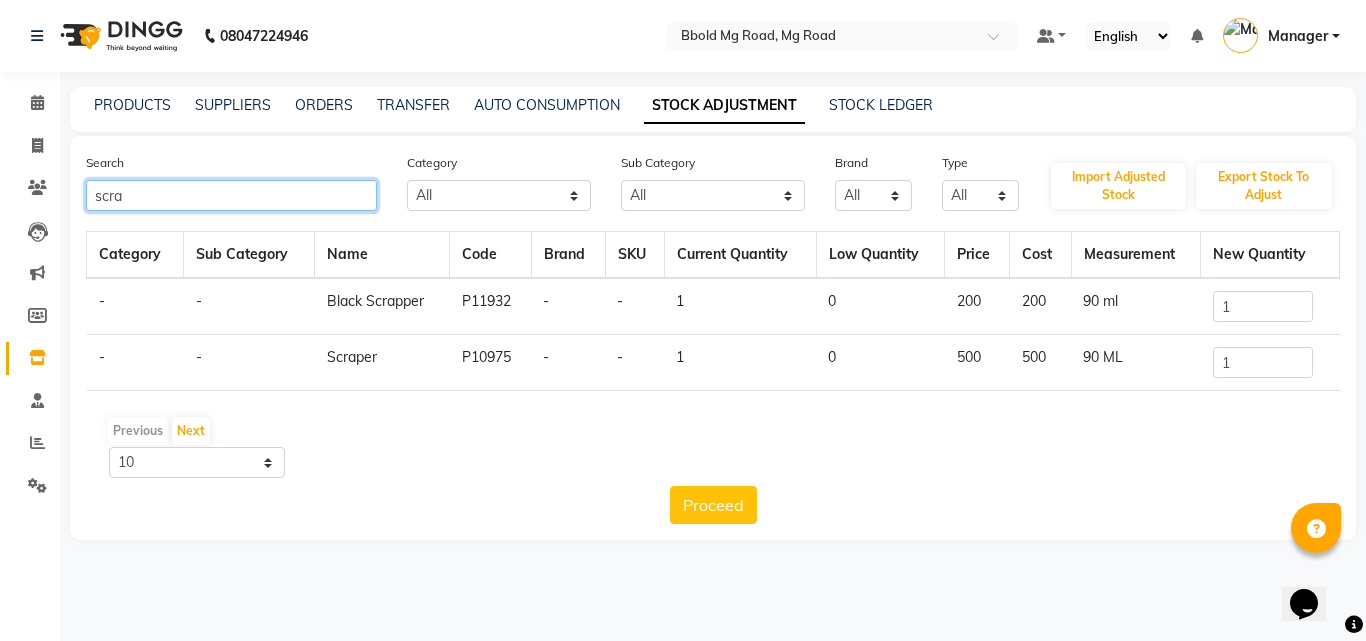 type on "scra" 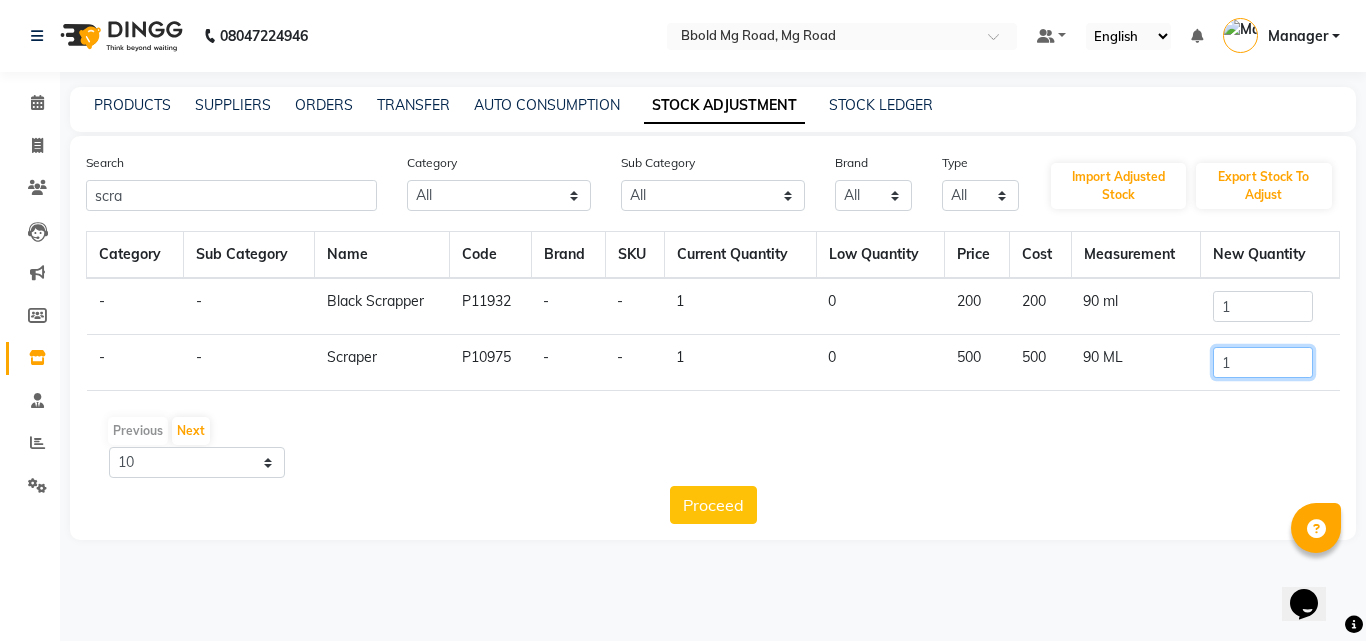 click on "1" 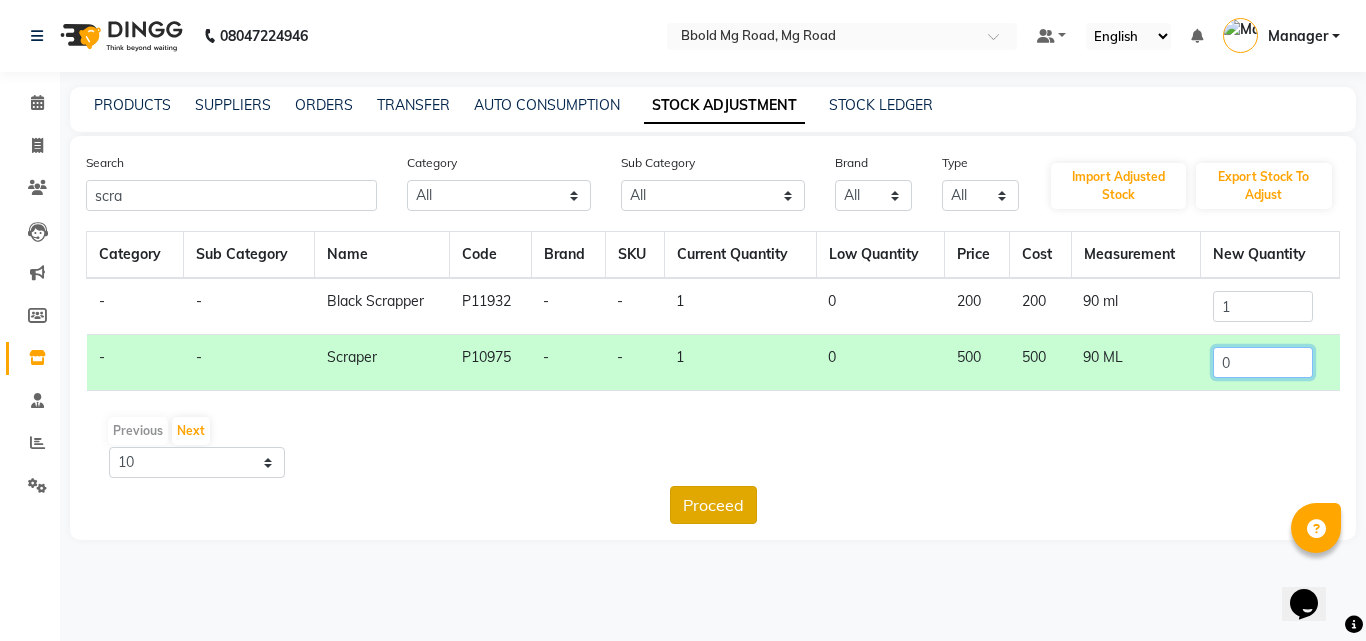 type on "0" 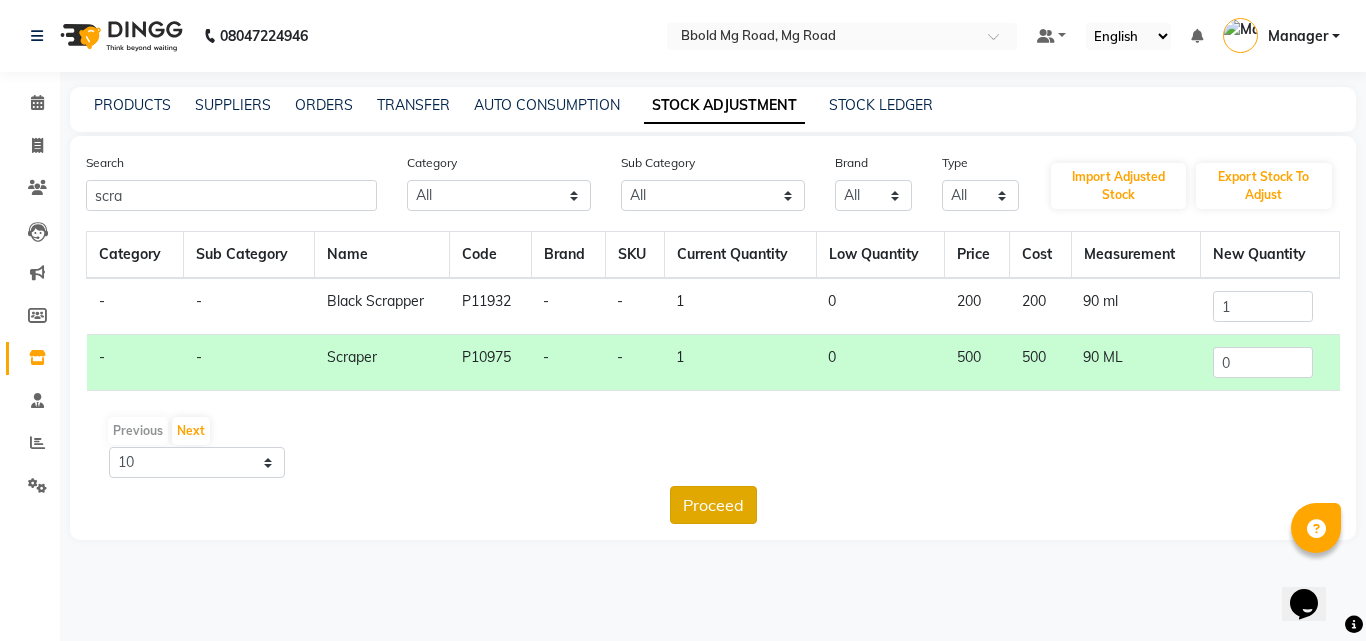click on "Proceed" 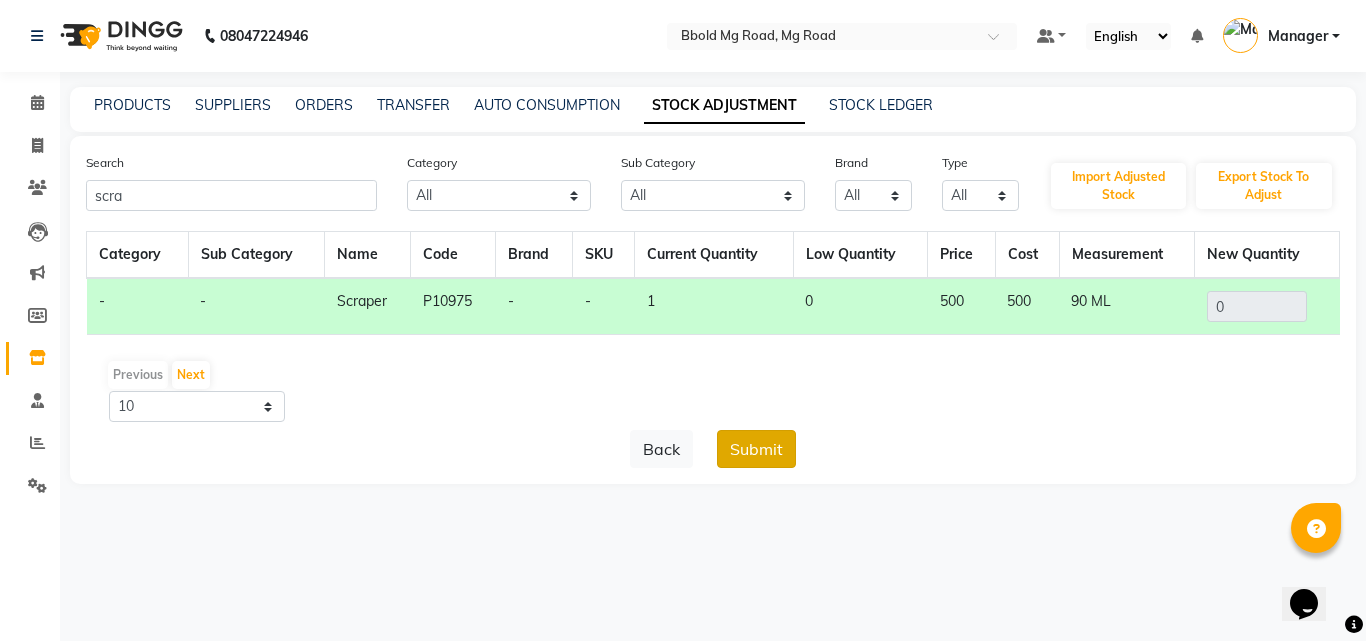 click on "Submit" 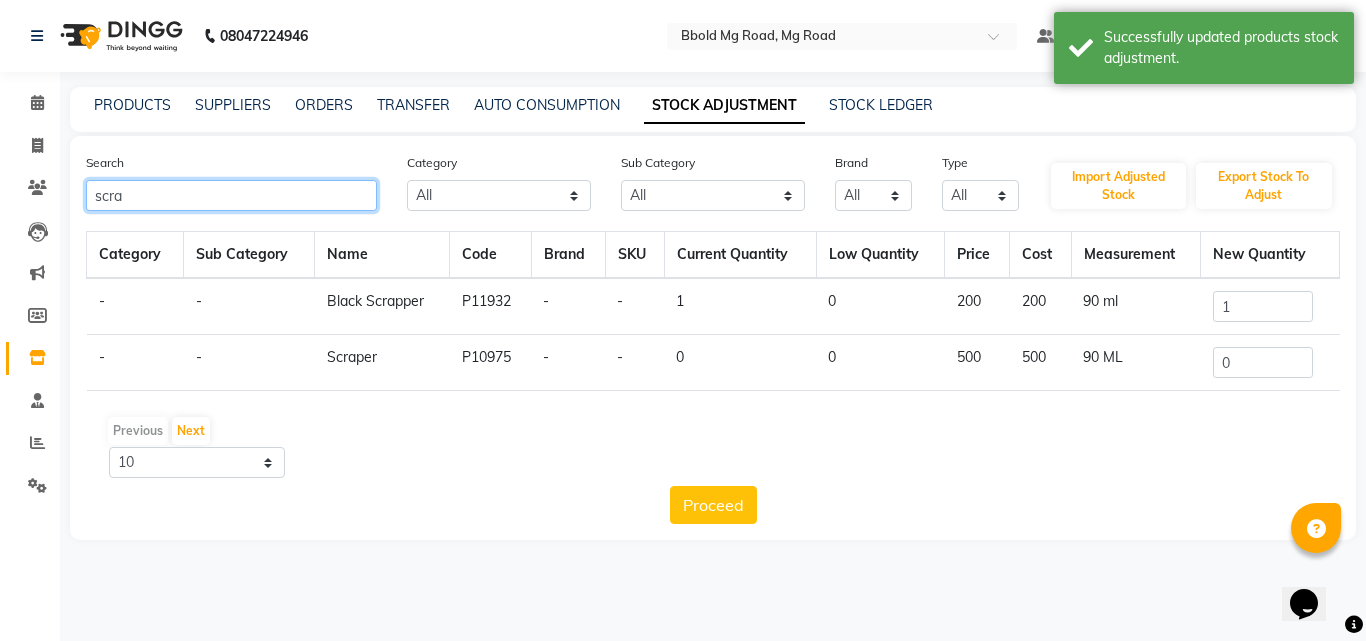 click on "scra" 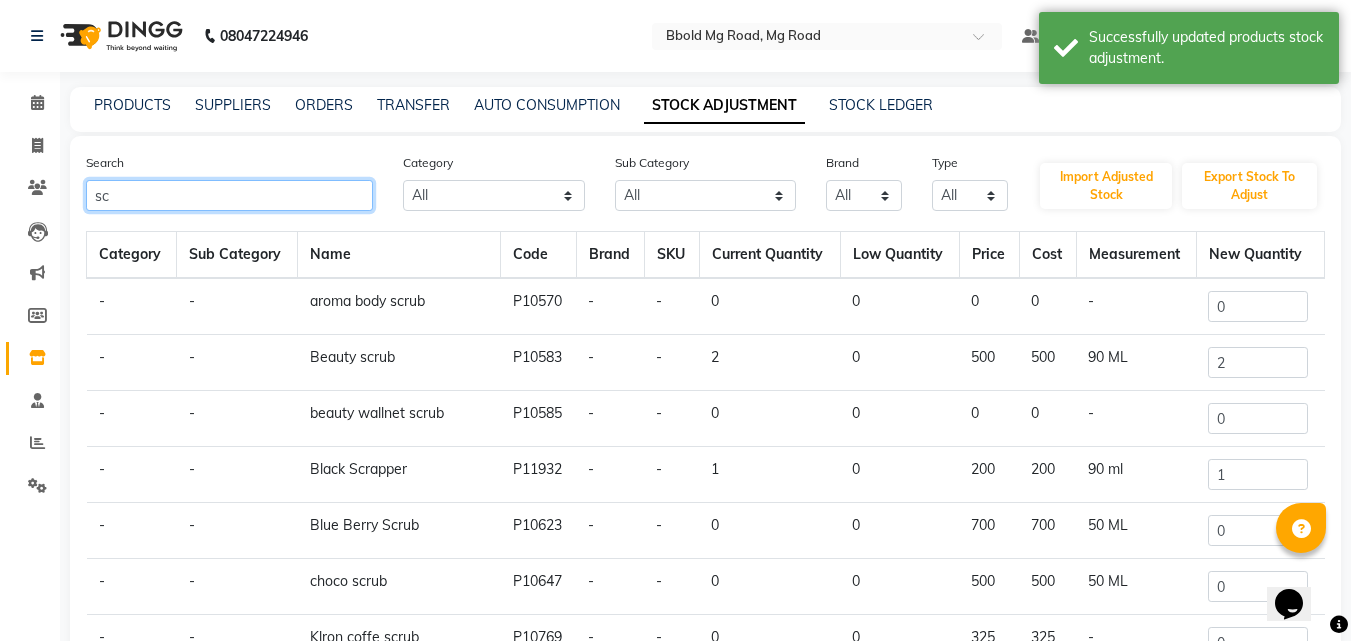type on "s" 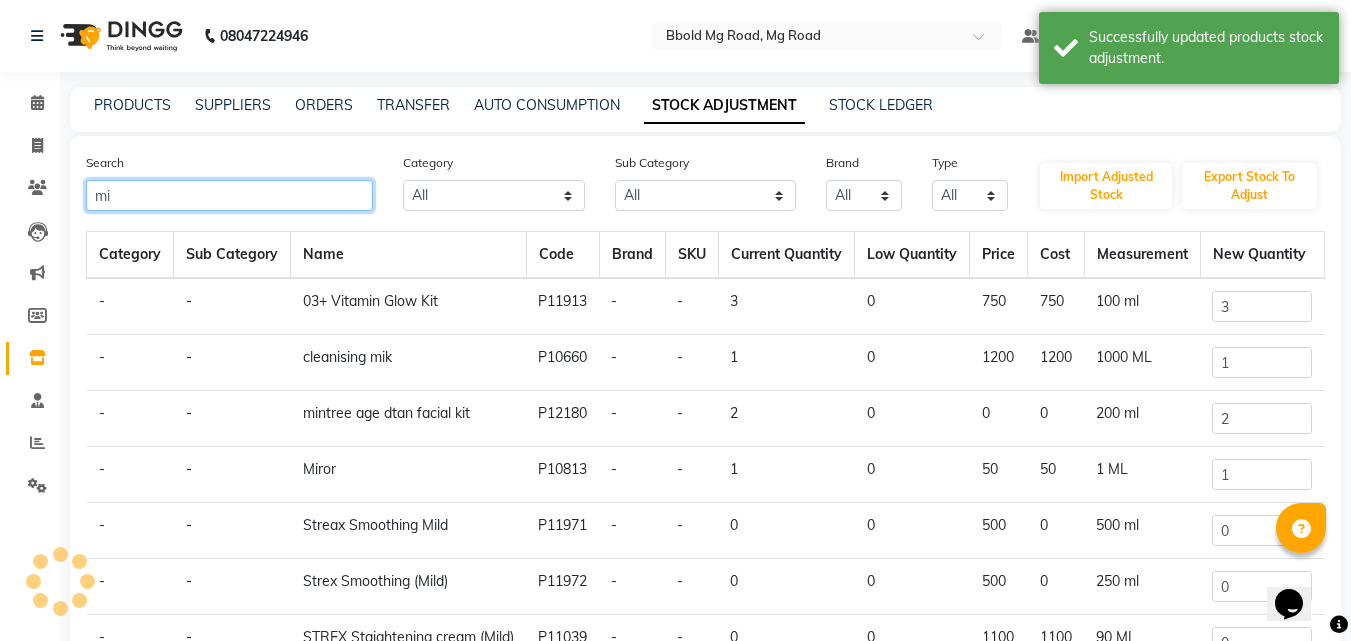 type on "m" 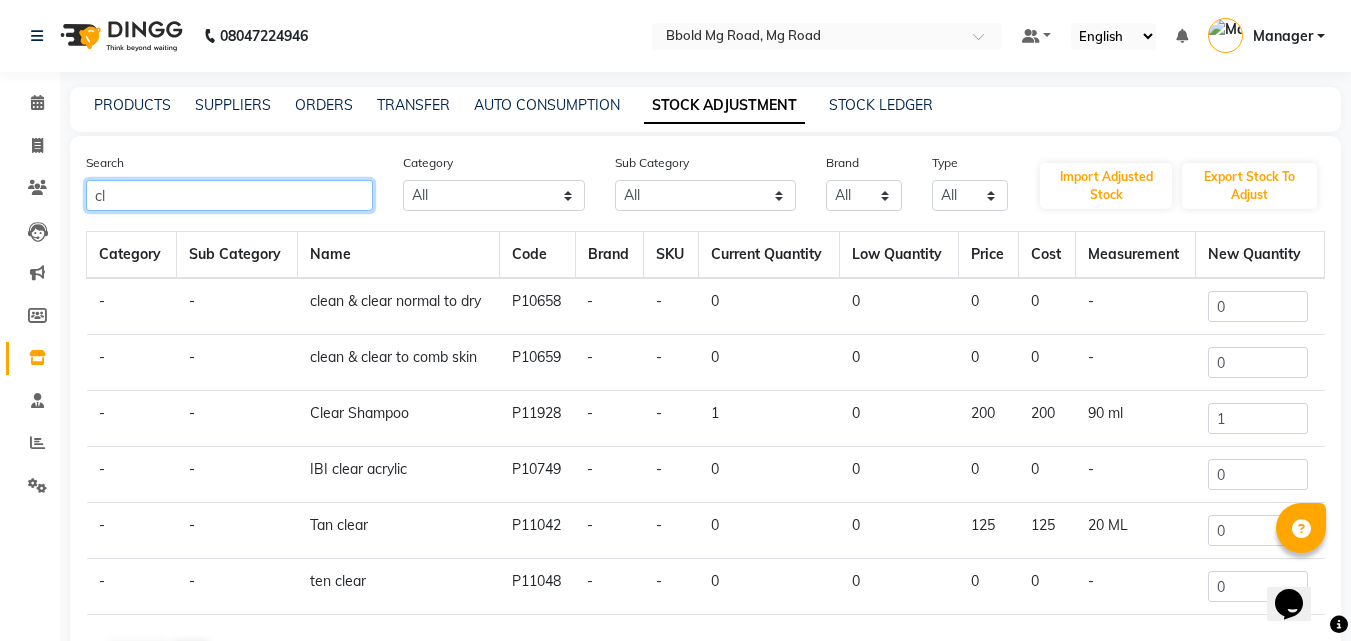 type on "c" 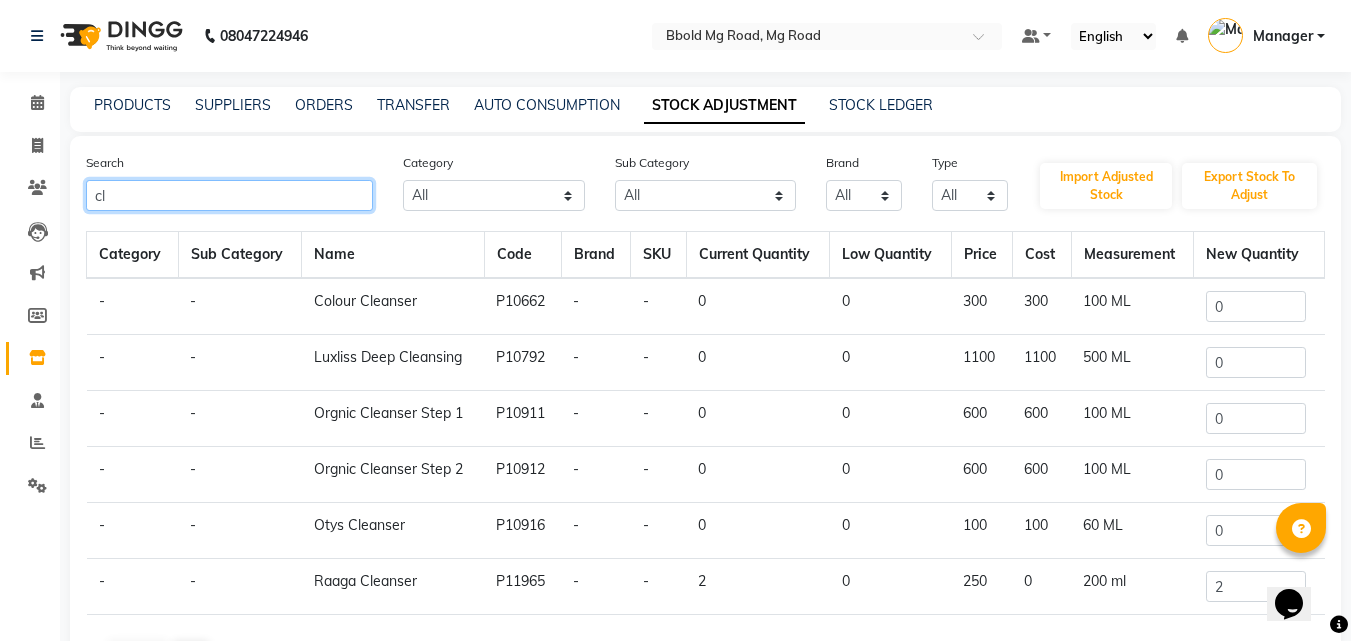 type on "c" 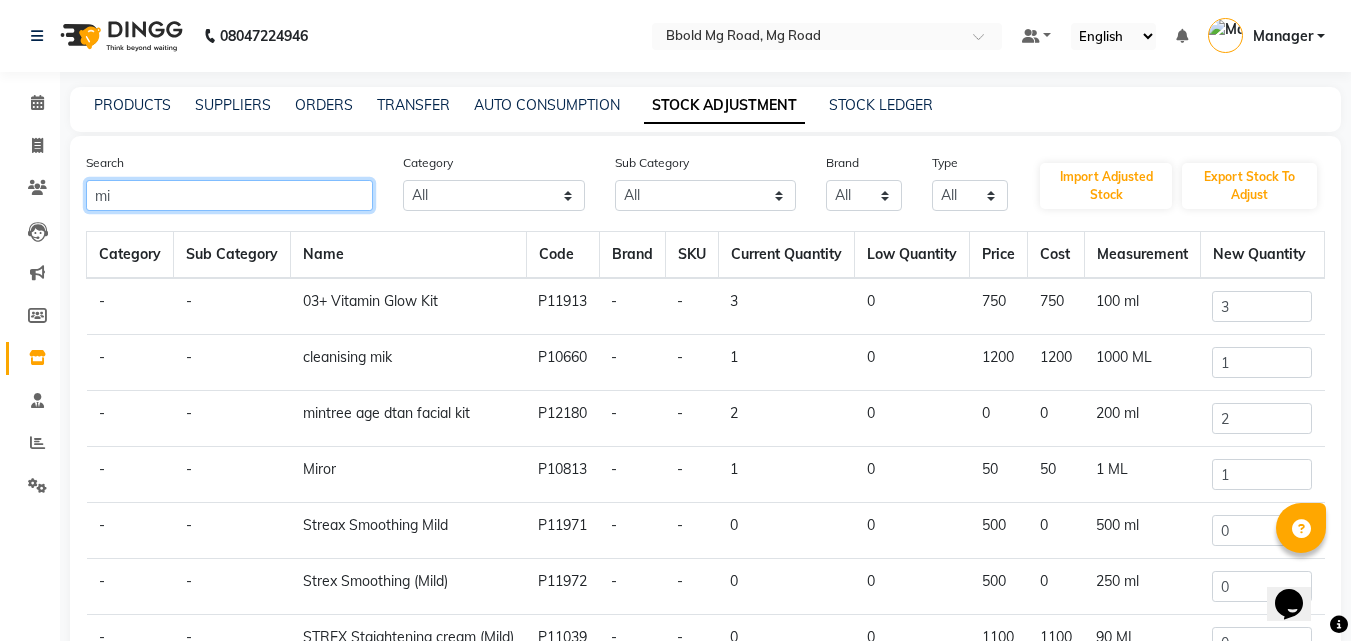 type on "m" 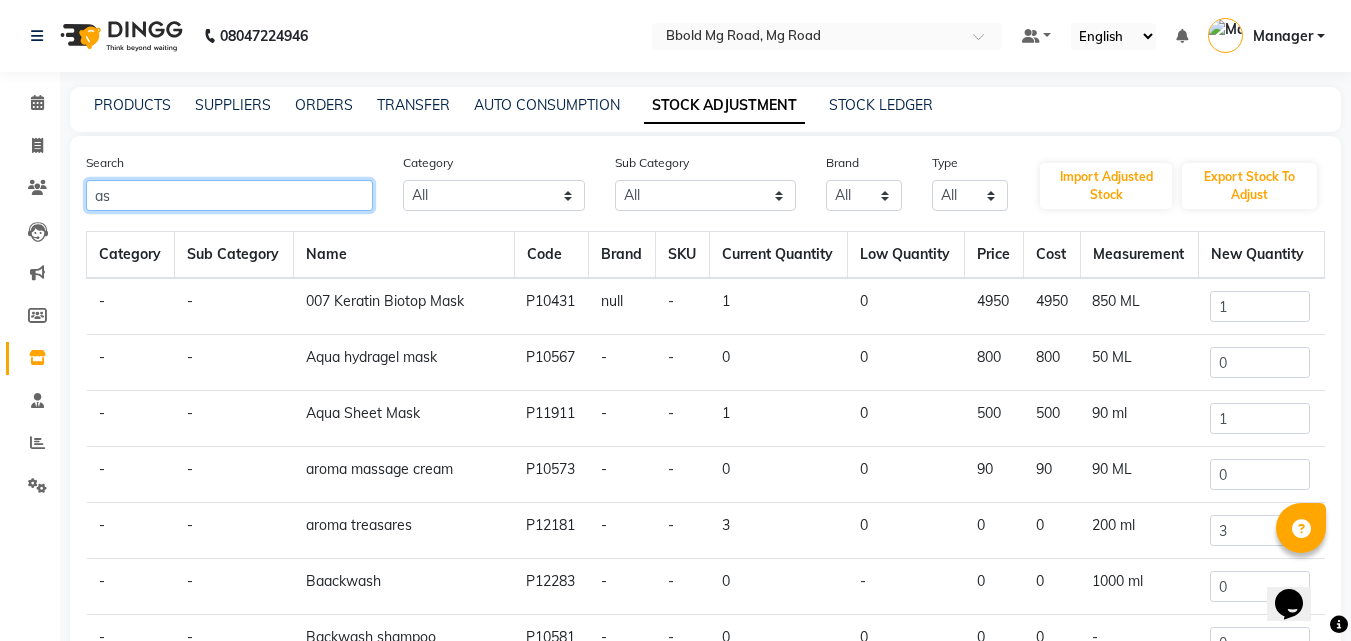 type on "a" 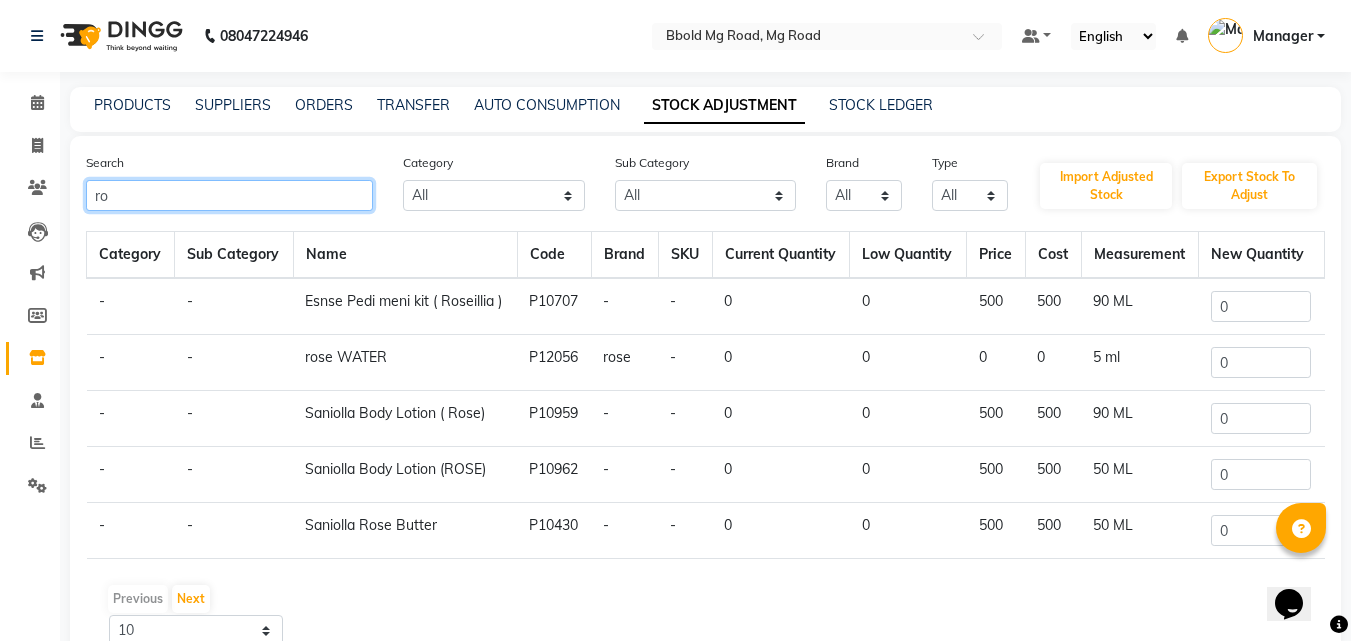 type on "r" 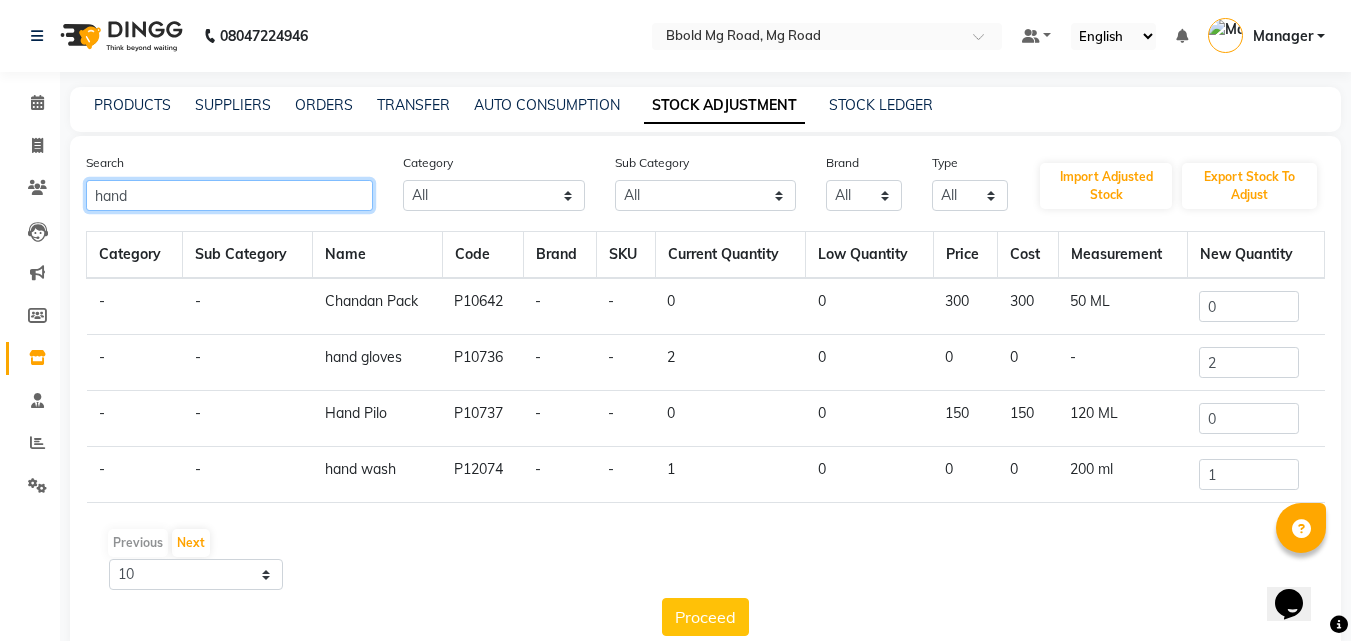 type on "hand" 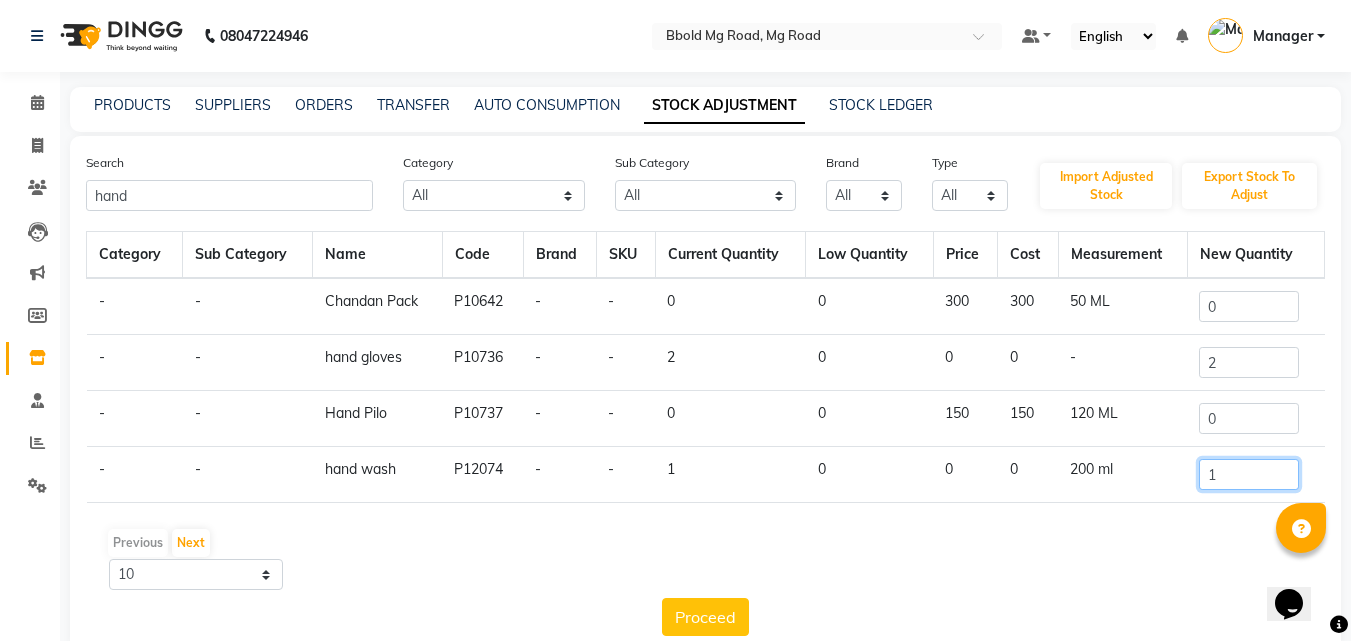click on "1" 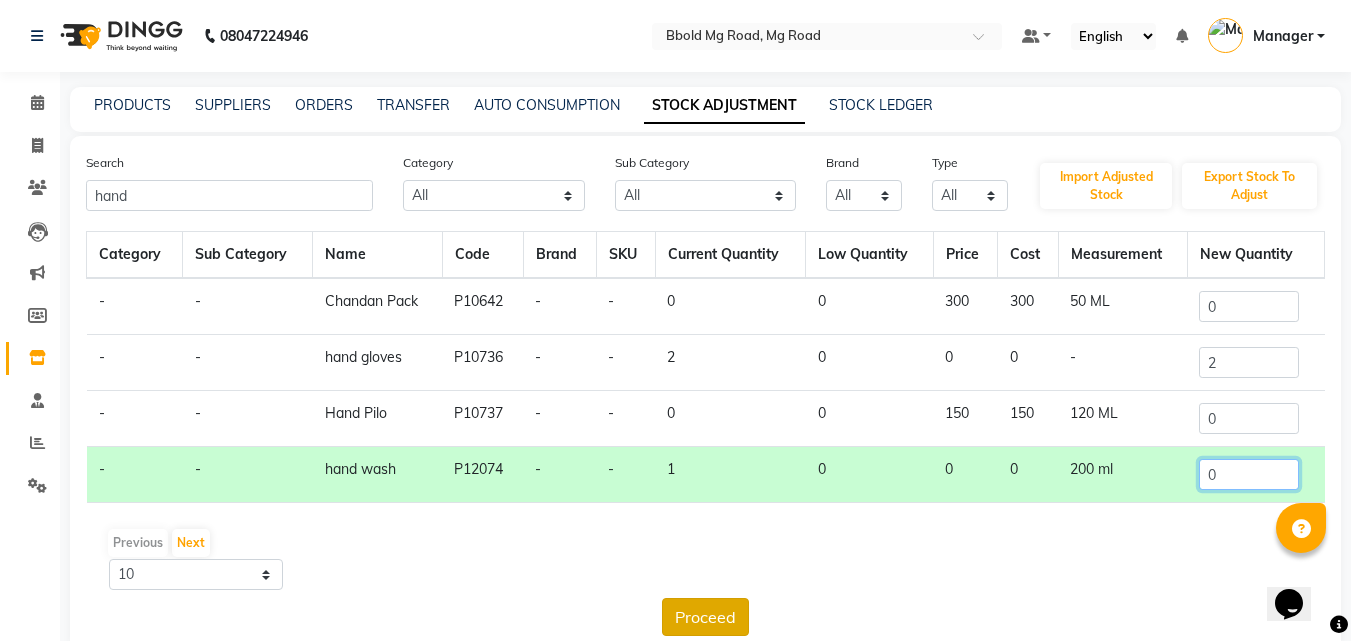 type on "0" 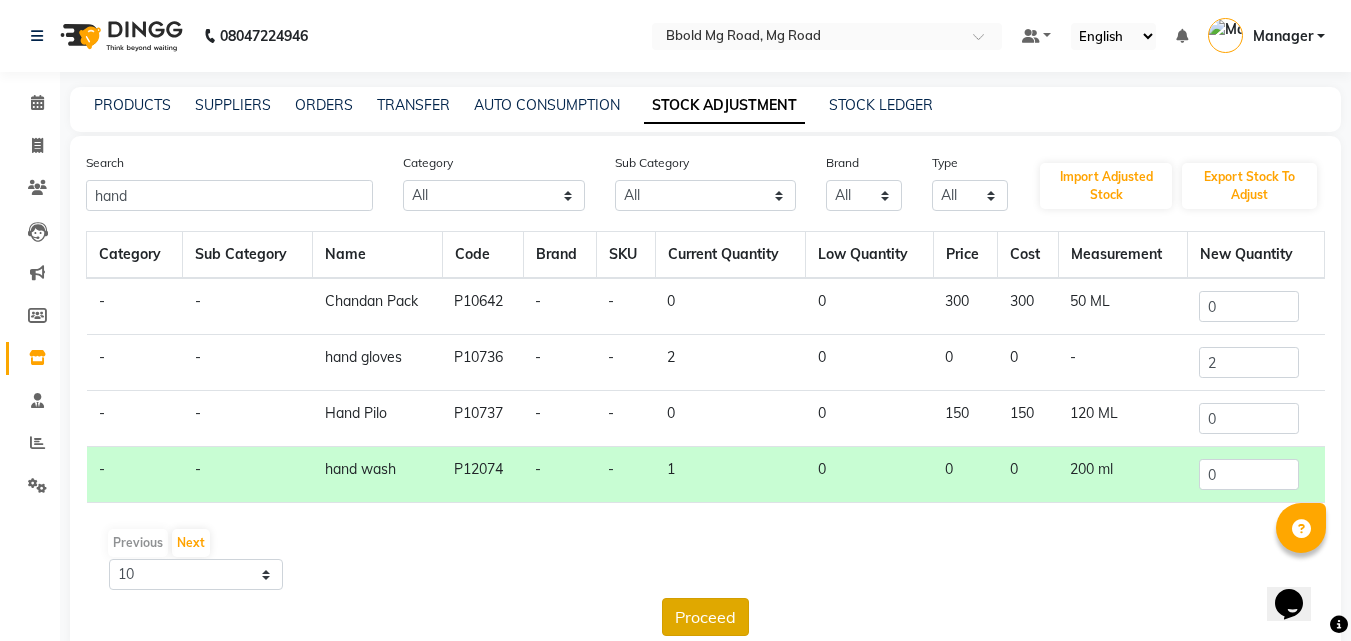 click on "Proceed" 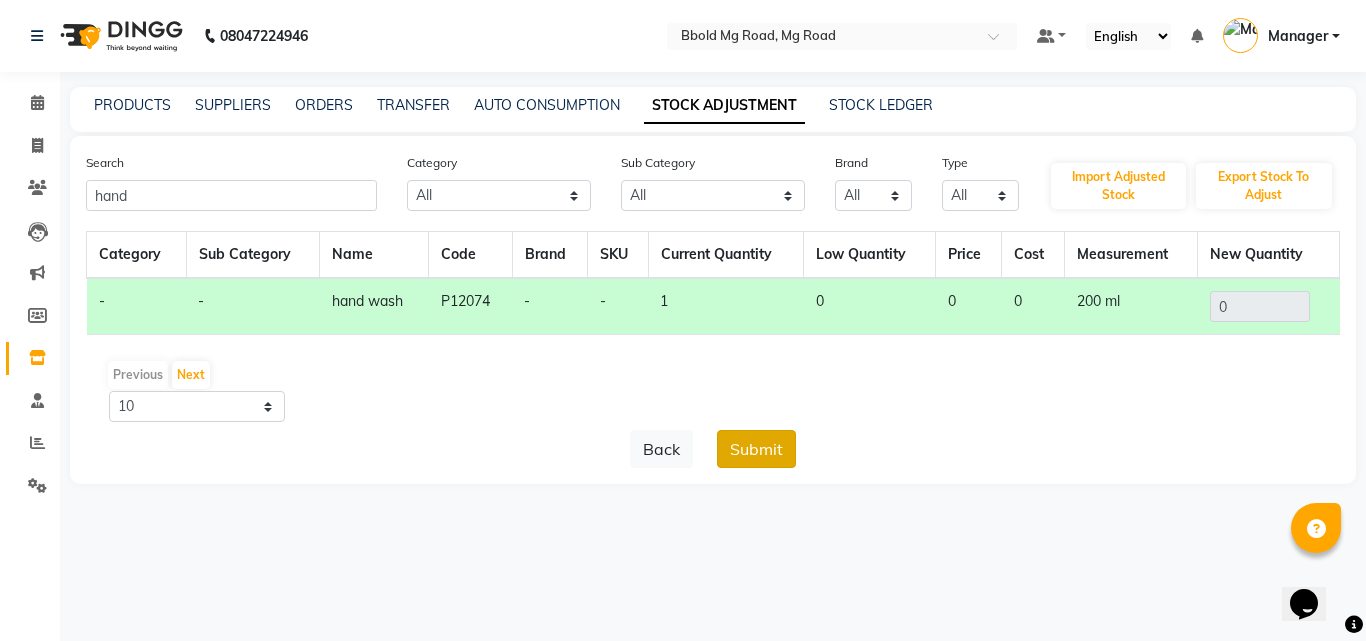 click on "Submit" 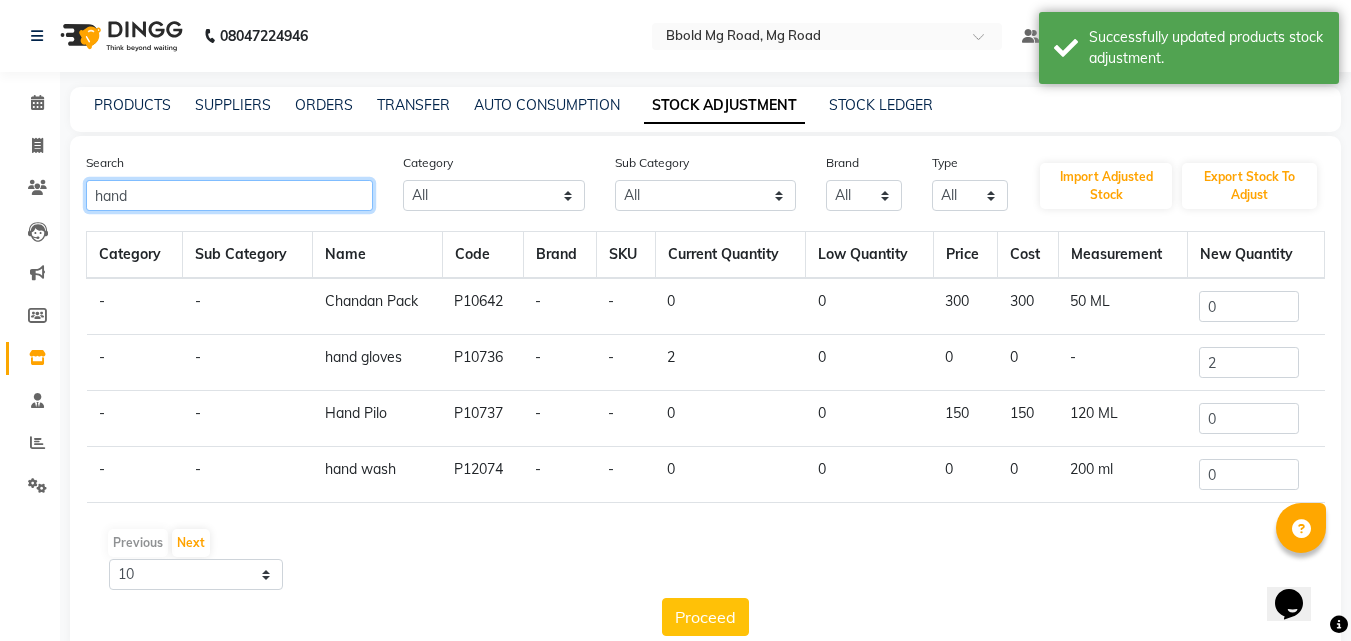 click on "hand" 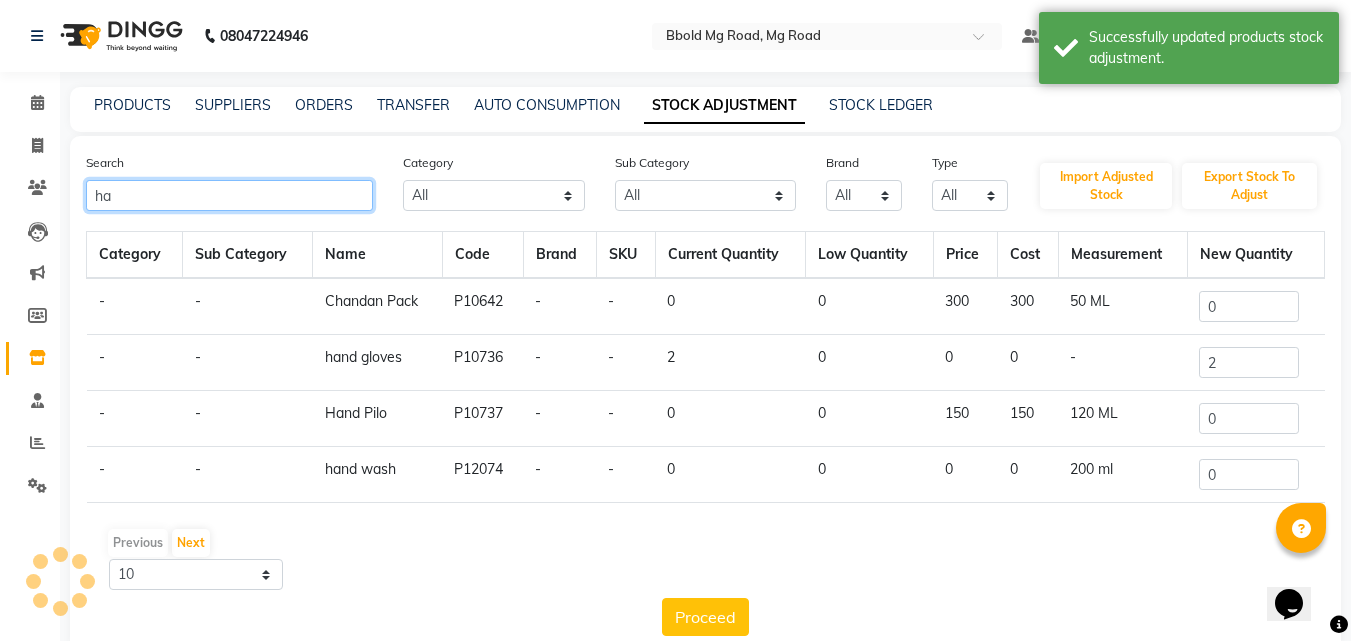 type on "h" 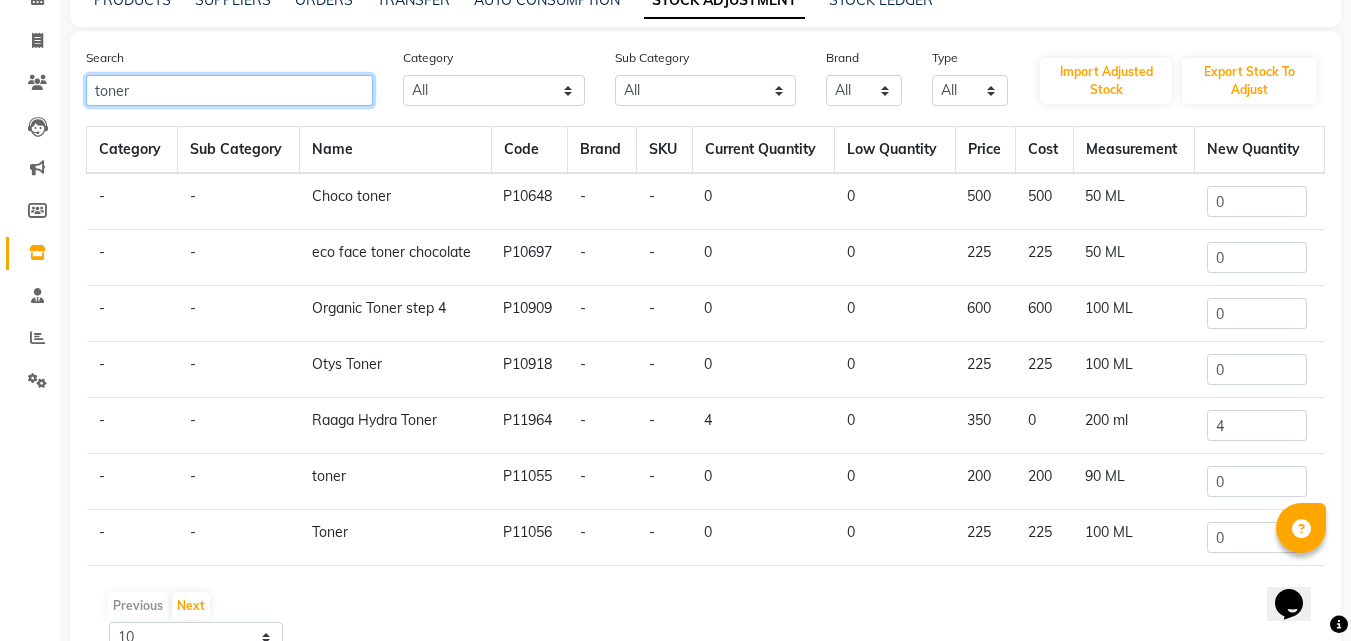 scroll, scrollTop: 0, scrollLeft: 0, axis: both 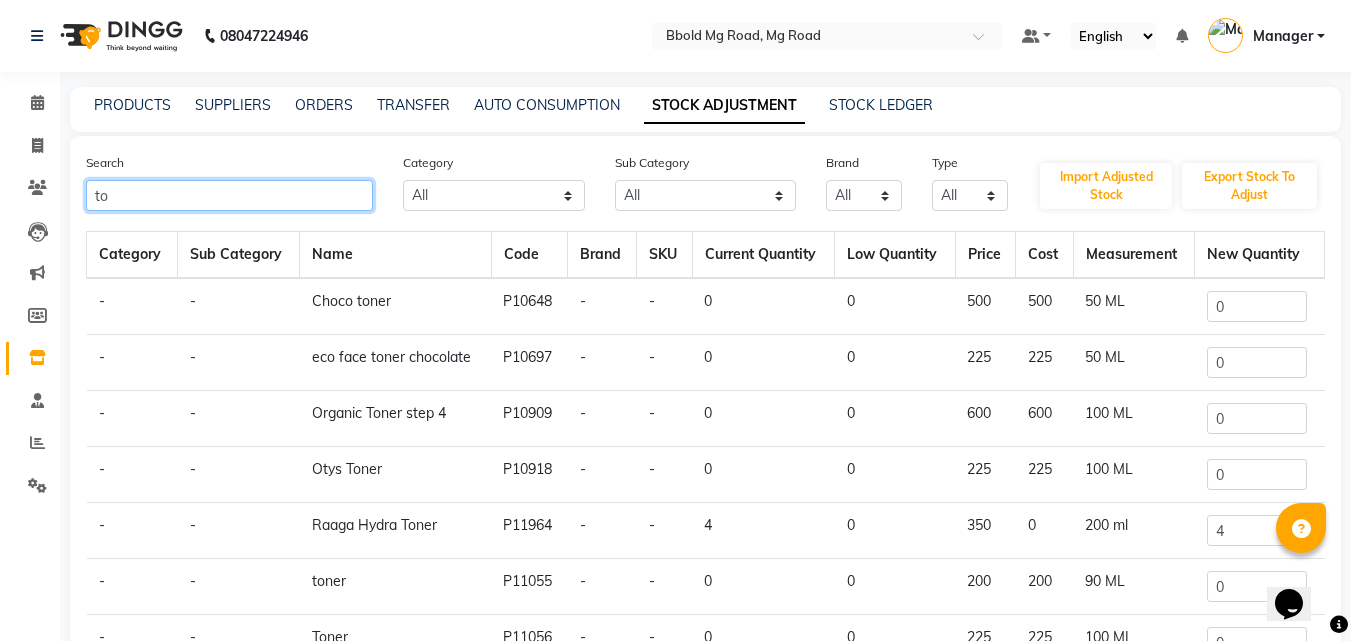 type on "t" 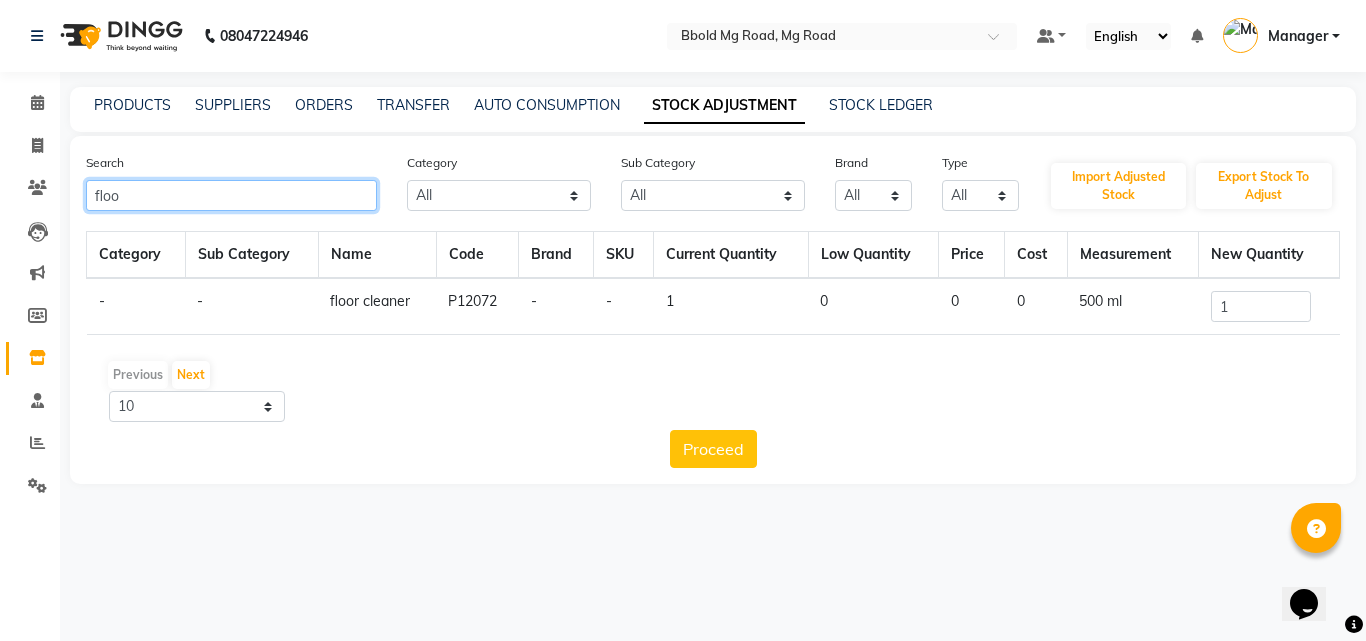 type on "floo" 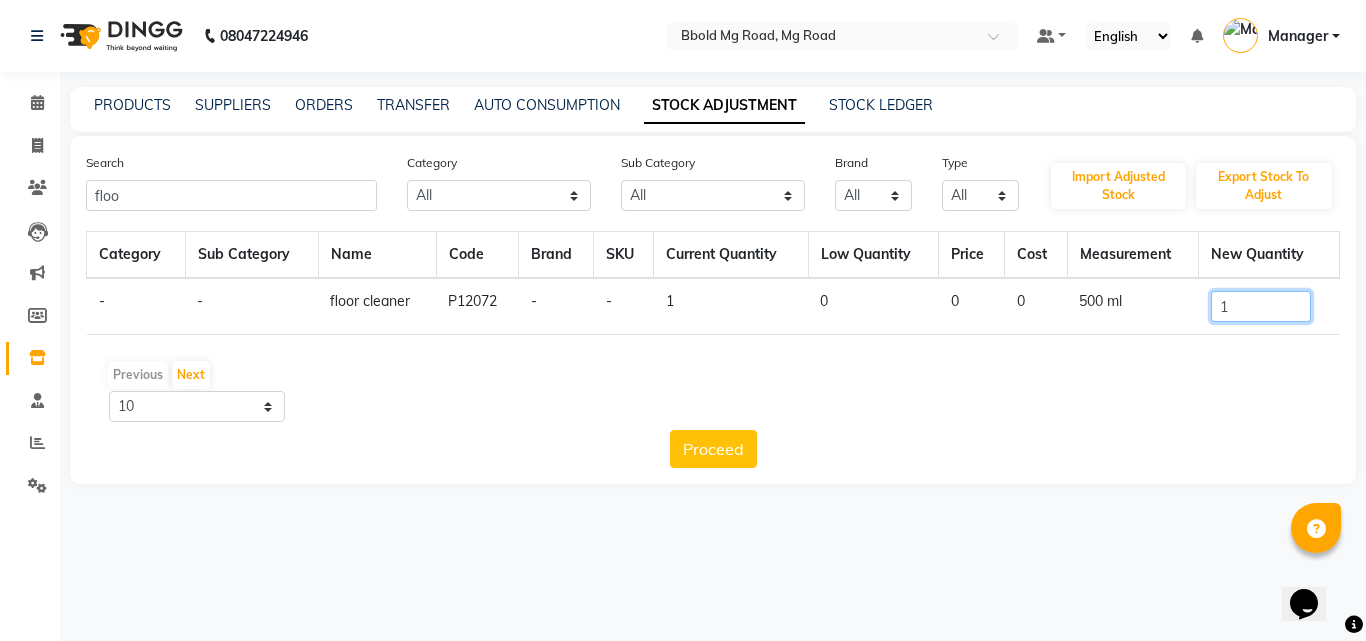 click on "1" 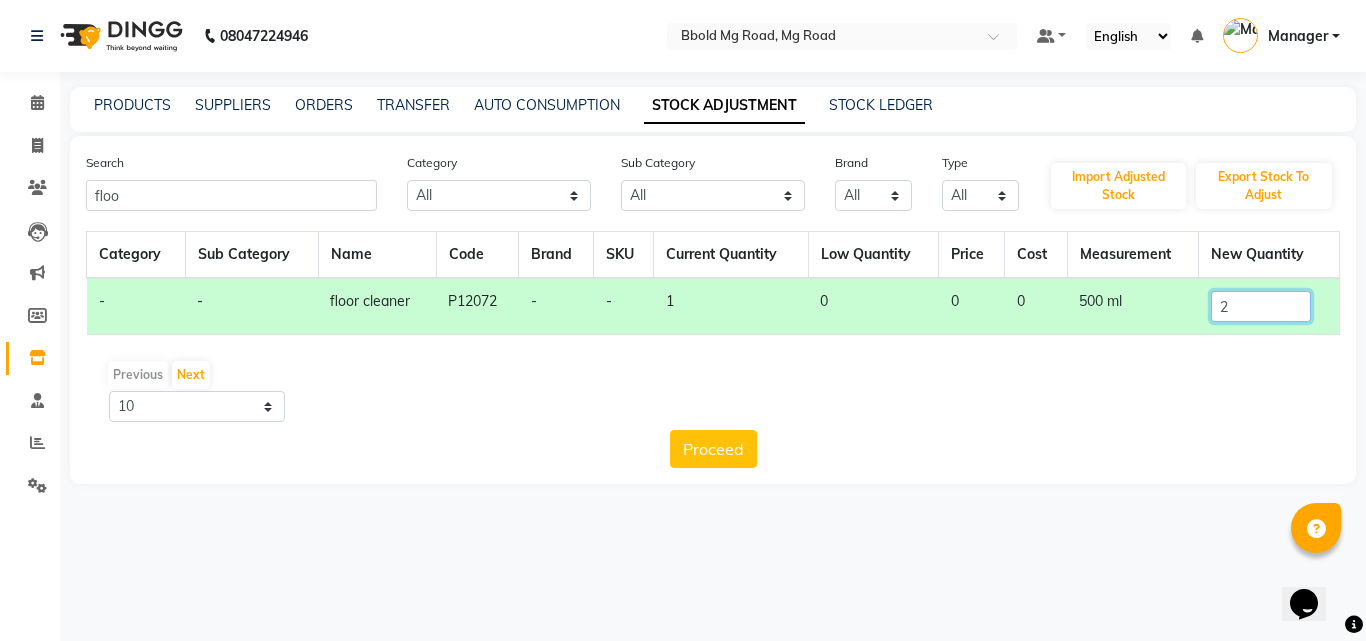 type on "2" 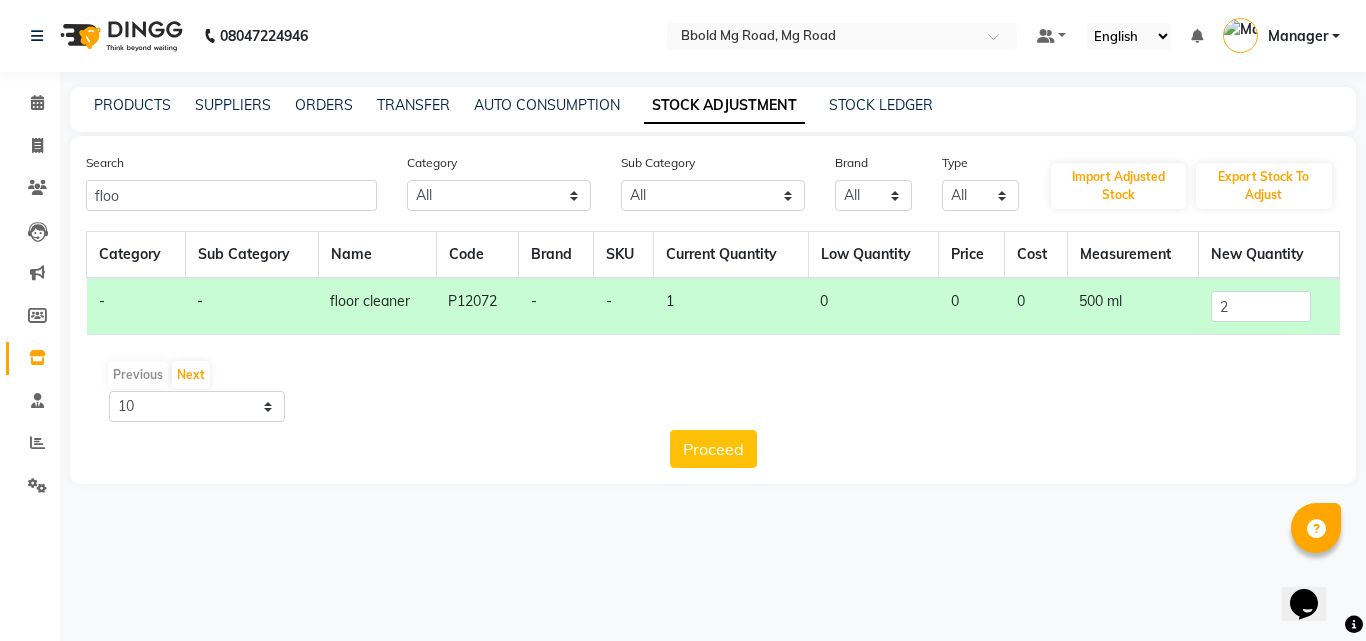 click on "Category Sub Category Name Code Brand SKU Current Quantity Low Quantity Price Cost Measurement New Quantity -  -   floor cleaner   P12072   -   -   1   0   0   0   500 ml  2  Previous   Next  10 50 100  Proceed" 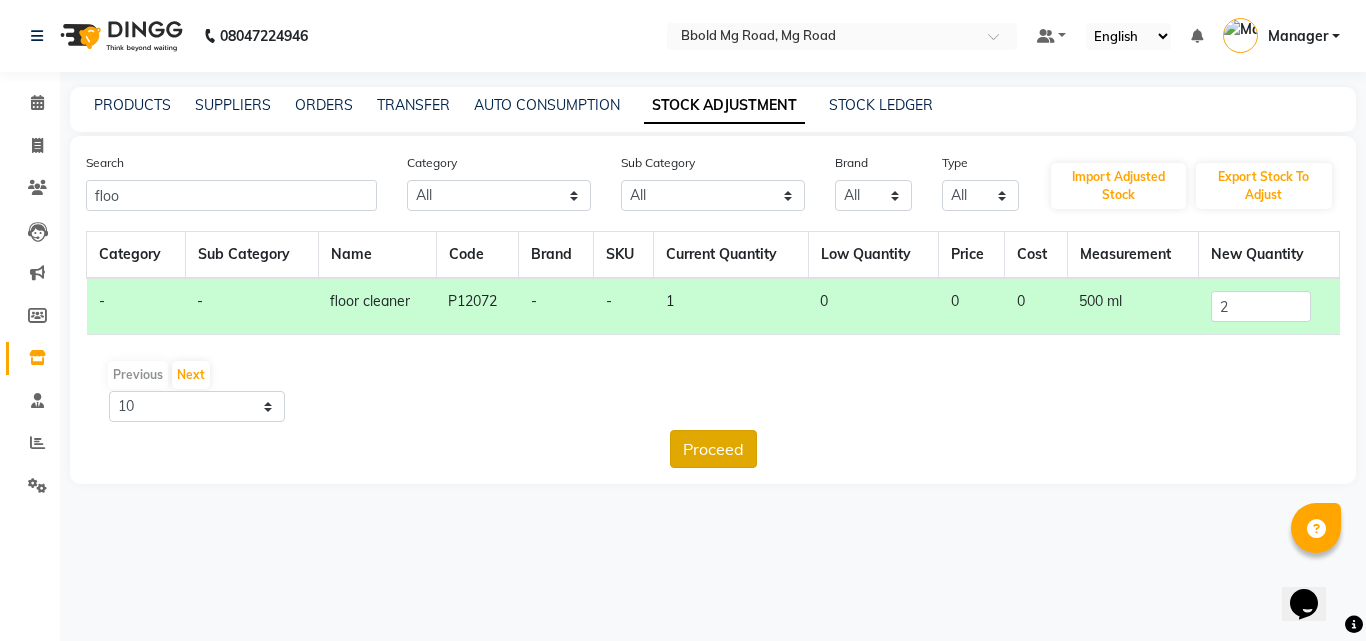 click on "Proceed" 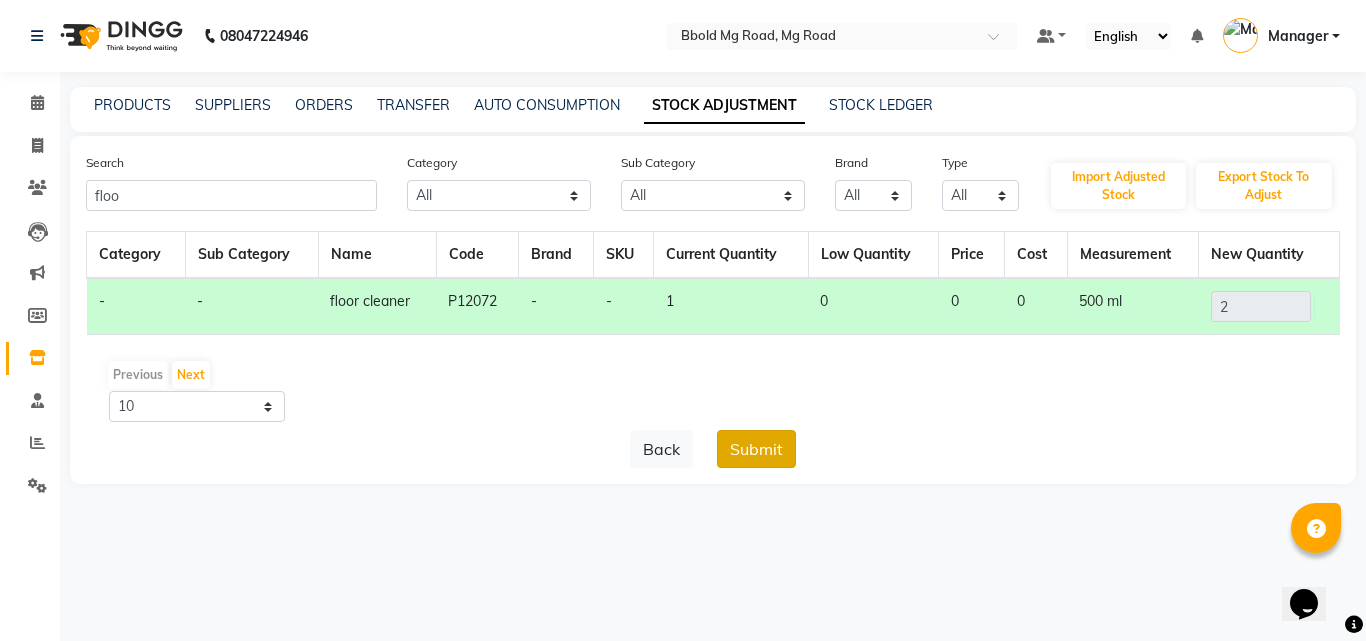 click on "Submit" 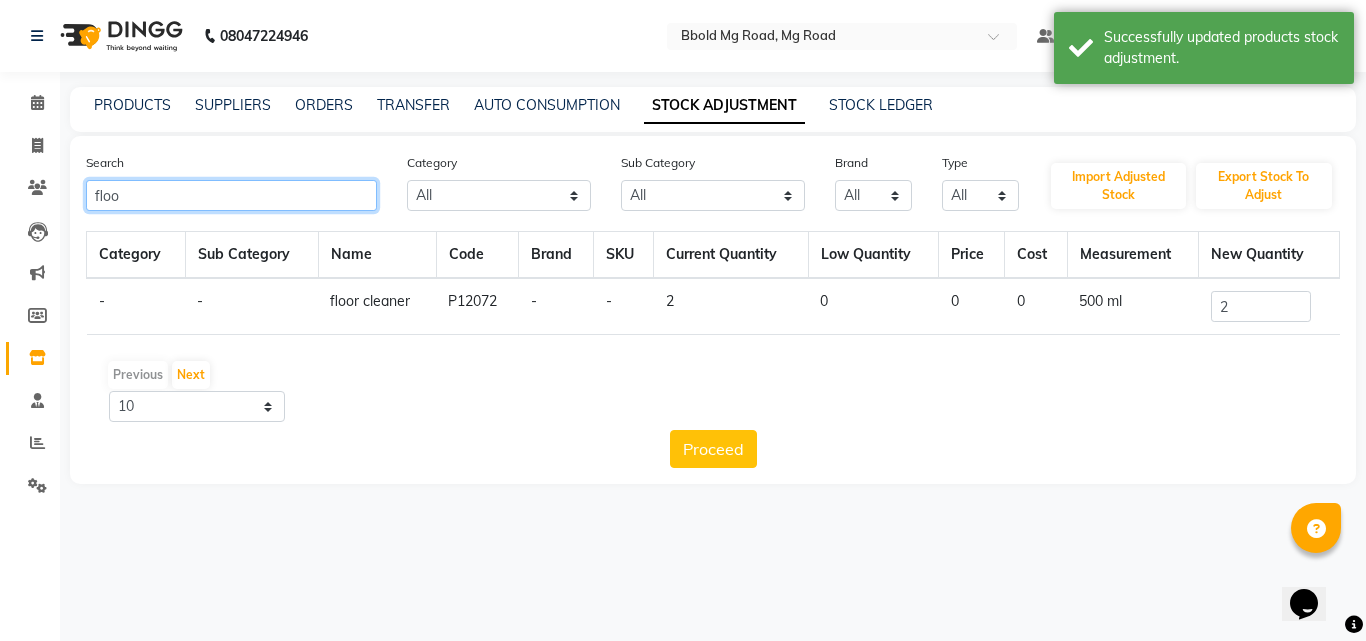 click on "floo" 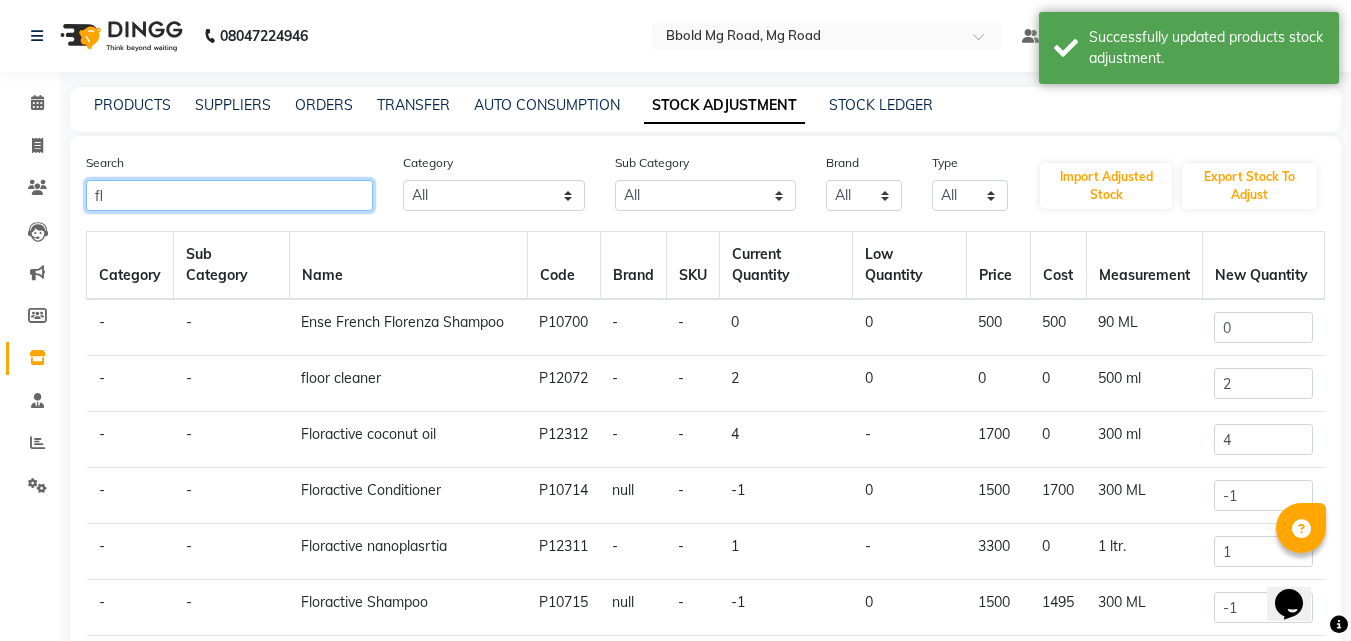 type on "f" 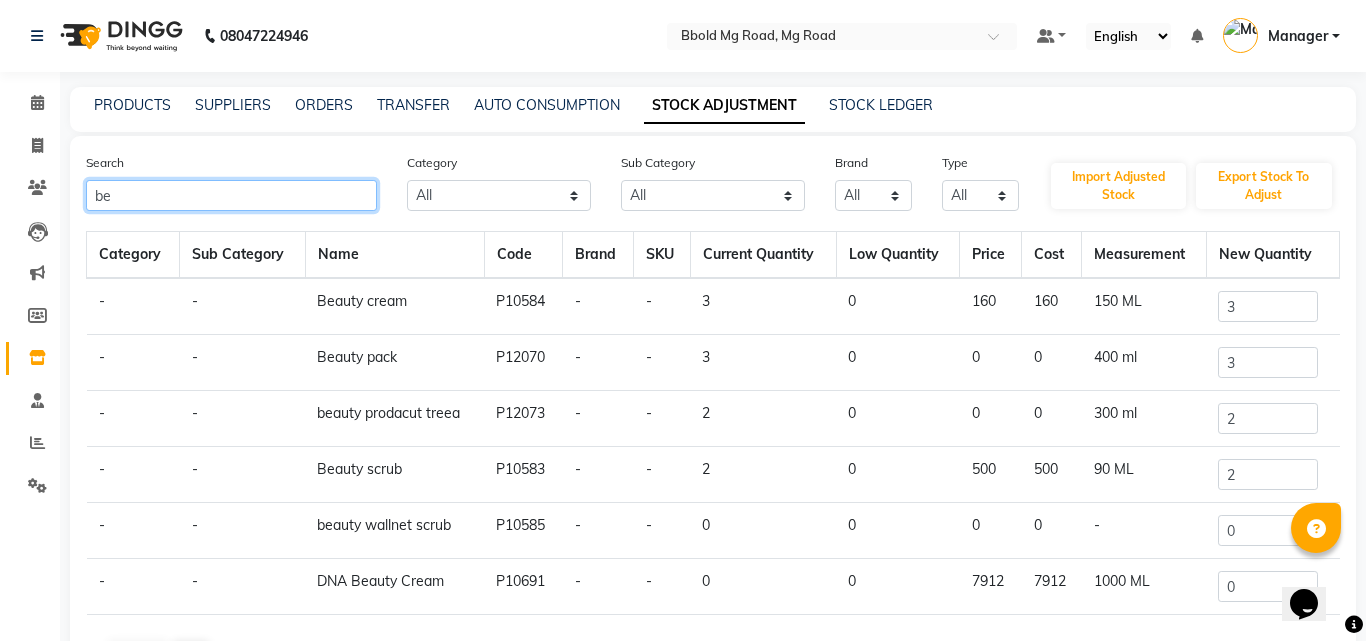 type on "b" 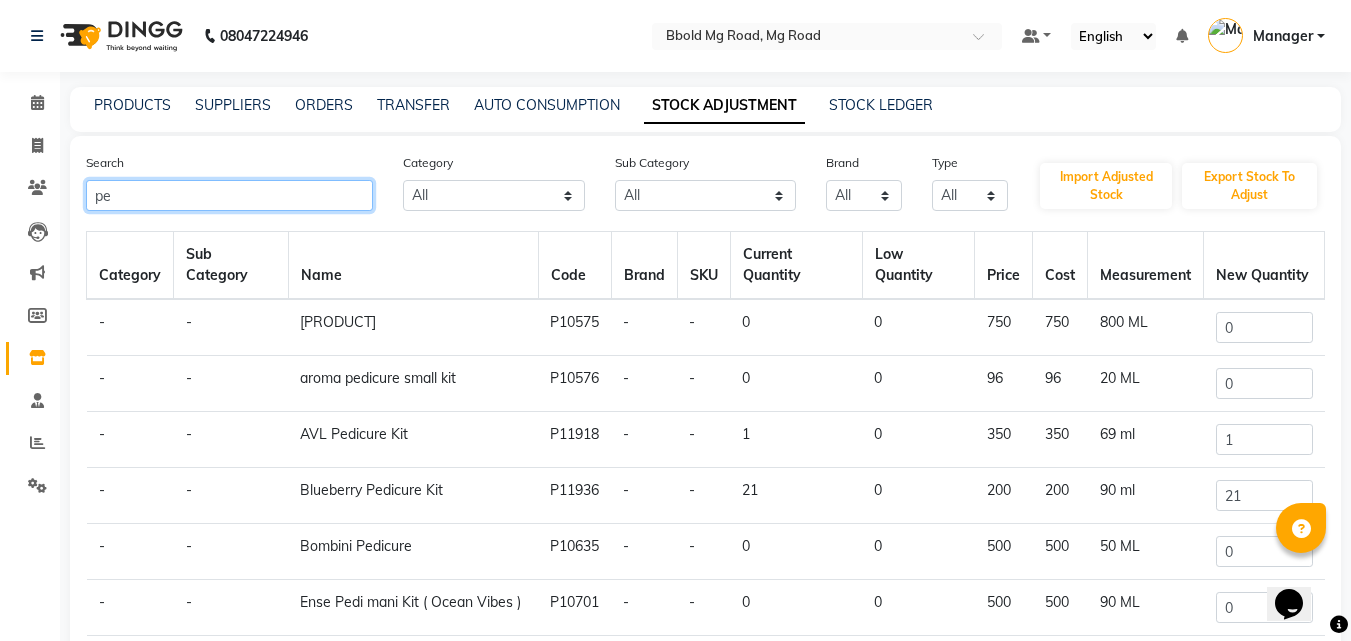 type on "p" 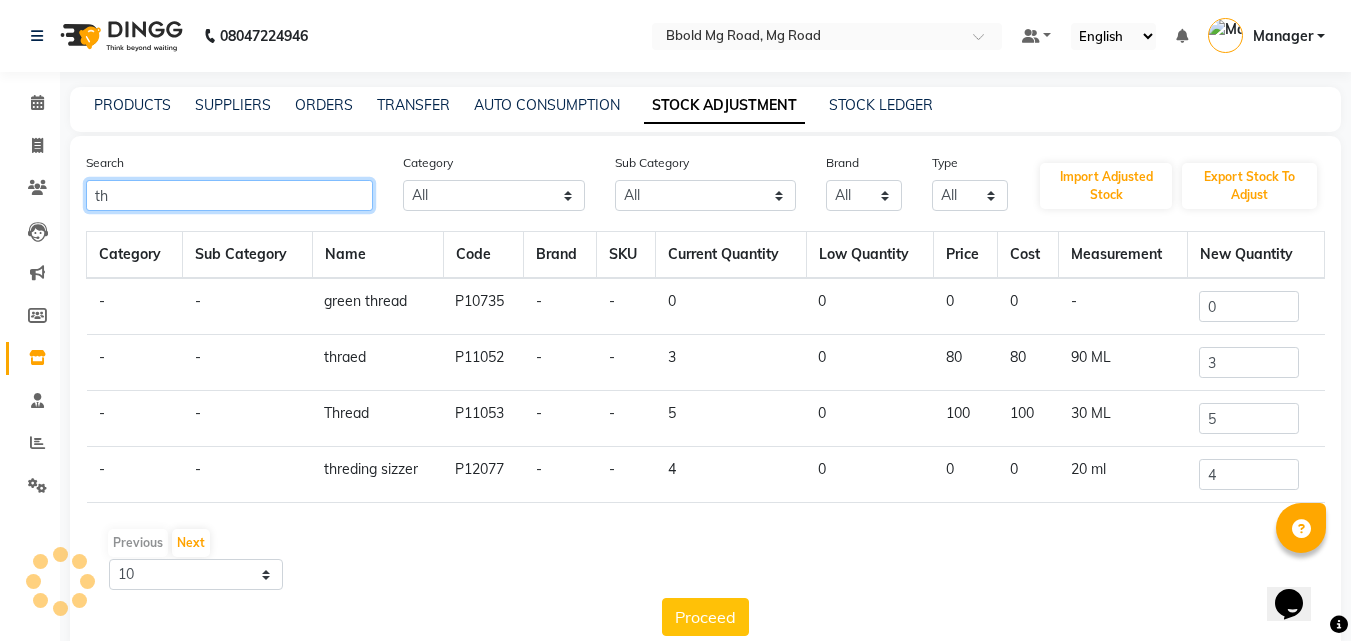 type on "t" 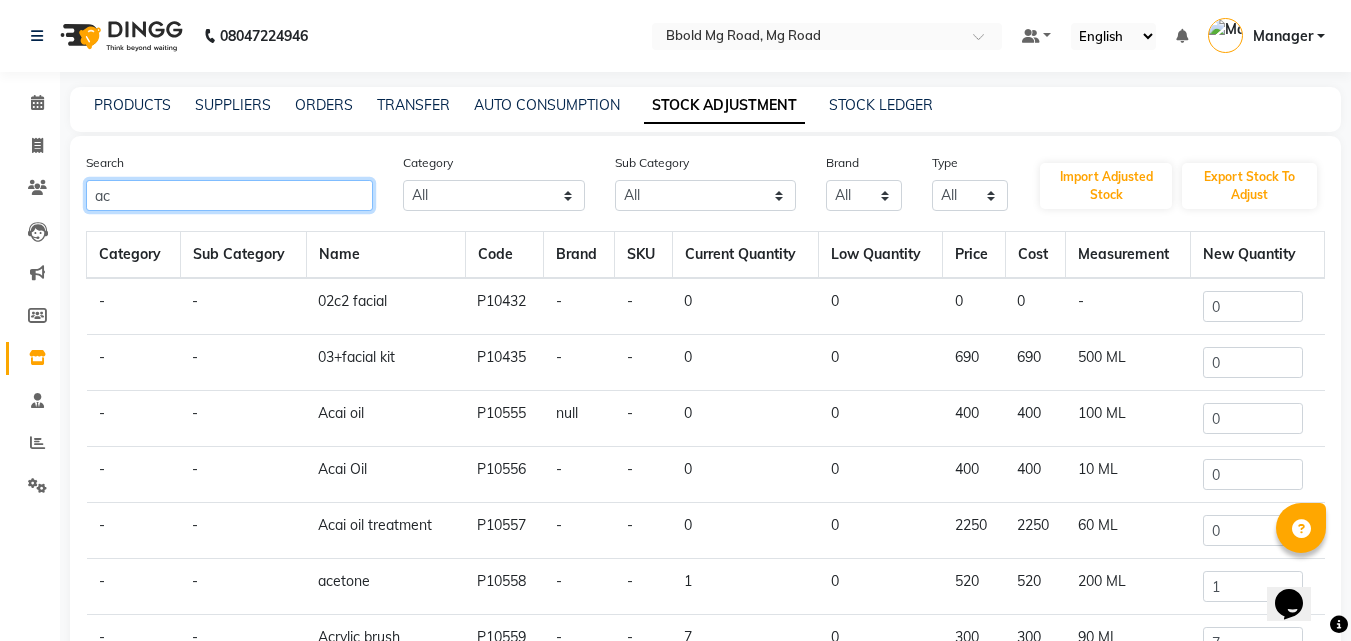 type on "a" 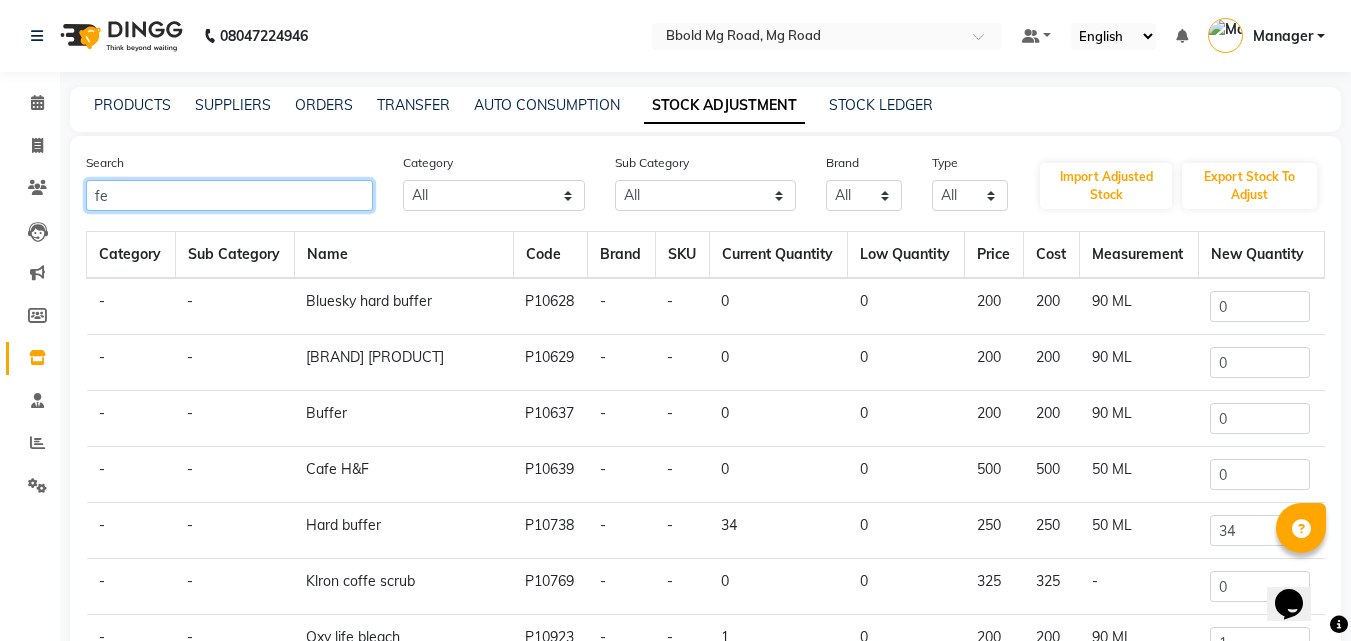 type on "f" 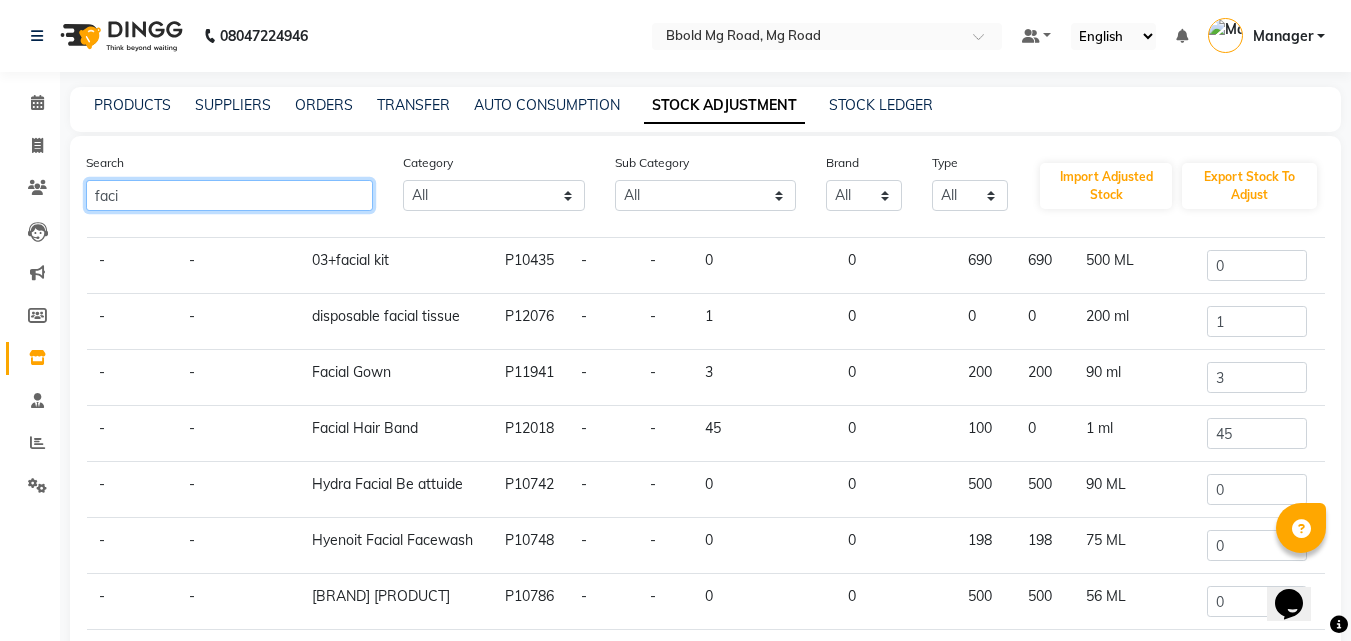 scroll, scrollTop: 124, scrollLeft: 0, axis: vertical 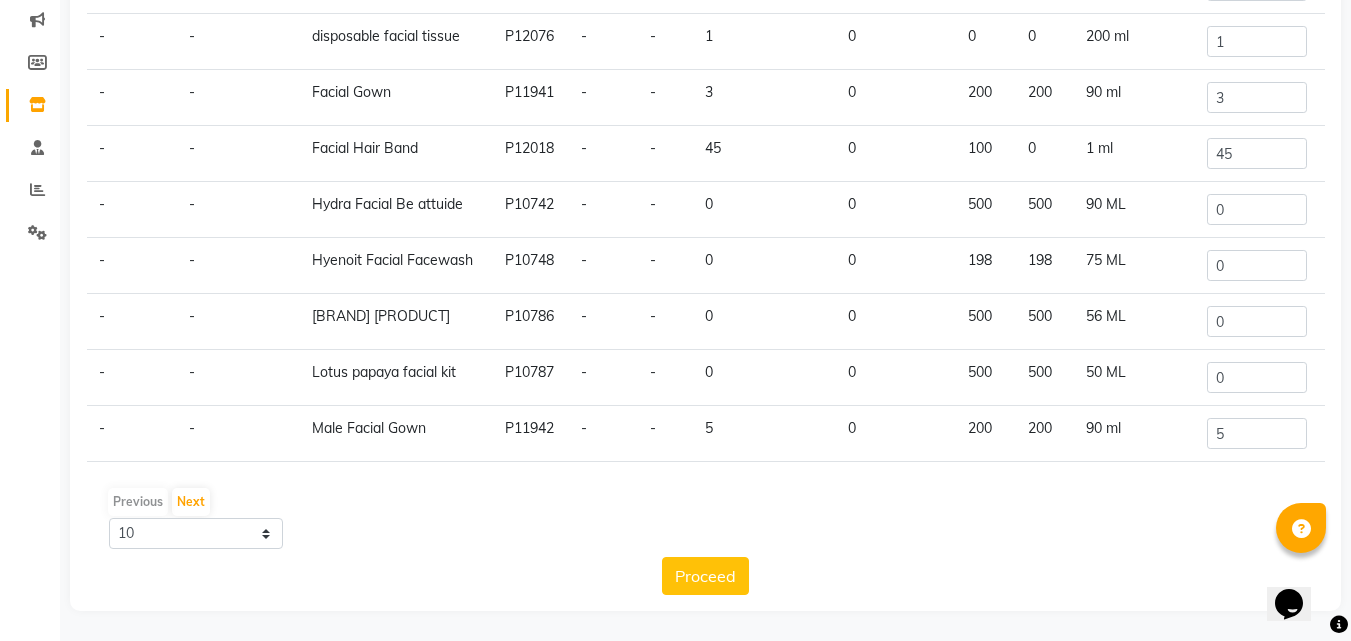 click on "Previous   Next  10 50 100" 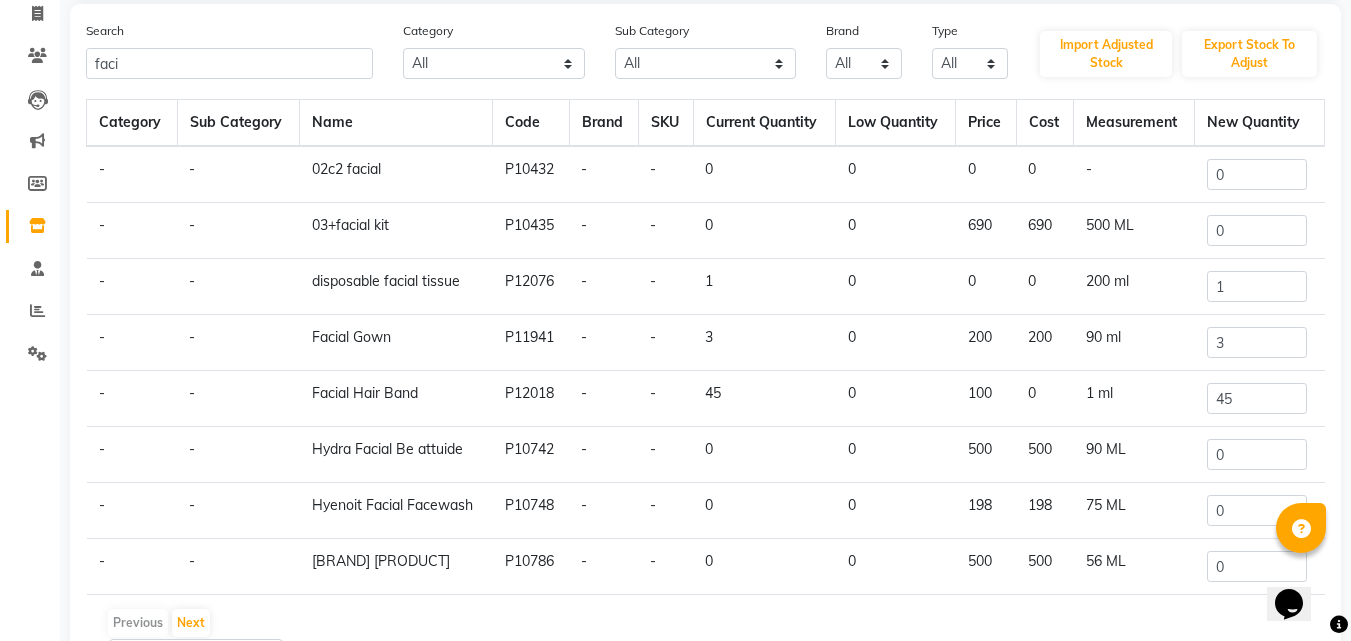 scroll, scrollTop: 0, scrollLeft: 0, axis: both 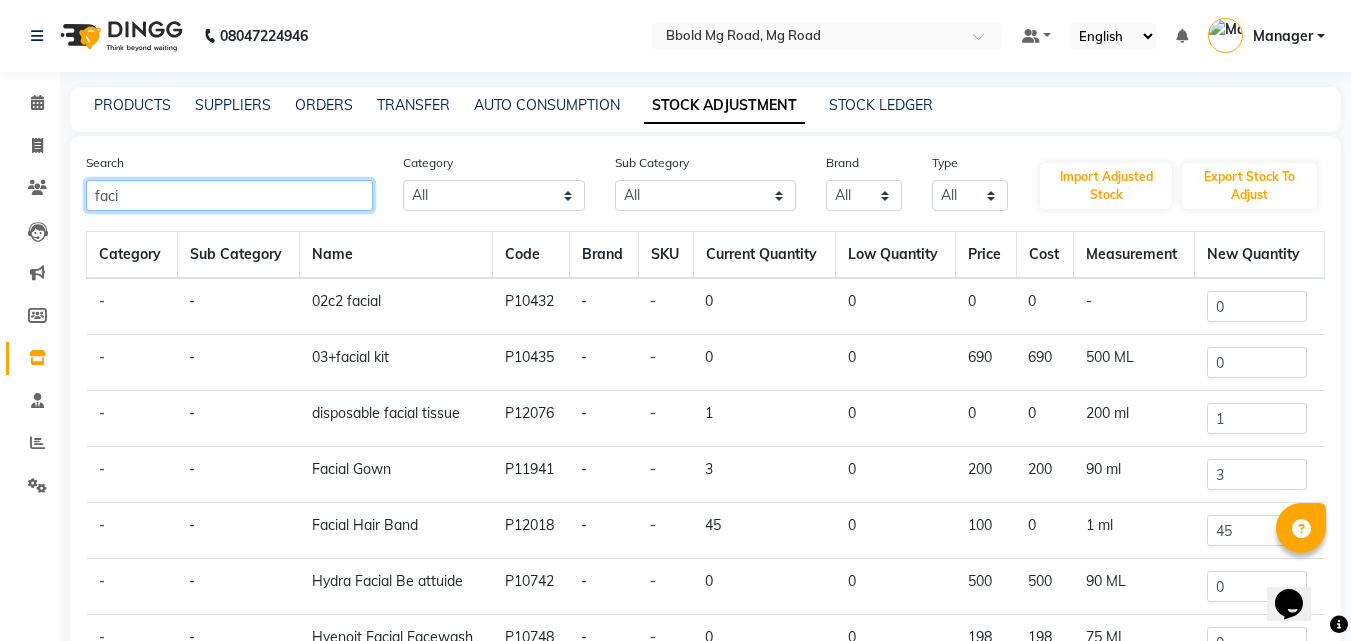 click on "faci" 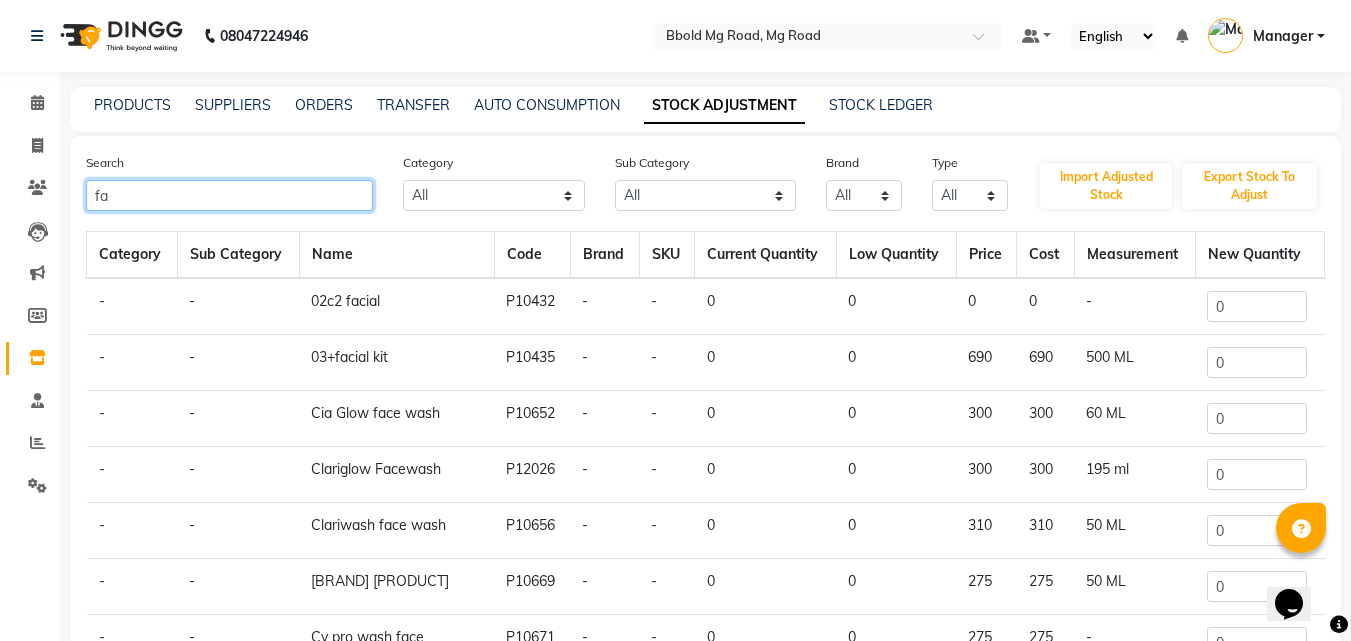 type on "f" 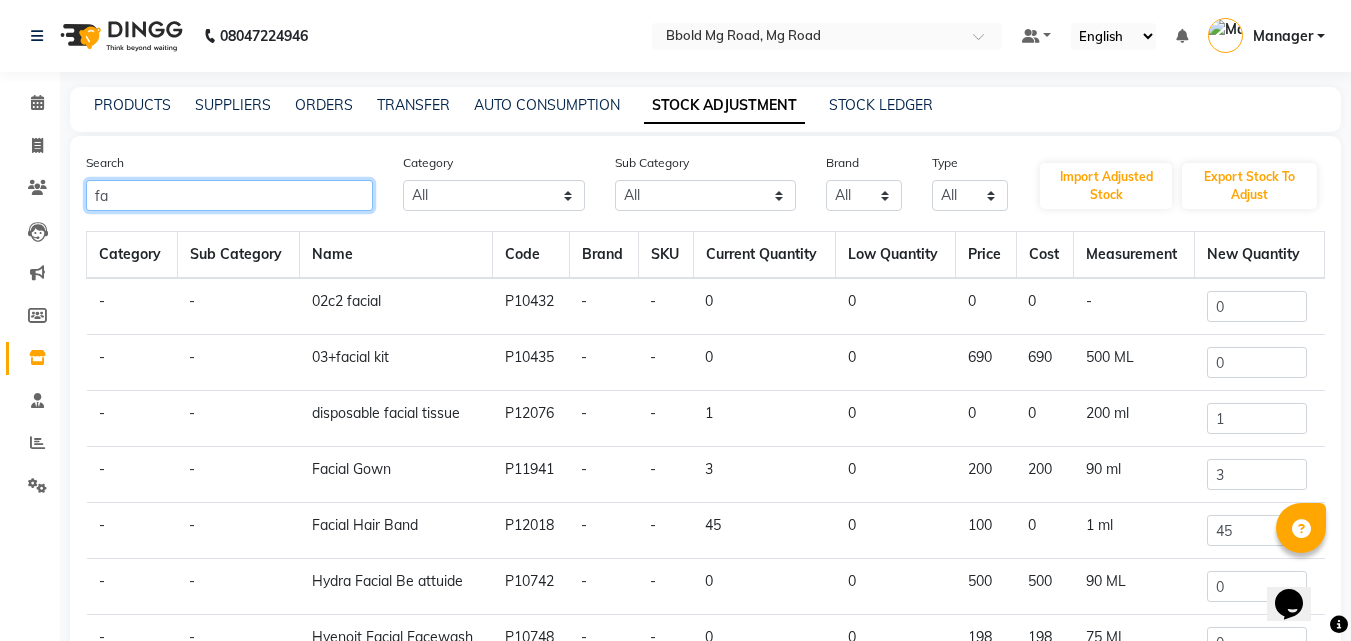 type on "f" 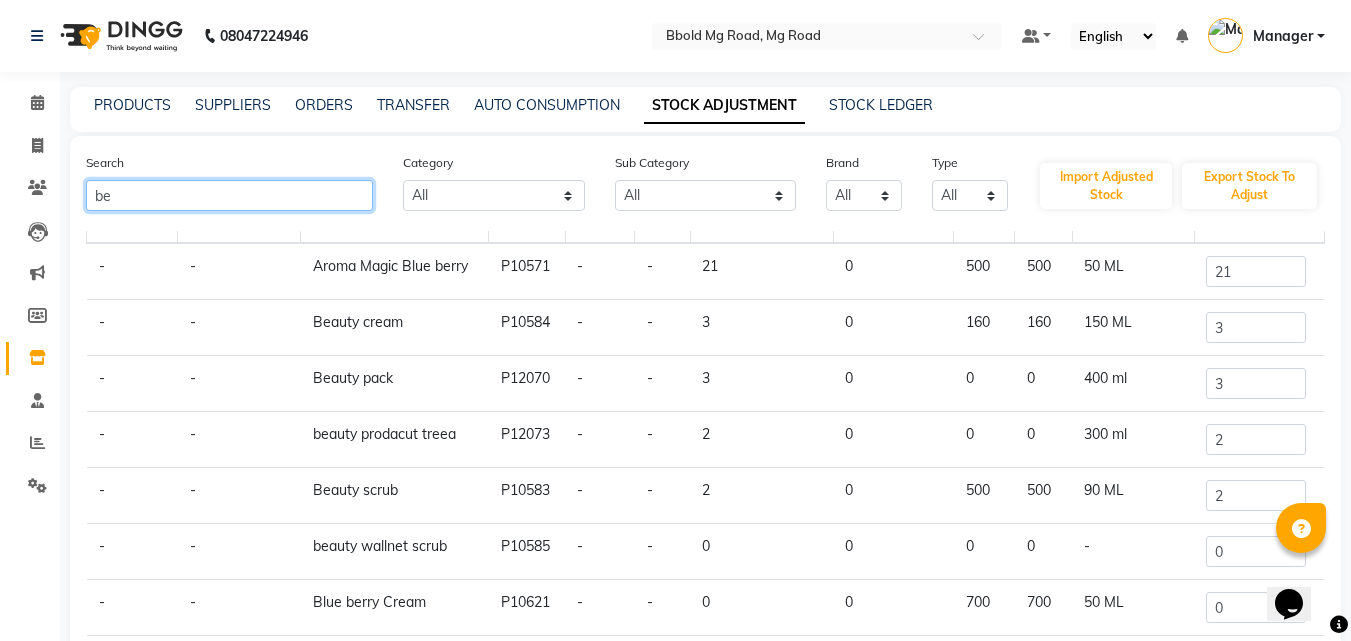 scroll, scrollTop: 0, scrollLeft: 0, axis: both 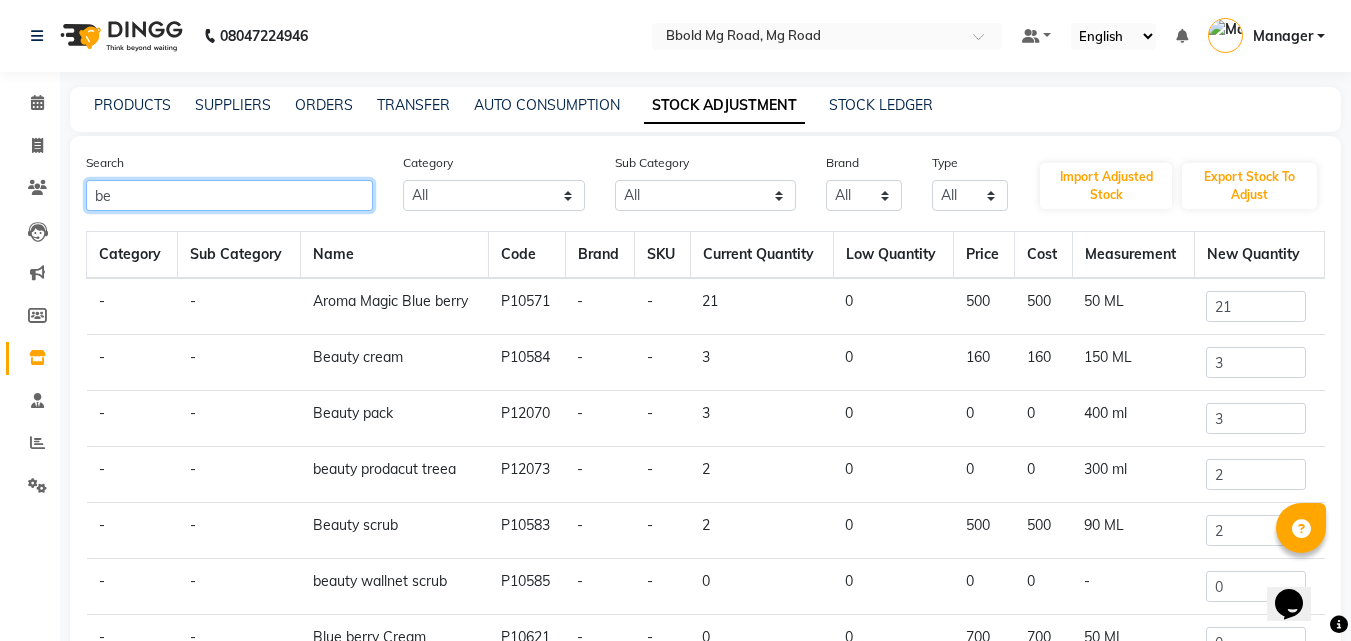 type on "b" 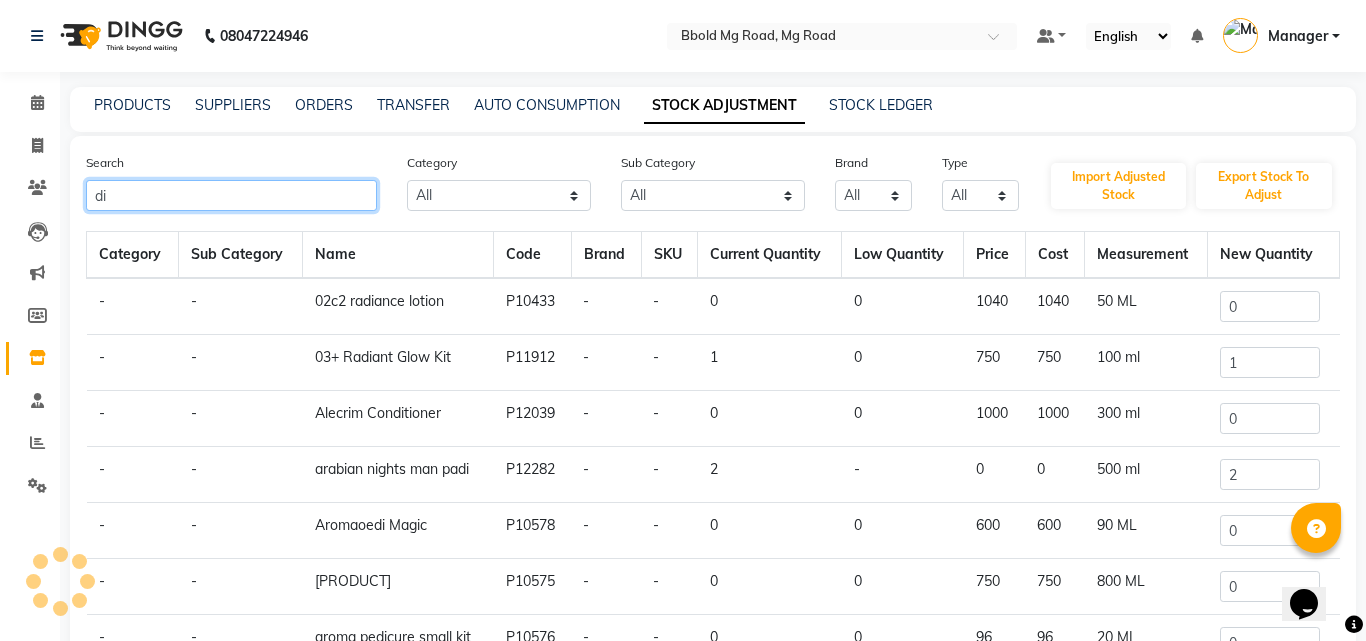 type on "d" 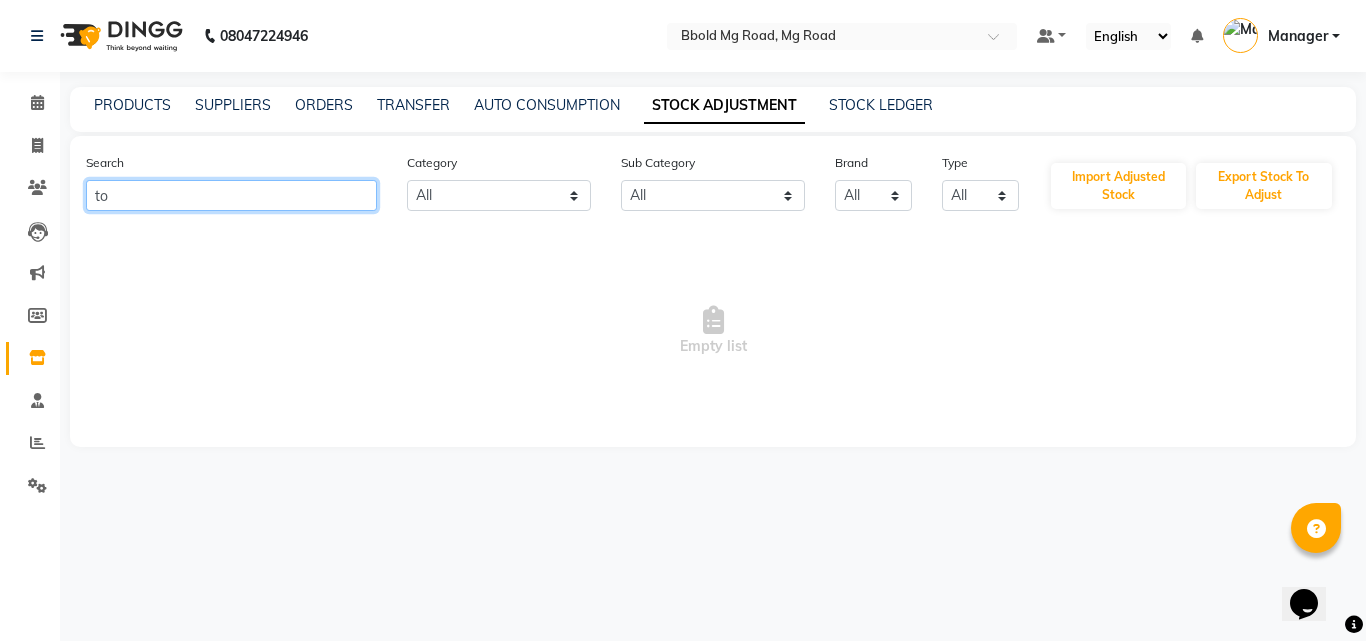type on "t" 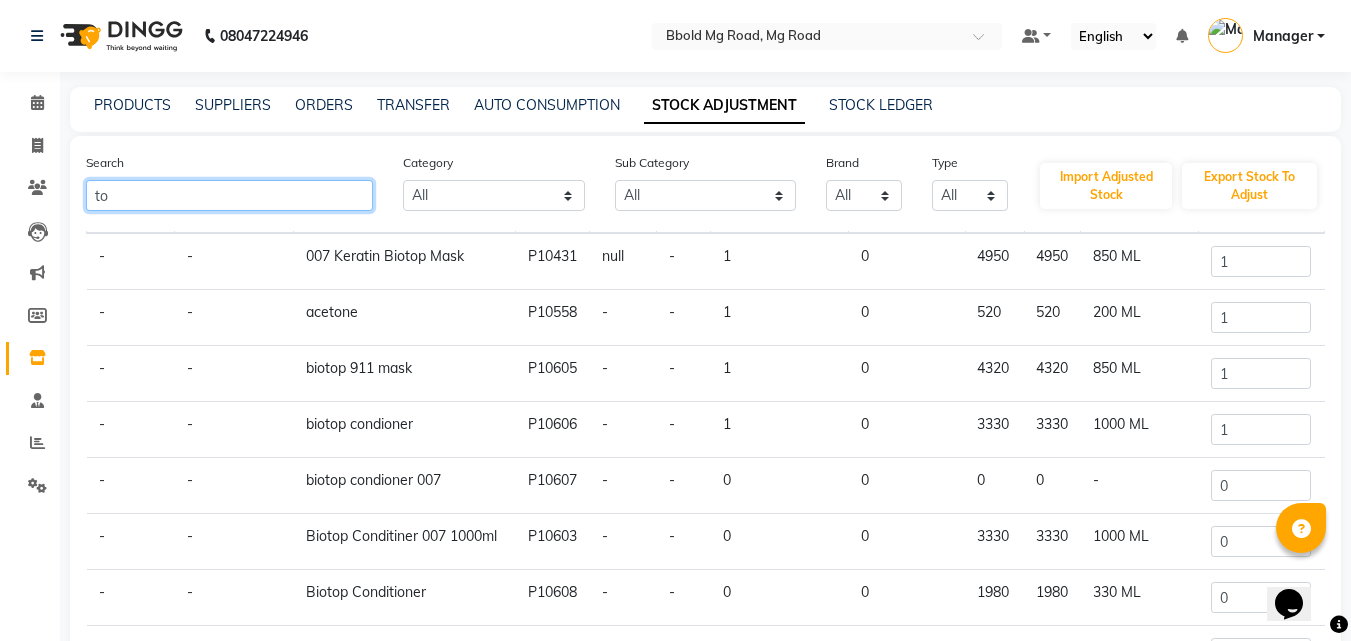 scroll, scrollTop: 0, scrollLeft: 0, axis: both 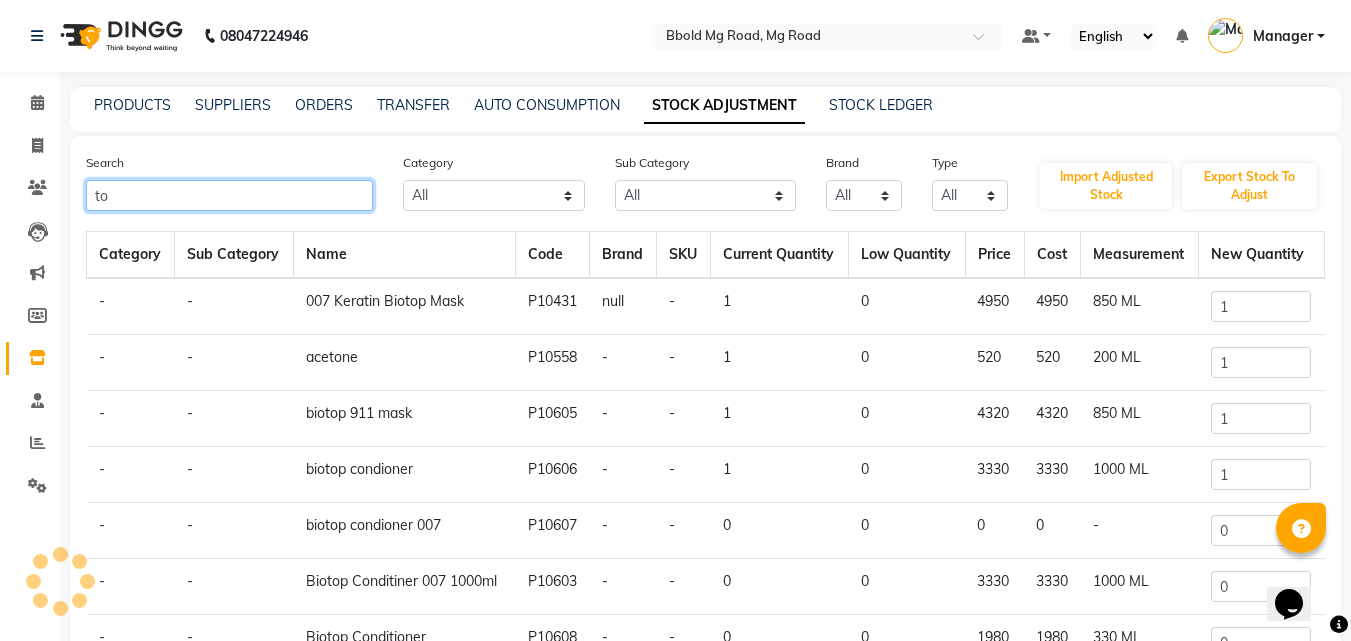 type on "t" 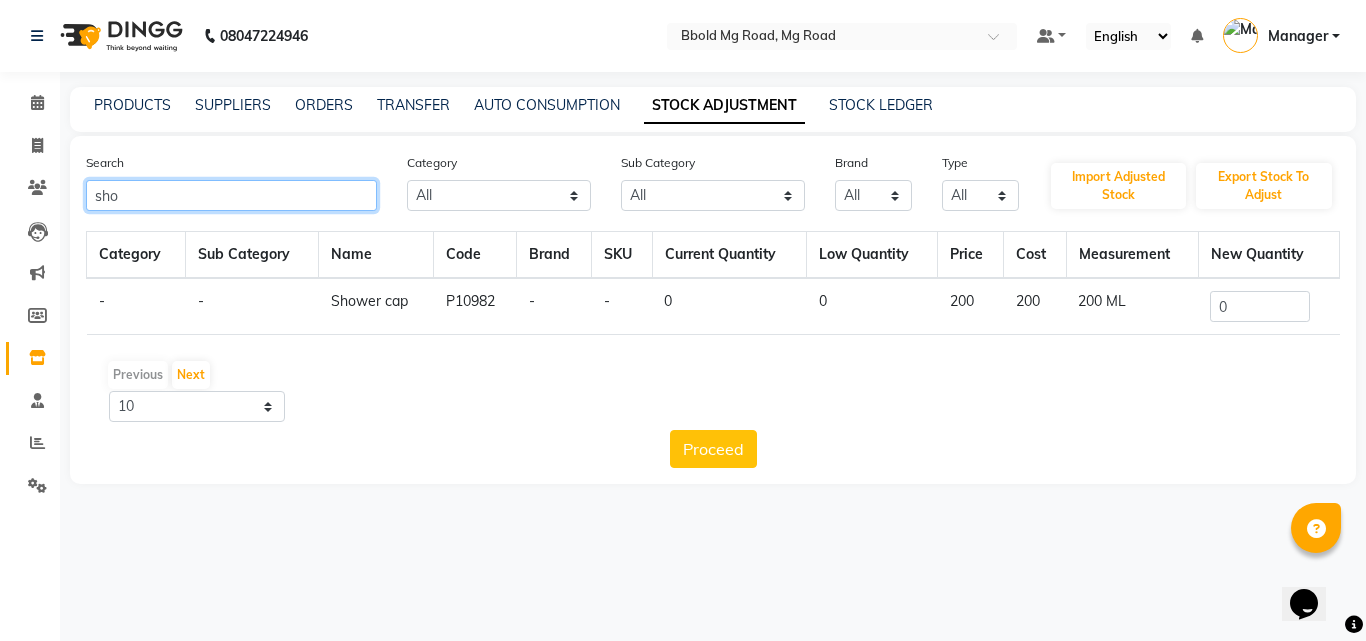 type on "sho" 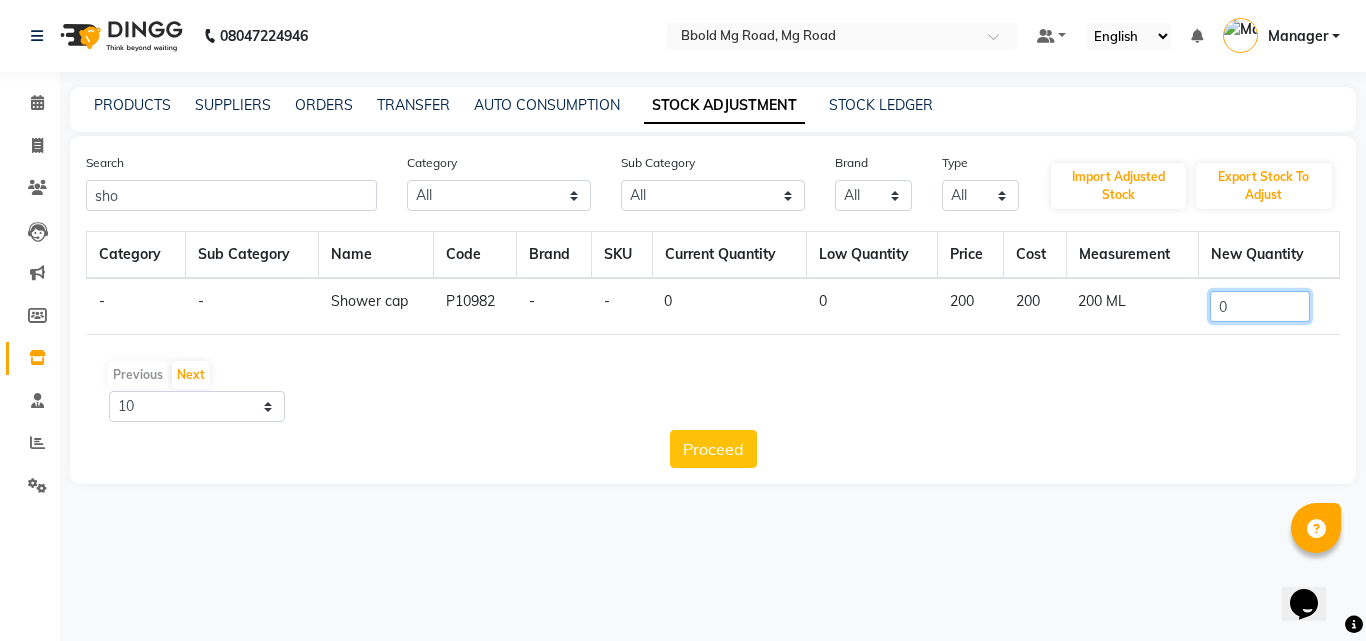 click on "0" 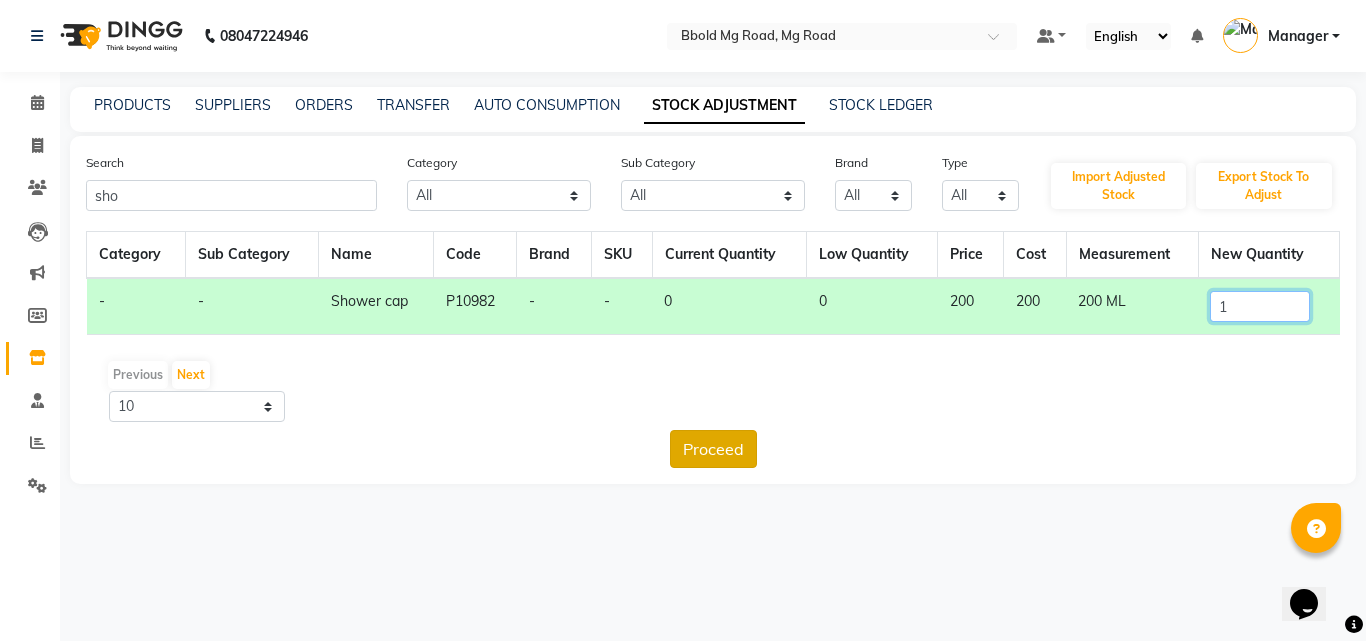 type on "1" 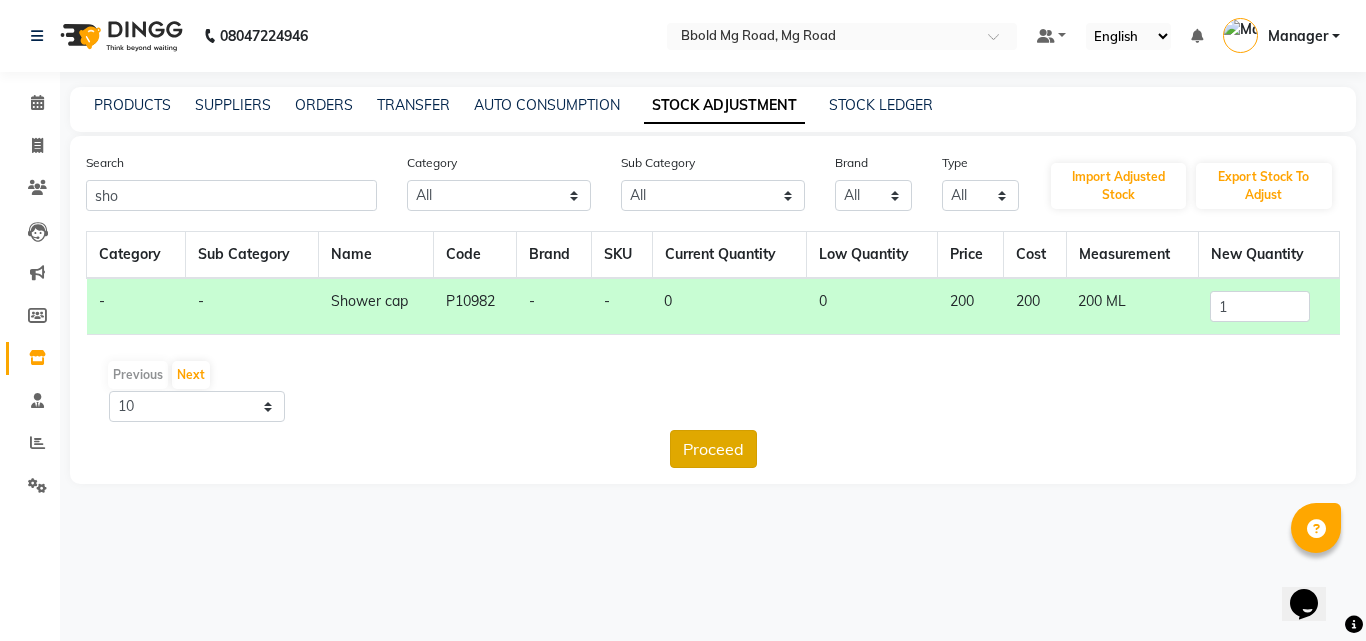 click on "Proceed" 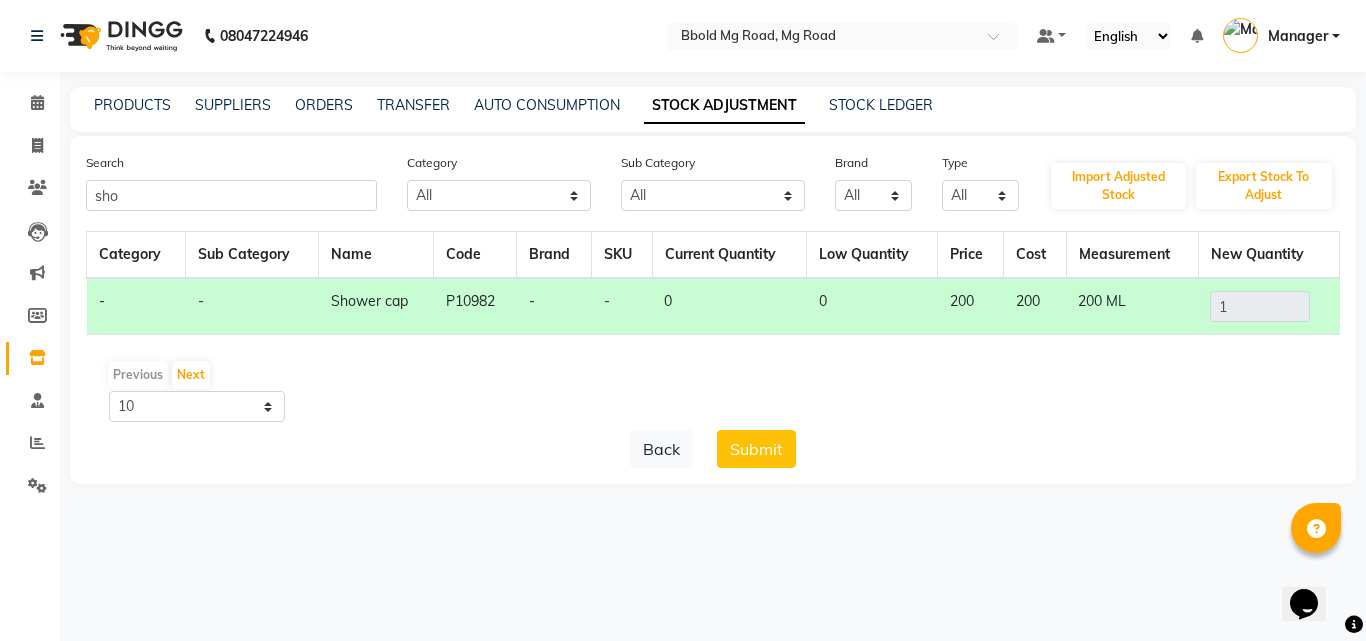 click on "Submit" 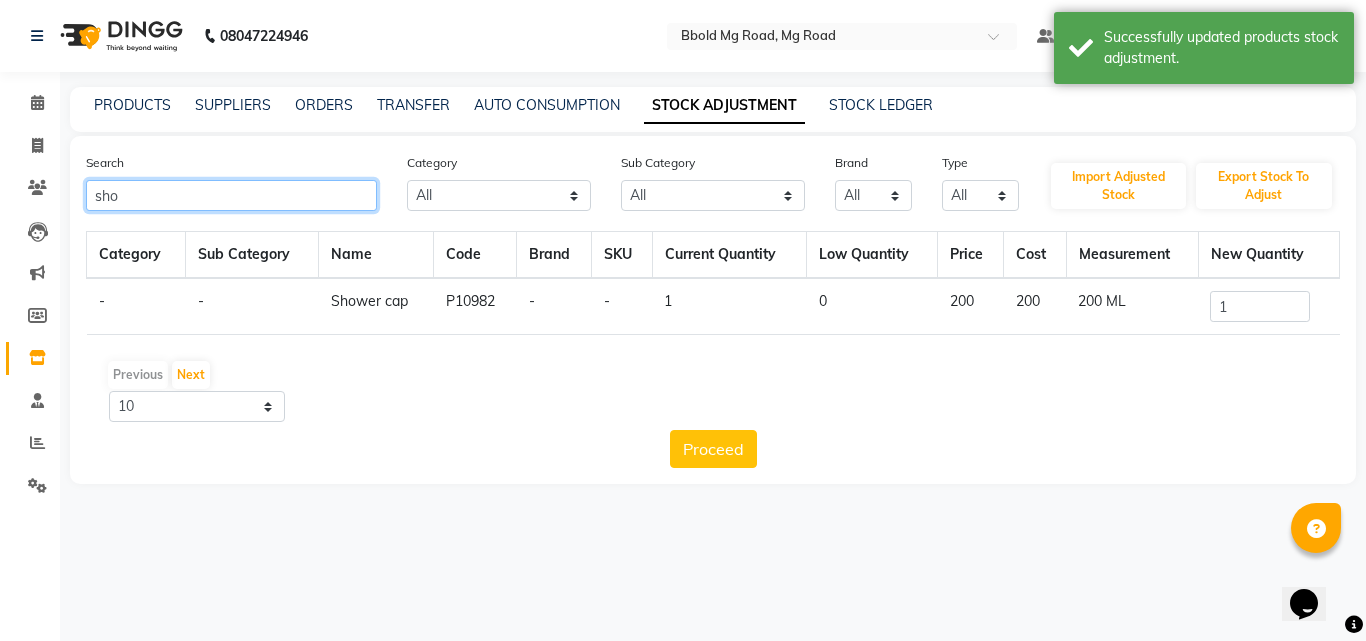 click on "sho" 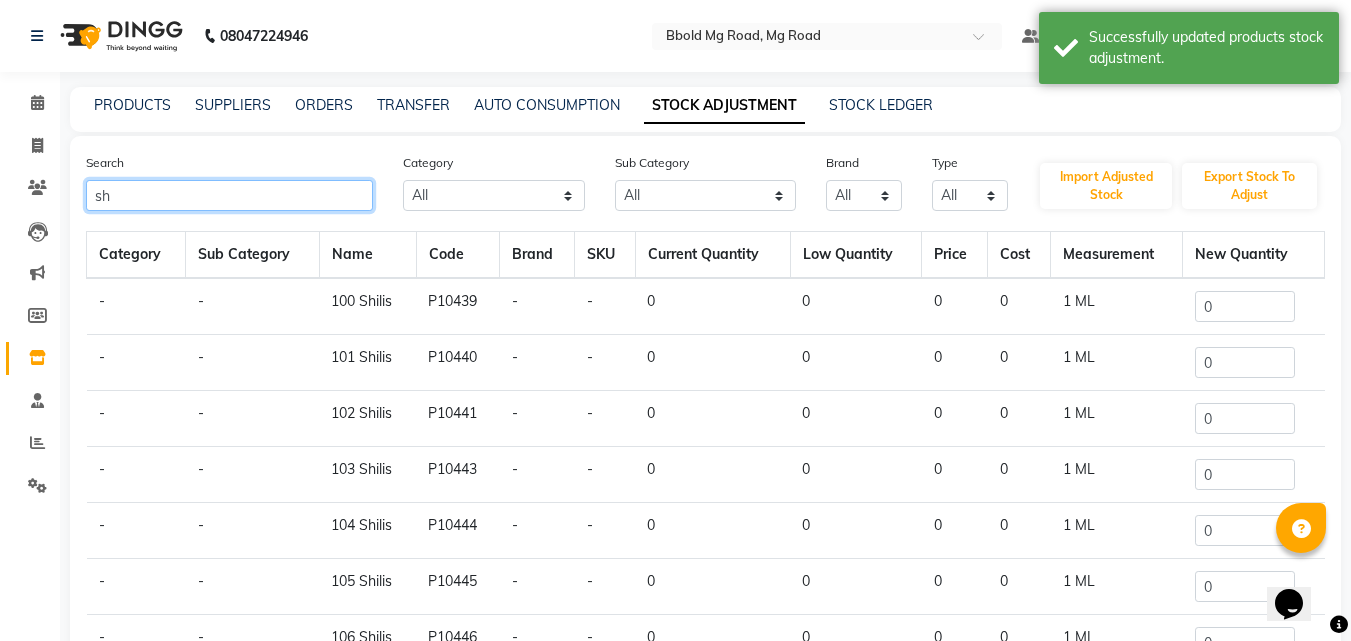 type on "s" 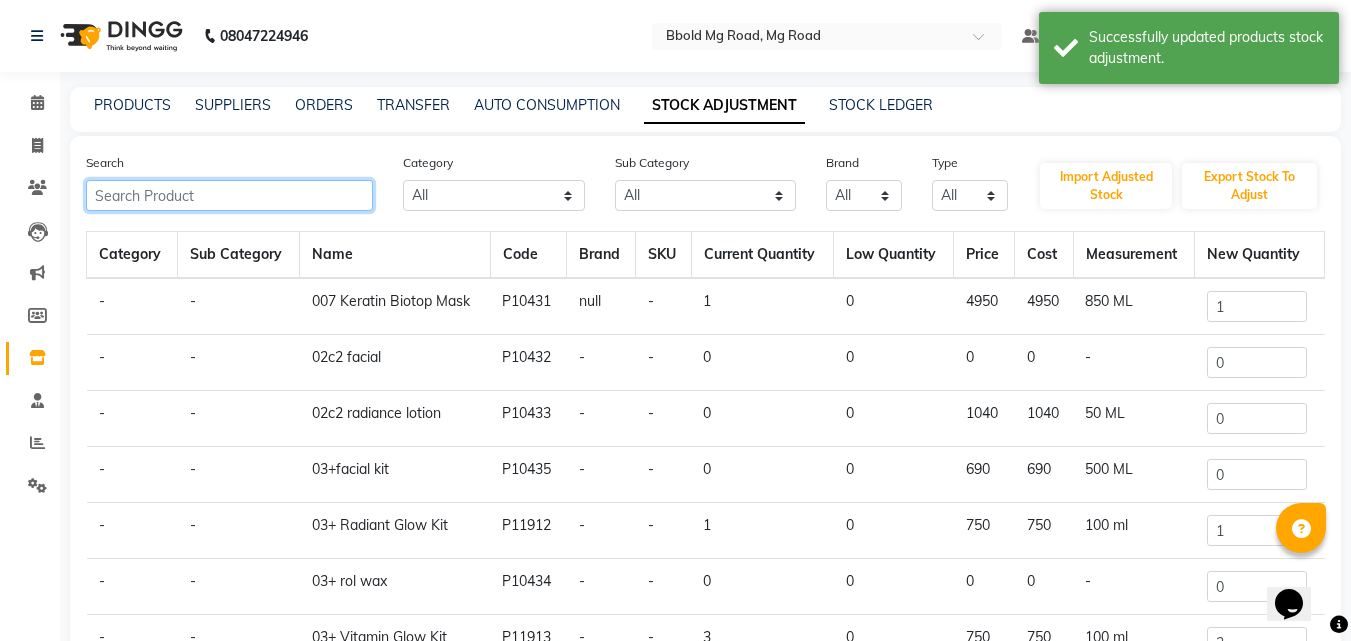 click 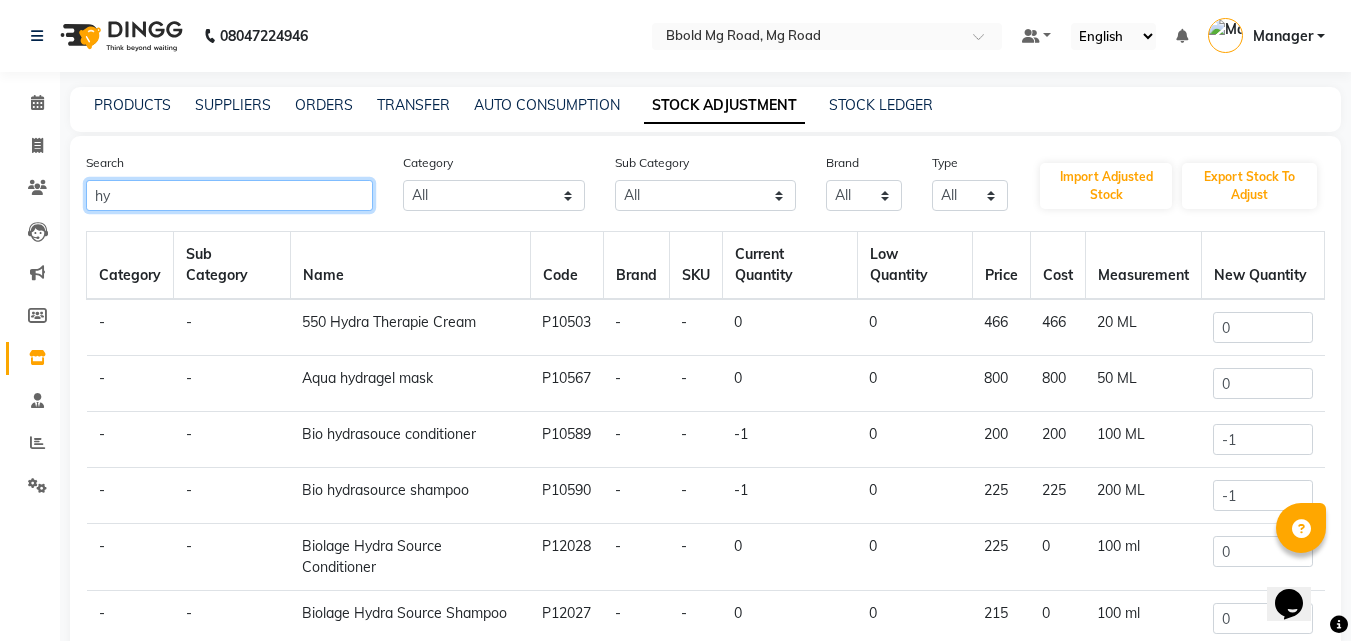 type on "h" 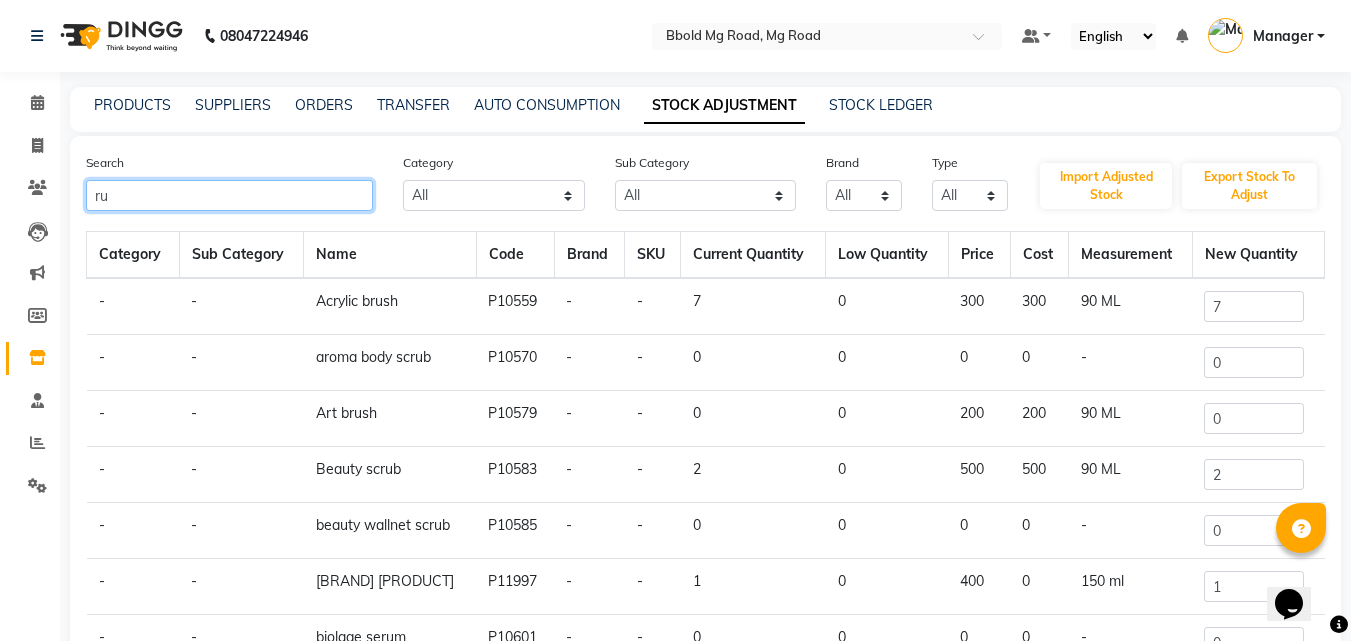 type on "r" 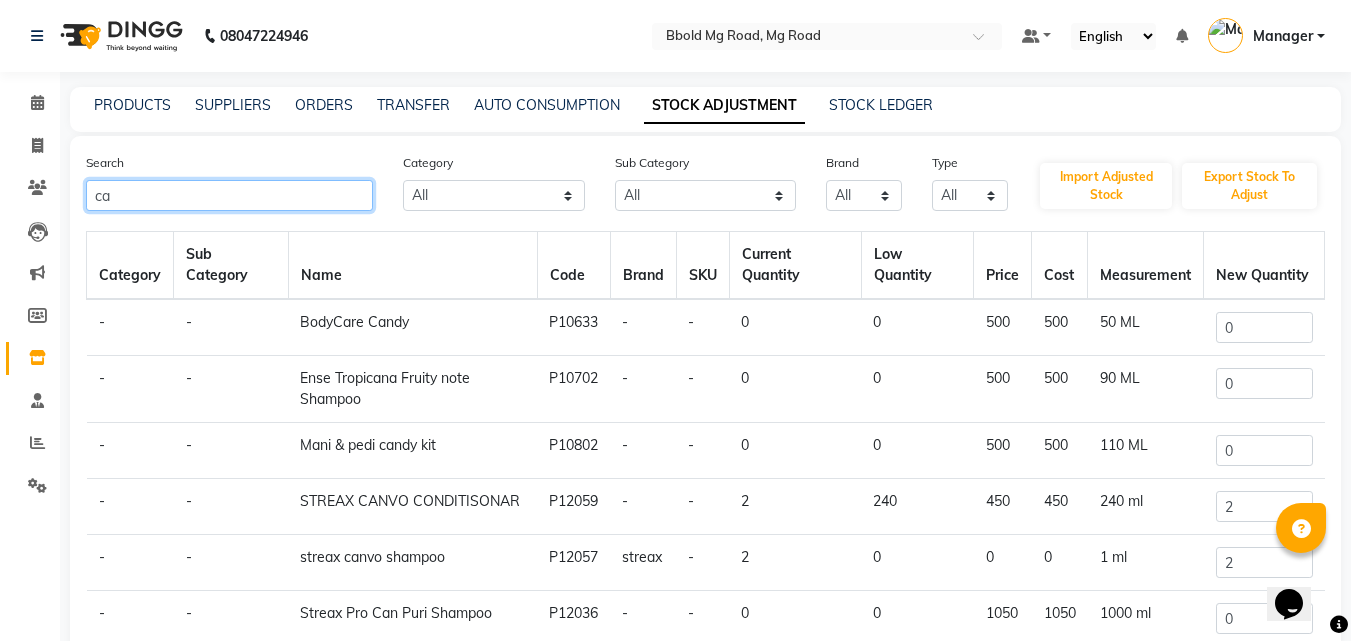 type on "c" 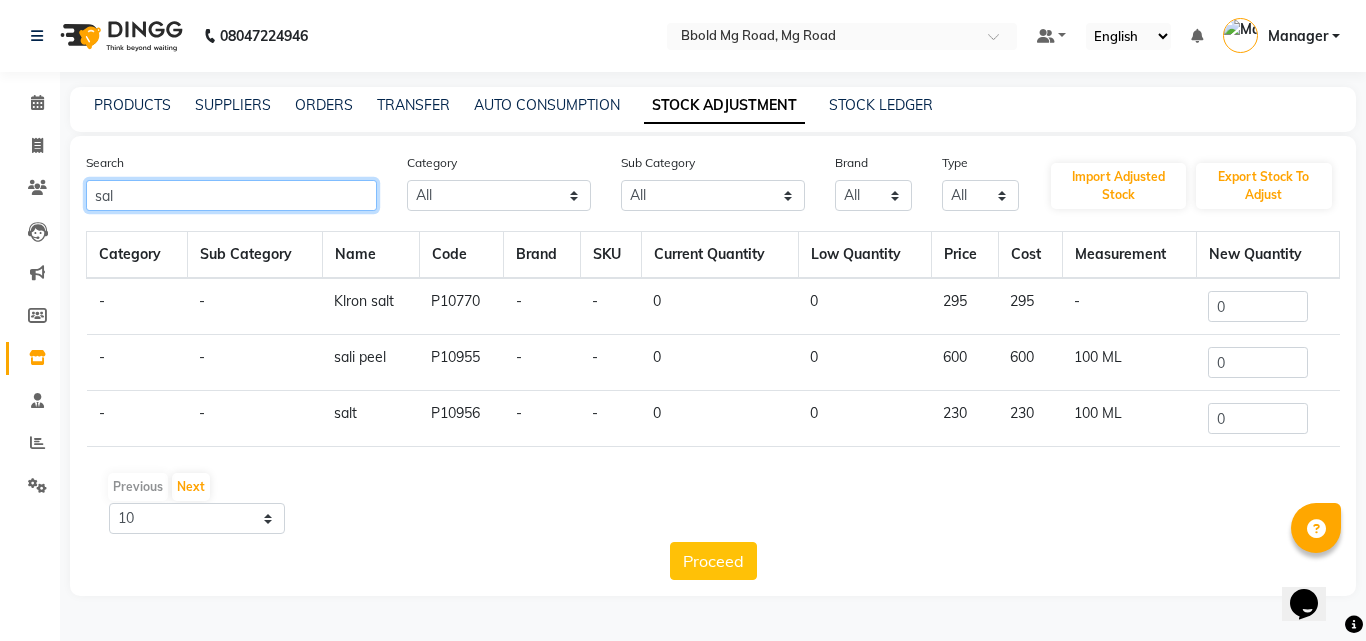 type on "sal" 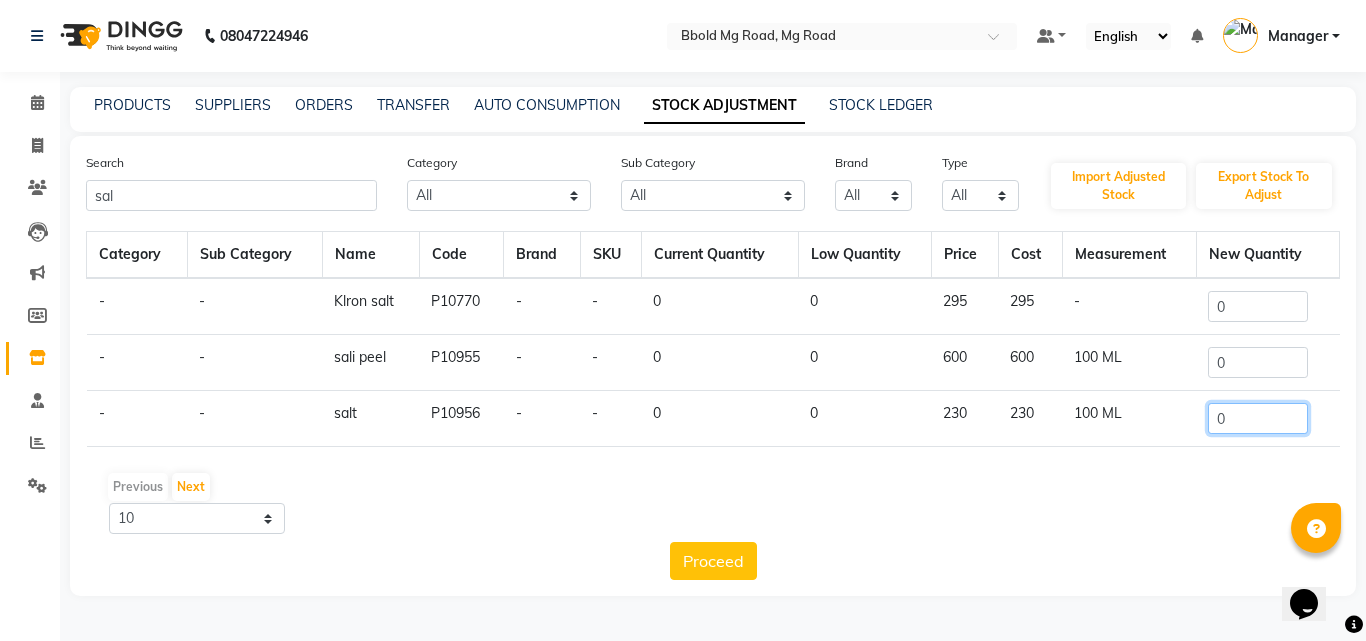 click on "0" 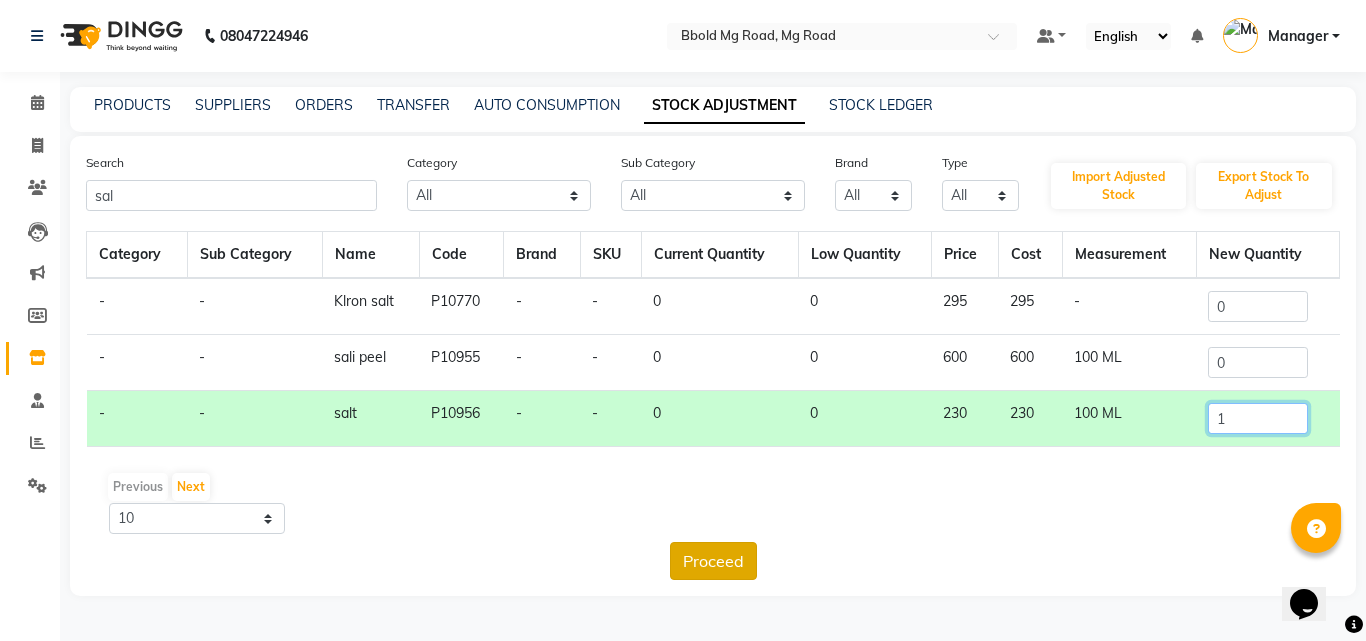 type on "1" 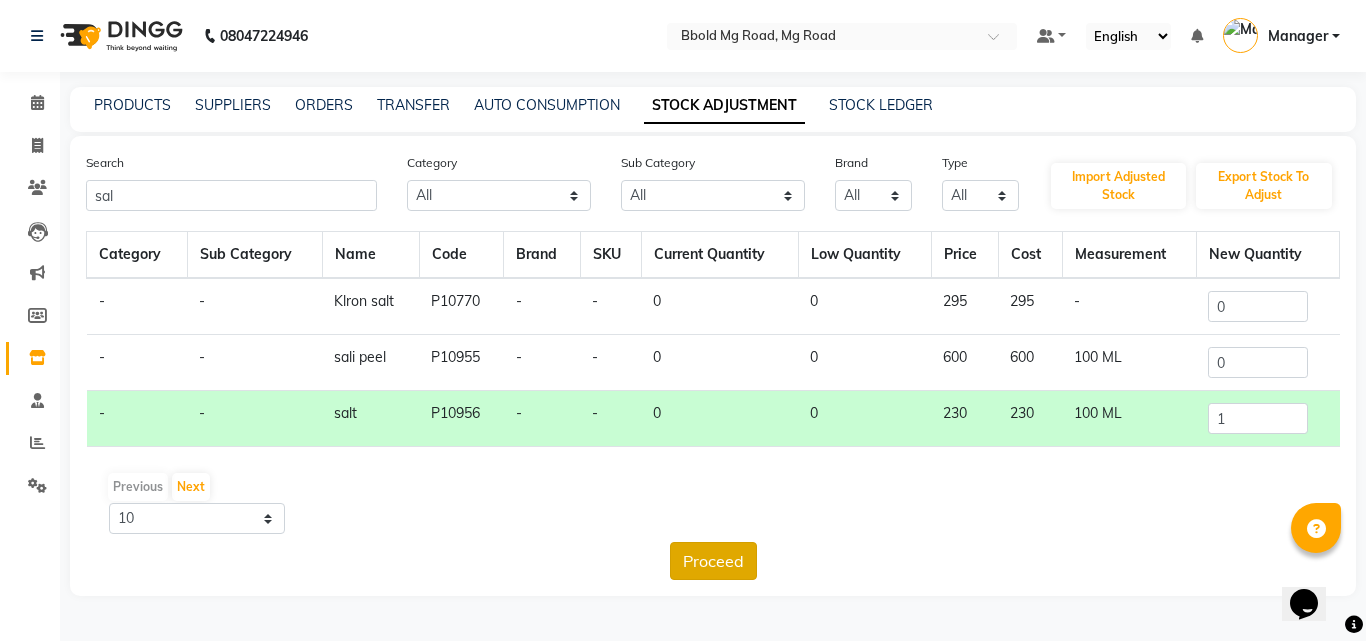 click on "Proceed" 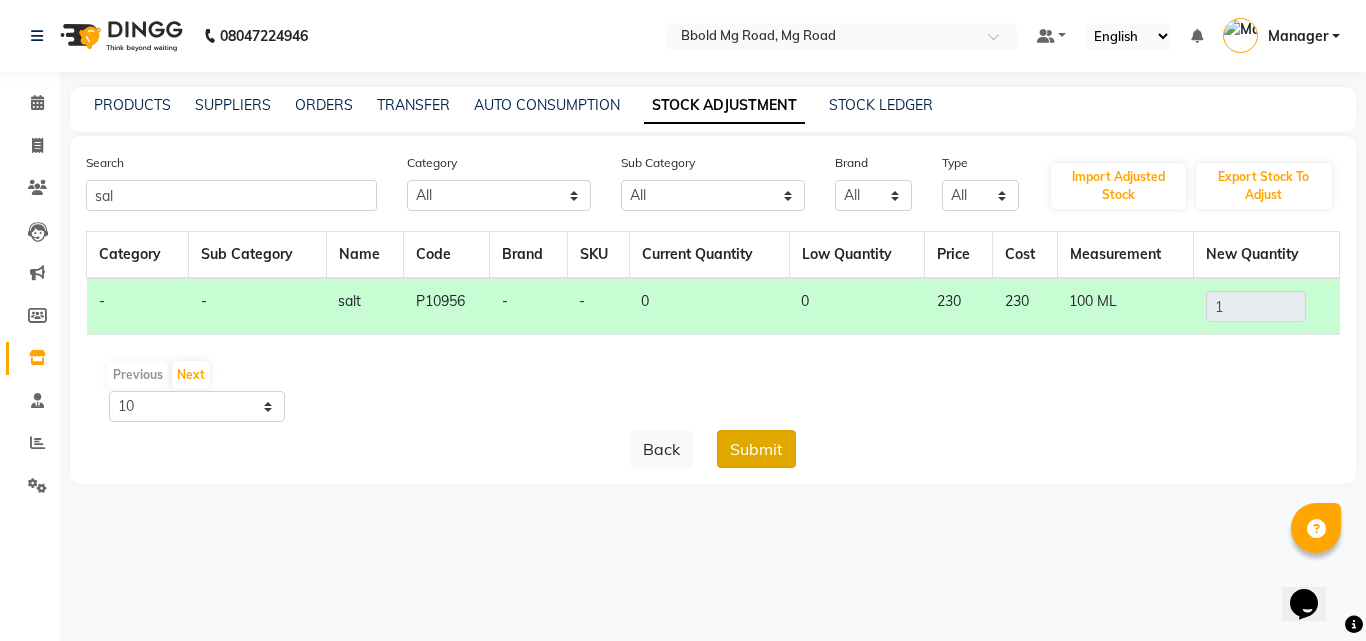 click on "Submit" 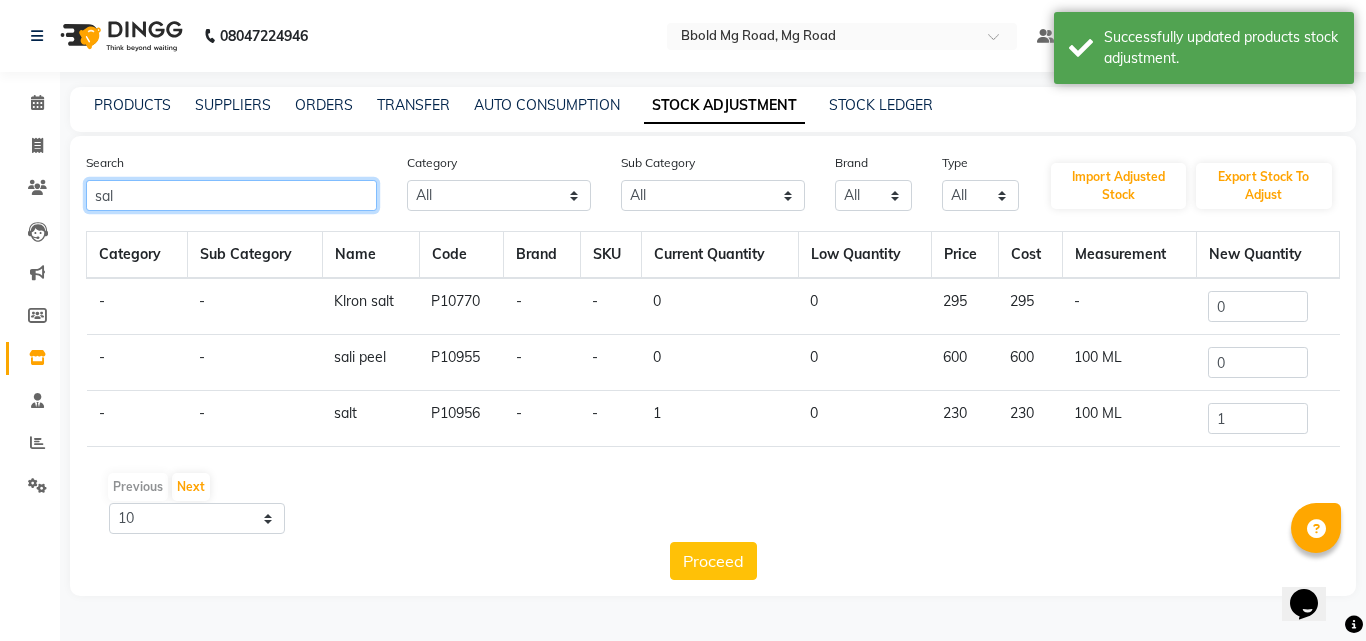 click on "sal" 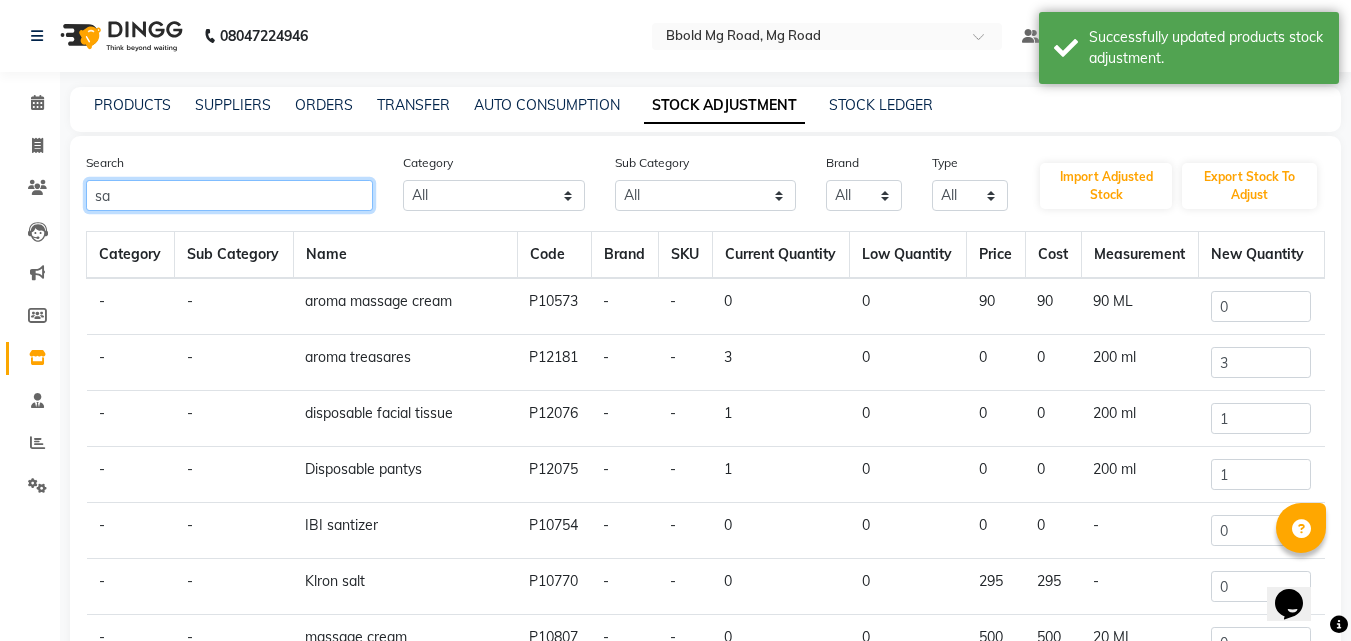 type on "s" 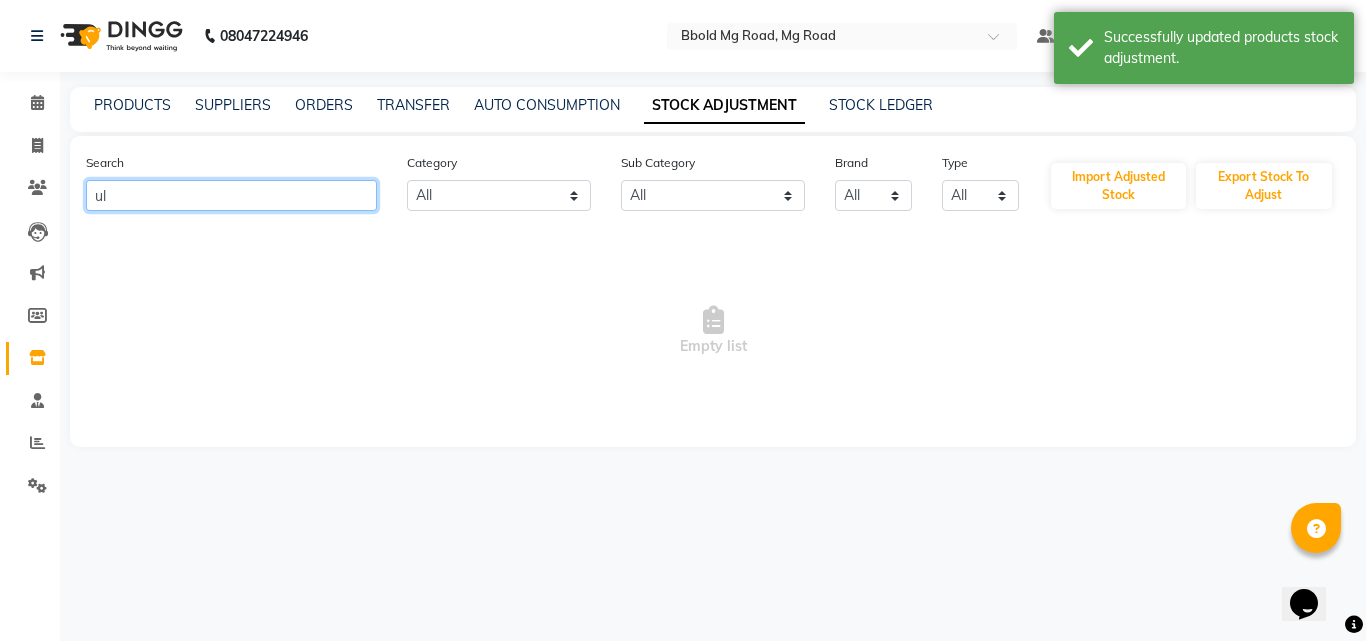 type on "u" 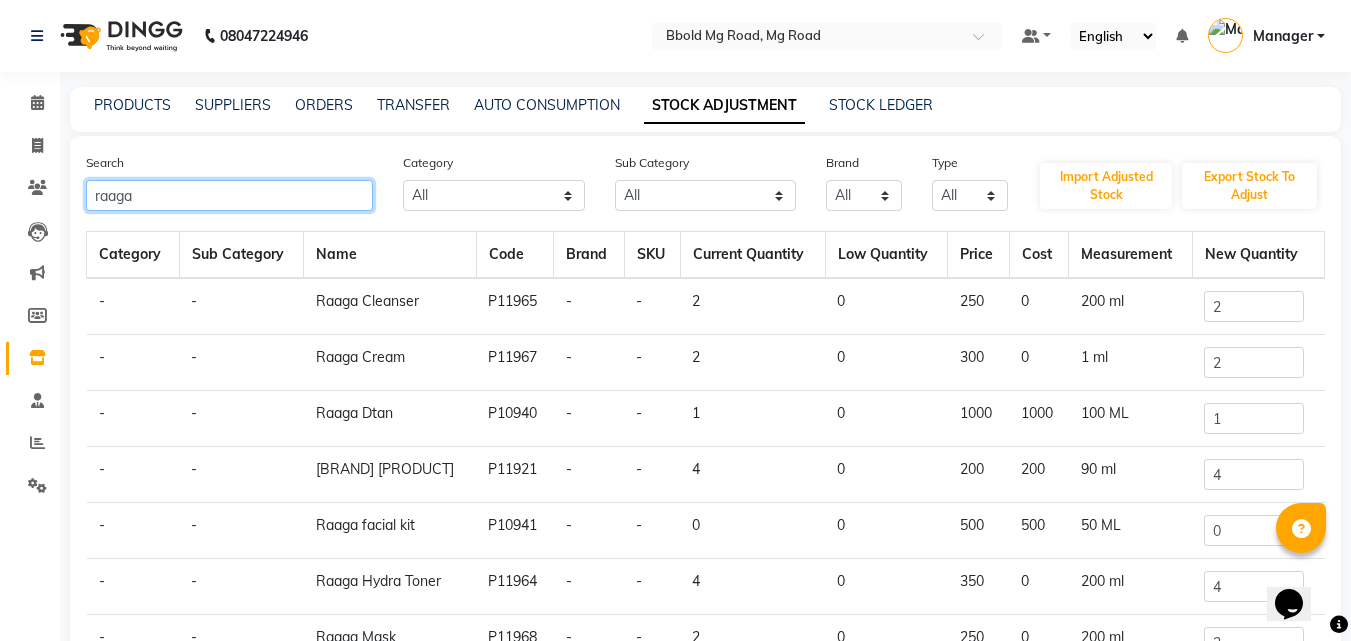 scroll, scrollTop: 12, scrollLeft: 0, axis: vertical 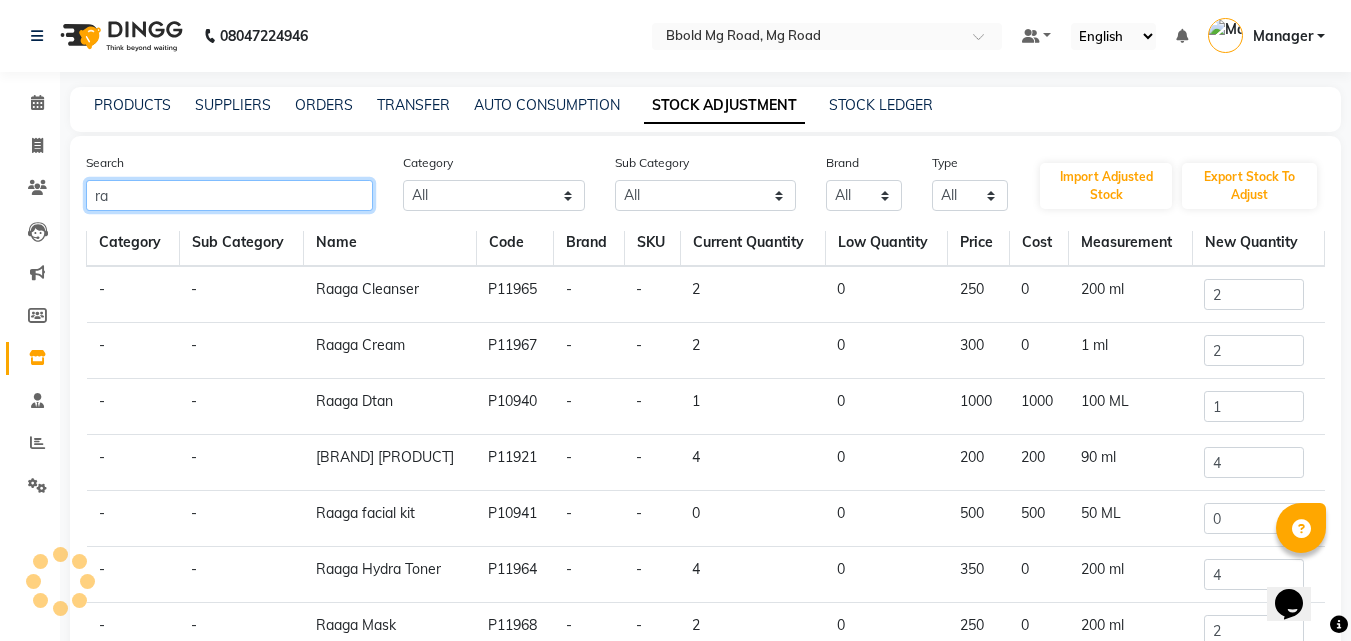 type on "r" 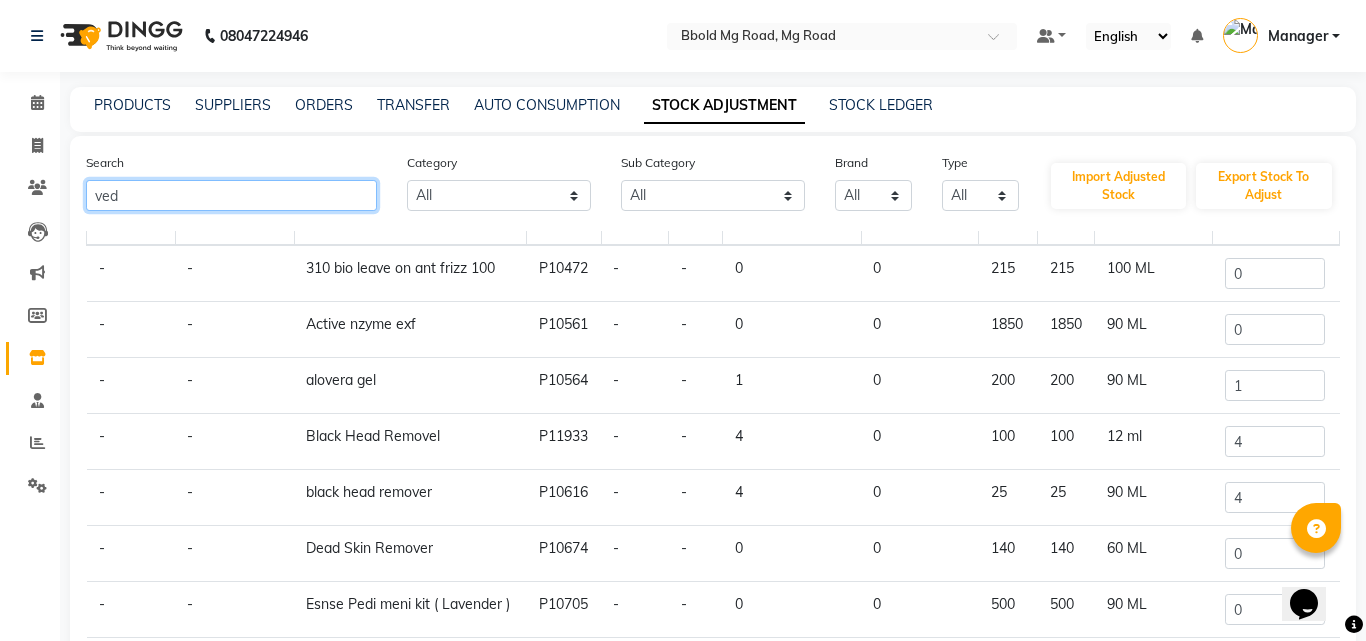 scroll, scrollTop: 0, scrollLeft: 0, axis: both 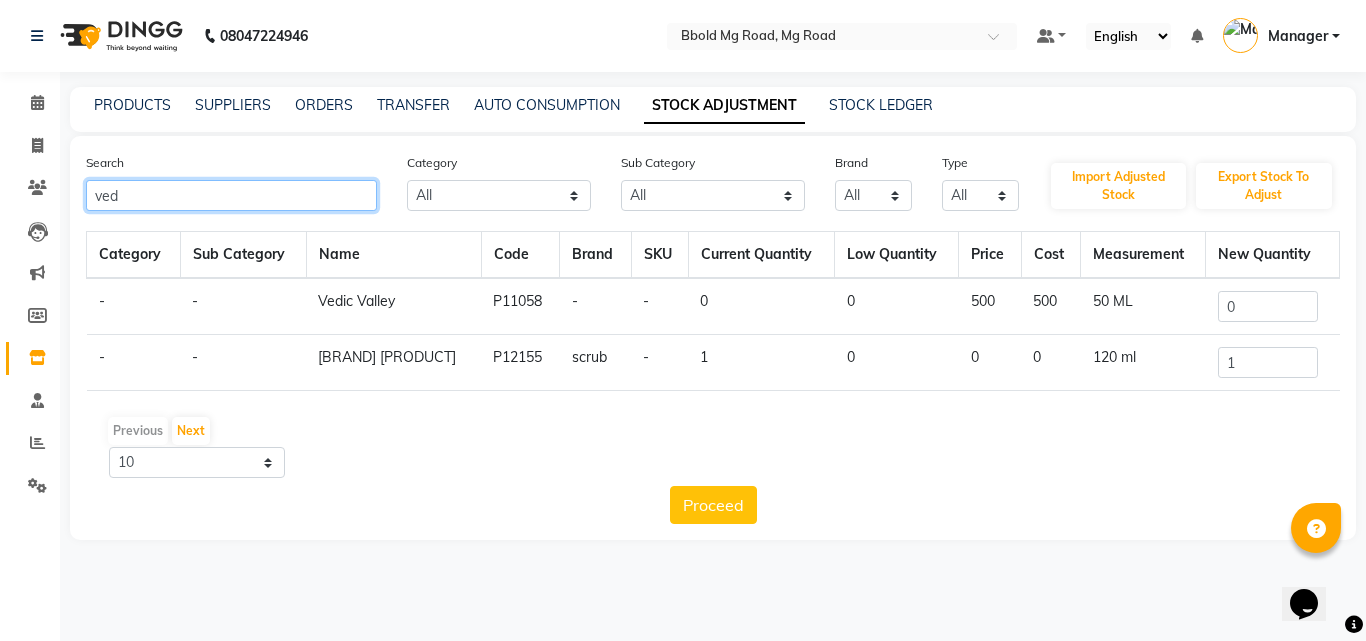 type on "ved" 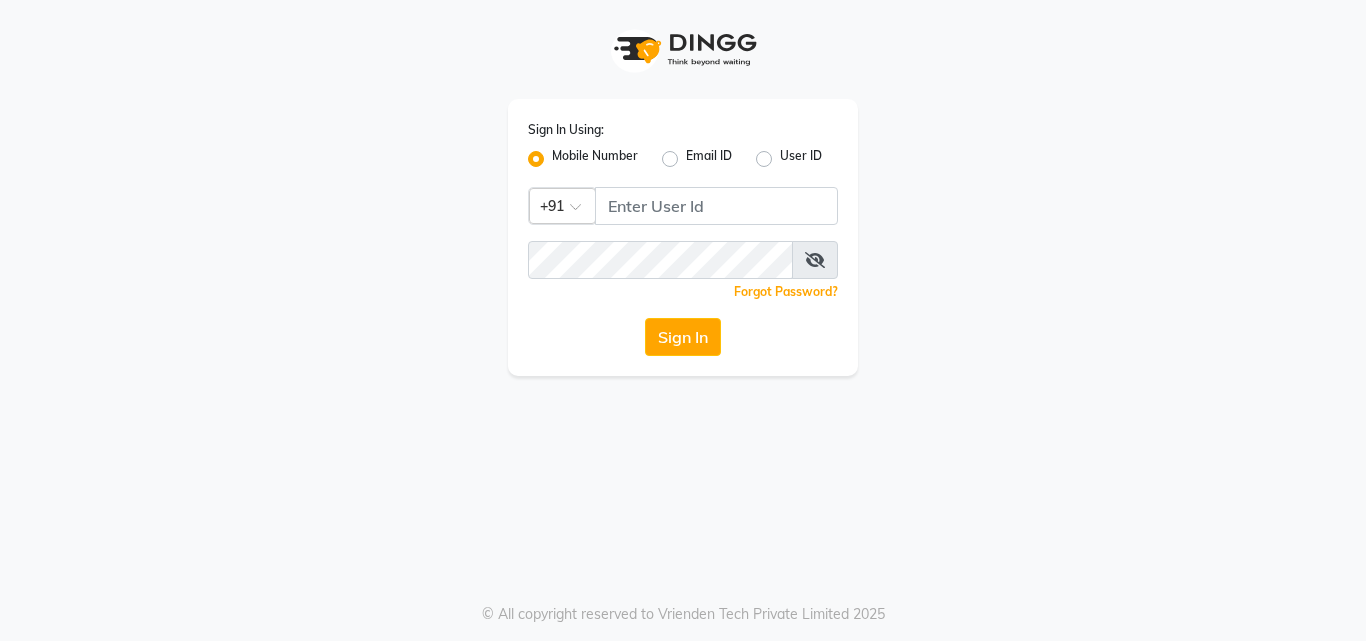 scroll, scrollTop: 0, scrollLeft: 0, axis: both 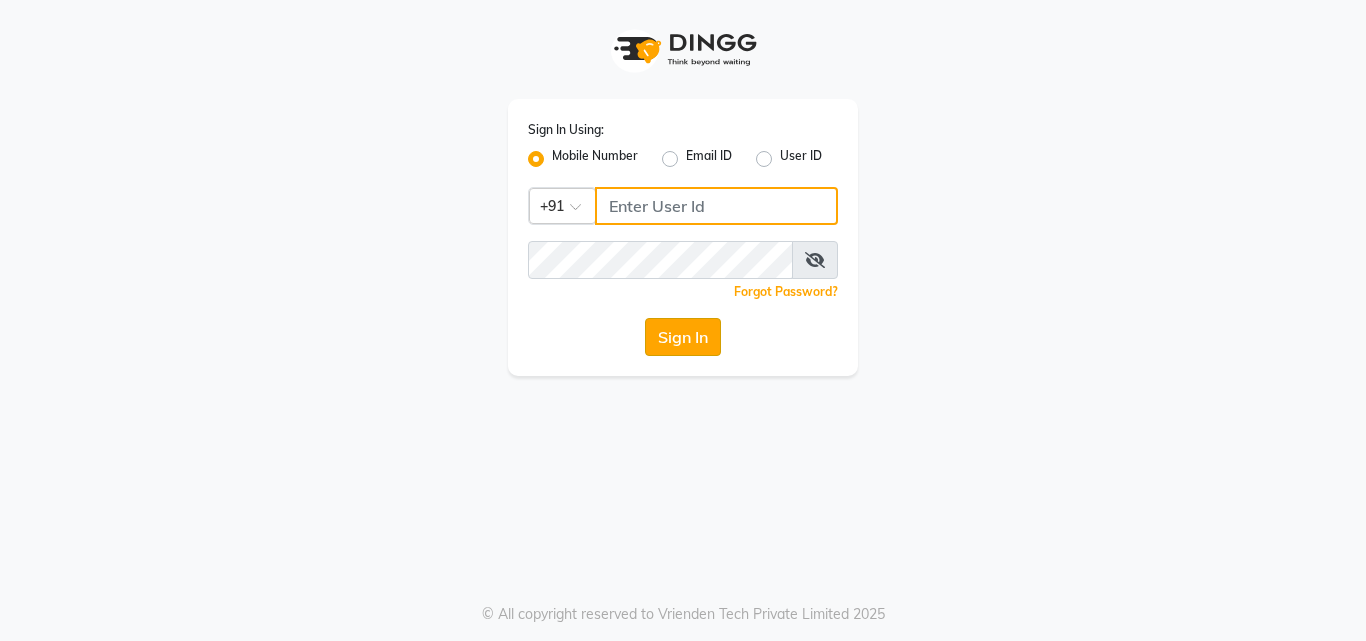 type on "8591746672" 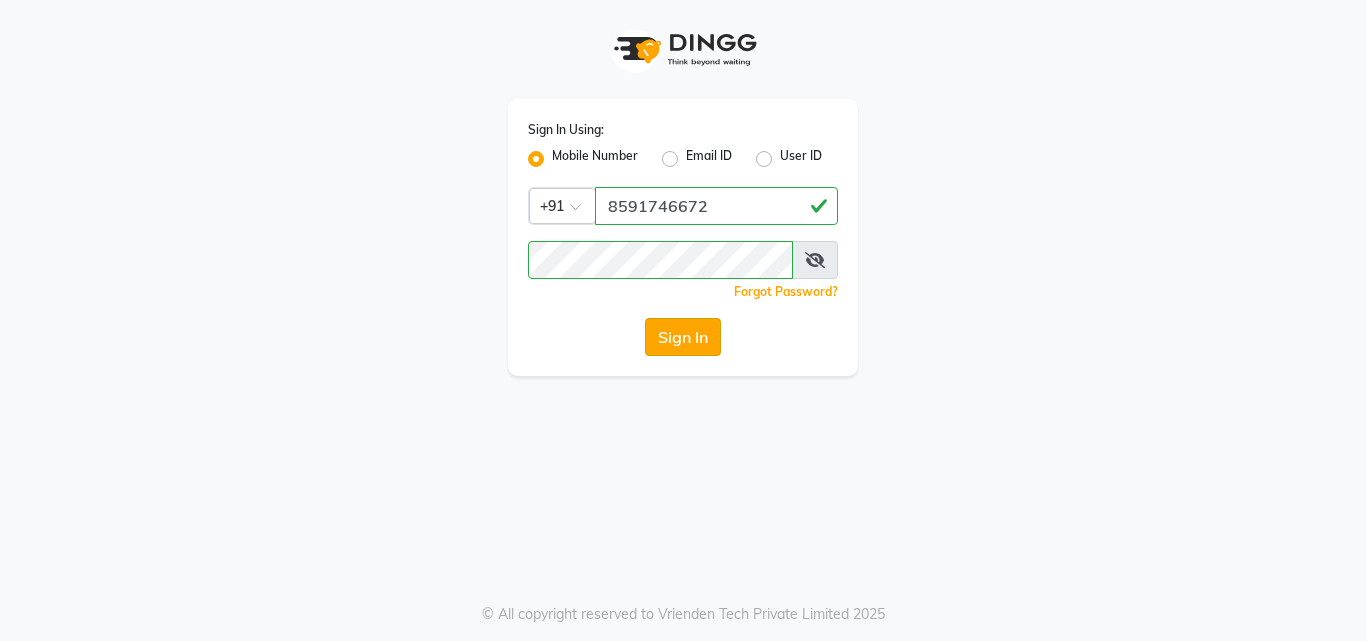 click on "Sign In" 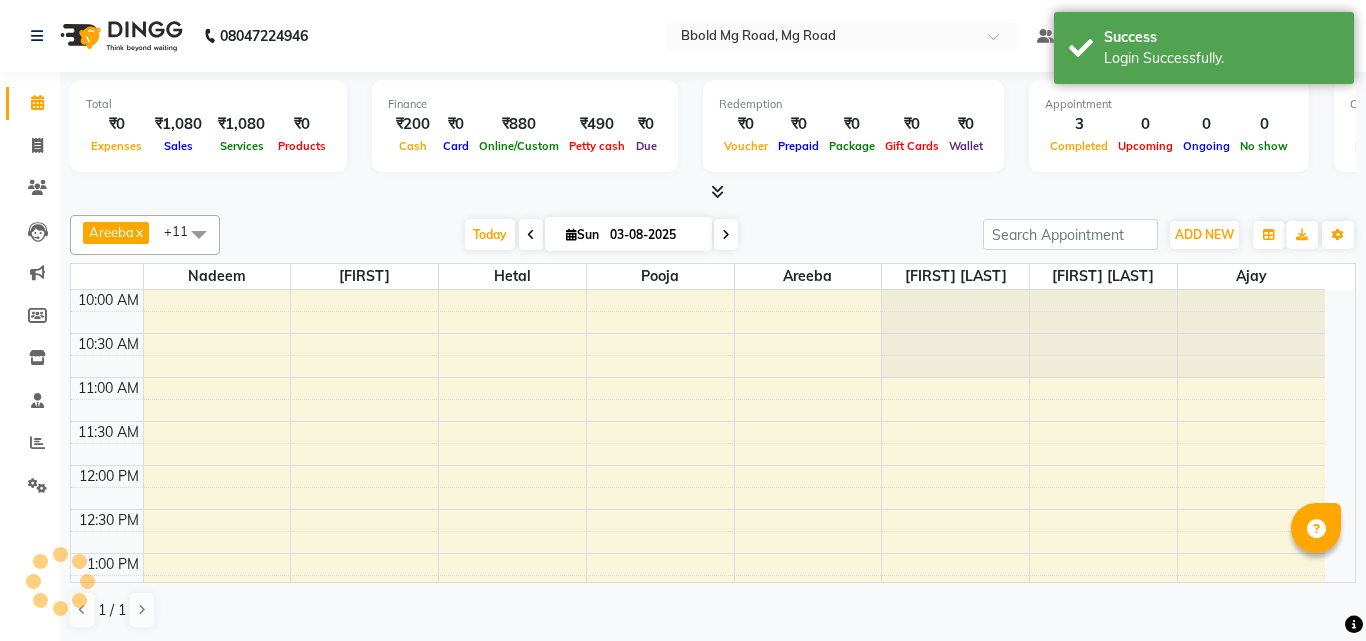 select on "en" 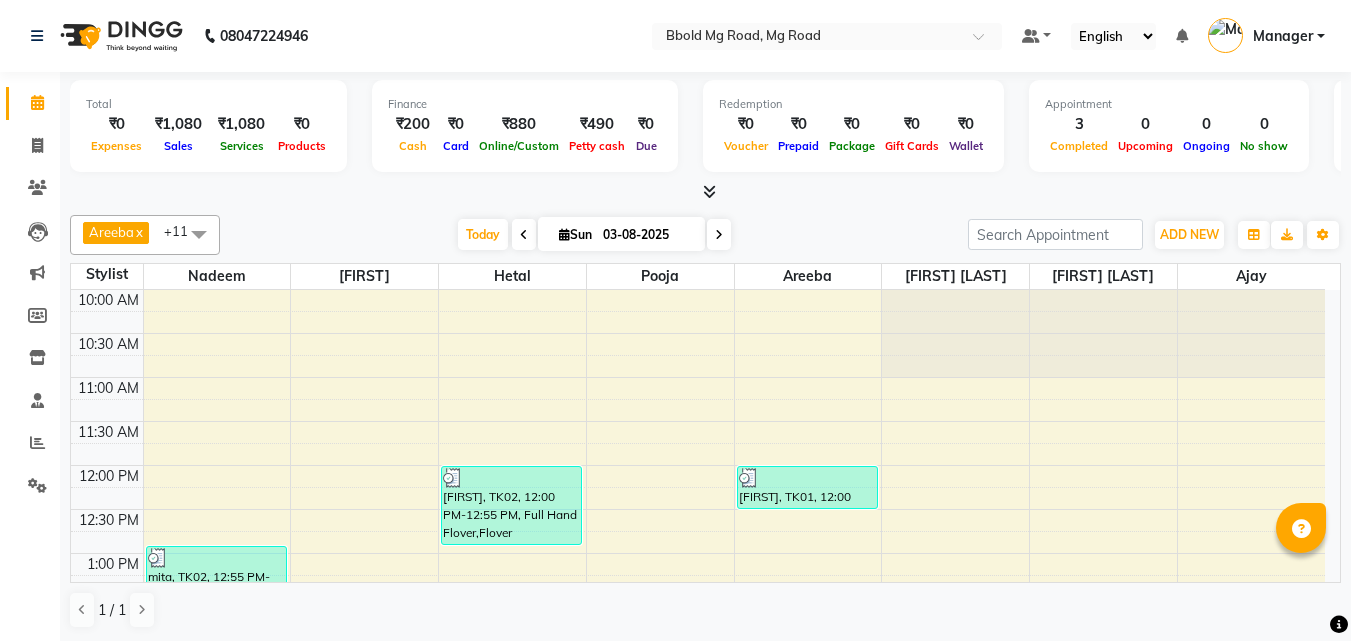 scroll, scrollTop: 0, scrollLeft: 0, axis: both 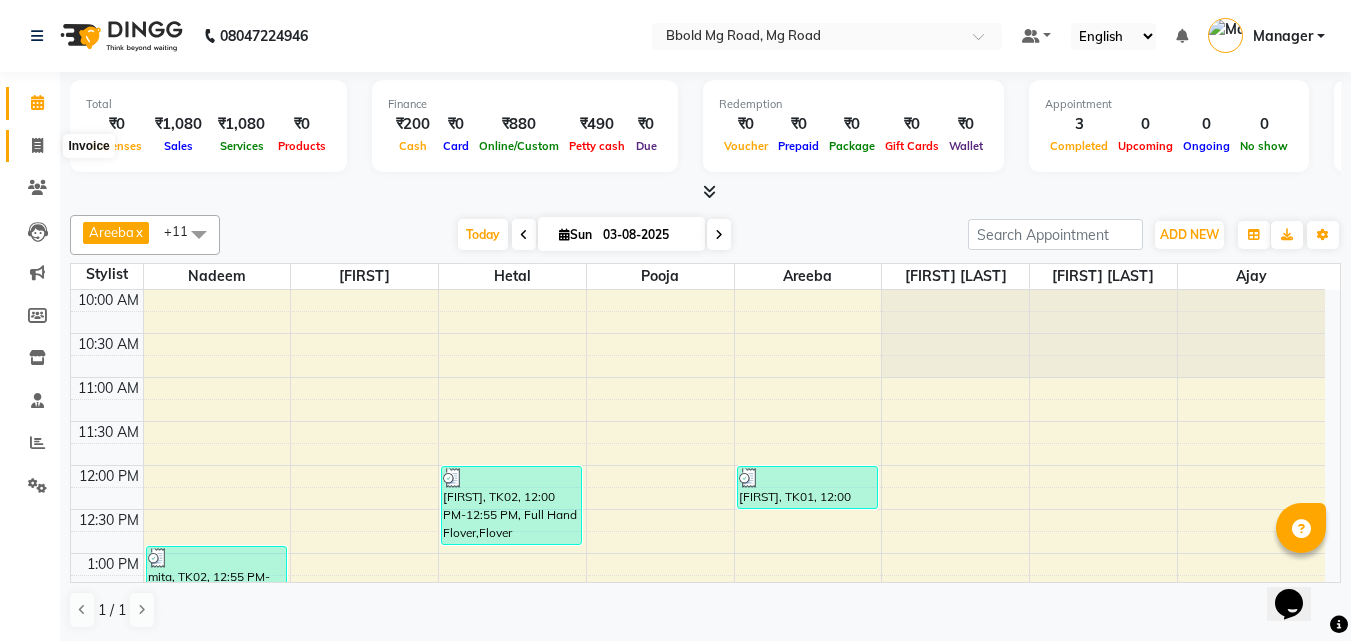 click 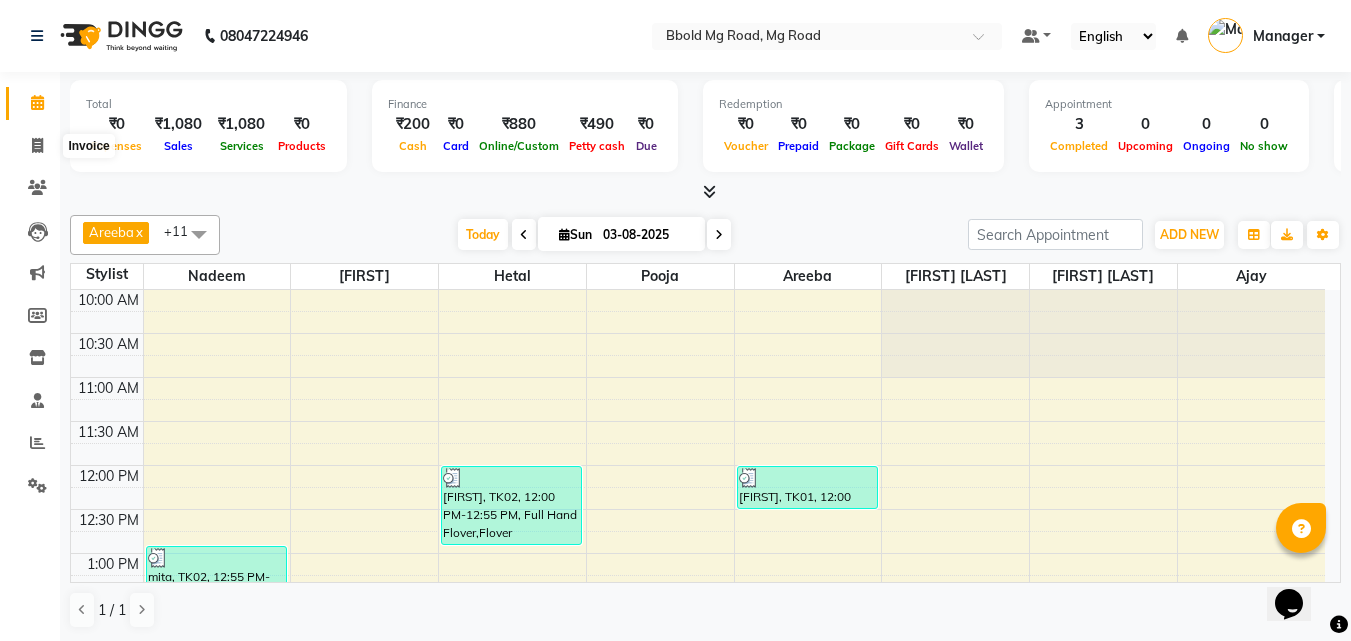 select on "service" 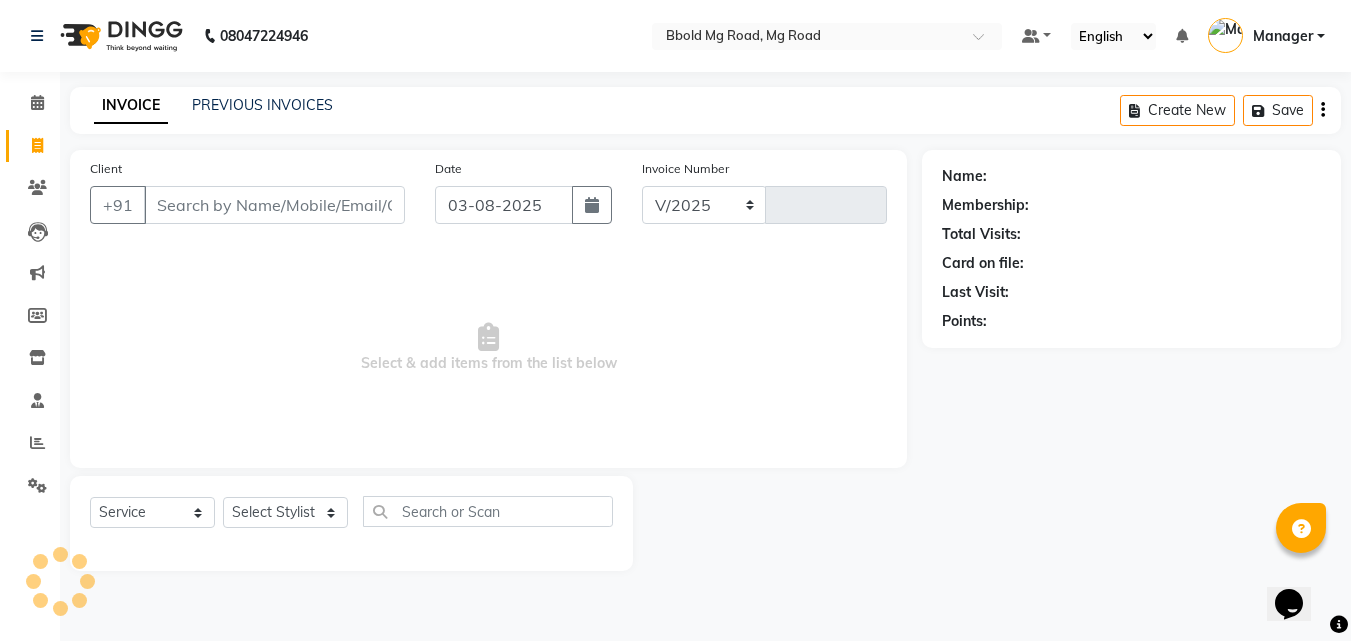 select on "7353" 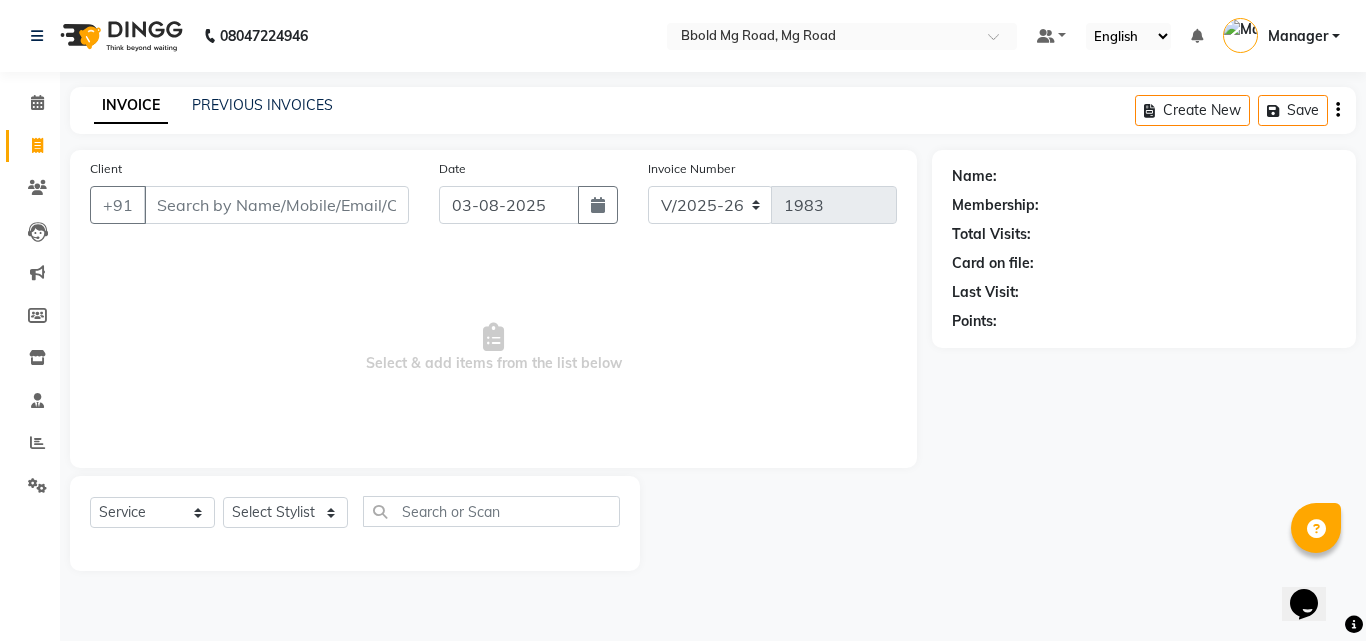 click on "Client" at bounding box center [276, 205] 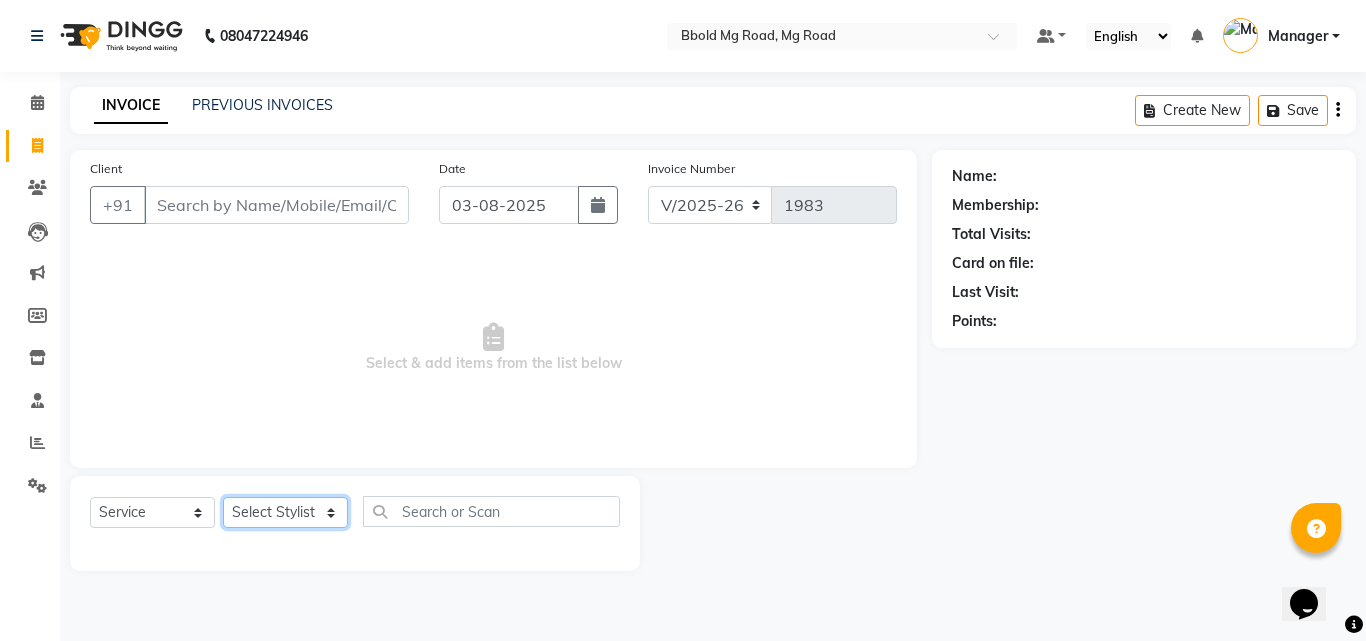 click on "Select Stylist [FIRST] [LAST] [FIRST] [FIRST] [FIRST] [FIRST] [FIRST] Manager [FIRST] [FIRST] [FIRST] [FIRST] [FIRST] [FIRST] [FIRST]" 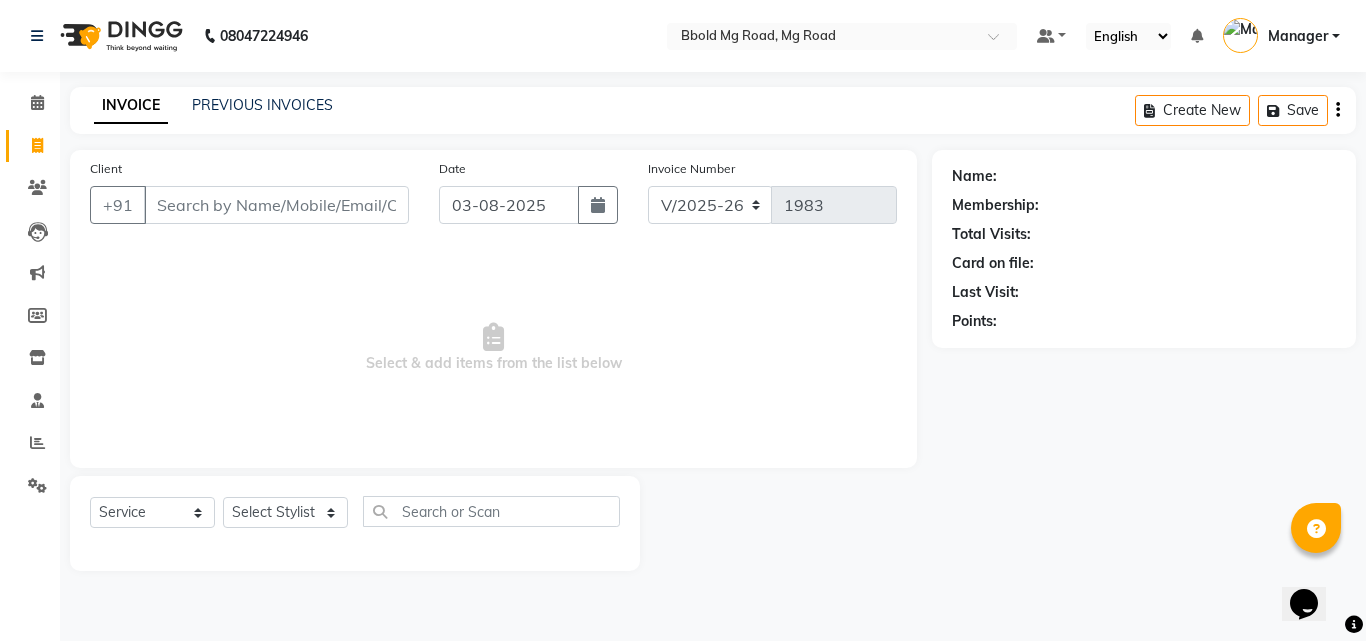 click on "Client +91" 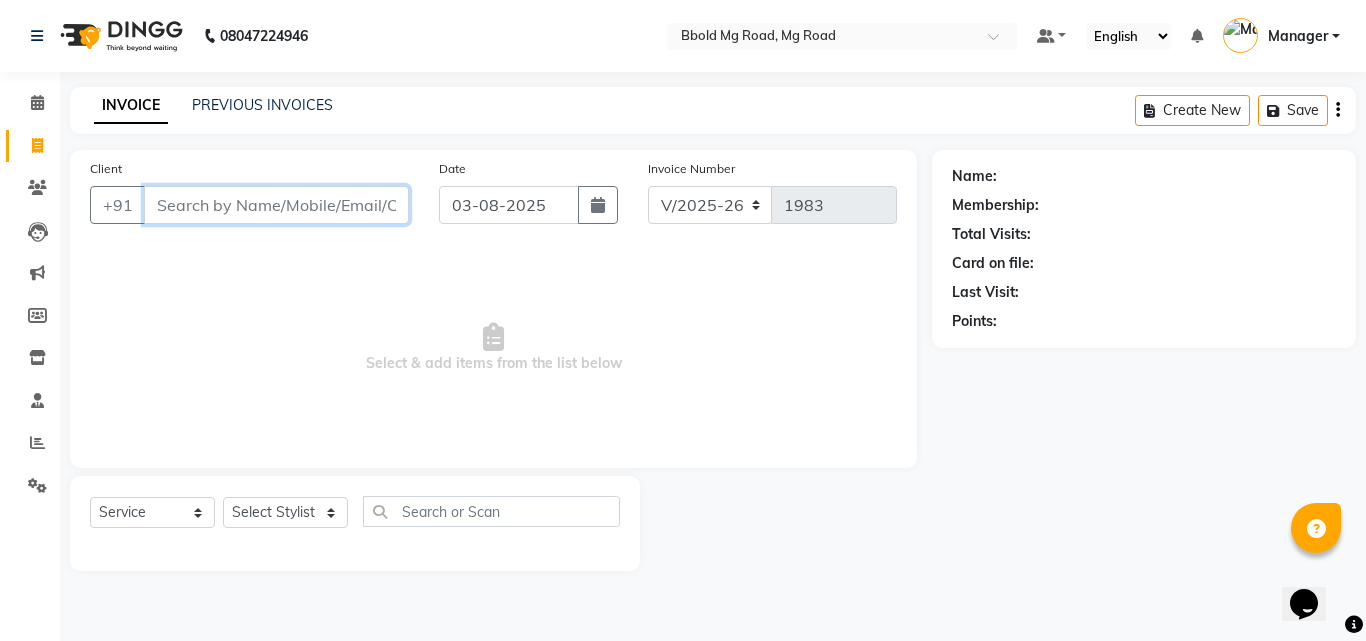 click on "Client" at bounding box center (276, 205) 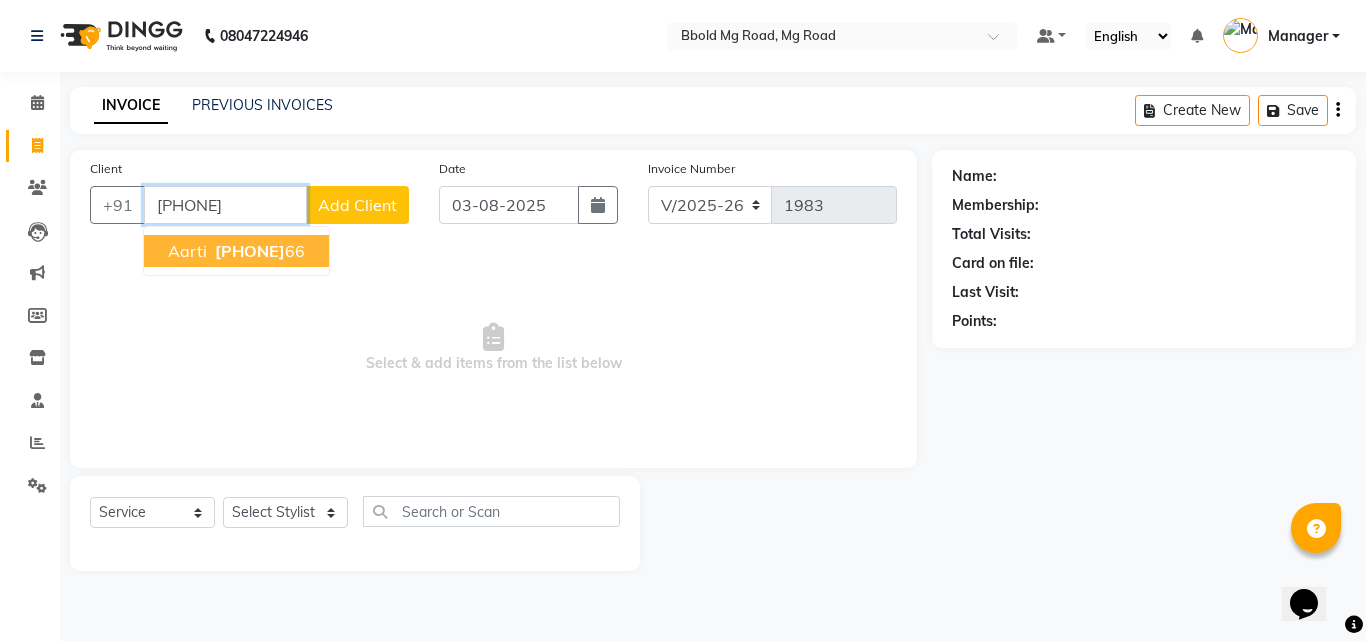 click on "[PHONE]" at bounding box center (250, 251) 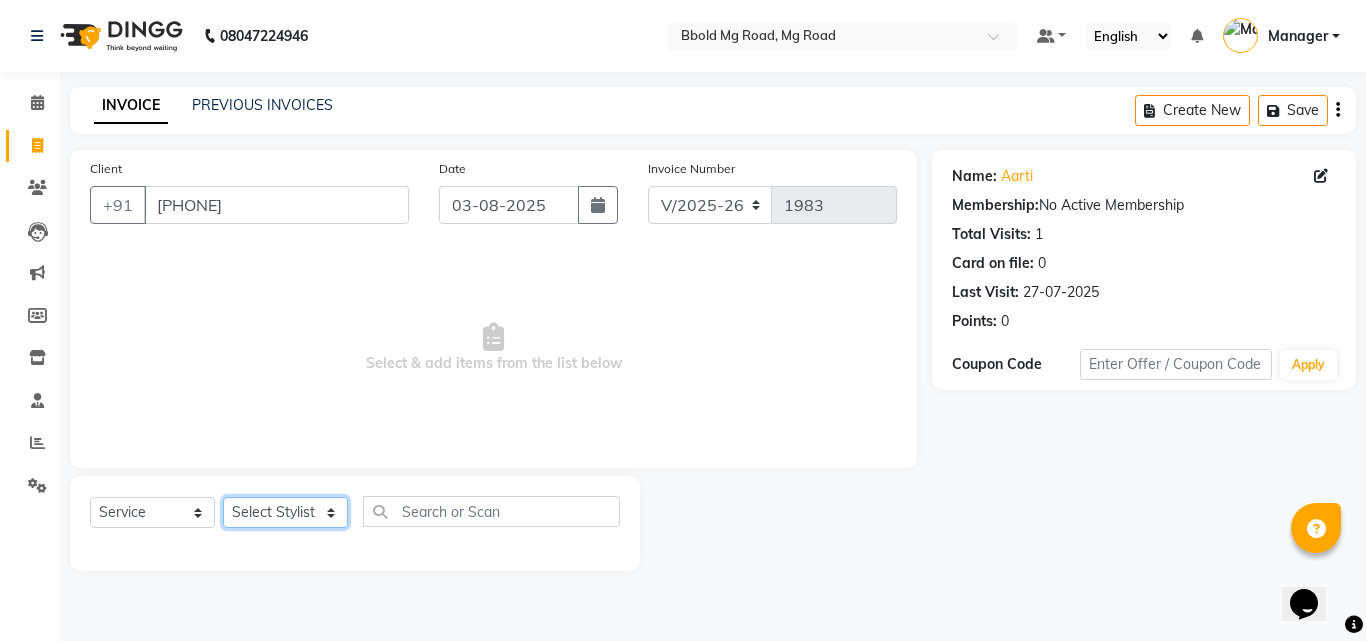 click on "Select Stylist [FIRST] [LAST] [FIRST] [FIRST] [FIRST] [FIRST] [FIRST] Manager [FIRST] [FIRST] [FIRST] [FIRST] [FIRST] [FIRST] [FIRST]" 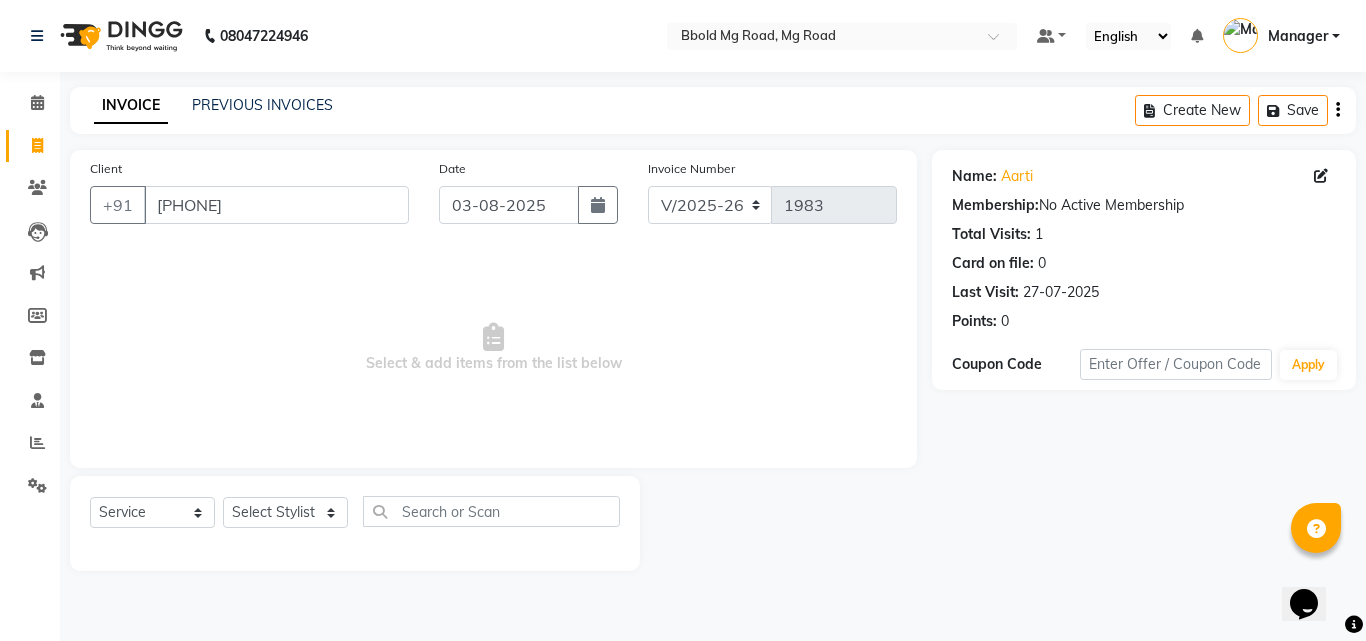 click on "Client +91 [PHONE] Date 03-08-2025 Invoice Number V/2025 V/2025-26 1983  Select & add items from the list below" 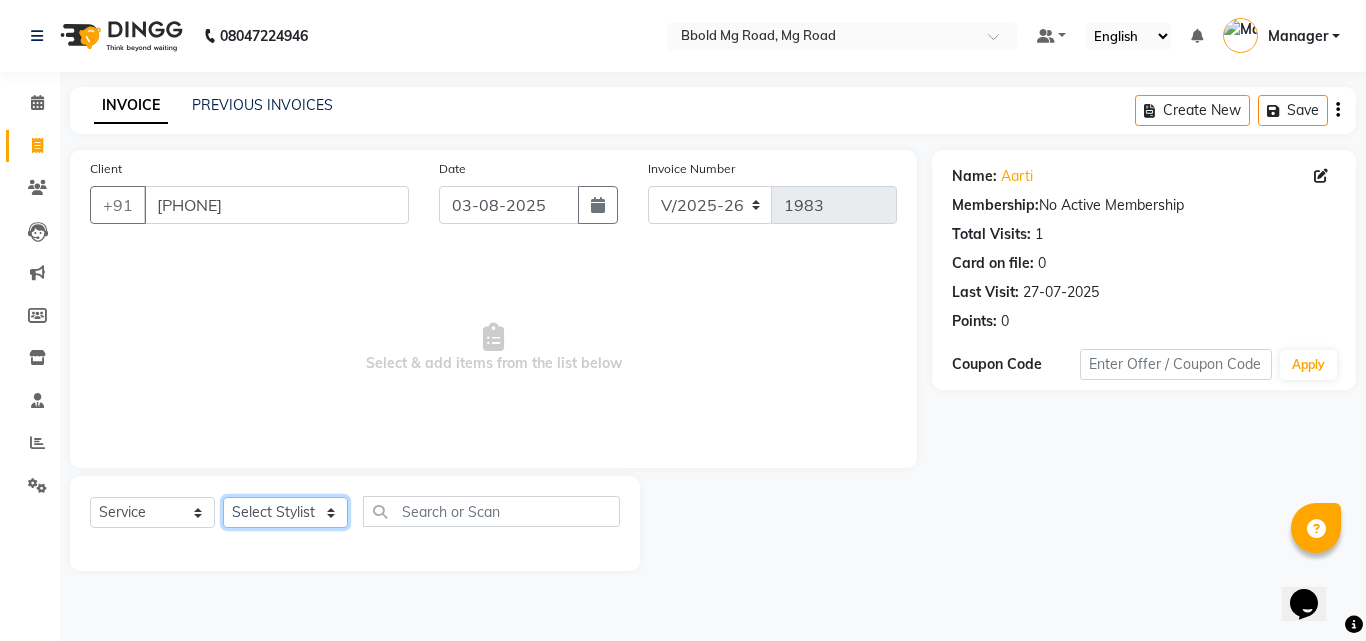 click on "Select Stylist [FIRST] [LAST] [FIRST] [FIRST] [FIRST] [FIRST] [FIRST] Manager [FIRST] [FIRST] [FIRST] [FIRST] [FIRST] [FIRST] [FIRST]" 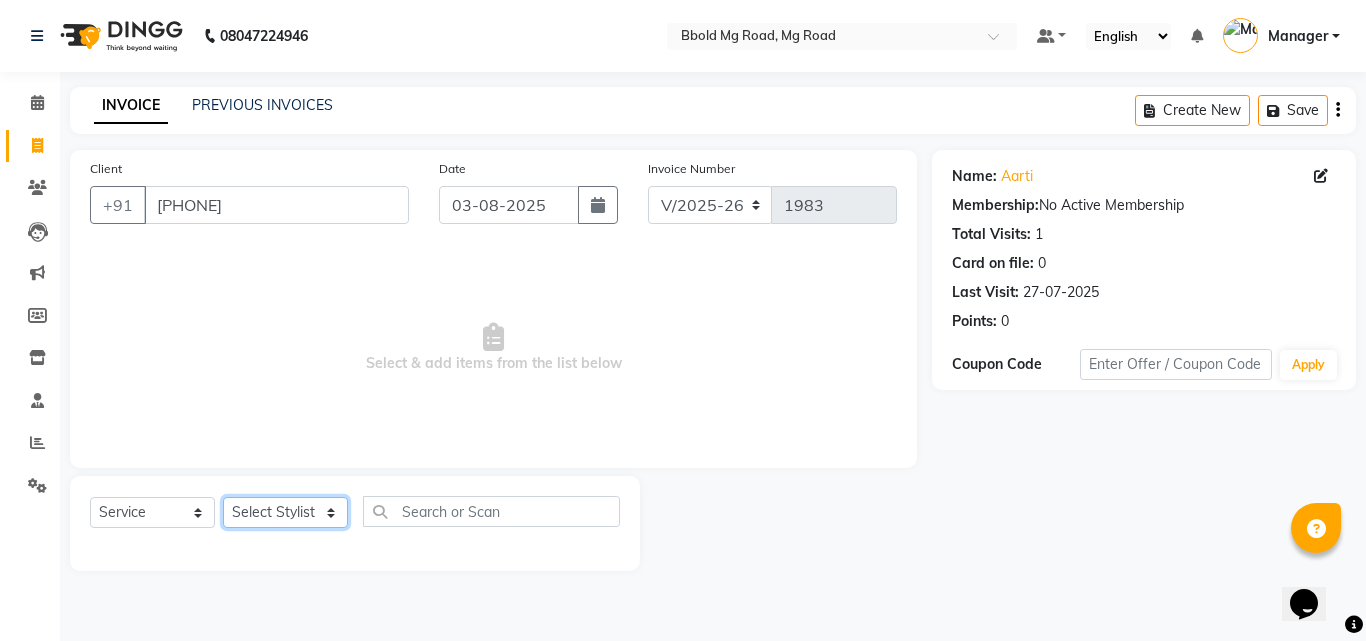 select on "63645" 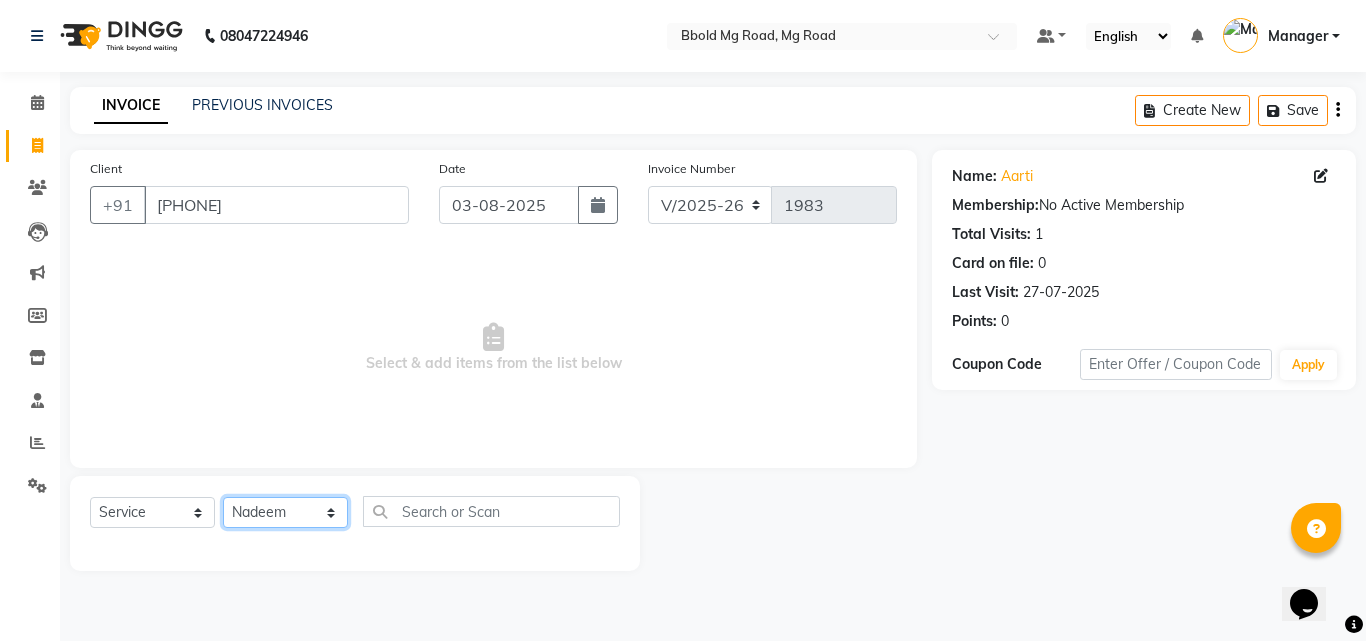 click on "Select Stylist [FIRST] [LAST] [FIRST] [FIRST] [FIRST] [FIRST] [FIRST] Manager [FIRST] [FIRST] [FIRST] [FIRST] [FIRST] [FIRST] [FIRST]" 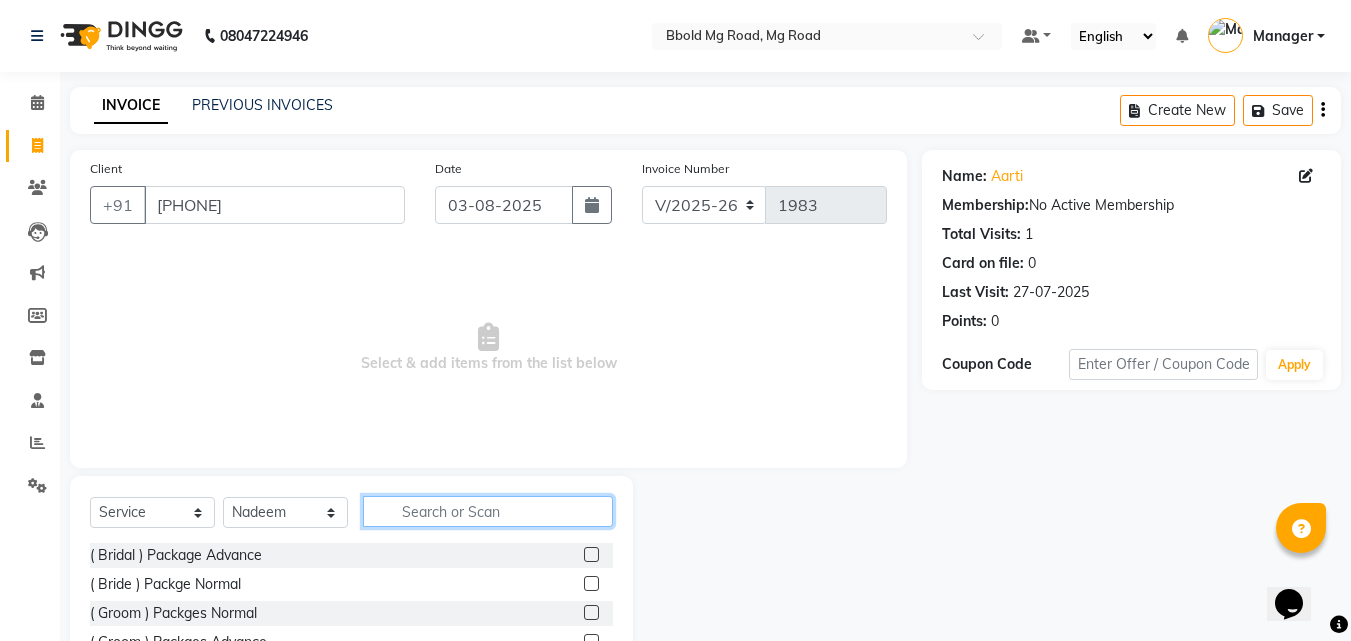 click 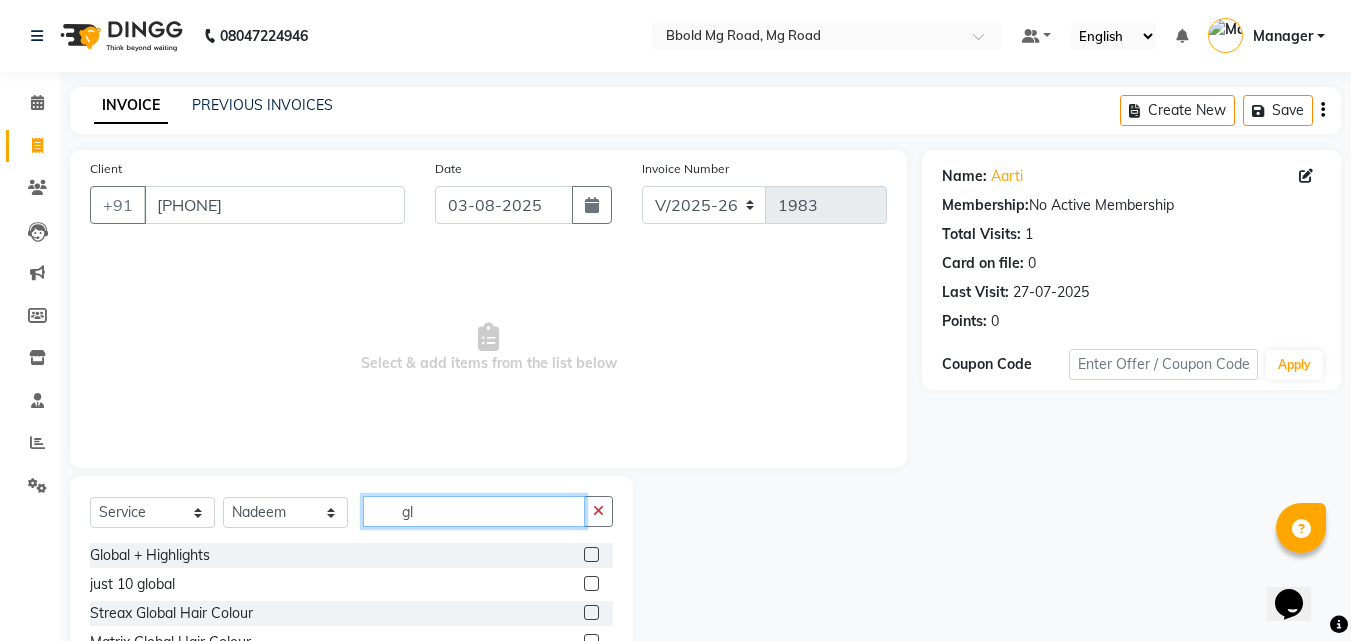 type on "g" 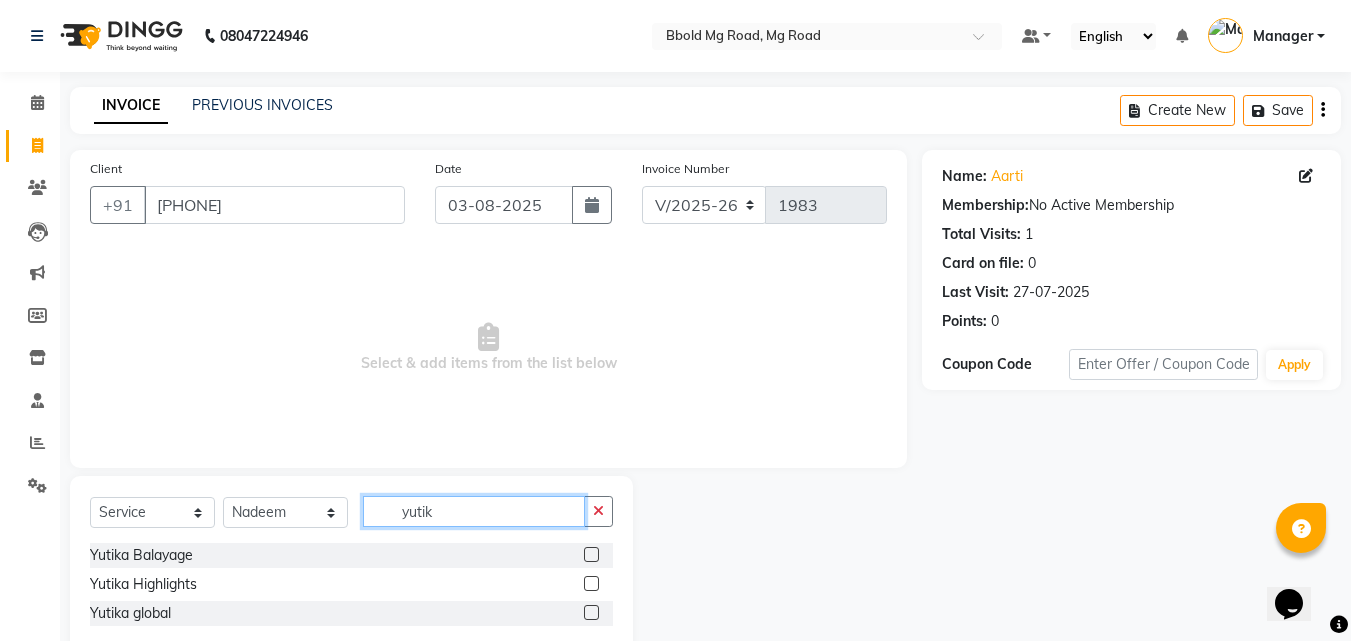 type on "yutik" 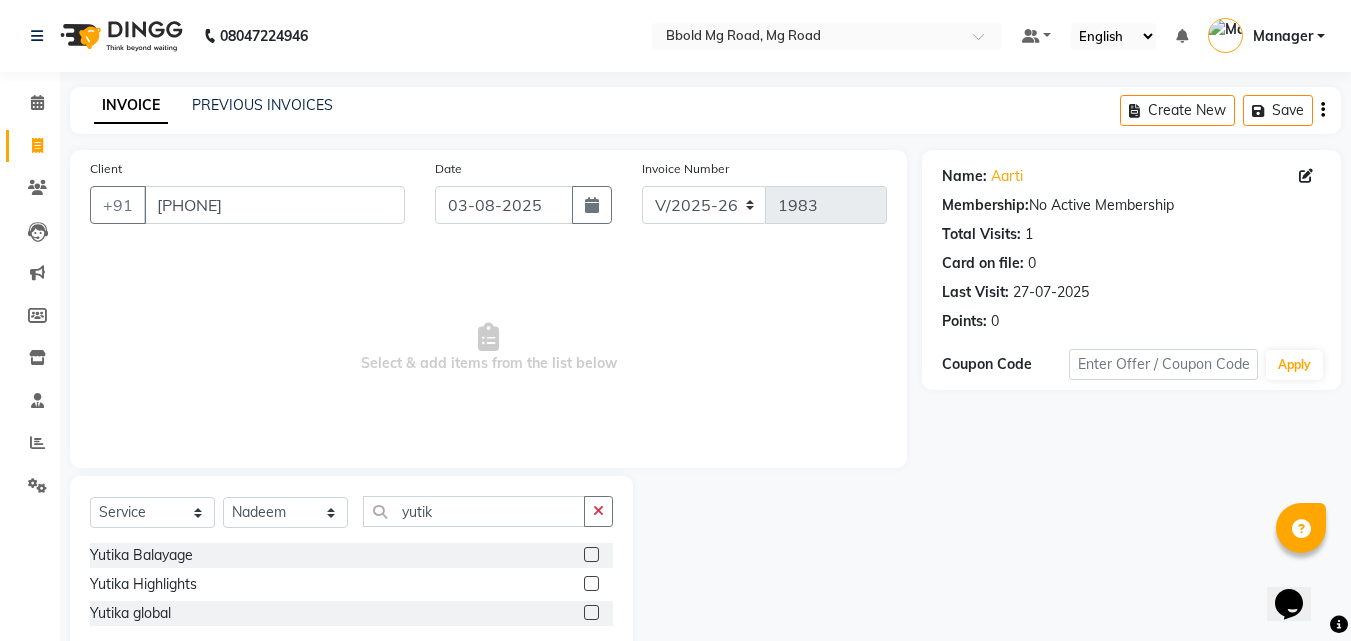 click 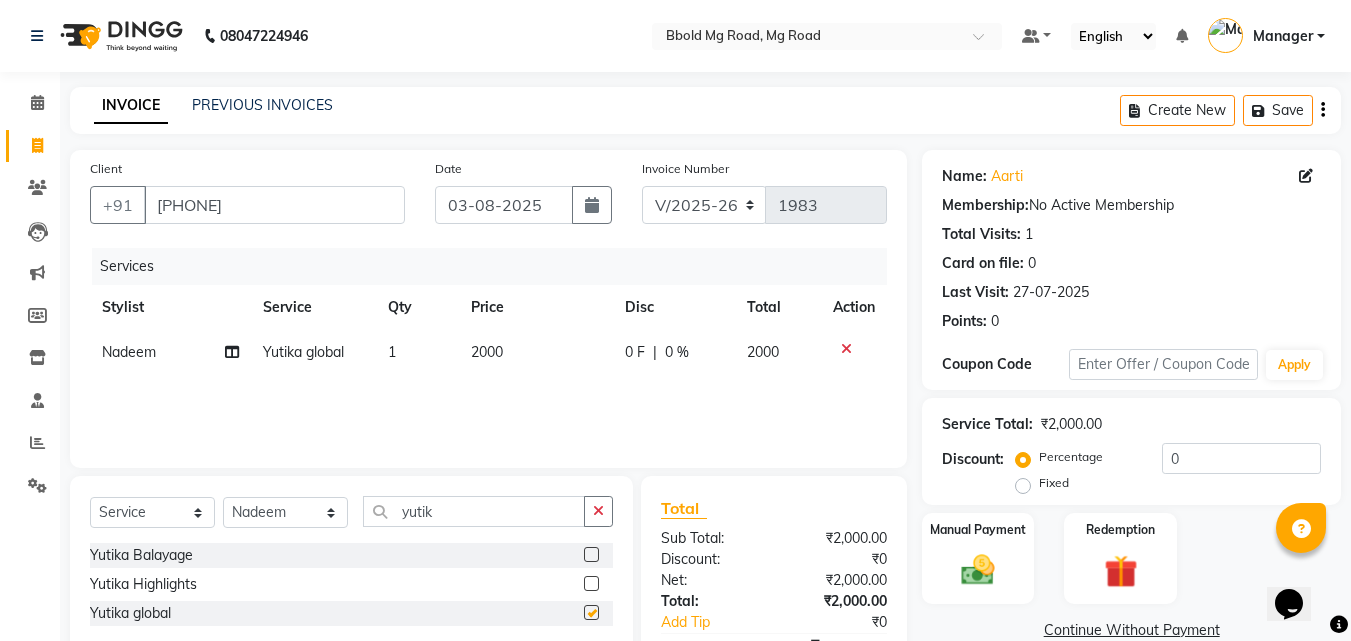 checkbox on "false" 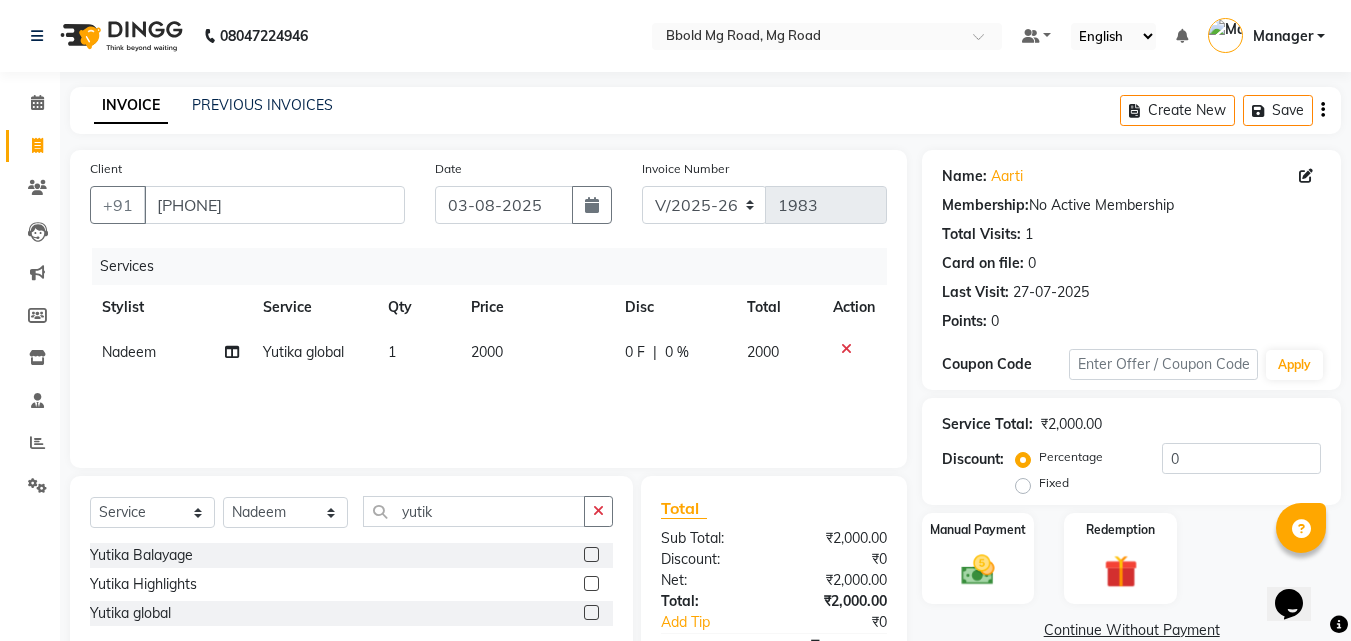 click on "2000" 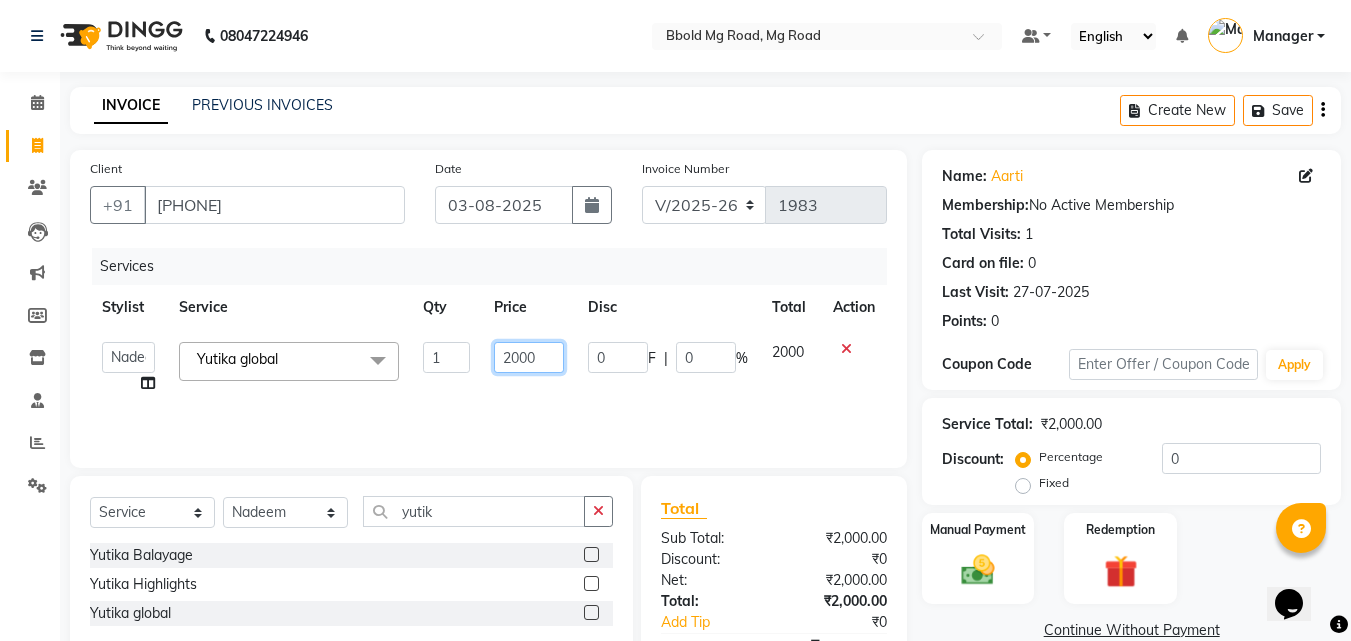 click on "2000" 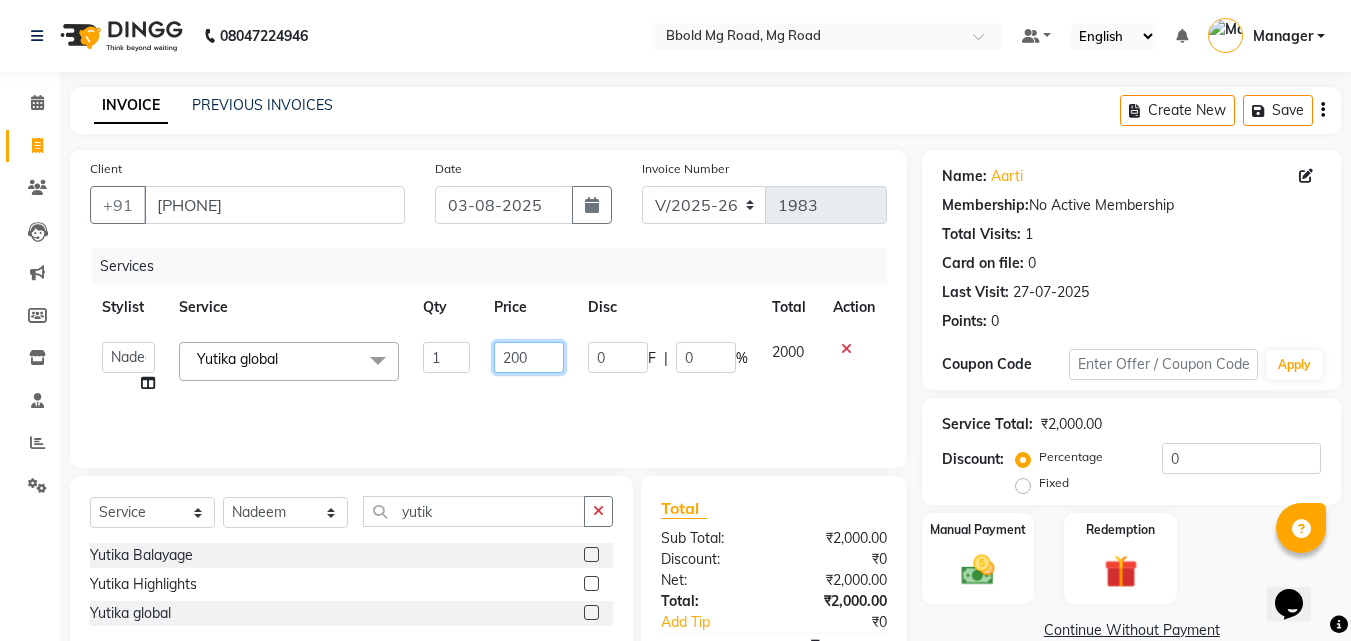 type on "2500" 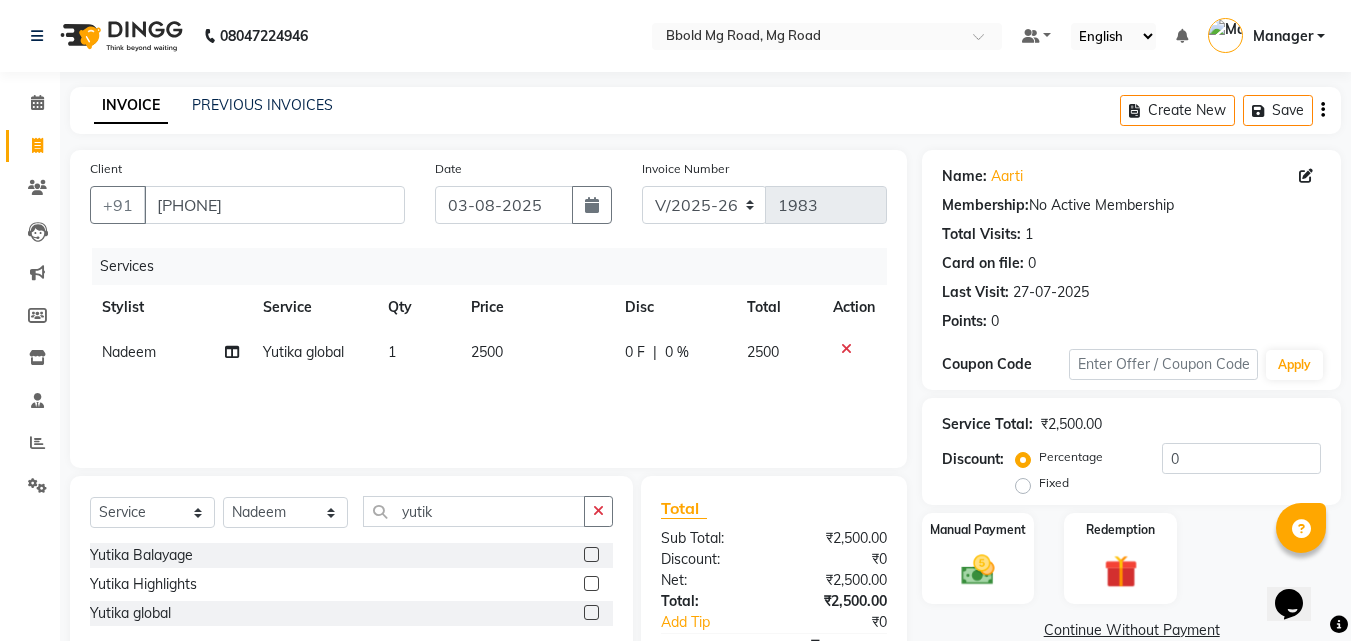 click on "Services Stylist Service Qty Price Disc Total Action Nadeem  Yutika global 1 2500 0 F | 0 % 2500" 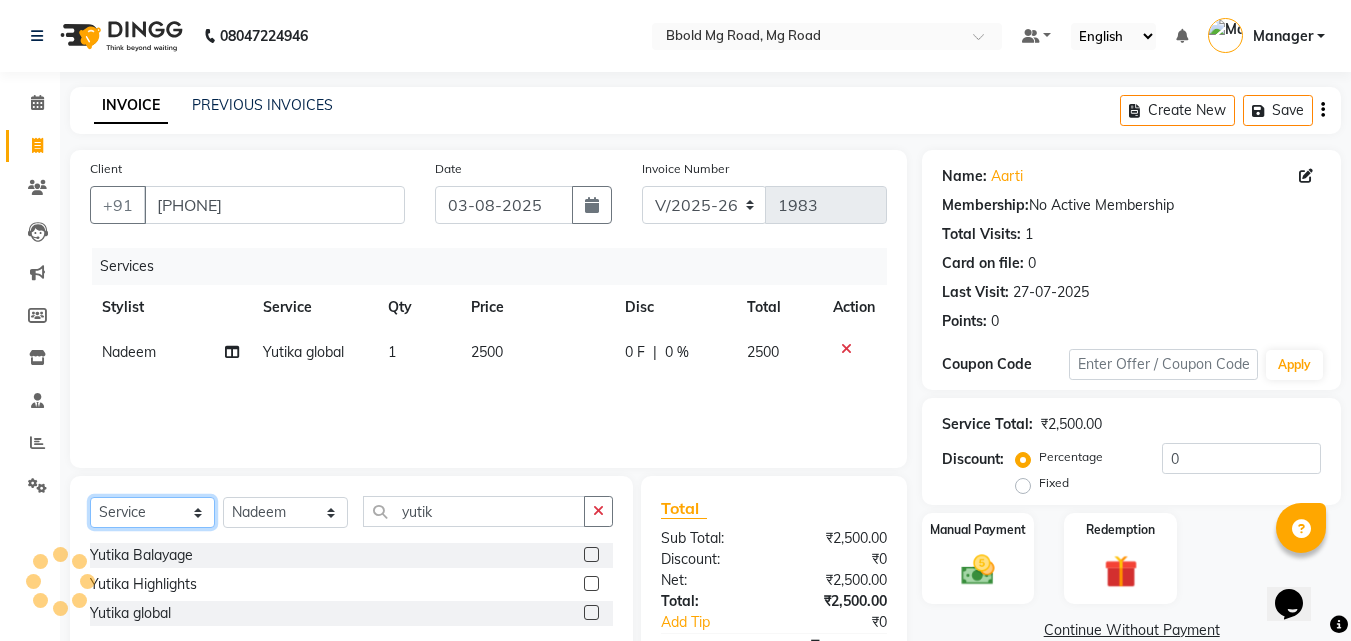 click on "Select  Service  Product  Membership  Package Voucher Prepaid Gift Card" 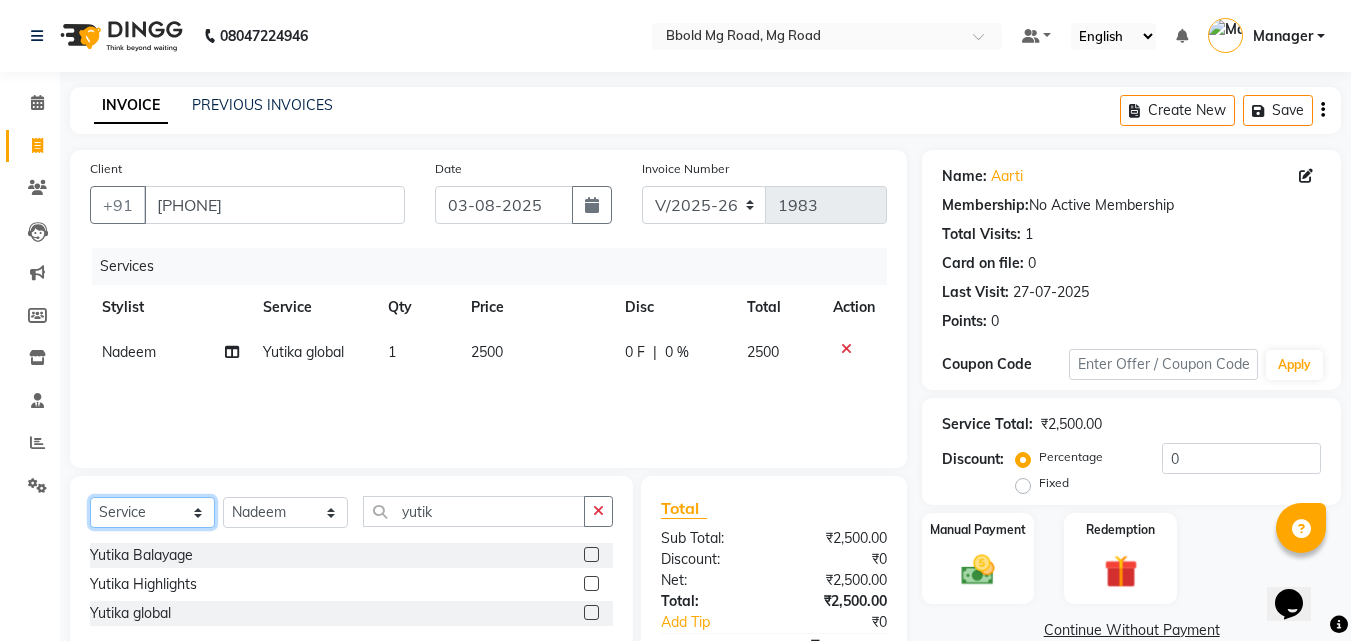 select on "membership" 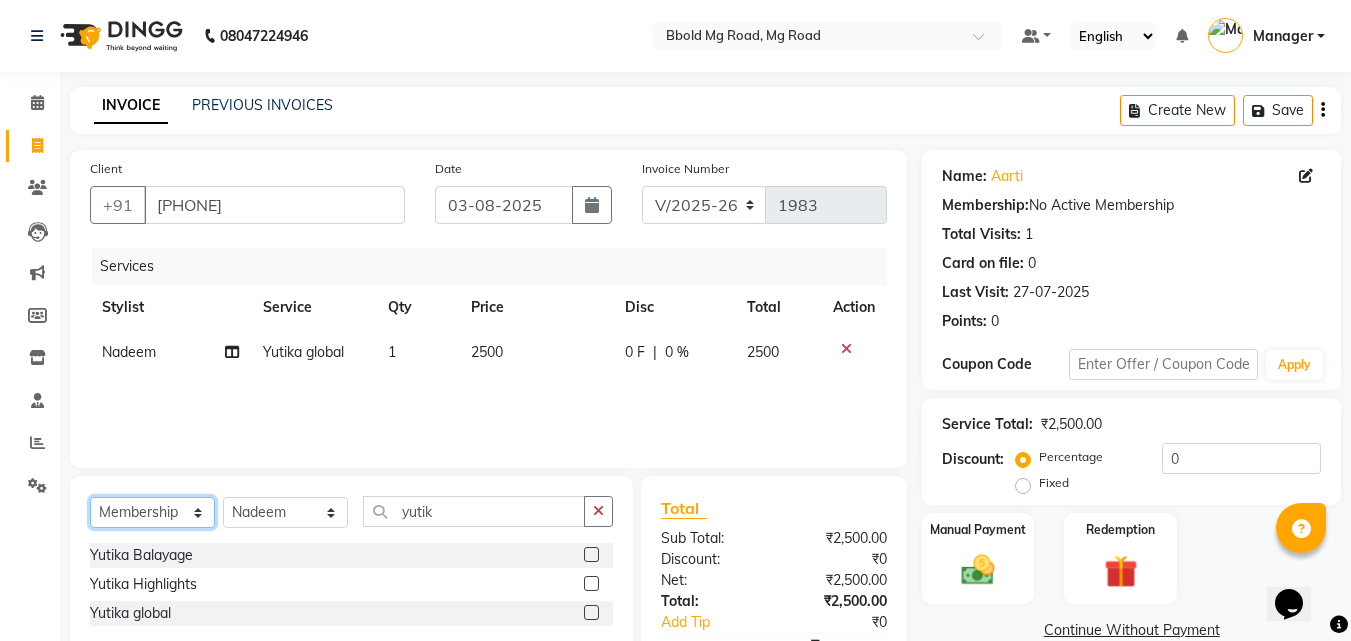 click on "Select  Service  Product  Membership  Package Voucher Prepaid Gift Card" 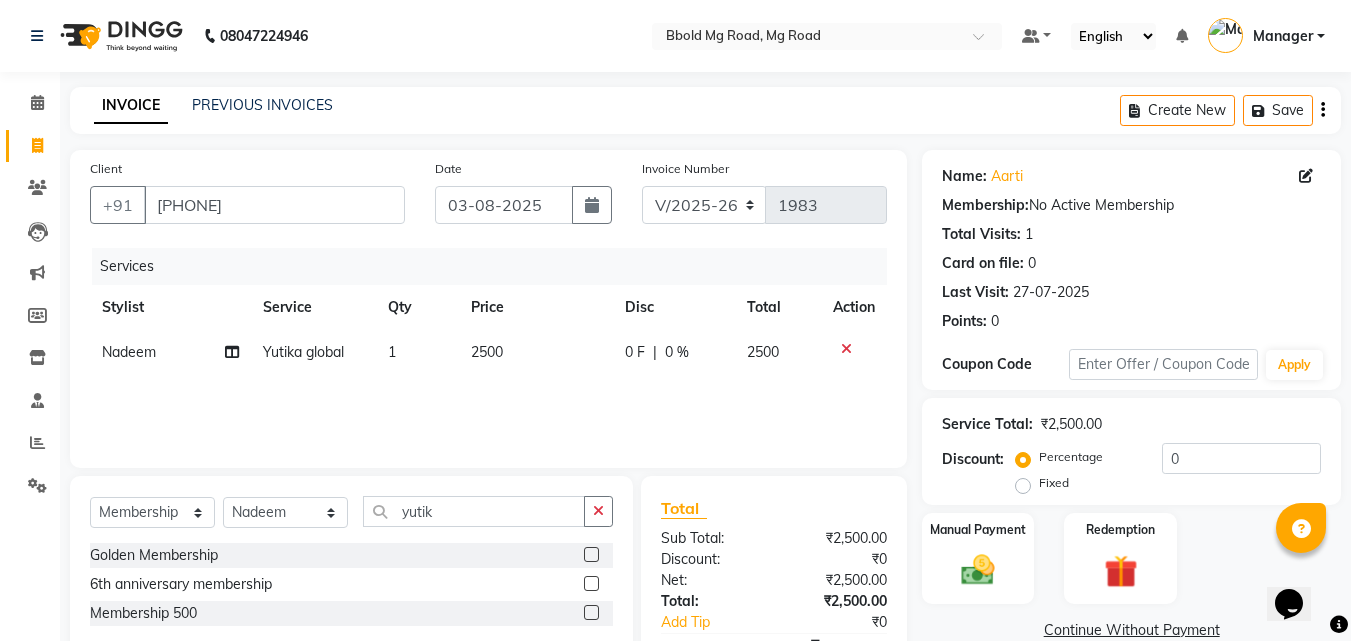 click on "Select  Service  Product  Membership  Package Voucher Prepaid Gift Card  Select Stylist [FIRST] [LAST] [FIRST] [FIRST] [FIRST] [FIRST] [FIRST] Manager [FIRST] [FIRST] [FIRST] [FIRST] [FIRST] [FIRST] [FIRST]" 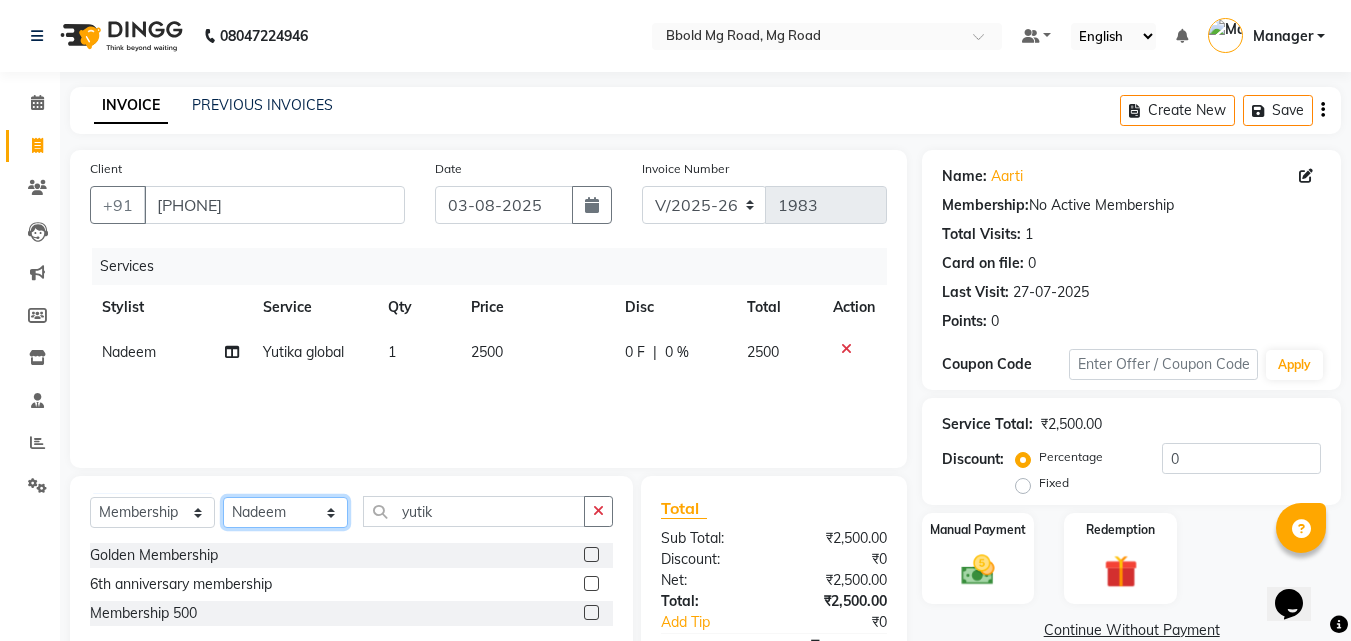 click on "Select Stylist [FIRST] [LAST] [FIRST] [FIRST] [FIRST] [FIRST] [FIRST] Manager [FIRST] [FIRST] [FIRST] [FIRST] [FIRST] [FIRST] [FIRST]" 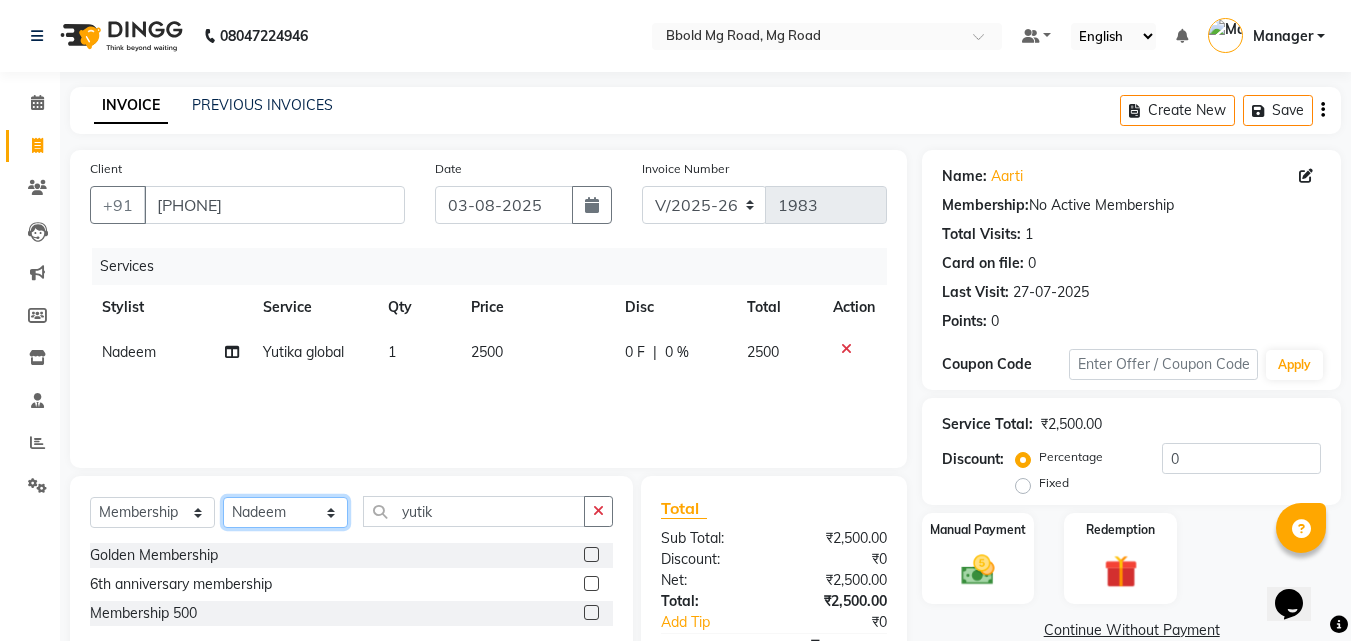 select on "86662" 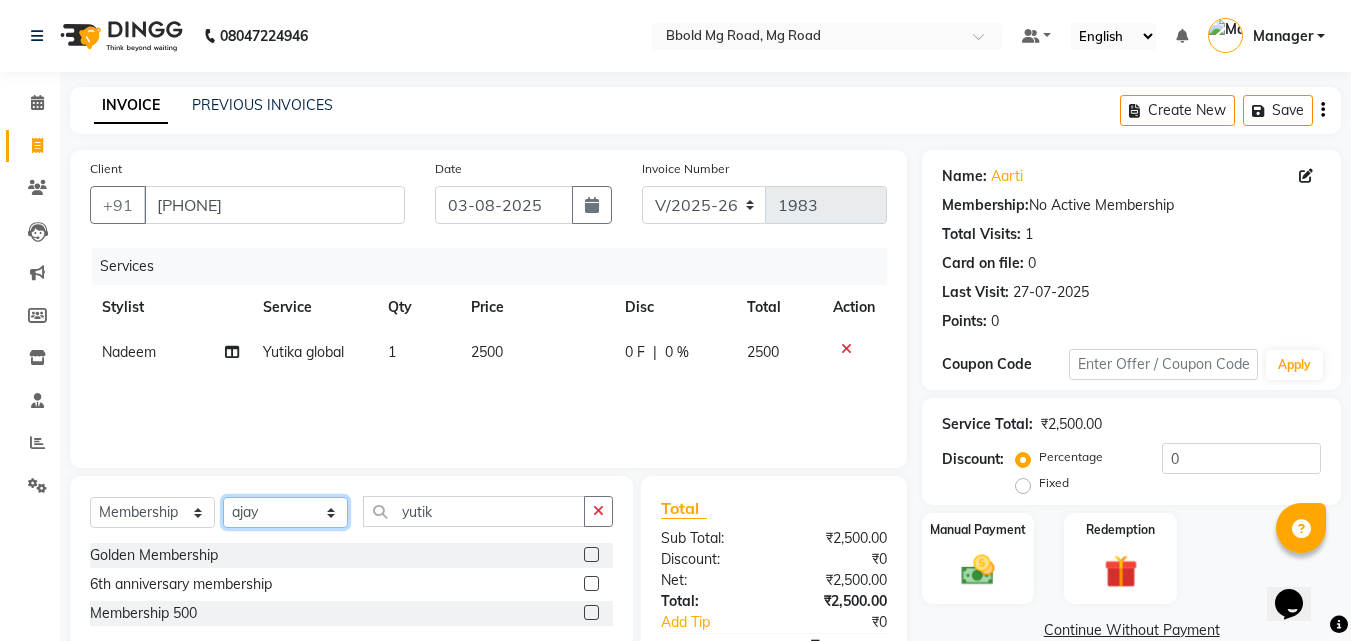 click on "Select Stylist [FIRST] [LAST] [FIRST] [FIRST] [FIRST] [FIRST] [FIRST] Manager [FIRST] [FIRST] [FIRST] [FIRST] [FIRST] [FIRST] [FIRST]" 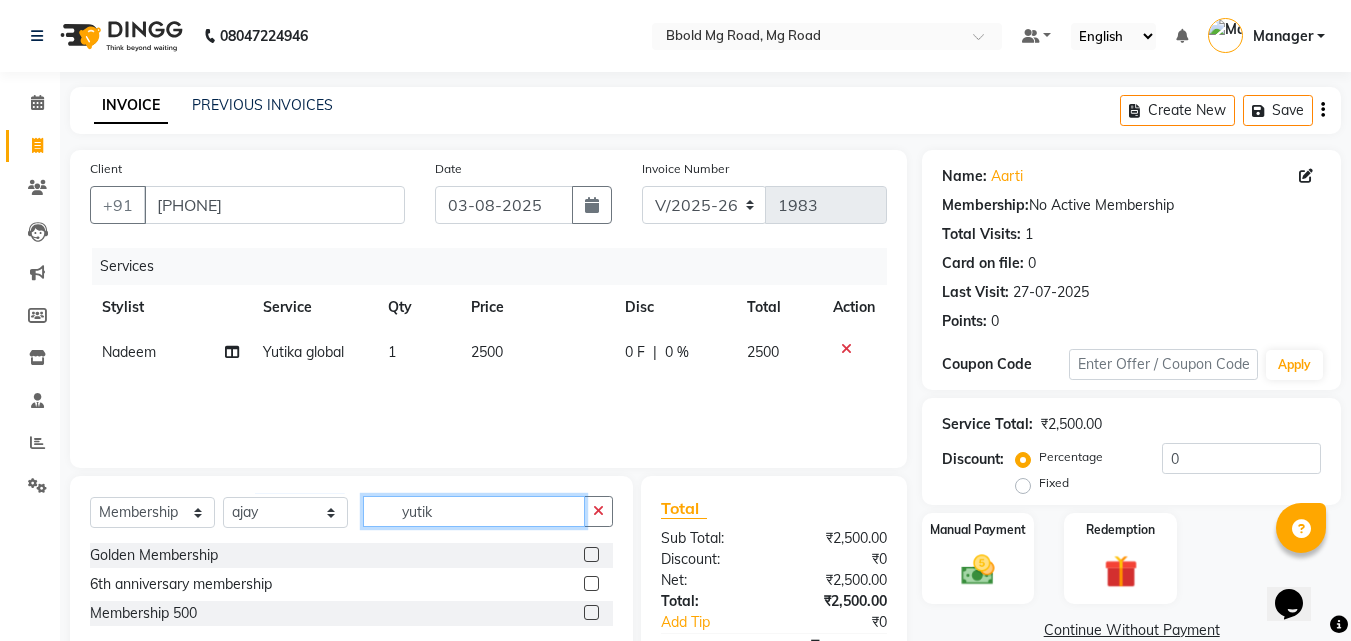 click on "yutik" 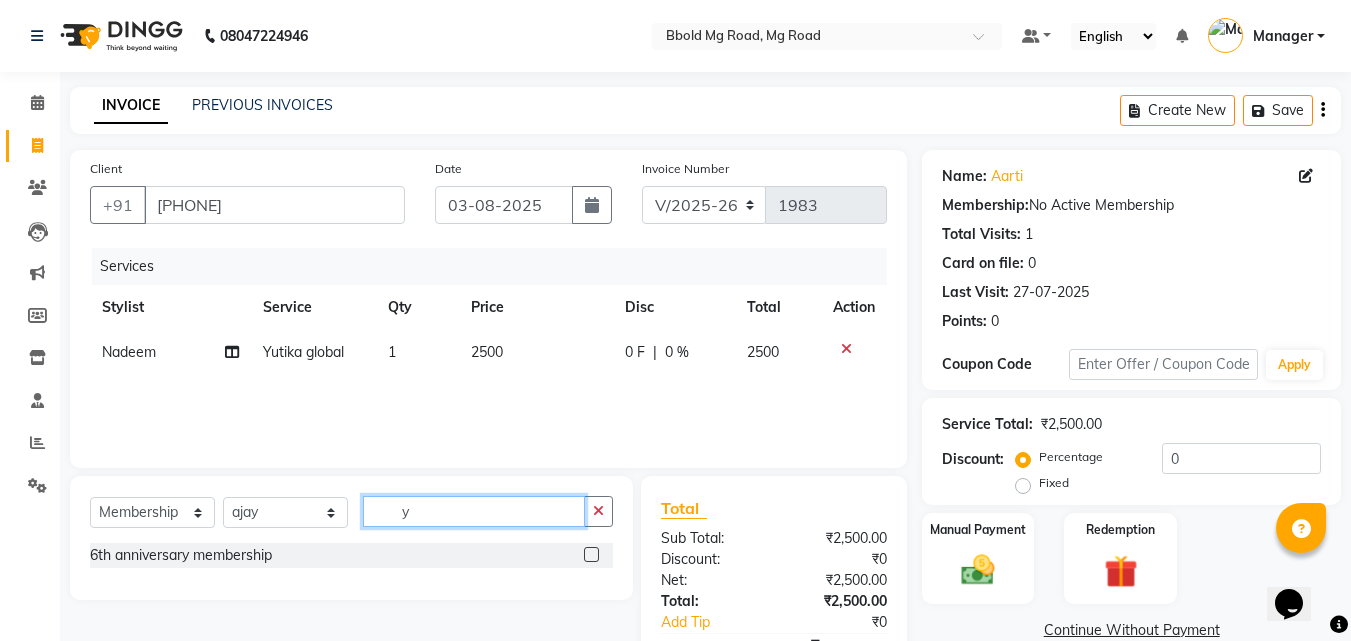 type on "y" 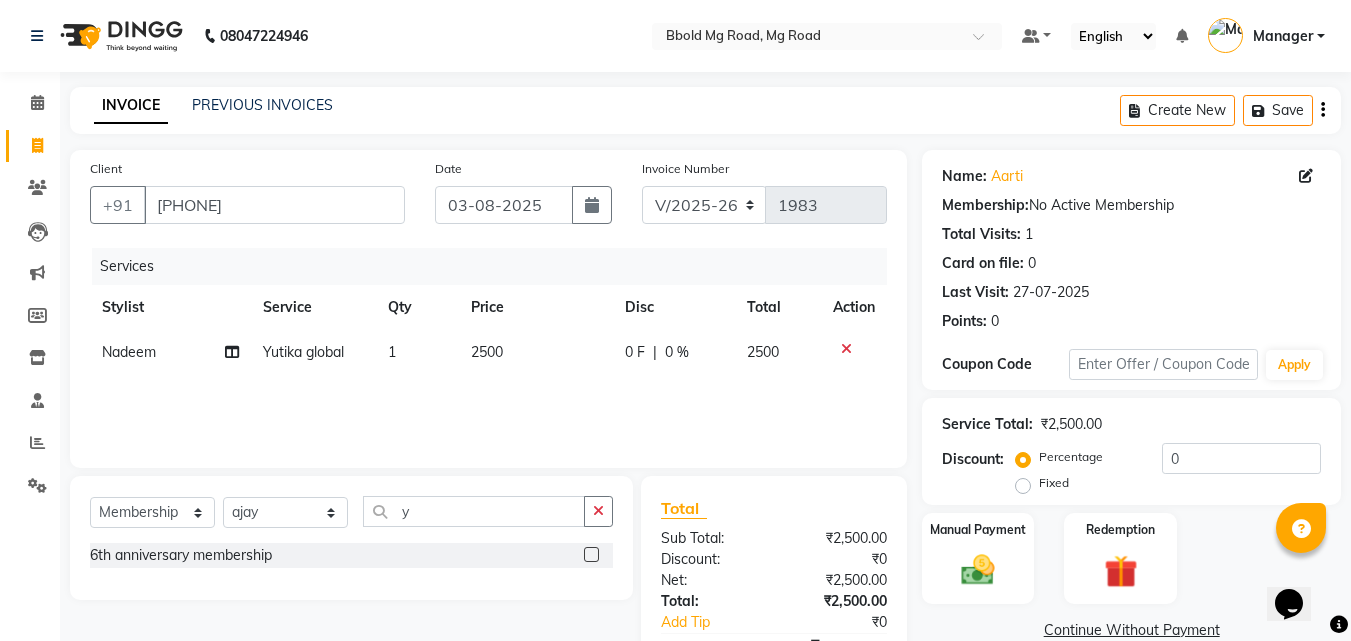 click 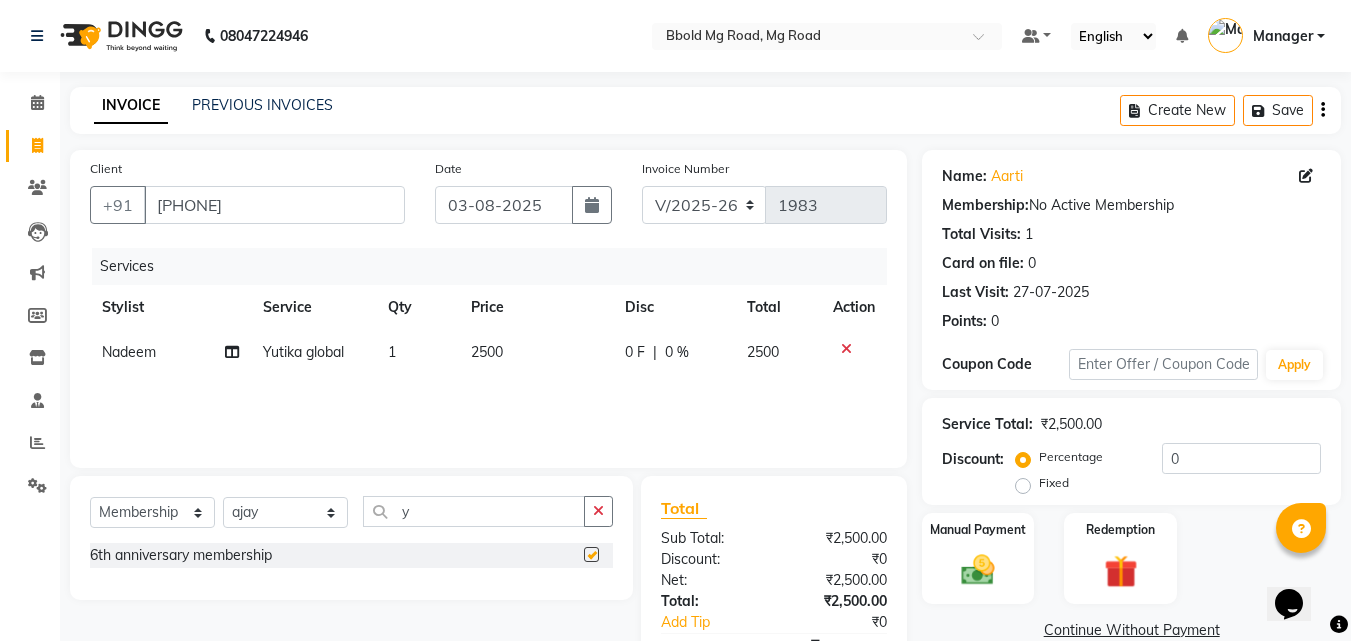select on "select" 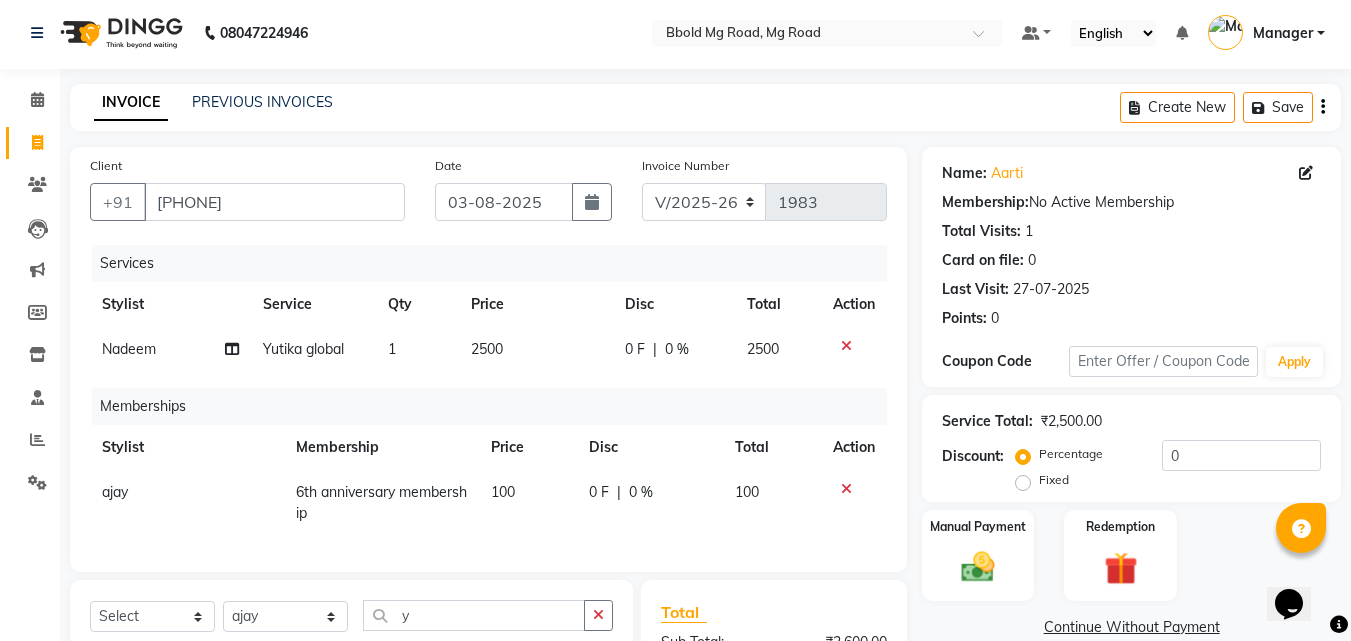 scroll, scrollTop: 0, scrollLeft: 0, axis: both 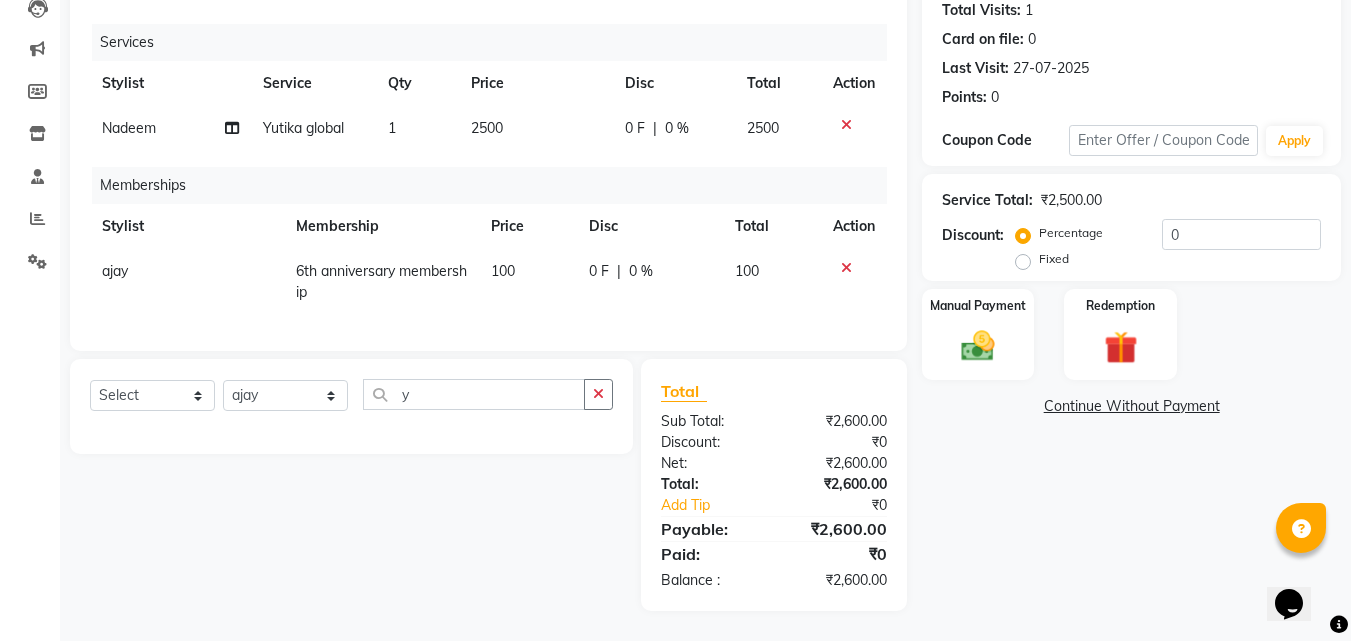 click 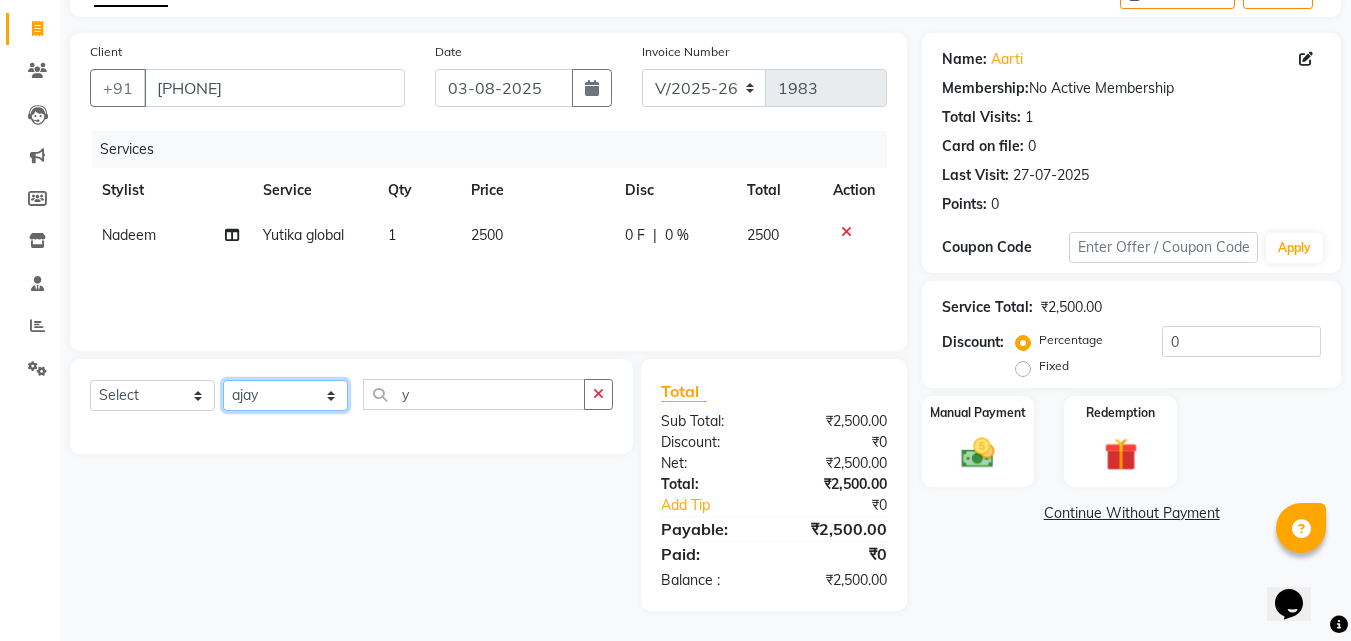 click on "Select Stylist [FIRST] [LAST] [FIRST] [FIRST] [FIRST] [FIRST] [FIRST] Manager [FIRST] [FIRST] [FIRST] [FIRST] [FIRST] [FIRST] [FIRST]" 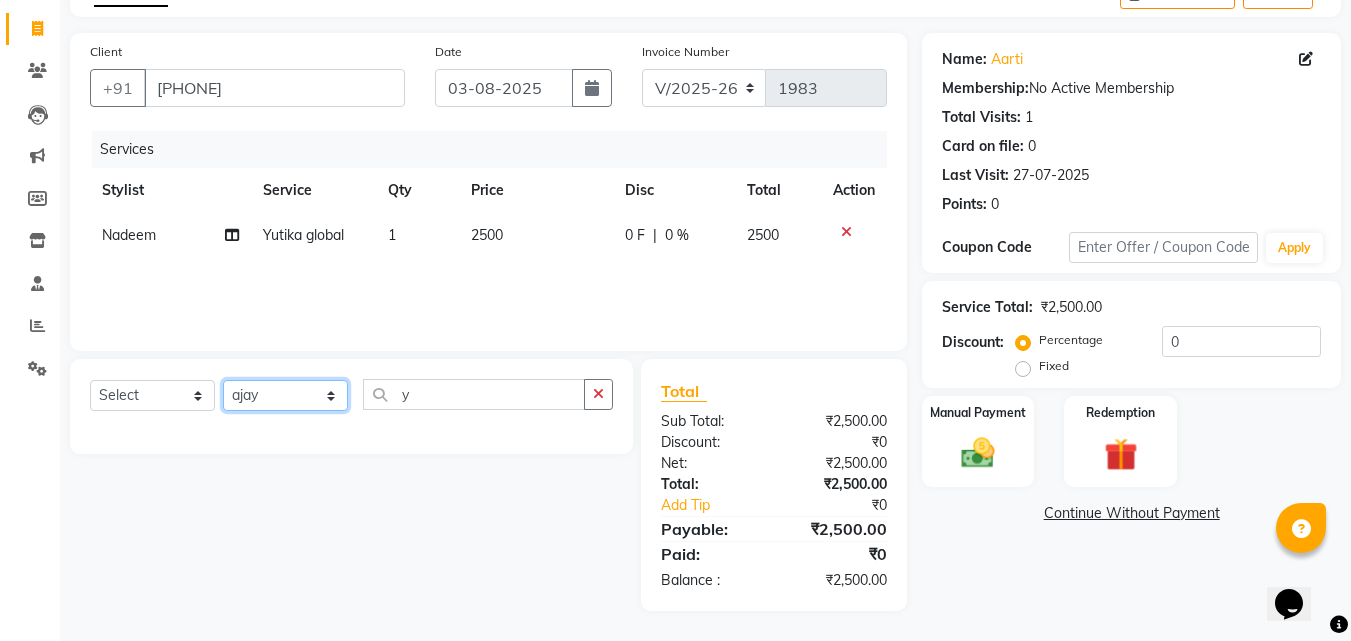 select on "63645" 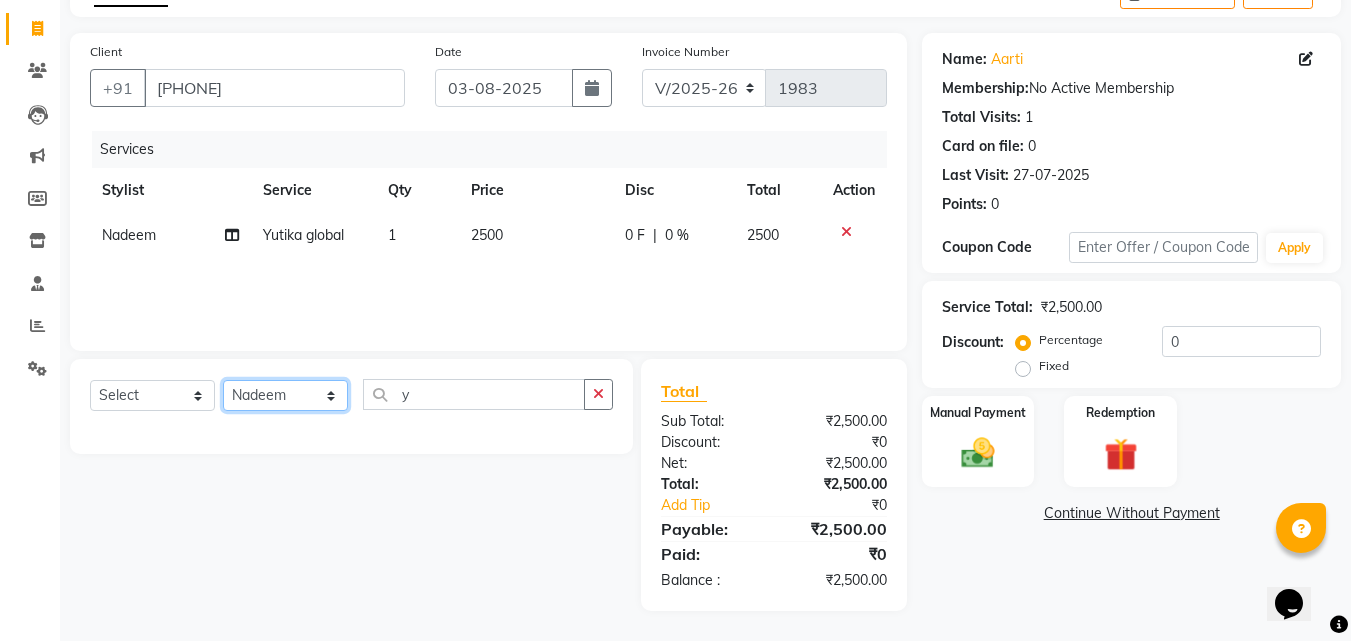 click on "Select Stylist [FIRST] [LAST] [FIRST] [FIRST] [FIRST] [FIRST] [FIRST] Manager [FIRST] [FIRST] [FIRST] [FIRST] [FIRST] [FIRST] [FIRST]" 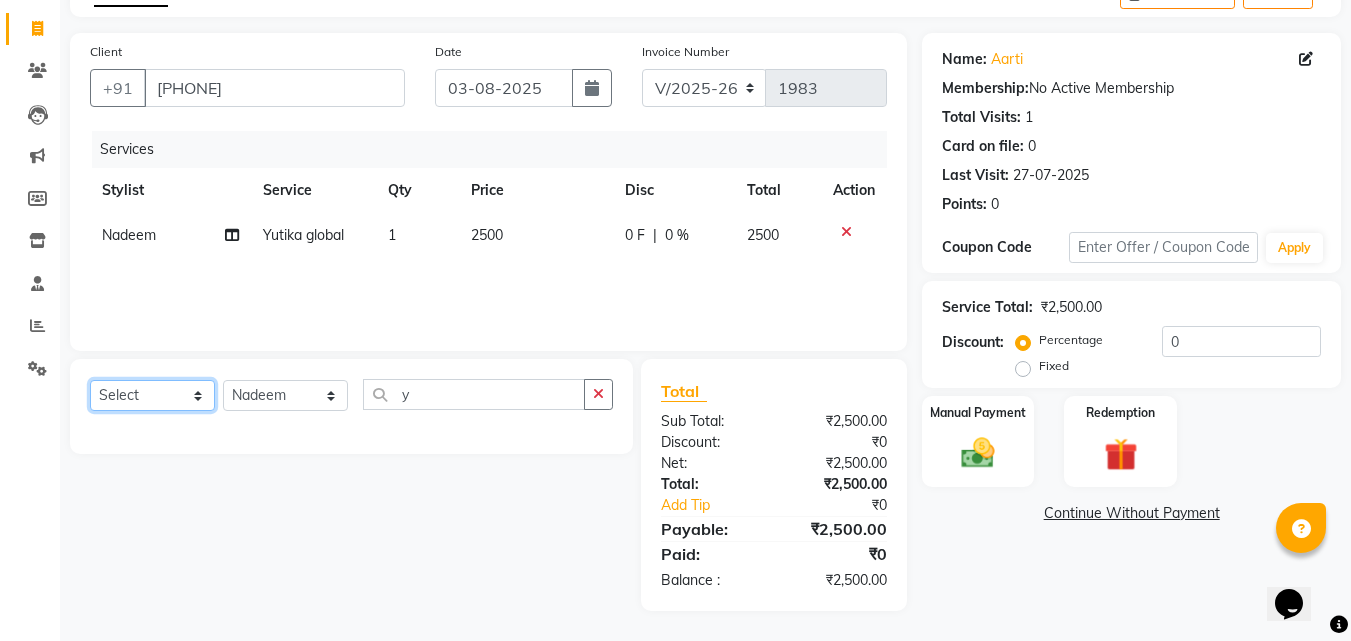 click on "Select  Service  Product  Membership  Package Voucher Prepaid Gift Card" 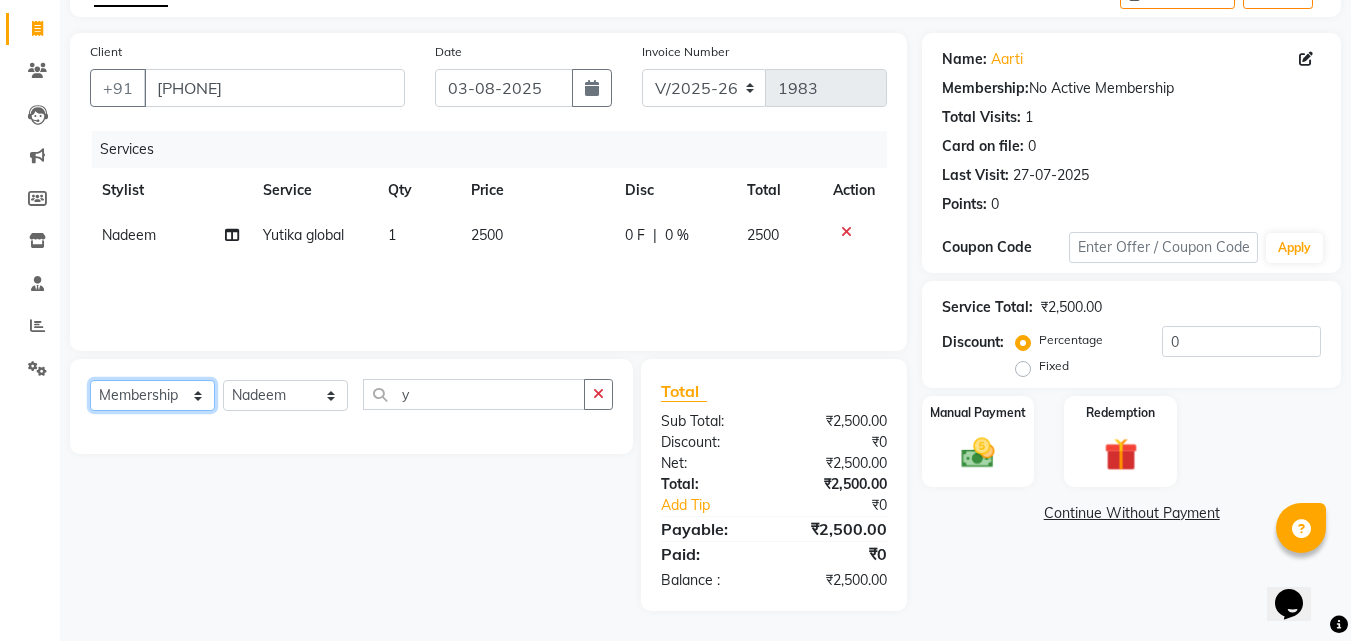 click on "Select  Service  Product  Membership  Package Voucher Prepaid Gift Card" 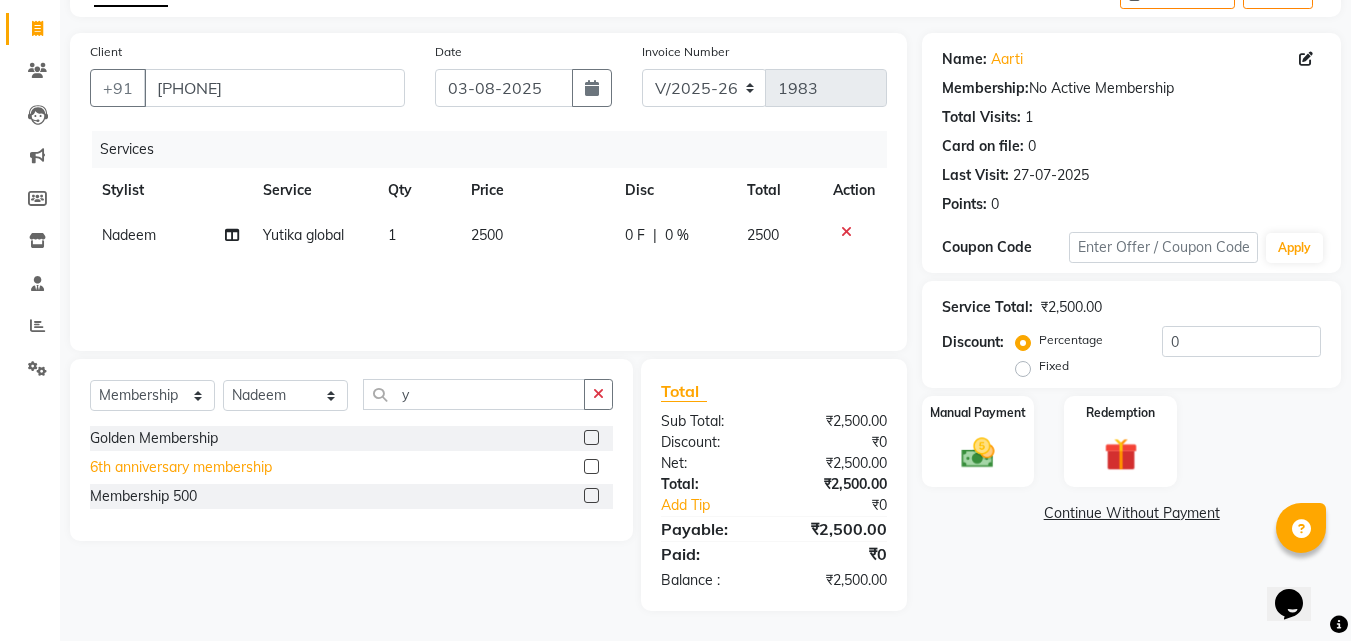 click on "6th anniversary membership" 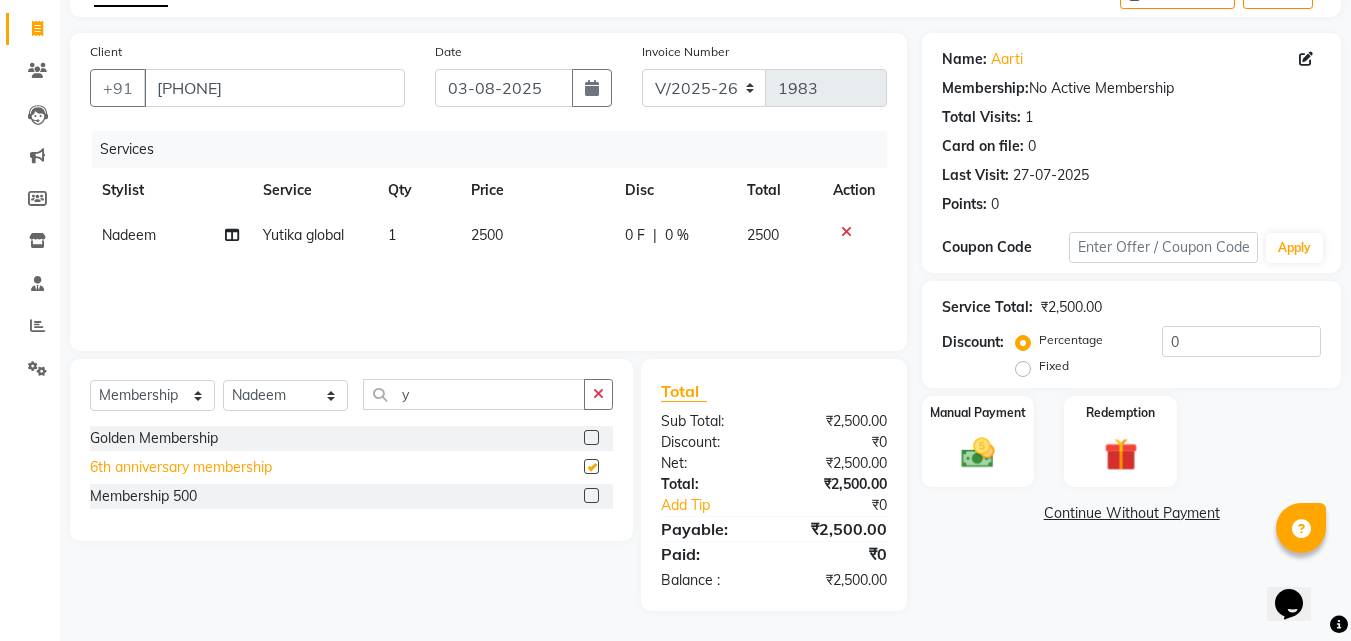 select on "select" 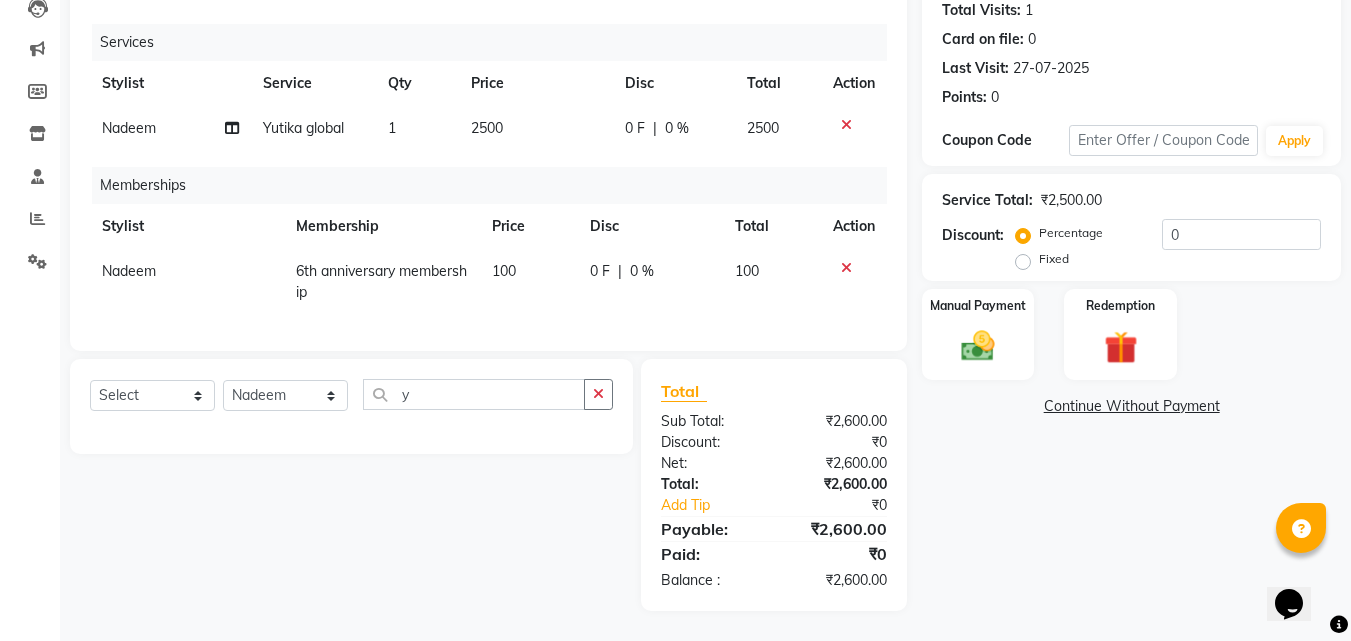 scroll, scrollTop: 239, scrollLeft: 0, axis: vertical 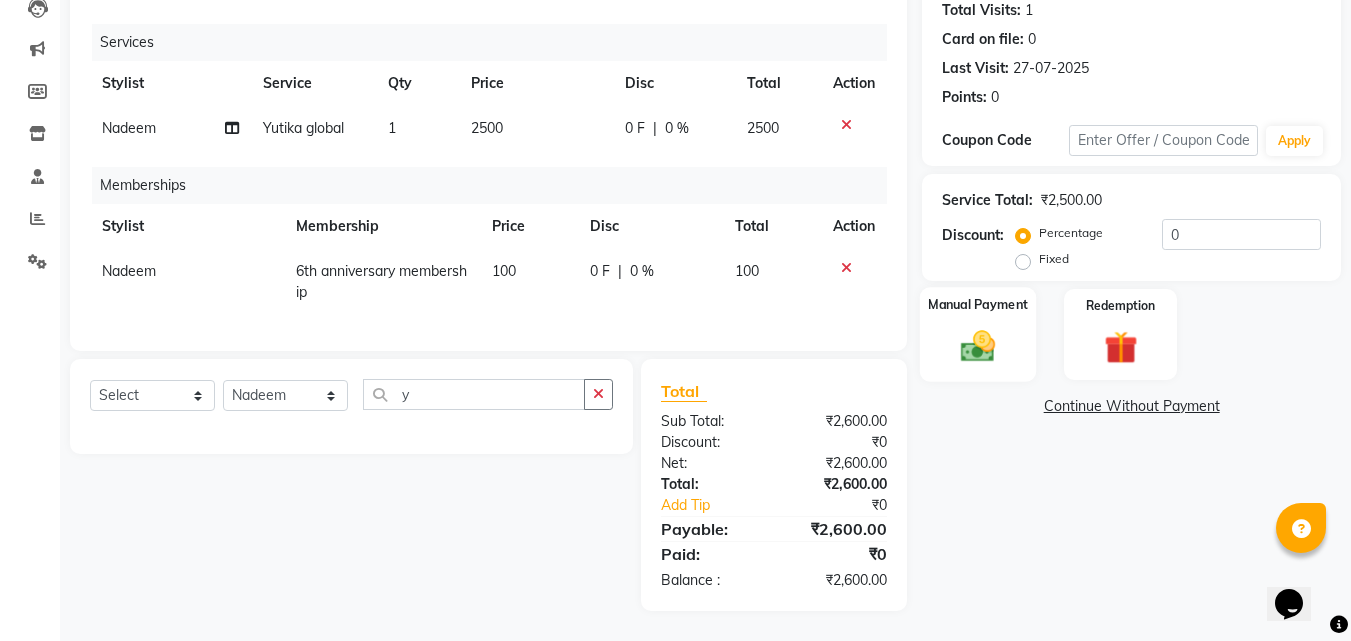 click 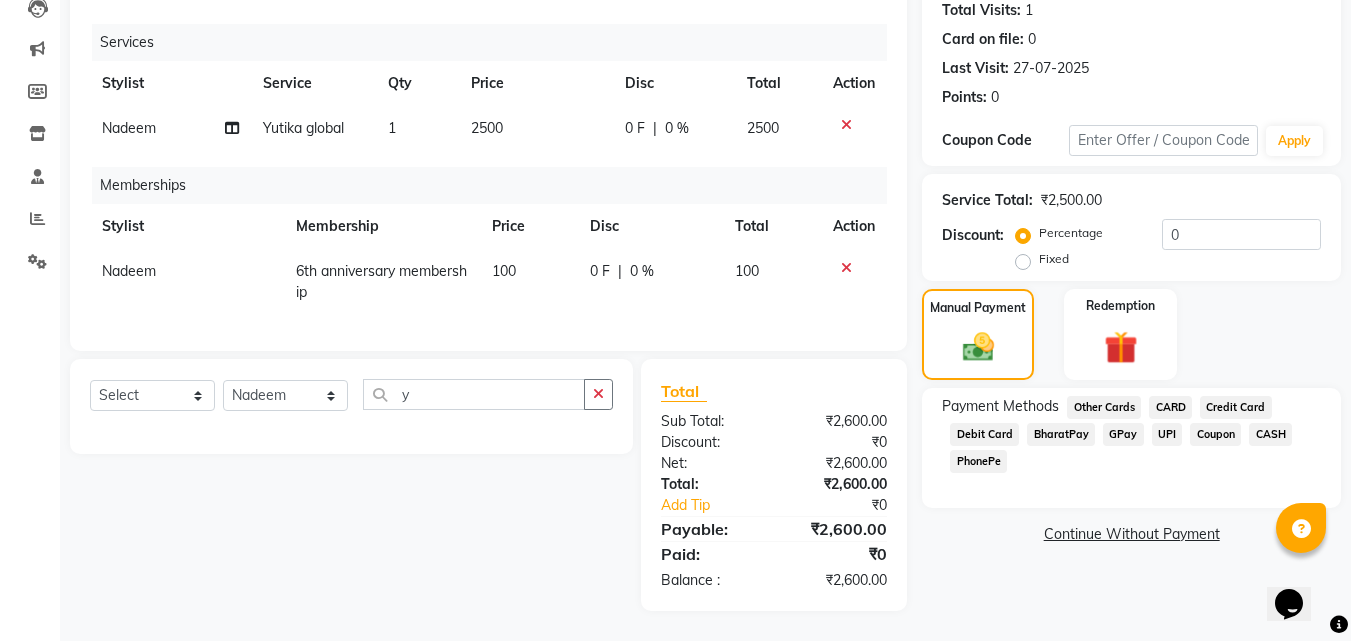 click on "GPay" 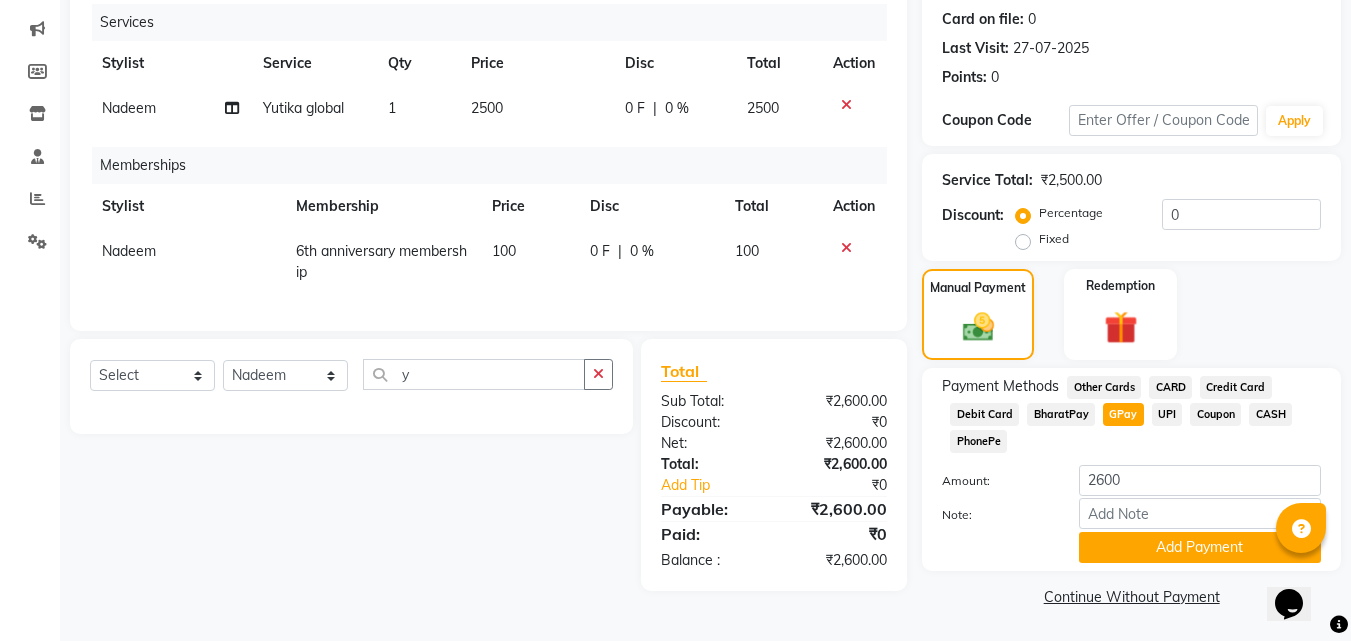 scroll, scrollTop: 245, scrollLeft: 0, axis: vertical 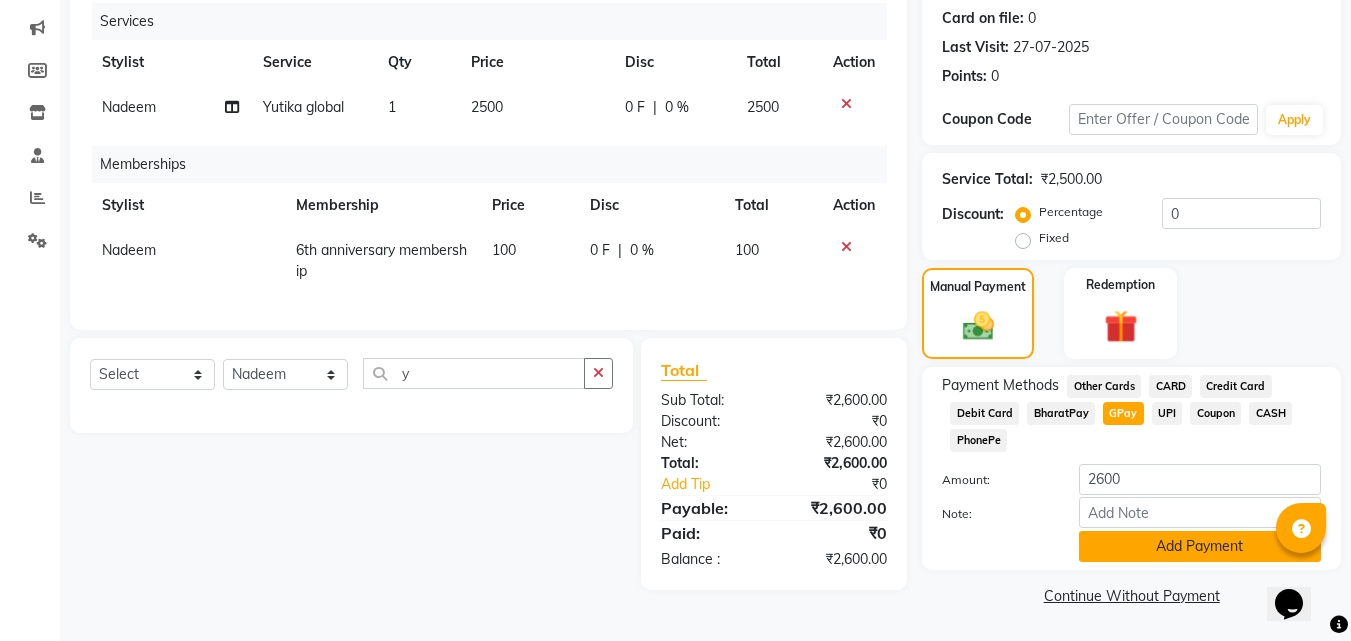 click on "Add Payment" 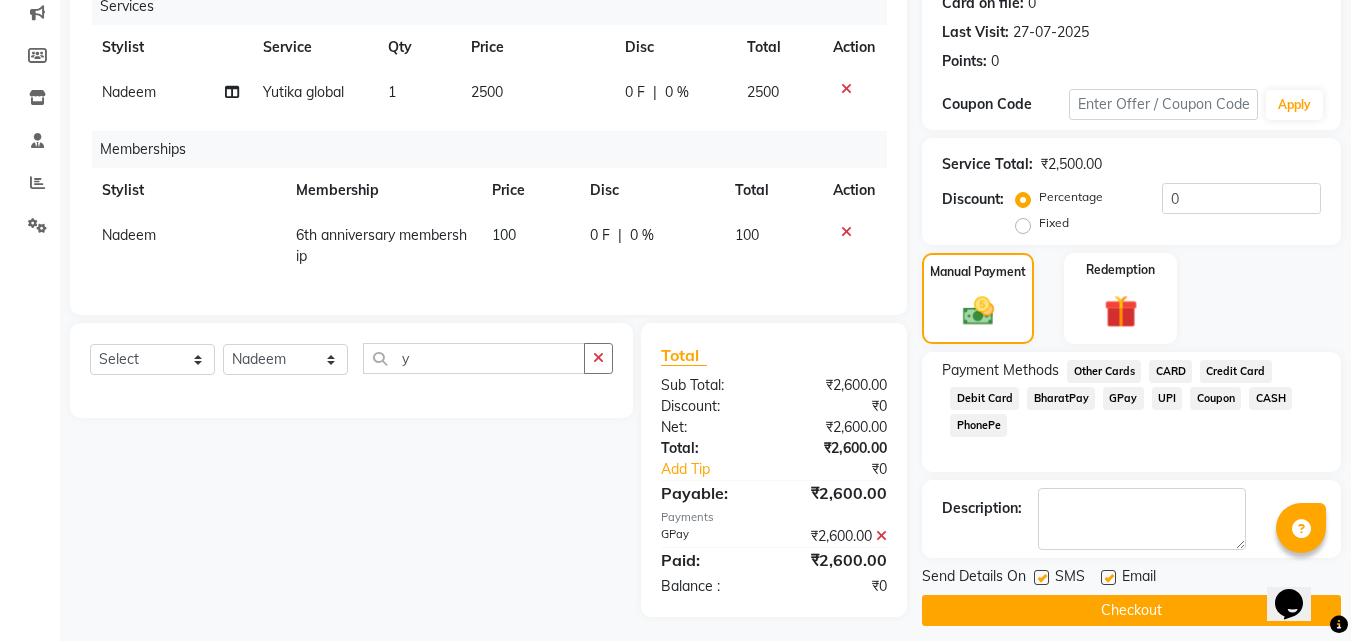 scroll, scrollTop: 281, scrollLeft: 0, axis: vertical 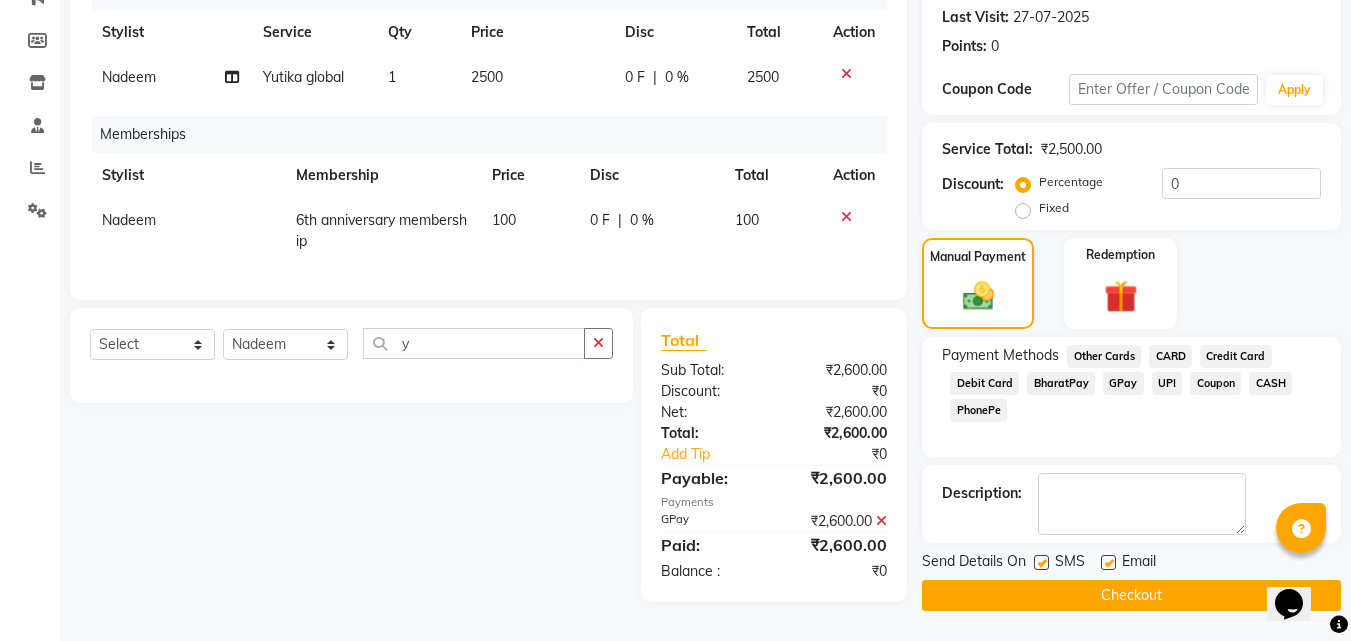 click on "Checkout" 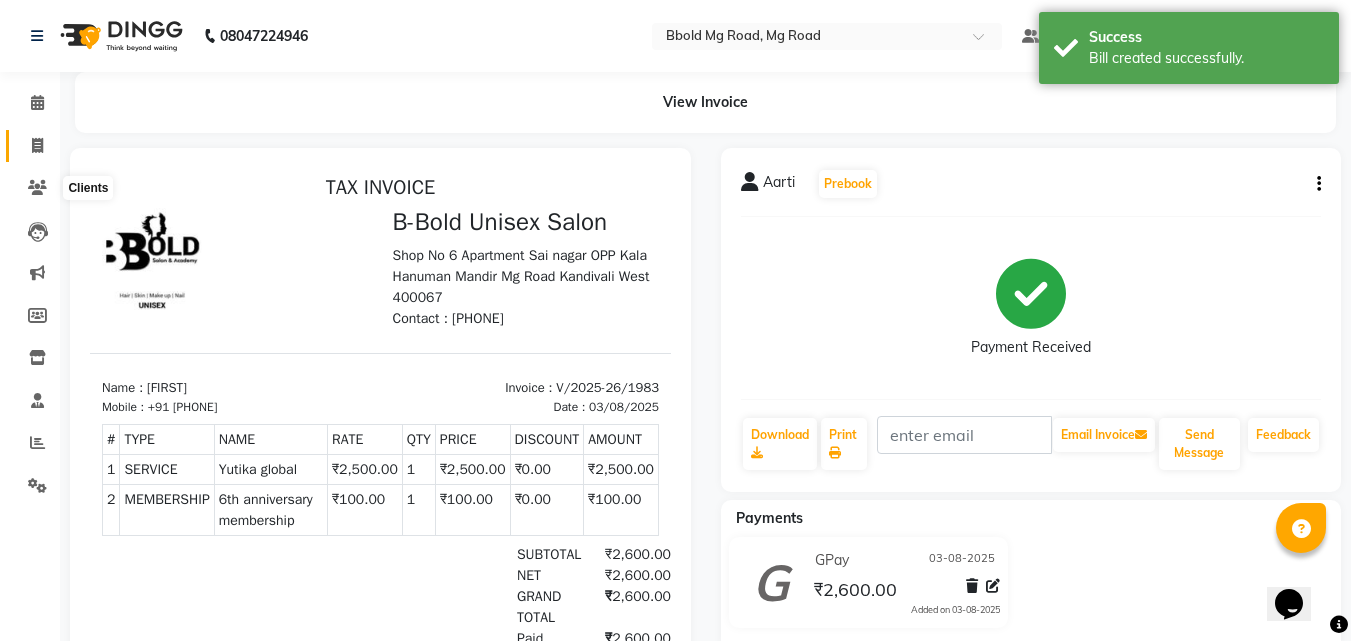 scroll, scrollTop: 0, scrollLeft: 0, axis: both 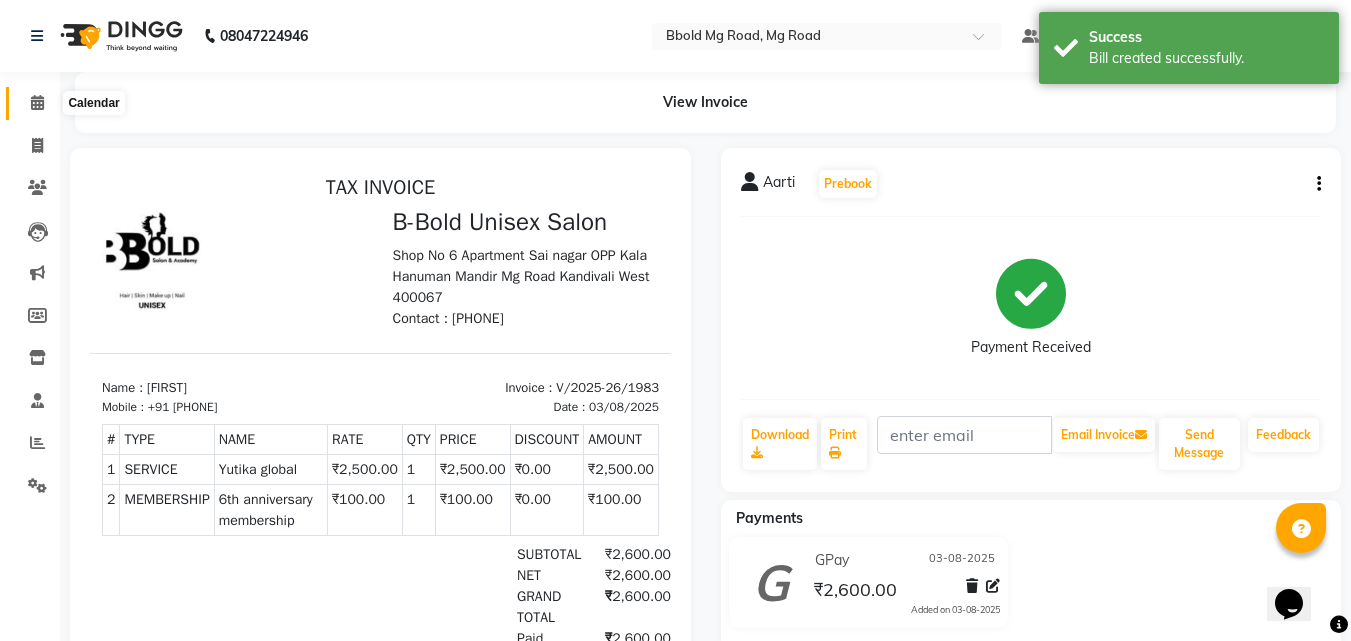 click 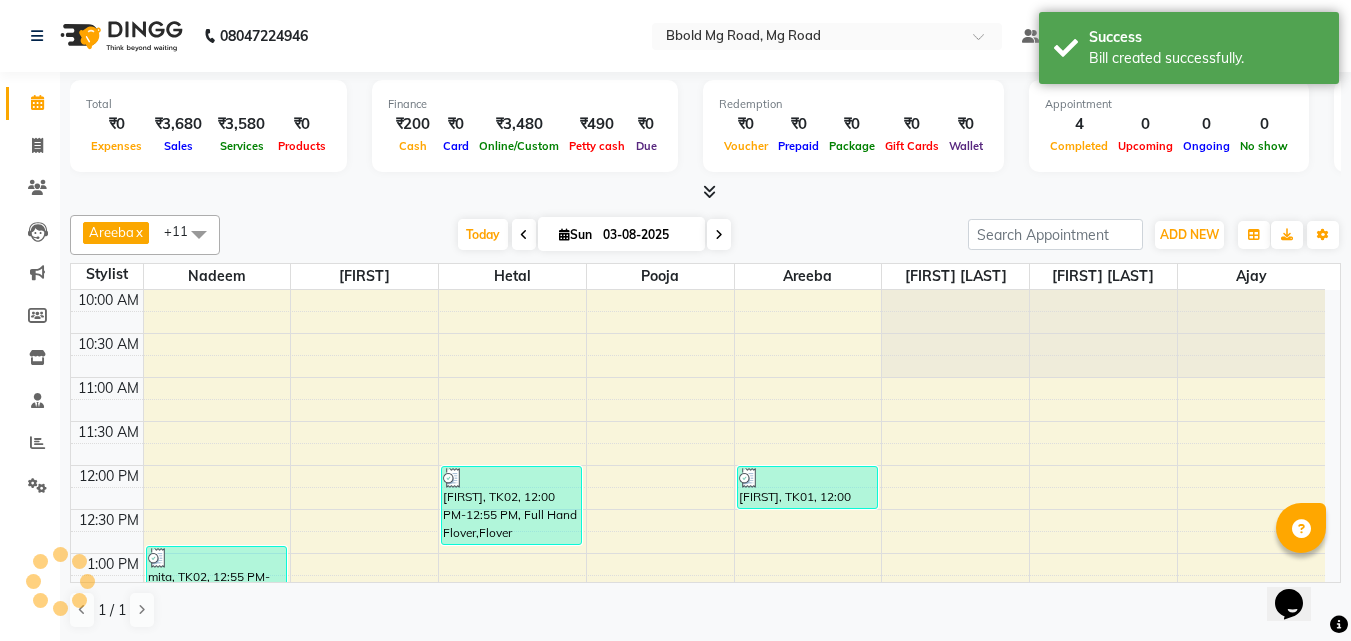 scroll, scrollTop: 0, scrollLeft: 0, axis: both 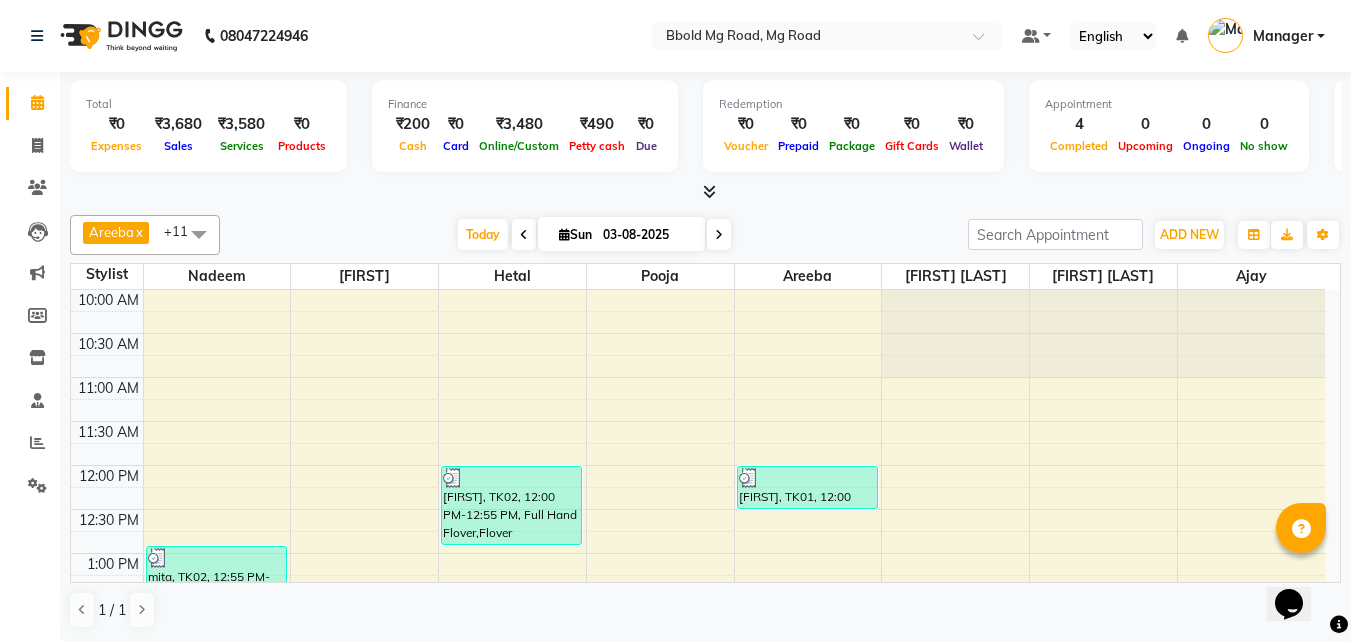 click 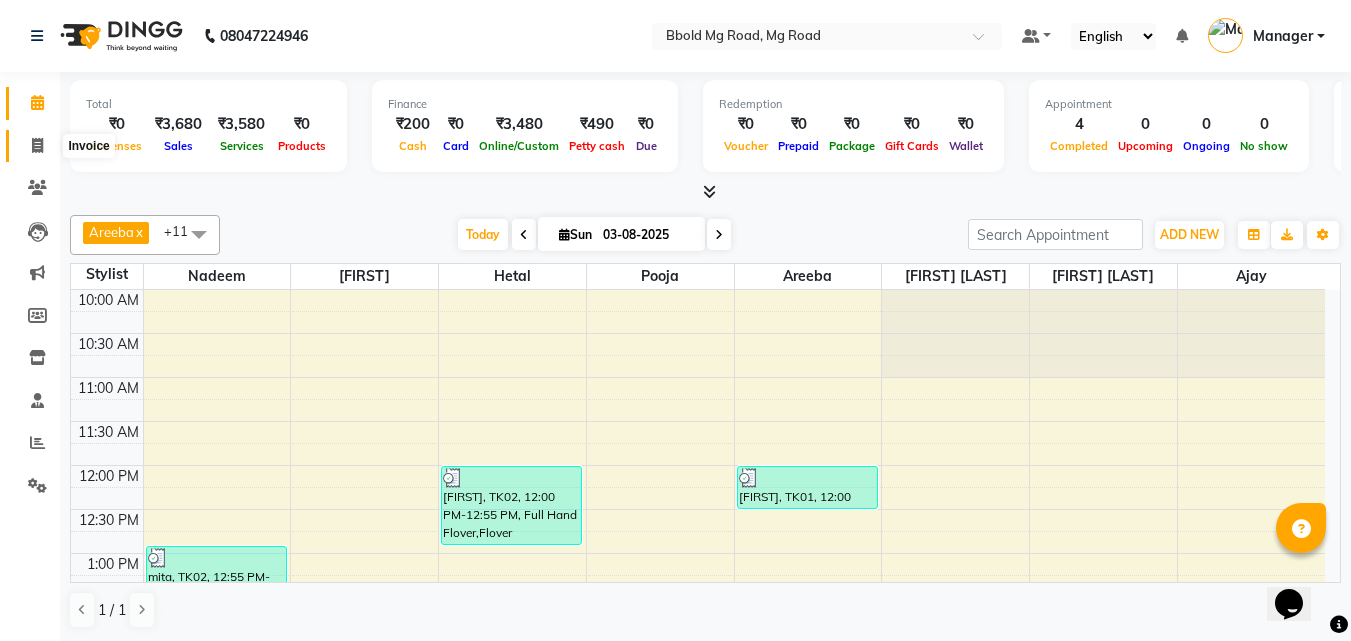click 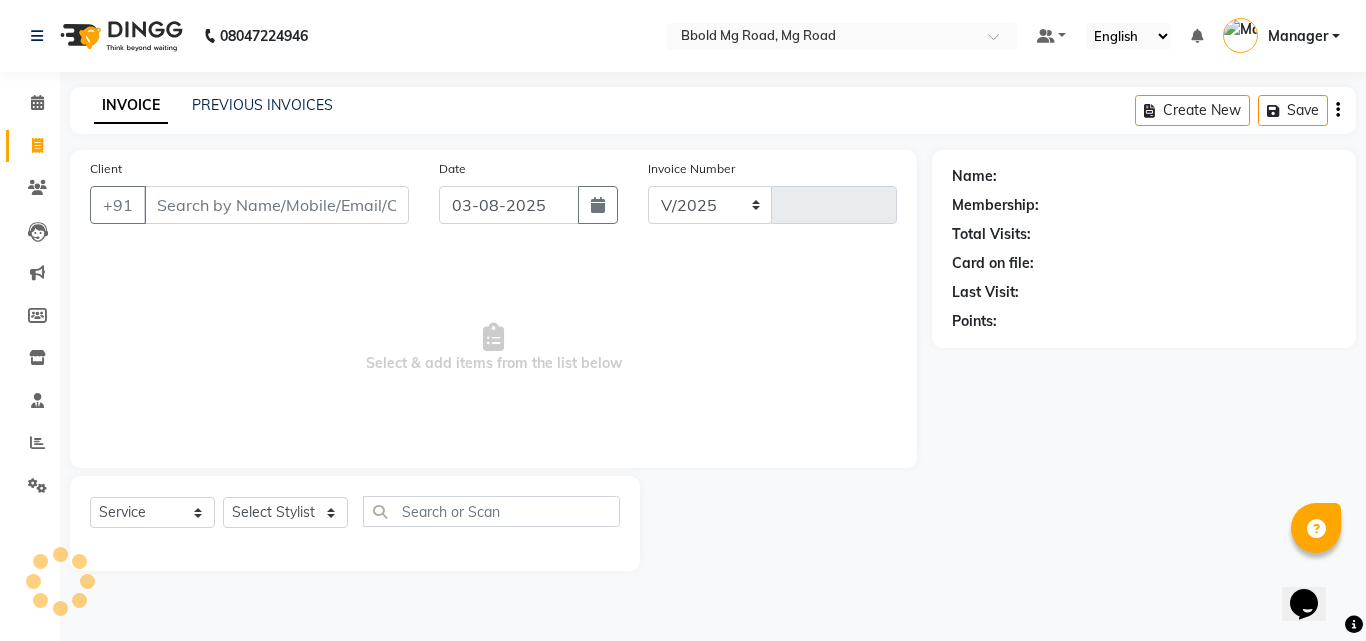 select on "7353" 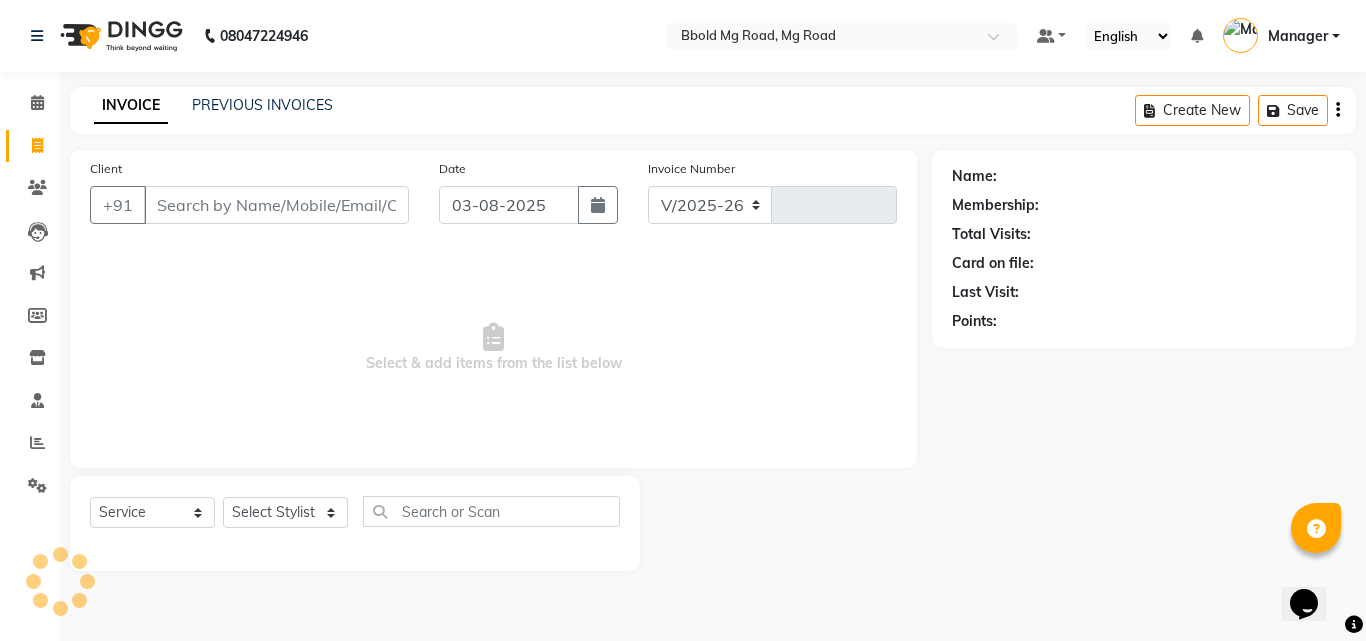 type on "1984" 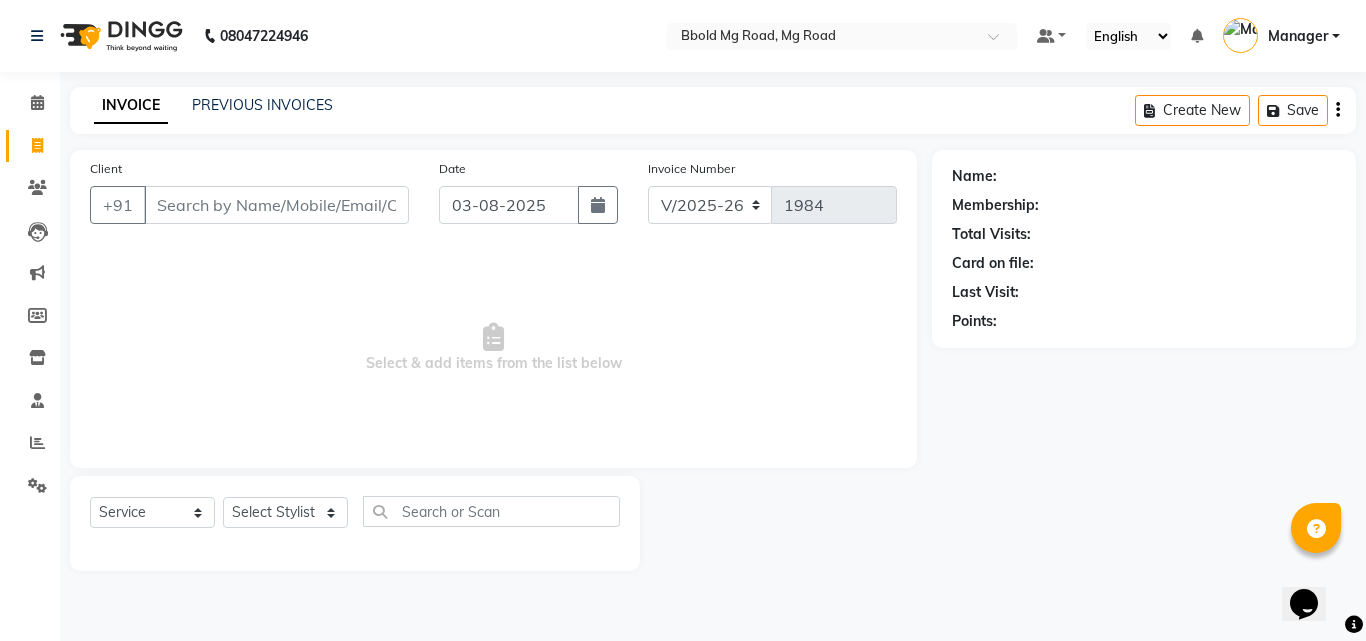 click on "Client" at bounding box center [276, 205] 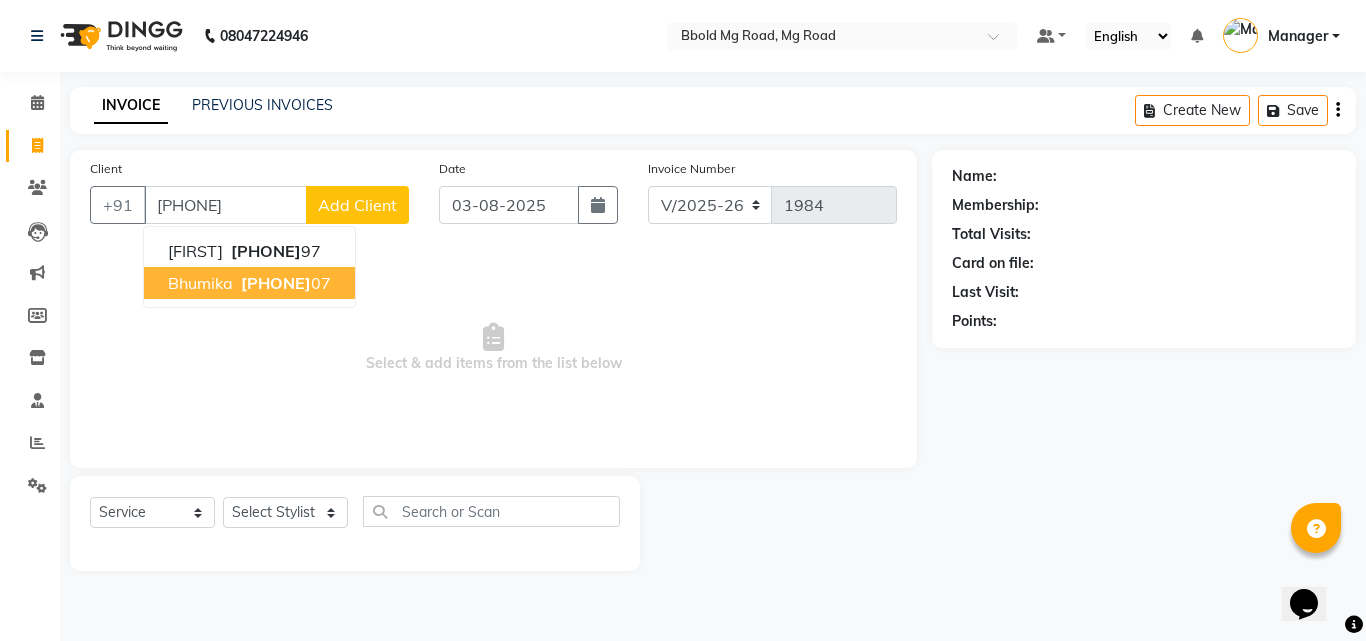 click on "[PHONE]" at bounding box center [276, 283] 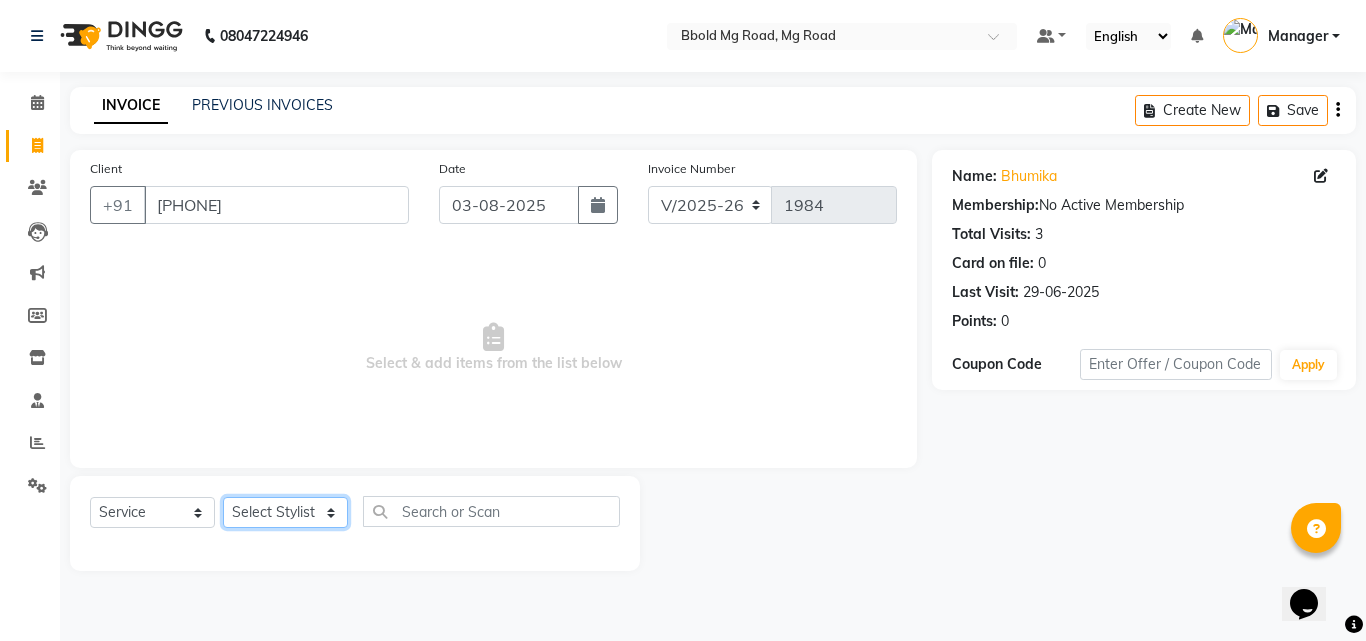 click on "Select Stylist [FIRST] [LAST] [FIRST] [FIRST] [FIRST] [FIRST] [FIRST] Manager [FIRST] [FIRST] [FIRST] [FIRST] [FIRST] [FIRST] [FIRST]" 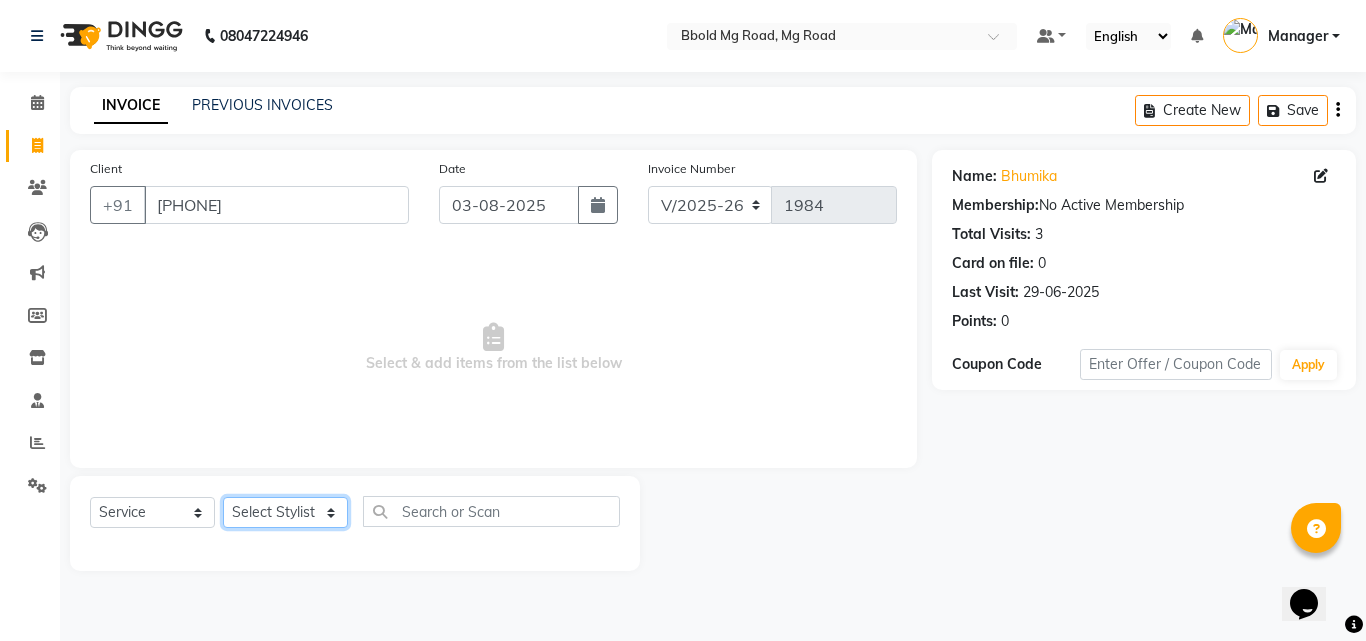select on "68994" 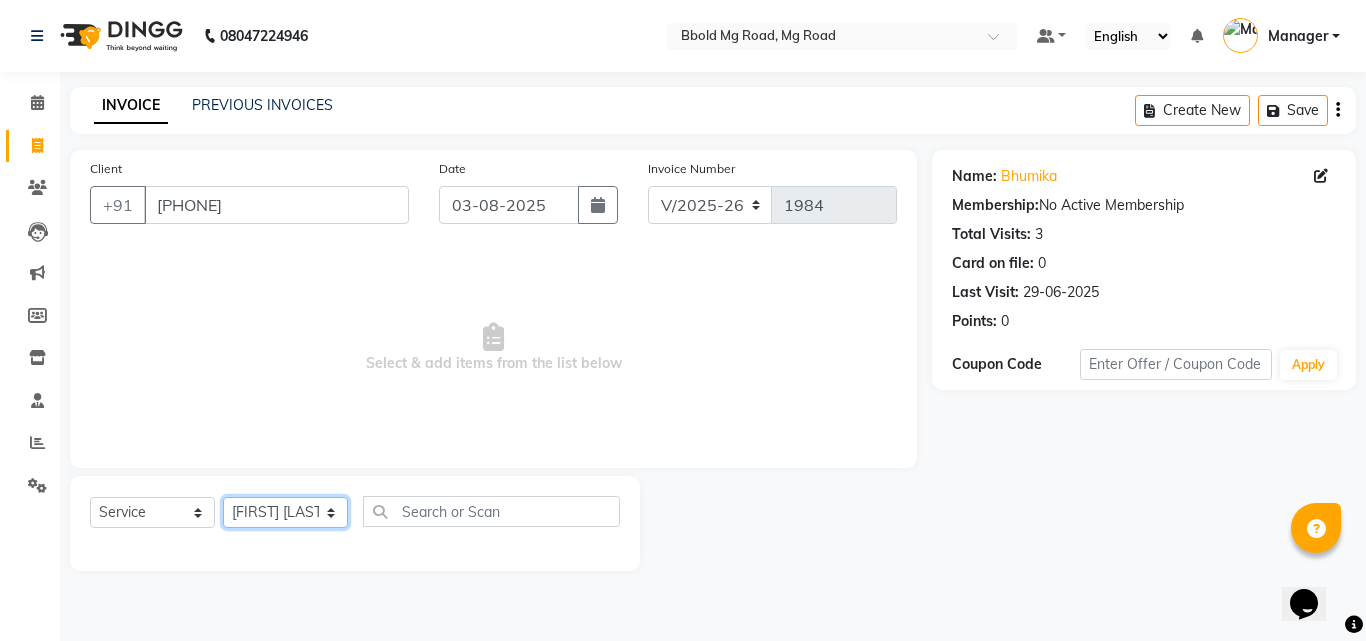 click on "Select Stylist [FIRST] [LAST] [FIRST] [FIRST] [FIRST] [FIRST] [FIRST] Manager [FIRST] [FIRST] [FIRST] [FIRST] [FIRST] [FIRST] [FIRST]" 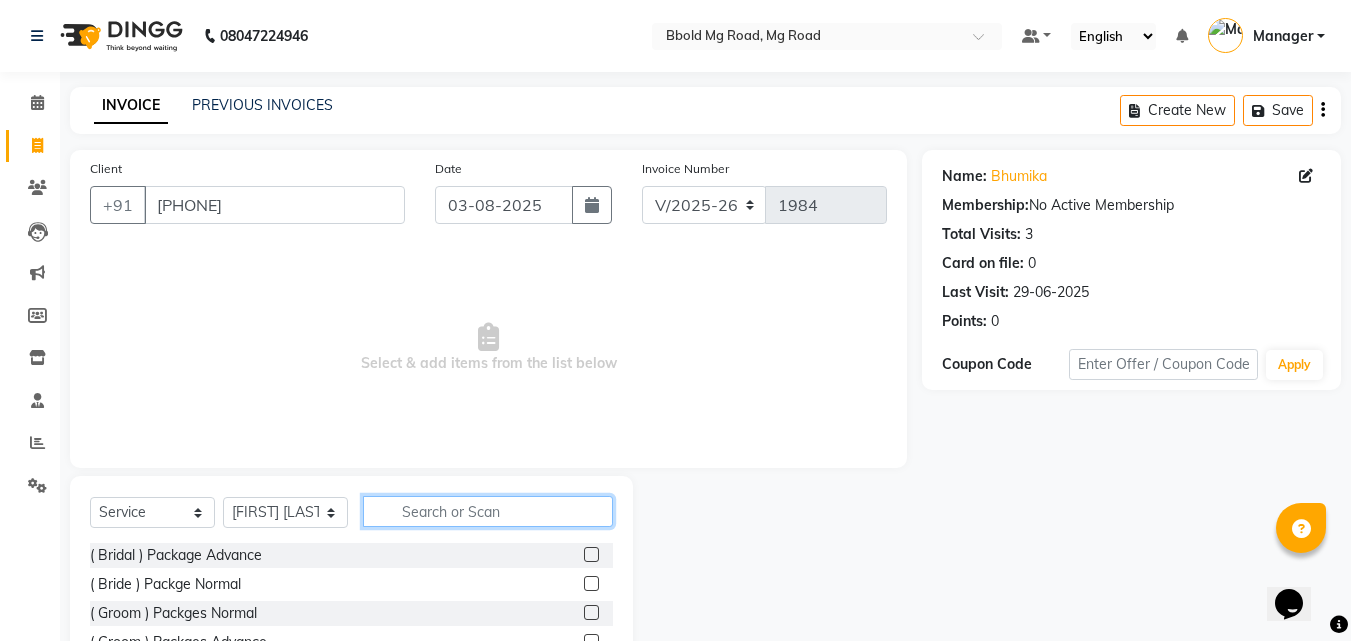 click 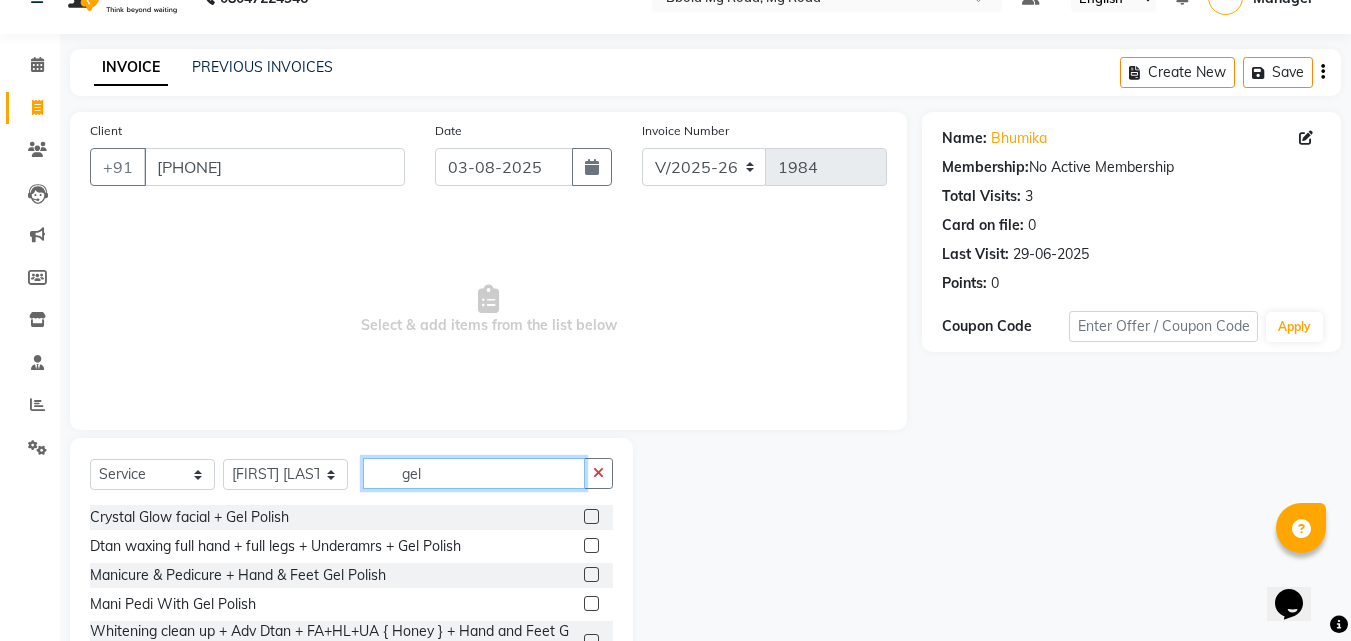 scroll, scrollTop: 28, scrollLeft: 0, axis: vertical 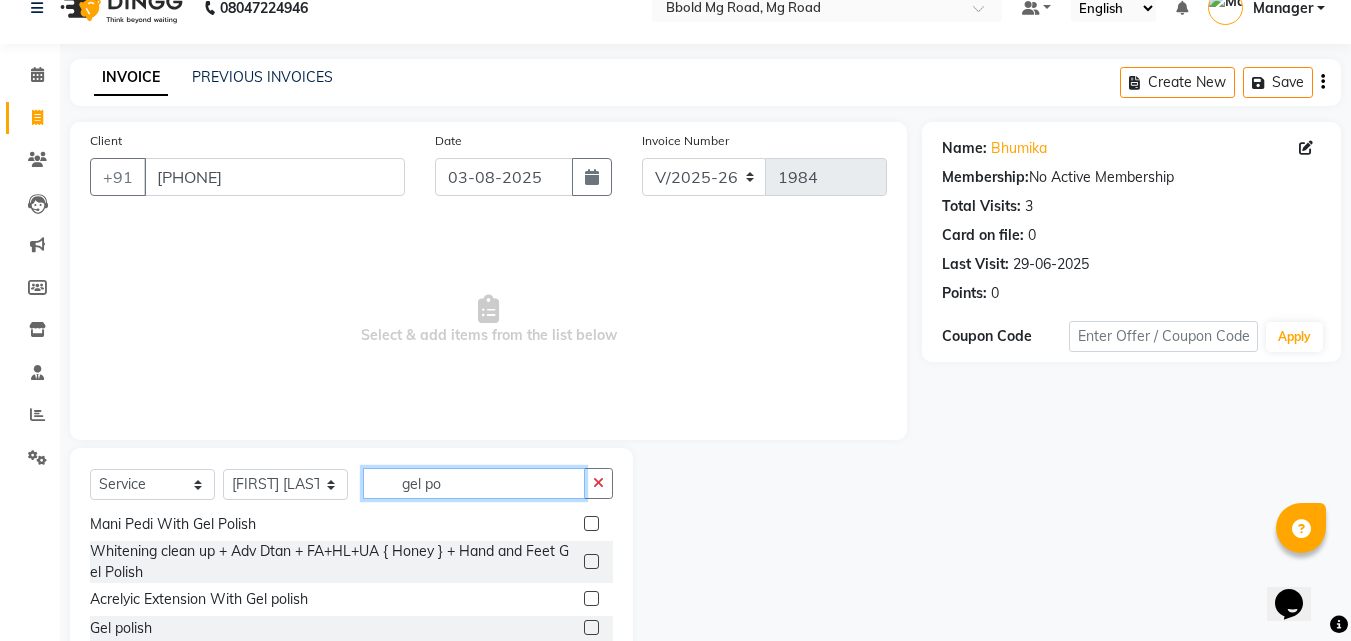 type on "gel po" 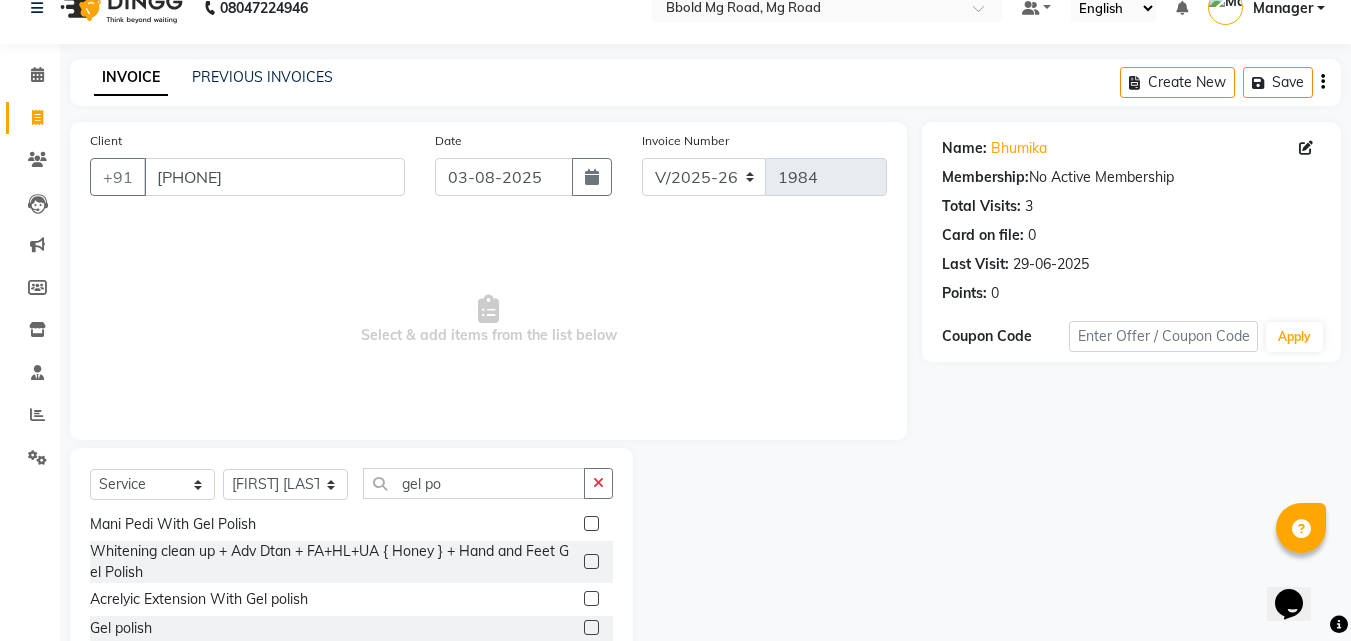 click 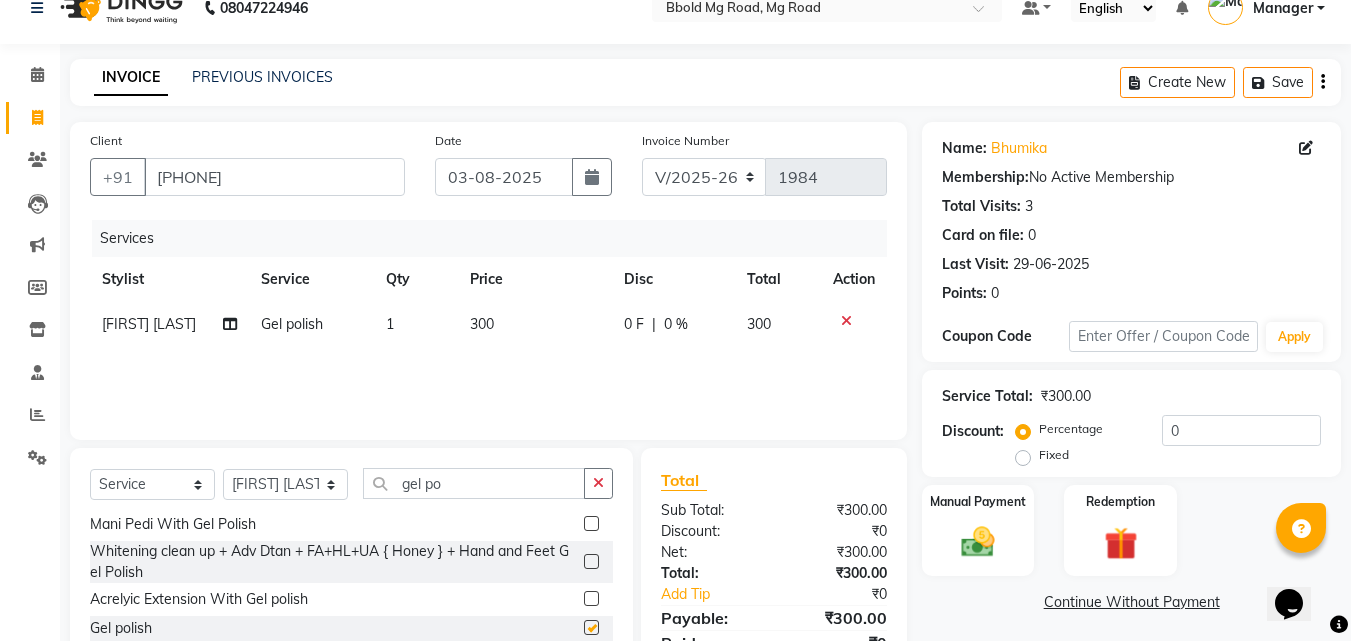 checkbox on "false" 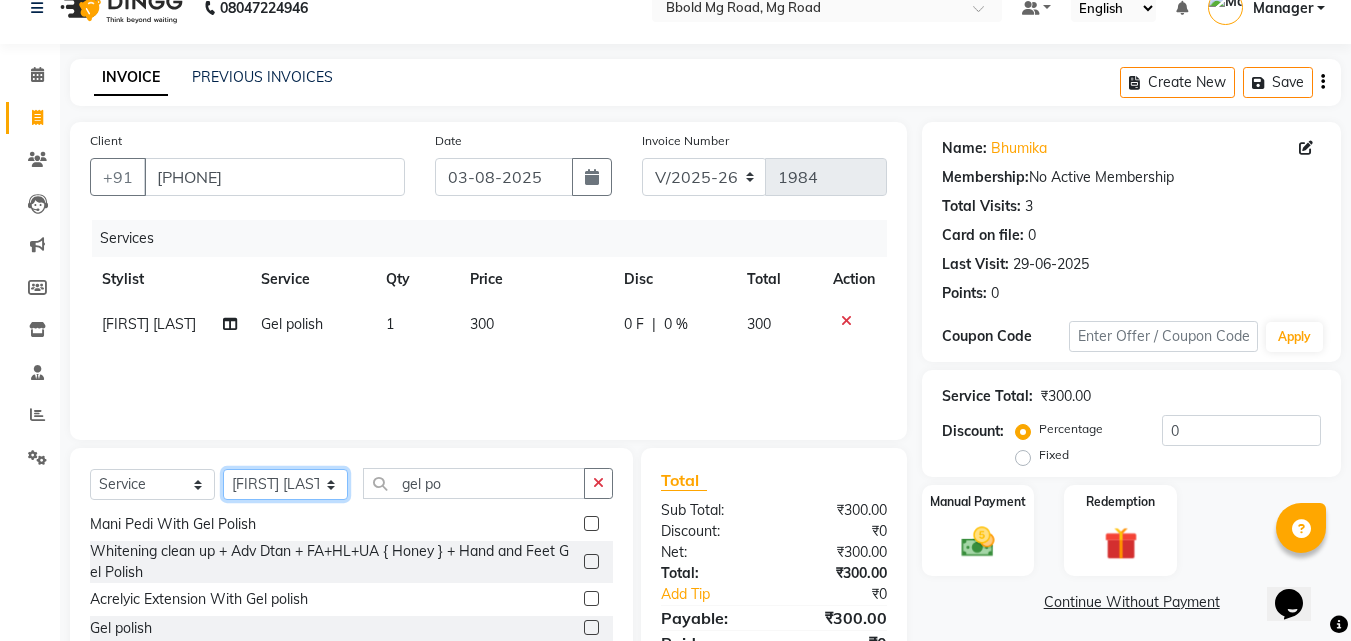 click on "Select Stylist [FIRST] [LAST] [FIRST] [FIRST] [FIRST] [FIRST] [FIRST] Manager [FIRST] [FIRST] [FIRST] [FIRST] [FIRST] [FIRST] [FIRST]" 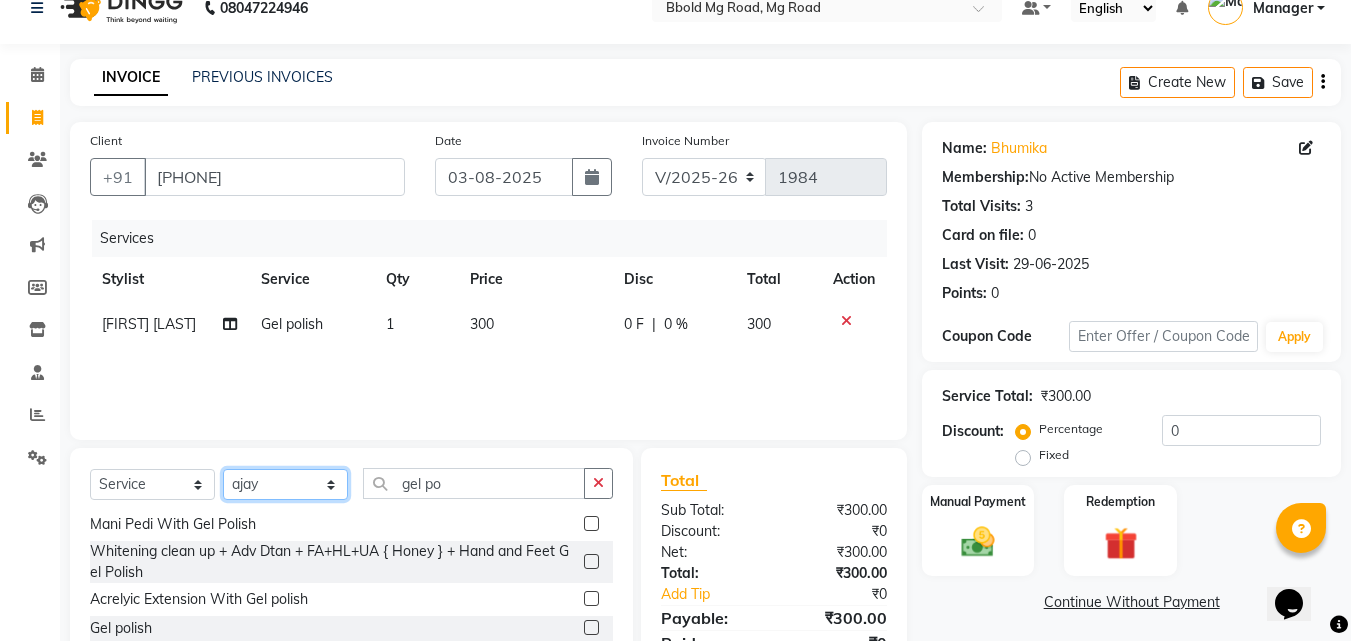 click on "Select Stylist [FIRST] [LAST] [FIRST] [FIRST] [FIRST] [FIRST] [FIRST] Manager [FIRST] [FIRST] [FIRST] [FIRST] [FIRST] [FIRST] [FIRST]" 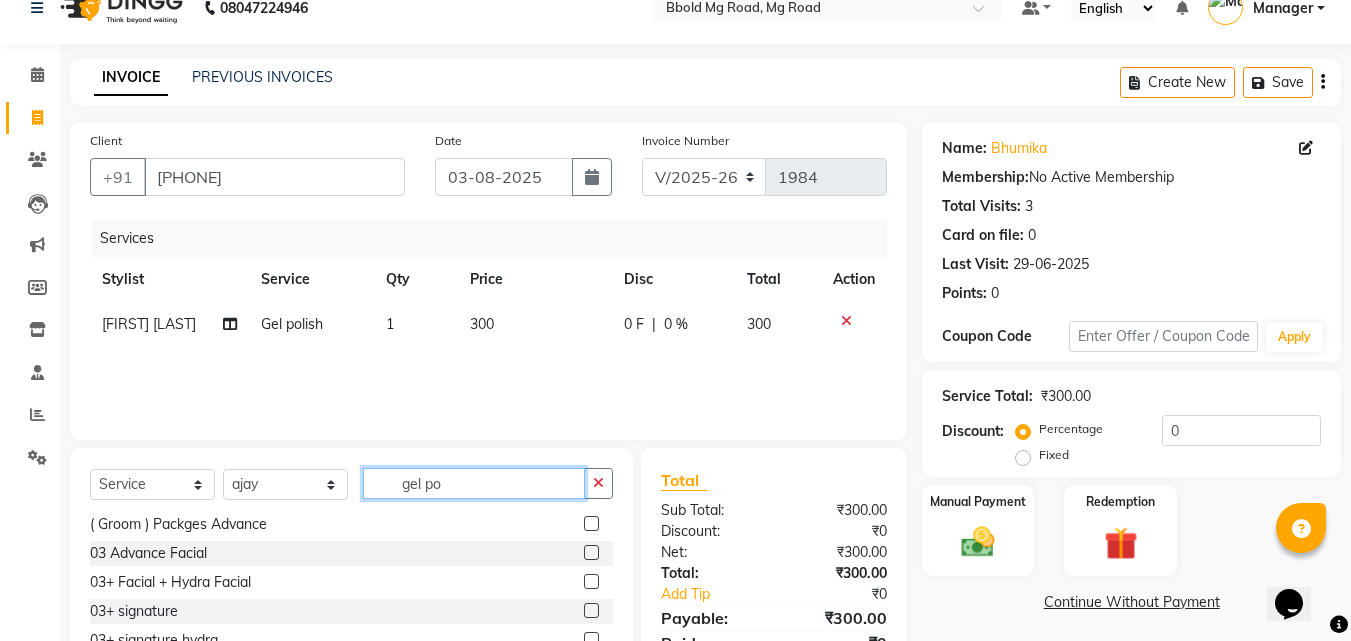 click on "gel po" 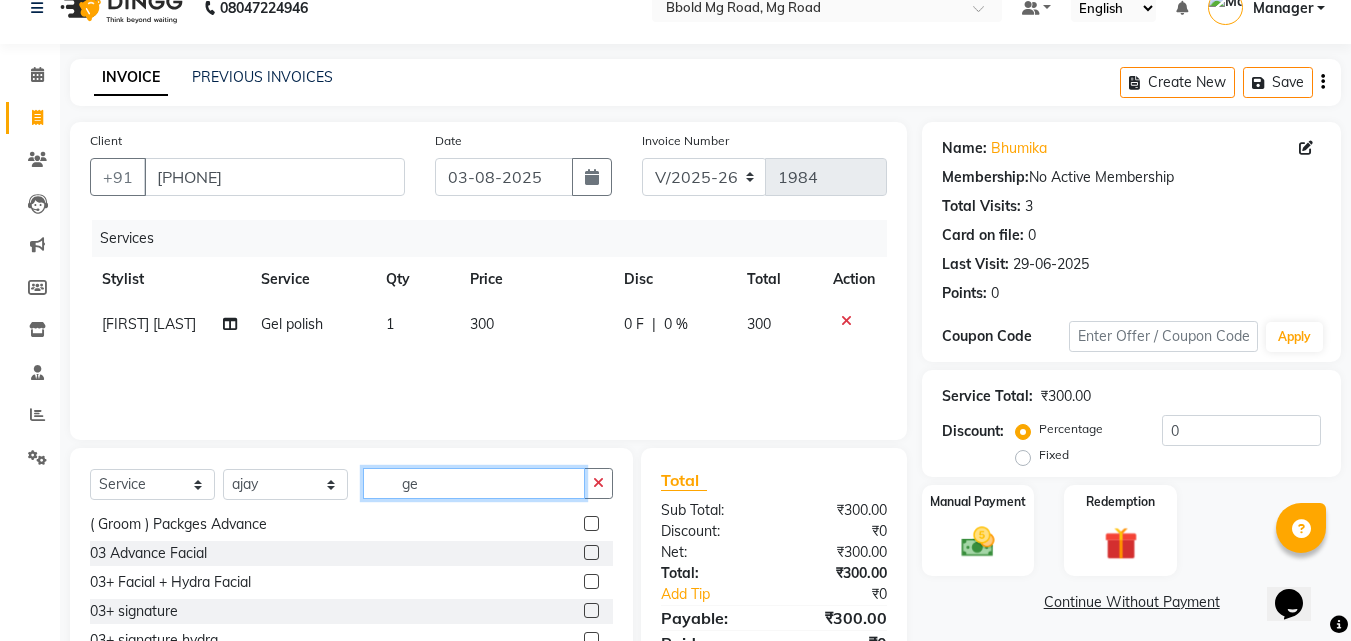 type on "g" 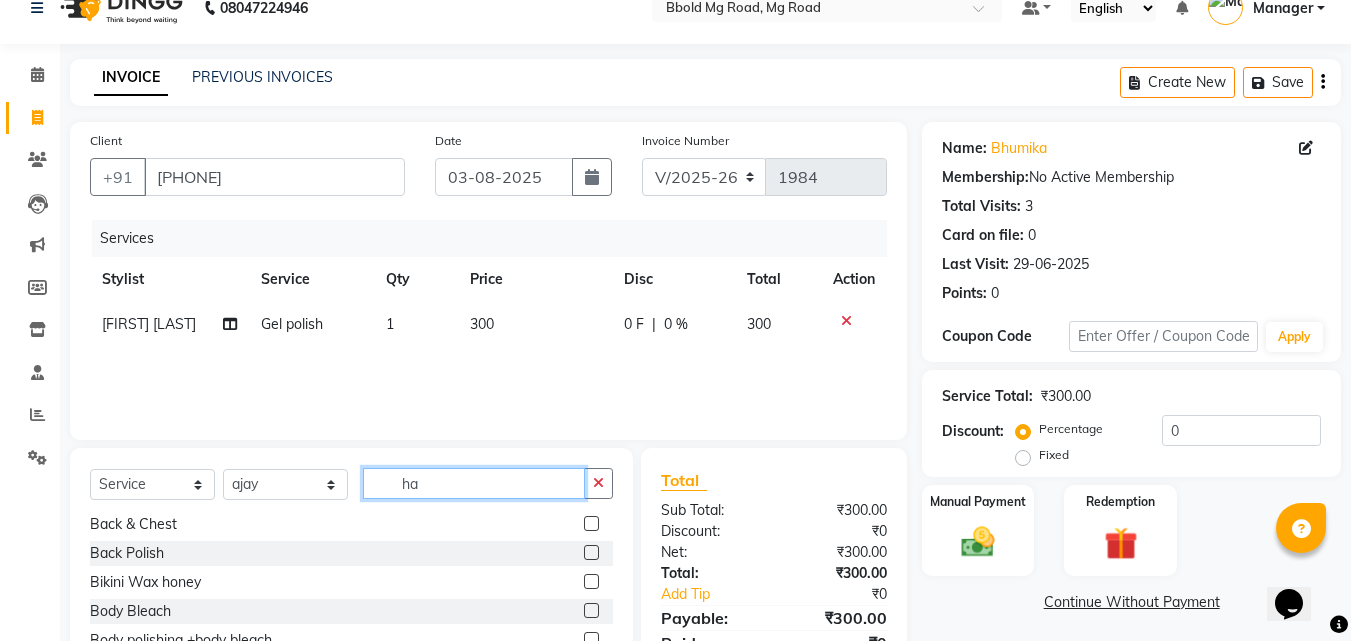 scroll, scrollTop: 0, scrollLeft: 0, axis: both 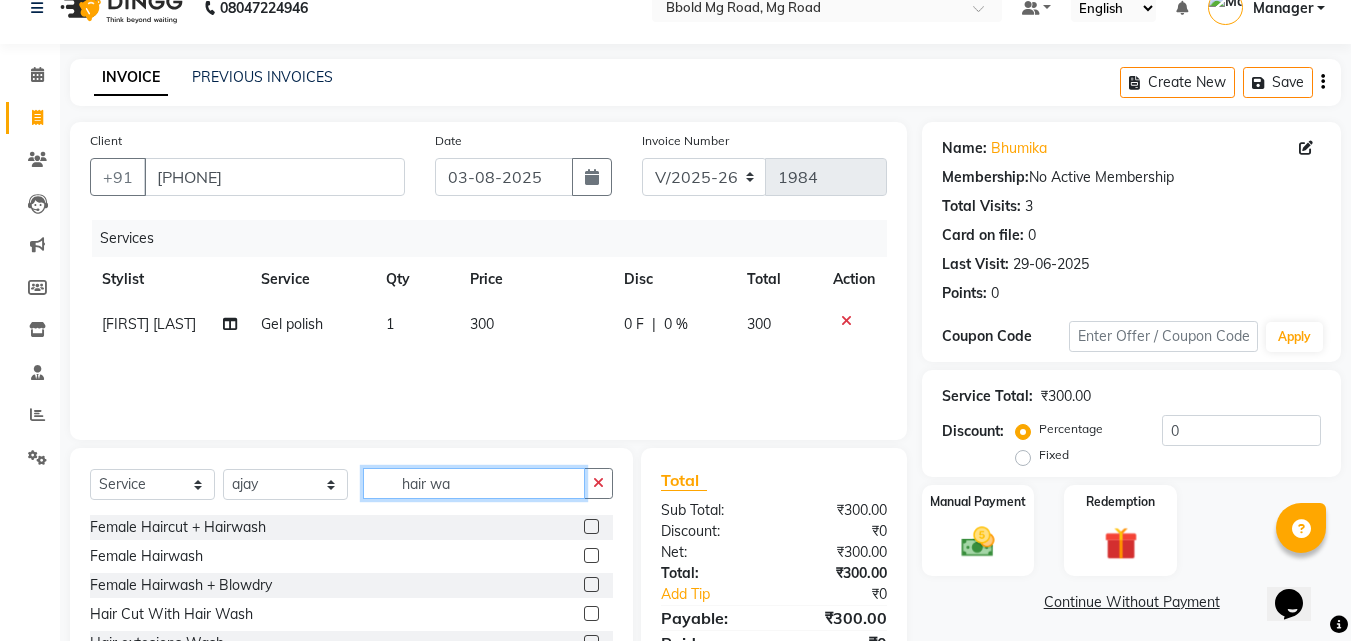 type on "hair wa" 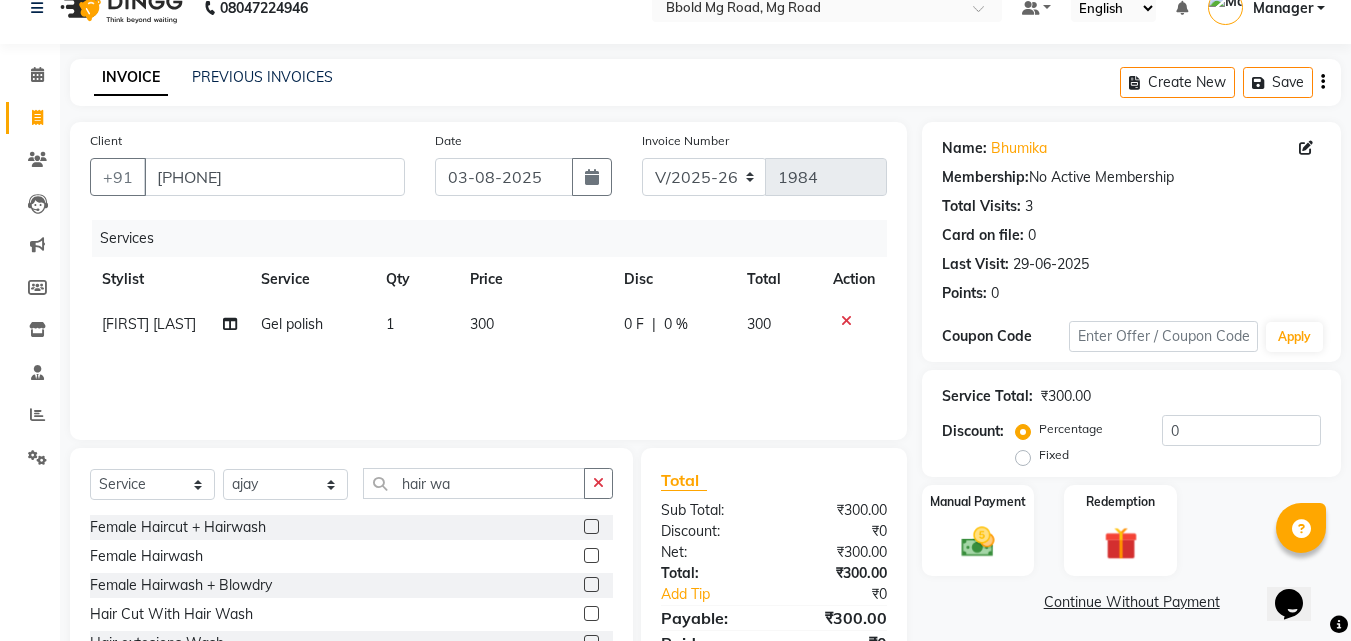 click 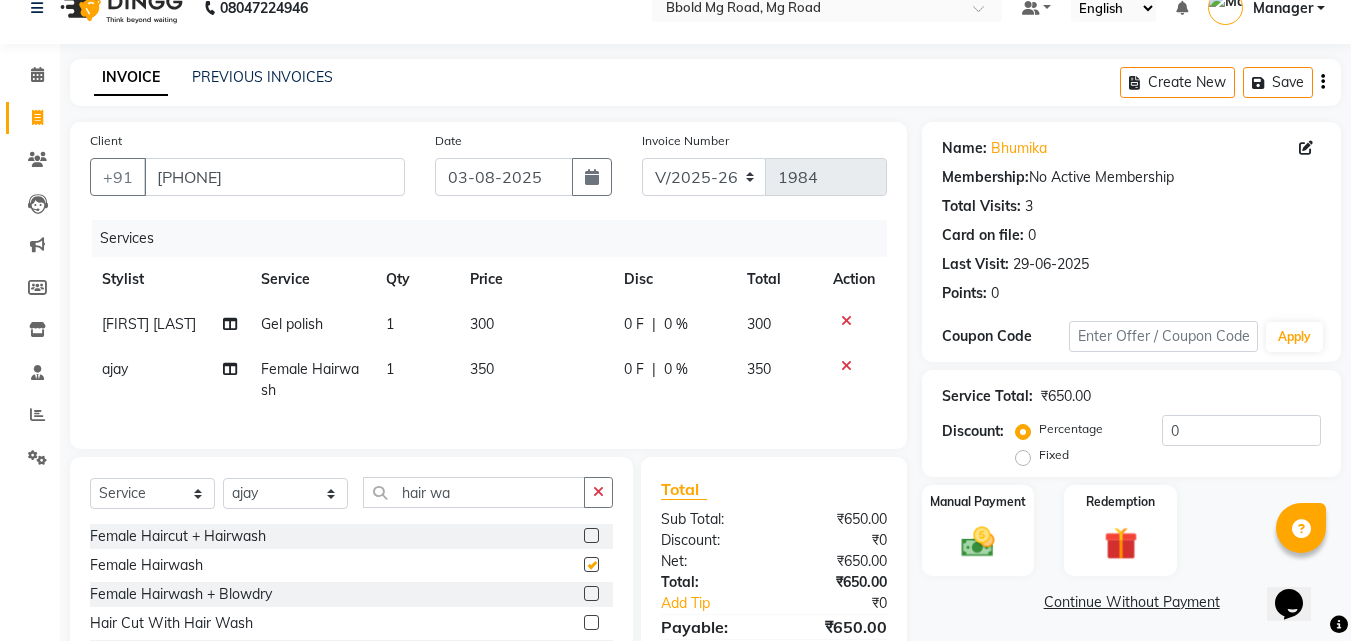 checkbox on "false" 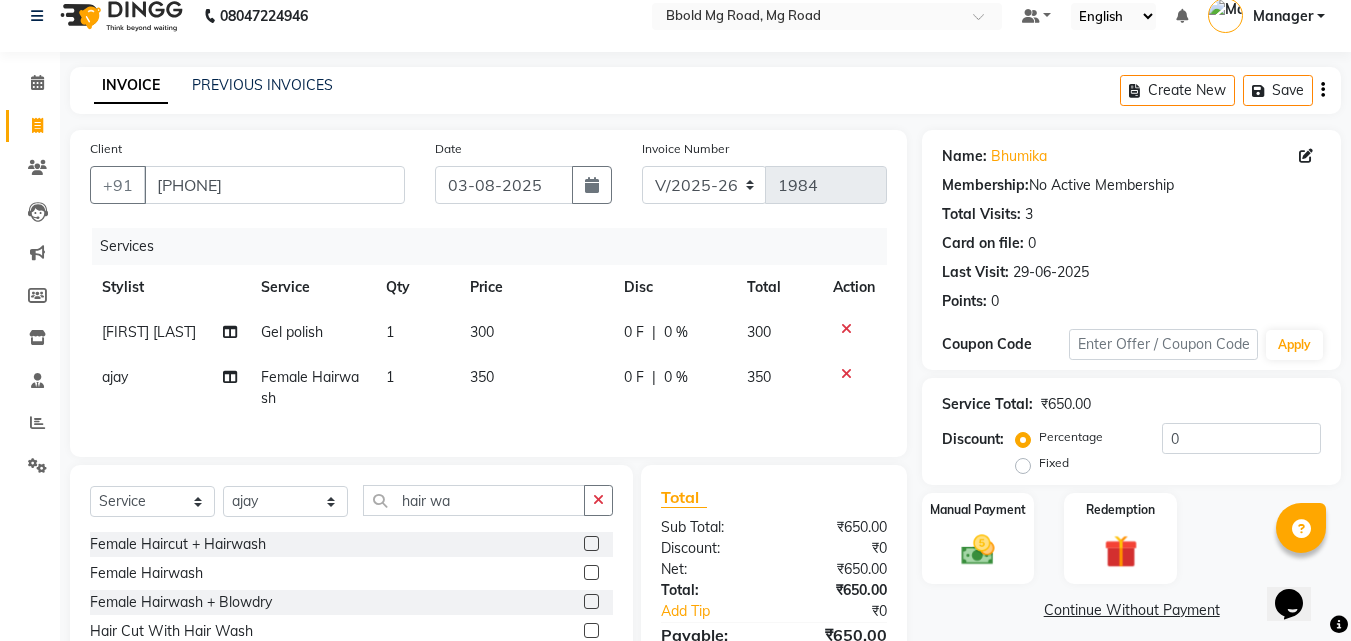 scroll, scrollTop: 0, scrollLeft: 0, axis: both 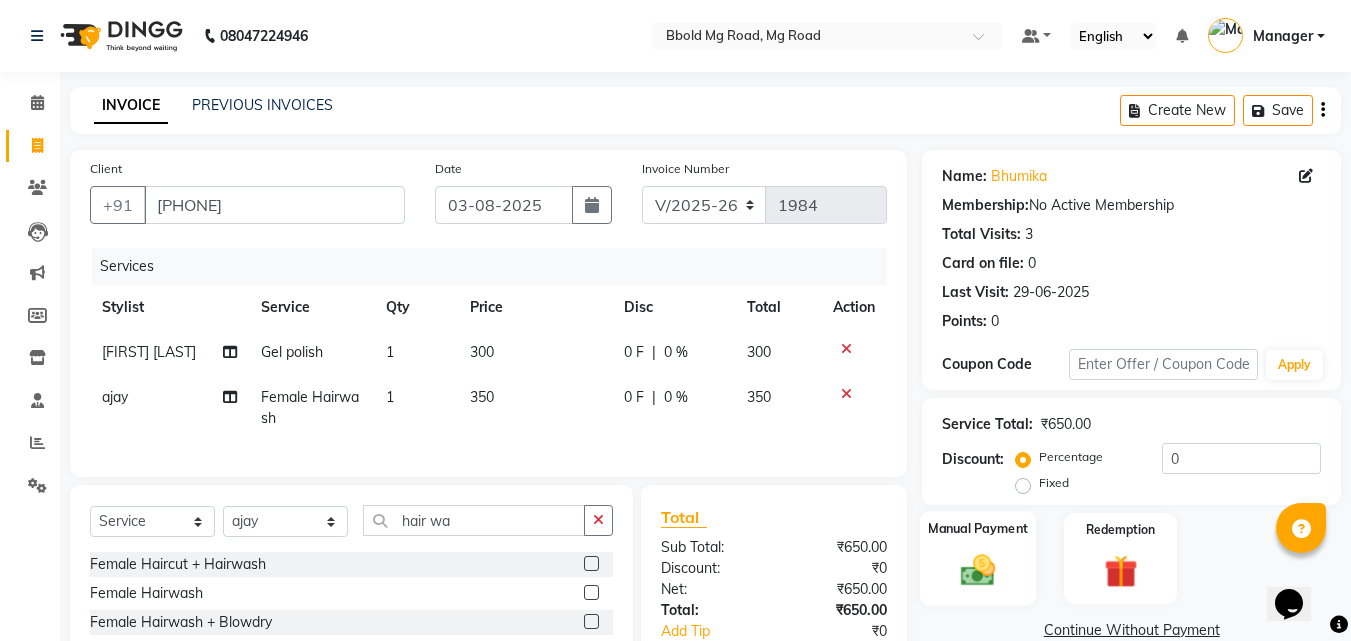click 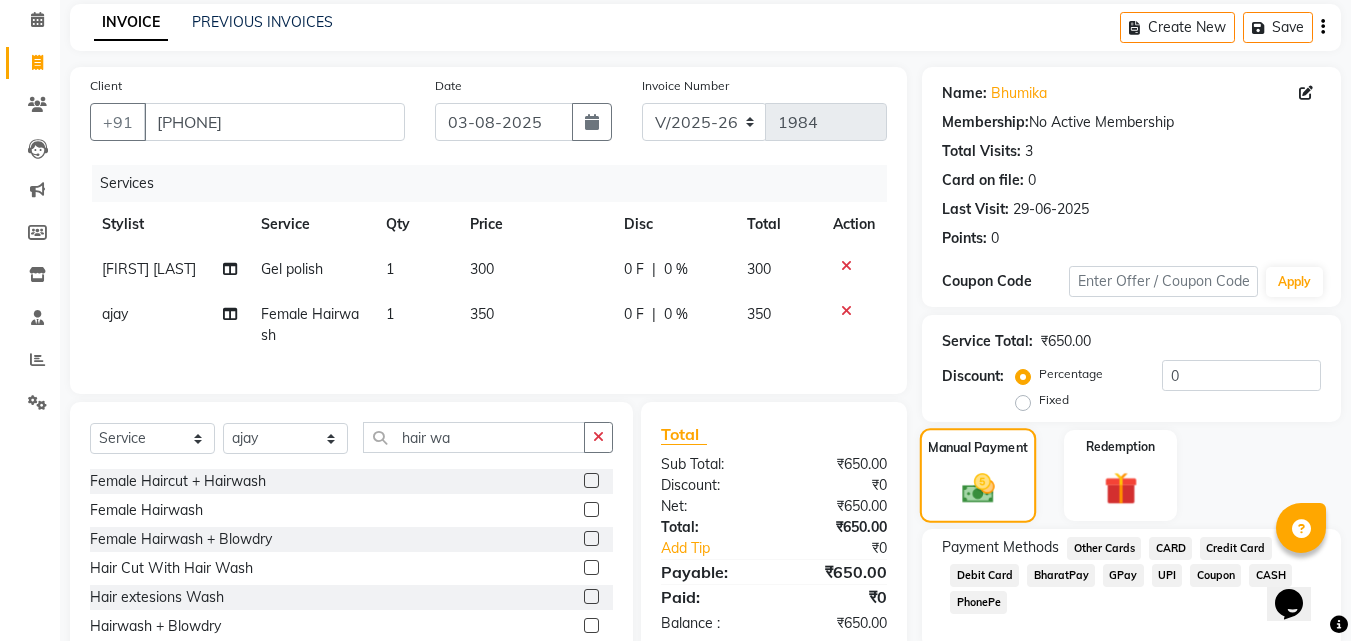 scroll, scrollTop: 184, scrollLeft: 0, axis: vertical 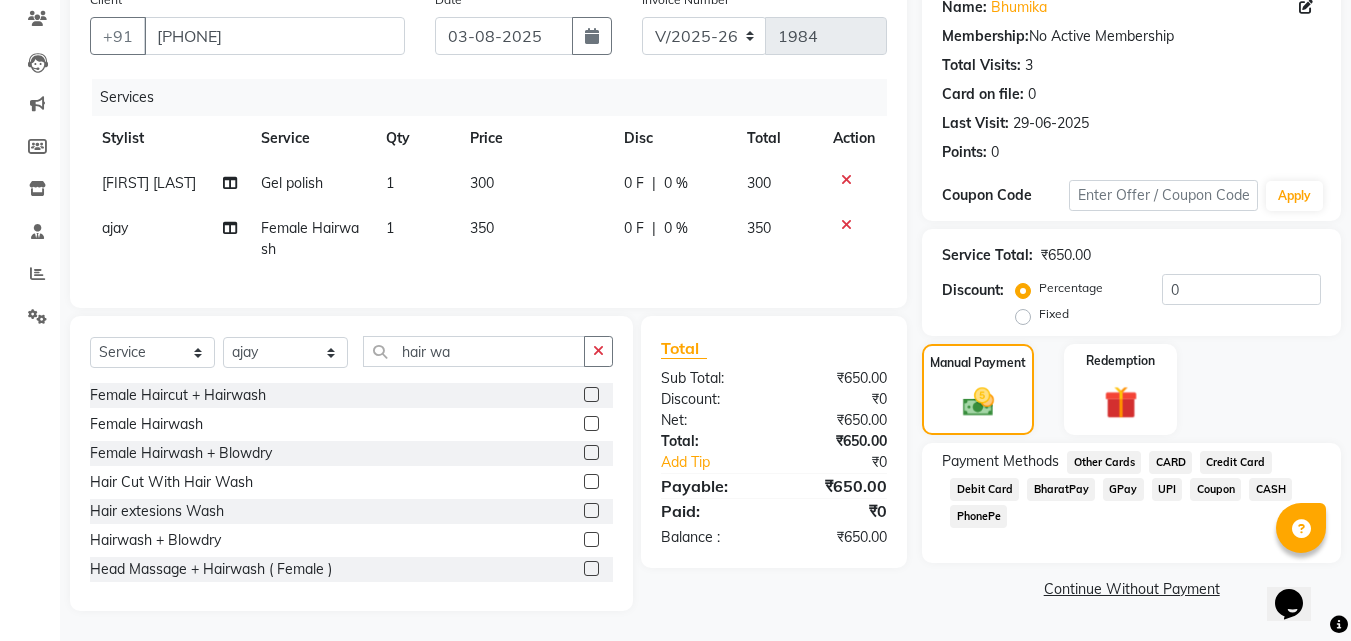 click on "GPay" 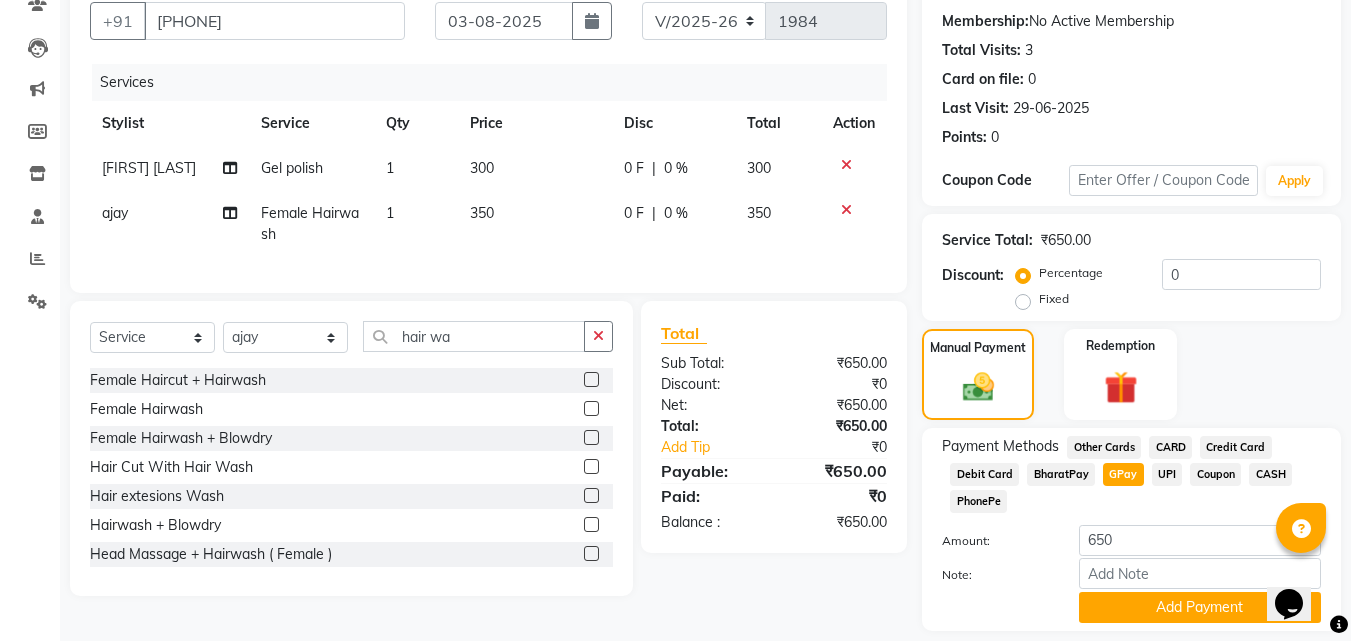 scroll, scrollTop: 245, scrollLeft: 0, axis: vertical 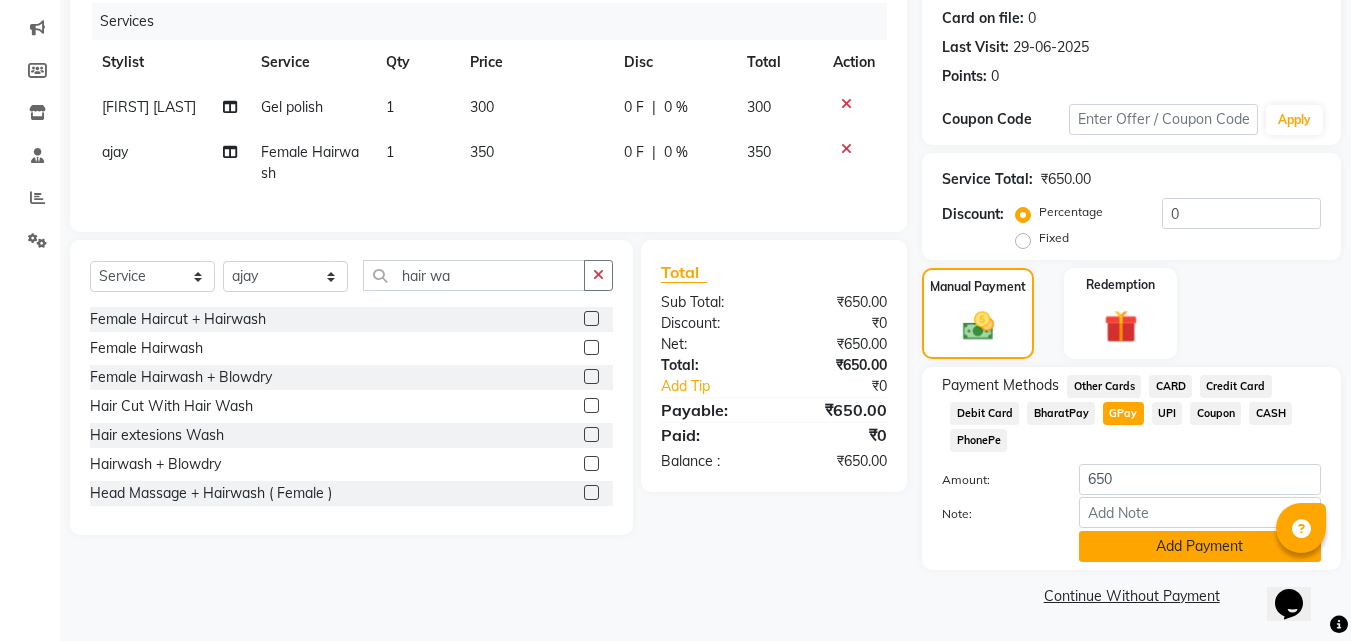 click on "Add Payment" 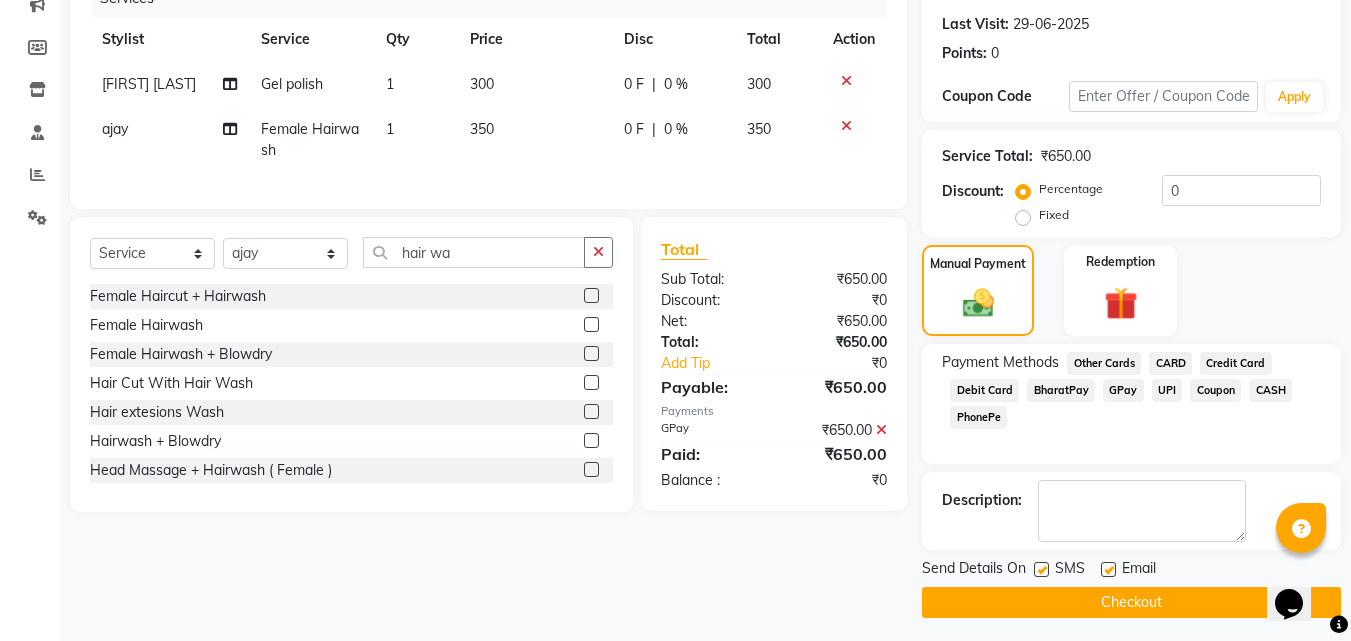 scroll, scrollTop: 275, scrollLeft: 0, axis: vertical 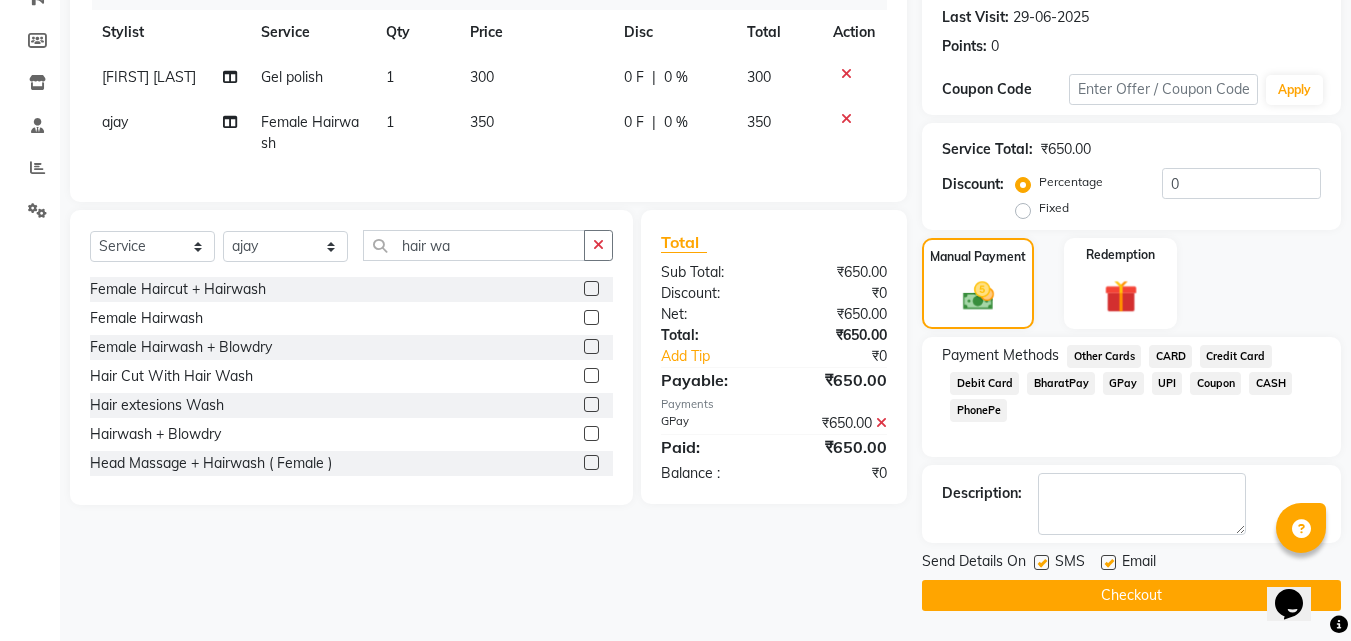 click on "Checkout" 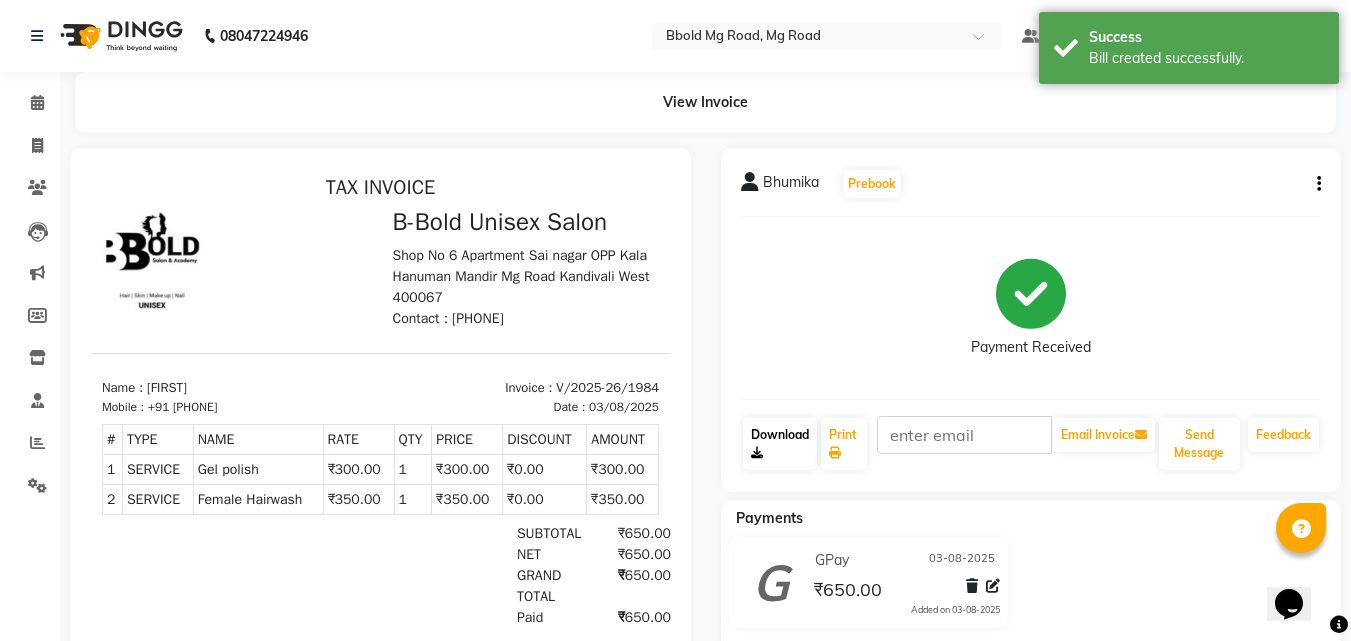 scroll, scrollTop: 0, scrollLeft: 0, axis: both 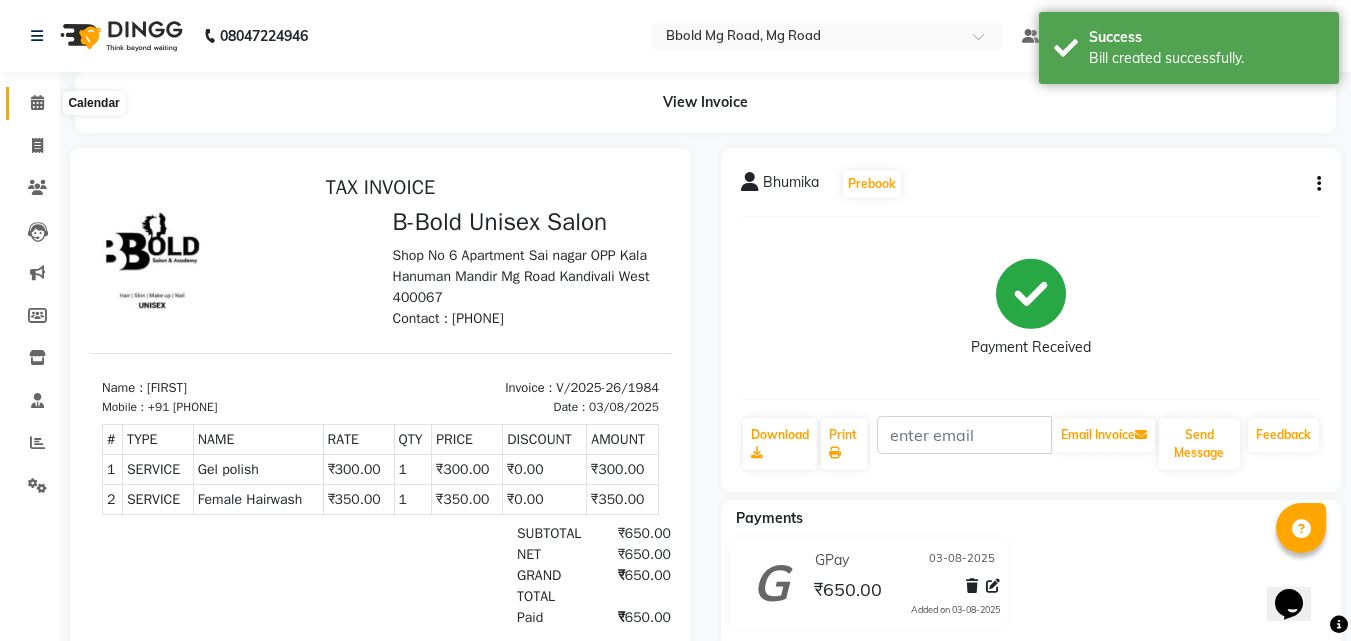 click 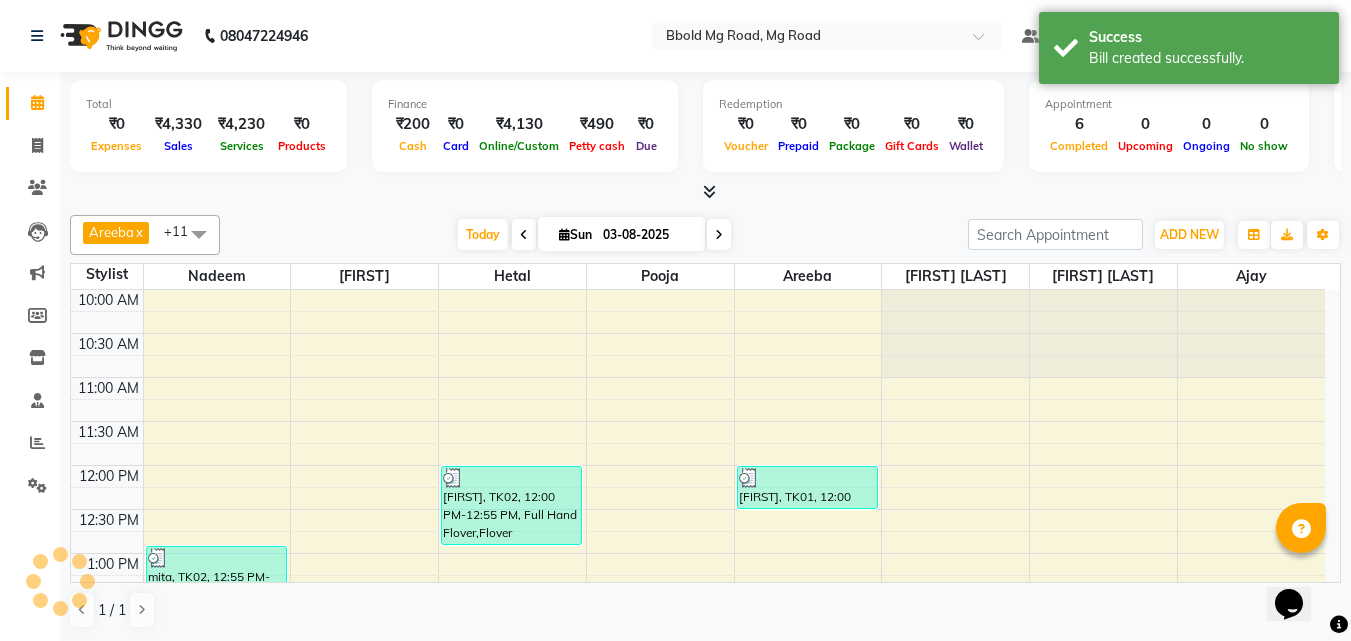 scroll, scrollTop: 0, scrollLeft: 0, axis: both 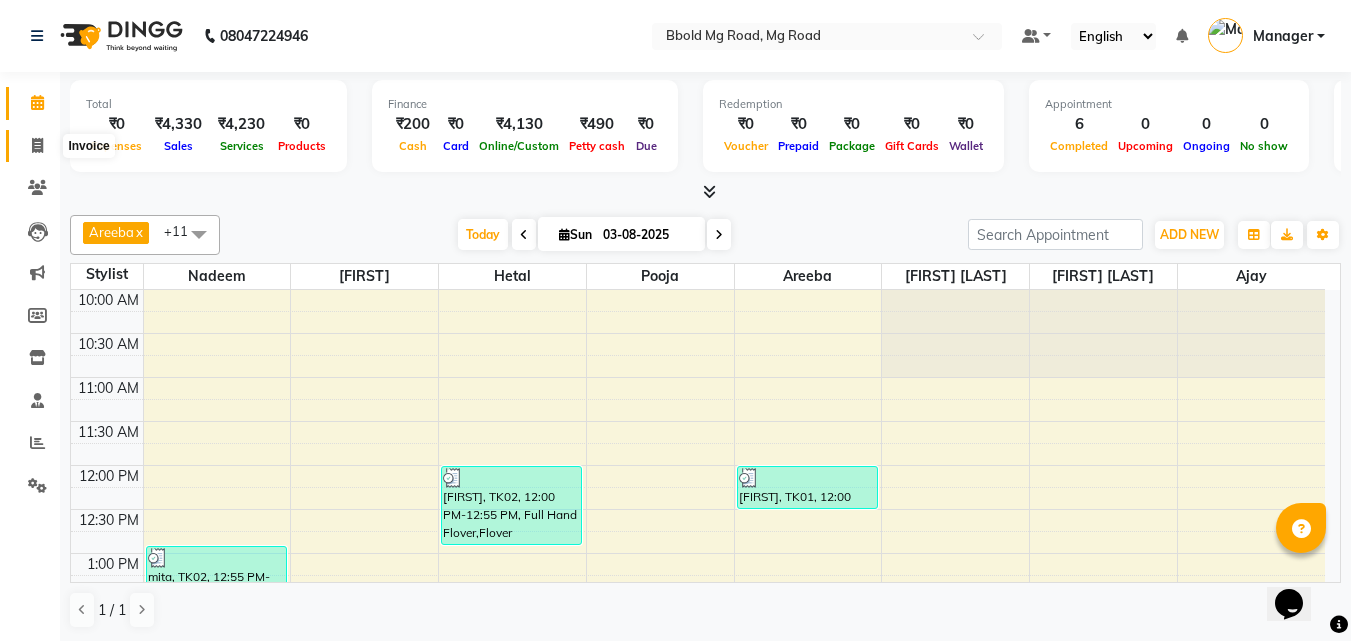 click 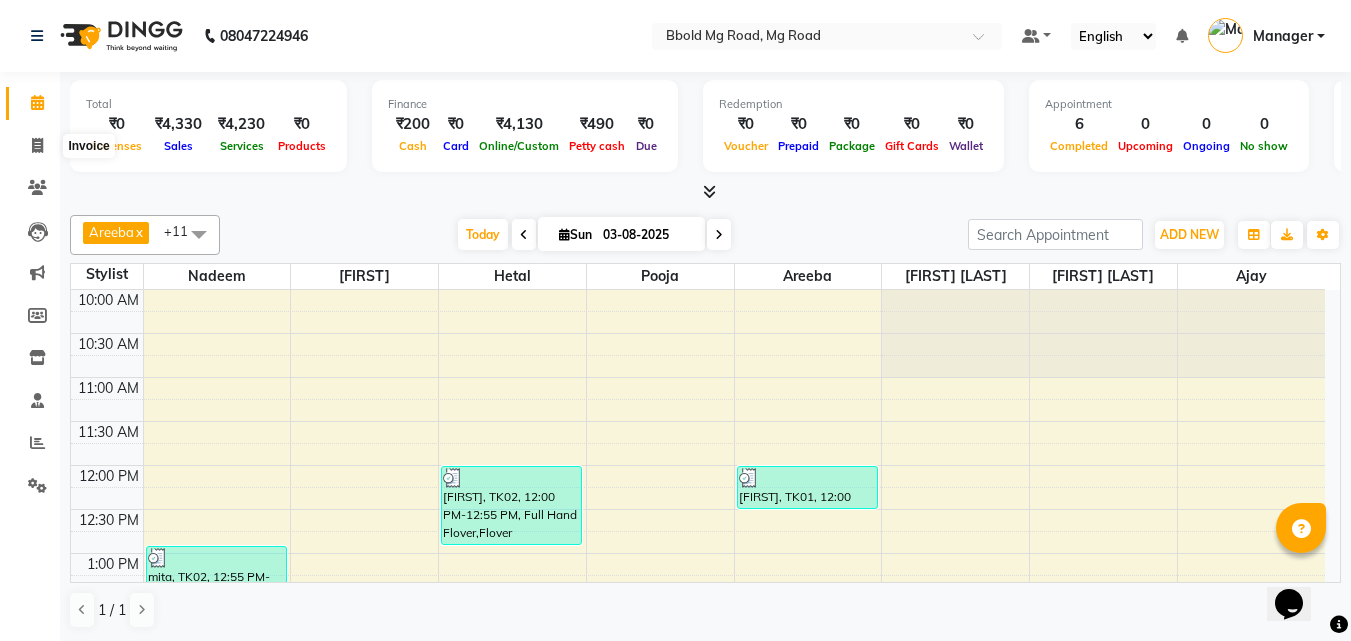 select on "service" 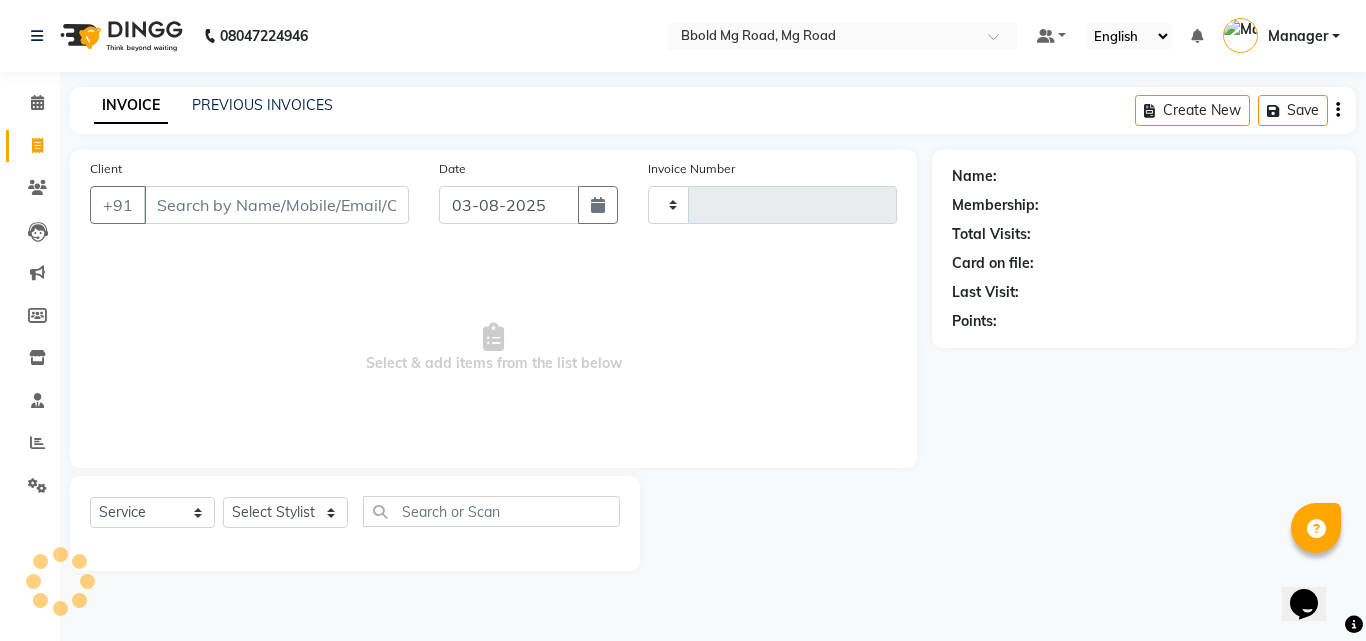 type on "1985" 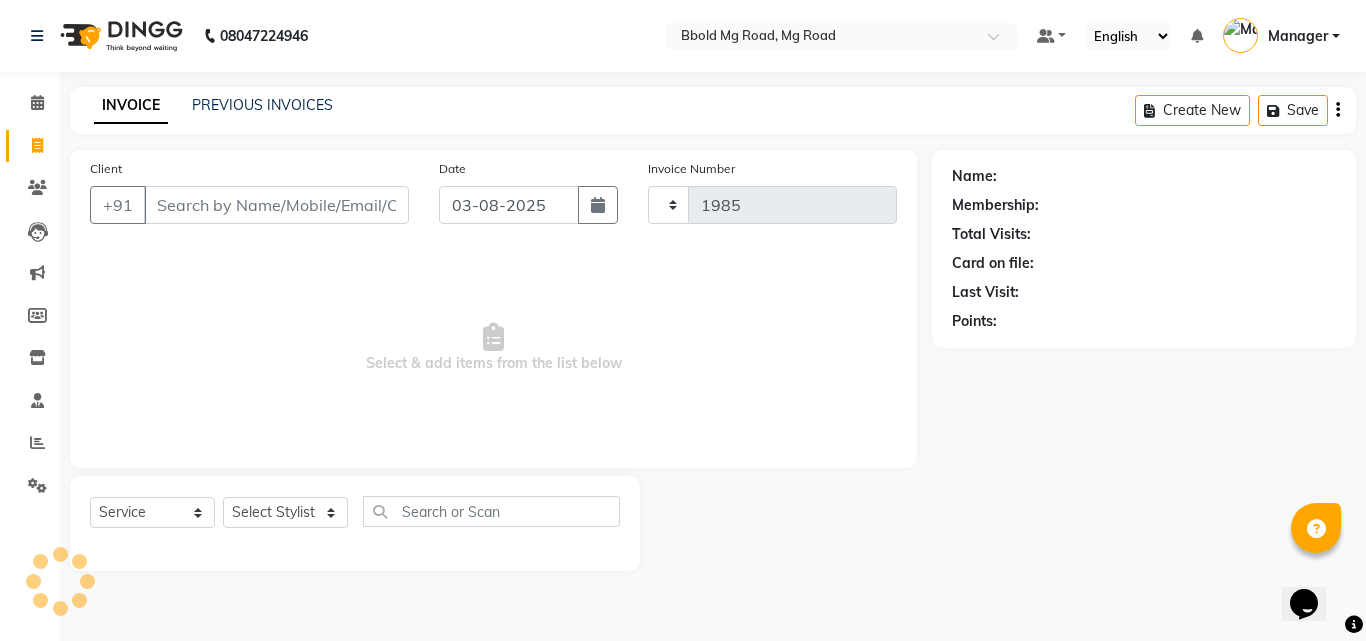 select on "7353" 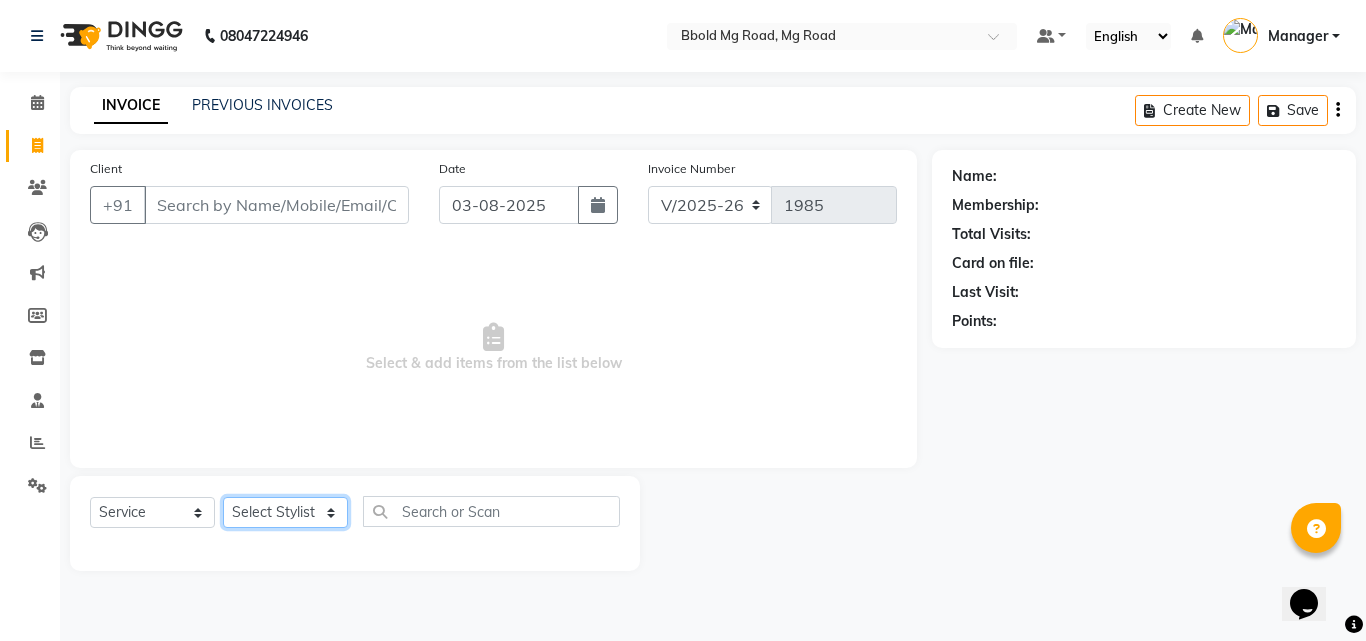 click on "Select Stylist [FIRST] [LAST] [FIRST] [FIRST] [FIRST] [FIRST] [FIRST] Manager [FIRST] [FIRST] [FIRST] [FIRST] [FIRST] [FIRST] [FIRST]" 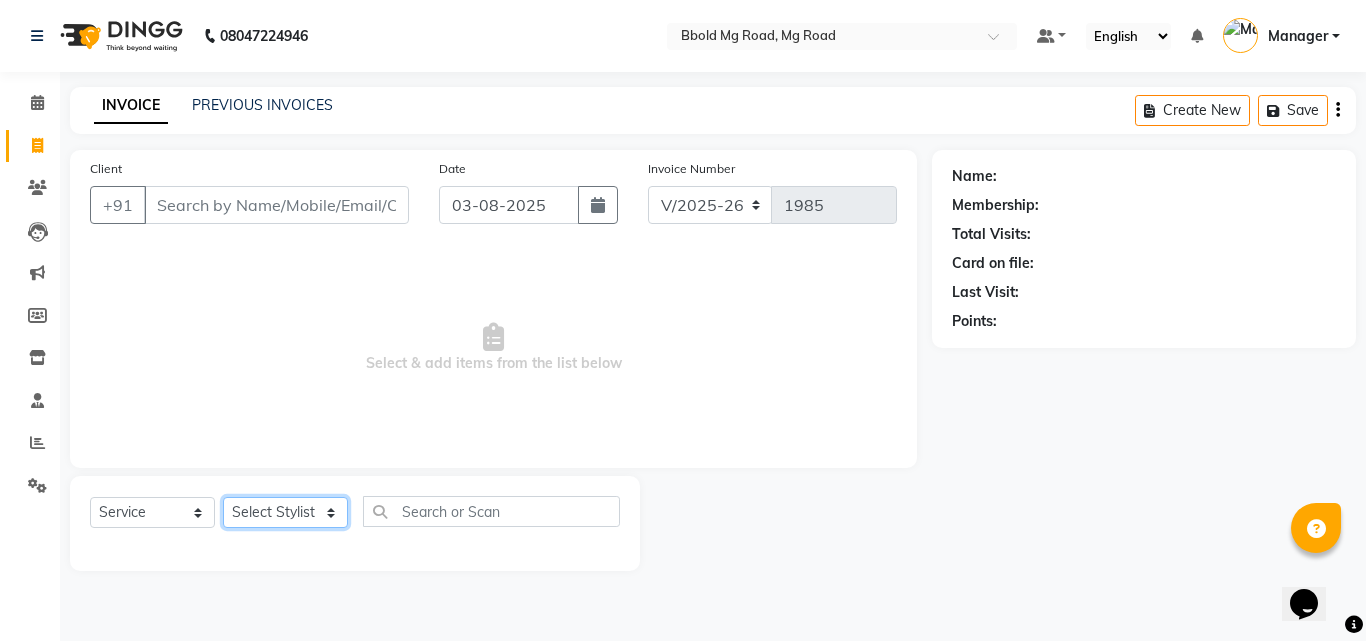 select on "63648" 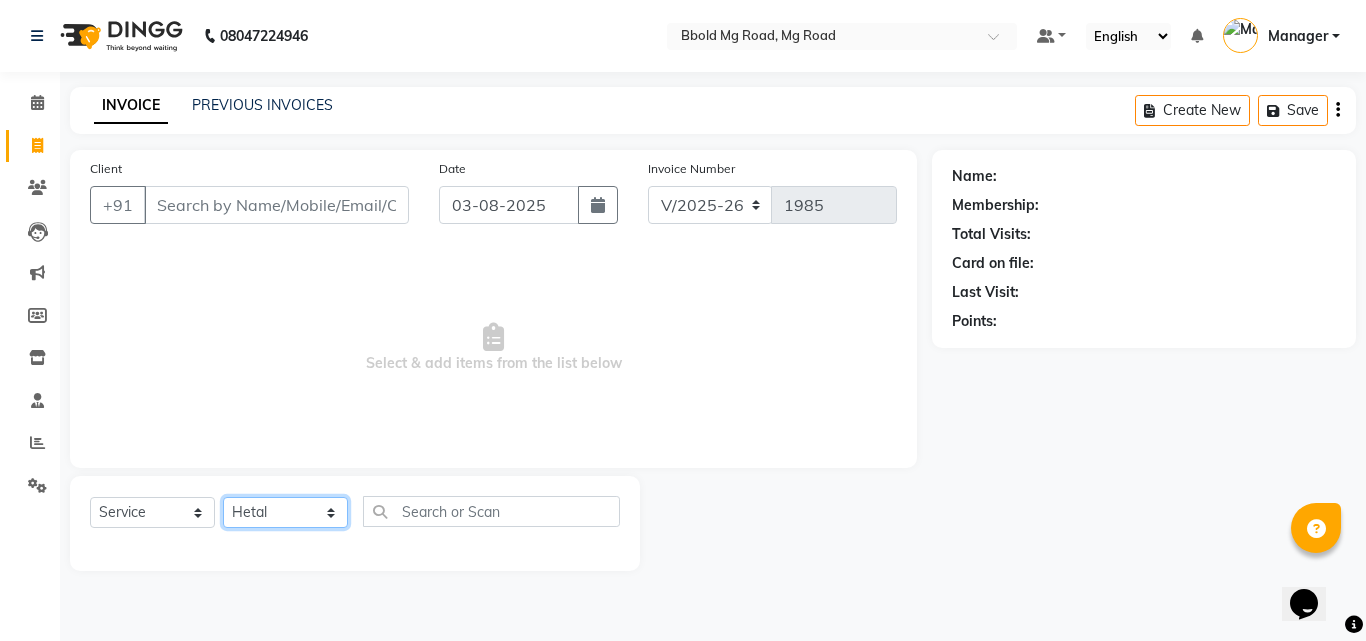 click on "Select Stylist [FIRST] [LAST] [FIRST] [FIRST] [FIRST] [FIRST] [FIRST] Manager [FIRST] [FIRST] [FIRST] [FIRST] [FIRST] [FIRST] [FIRST]" 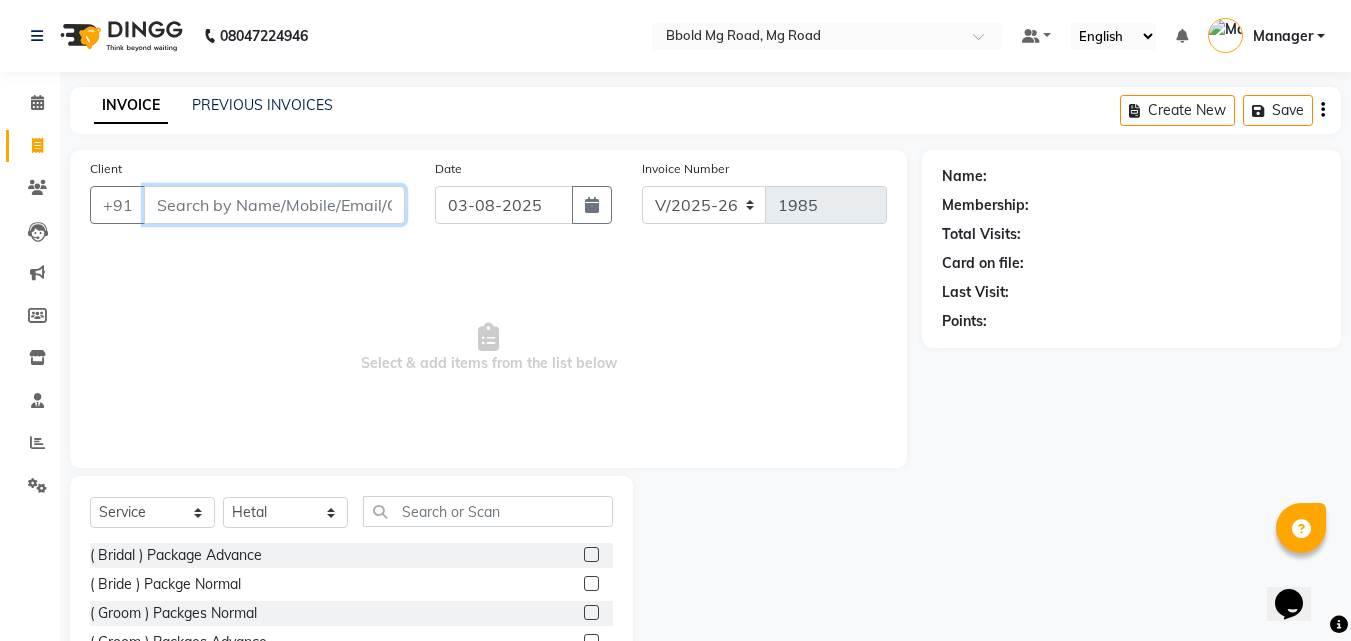 click on "Client" at bounding box center [274, 205] 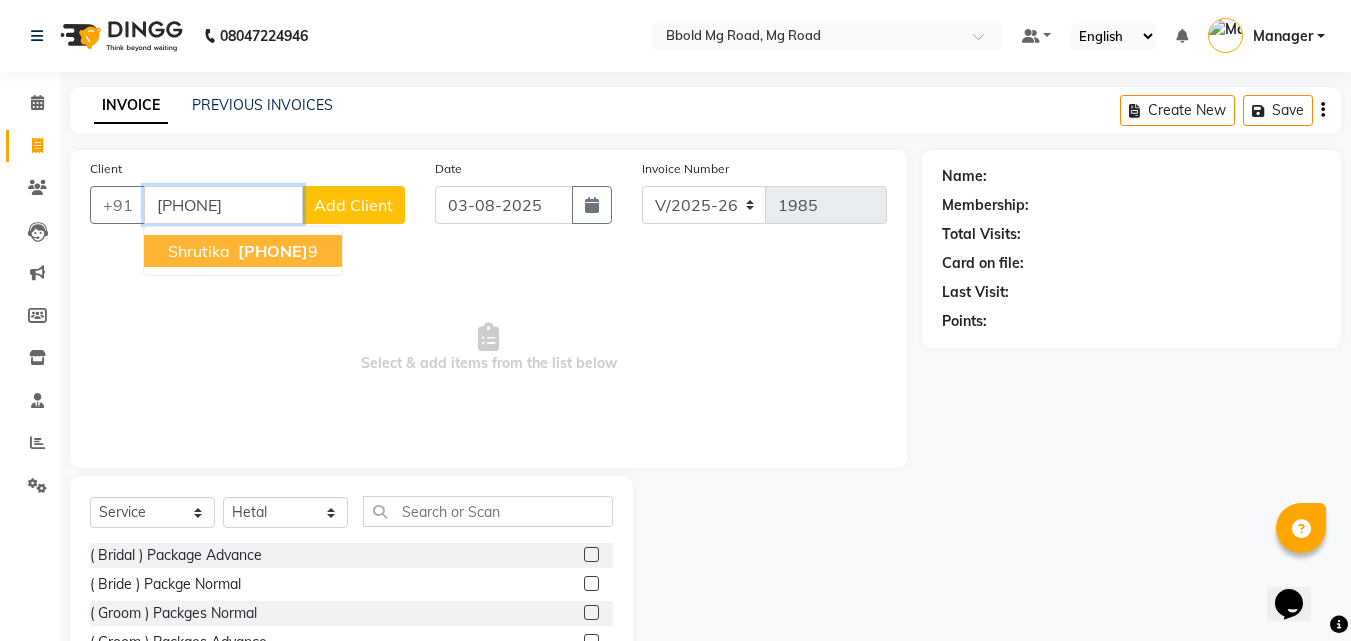 type on "[PHONE]" 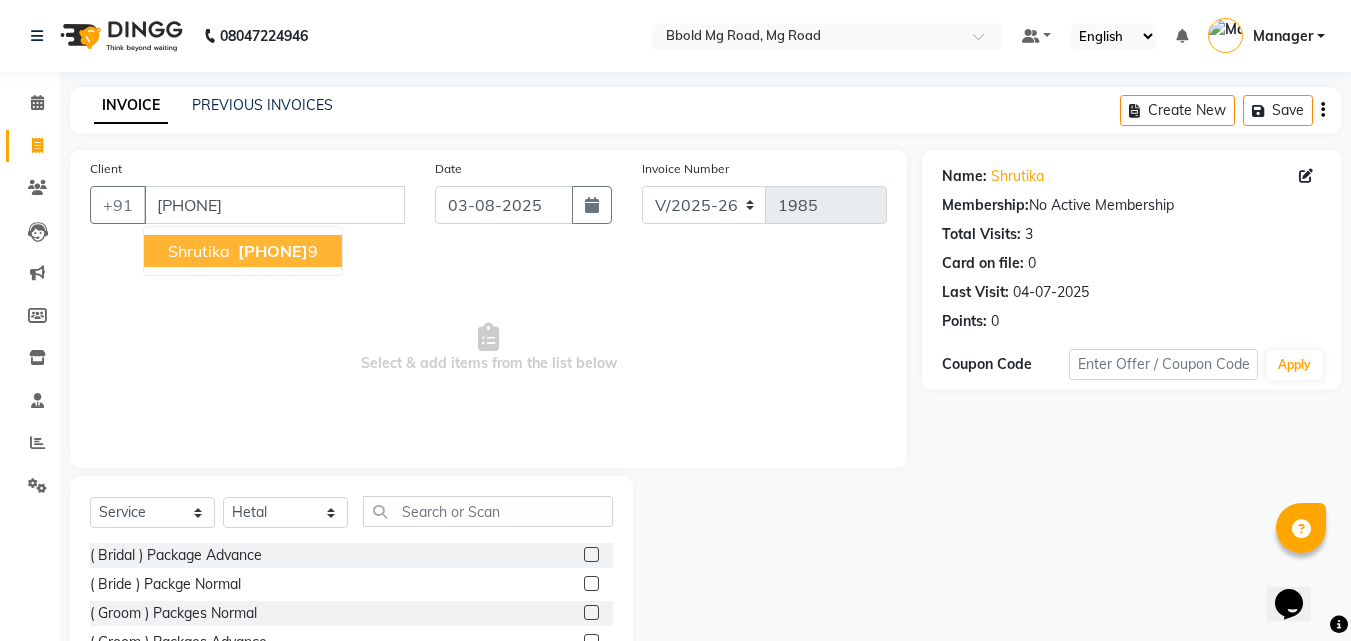 click on "[PHONE]" at bounding box center [273, 251] 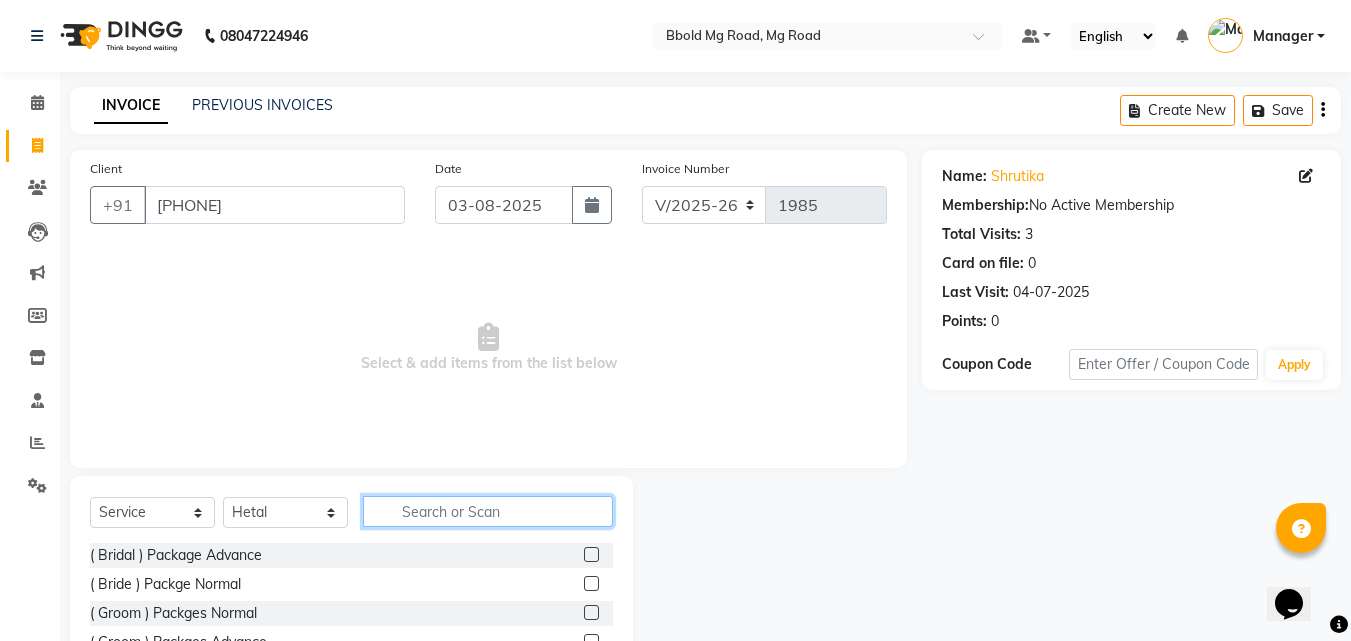 click 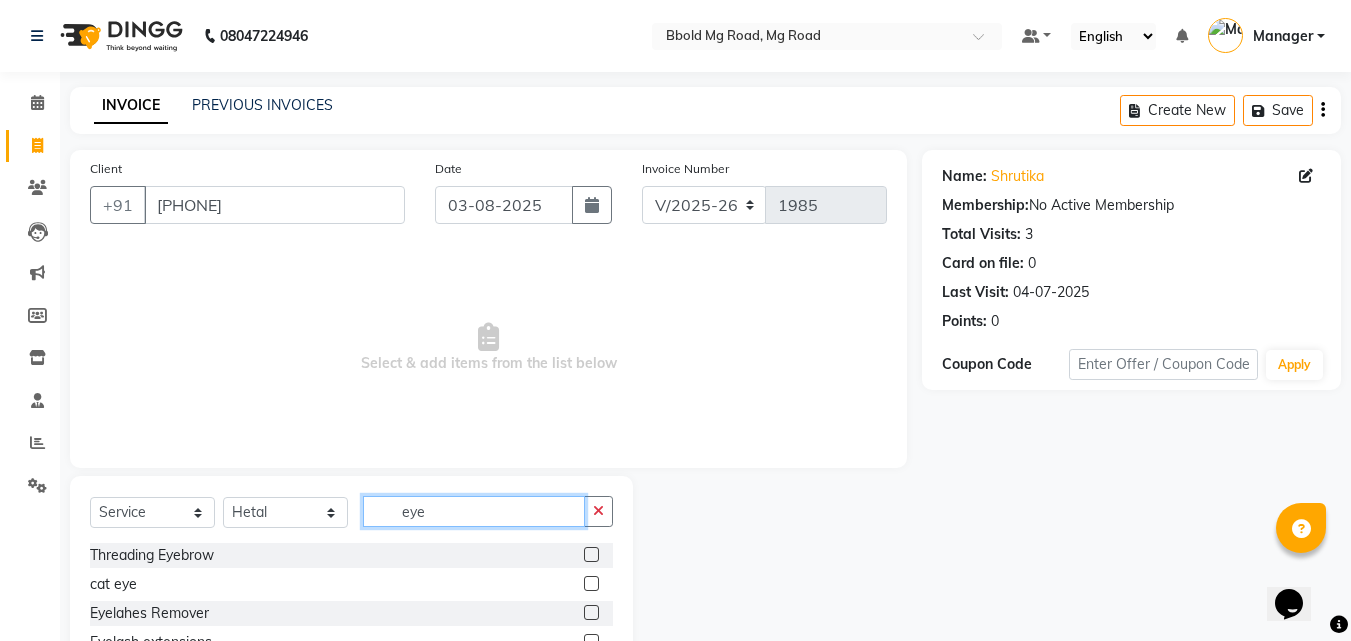 type on "eye" 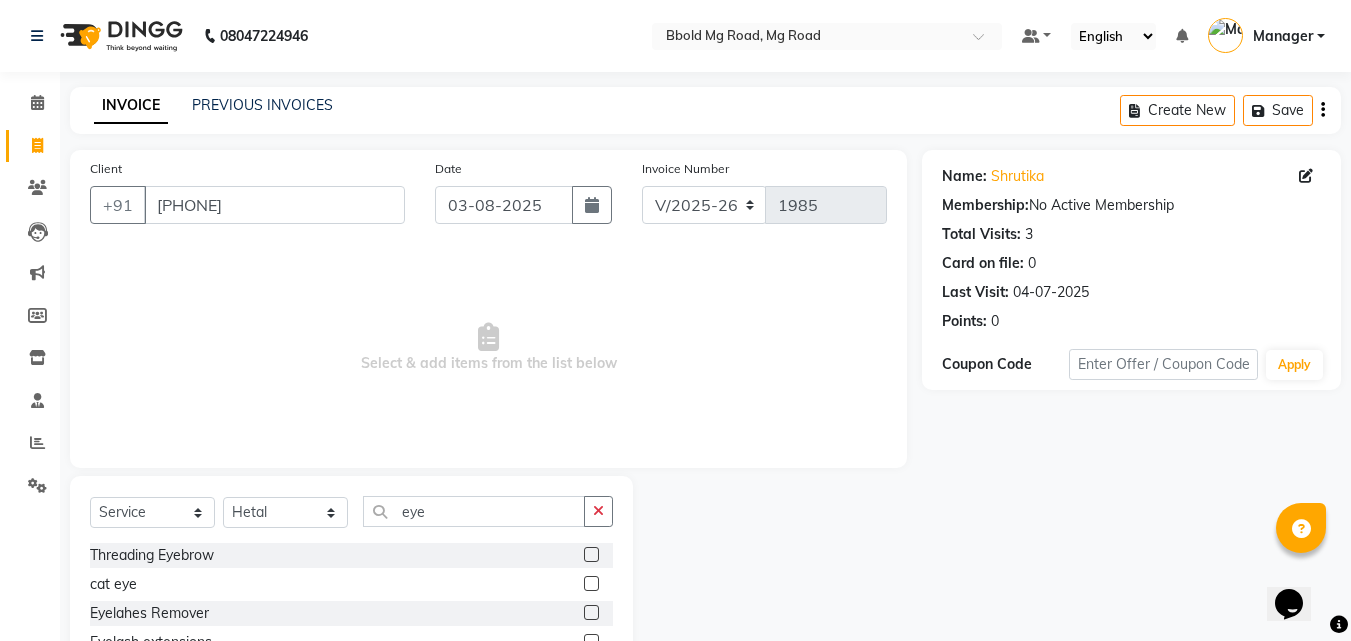 click 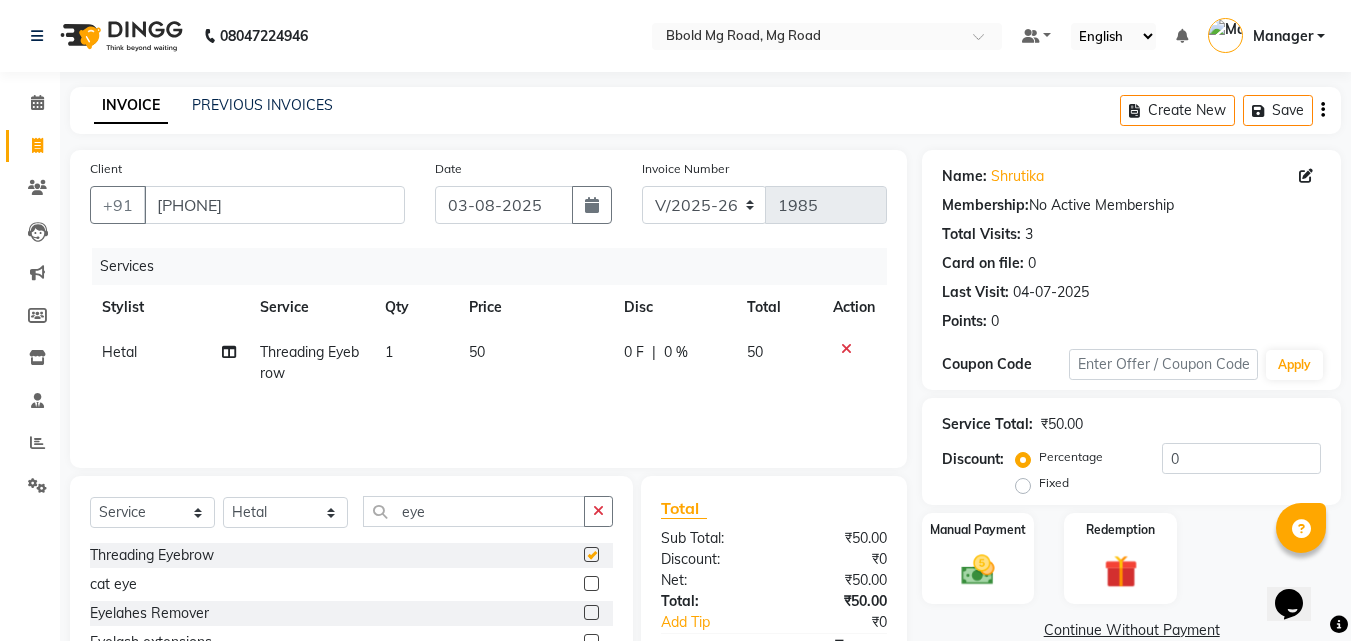 checkbox on "false" 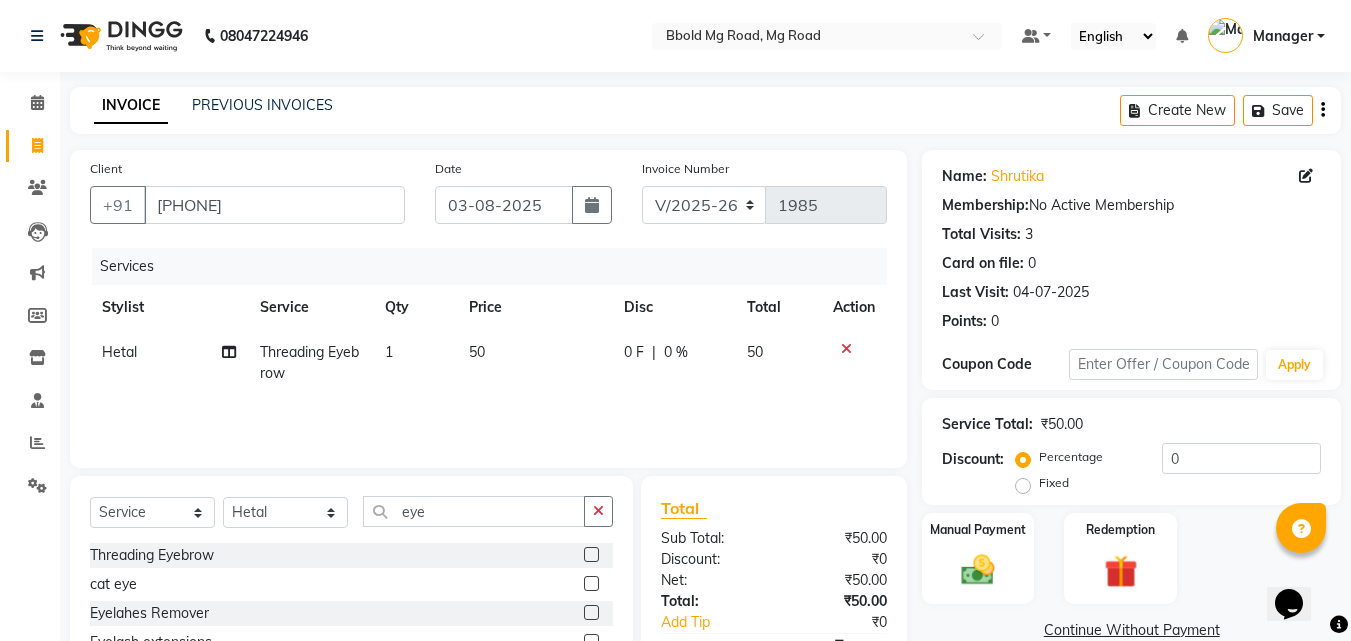click on "50" 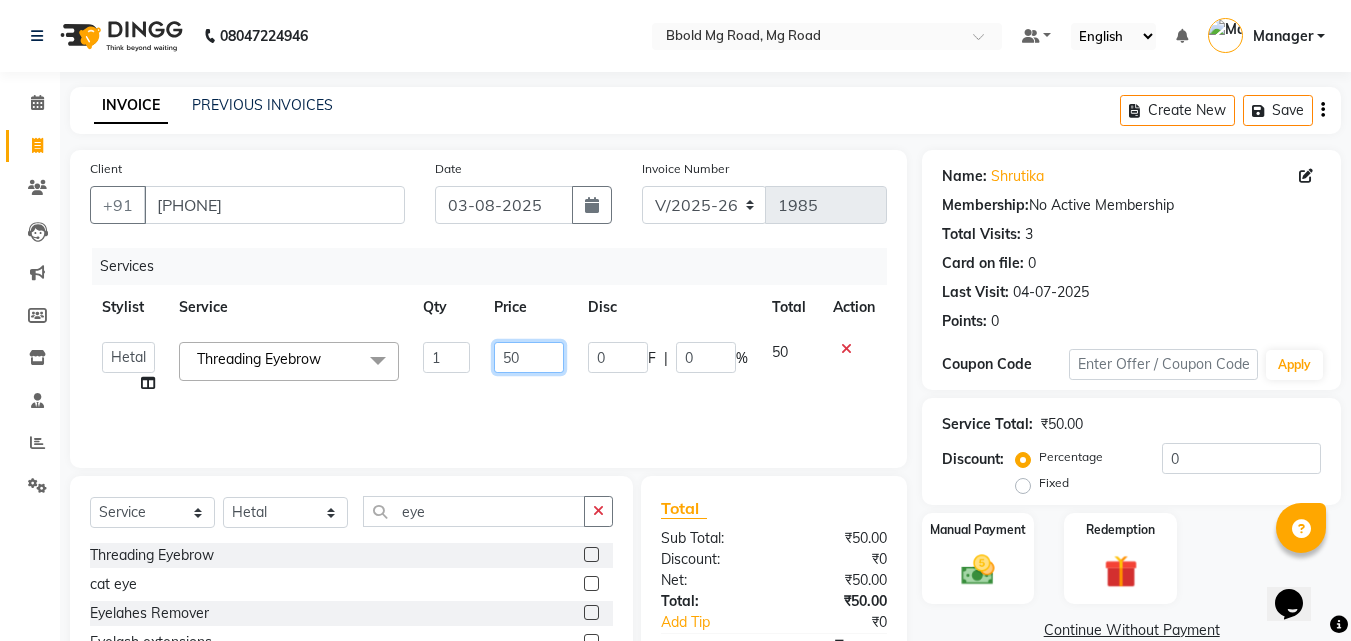 click on "50" 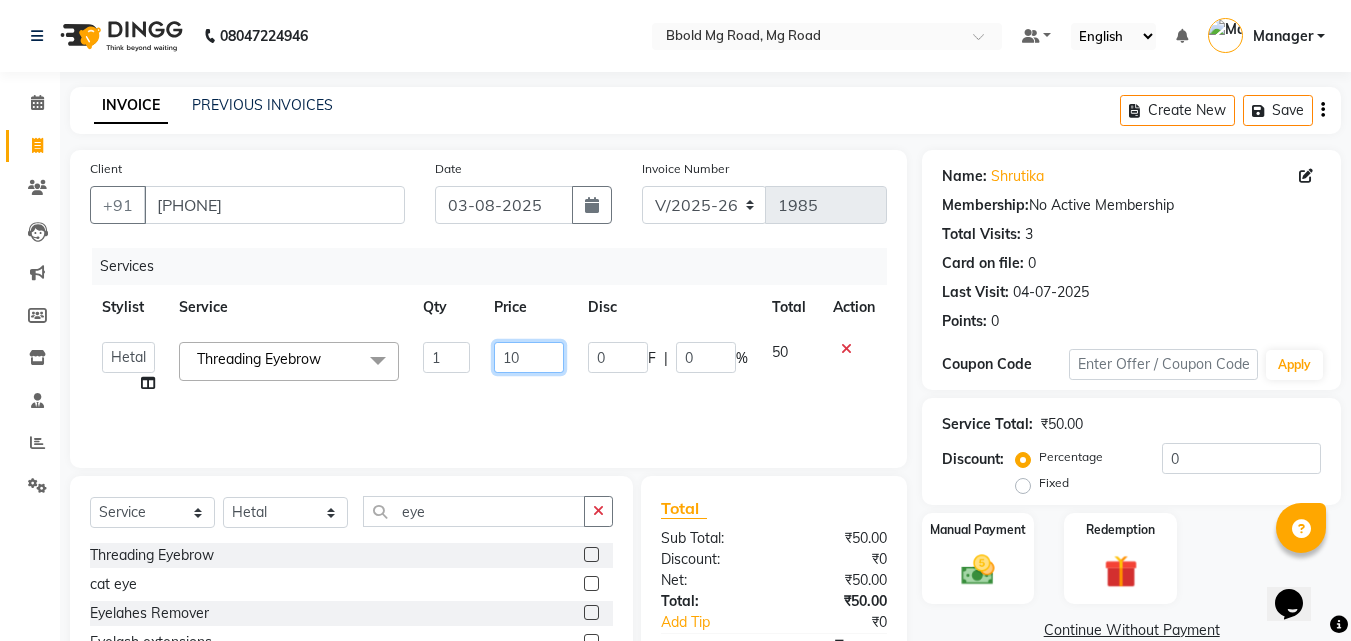 type on "100" 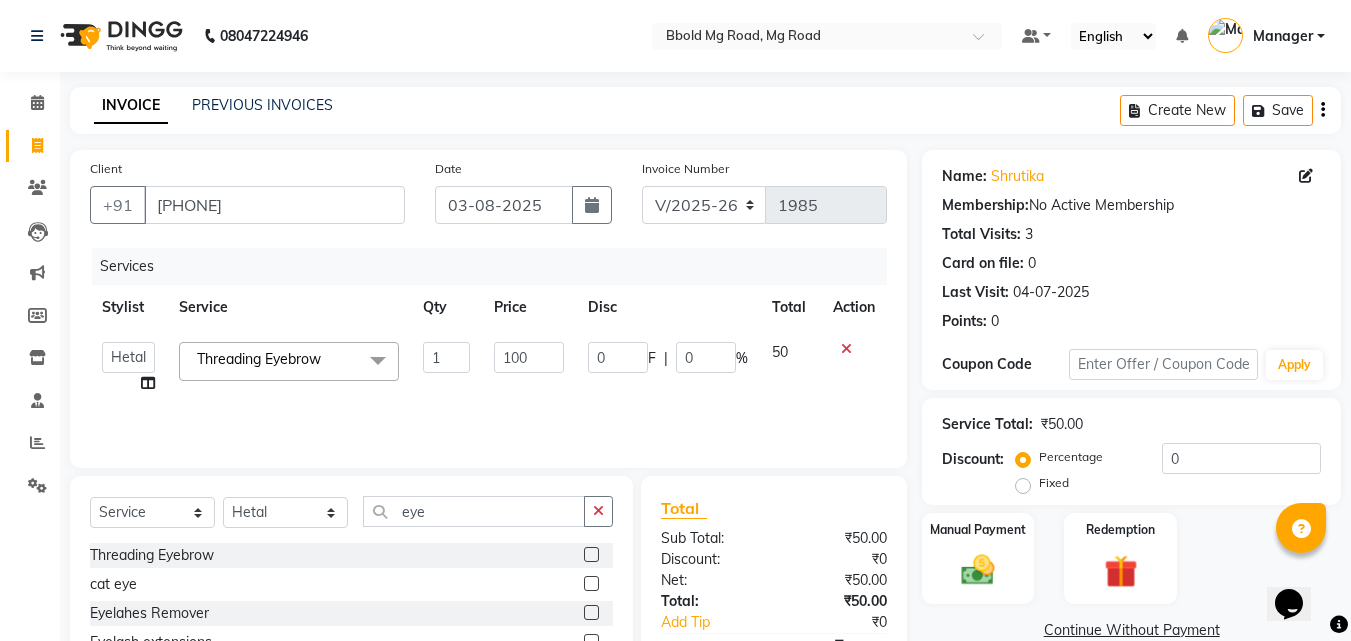 click on "Select  Service  Product  Membership  Package Voucher Prepaid Gift Card  Select Stylist [FIRST] [LAST] [FIRST] [FIRST] [FIRST] [FIRST] [FIRST] Manager [FIRST] [FIRST] [FIRST] [FIRST] [FIRST] [FIRST] [FIRST] Threading Eyebrow  x ( Bridal ) Package Advance ( Bride ) Packge Normal ( Groom )  Packges Normal ( Groom ) Packges Advance 03 Advance Facial 03+ Facial  + Hydra Facial 03+ signature 03+ signature hydra Advance Dtan Argan  Underamrs Argan  Upperlips Aroma Essential Pedicure Back  Bleach Back & Chest Back Flover ( Male ) Back massage Back Polish Back wax Basic Makeup Bikini  Wax Argan Bikini Wax Floverd Bikini Wax honey Body Bleach Body massage Body polishing +body bleach Body Polishning Chest Flover ( Male ) Chest Lips Wax Chest wax Chin Argan  wax Chin threading Classic Coffee Manicure Classic Coffee Manicure + Pedicure Classic Coffee Pedicure Classic facial Classic Faical + Waxing + Classic Pedicure Crystal Glow facial + Gel Polish Dtan waxing full hand + full legs + Underamrs + Gel Polish Fa  Argan FA +HL+UA (Argan) FA +HL+UA (Flavour) FA+FL+UA ( Flavour ) Hand Dtan" 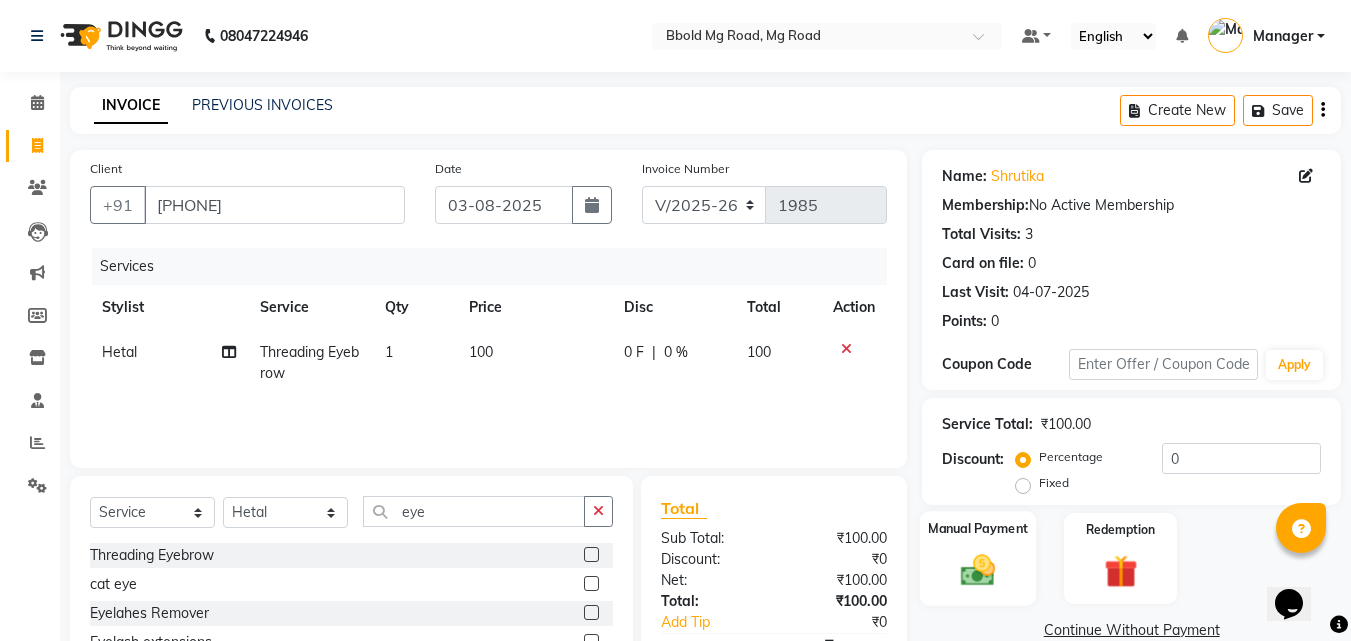 click 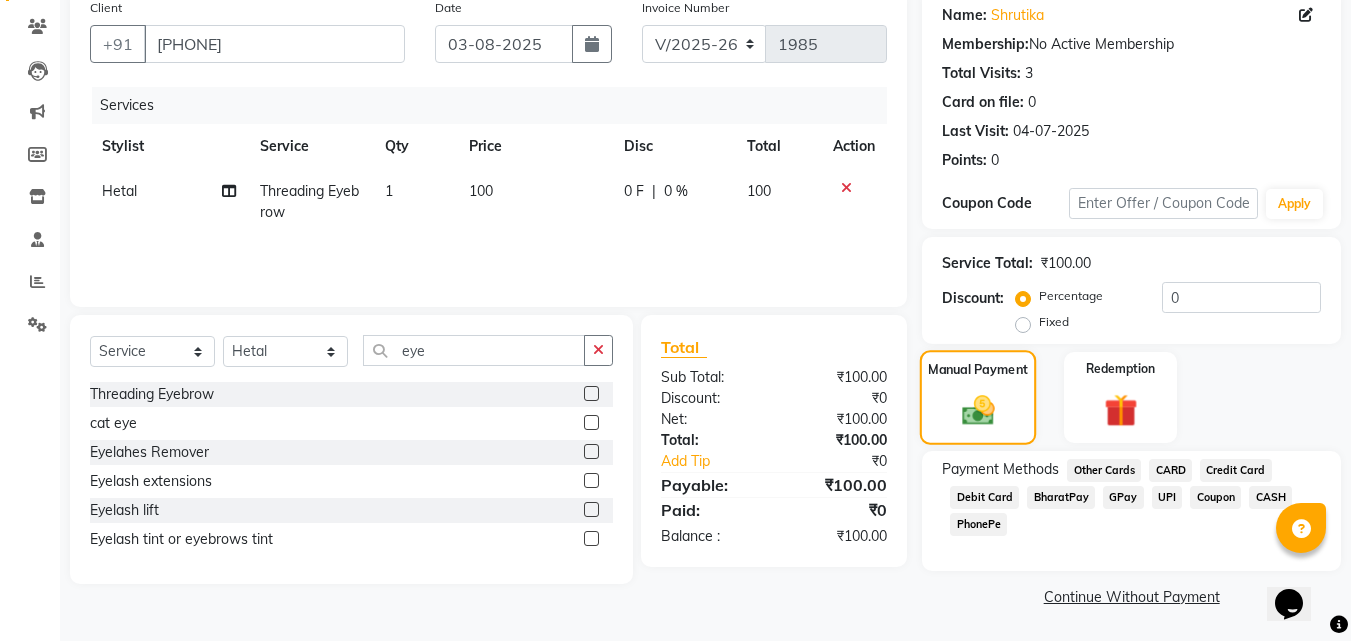 scroll, scrollTop: 162, scrollLeft: 0, axis: vertical 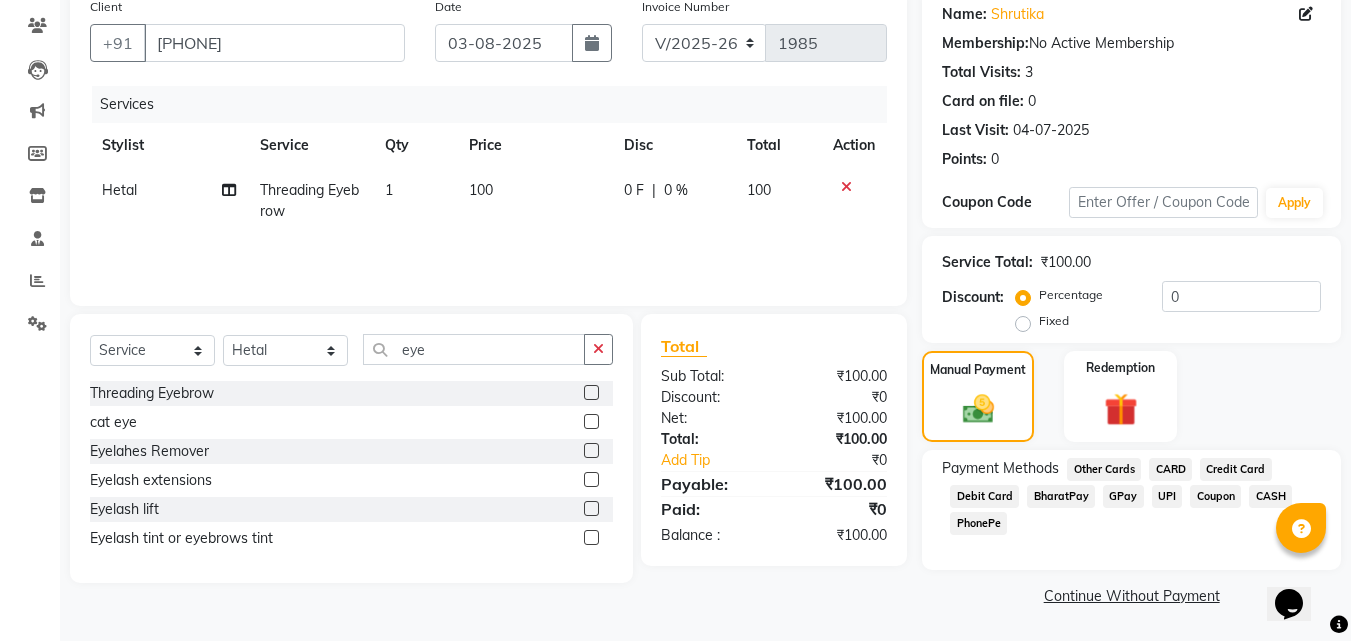 click on "CASH" 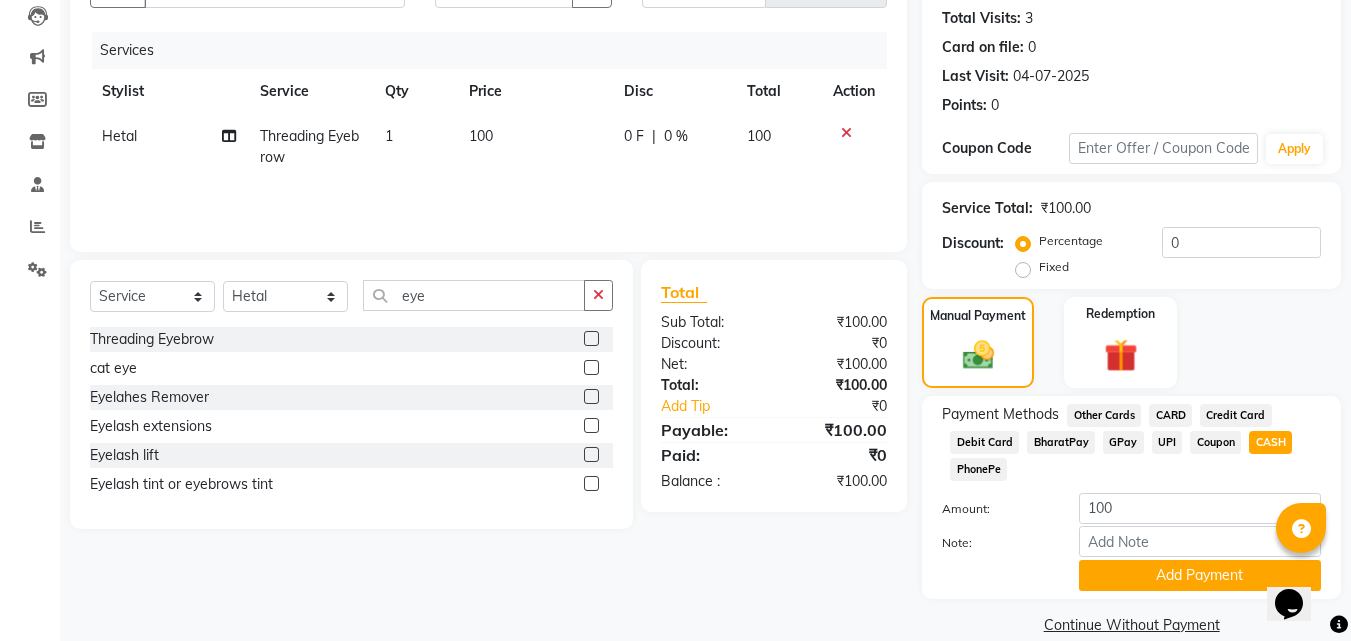 scroll, scrollTop: 245, scrollLeft: 0, axis: vertical 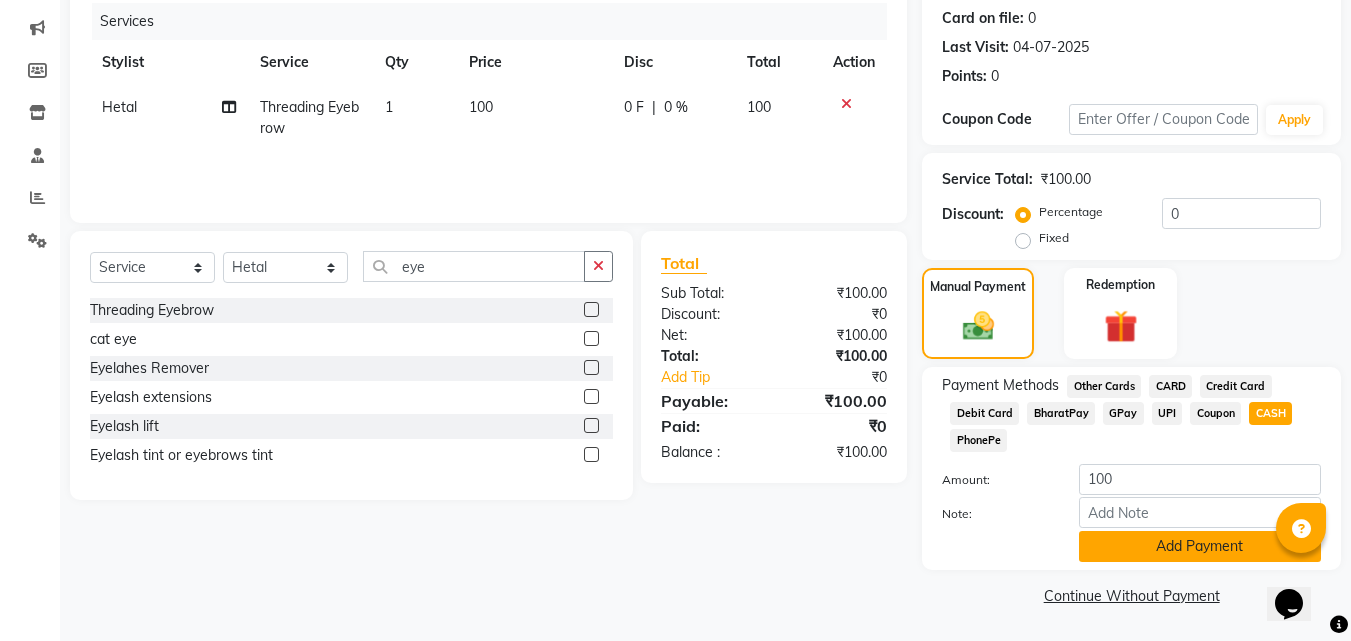 click on "Add Payment" 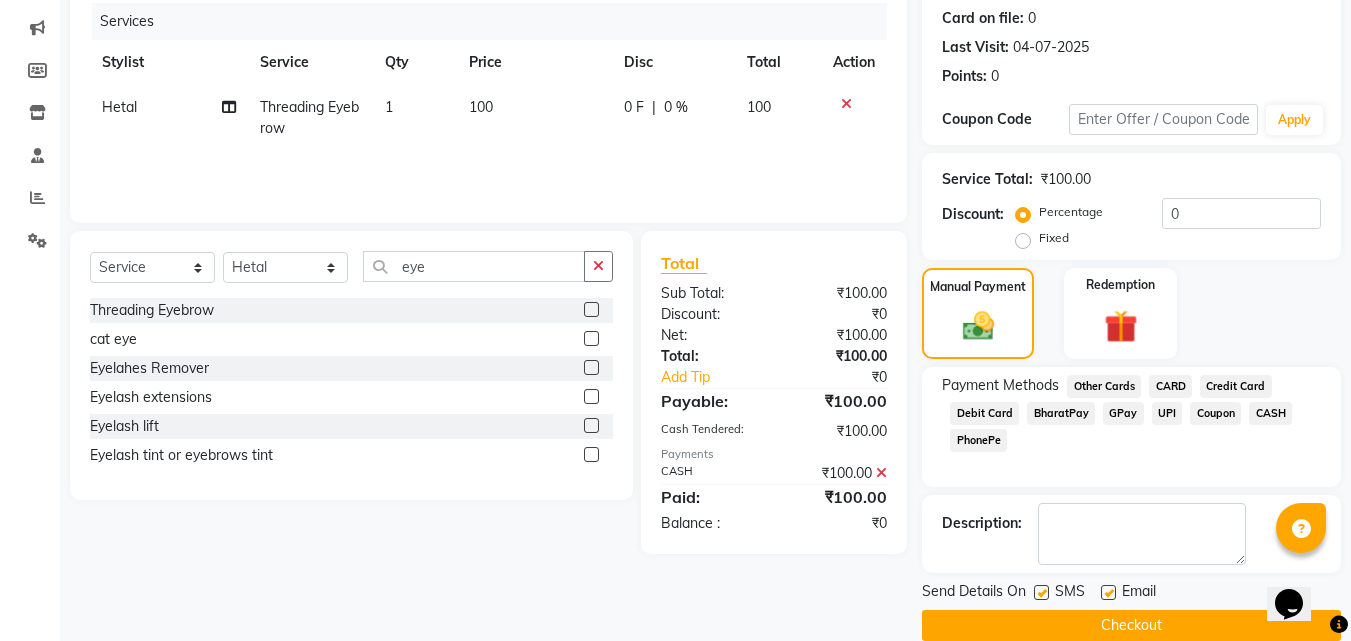 click on "Checkout" 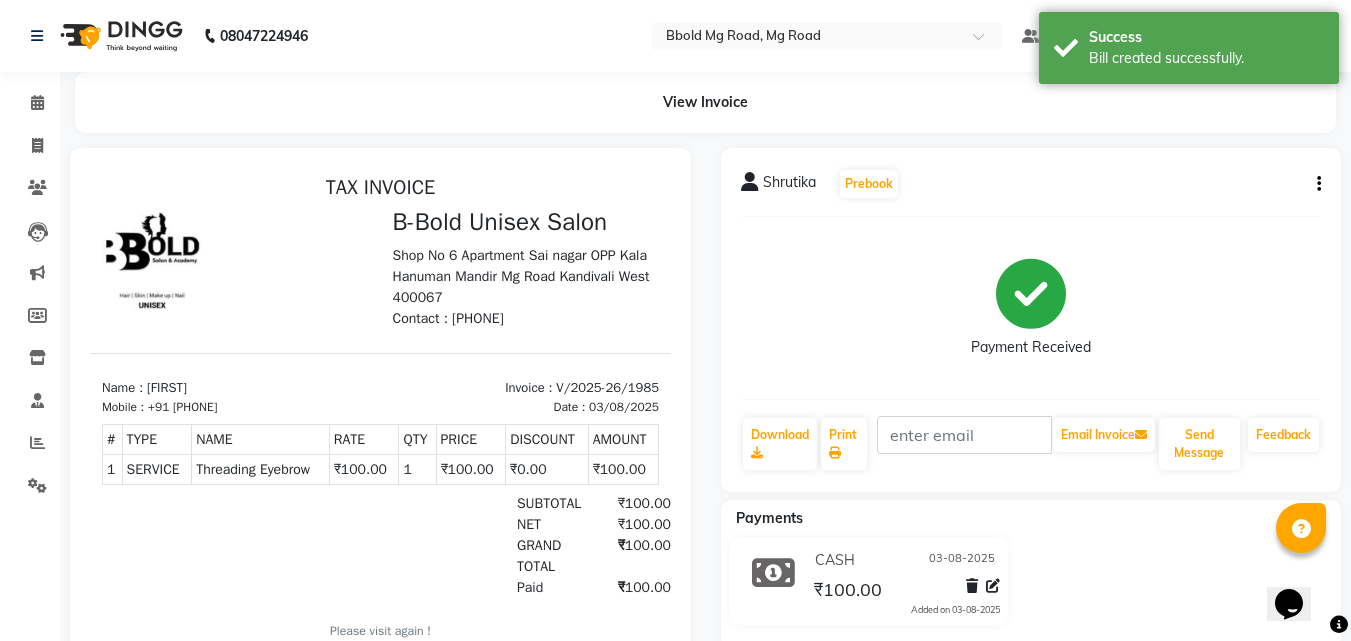 scroll, scrollTop: 0, scrollLeft: 0, axis: both 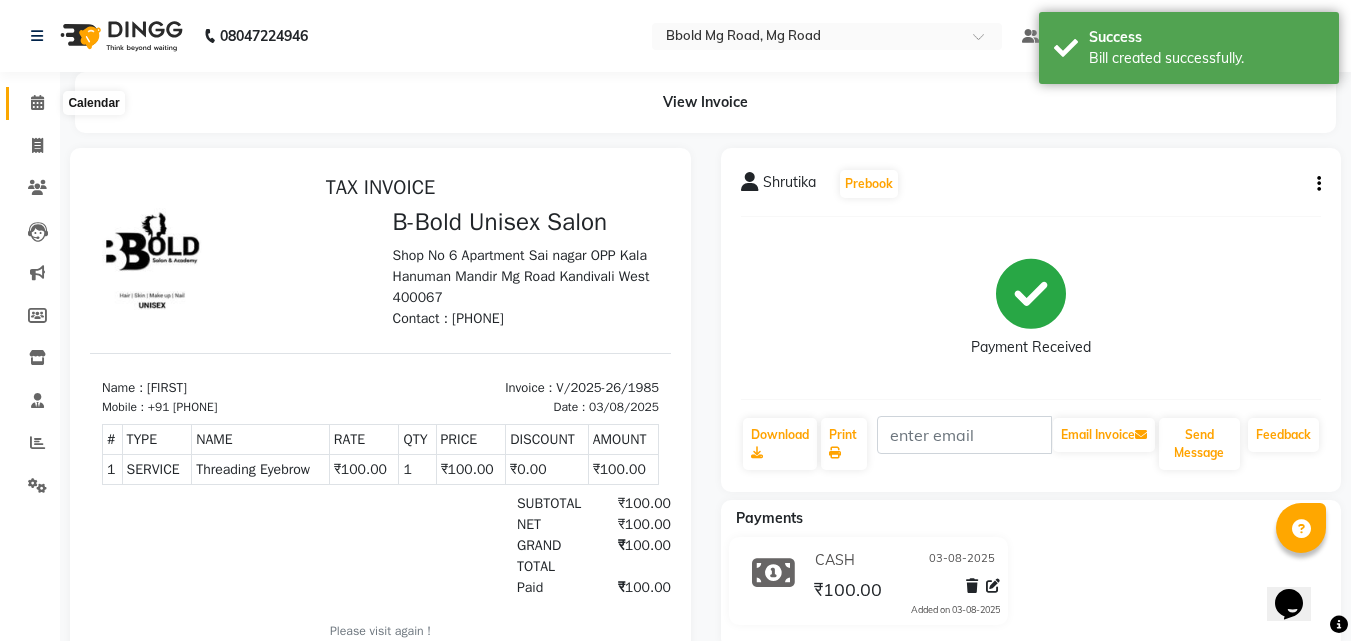 click 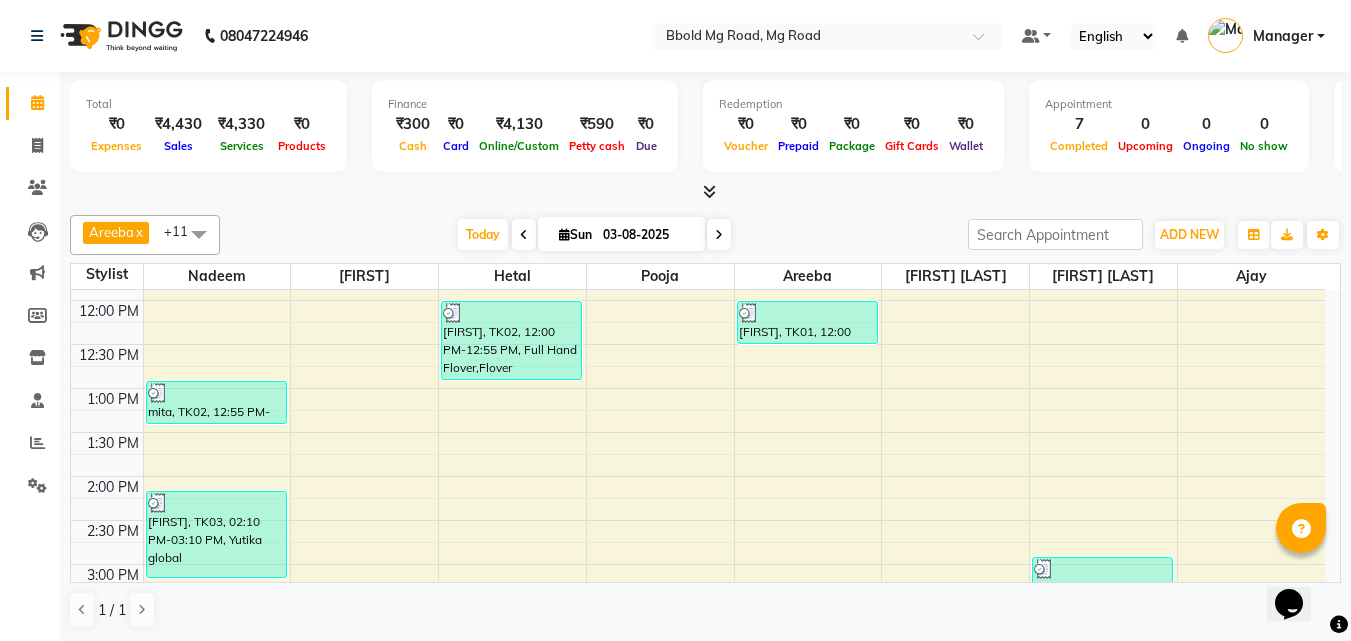 scroll, scrollTop: 158, scrollLeft: 0, axis: vertical 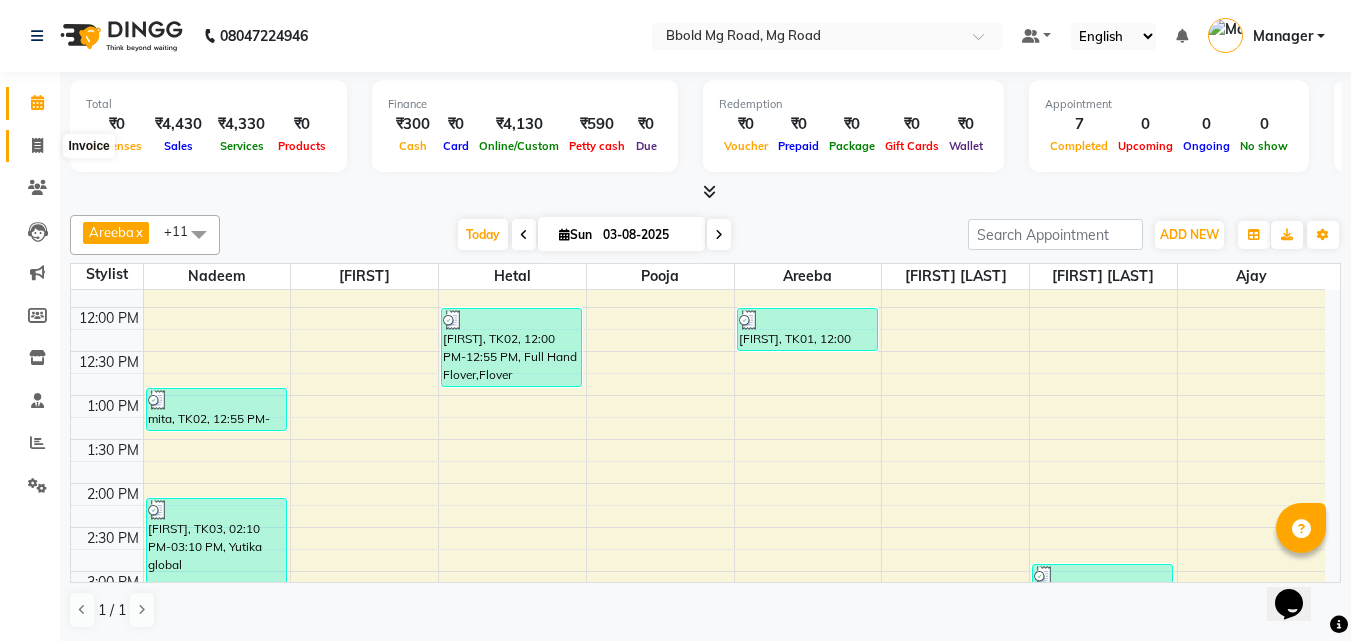 click 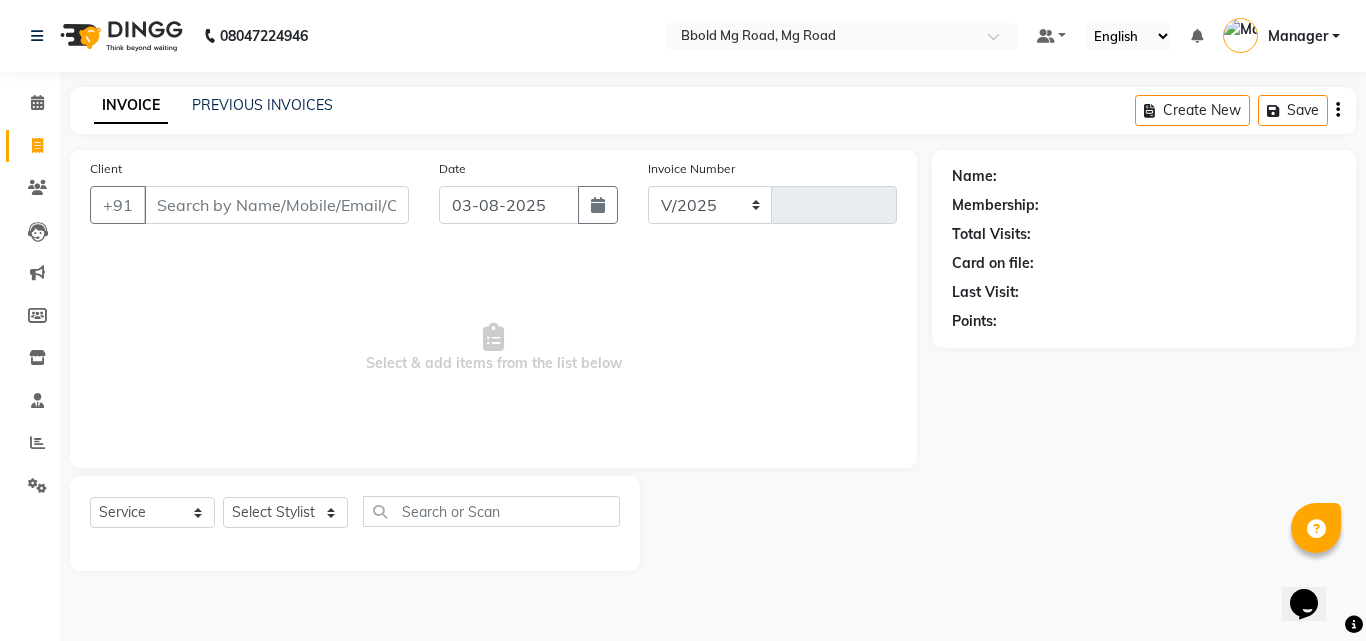 select on "7353" 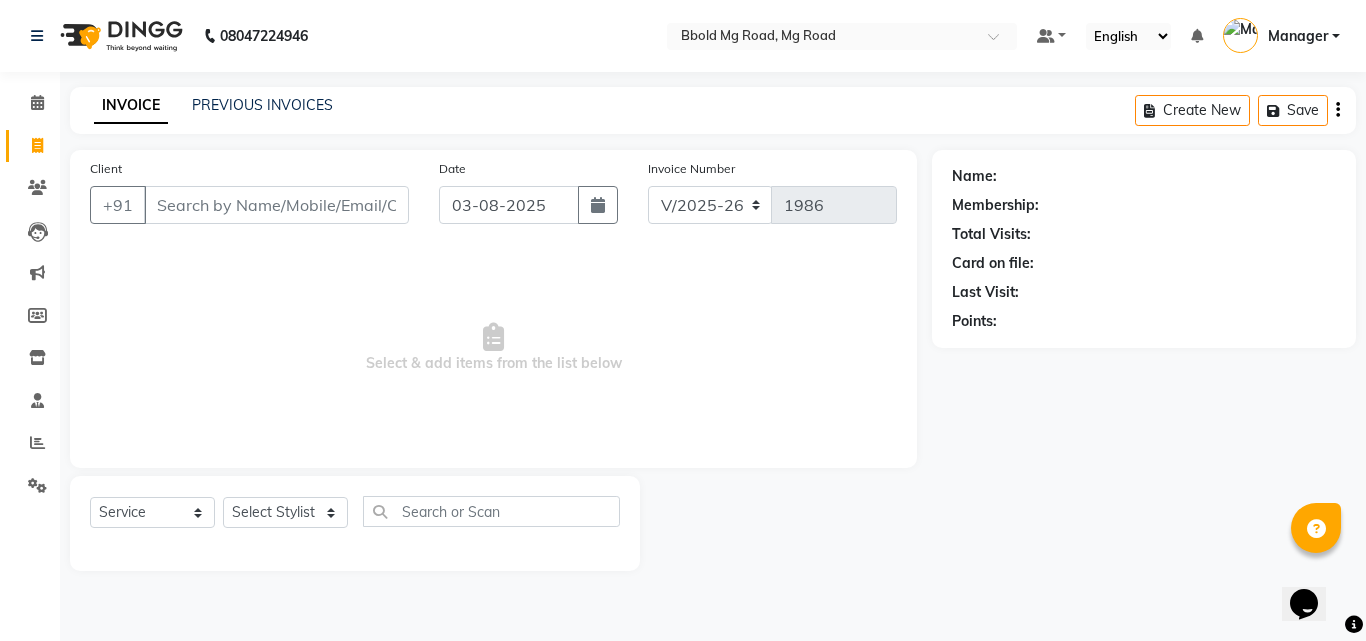 click on "Client" at bounding box center (276, 205) 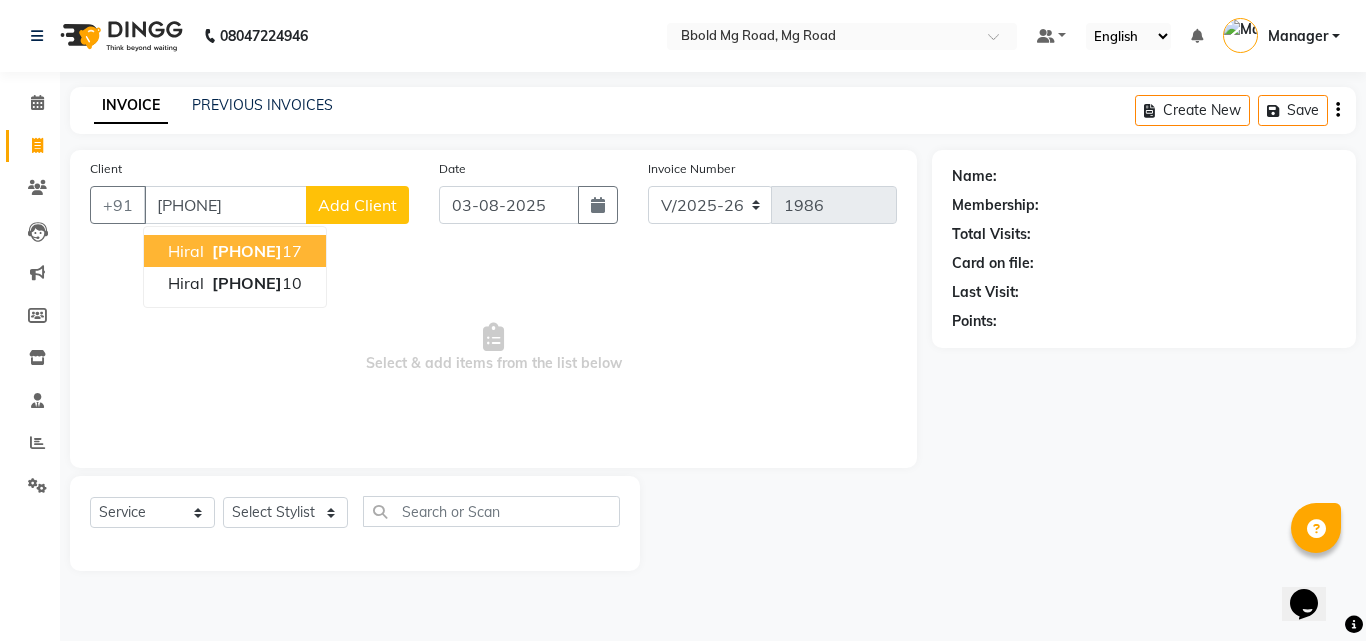 click on "[PHONE]" at bounding box center [247, 251] 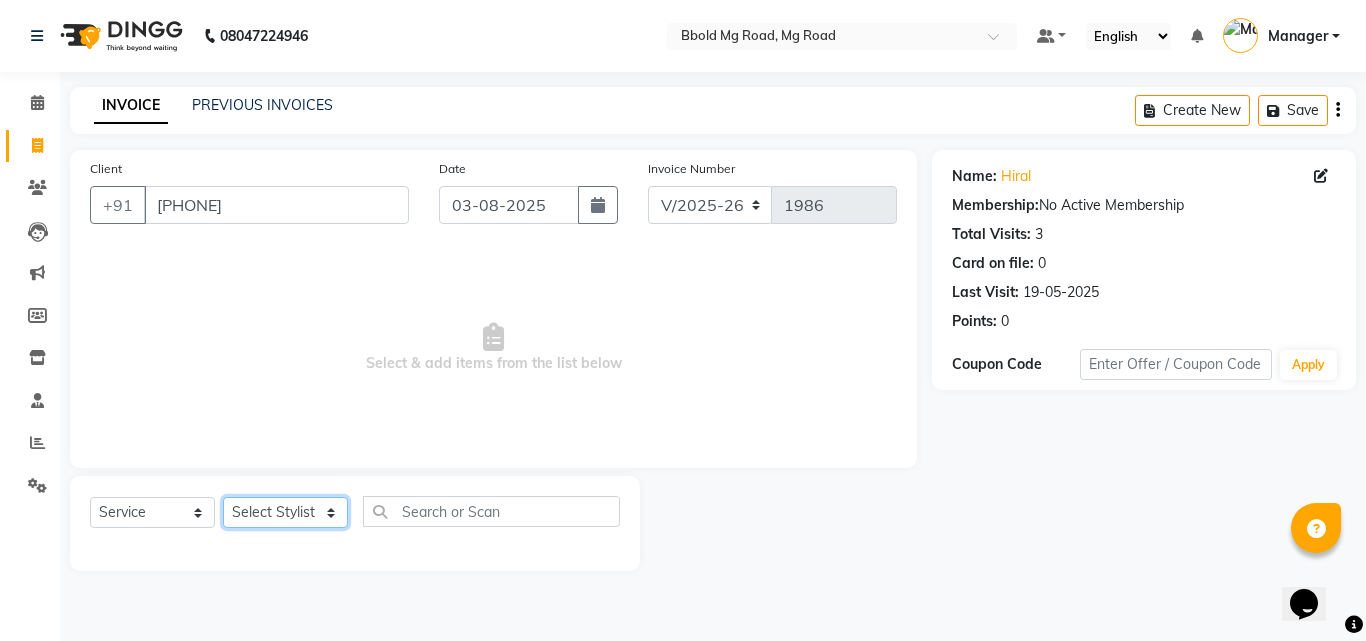 click on "Select Stylist [FIRST] [LAST] [FIRST] [FIRST] [FIRST] [FIRST] [FIRST] Manager [FIRST] [FIRST] [FIRST] [FIRST] [FIRST] [FIRST] [FIRST]" 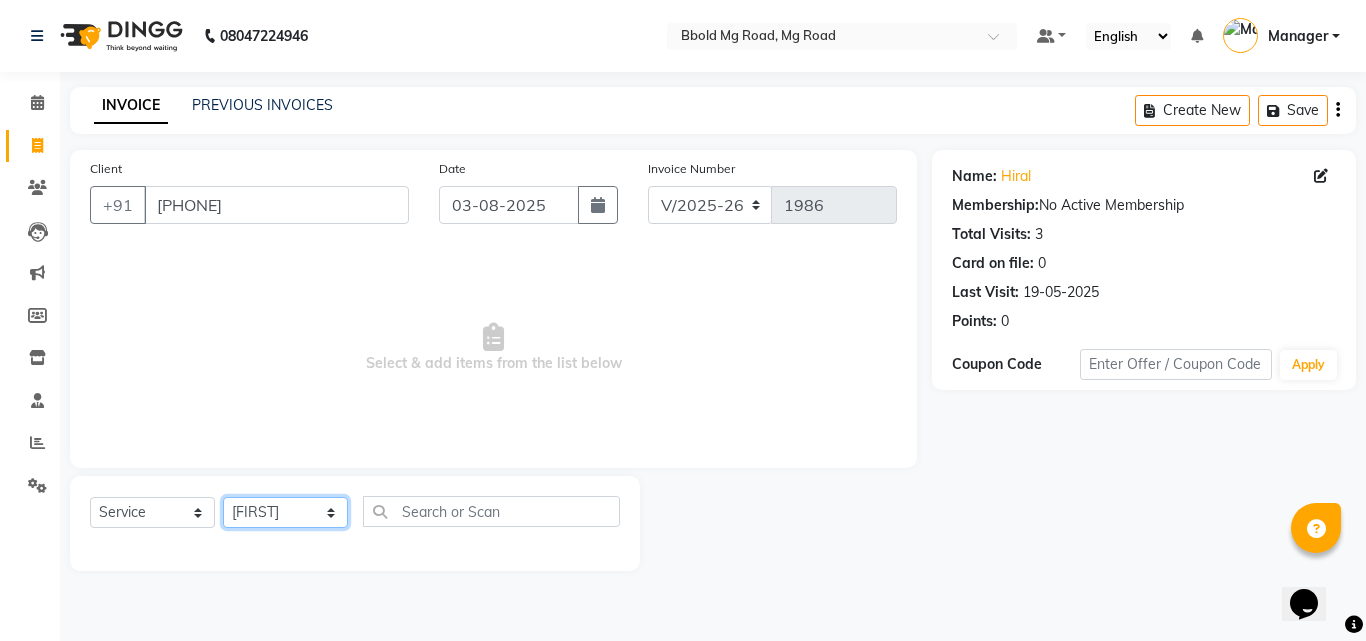 click on "Select Stylist [FIRST] [LAST] [FIRST] [FIRST] [FIRST] [FIRST] [FIRST] Manager [FIRST] [FIRST] [FIRST] [FIRST] [FIRST] [FIRST] [FIRST]" 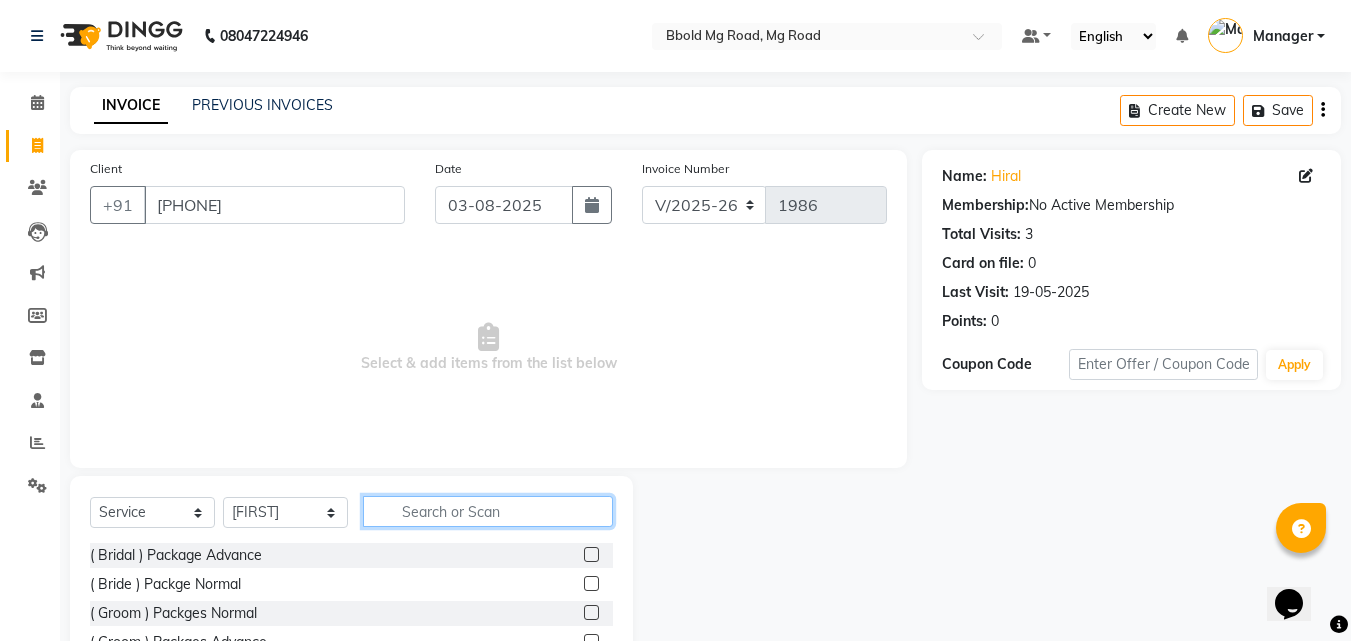 click 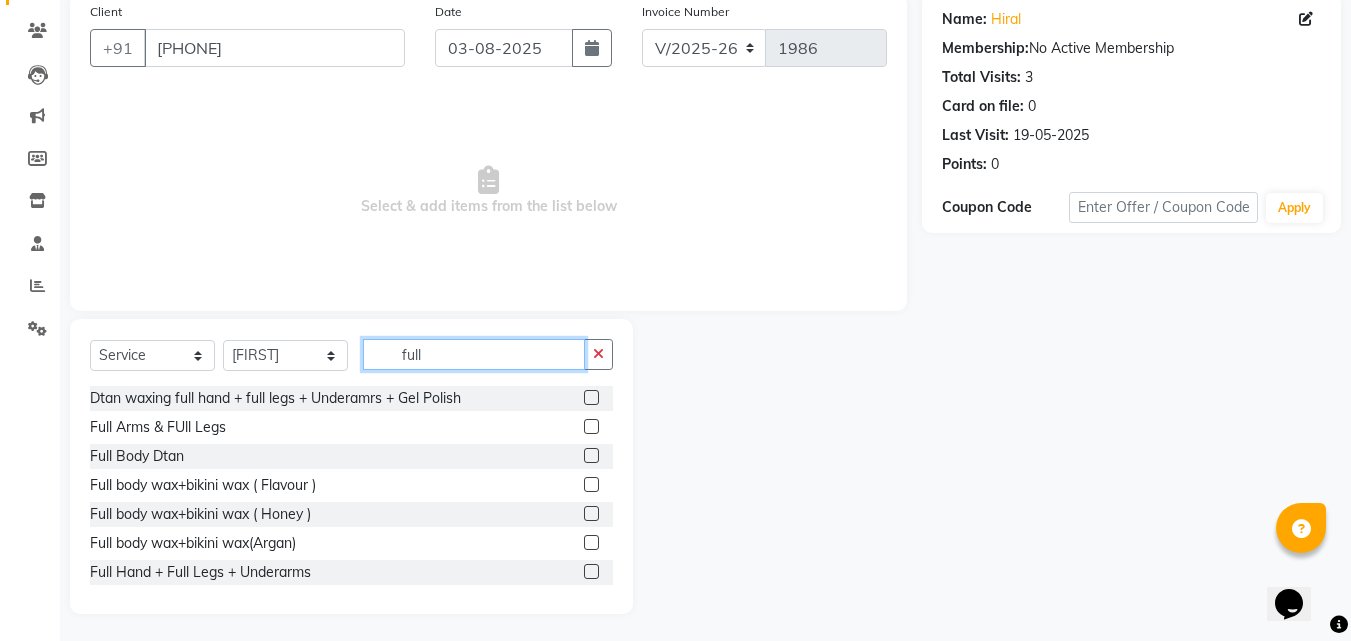 scroll, scrollTop: 160, scrollLeft: 0, axis: vertical 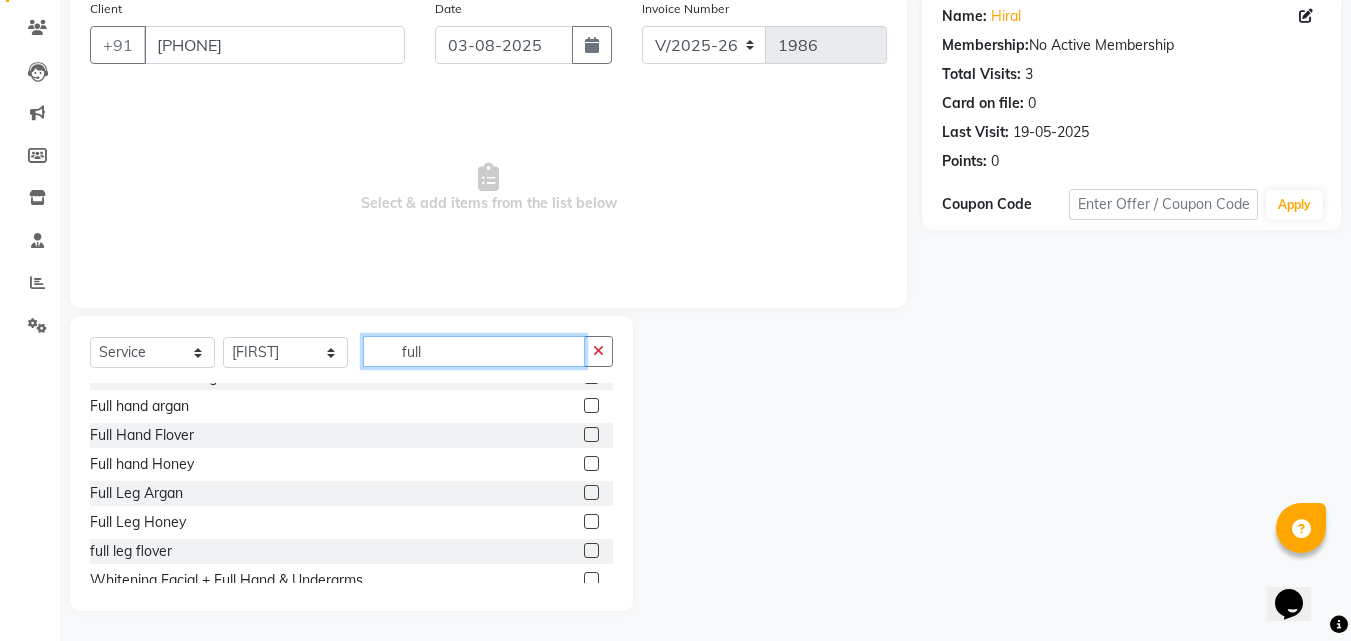 type on "full" 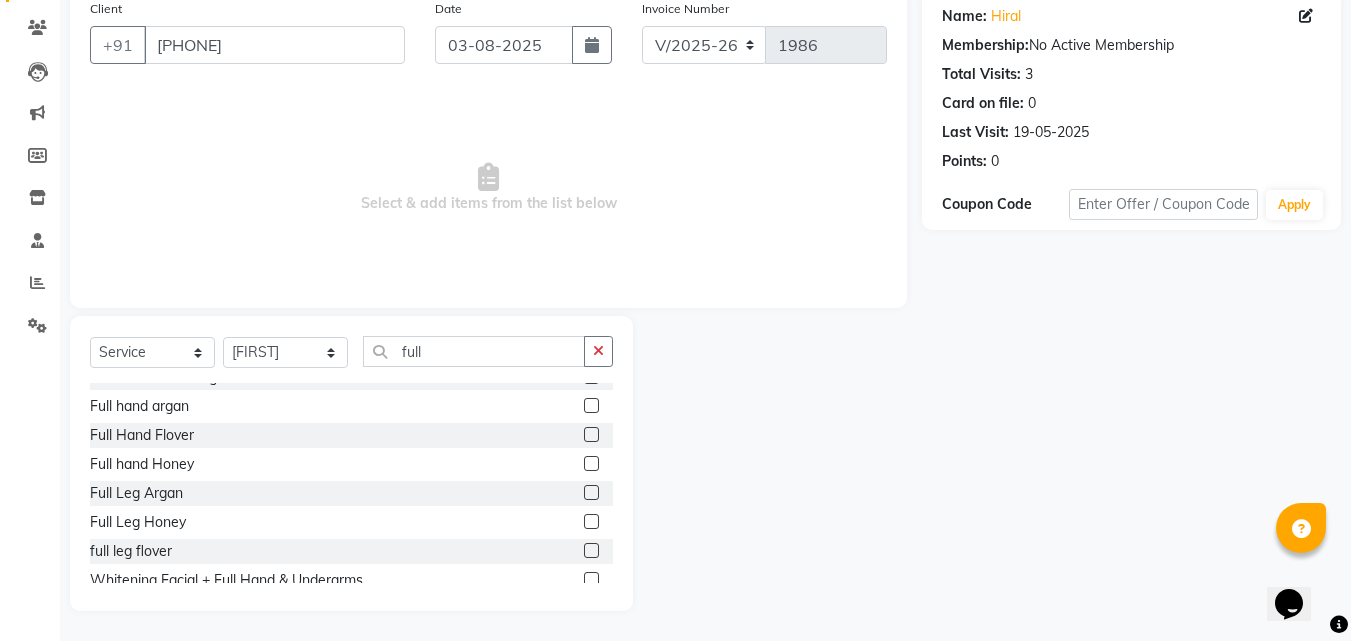 click 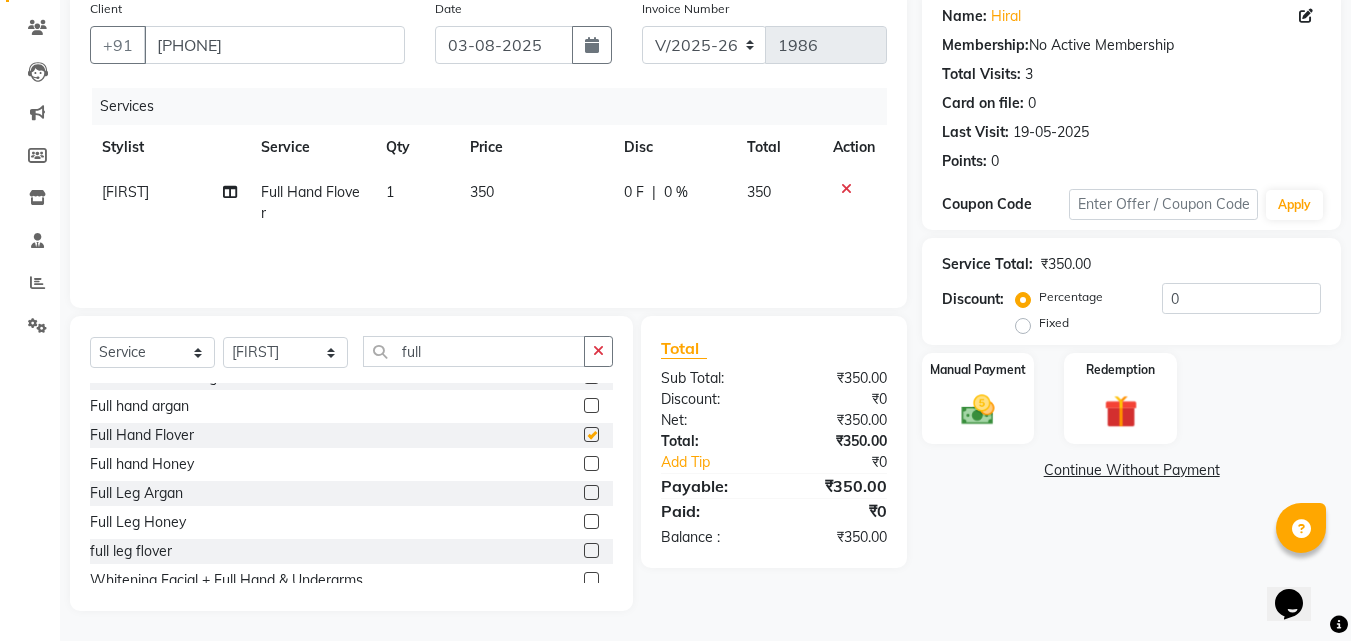 checkbox on "false" 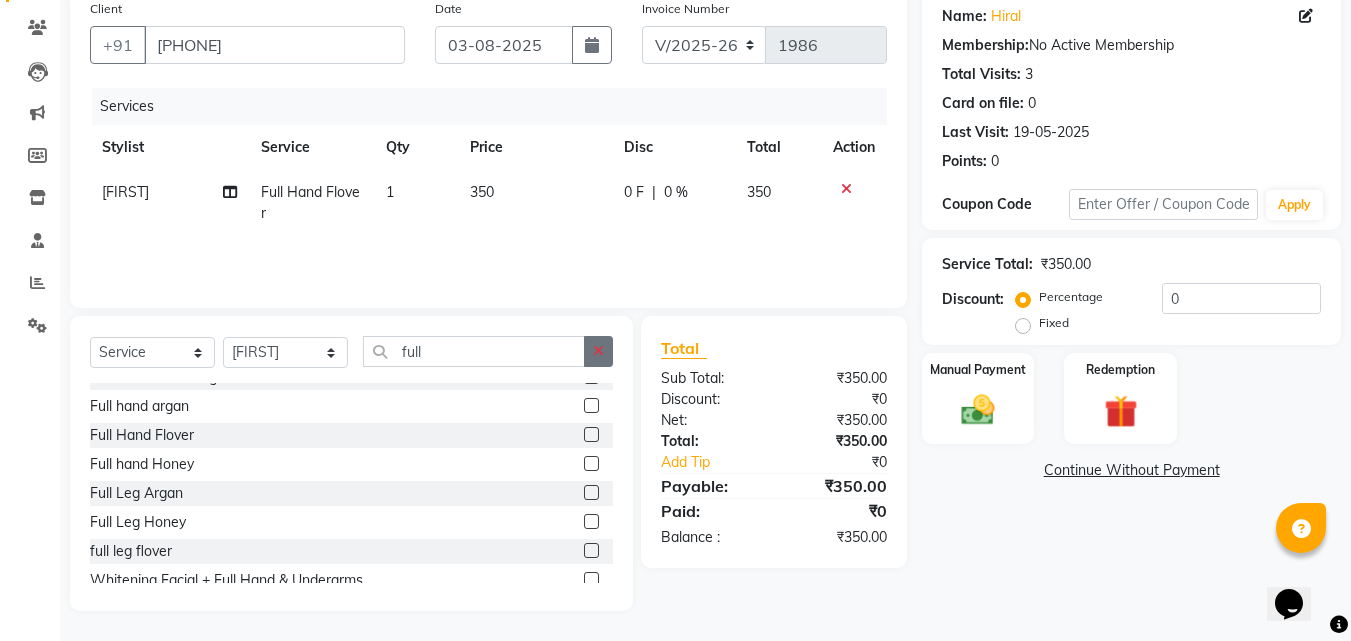 click 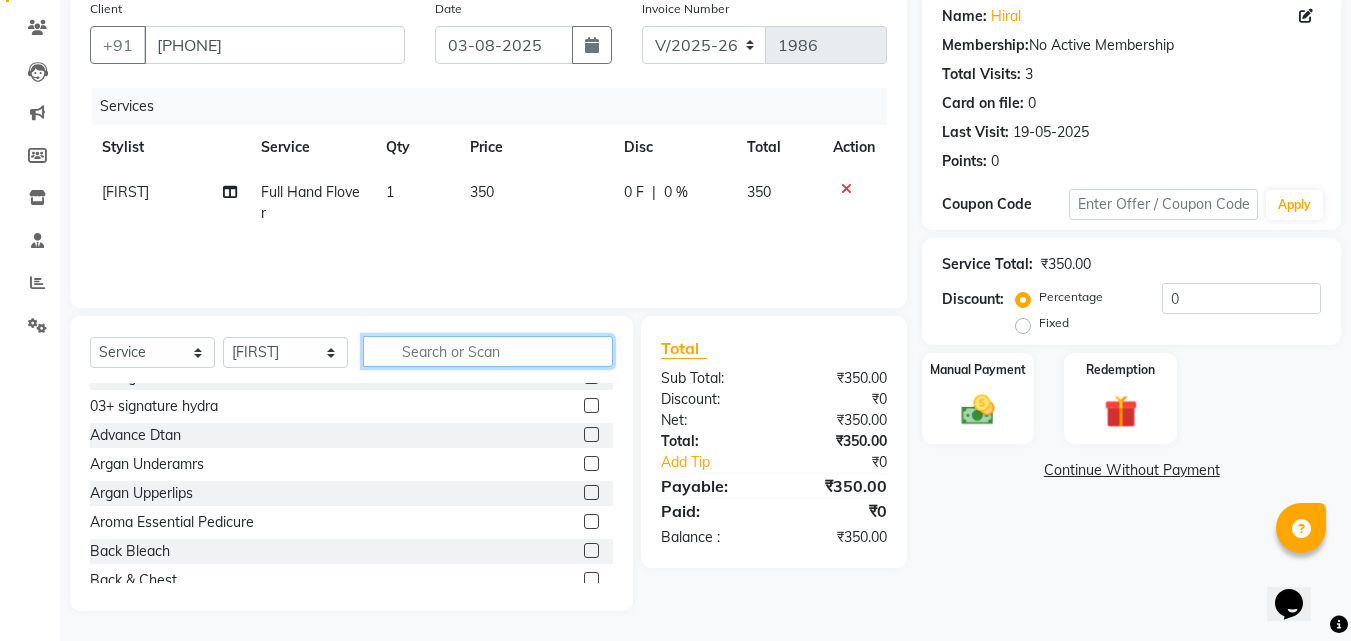 click 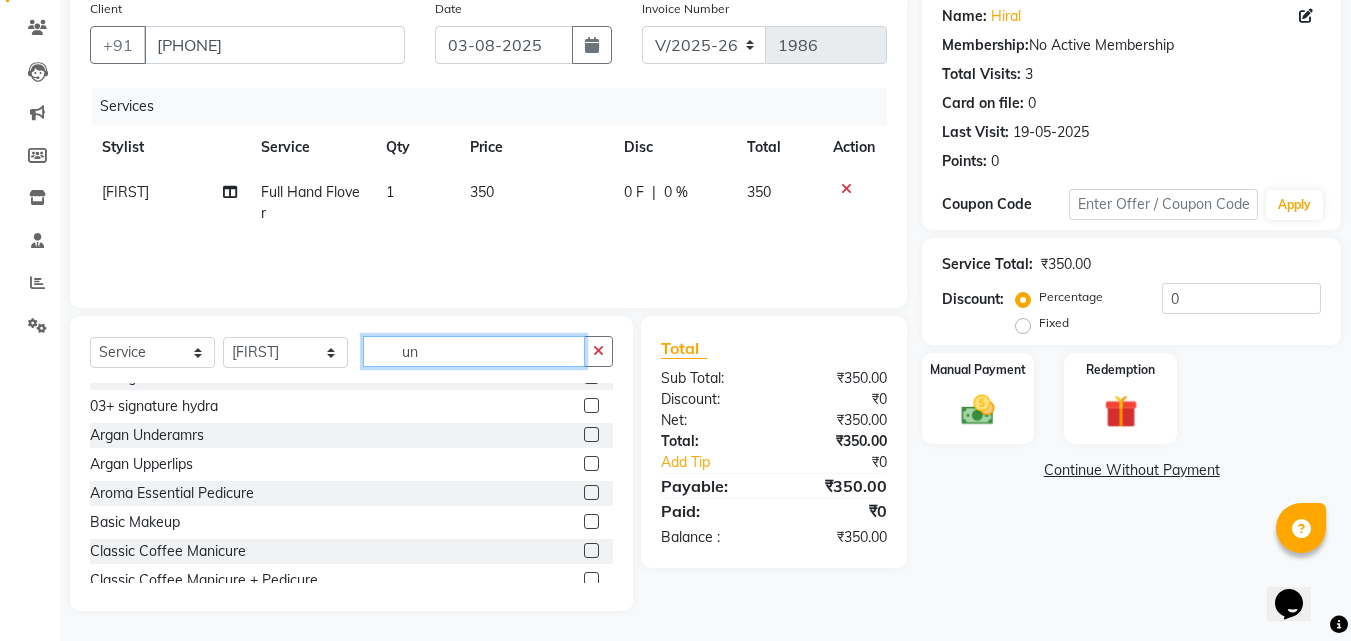 scroll, scrollTop: 0, scrollLeft: 0, axis: both 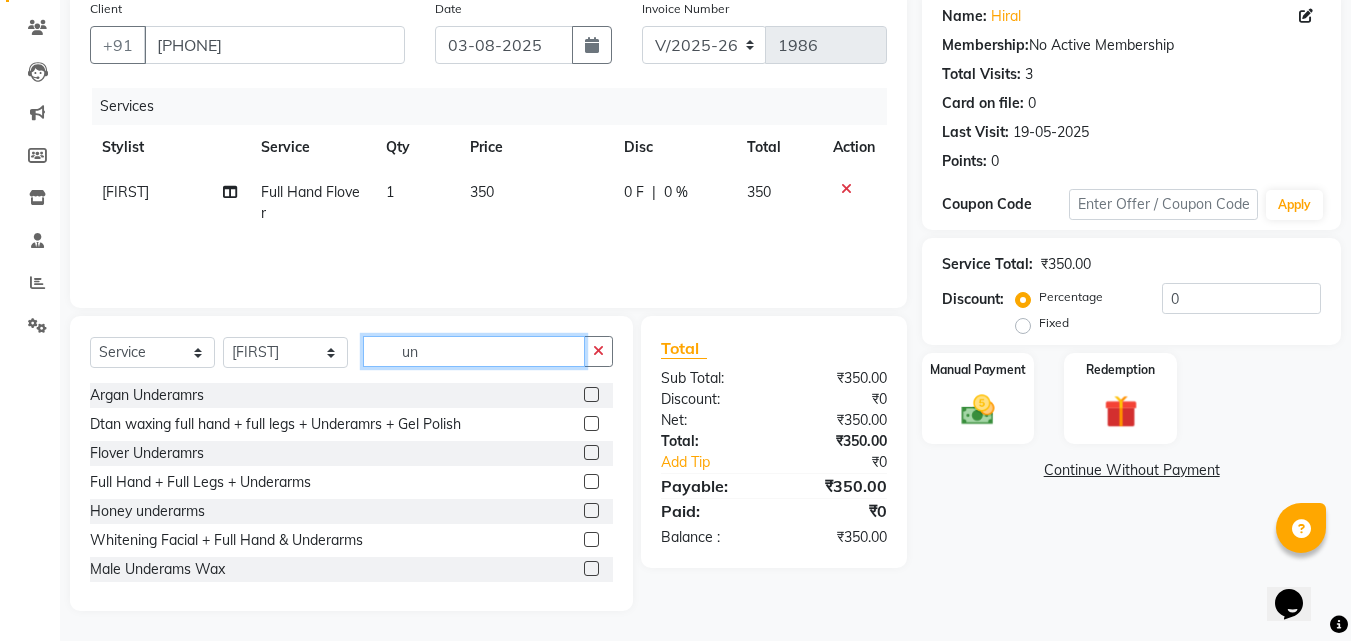 type on "un" 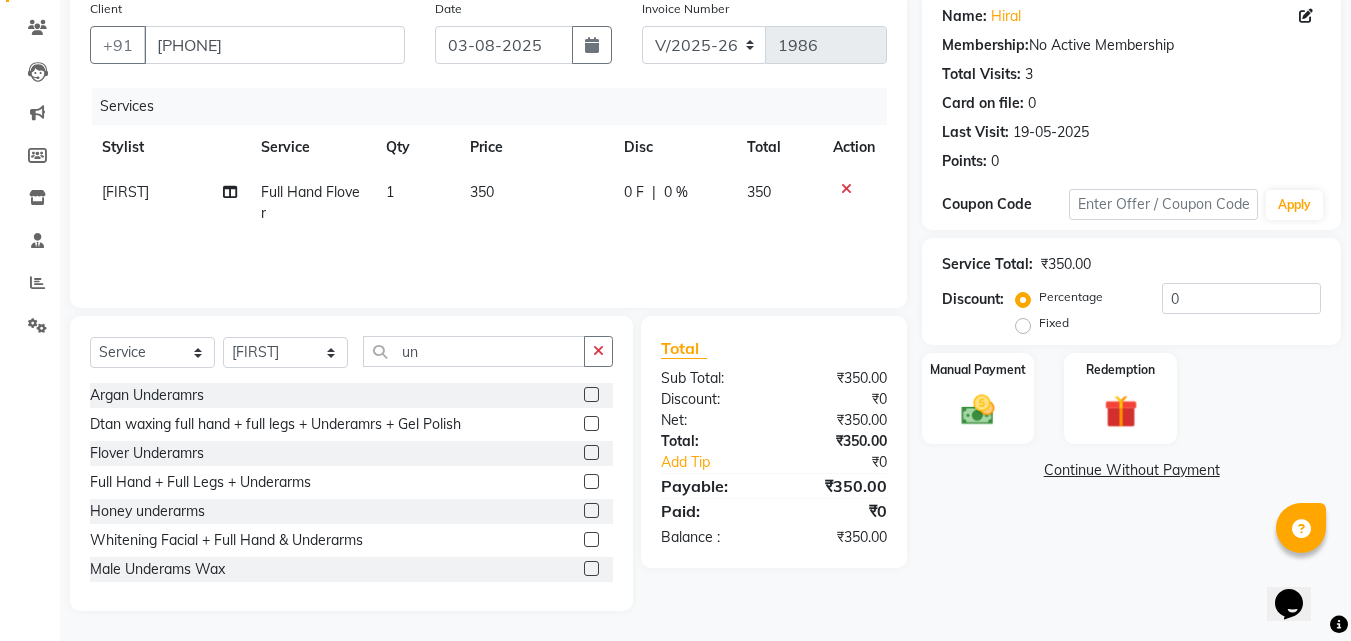 click 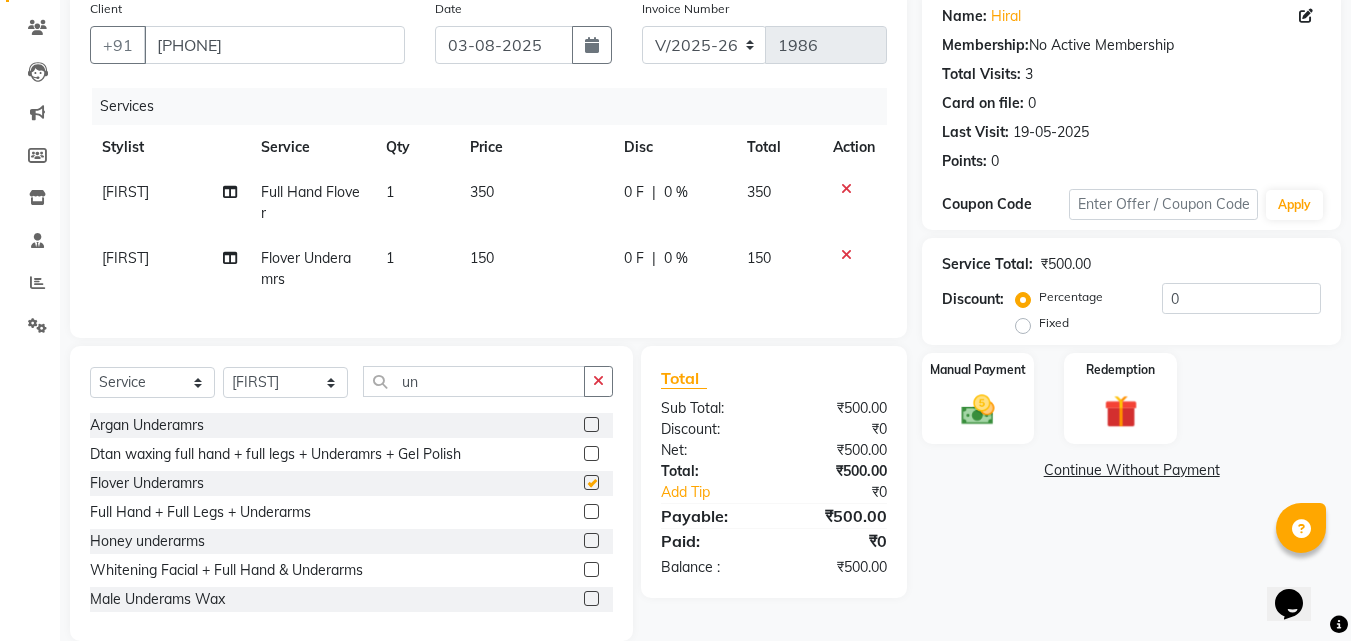 checkbox on "false" 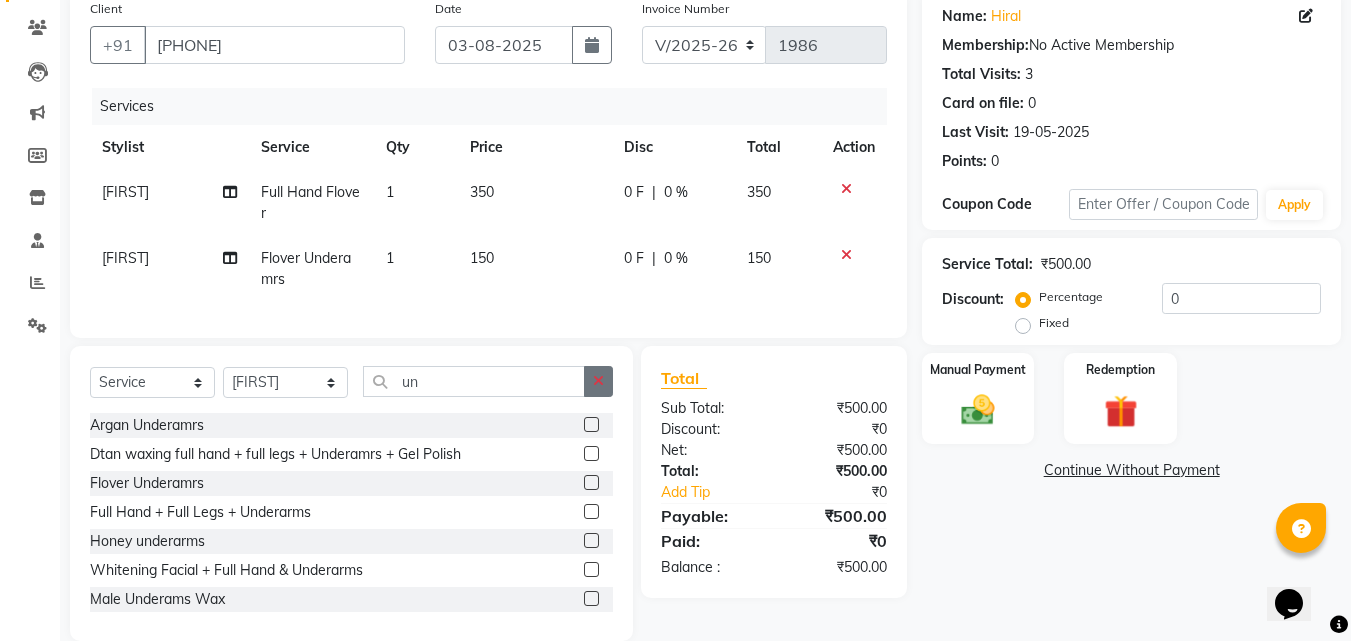 drag, startPoint x: 593, startPoint y: 407, endPoint x: 596, endPoint y: 392, distance: 15.297058 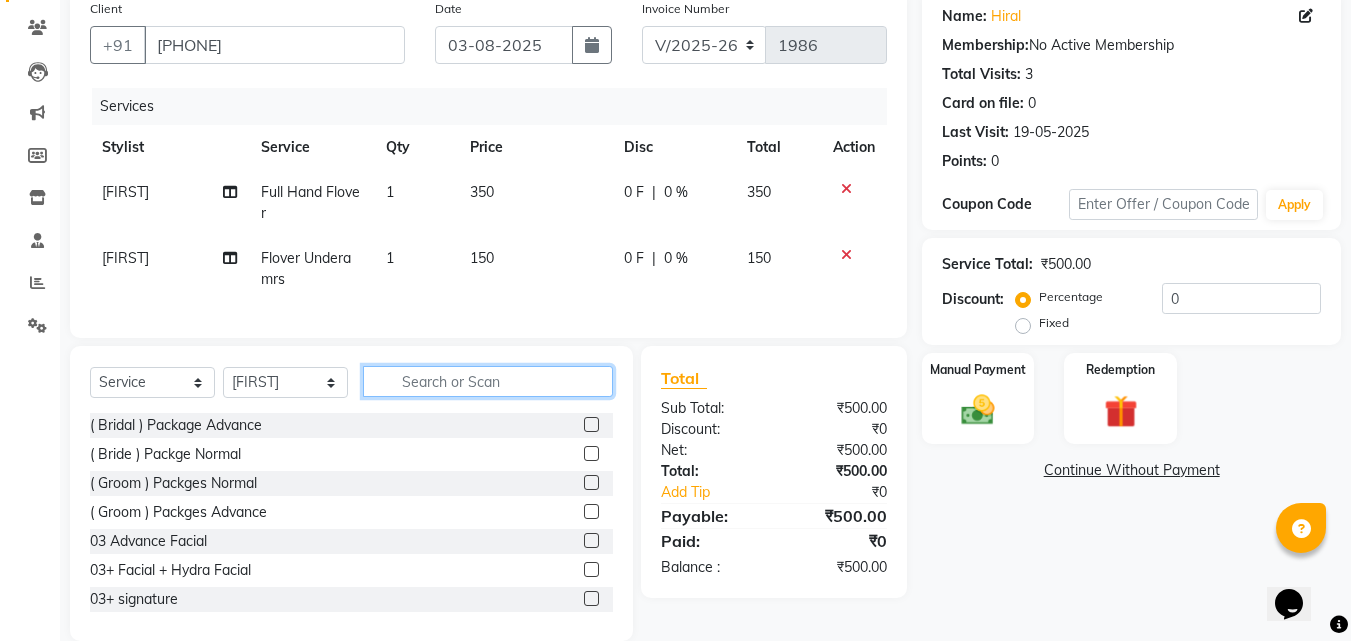 click 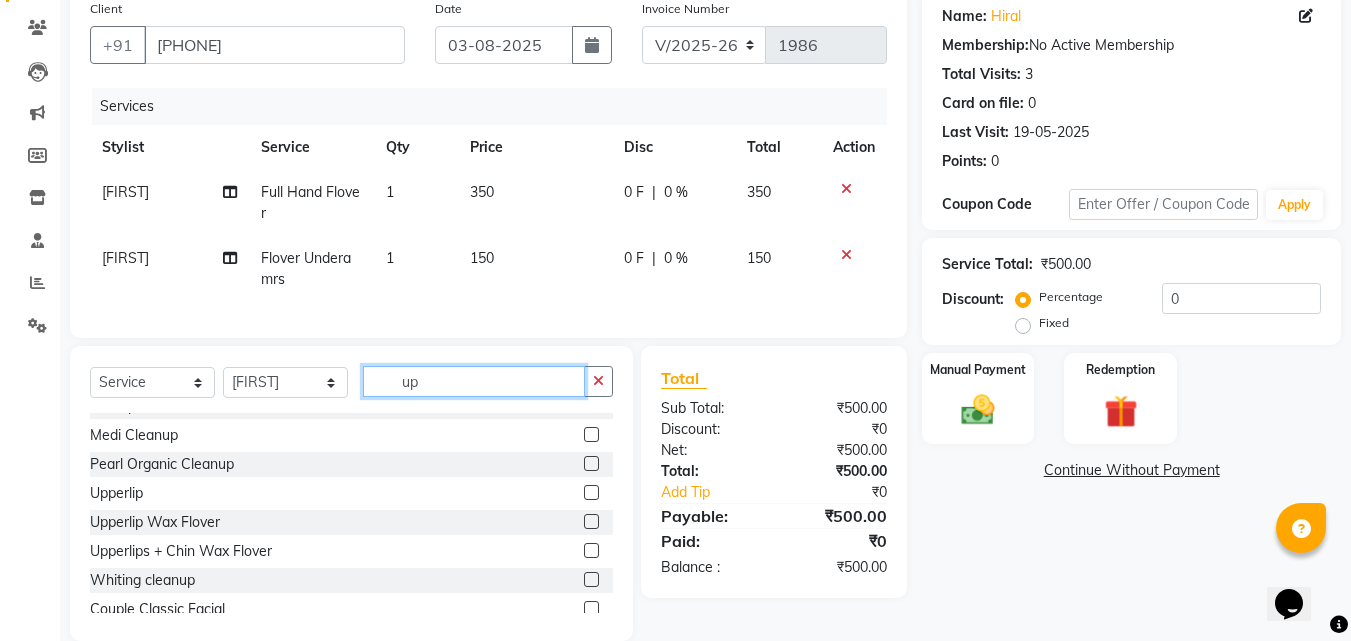 scroll, scrollTop: 132, scrollLeft: 0, axis: vertical 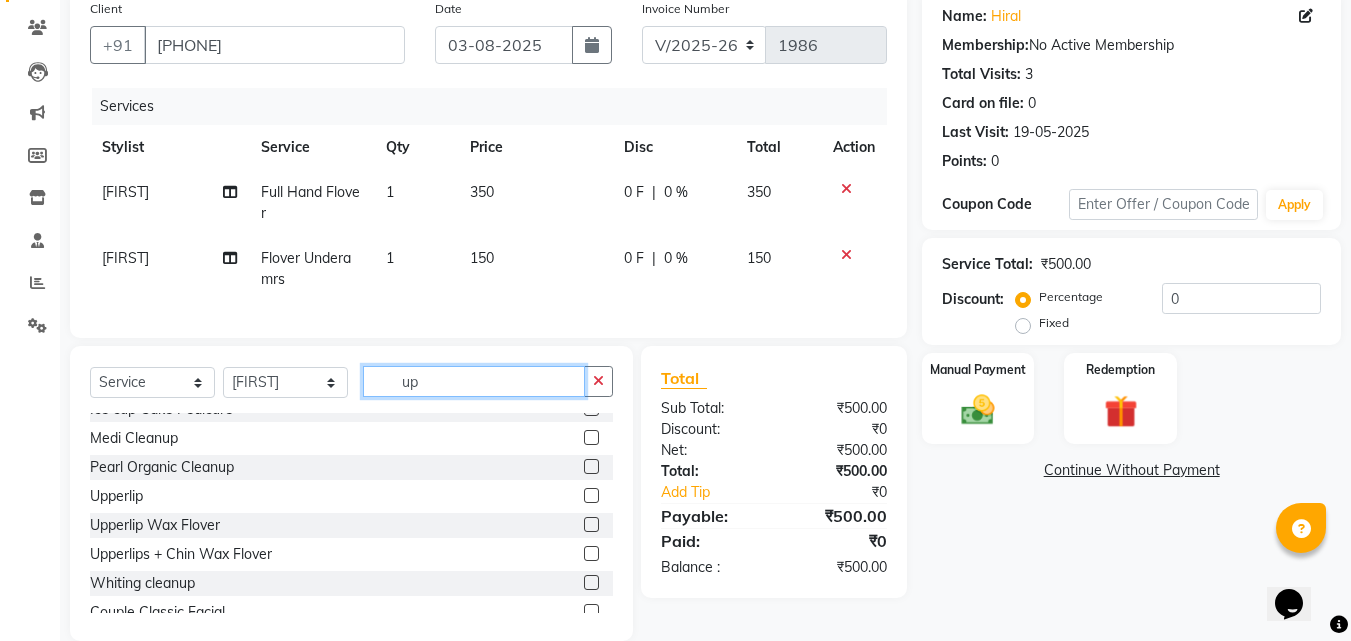 type on "up" 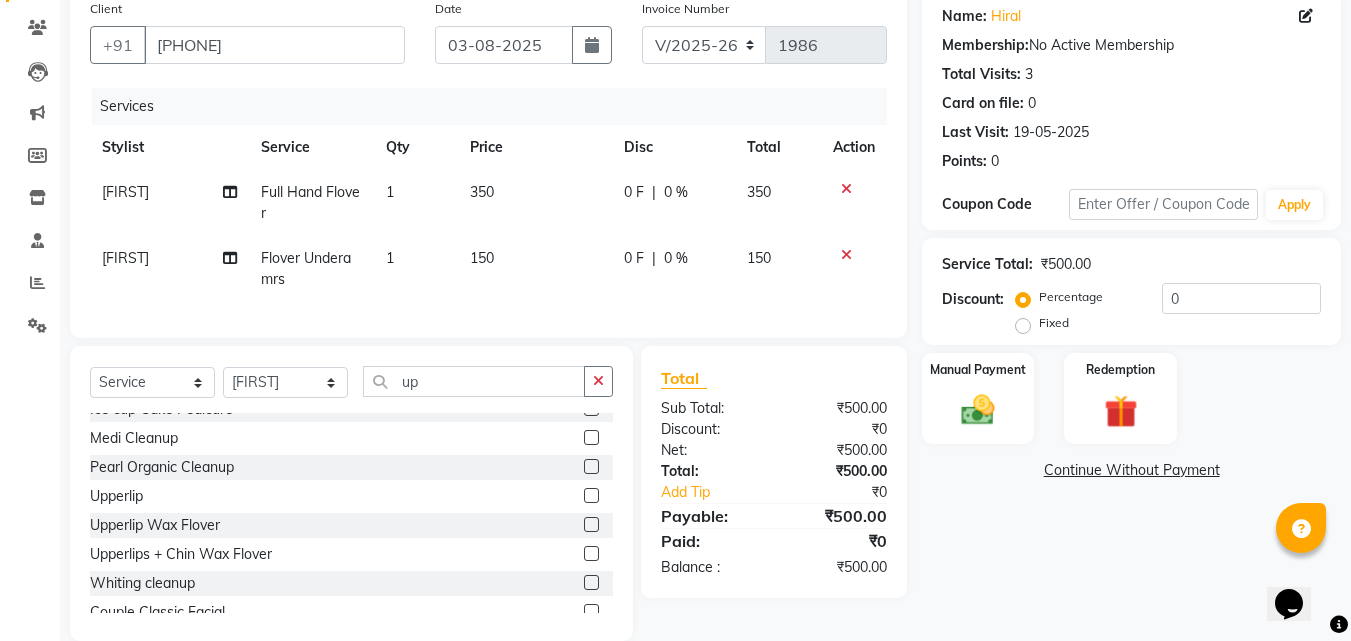 click 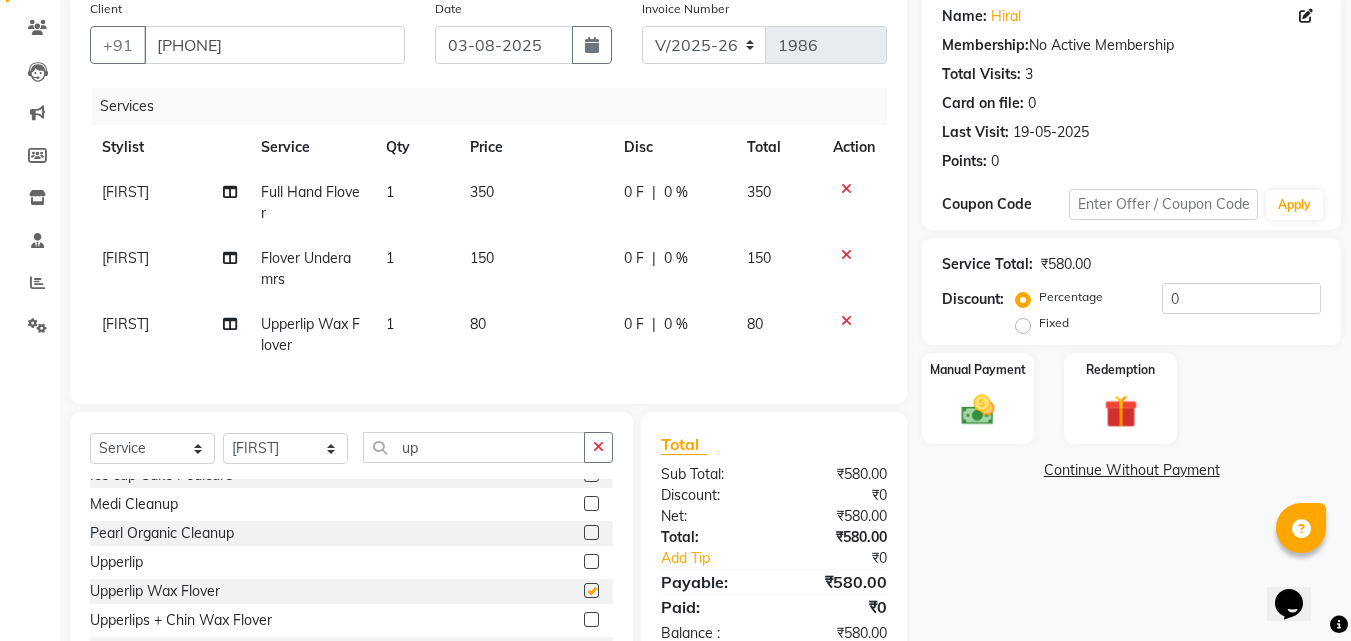 checkbox on "false" 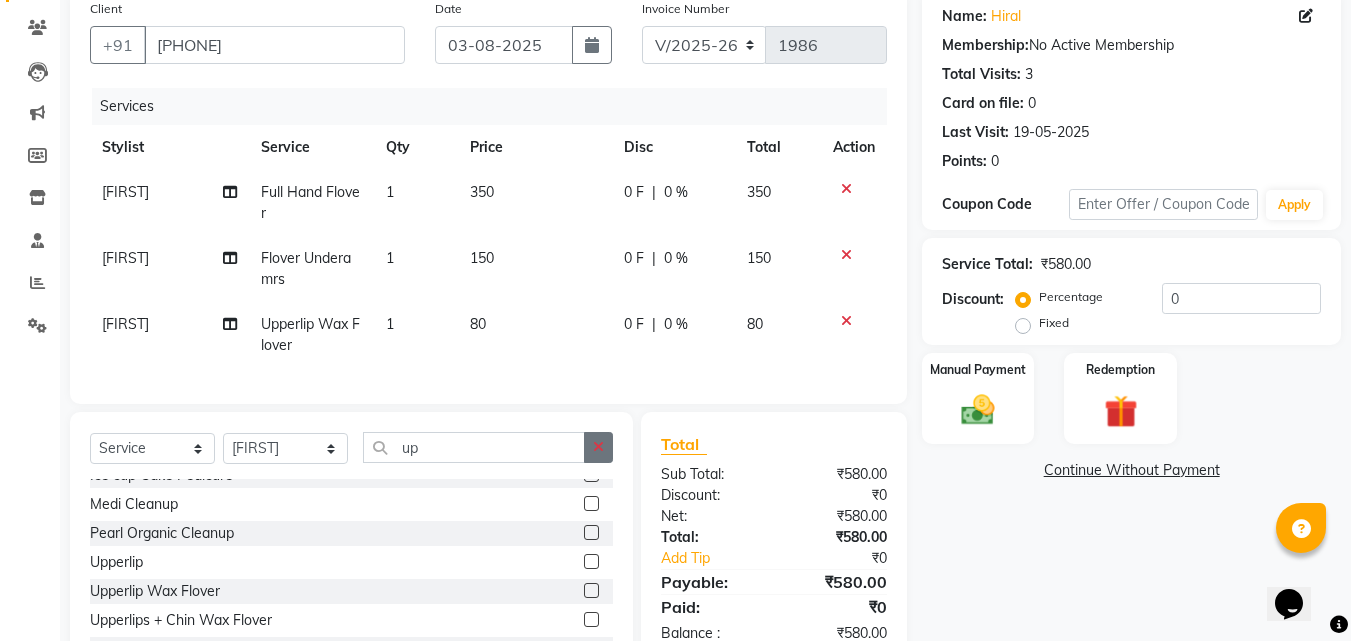 click 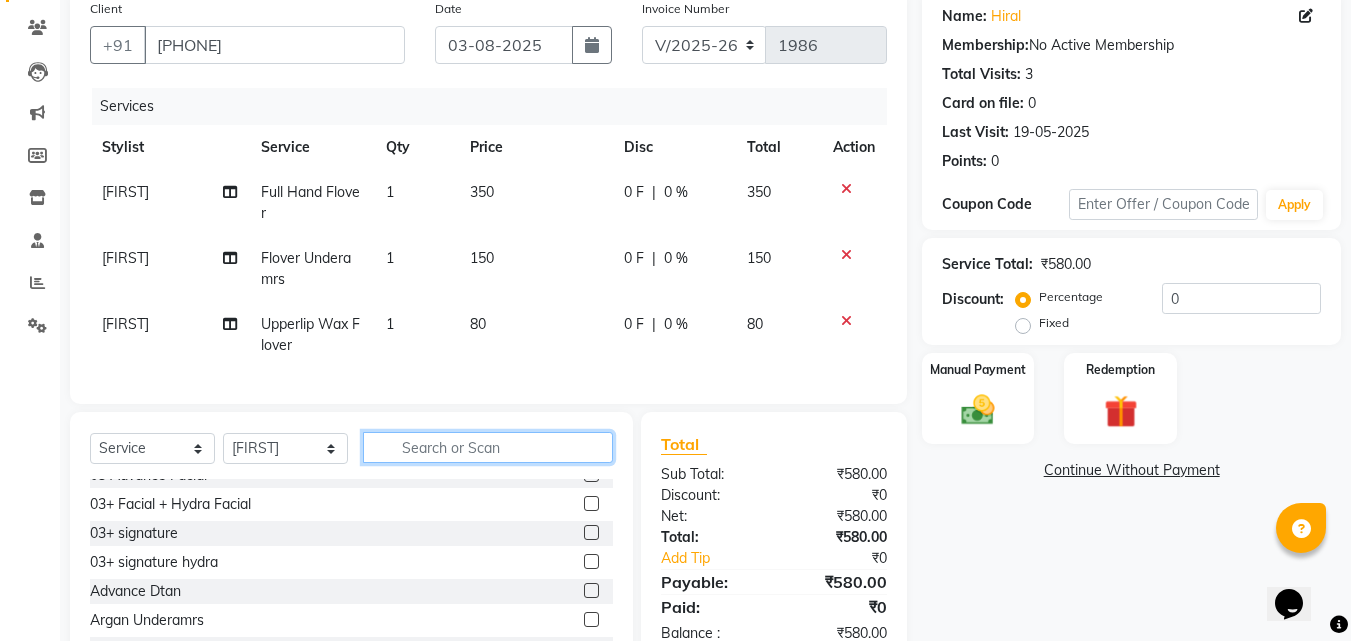 click 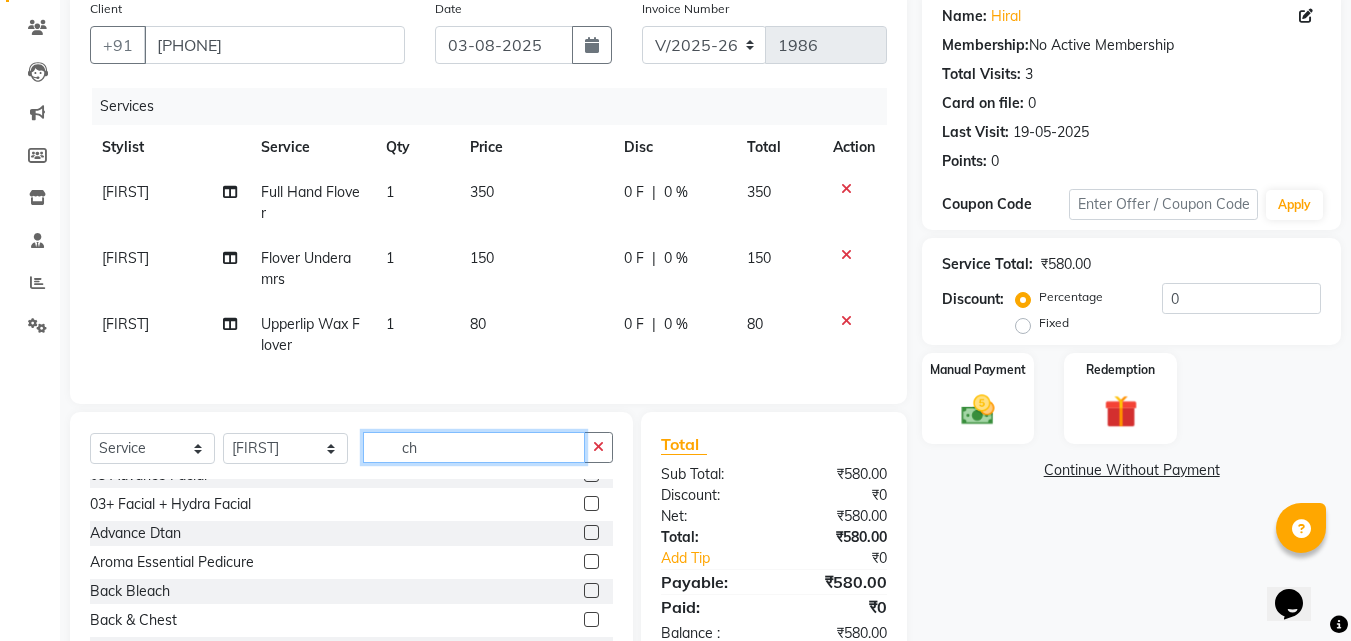 scroll, scrollTop: 0, scrollLeft: 0, axis: both 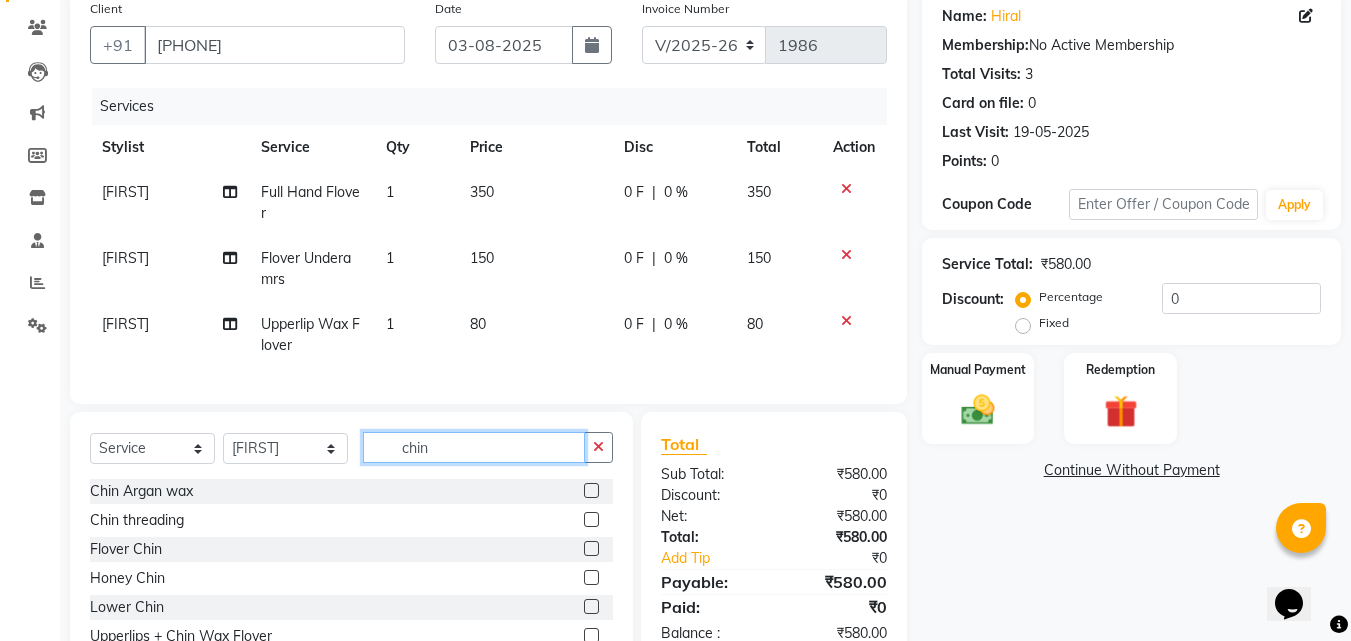 type on "chin" 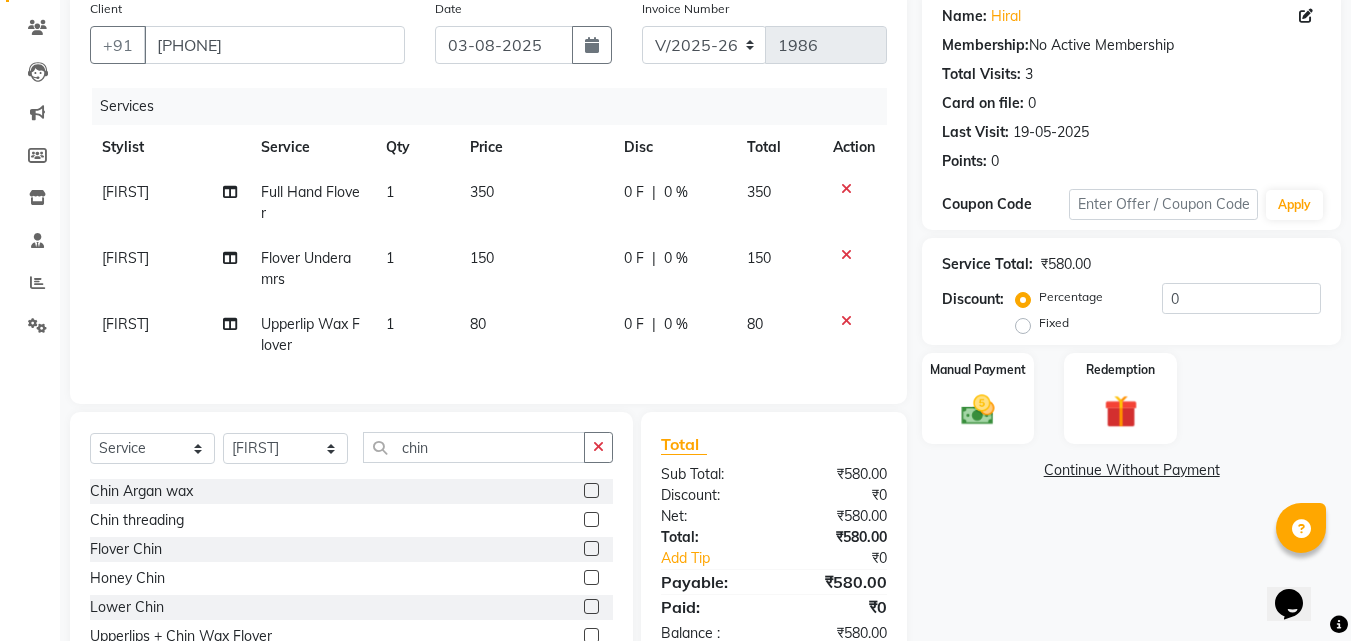 click 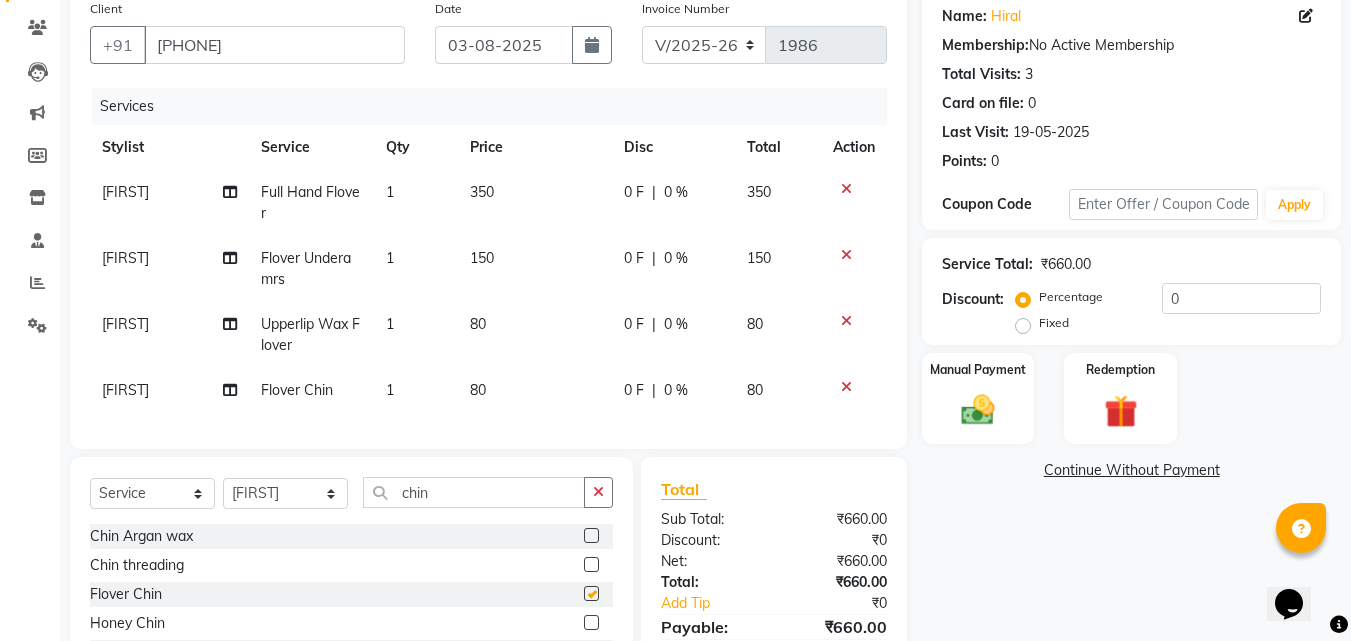 checkbox on "false" 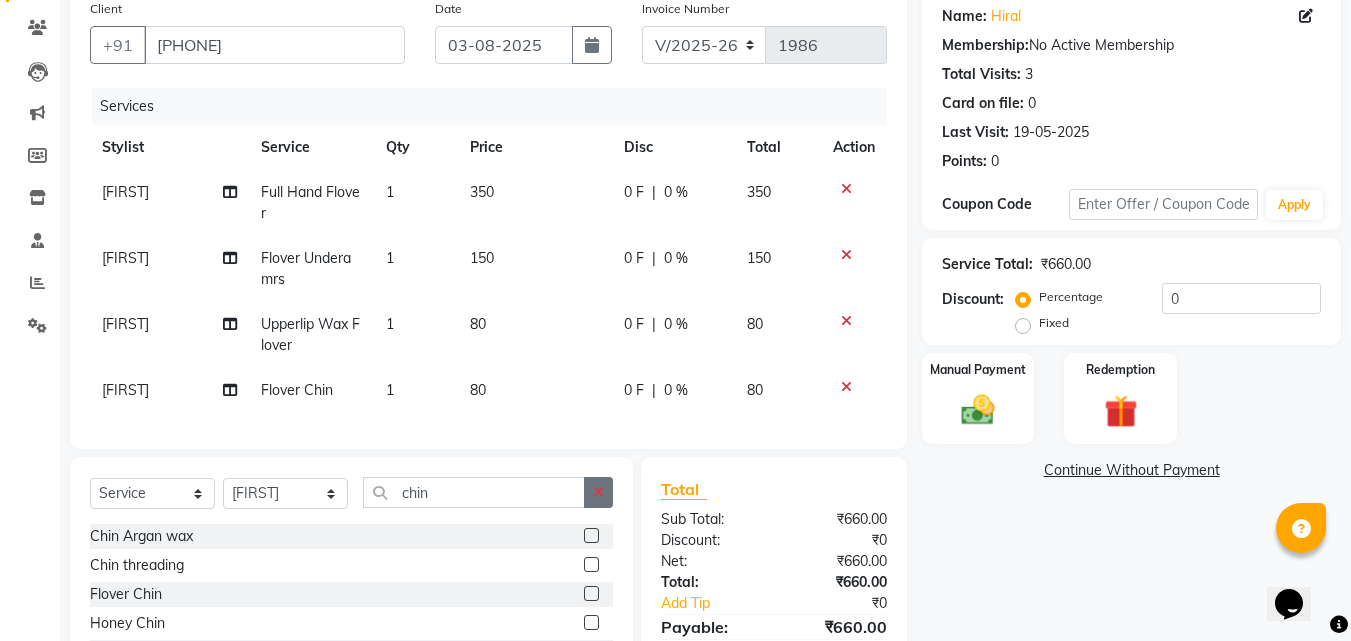 click 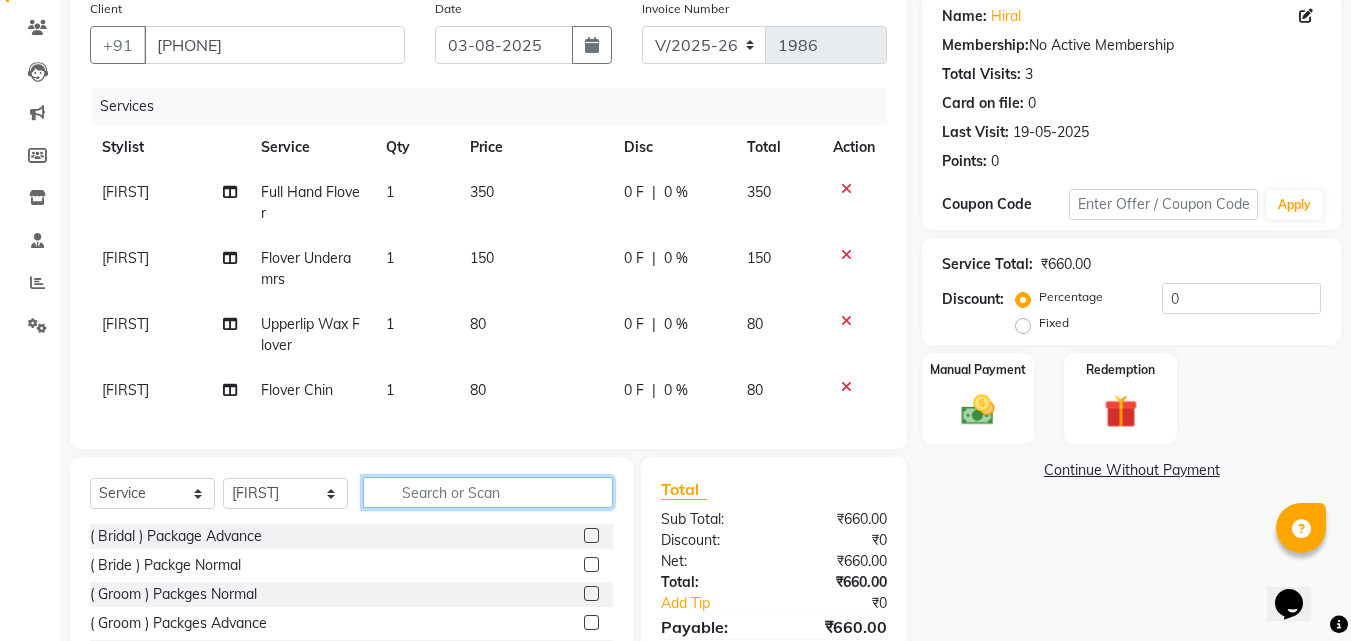click 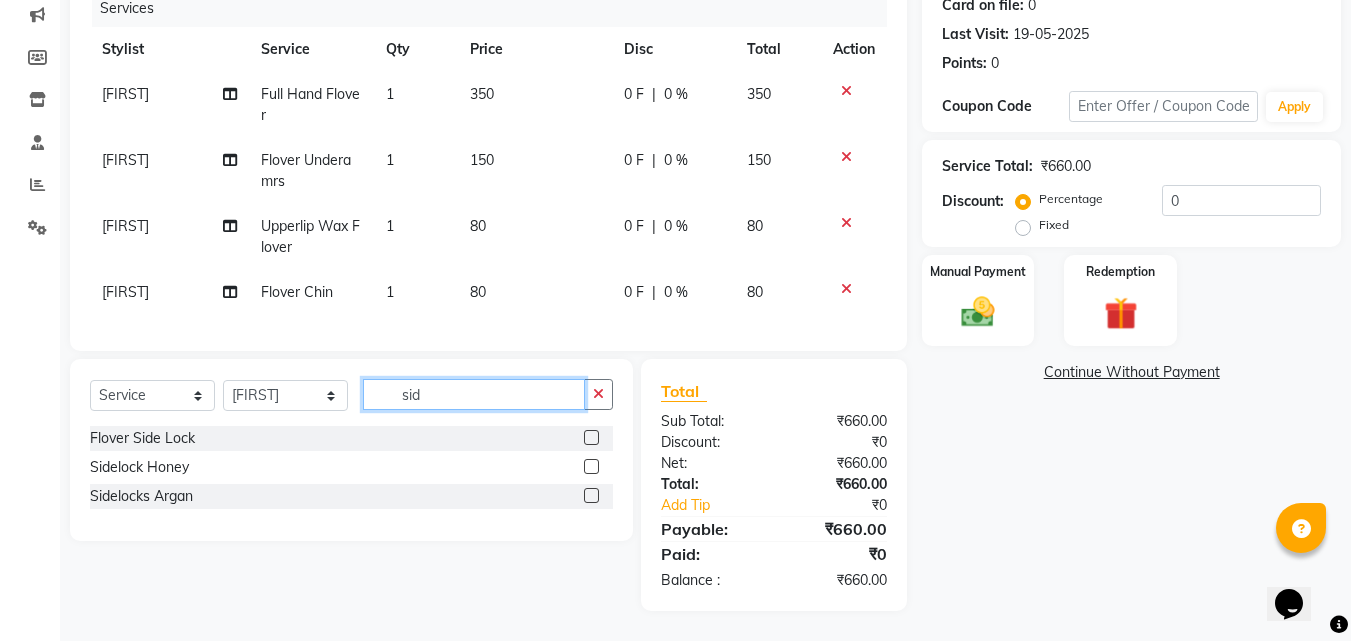 scroll, scrollTop: 273, scrollLeft: 0, axis: vertical 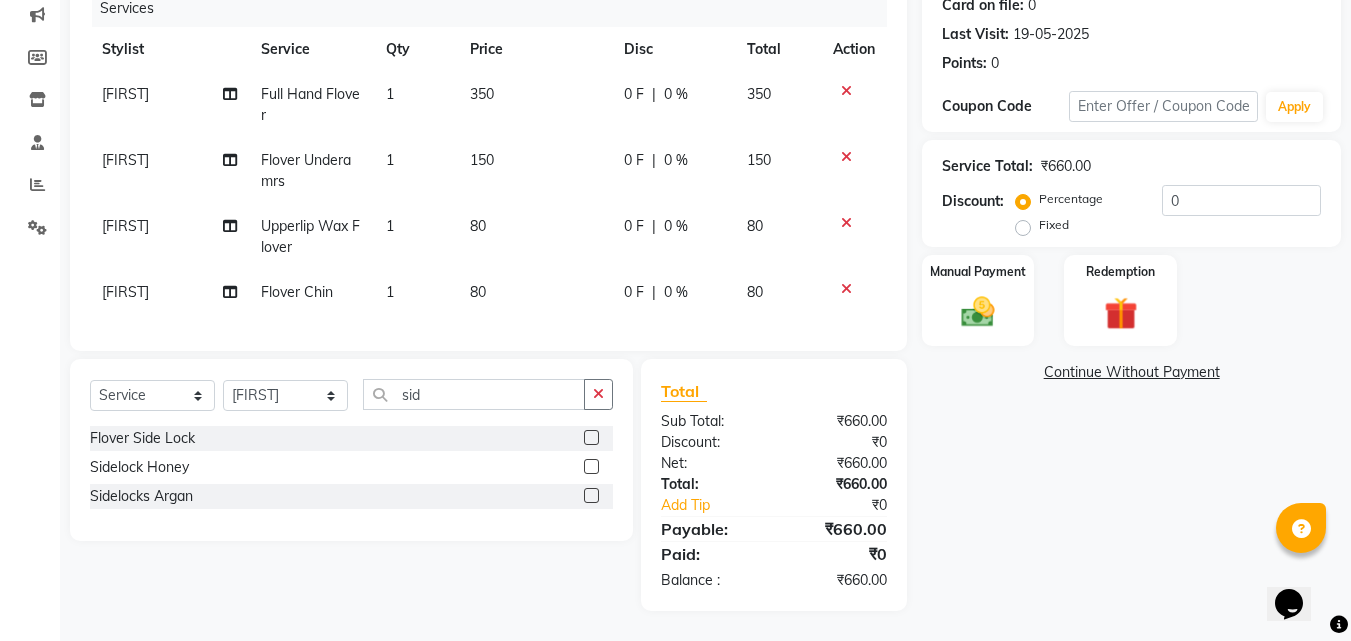 click 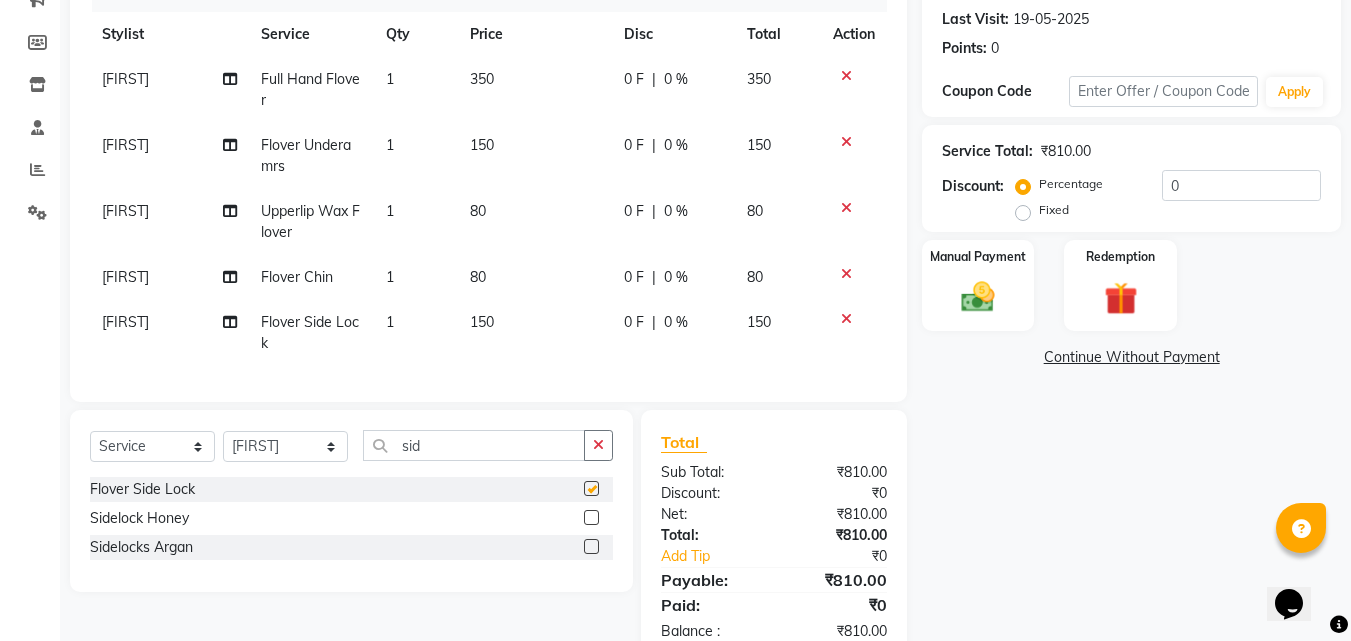 checkbox on "false" 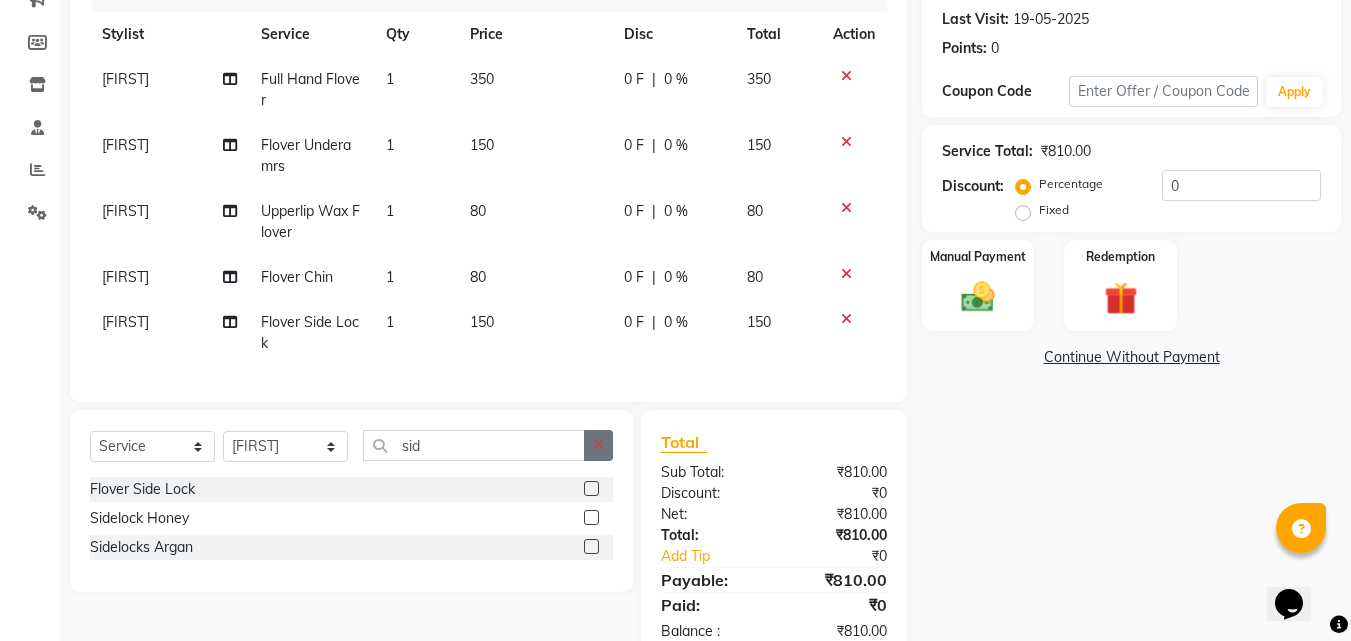 click 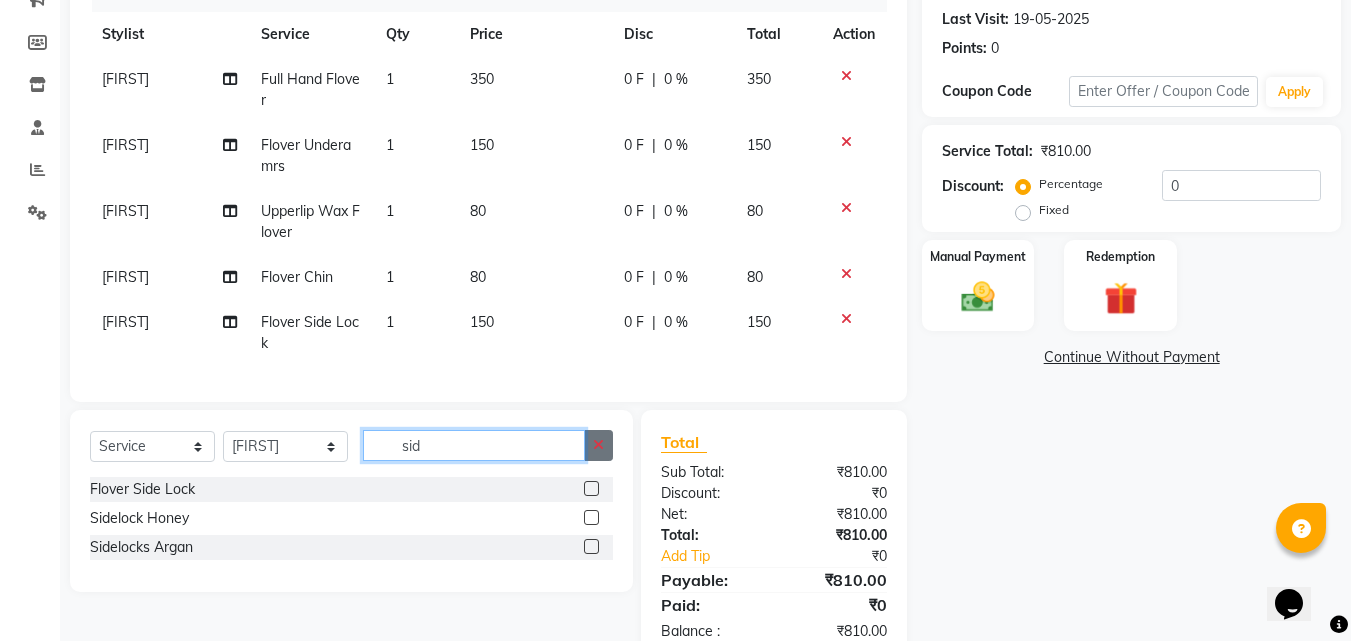 type 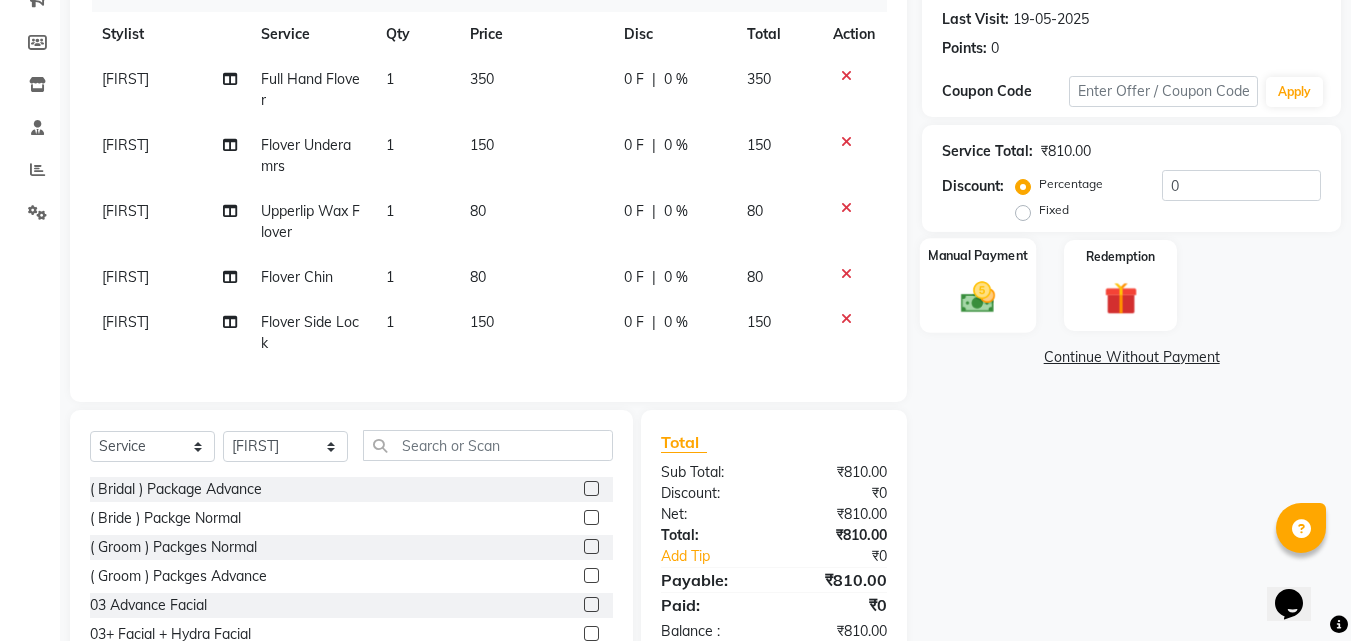click on "Manual Payment" 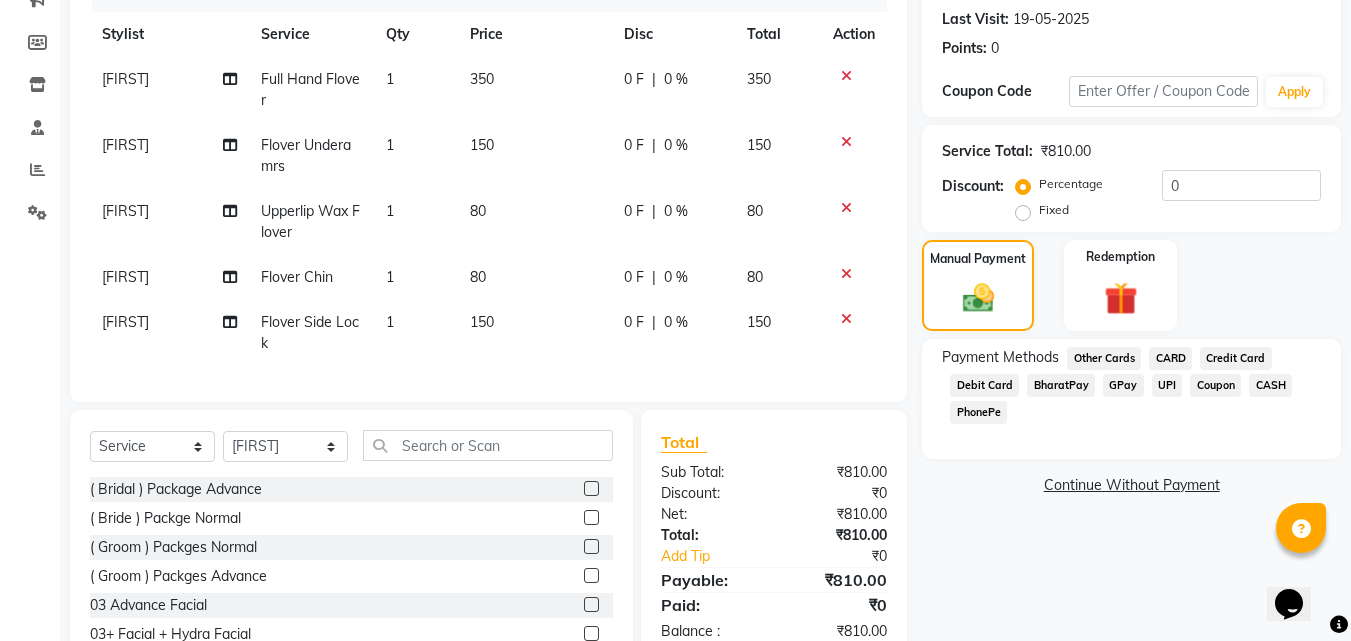 click on "GPay" 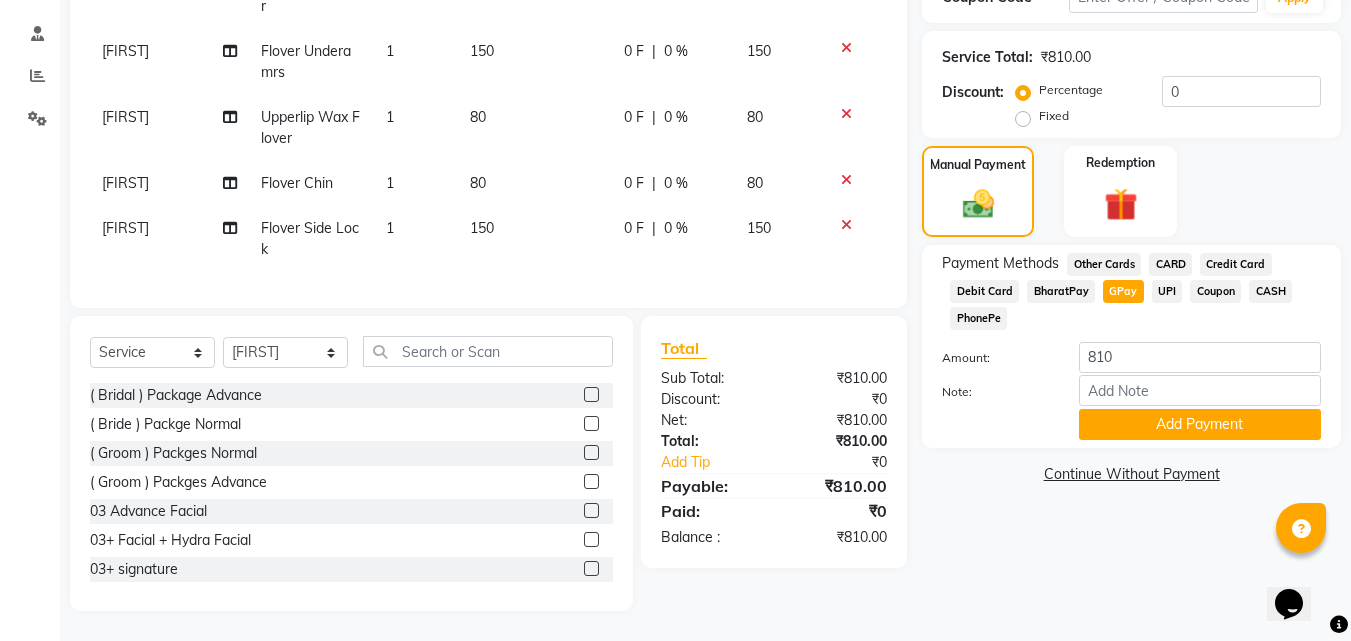 scroll, scrollTop: 382, scrollLeft: 0, axis: vertical 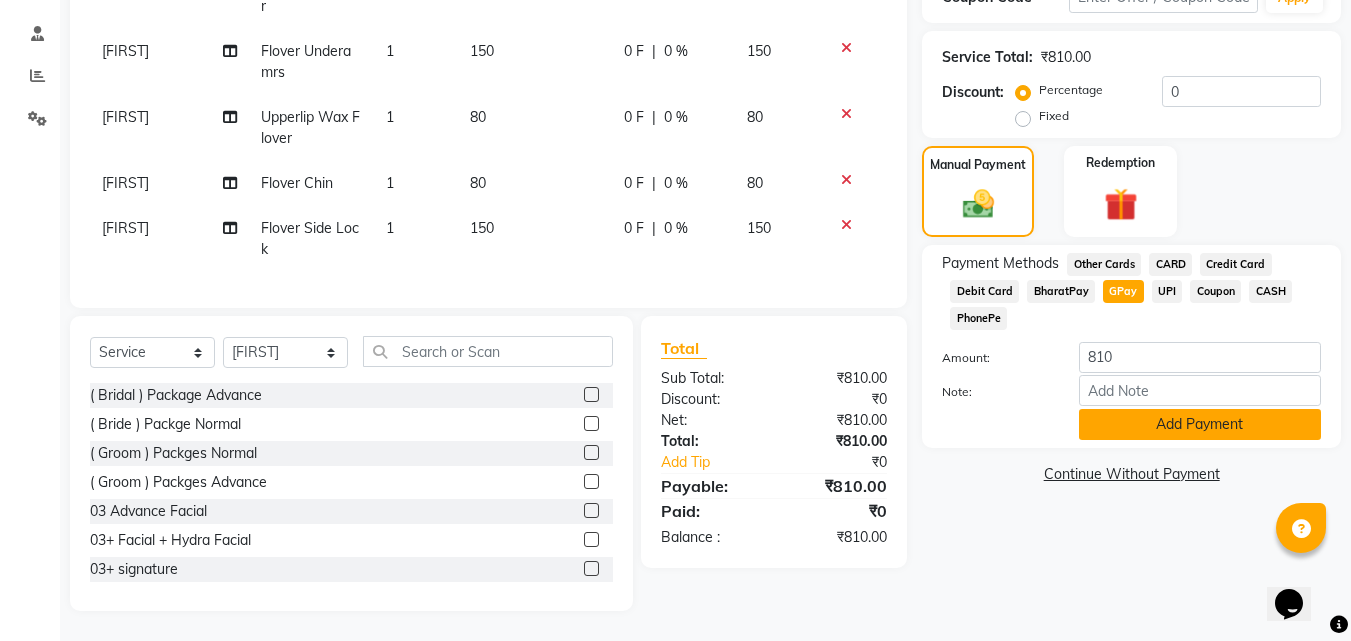 click on "Add Payment" 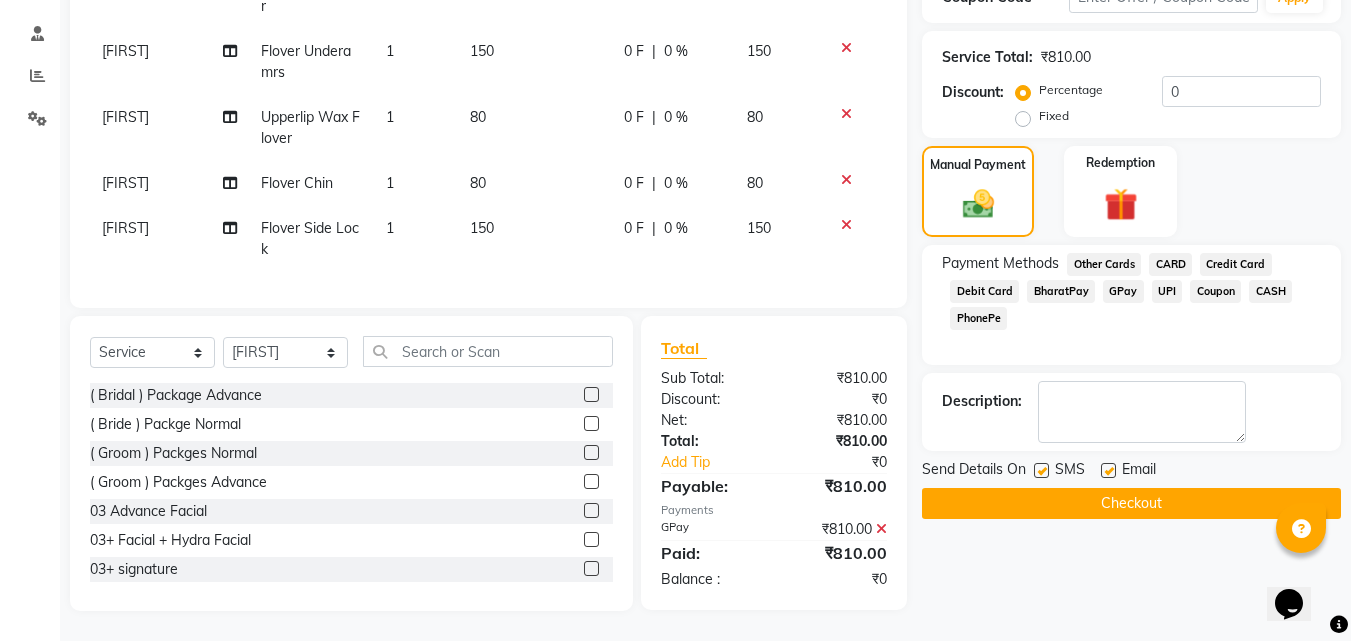 click on "Checkout" 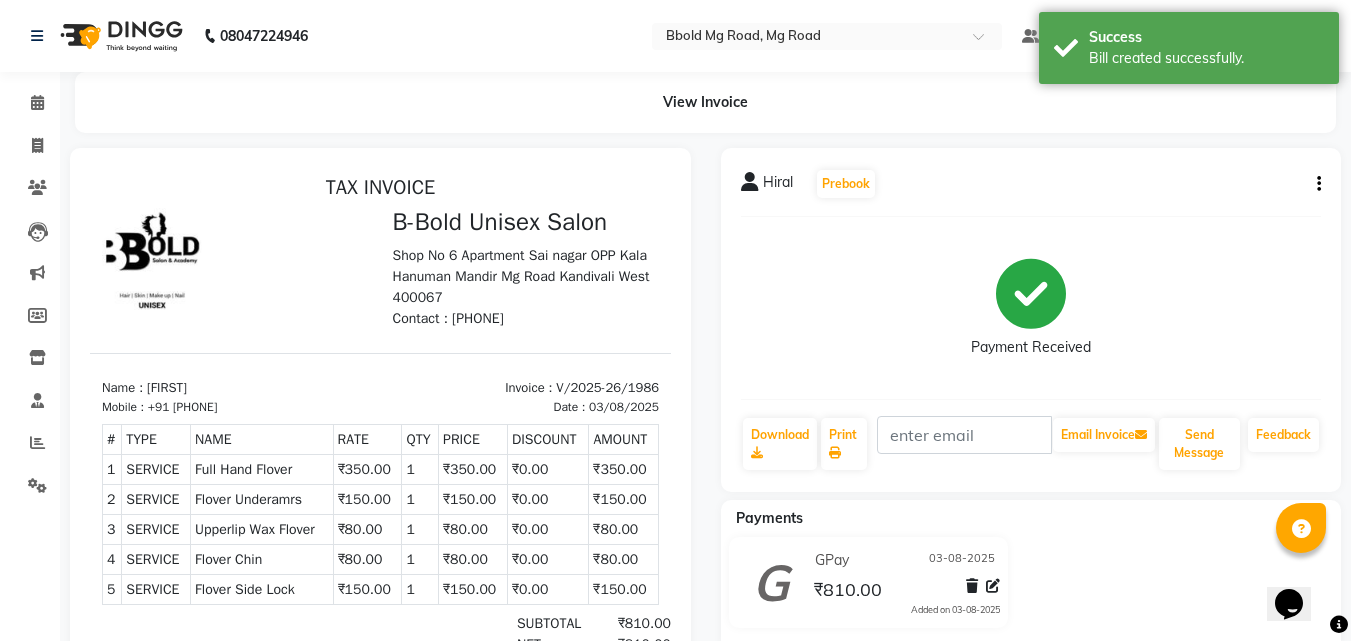 scroll, scrollTop: 0, scrollLeft: 0, axis: both 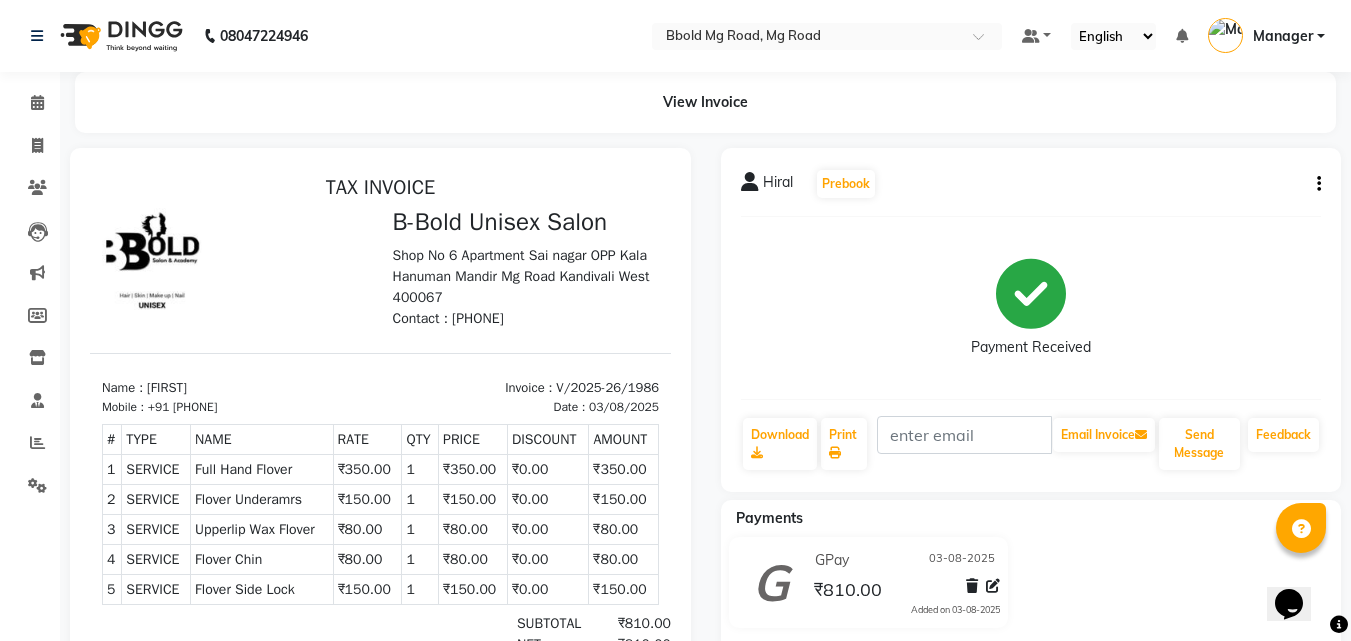 click on "Inventory" 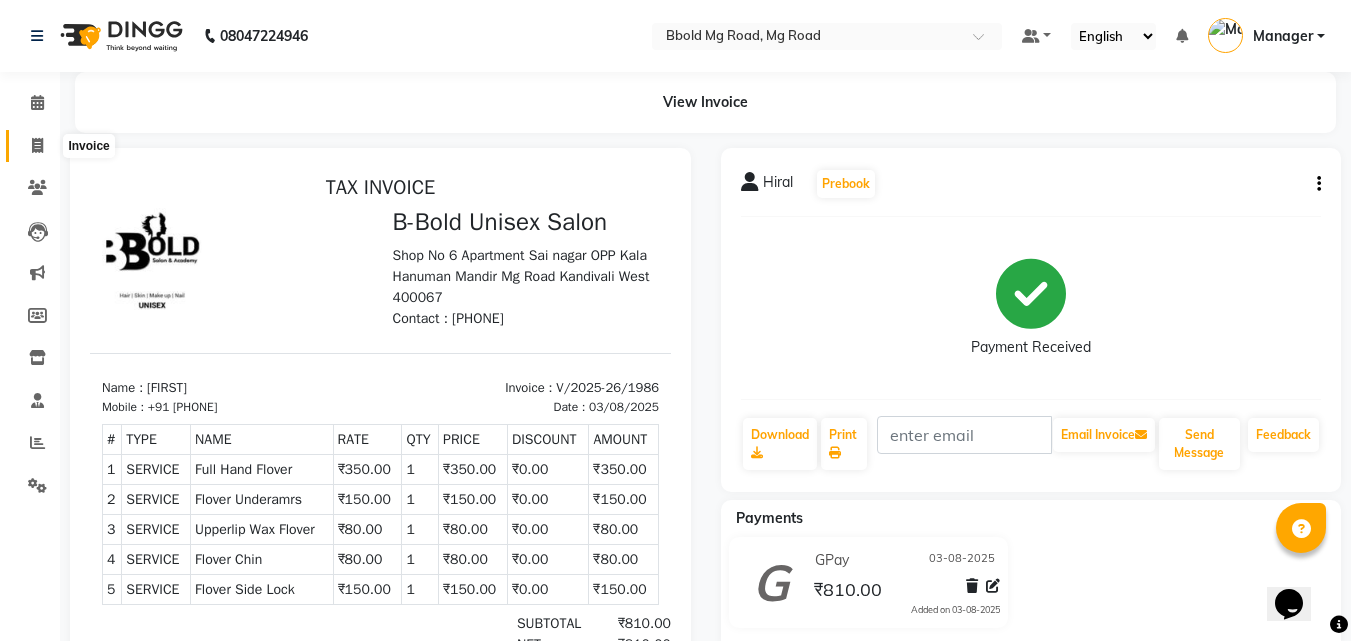 click 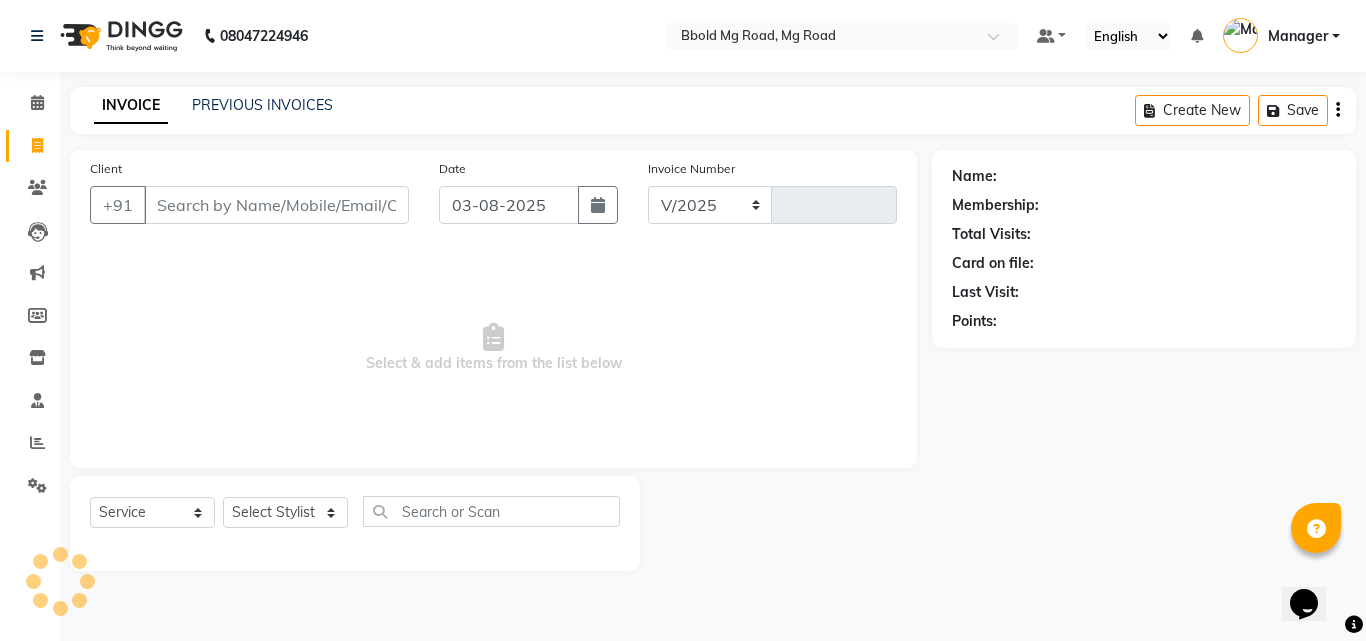 select on "7353" 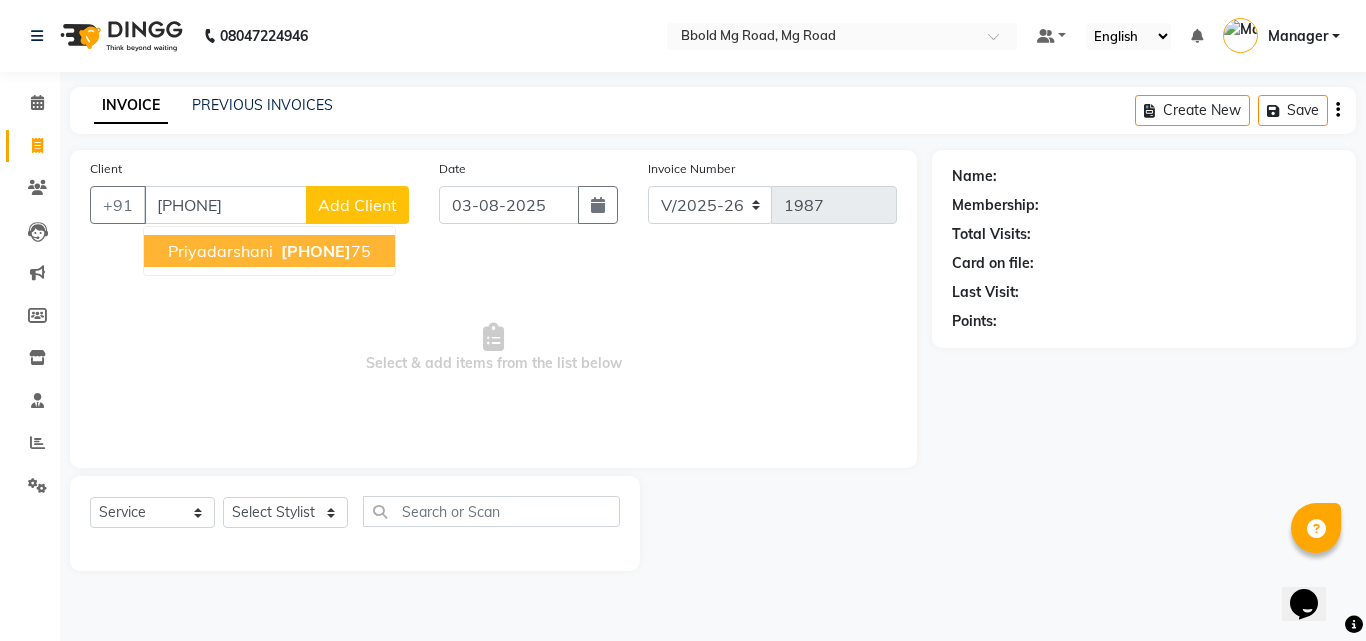 click on "[PHONE]" at bounding box center [316, 251] 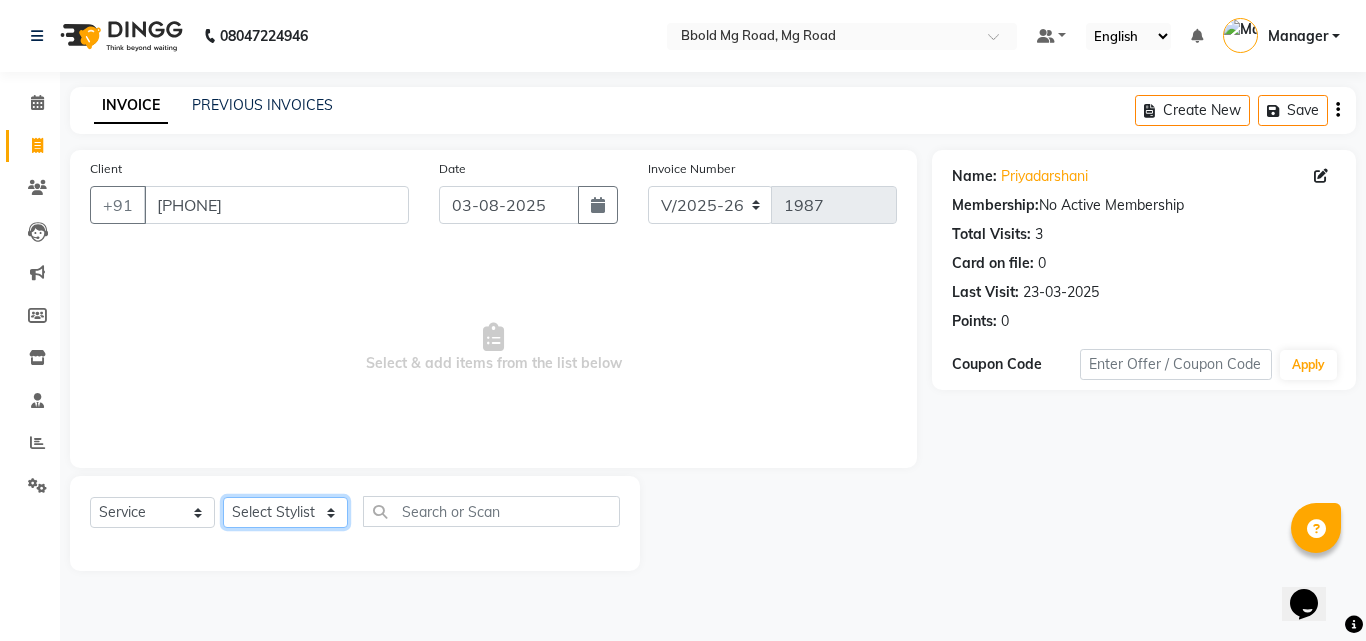 click on "Select Stylist [FIRST] [LAST] [FIRST] [FIRST] [FIRST] [FIRST] [FIRST] Manager [FIRST] [FIRST] [FIRST] [FIRST] [FIRST] [FIRST] [FIRST]" 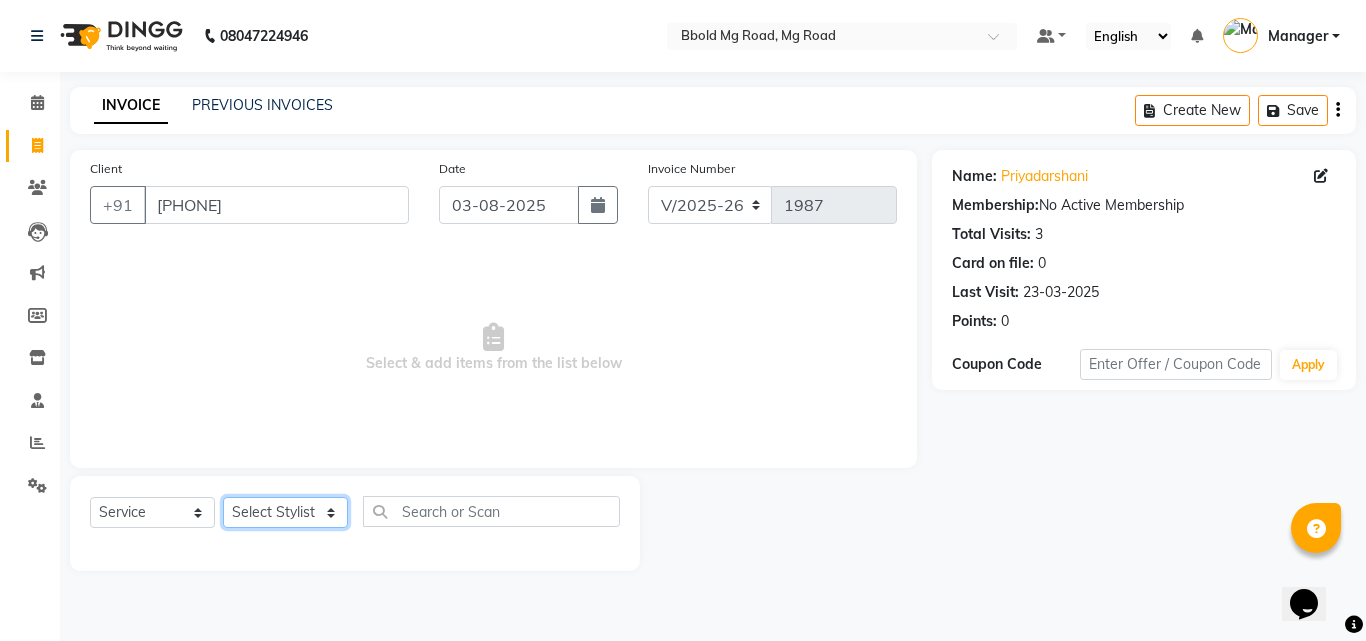 select on "63645" 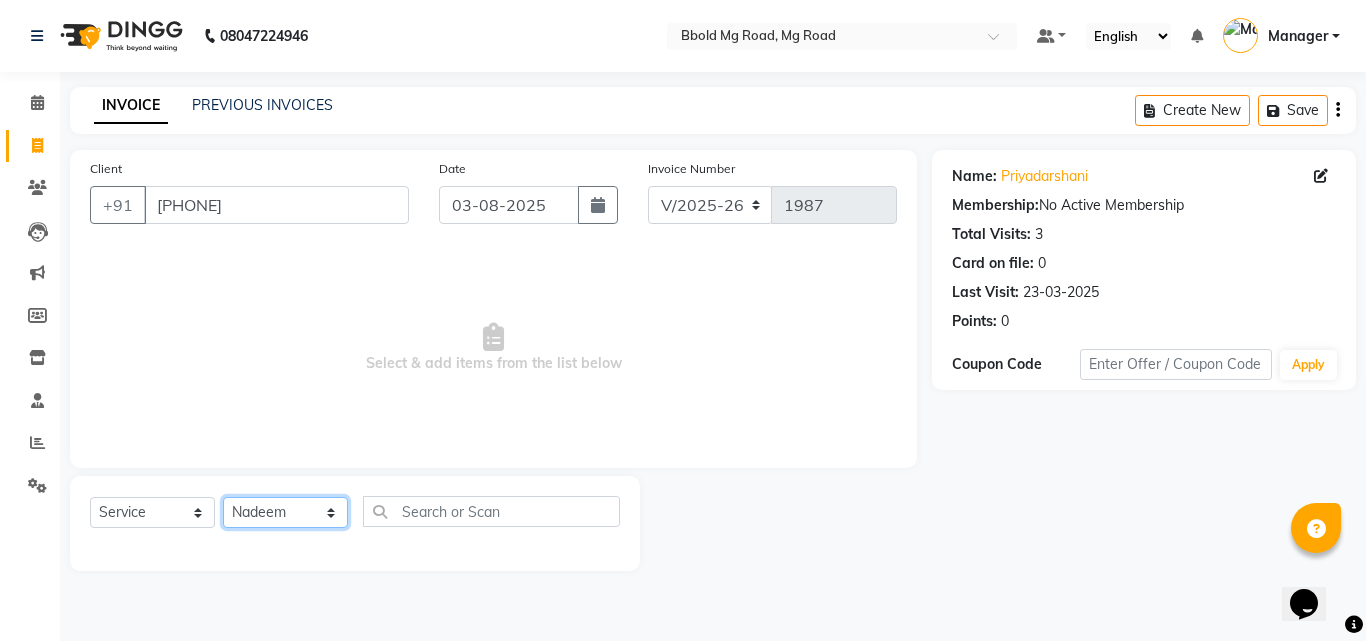 click on "Select Stylist [FIRST] [LAST] [FIRST] [FIRST] [FIRST] [FIRST] [FIRST] Manager [FIRST] [FIRST] [FIRST] [FIRST] [FIRST] [FIRST] [FIRST]" 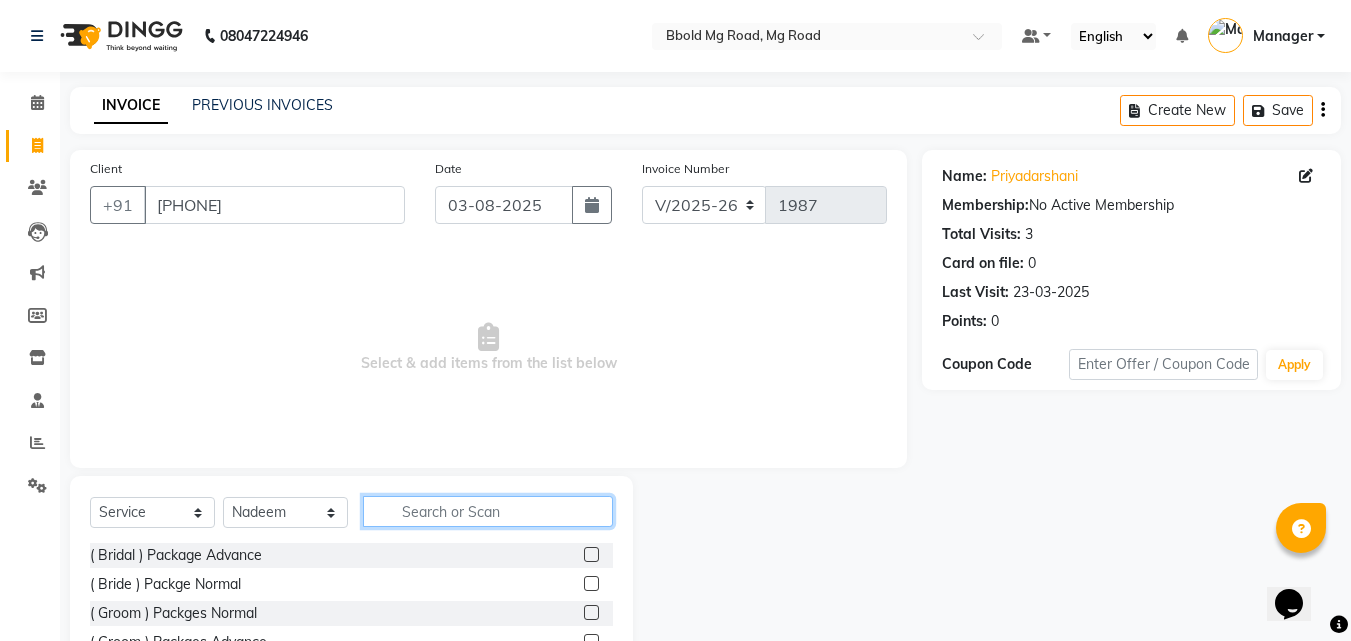 click 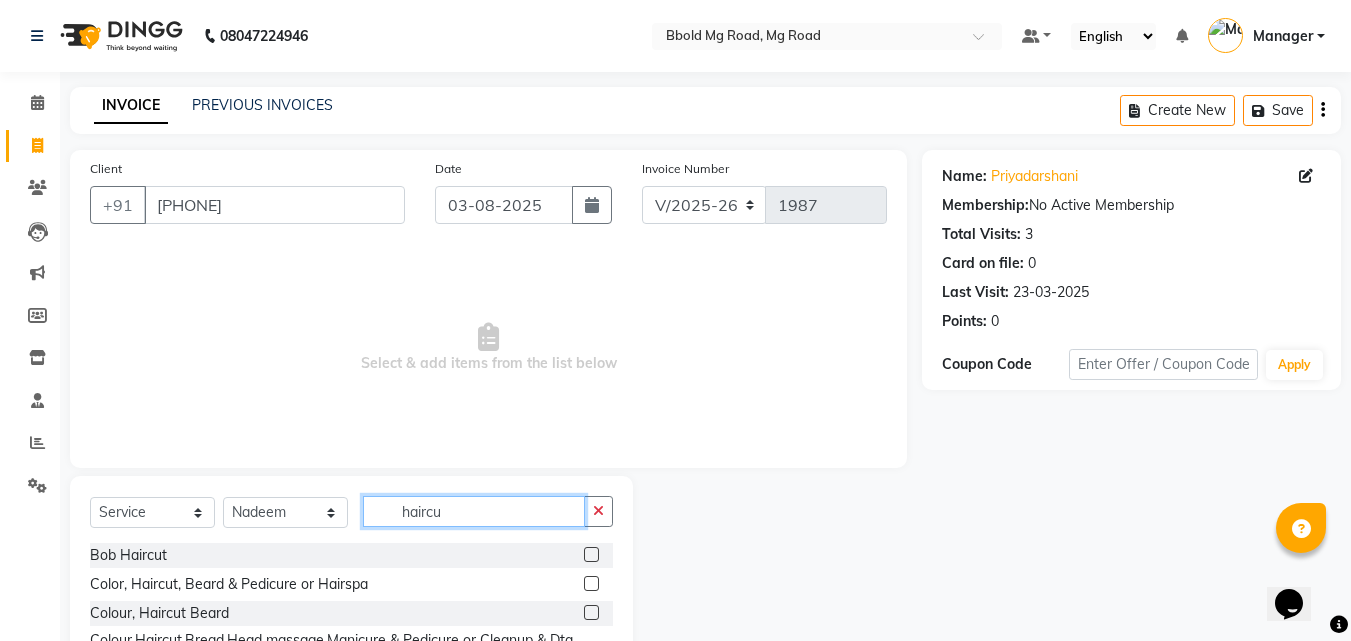 scroll, scrollTop: 160, scrollLeft: 0, axis: vertical 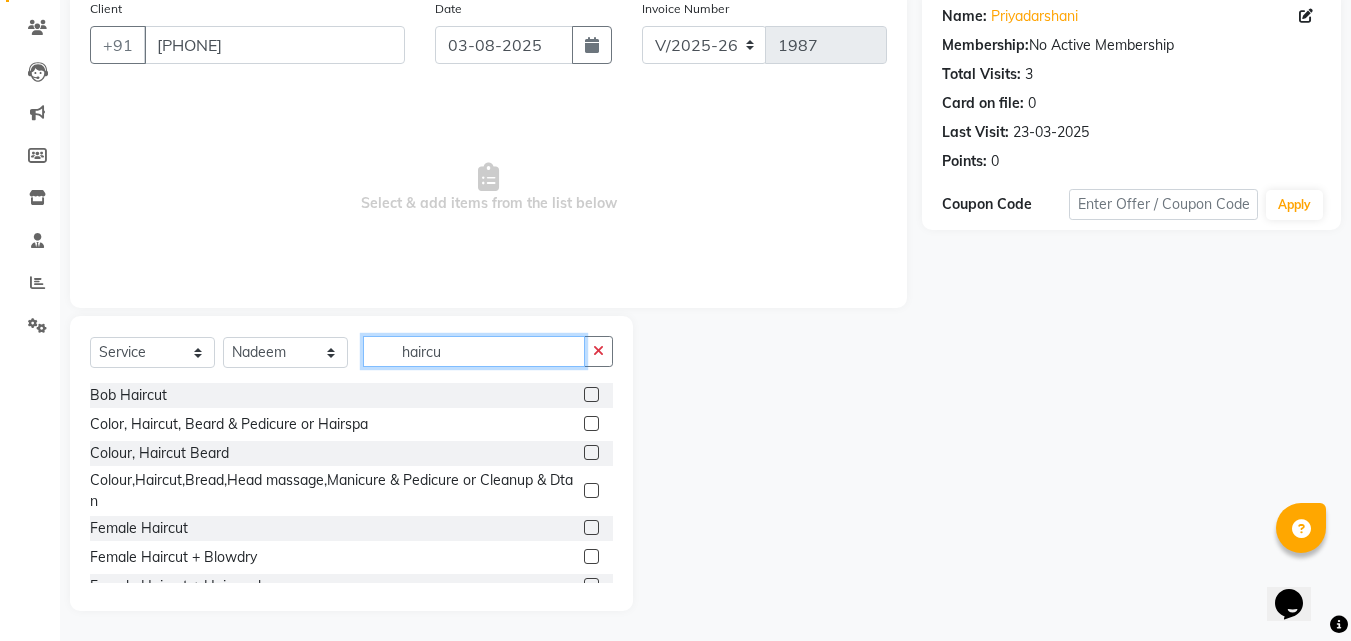 type on "haircu" 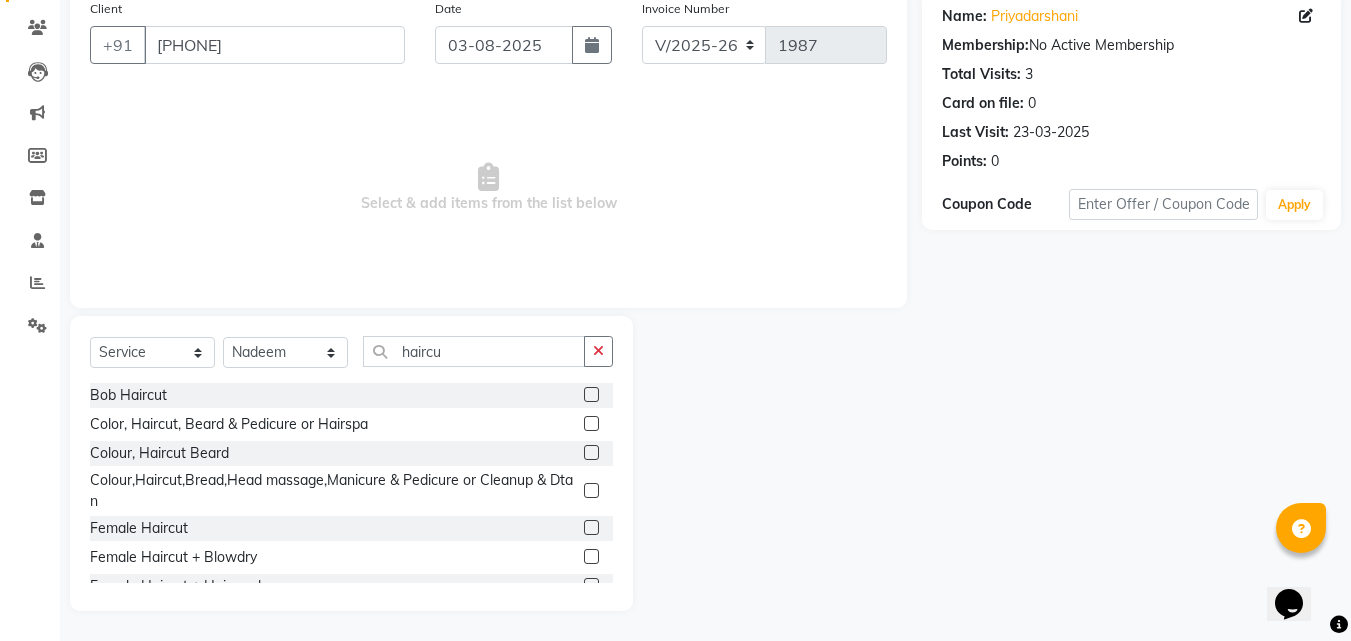 click 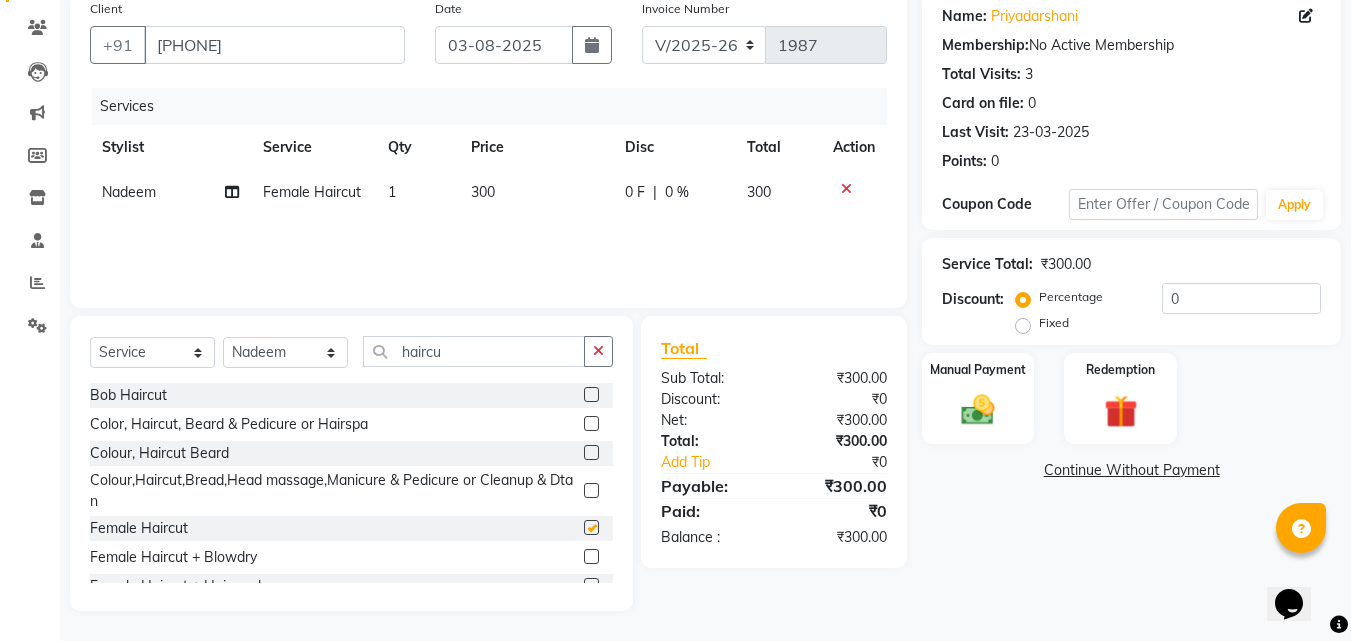 checkbox on "false" 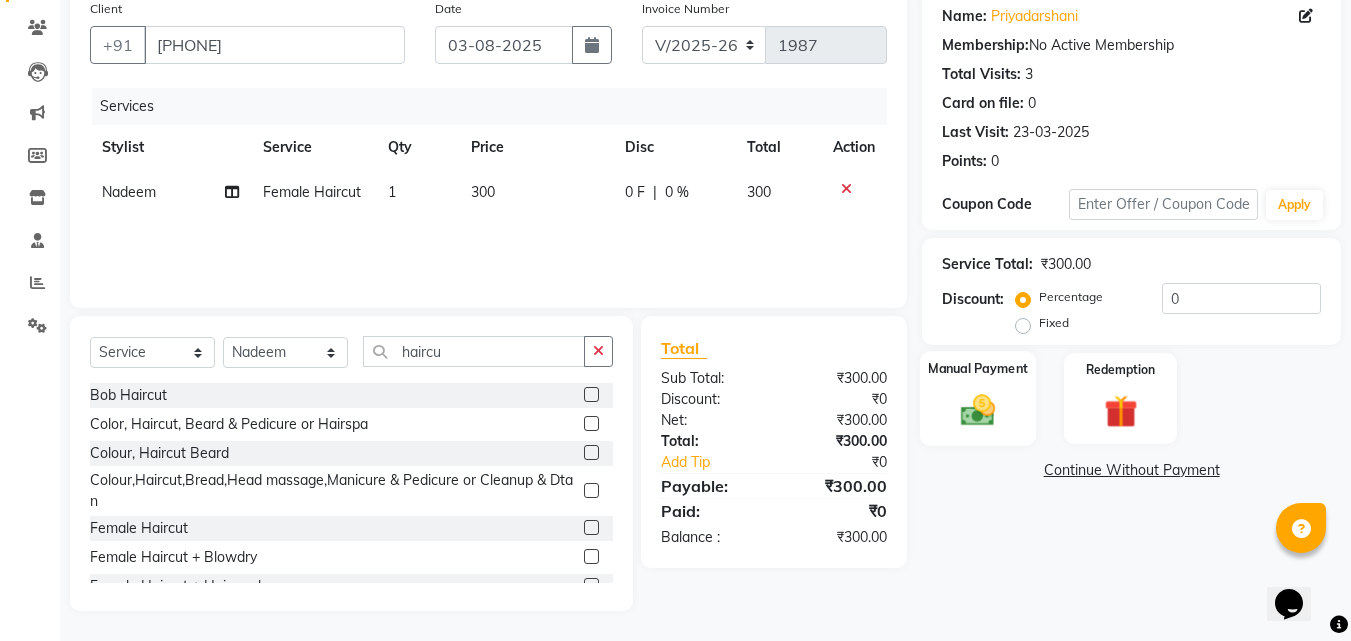 click 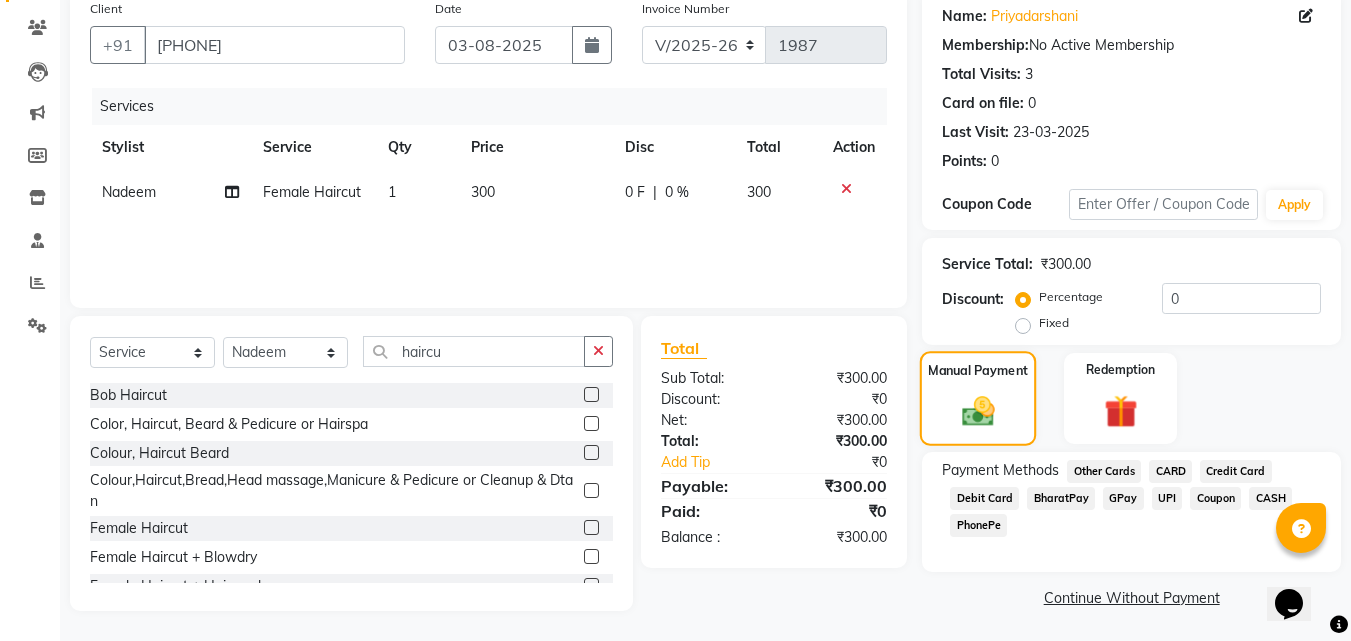 scroll, scrollTop: 162, scrollLeft: 0, axis: vertical 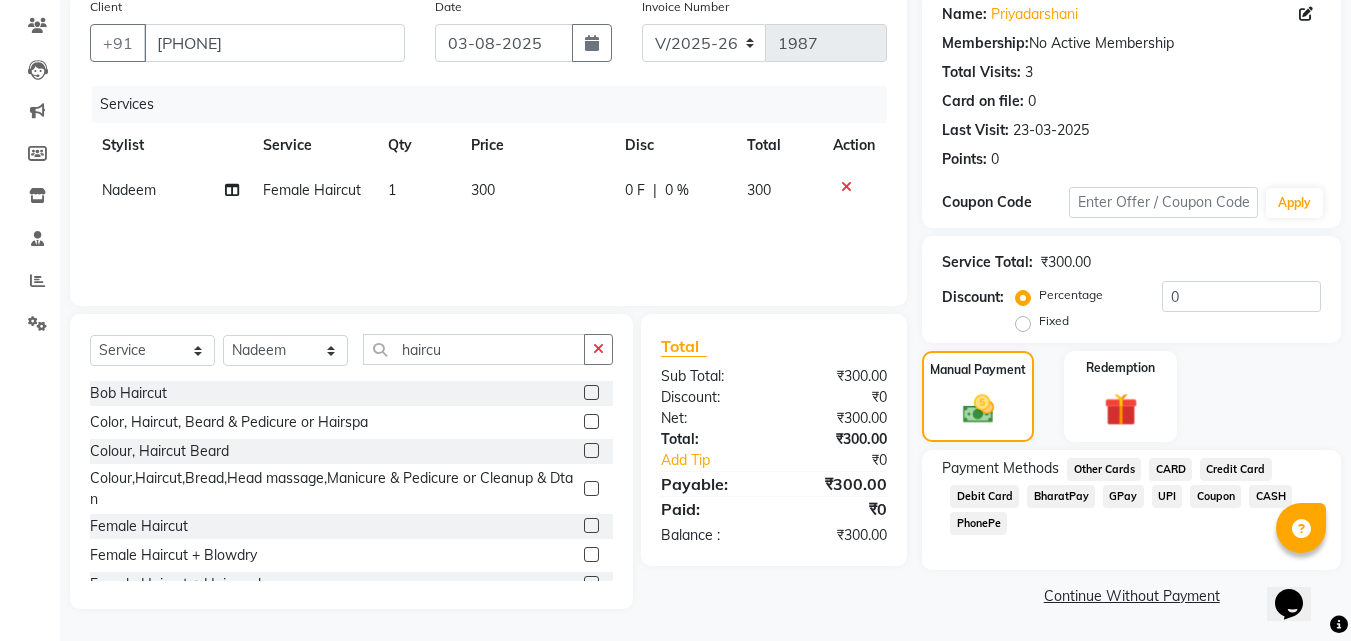 click on "GPay" 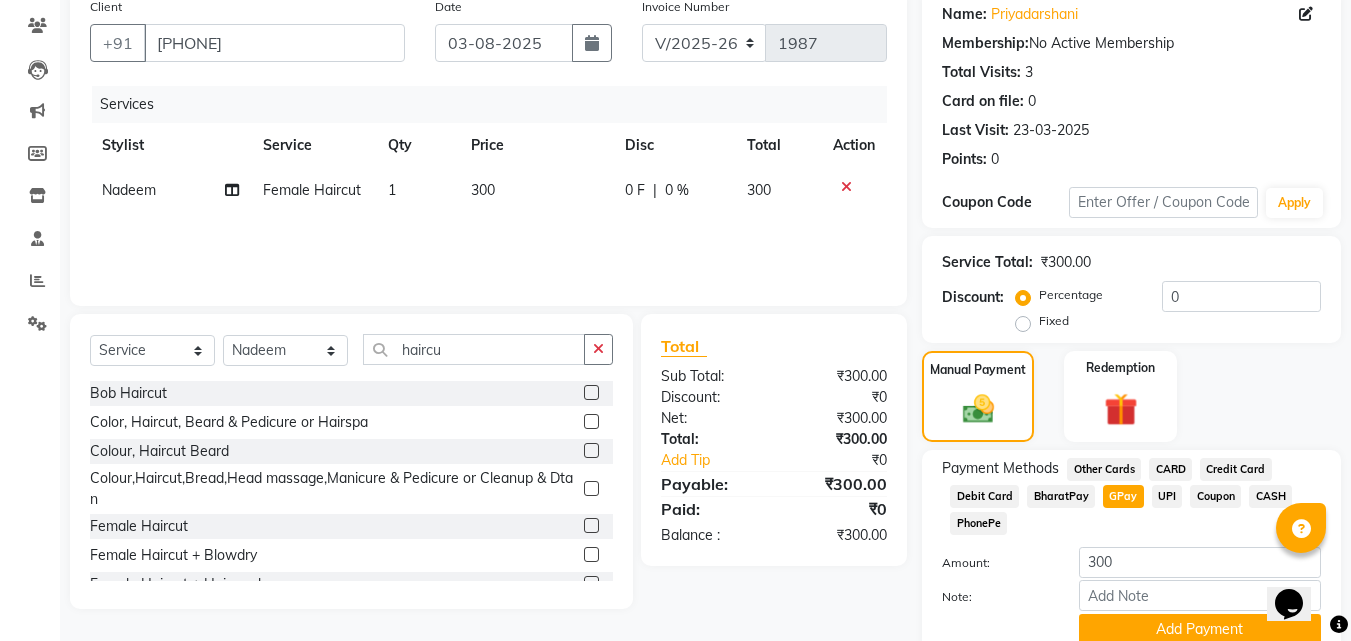 scroll, scrollTop: 245, scrollLeft: 0, axis: vertical 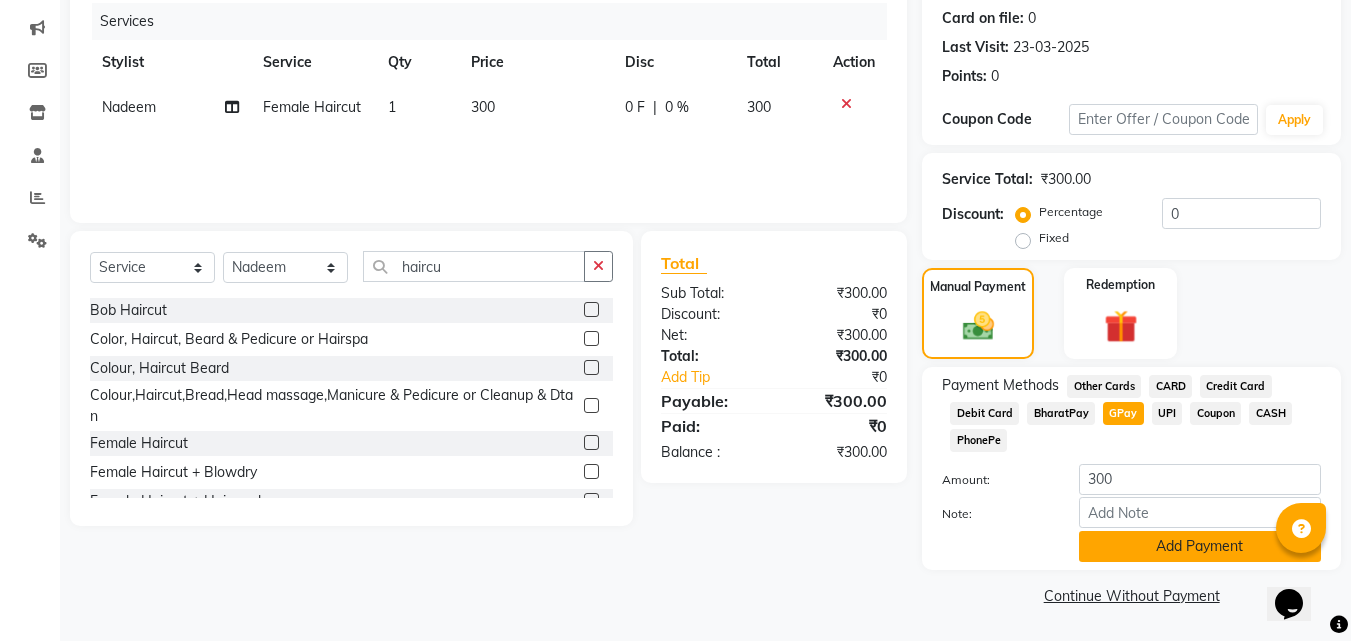 click on "Add Payment" 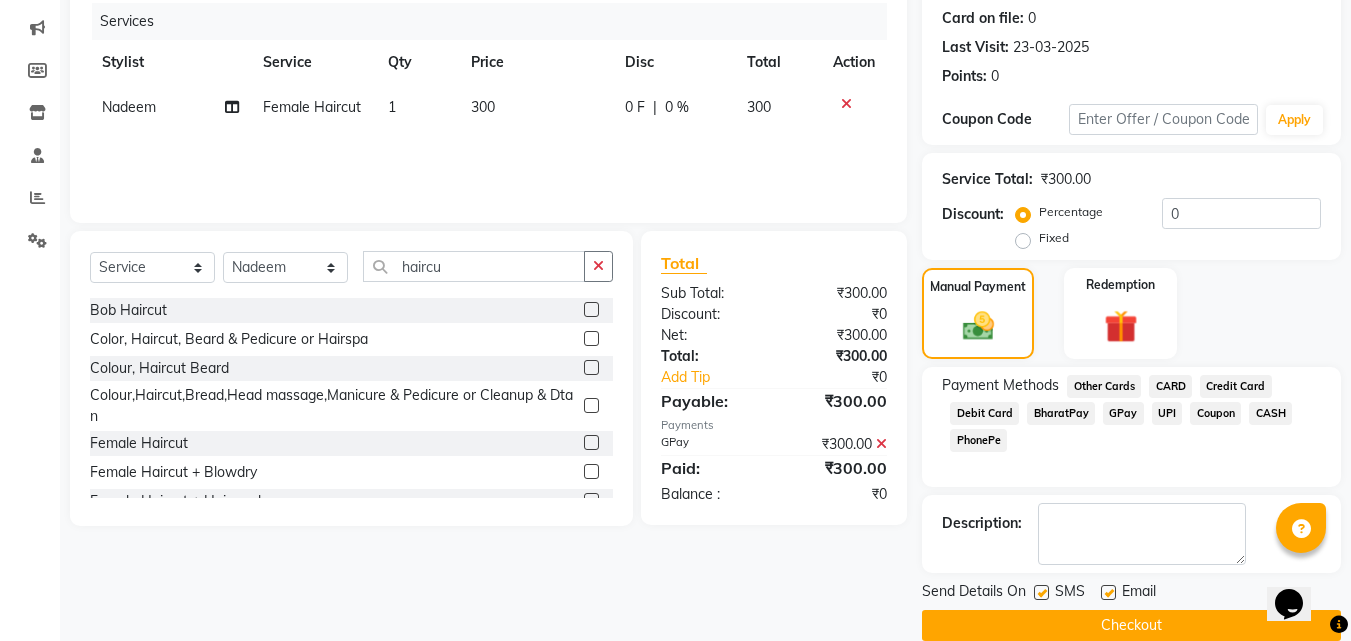 scroll, scrollTop: 275, scrollLeft: 0, axis: vertical 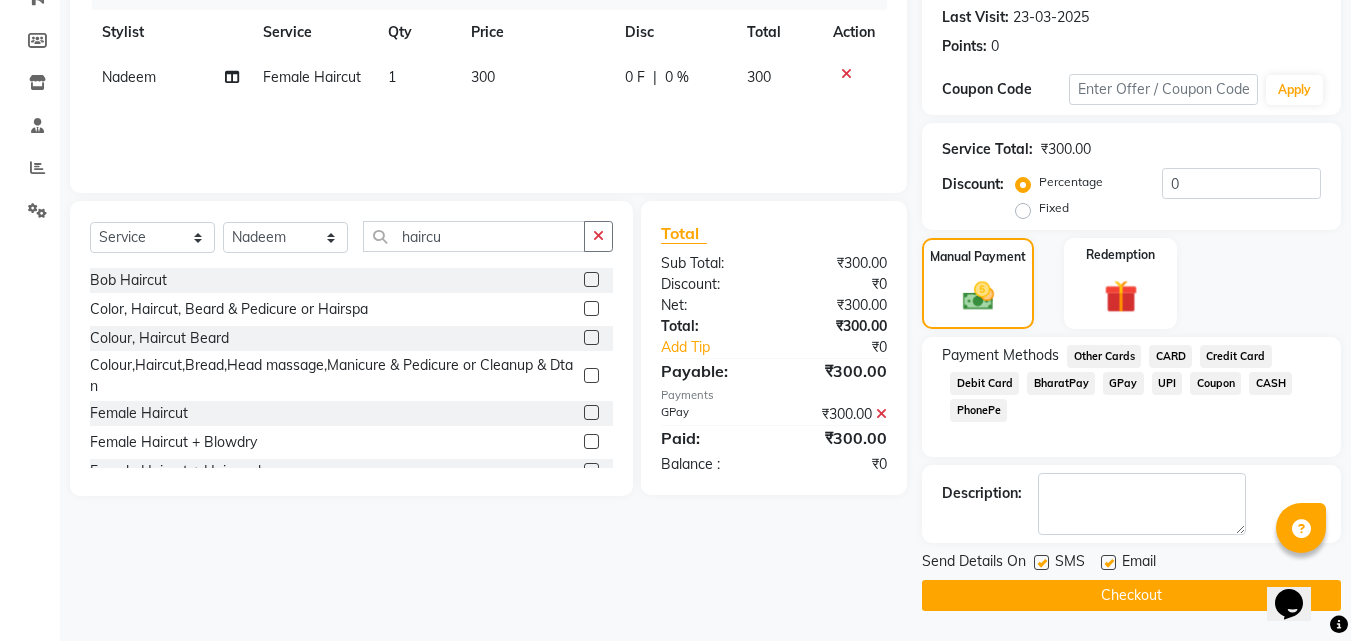click on "Checkout" 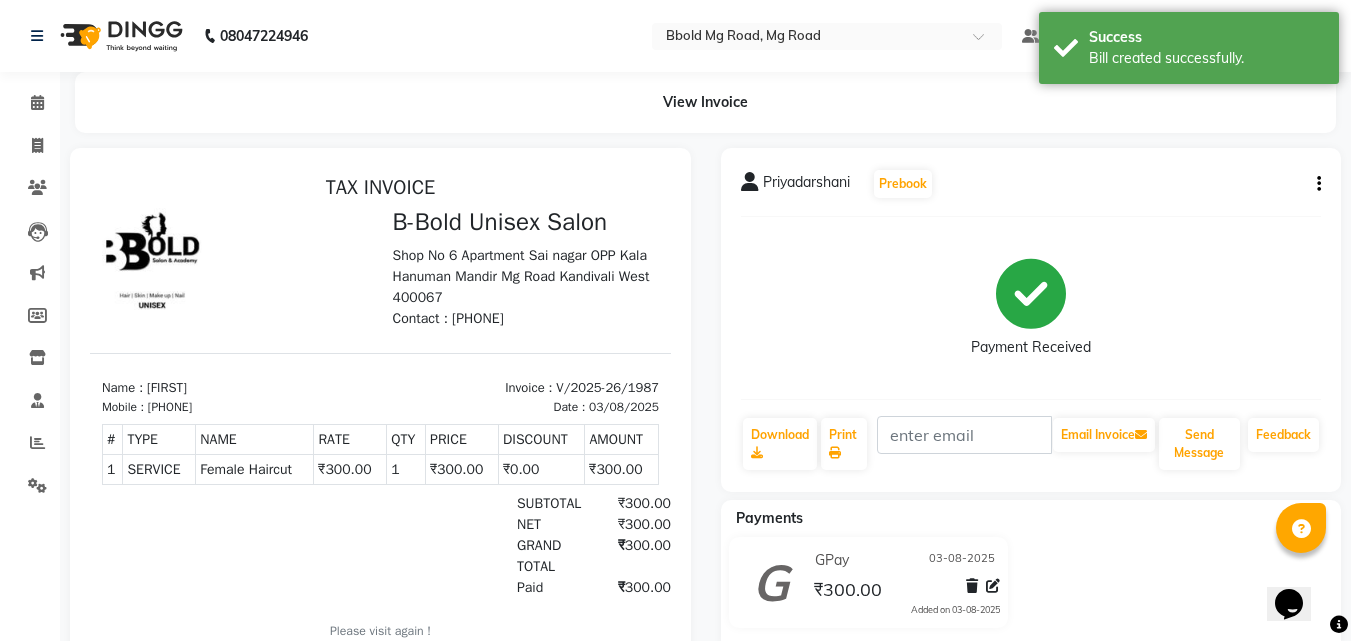 scroll, scrollTop: 0, scrollLeft: 0, axis: both 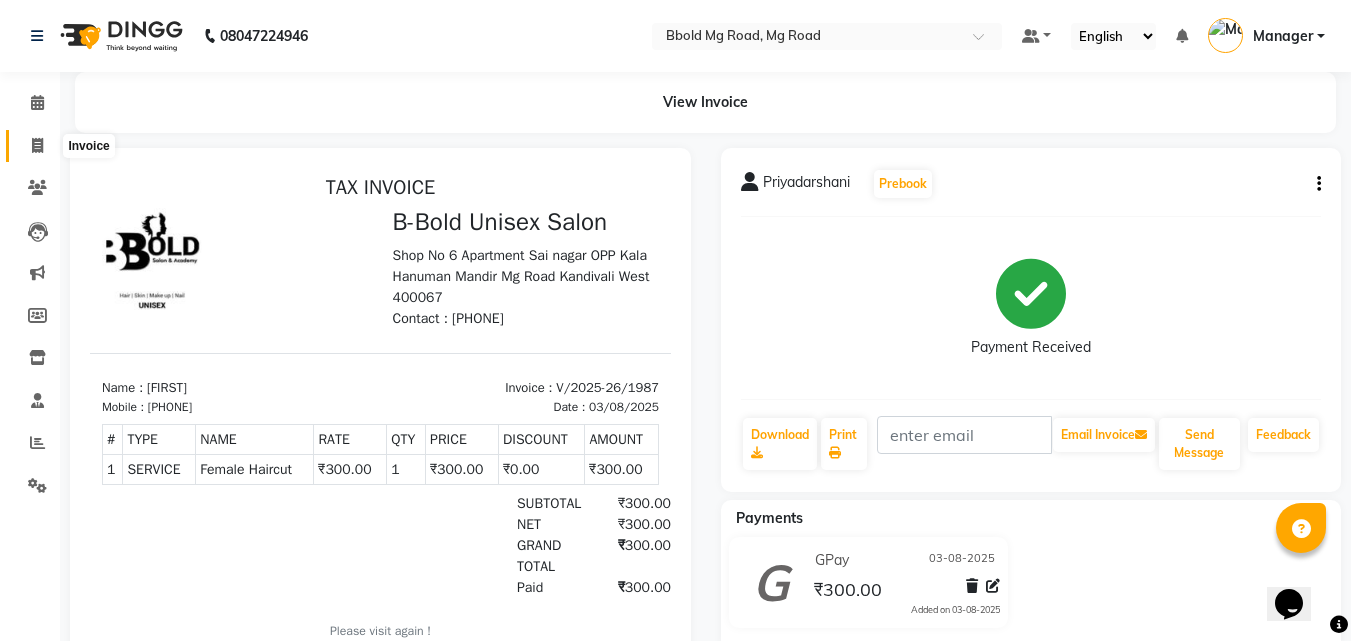 click 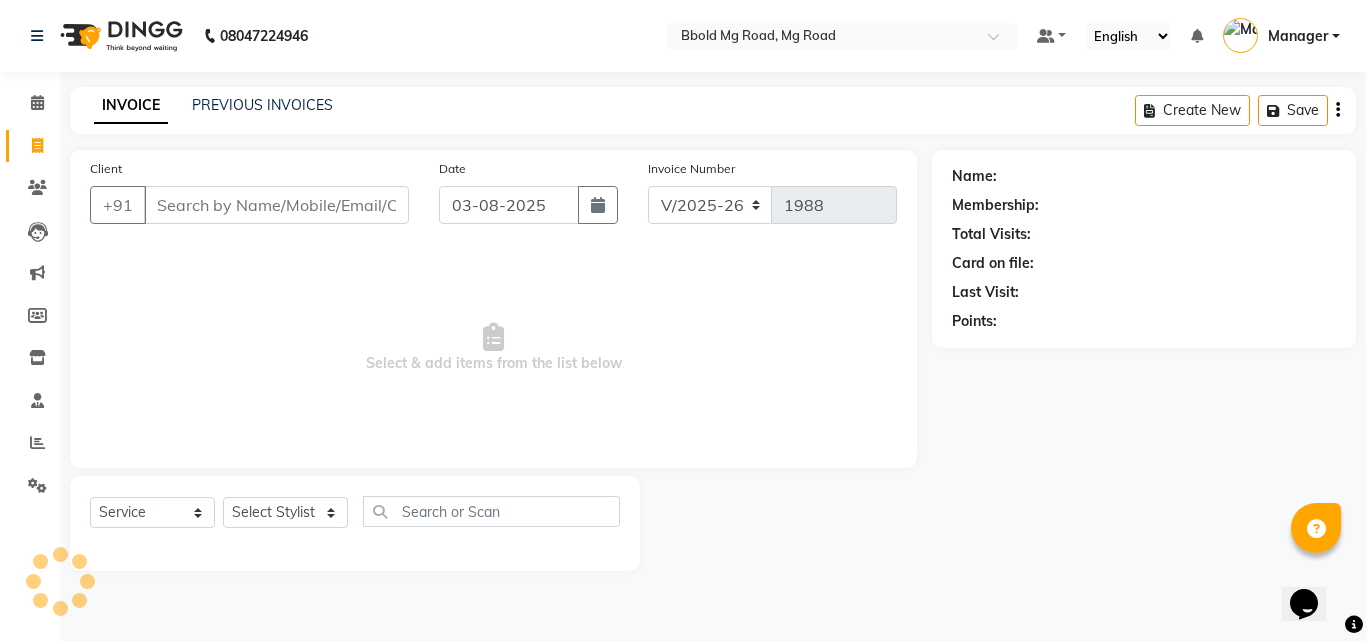 click on "Client" at bounding box center [276, 205] 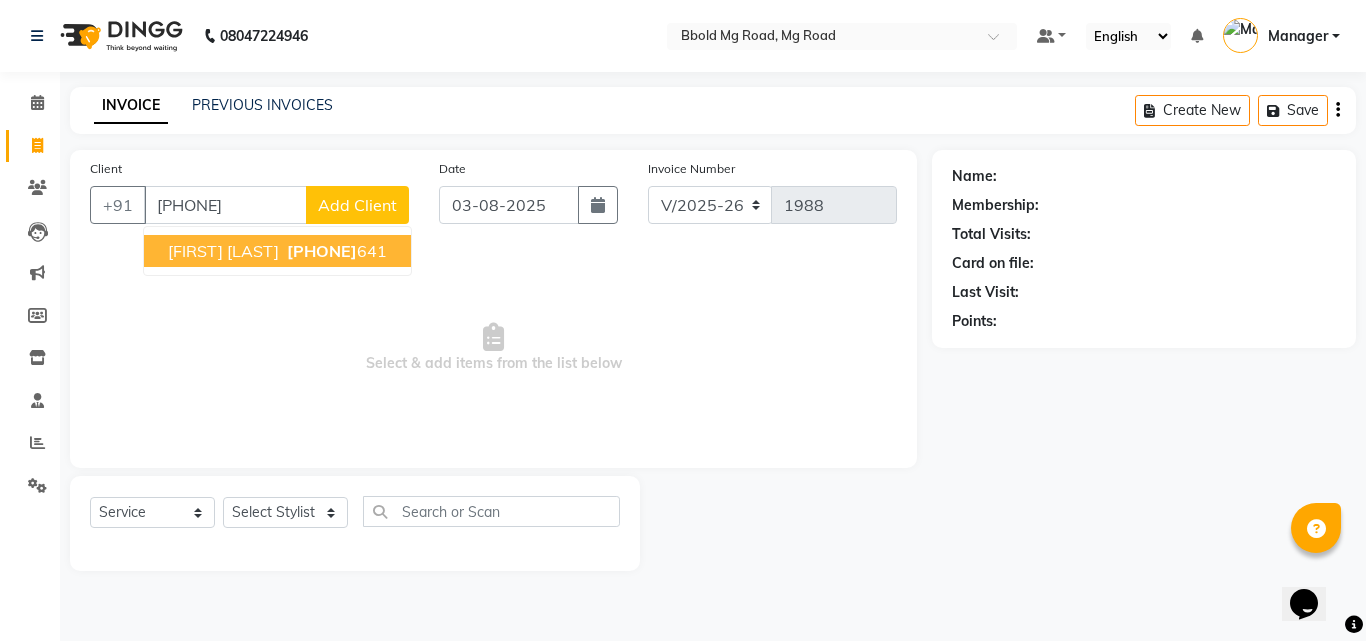 click on "[PHONE]" at bounding box center [322, 251] 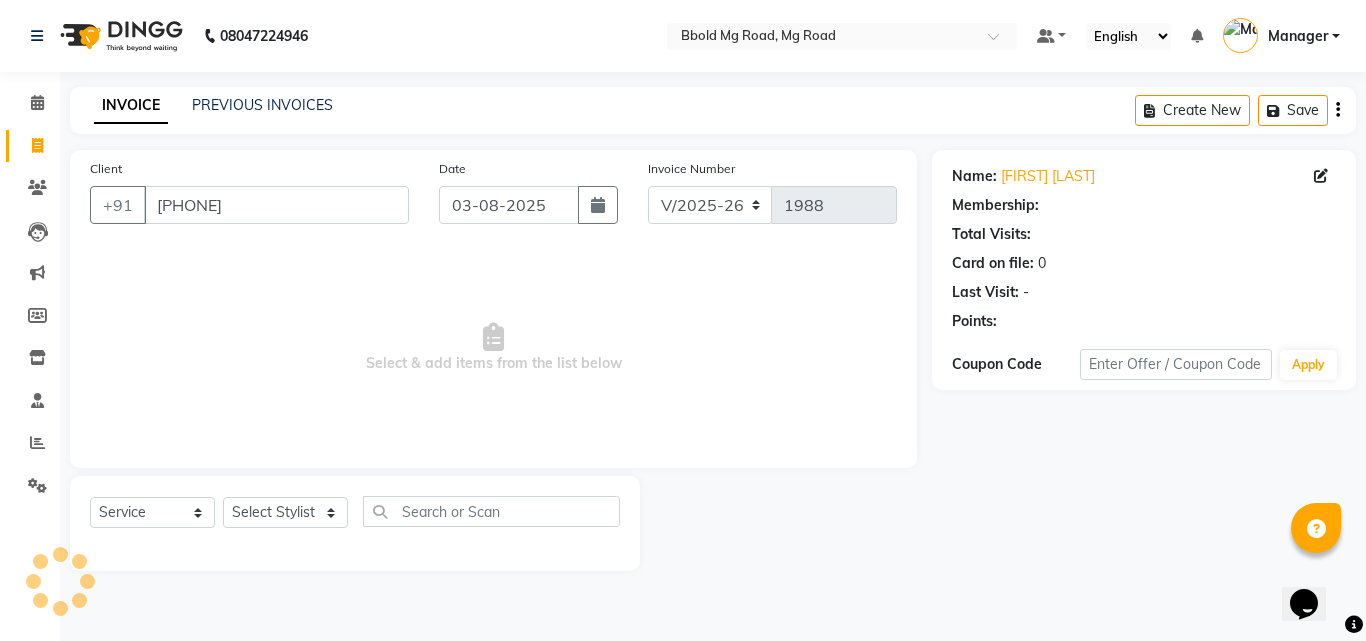 select on "1: Object" 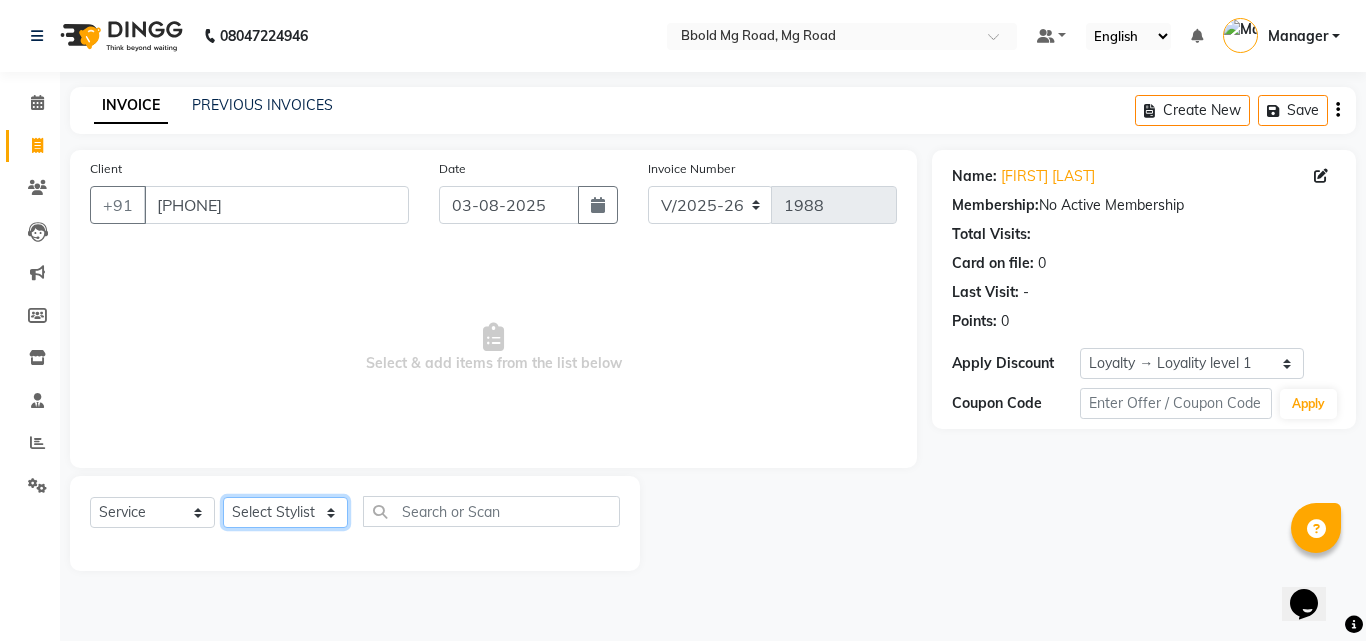 click on "Select Stylist [FIRST] [LAST] [FIRST] [FIRST] [FIRST] [FIRST] [FIRST] Manager [FIRST] [FIRST] [FIRST] [FIRST] [FIRST] [FIRST] [FIRST]" 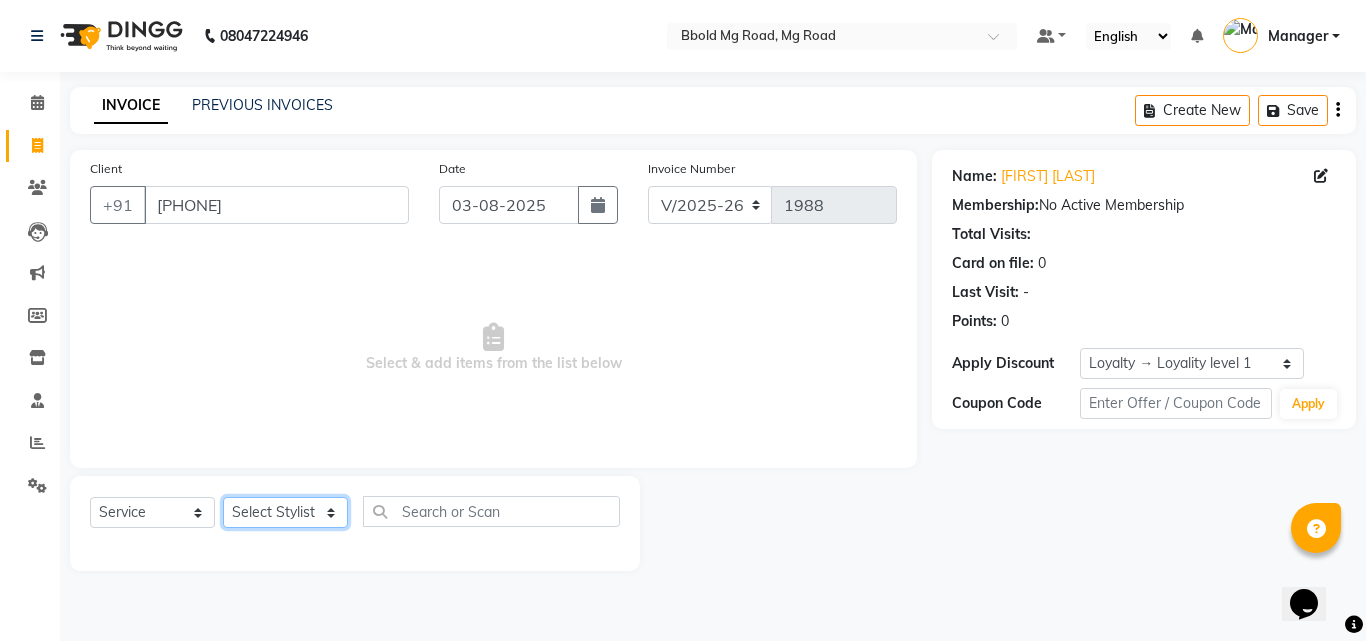 select on "63650" 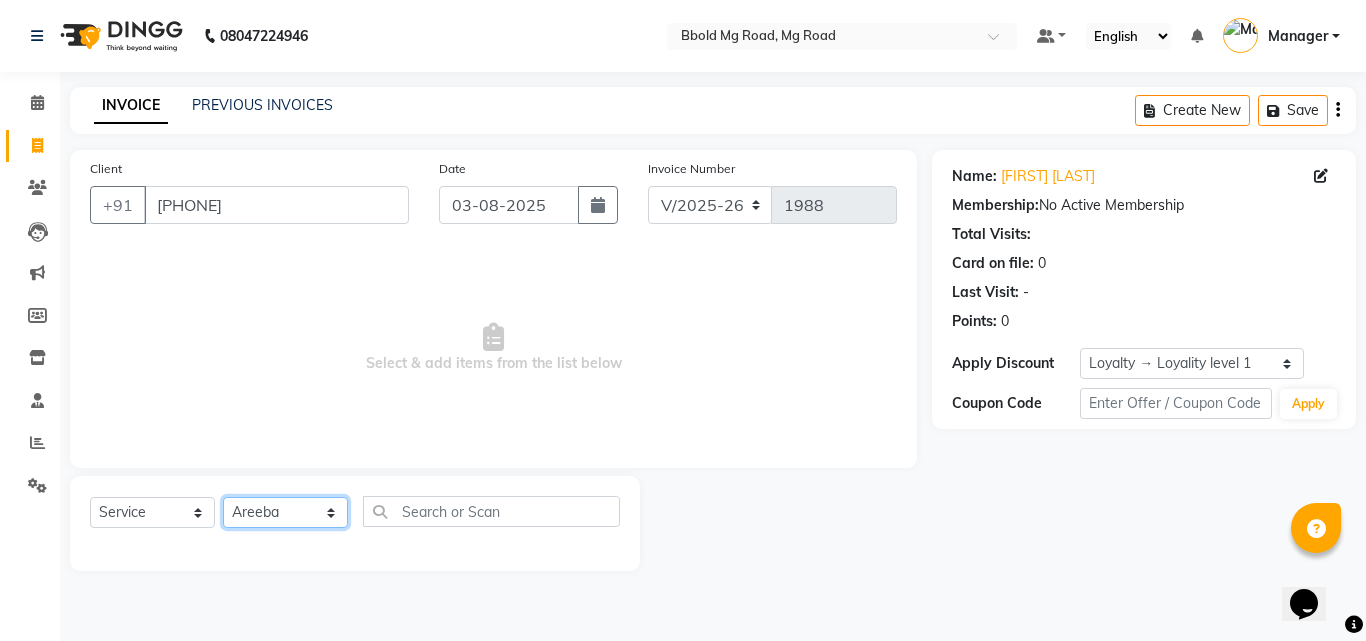 click on "Select Stylist [FIRST] [LAST] [FIRST] [FIRST] [FIRST] [FIRST] [FIRST] Manager [FIRST] [FIRST] [FIRST] [FIRST] [FIRST] [FIRST] [FIRST]" 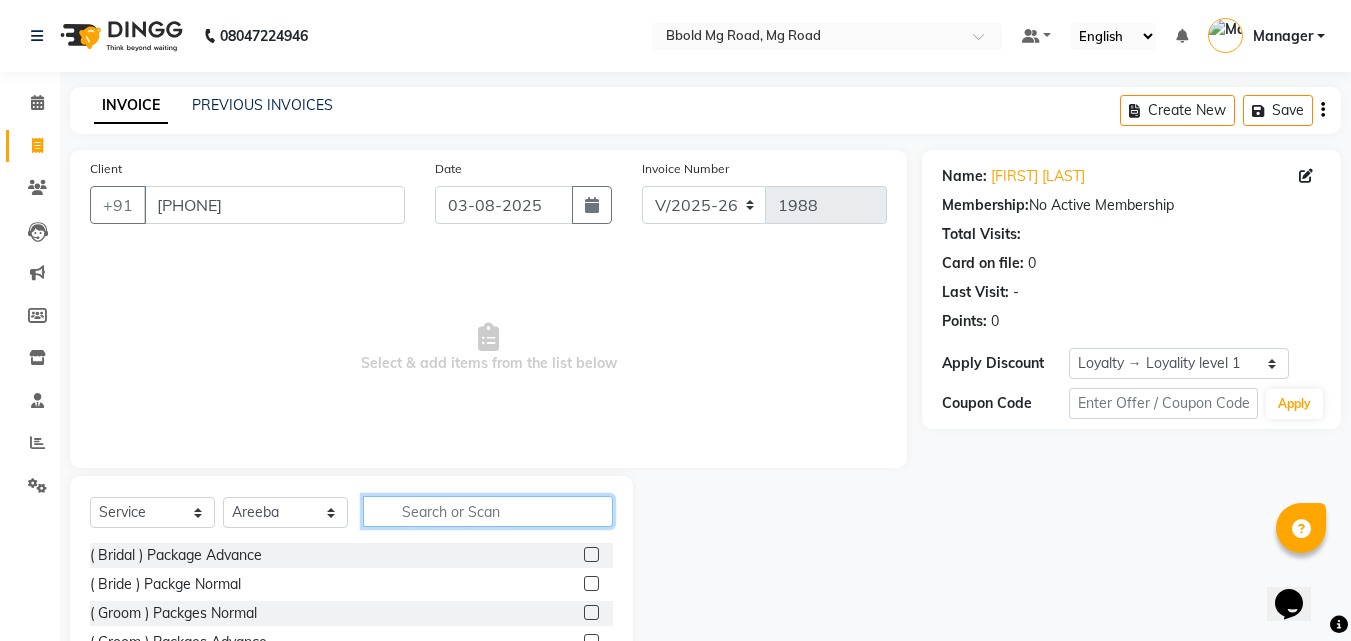 click 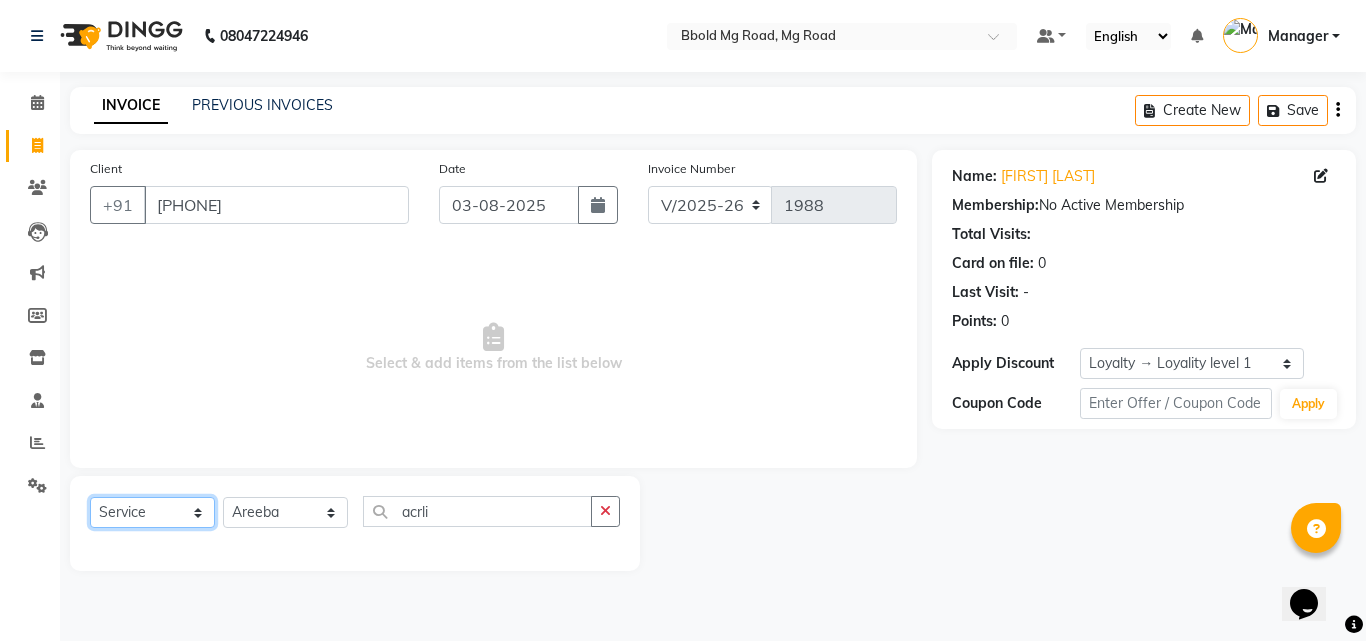 click on "Select  Service  Product  Membership  Package Voucher Prepaid Gift Card" 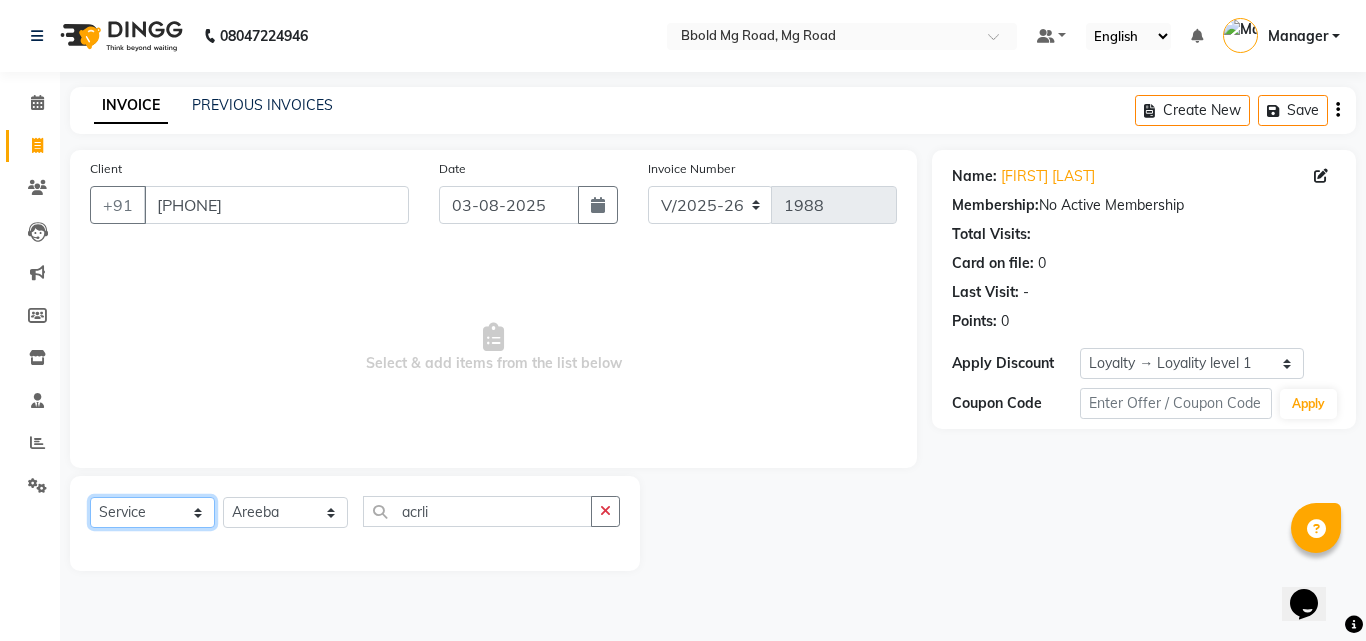 click on "Select  Service  Product  Membership  Package Voucher Prepaid Gift Card" 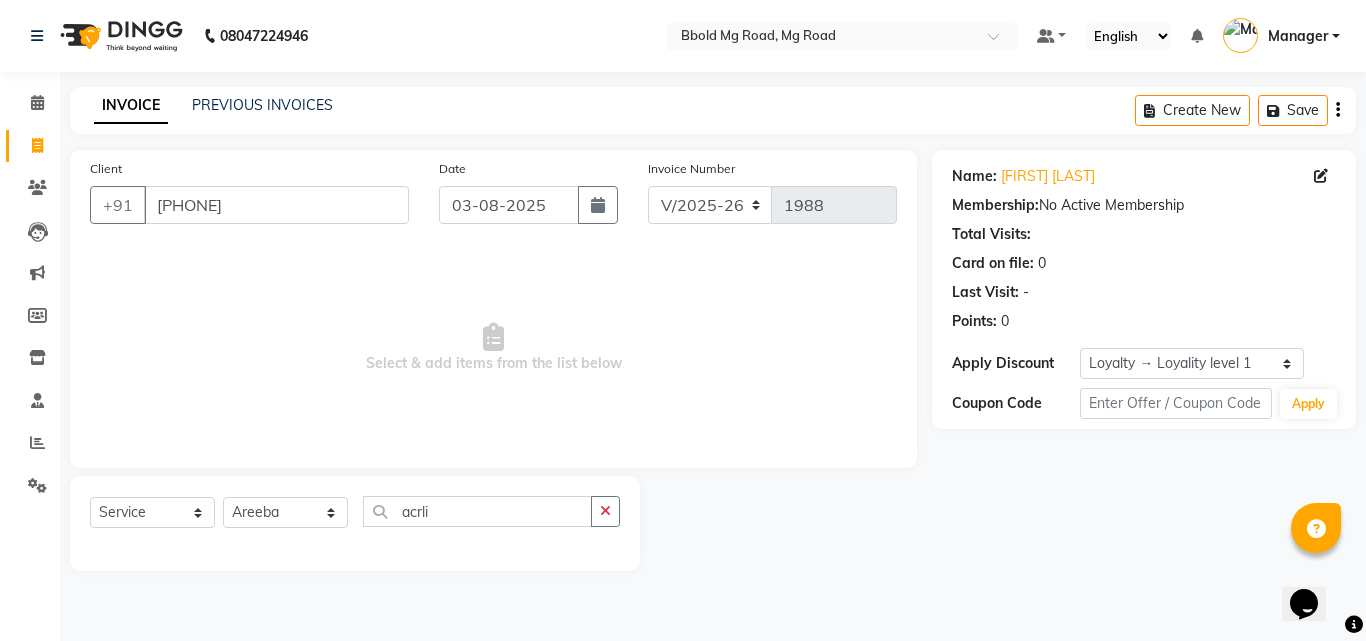 click on "Select  Service  Product  Membership  Package Voucher Prepaid Gift Card  Select Stylist [FIRST] [LAST] [FIRST] [FIRST] [FIRST] [FIRST] [FIRST] Manager [FIRST] [FIRST] [FIRST] [FIRST] [FIRST] [FIRST] [FIRST] acrli" 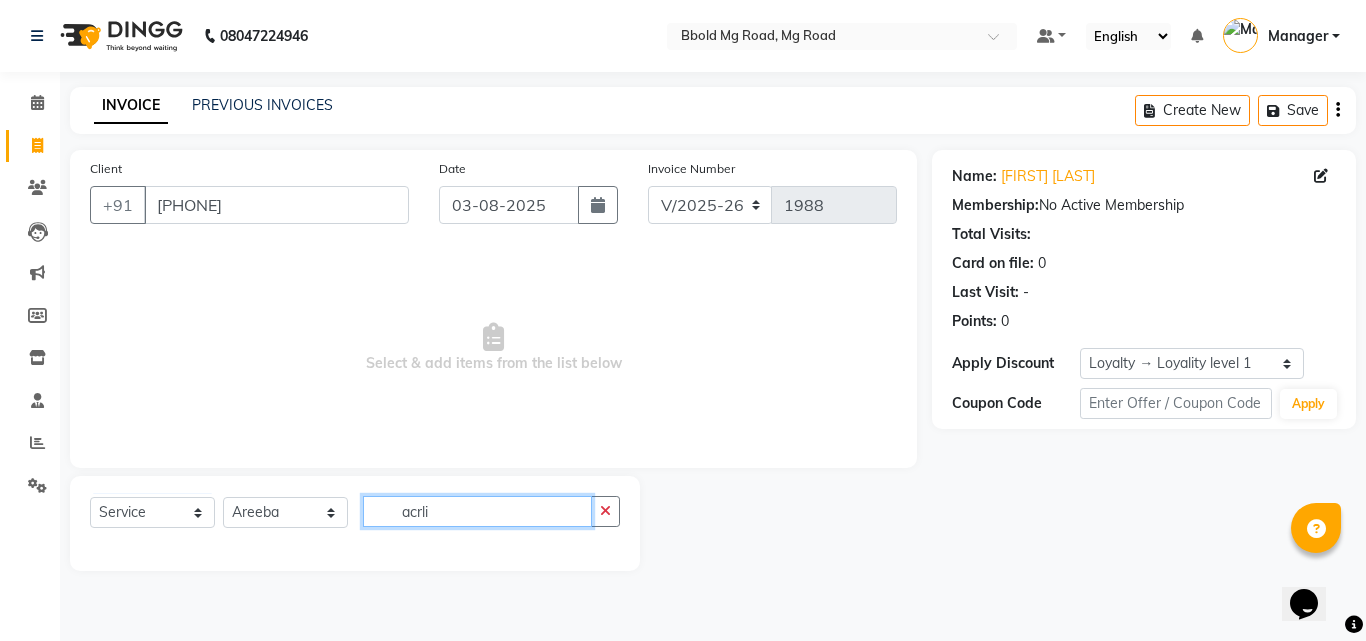 click on "acrli" 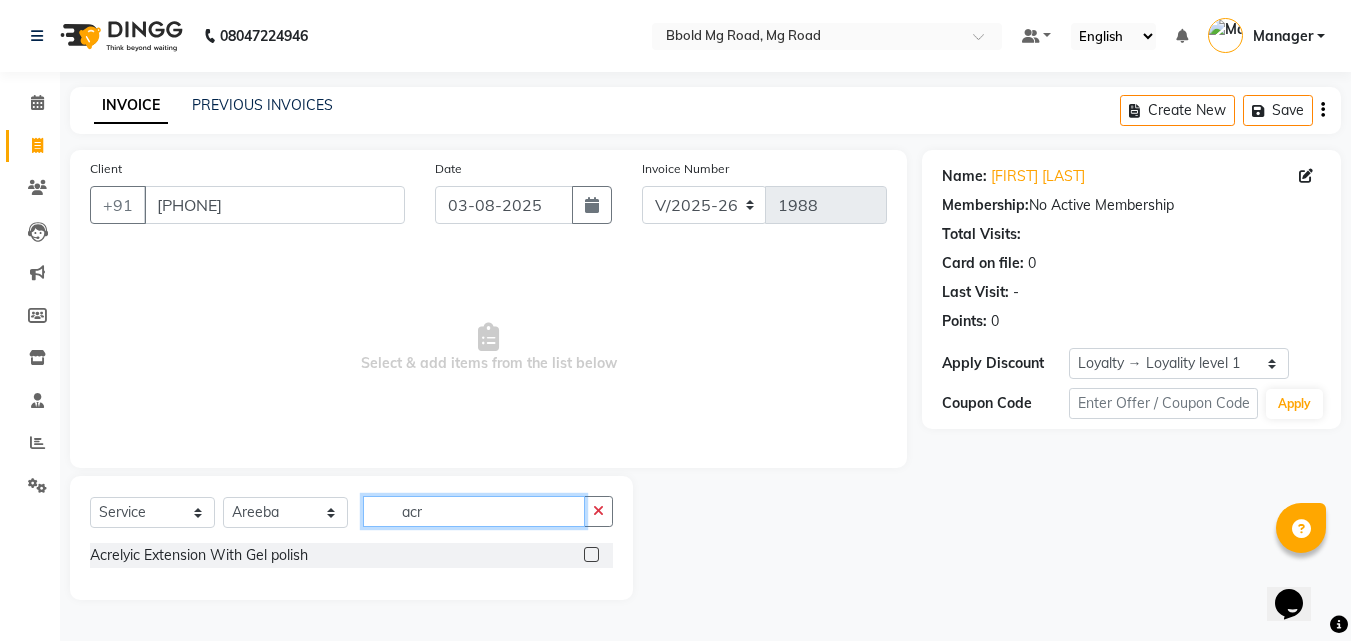 scroll, scrollTop: 0, scrollLeft: 0, axis: both 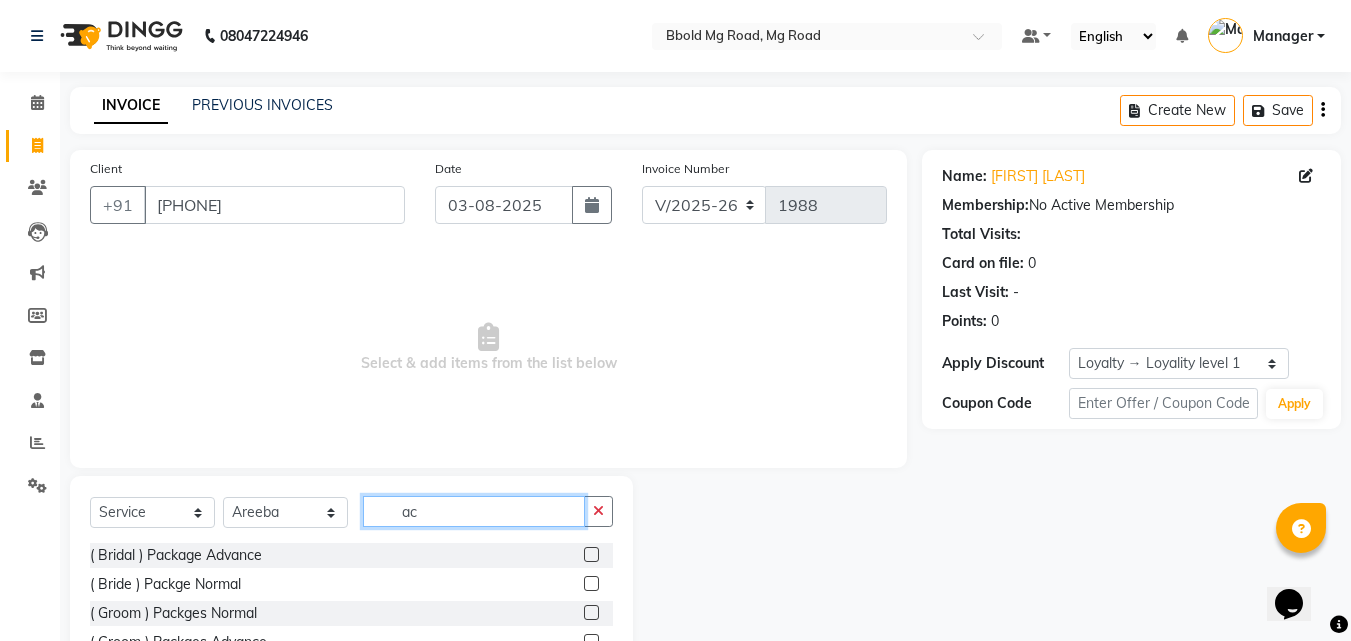 type on "a" 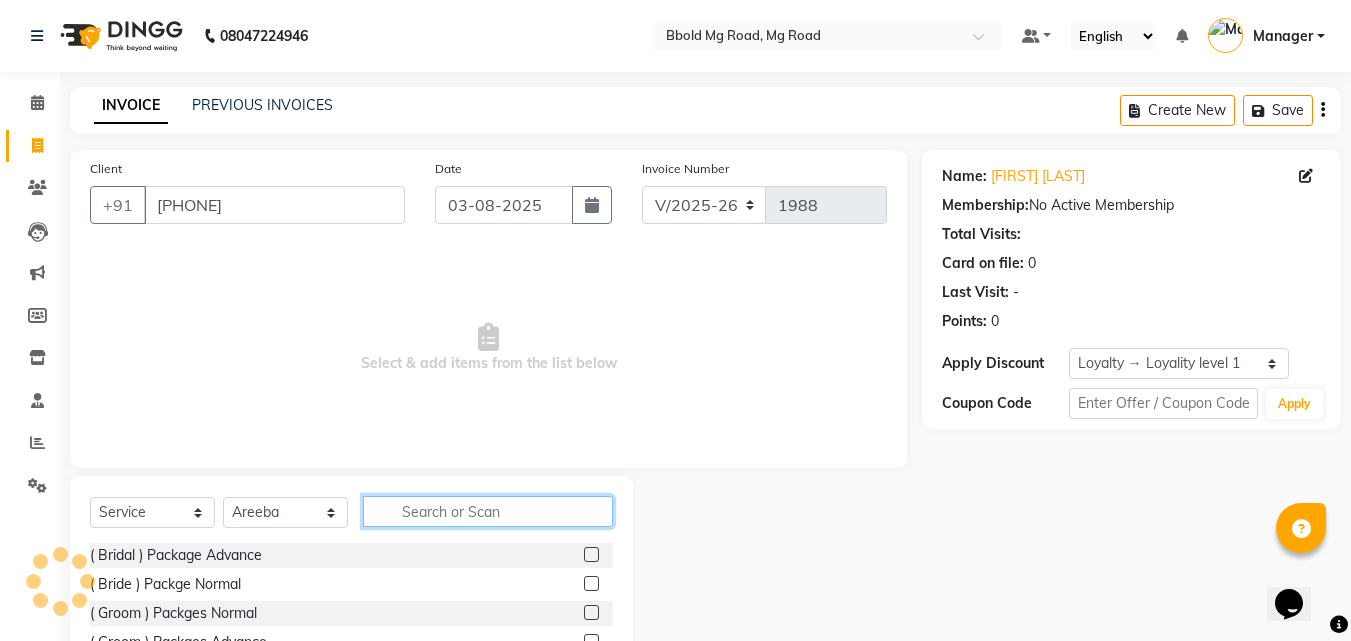 type on "e" 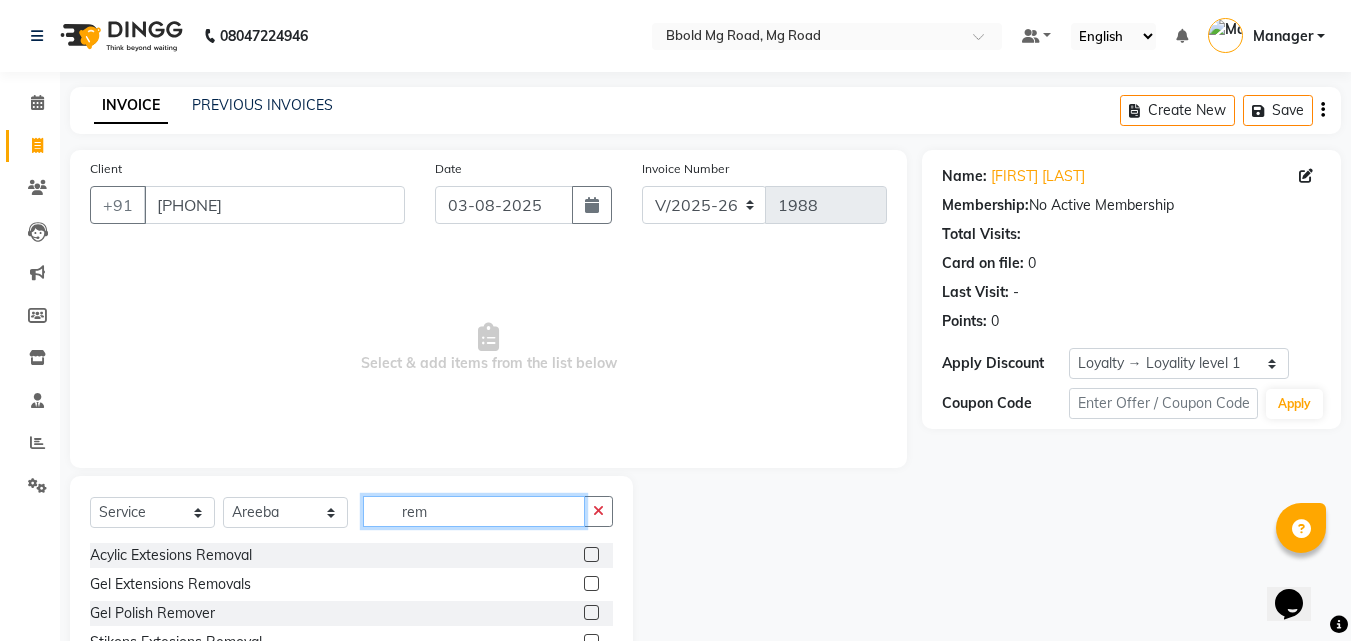 scroll, scrollTop: 158, scrollLeft: 0, axis: vertical 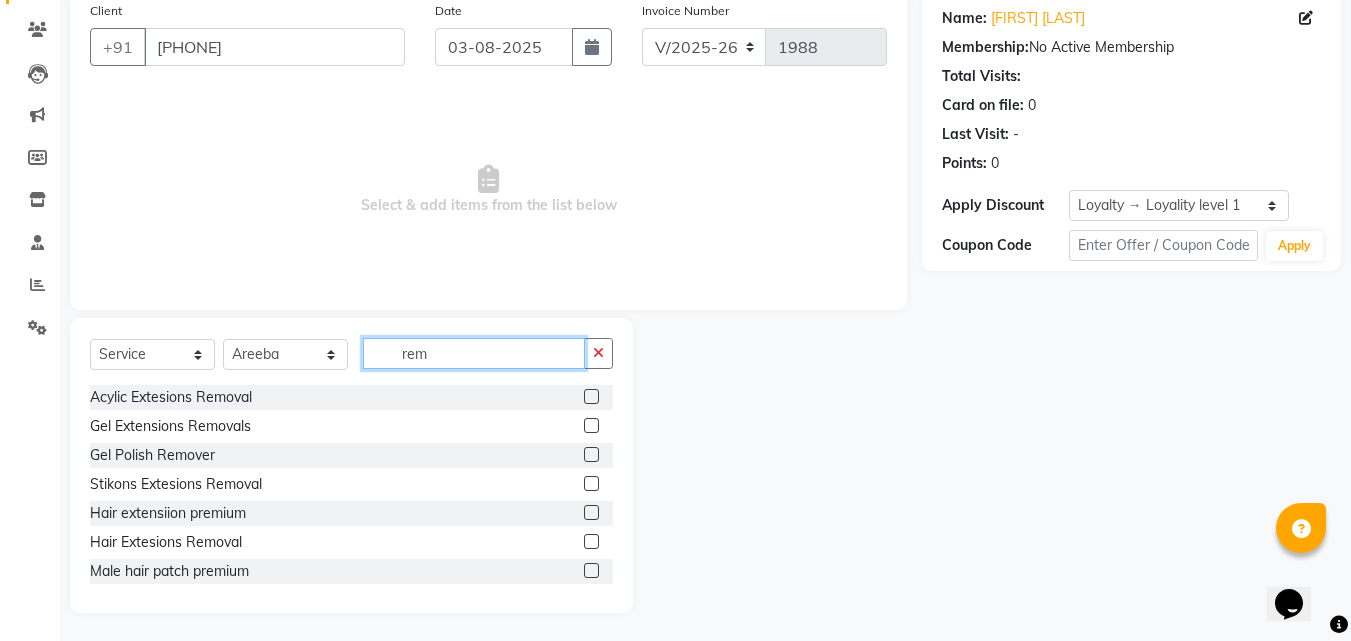 type on "rem" 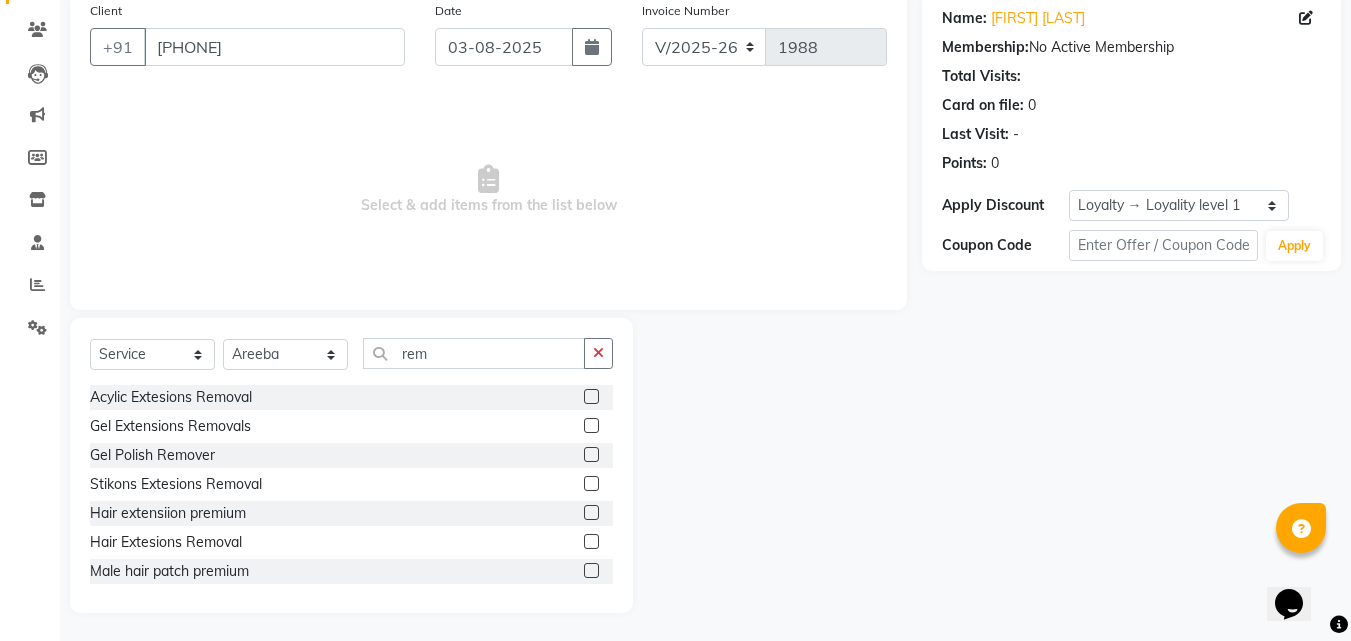 click 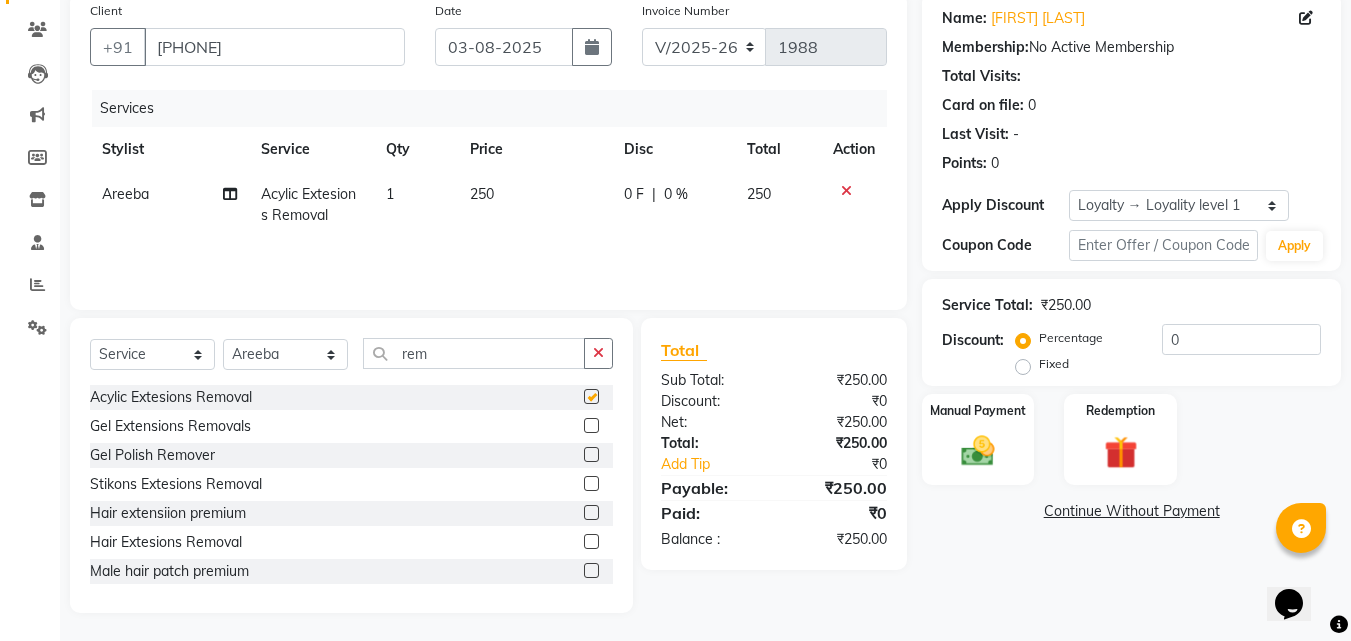 checkbox on "false" 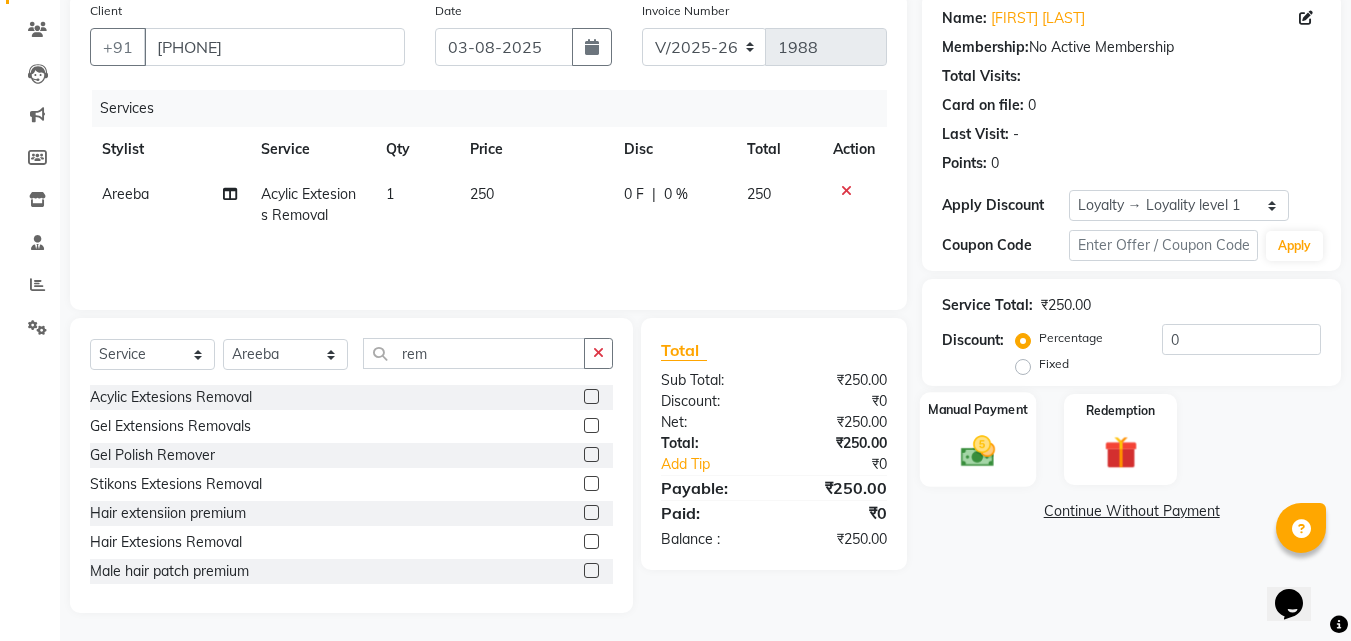 click 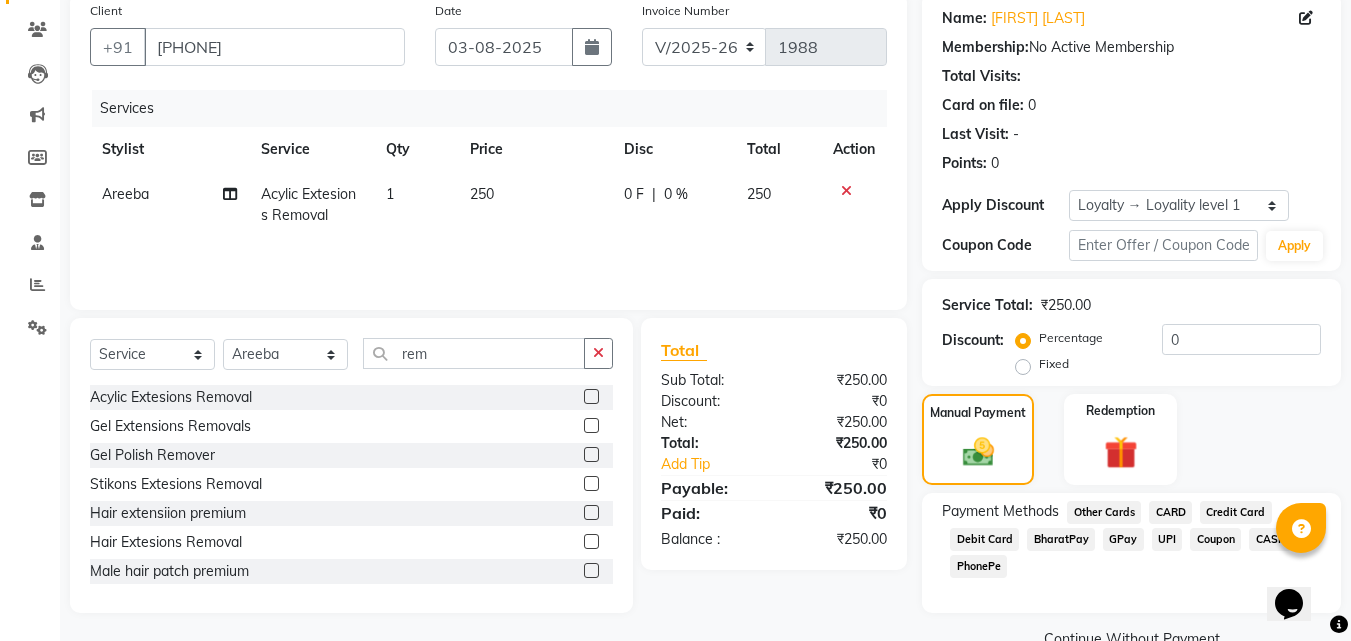click on "GPay" 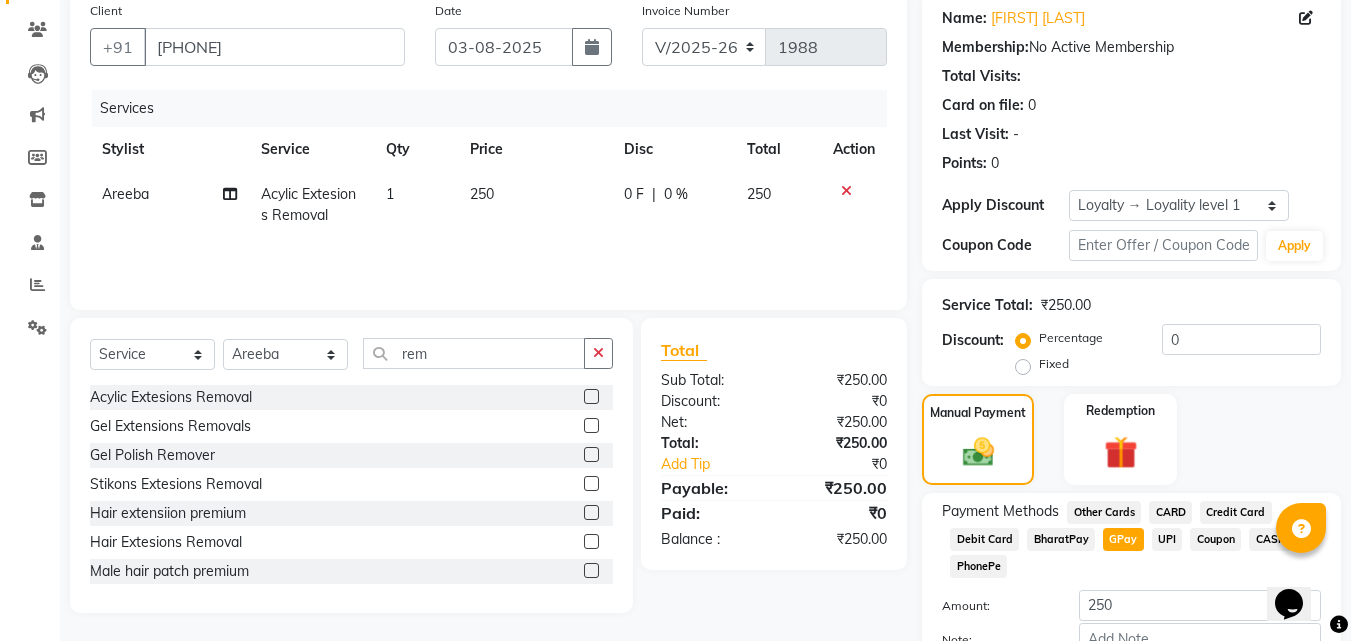 scroll, scrollTop: 284, scrollLeft: 0, axis: vertical 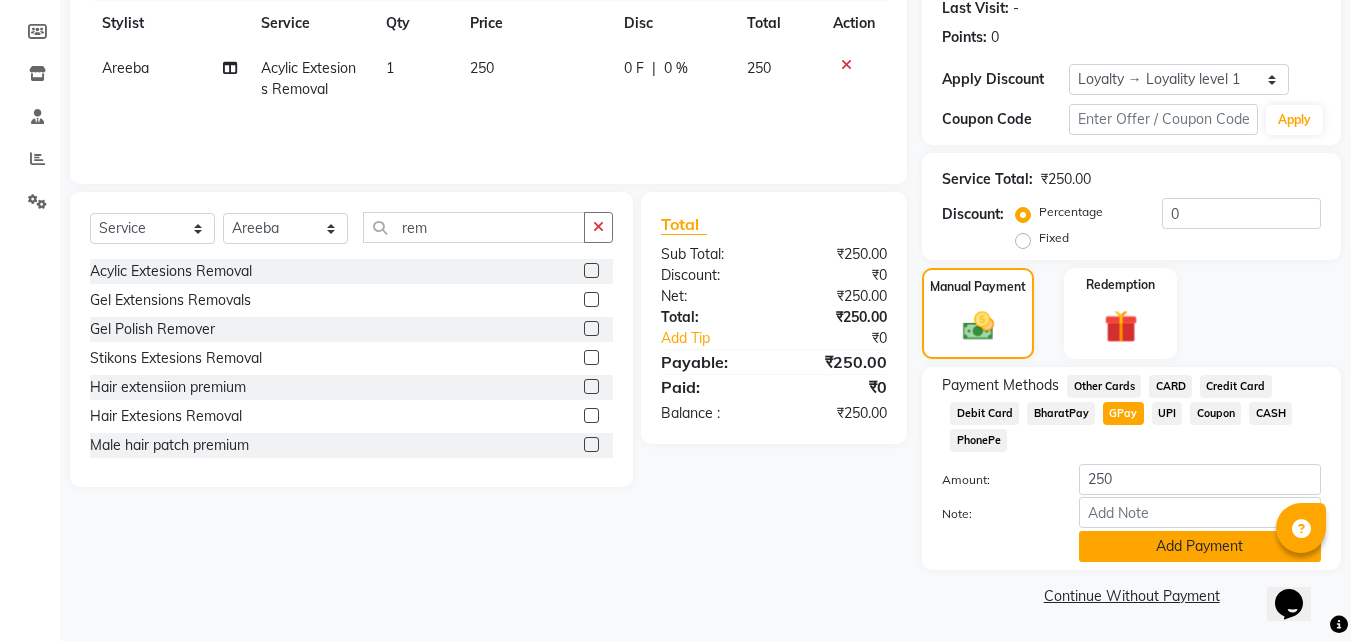 click on "Add Payment" 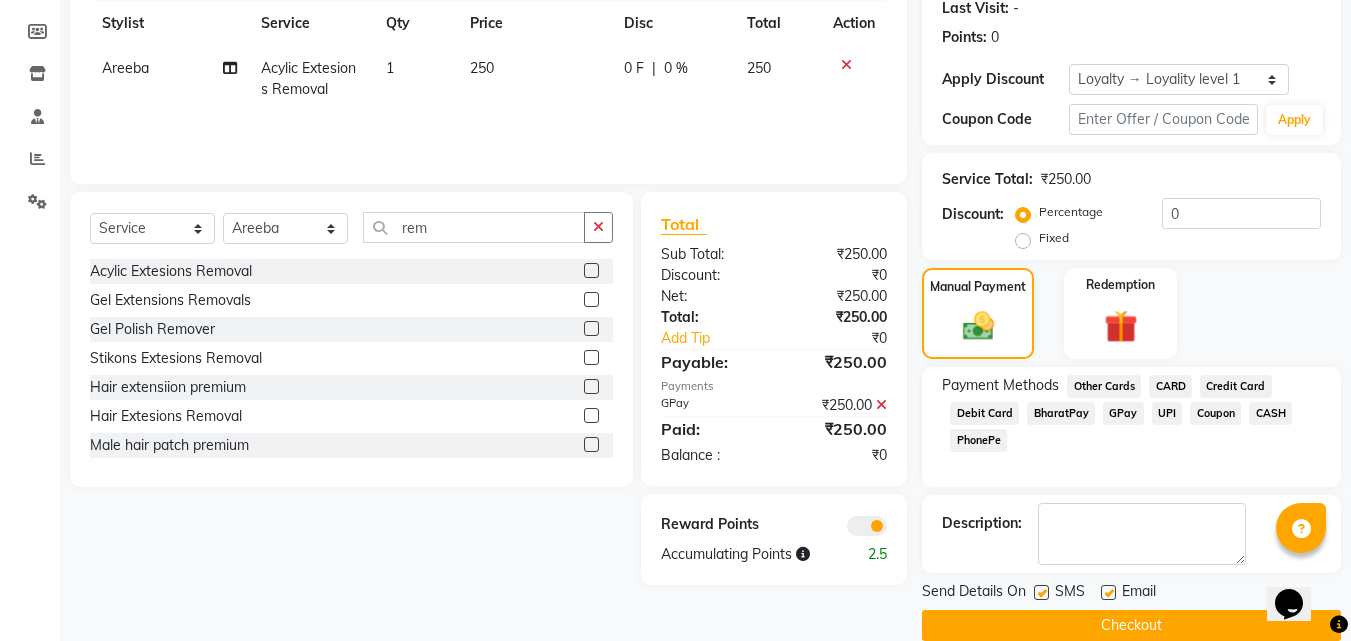 scroll, scrollTop: 314, scrollLeft: 0, axis: vertical 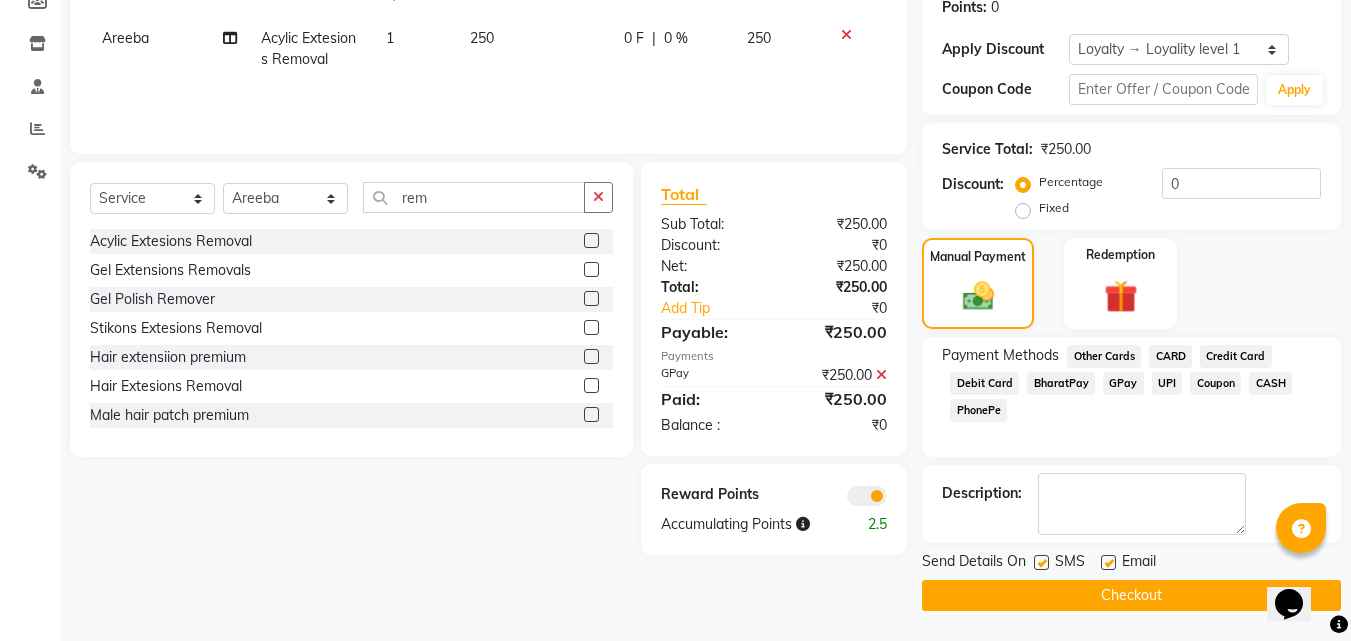 click on "Checkout" 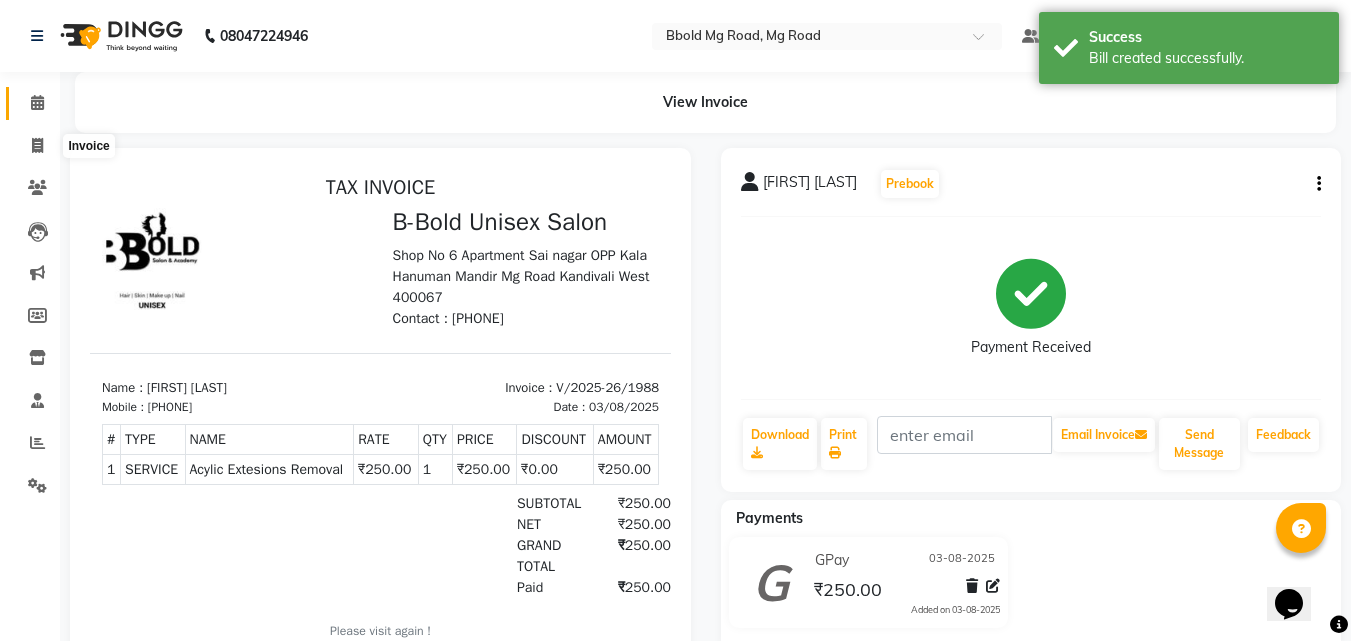 scroll, scrollTop: 0, scrollLeft: 0, axis: both 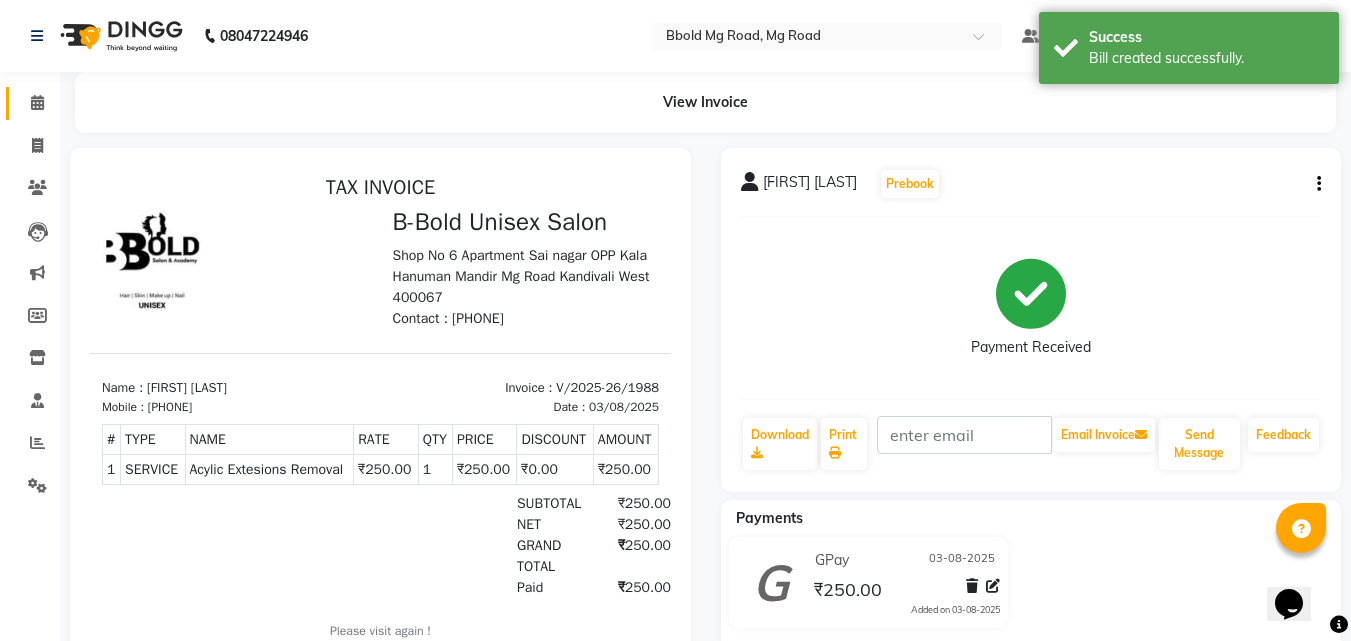 click on "Calendar" 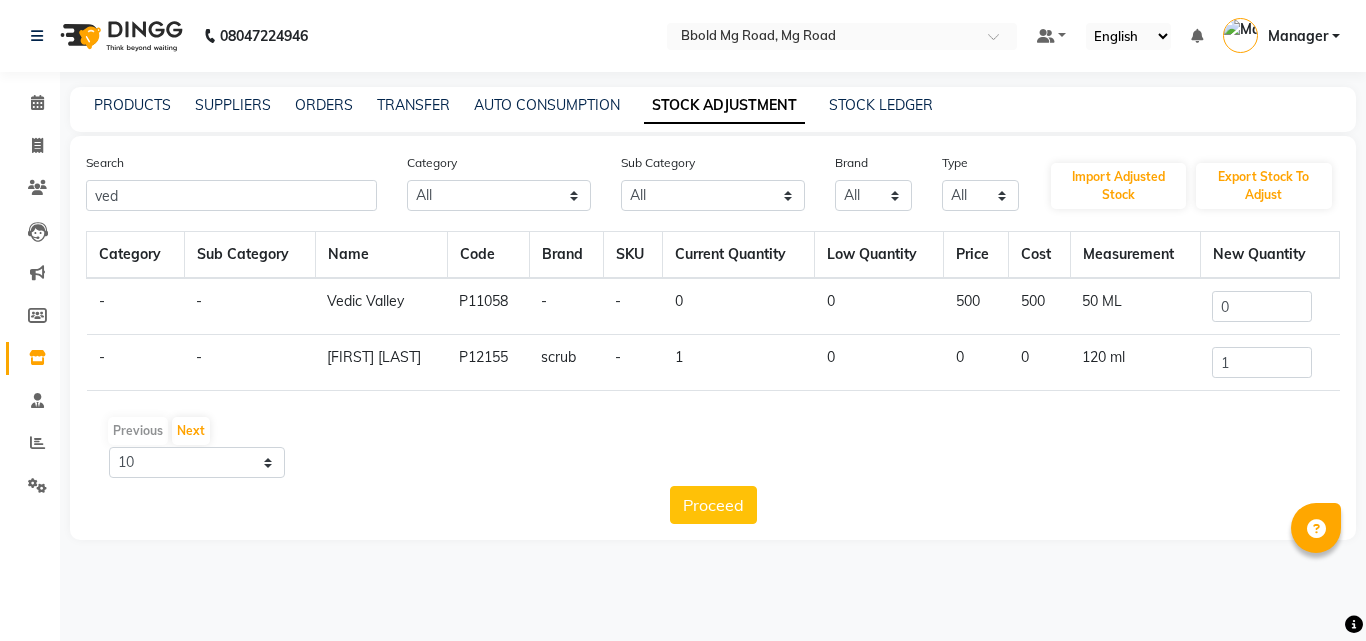 scroll, scrollTop: 0, scrollLeft: 0, axis: both 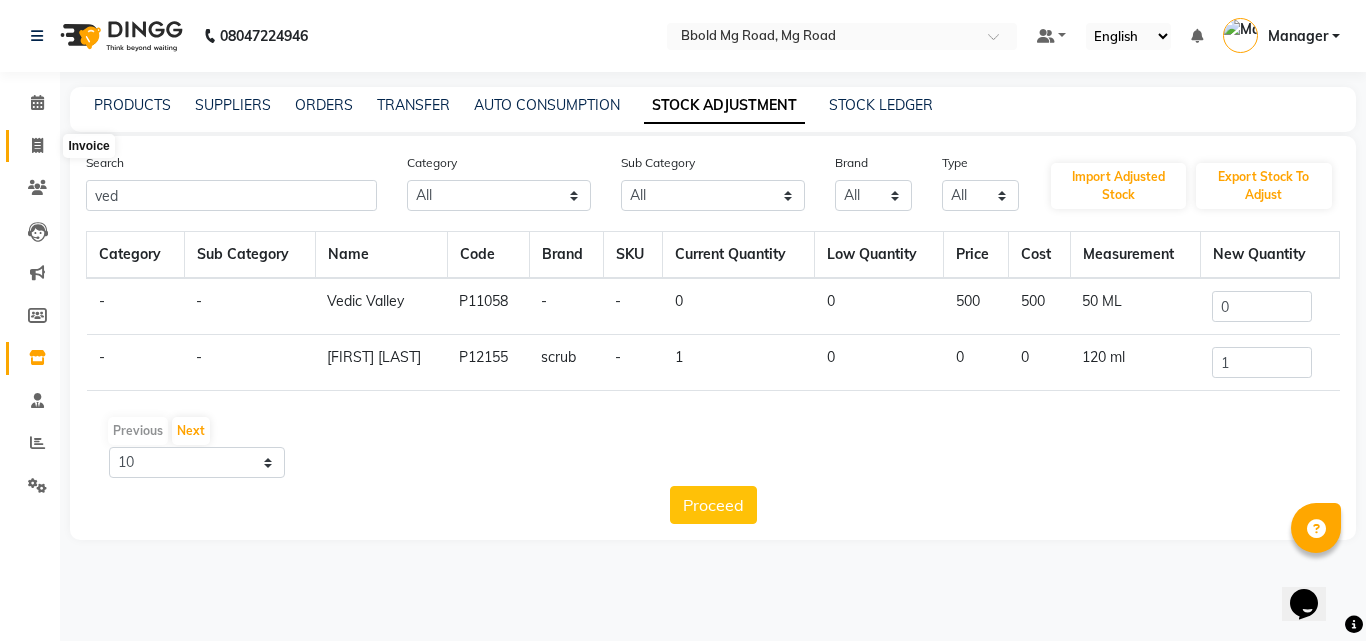 click 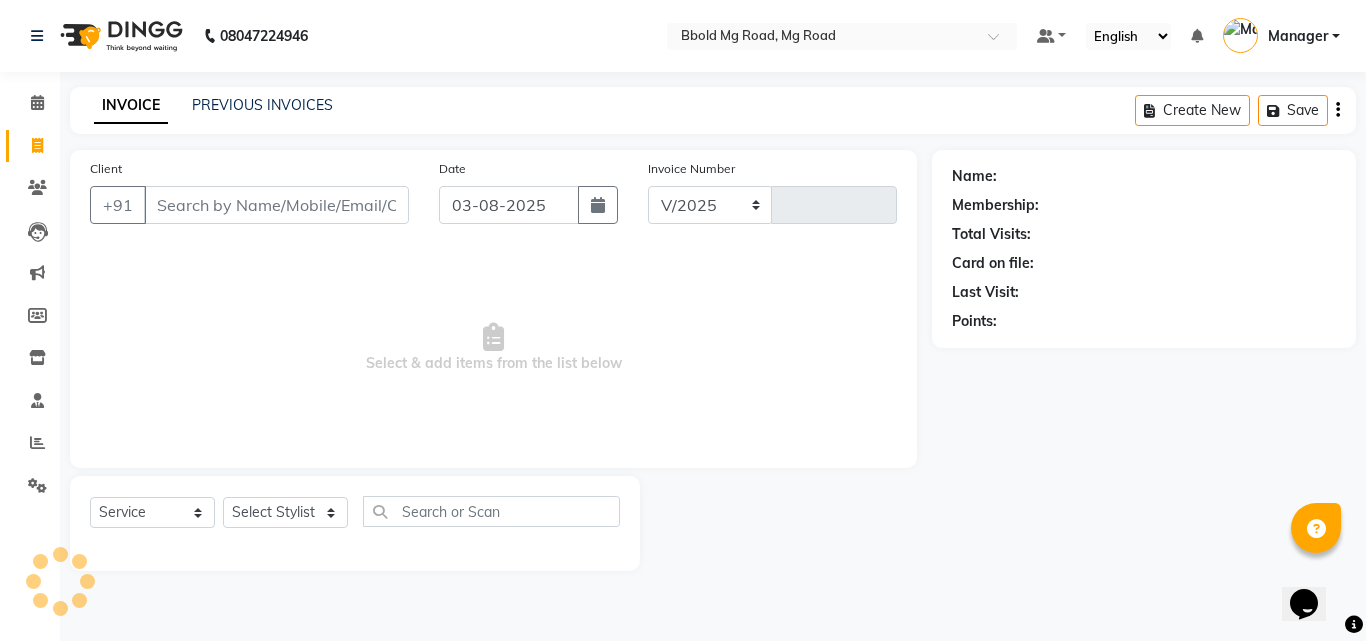 select on "7353" 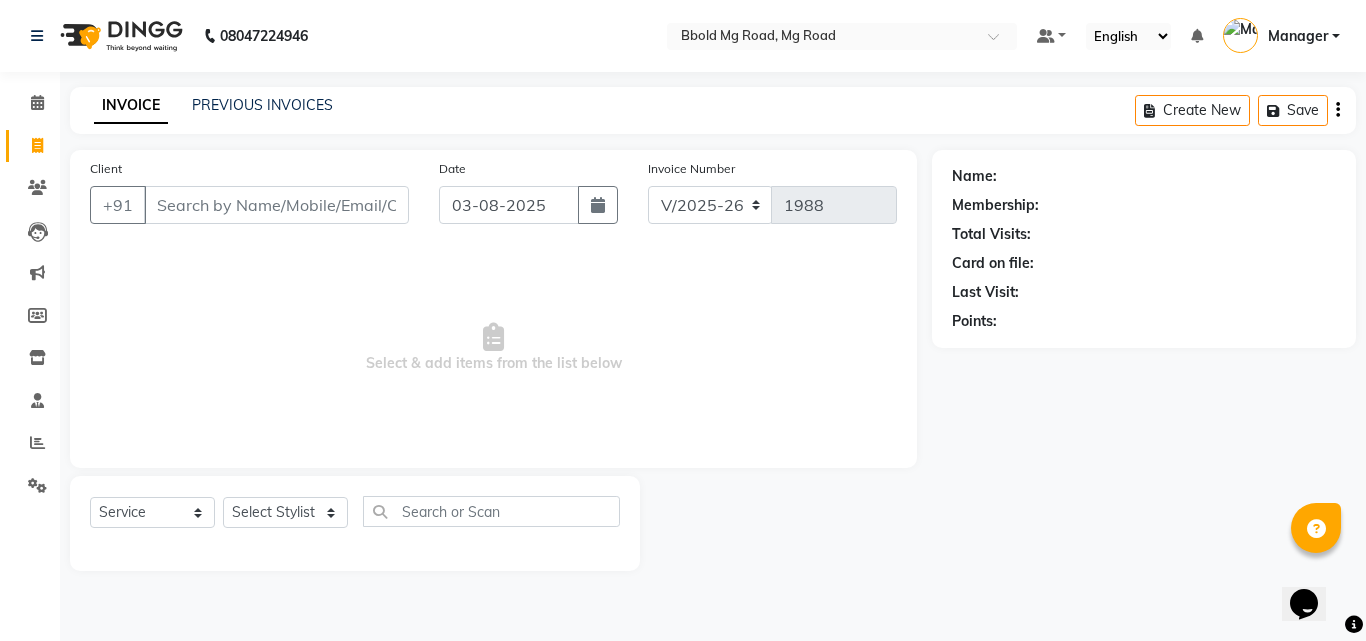 click on "Client" at bounding box center (276, 205) 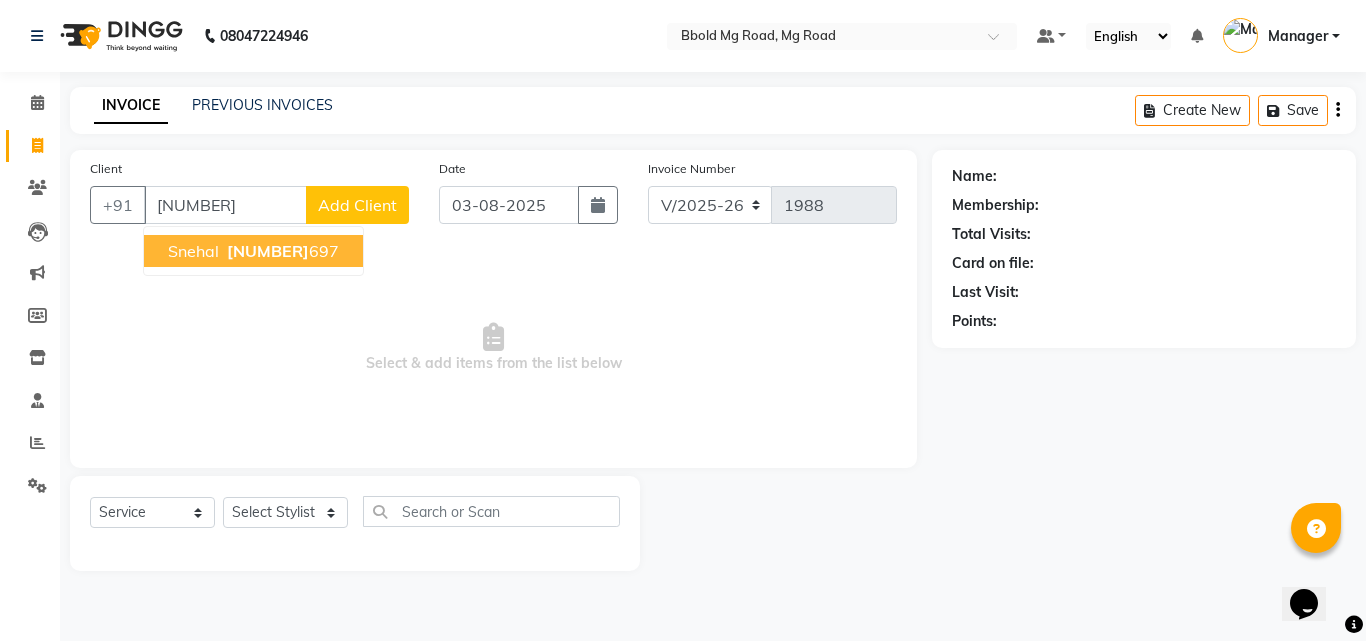 click on "9664687" at bounding box center (268, 251) 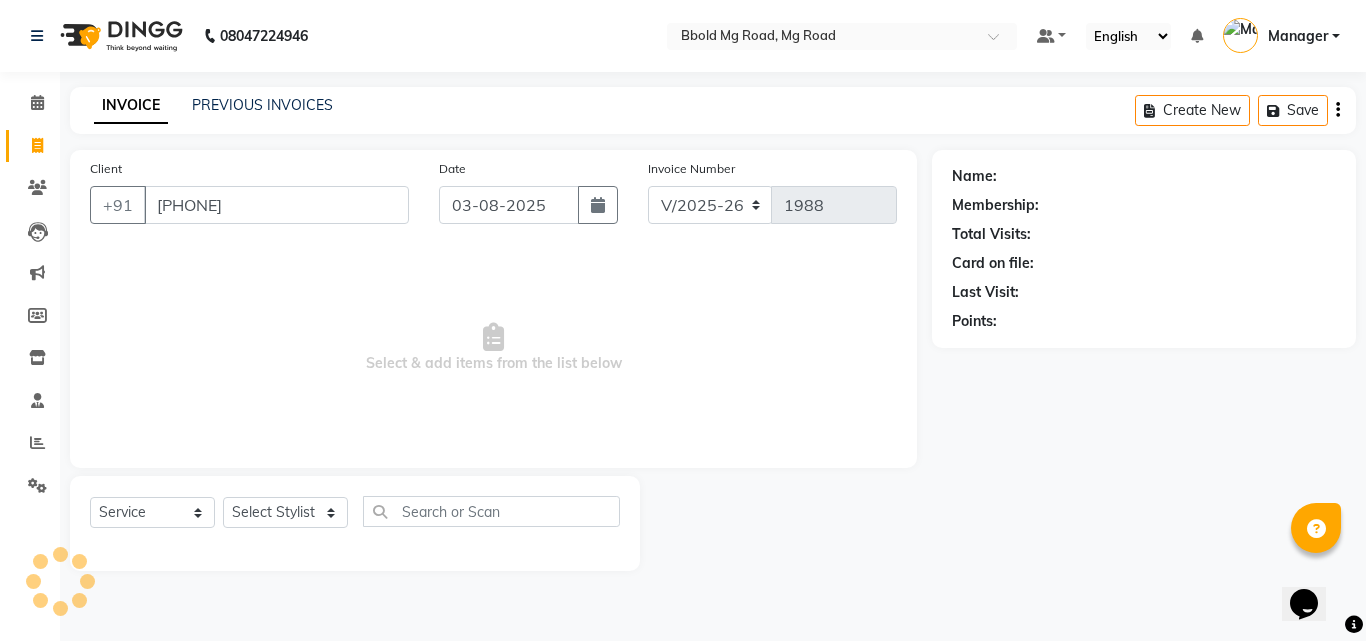 type on "9664687697" 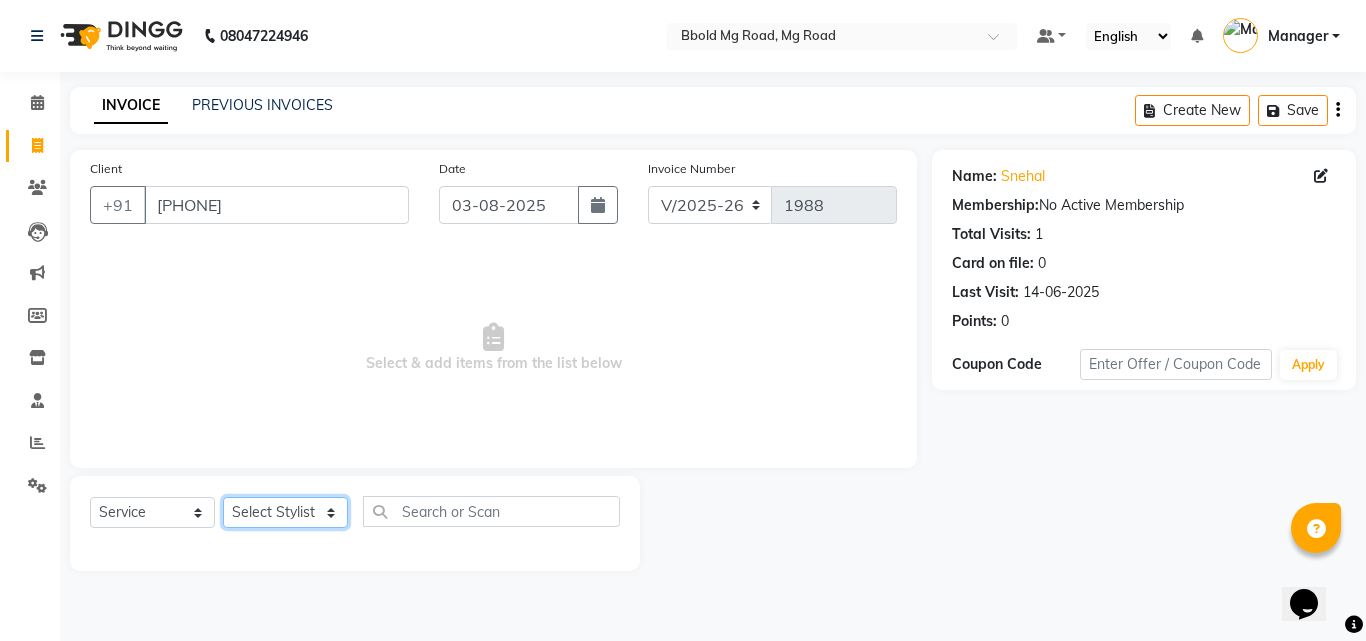 click on "Select Stylist Aarish Qureshi ajay Areeba Hetal  karan Mahima Kelkar Manager Nadeem  Pooja  priya mangr Samiya  Sonam Soni Zeenat" 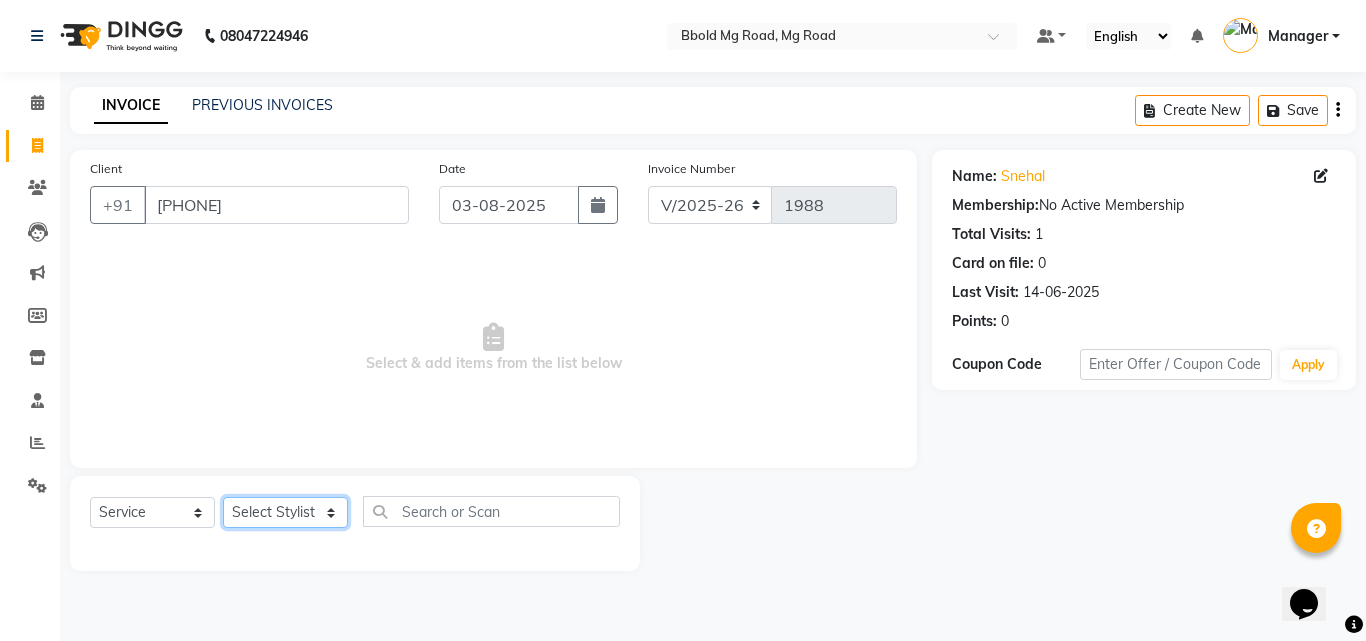 select on "86662" 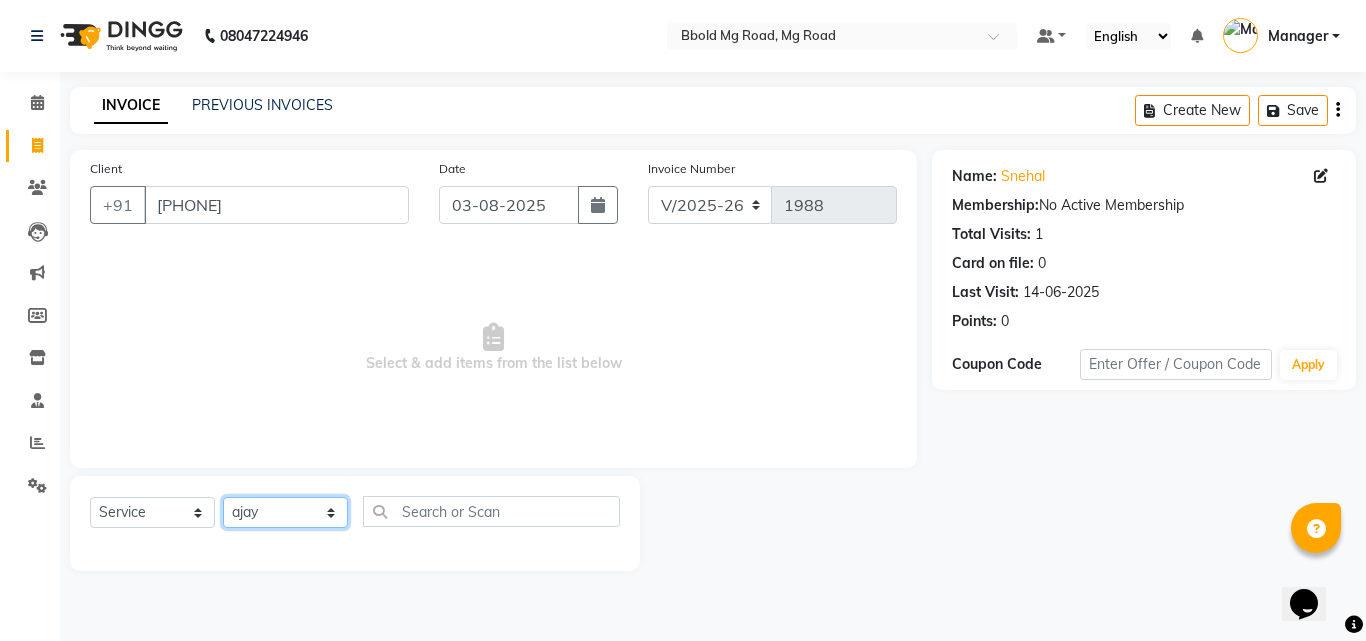 click on "Select Stylist Aarish Qureshi ajay Areeba Hetal  karan Mahima Kelkar Manager Nadeem  Pooja  priya mangr Samiya  Sonam Soni Zeenat" 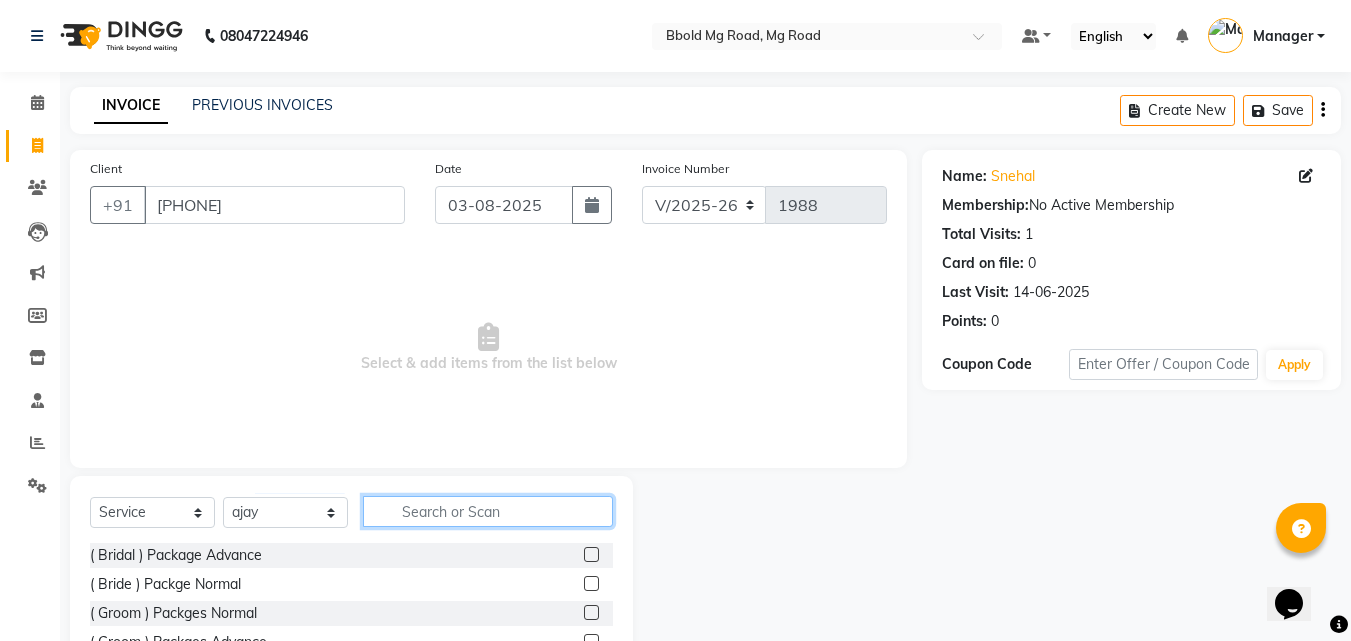 click 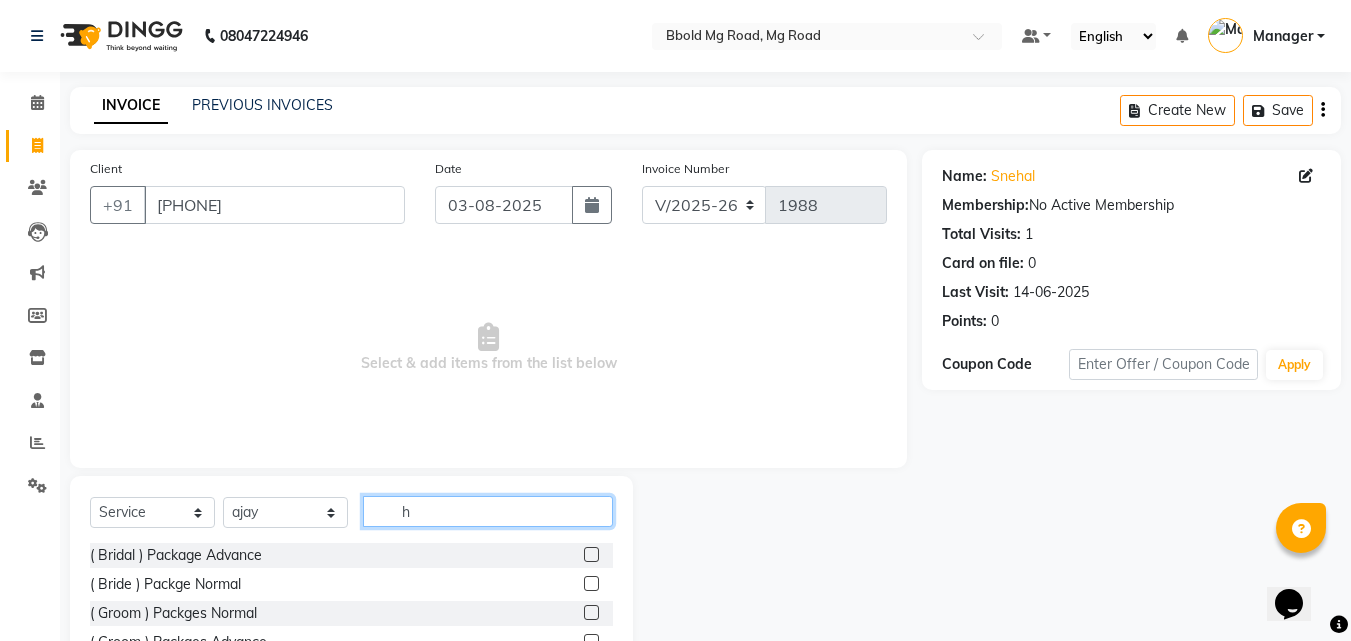 click on "h" 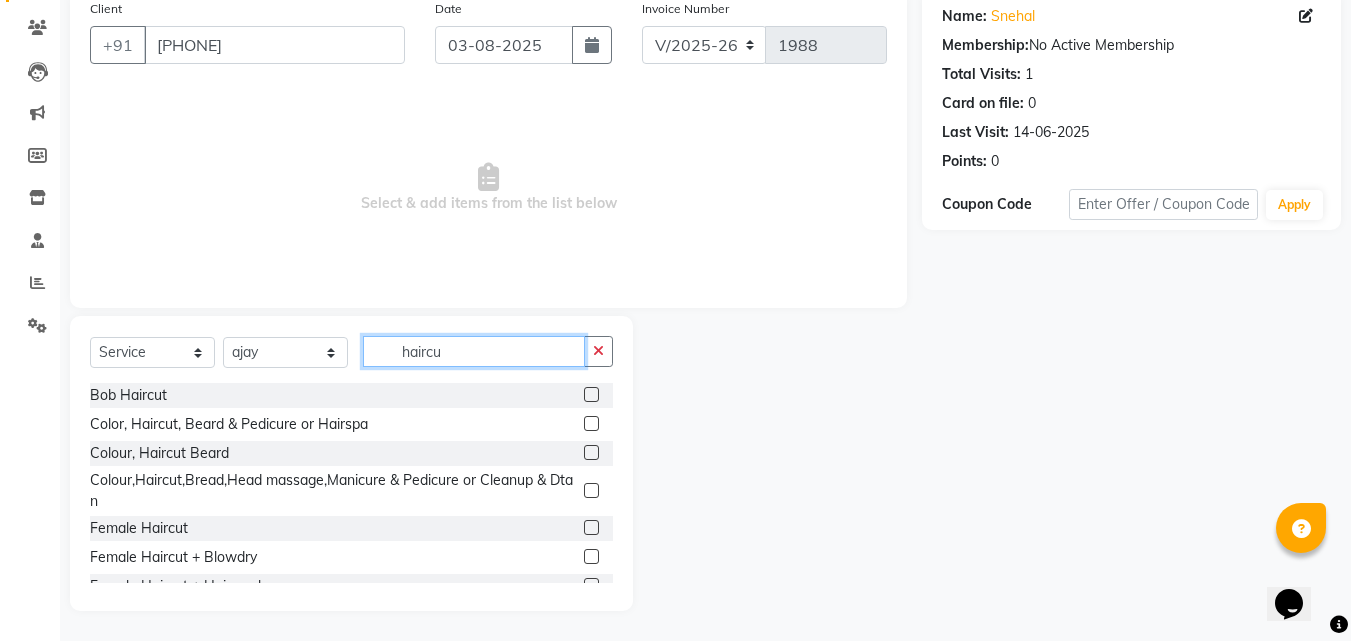 scroll, scrollTop: 158, scrollLeft: 0, axis: vertical 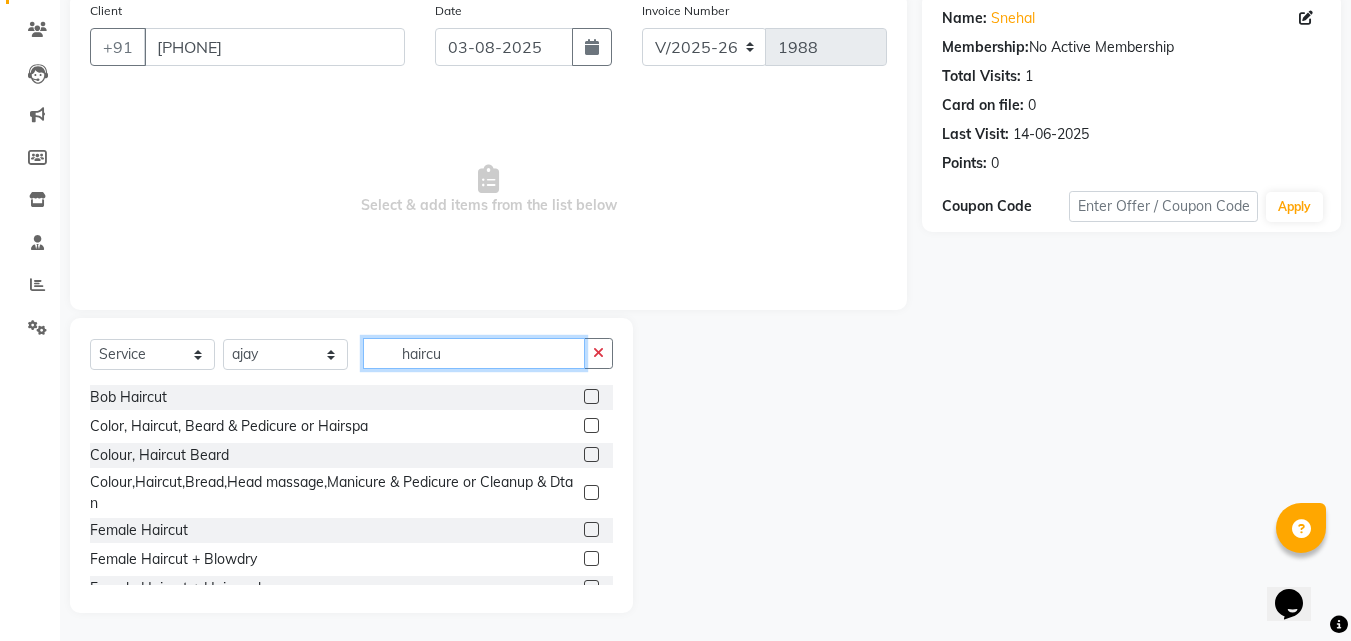 type on "haircu" 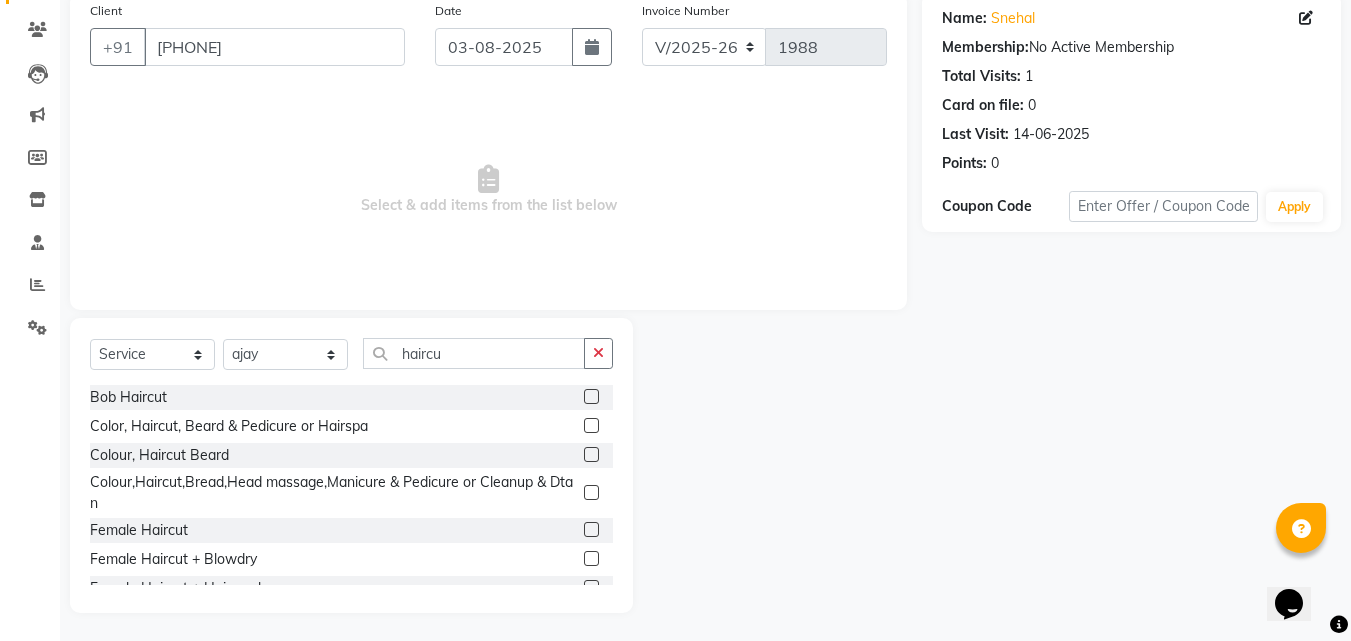 click 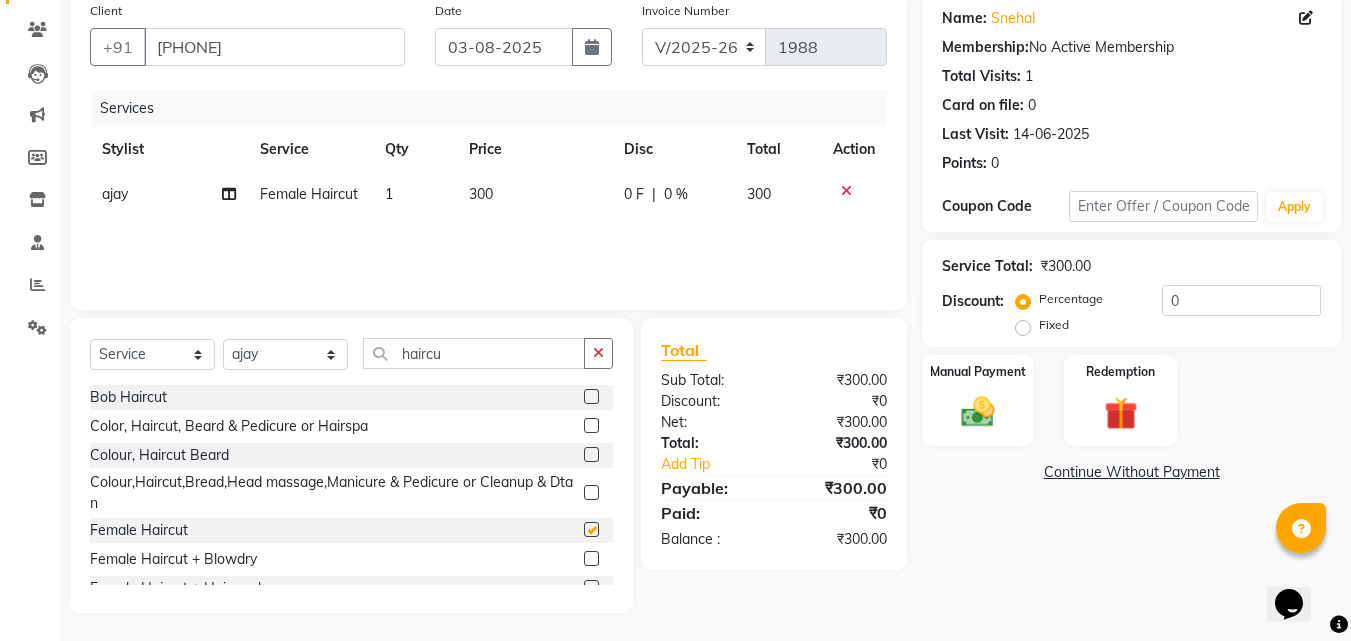 checkbox on "false" 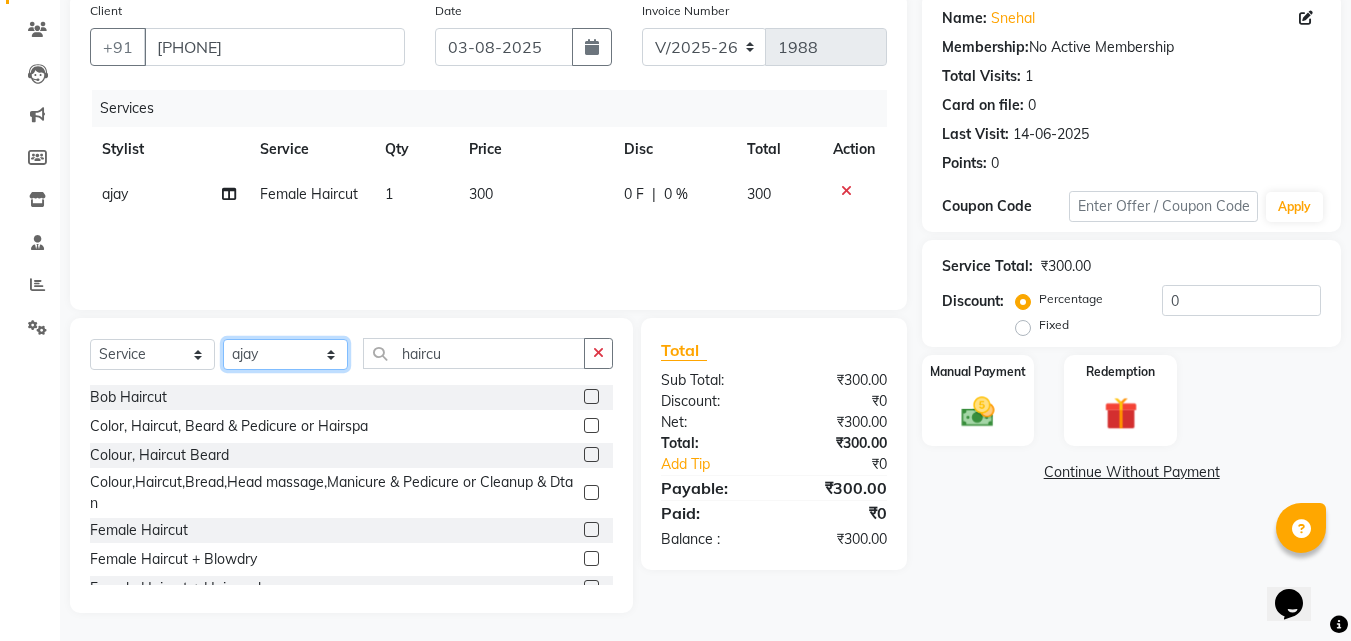 click on "Select Stylist [FIRST] [LAST] [FIRST] [FIRST] [FIRST] [FIRST] [FIRST] Manager [FIRST] [FIRST] [FIRST] [FIRST] [FIRST] [FIRST] [FIRST]" 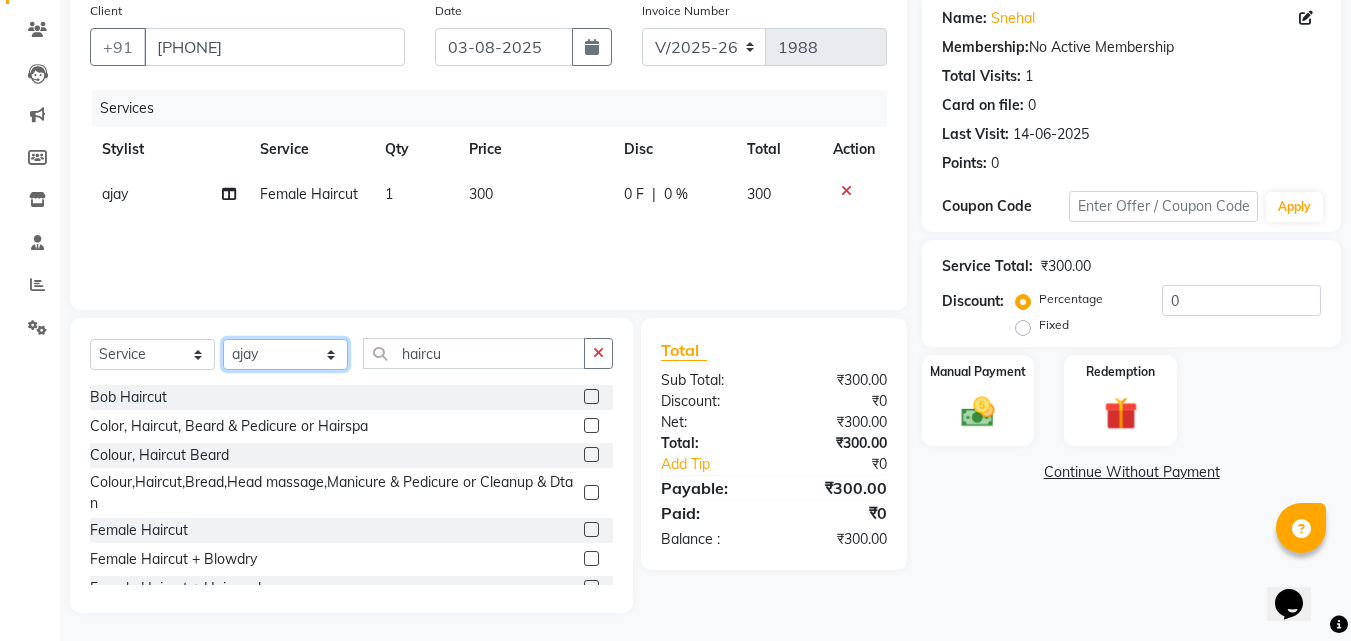 select on "63649" 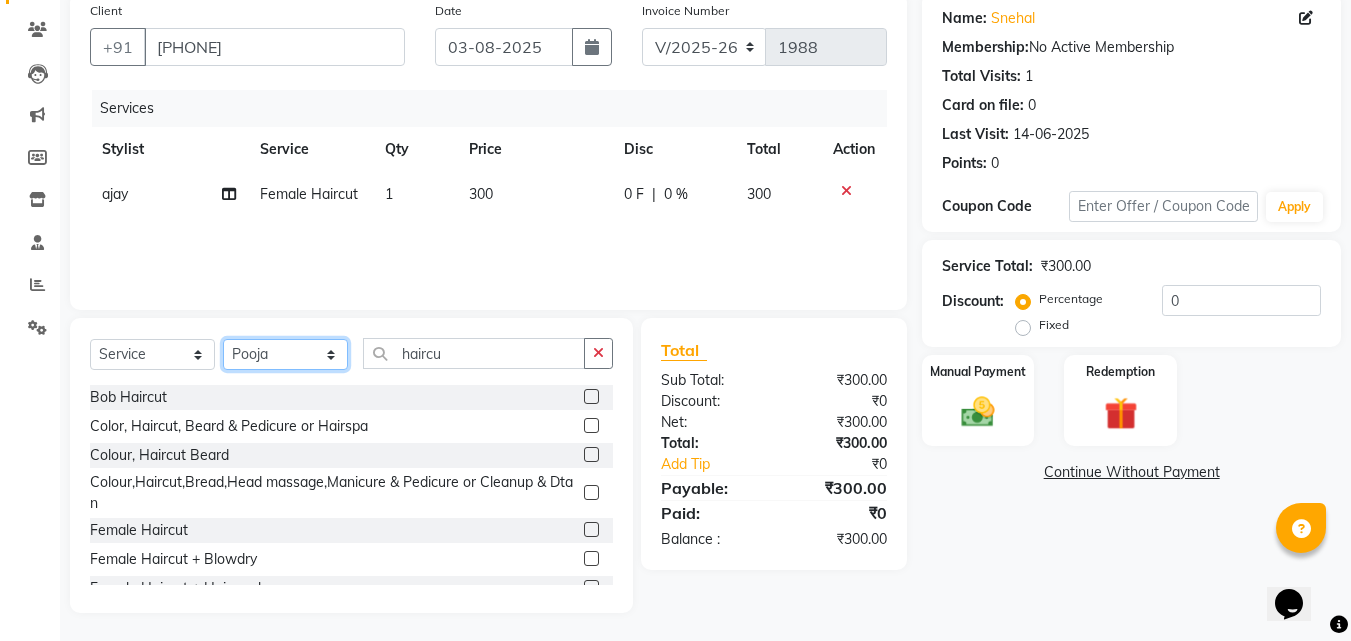 click on "Select Stylist [FIRST] [LAST] [FIRST] [FIRST] [FIRST] [FIRST] [FIRST] Manager [FIRST] [FIRST] [FIRST] [FIRST] [FIRST] [FIRST] [FIRST]" 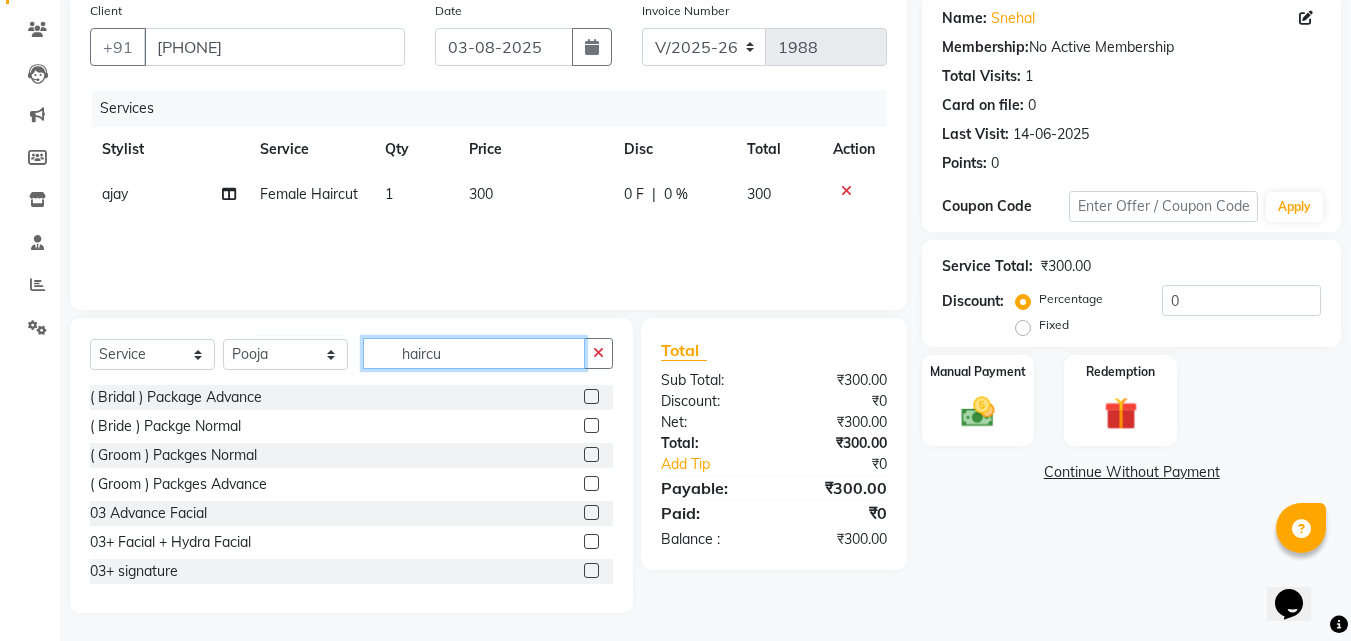 click on "haircu" 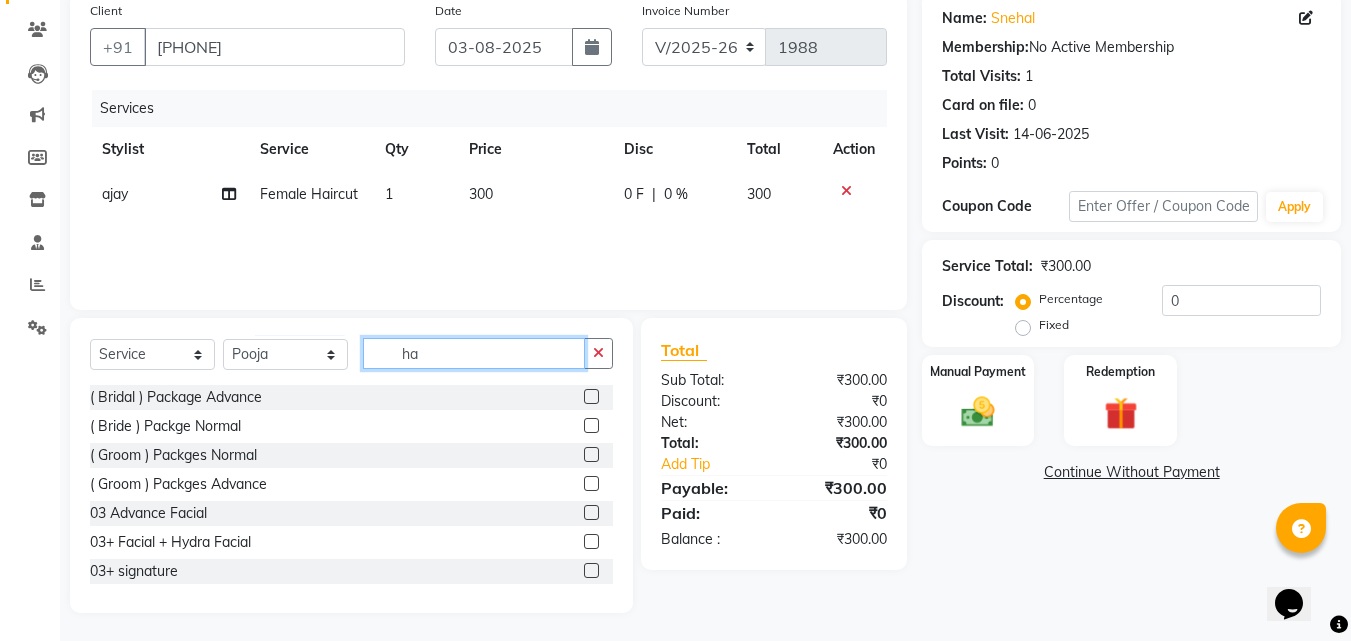 type on "h" 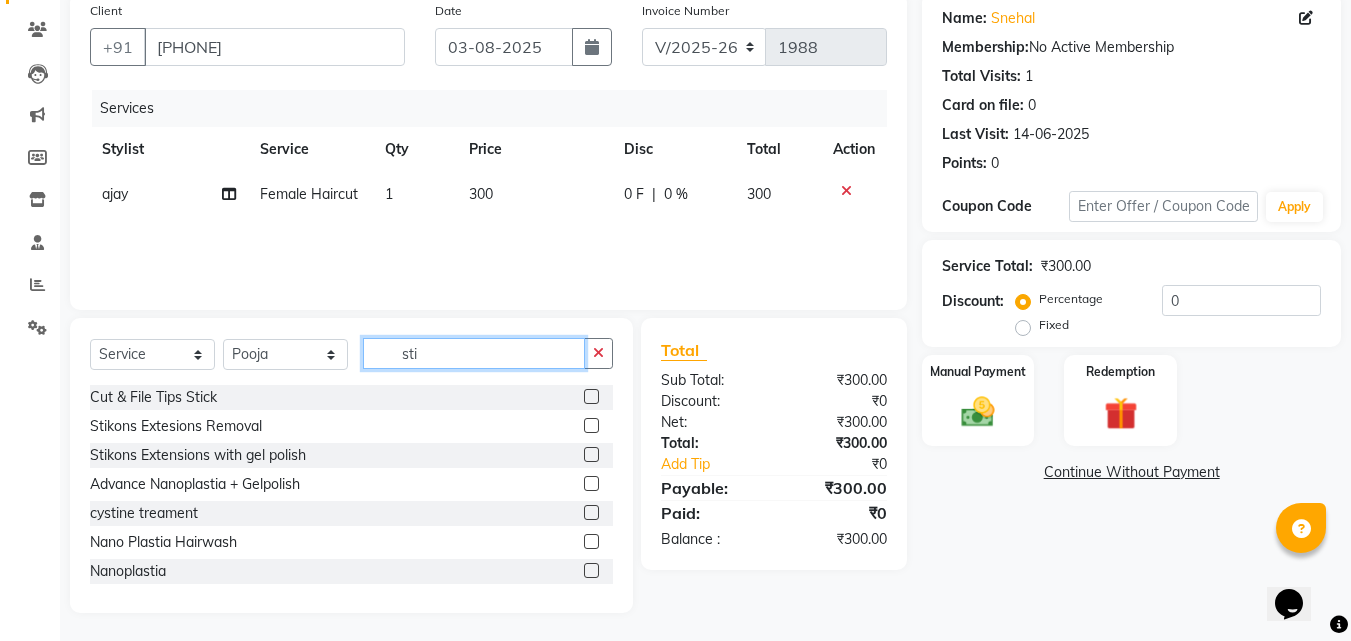 type on "sti" 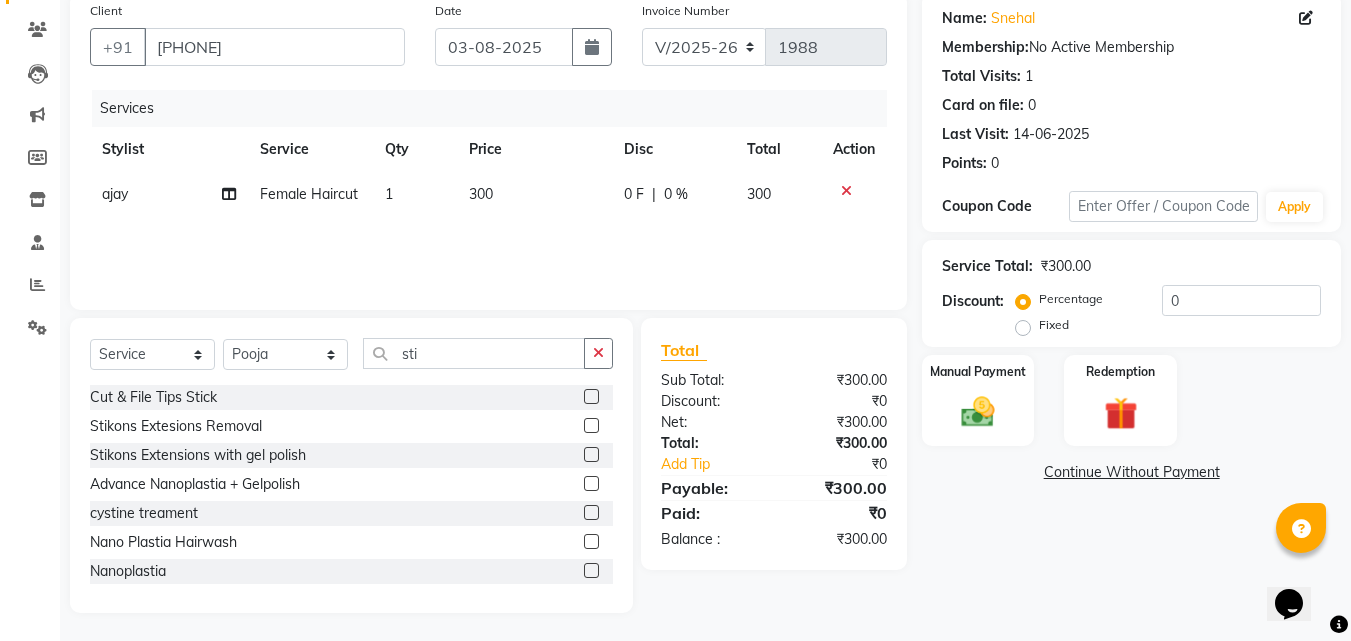 click 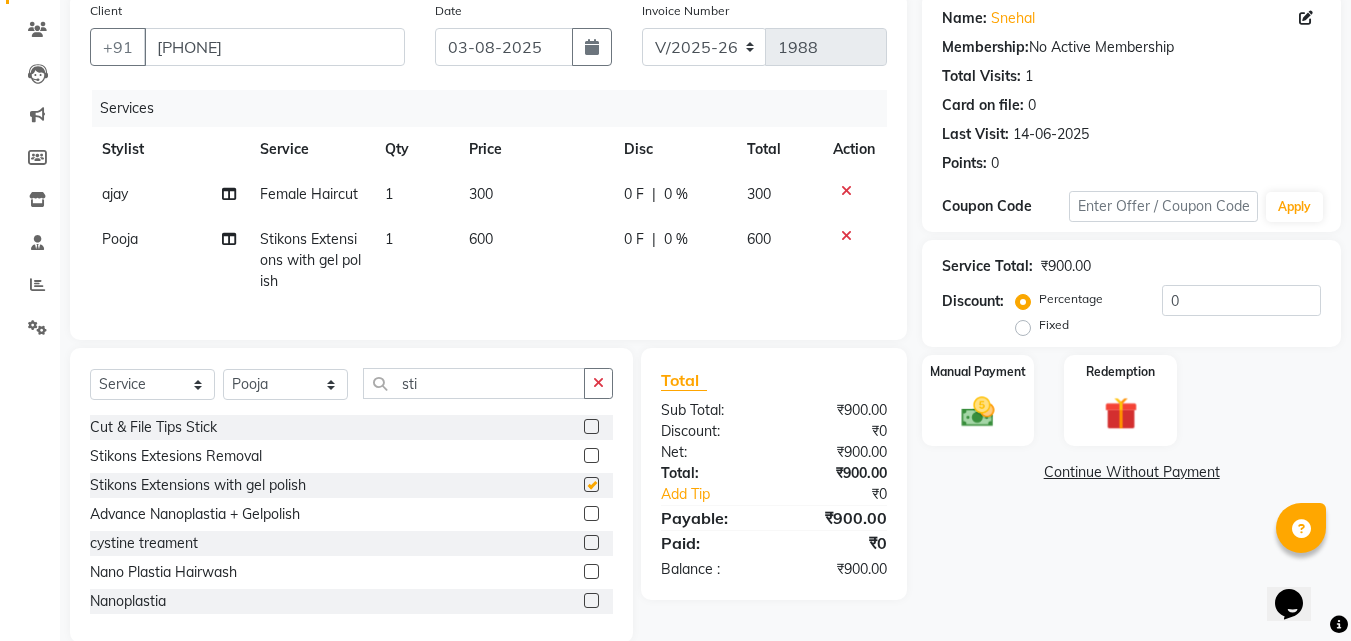 checkbox on "false" 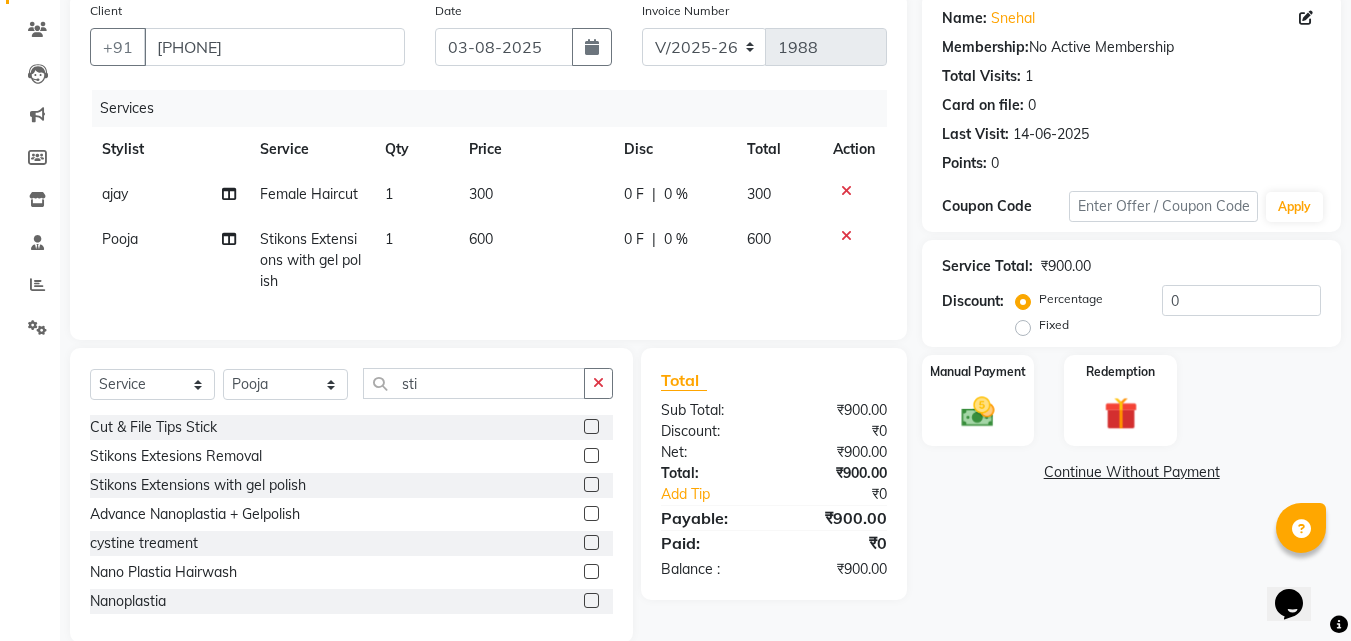 click on "600" 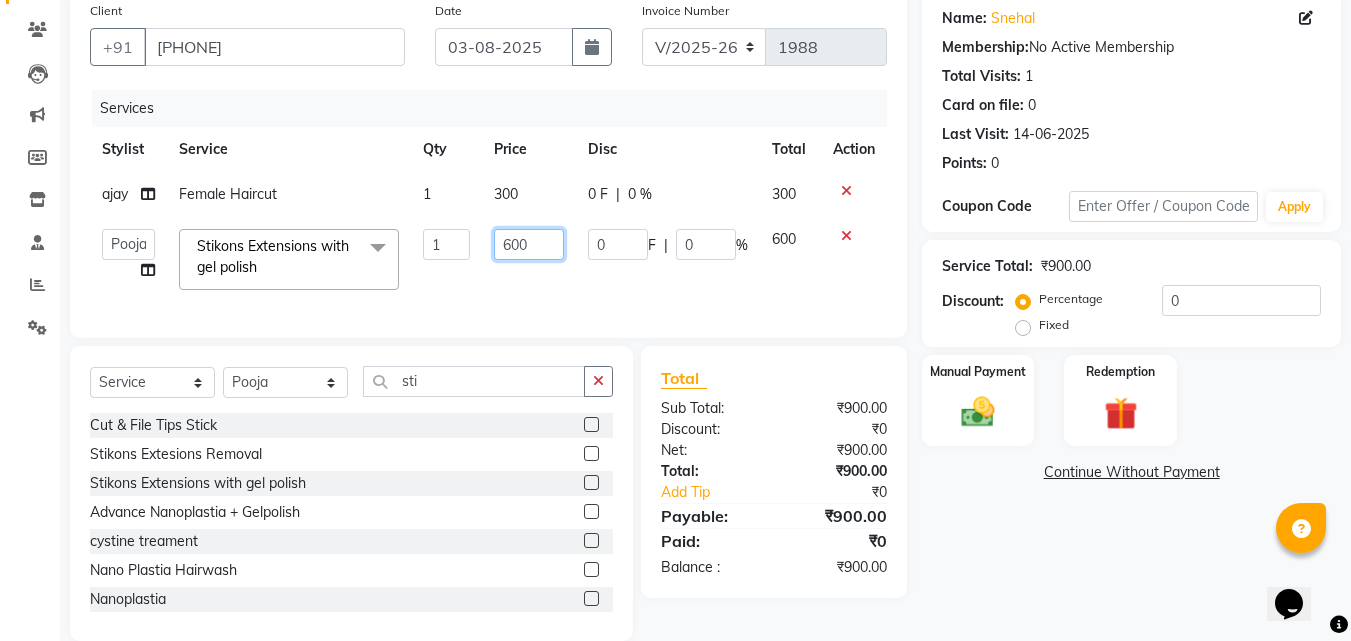 click on "600" 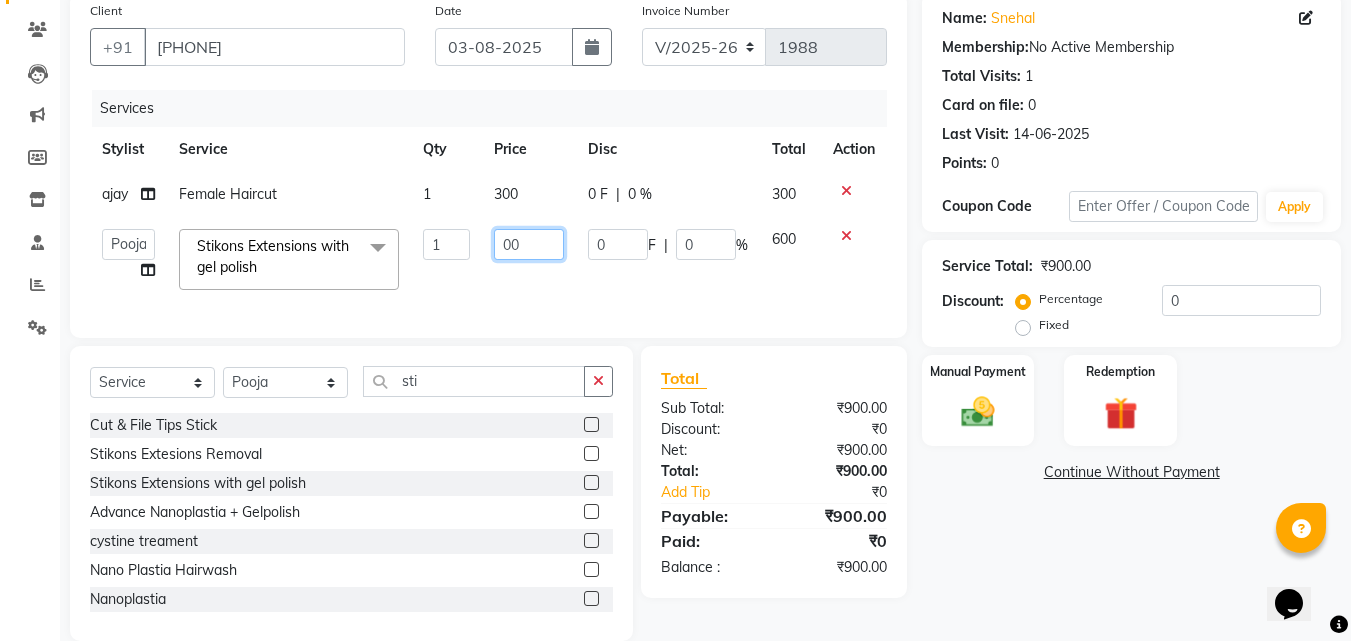 type on "700" 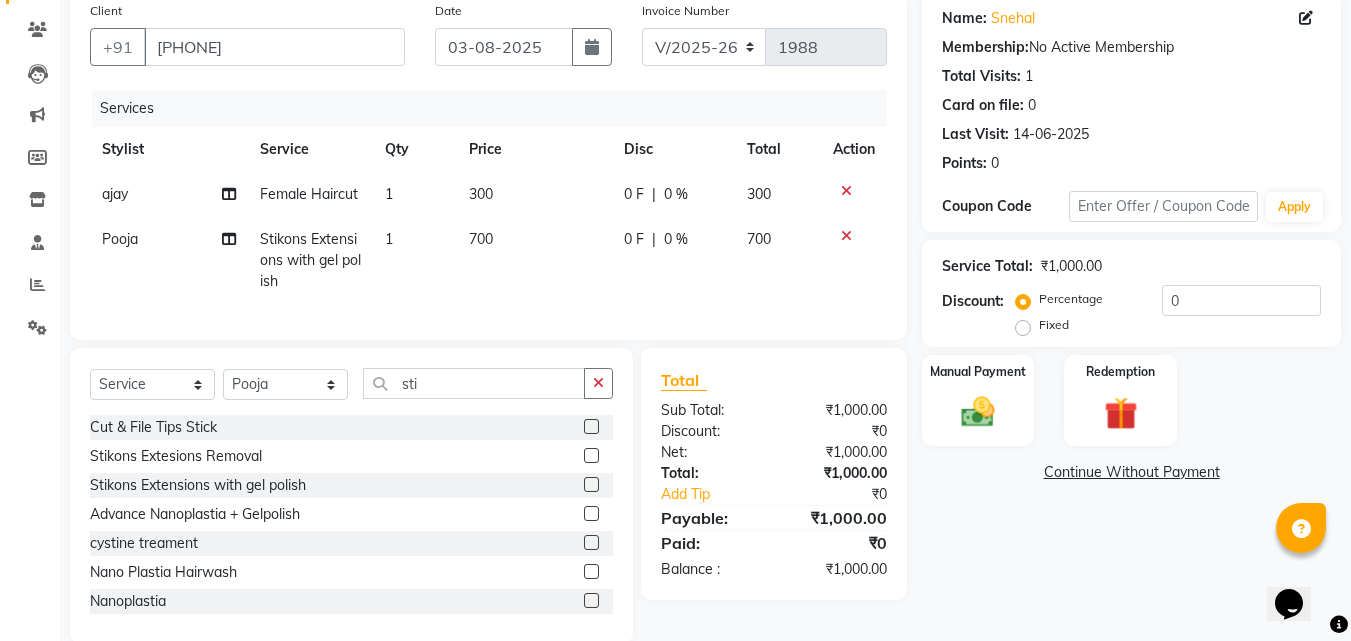 click on "700" 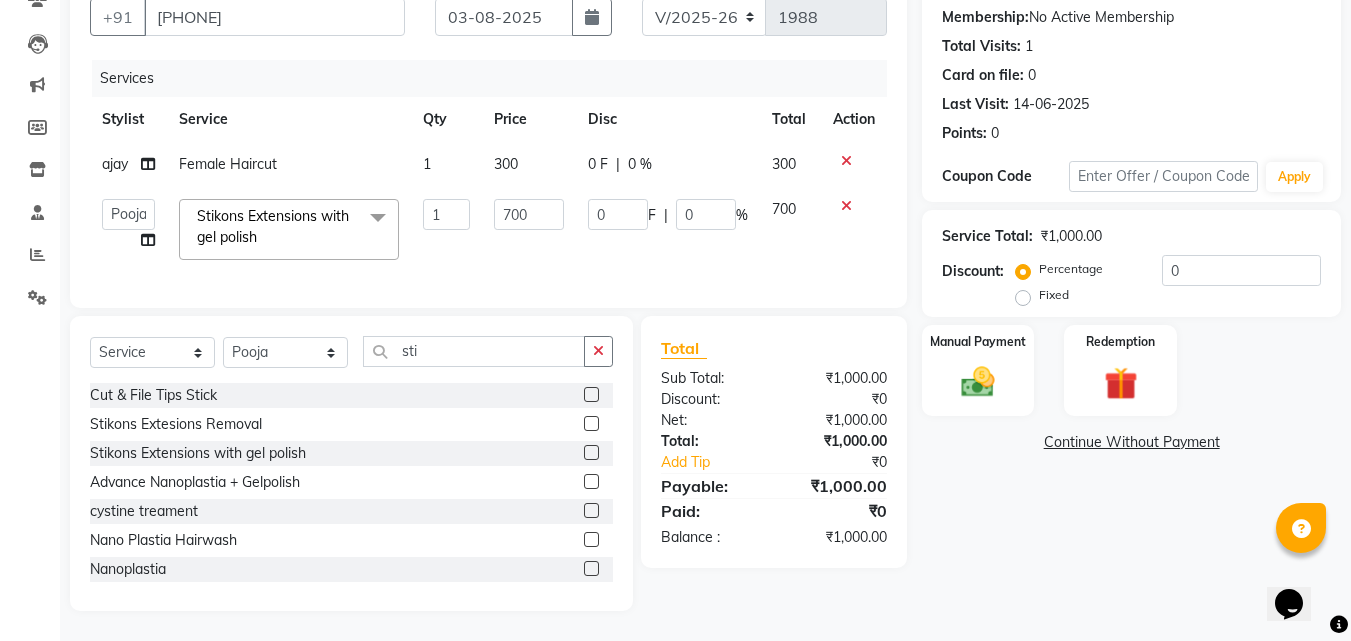 scroll, scrollTop: 203, scrollLeft: 0, axis: vertical 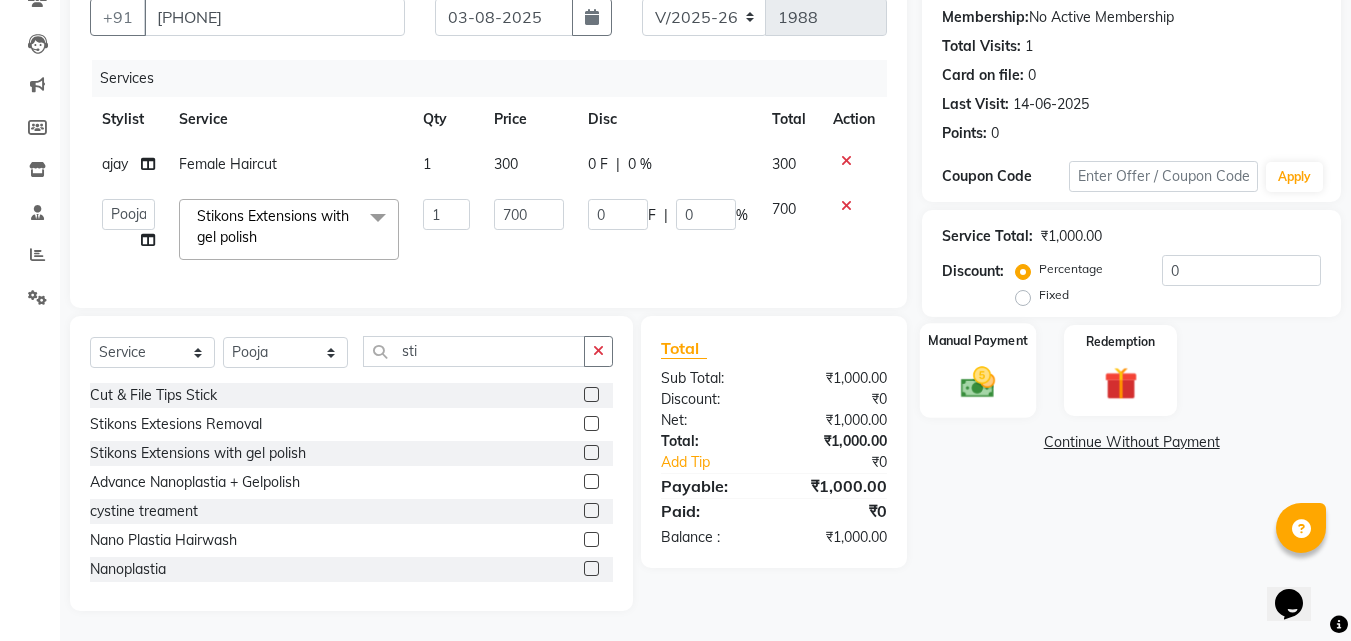 click 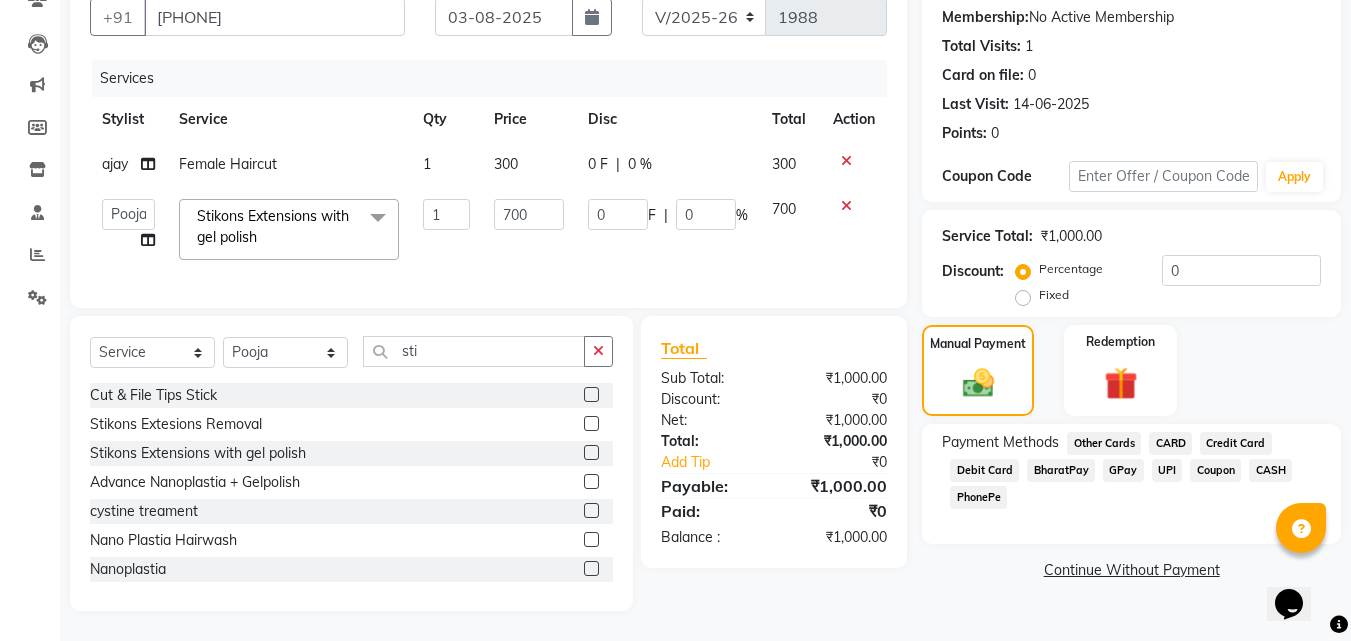 click on "GPay" 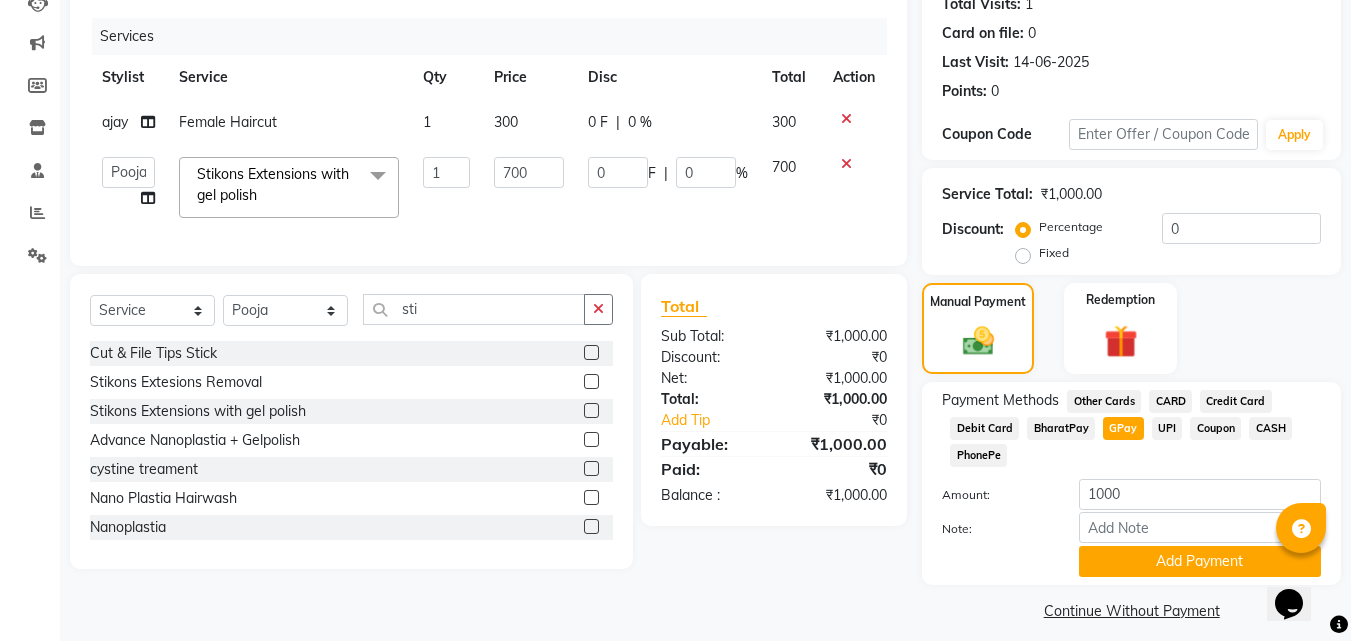 scroll, scrollTop: 245, scrollLeft: 0, axis: vertical 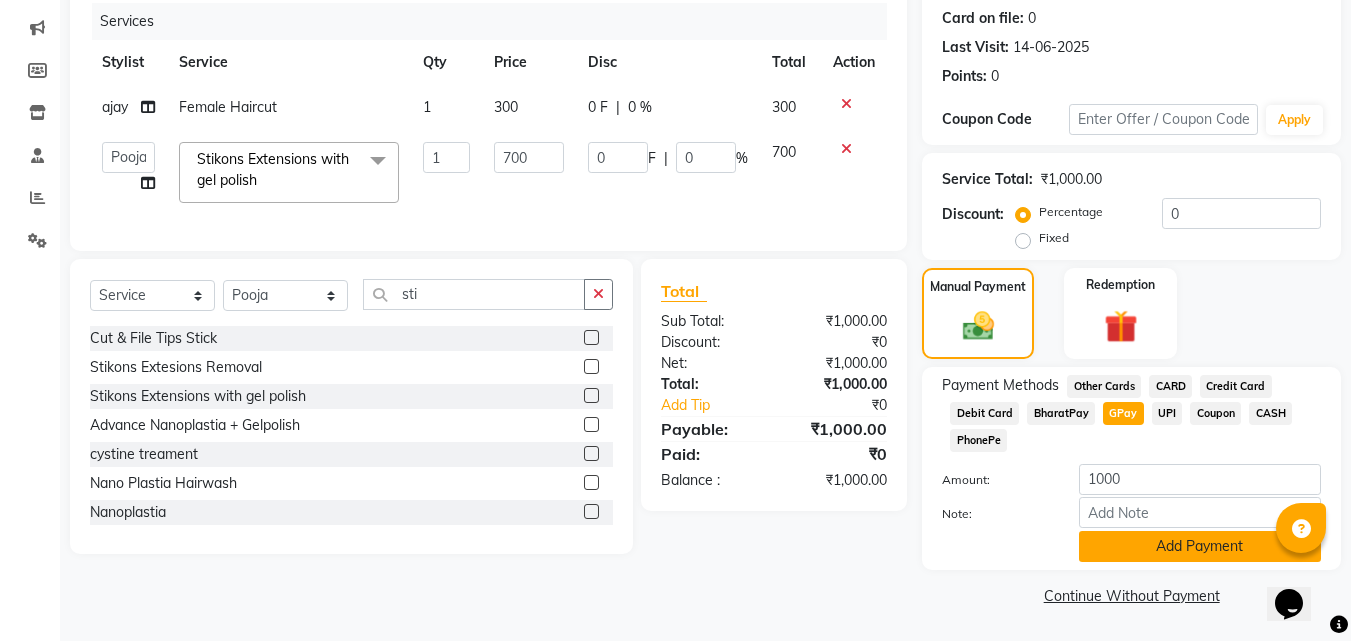 drag, startPoint x: 1132, startPoint y: 562, endPoint x: 1132, endPoint y: 547, distance: 15 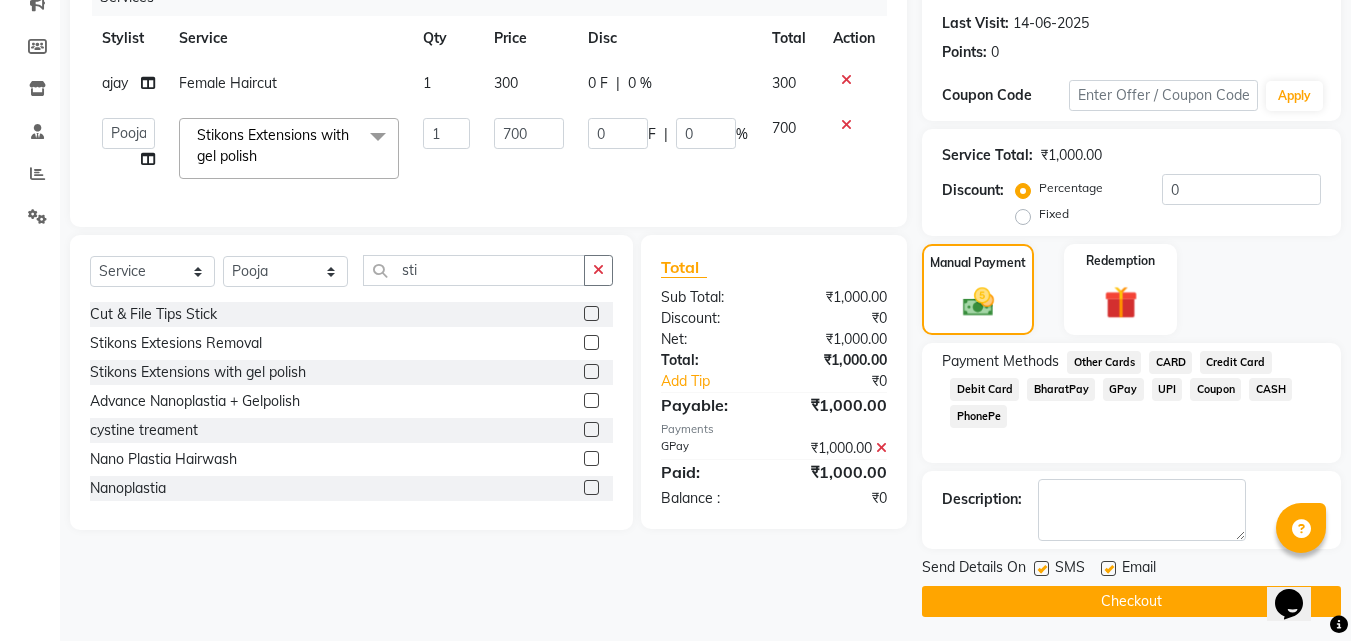 scroll, scrollTop: 275, scrollLeft: 0, axis: vertical 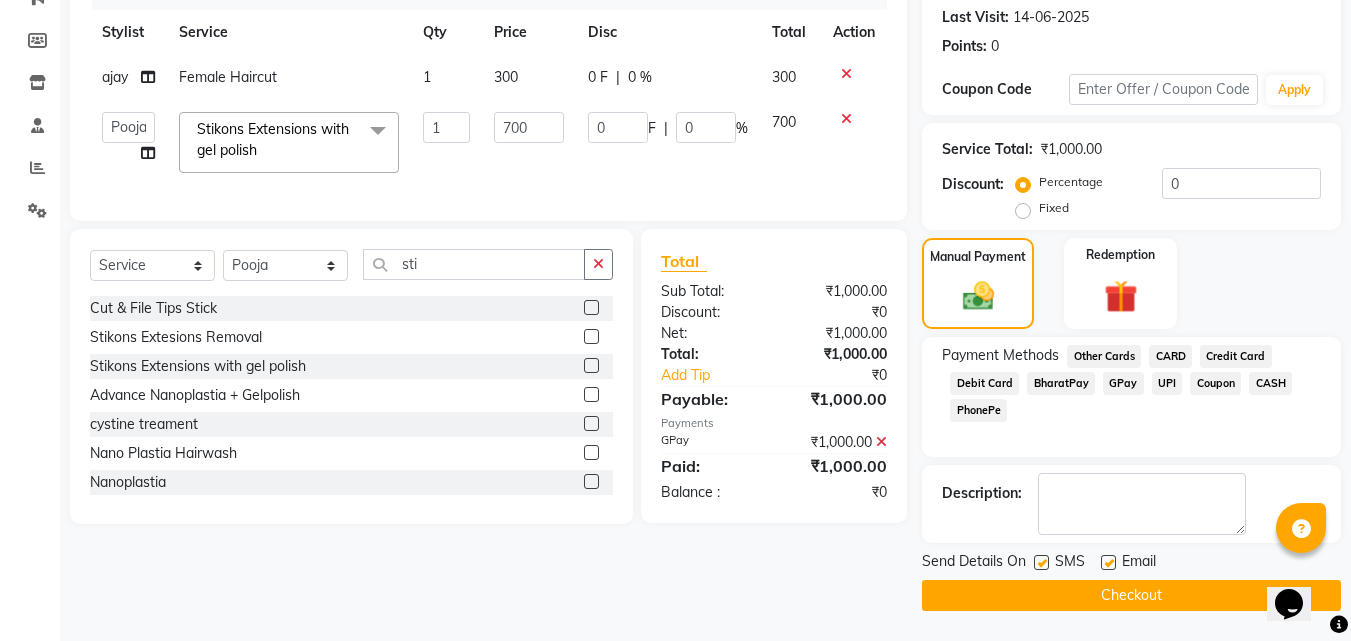 click on "Checkout" 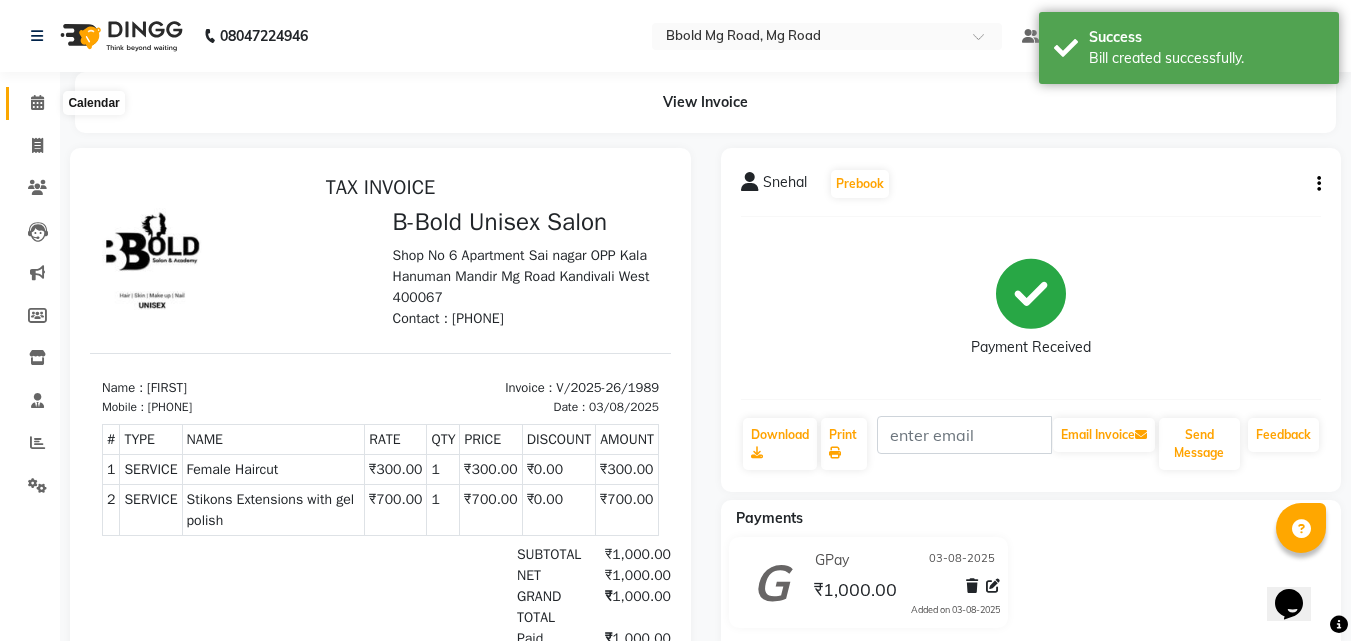 scroll, scrollTop: 0, scrollLeft: 0, axis: both 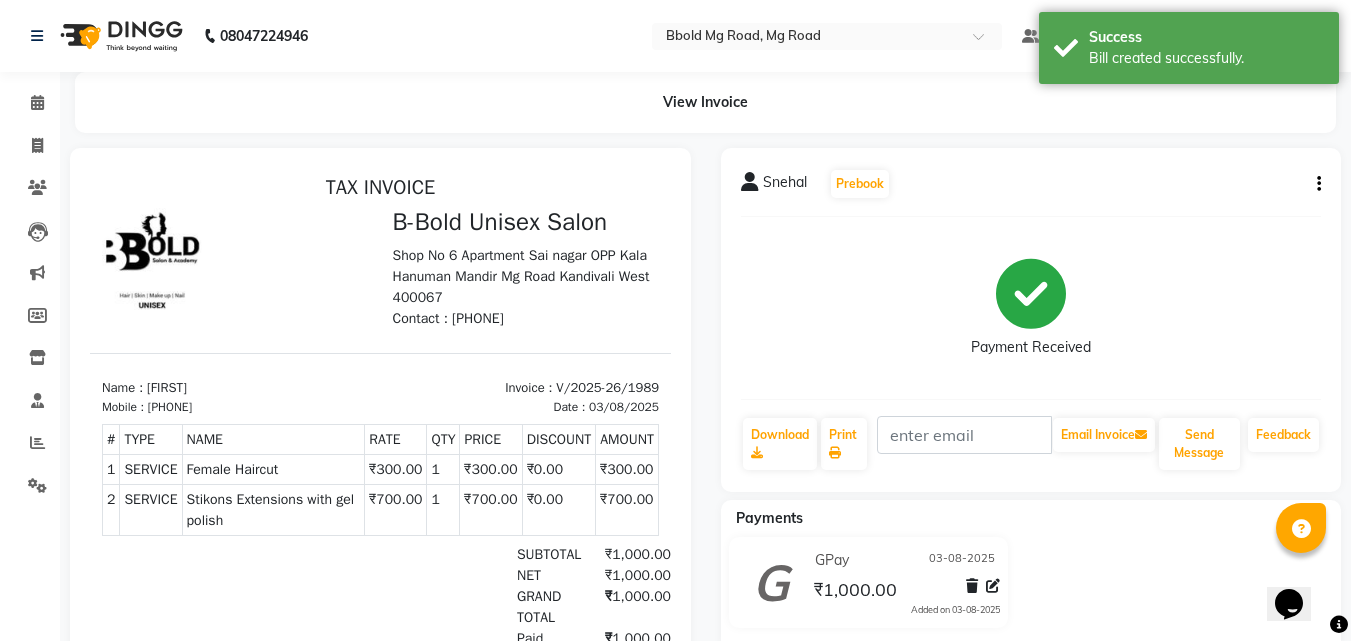 click on "Calendar" 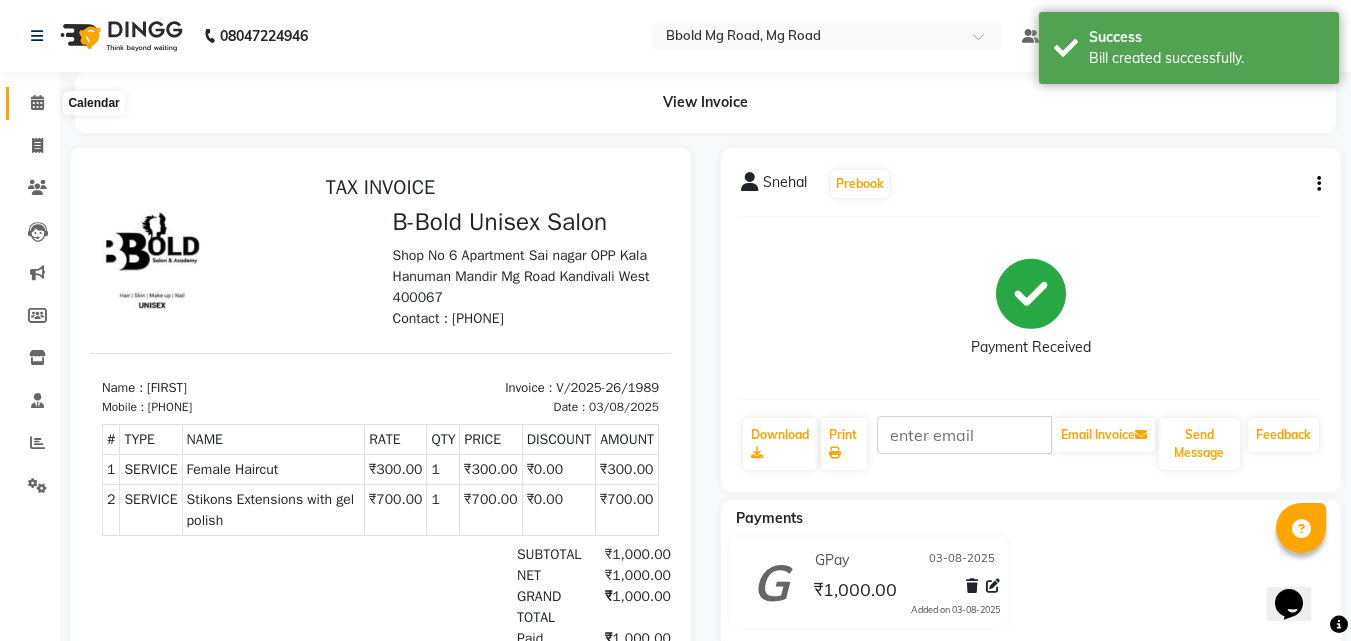 click 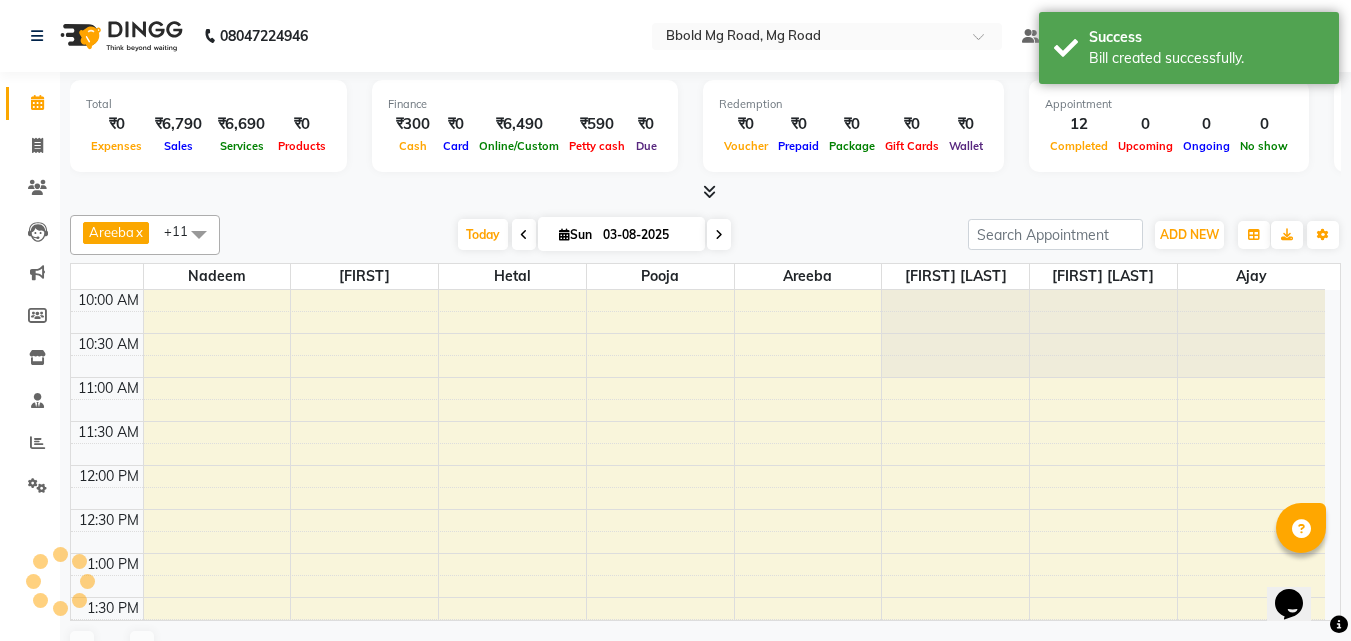 scroll, scrollTop: 0, scrollLeft: 0, axis: both 